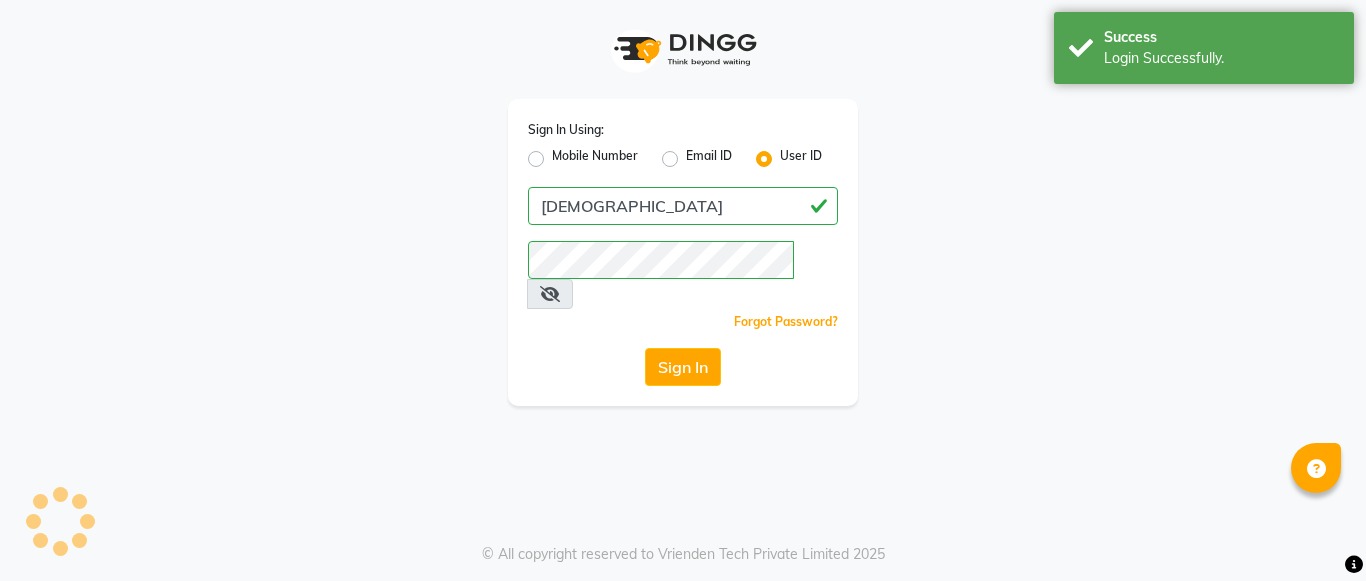 scroll, scrollTop: 0, scrollLeft: 0, axis: both 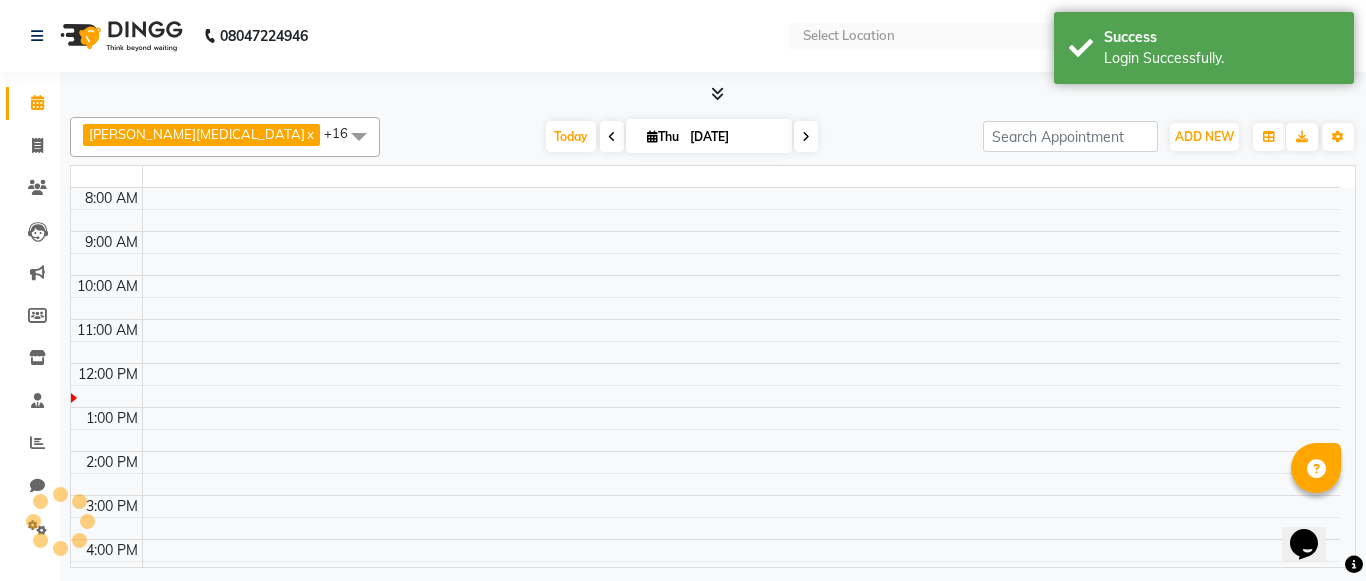 select on "en" 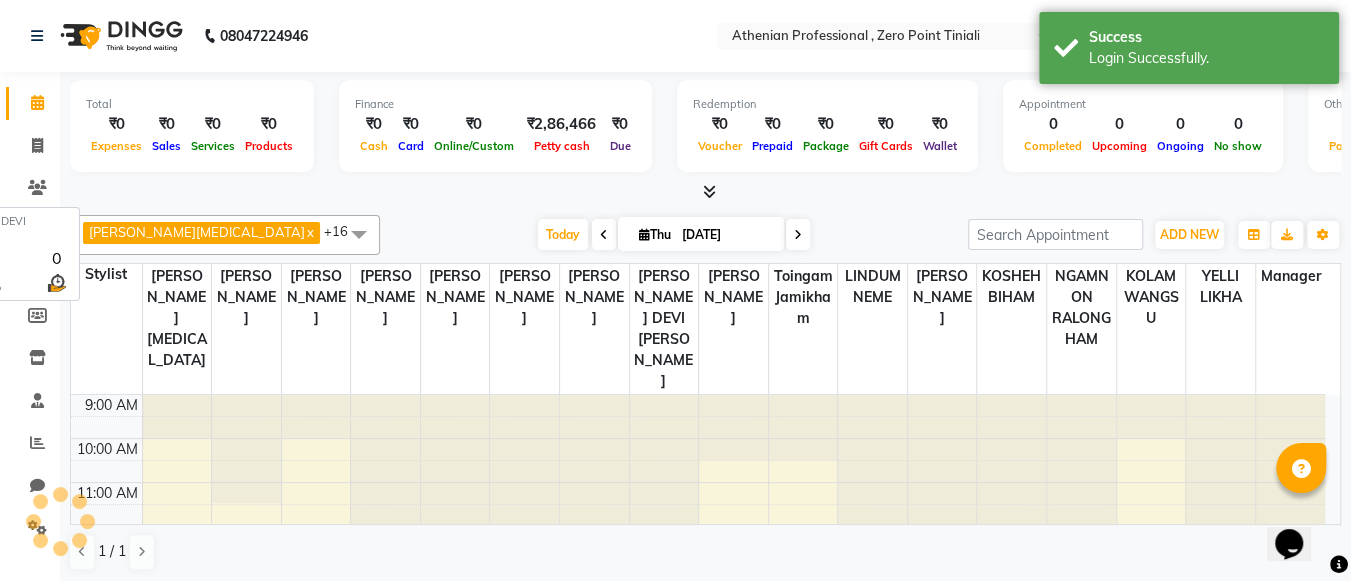 scroll, scrollTop: 0, scrollLeft: 0, axis: both 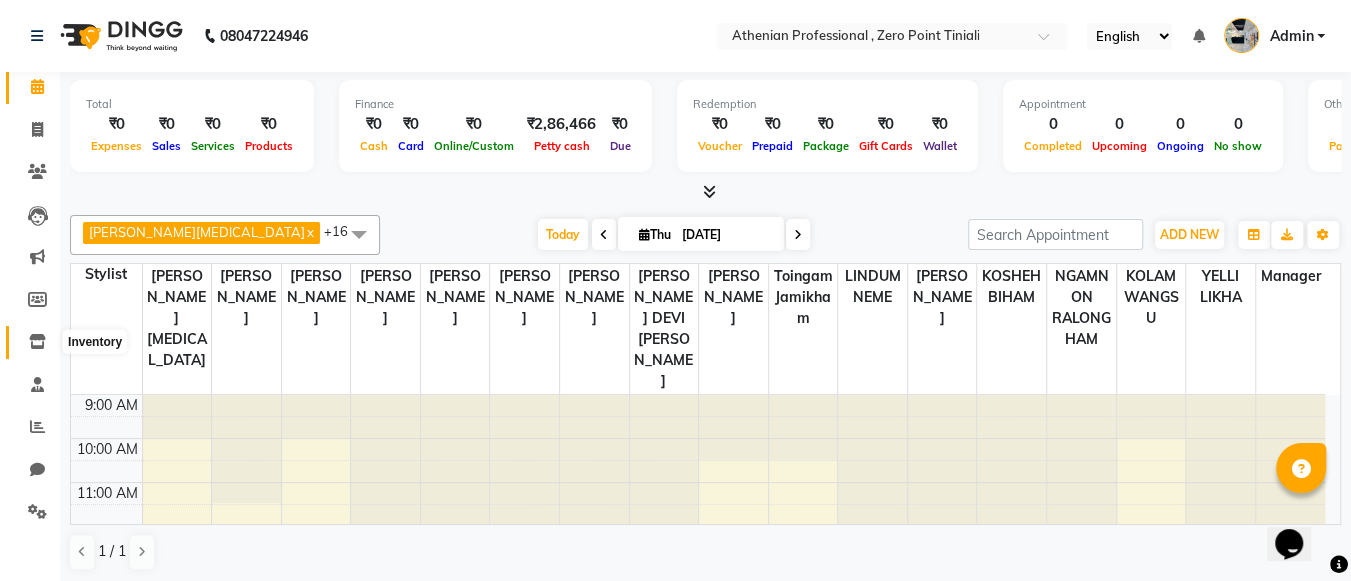 click 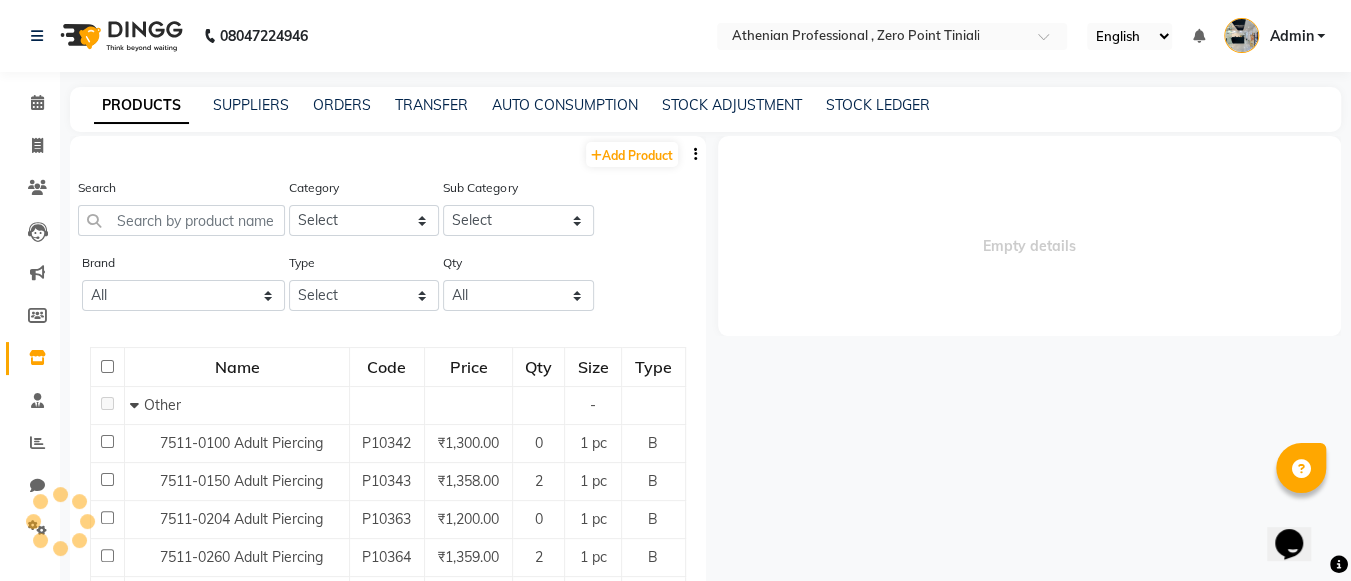 click on "AUTO CONSUMPTION" 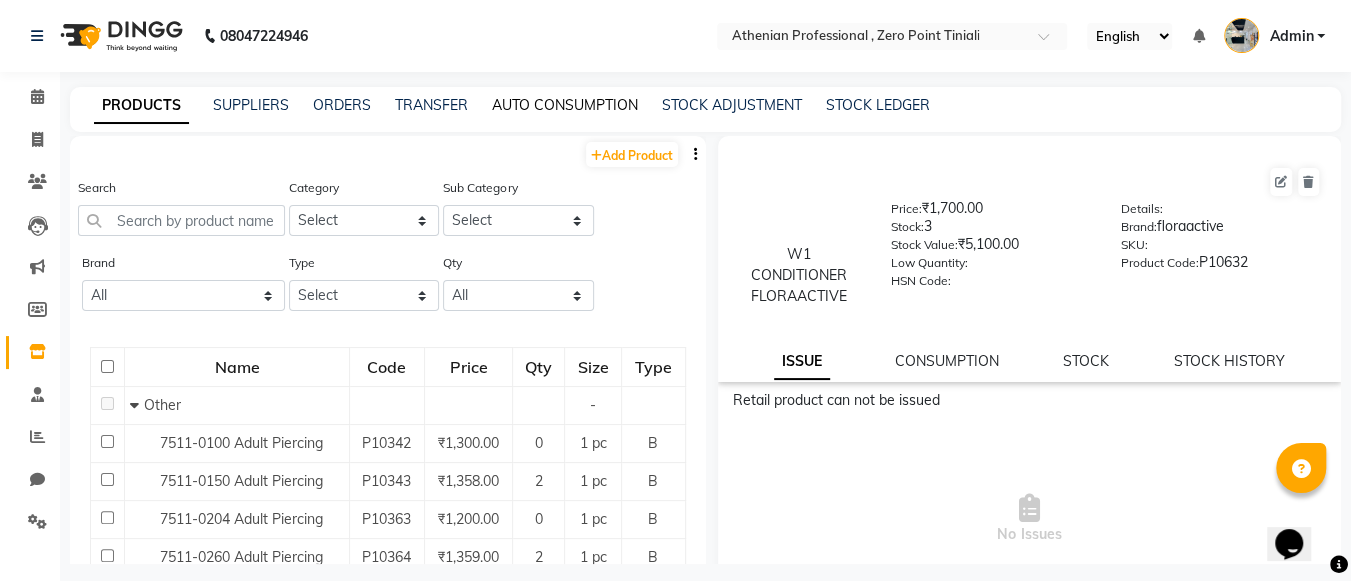 scroll, scrollTop: 0, scrollLeft: 0, axis: both 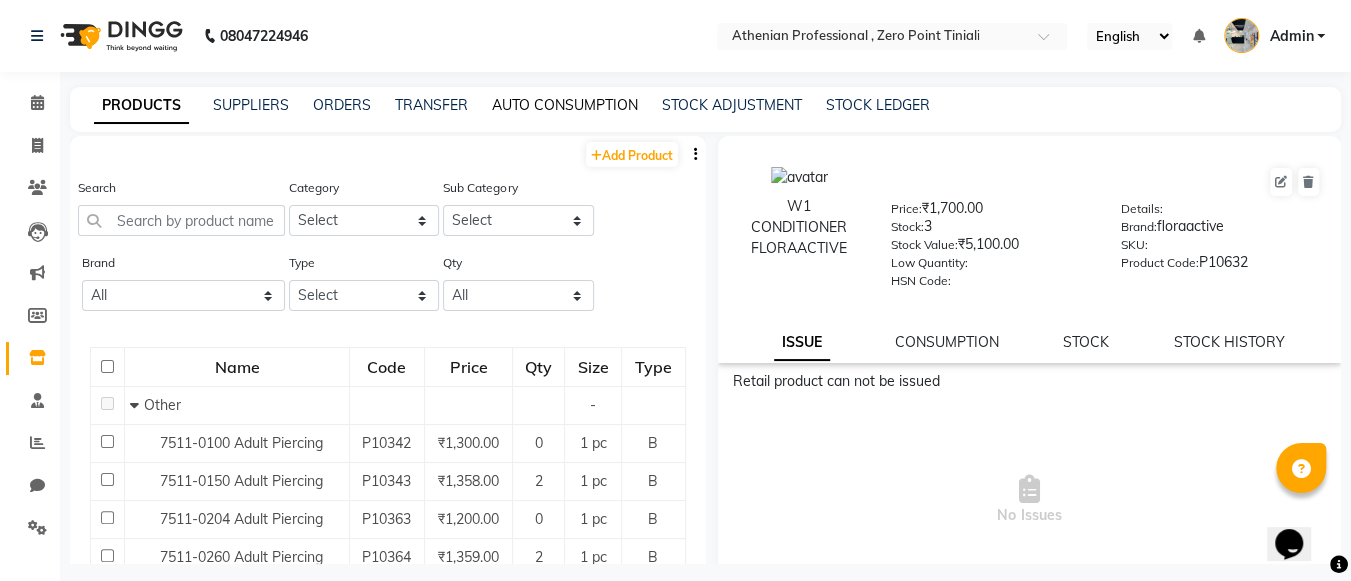 click on "AUTO CONSUMPTION" 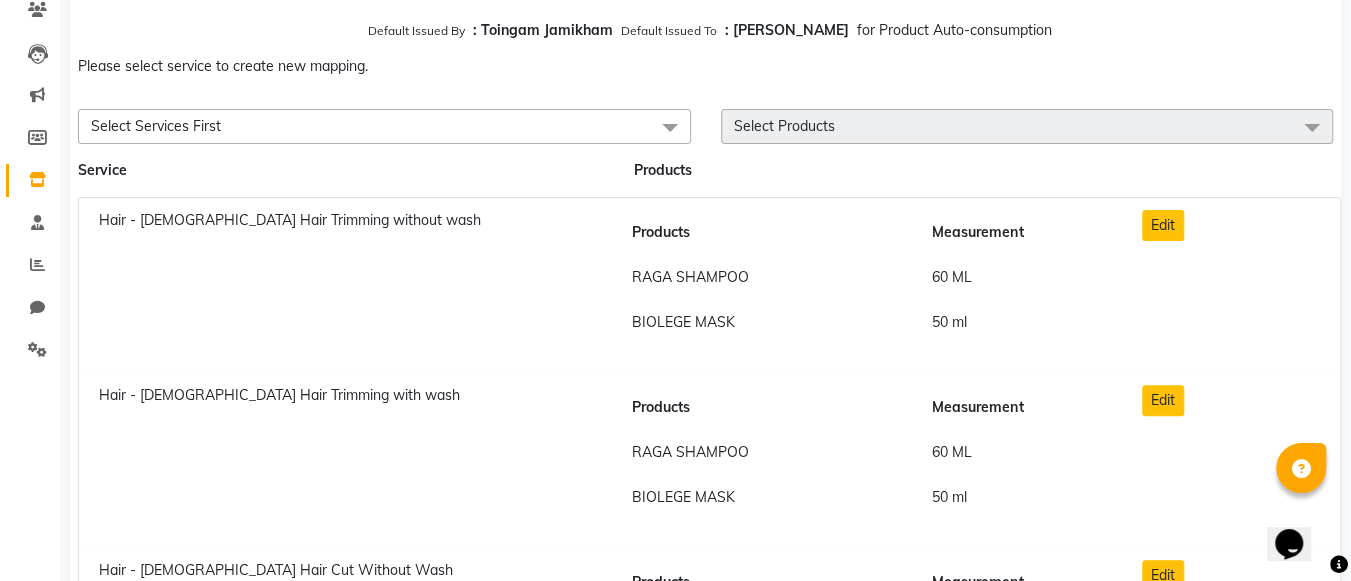 scroll, scrollTop: 0, scrollLeft: 0, axis: both 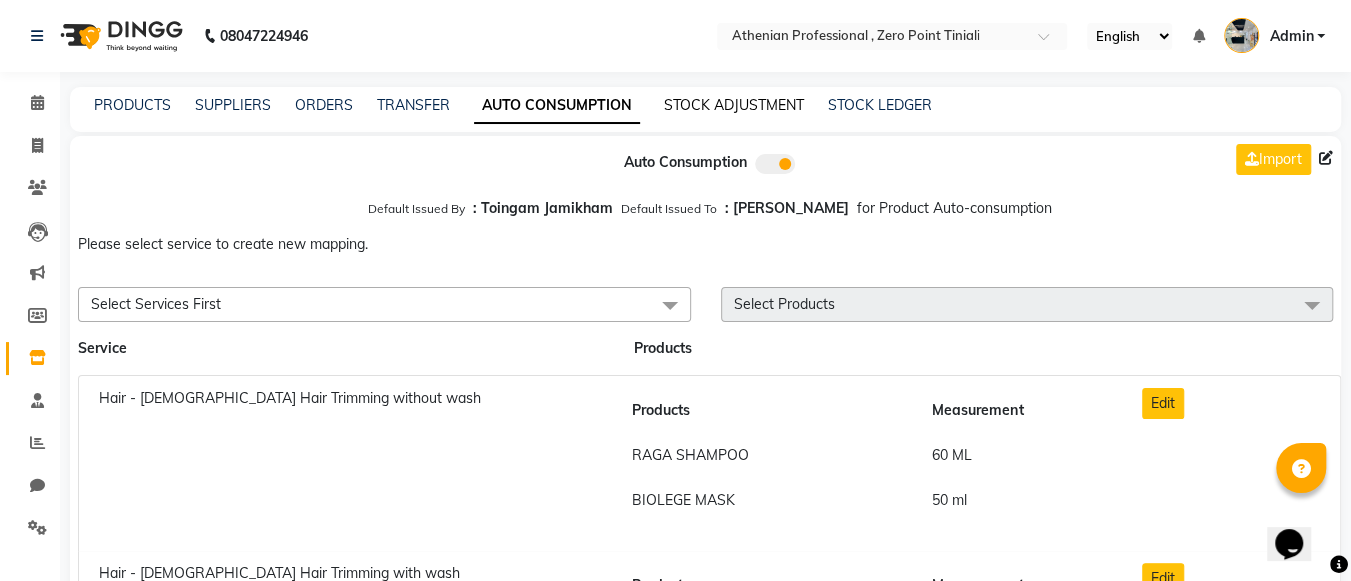 click on "STOCK ADJUSTMENT" 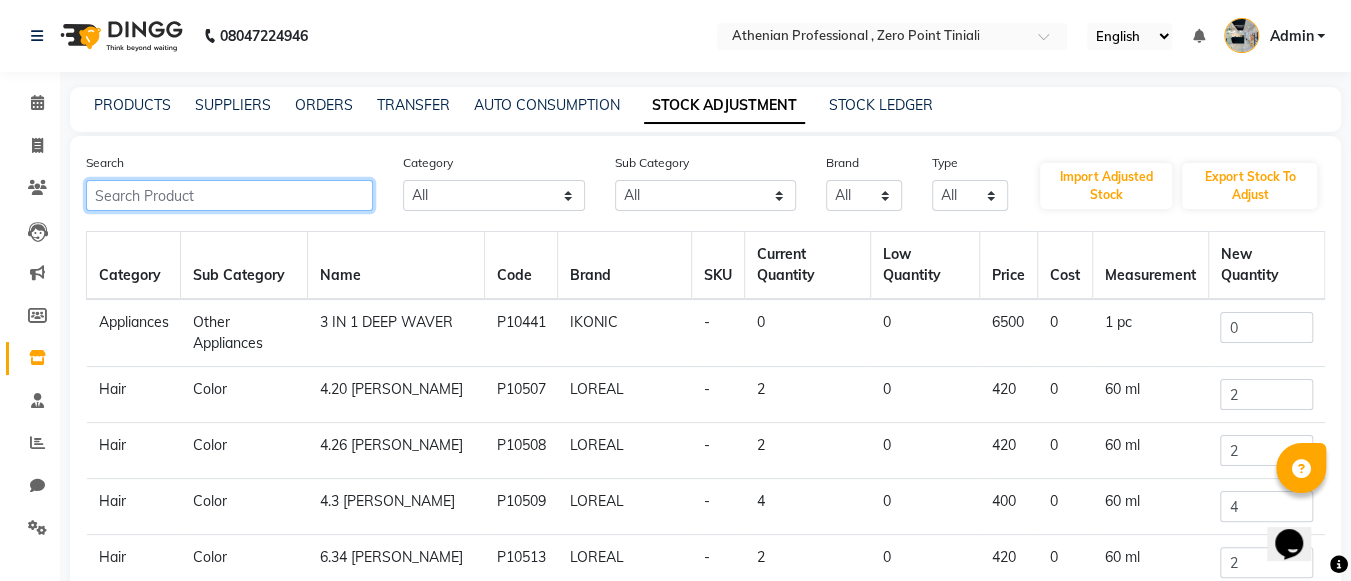 click 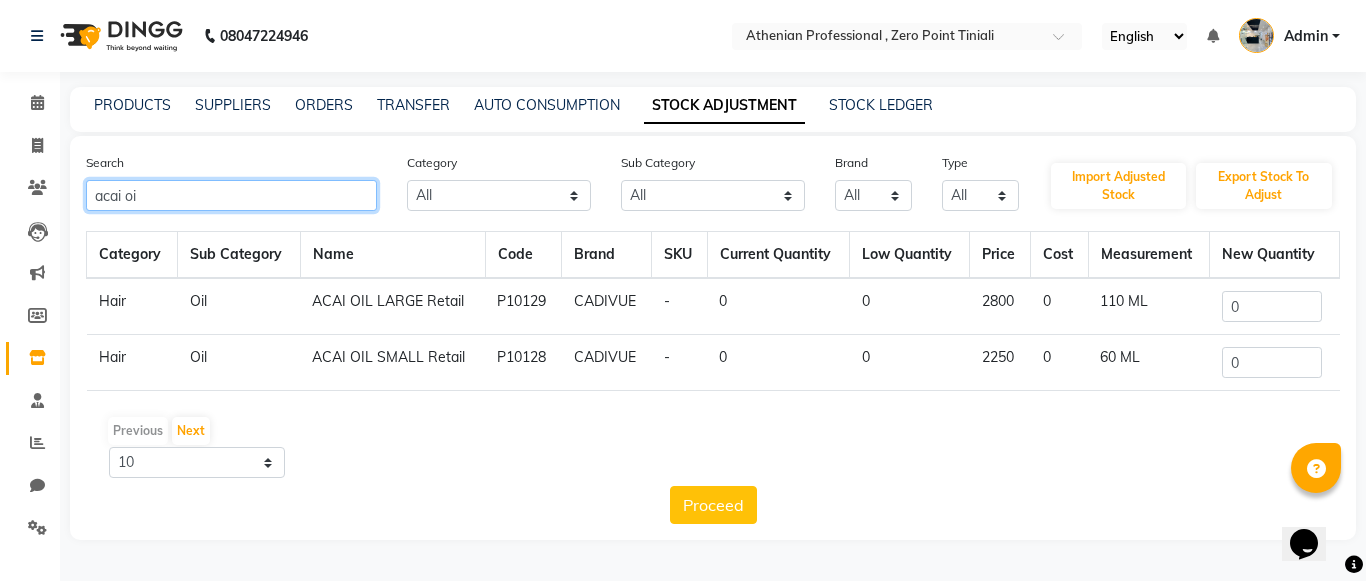 type on "acai oi" 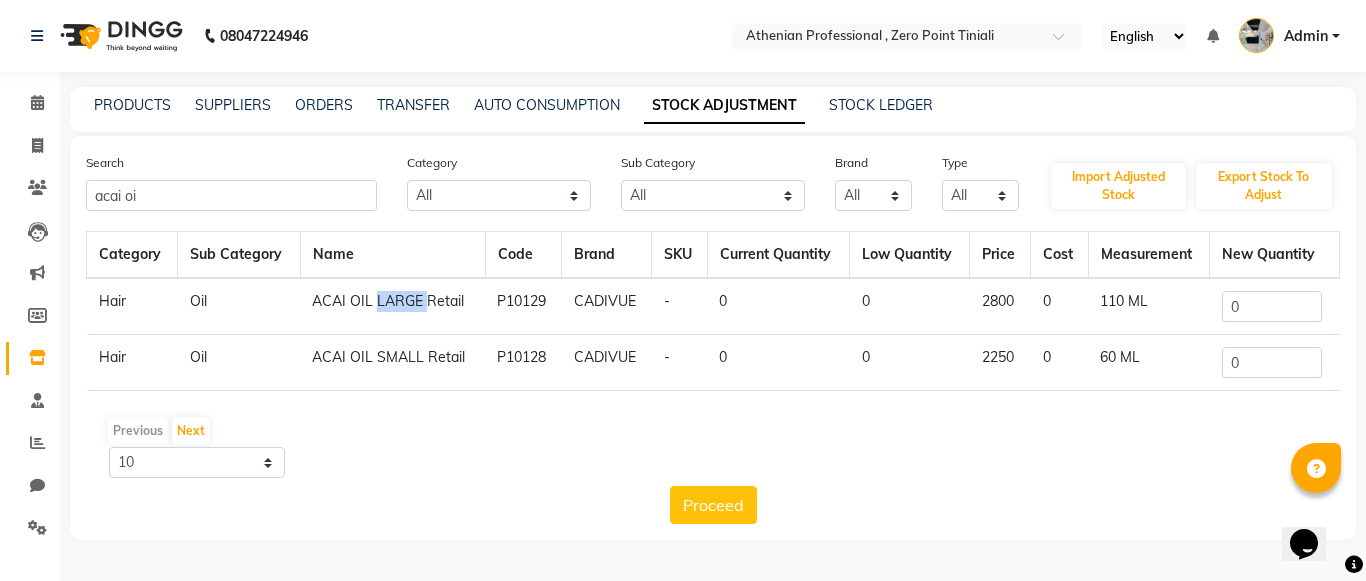 drag, startPoint x: 417, startPoint y: 301, endPoint x: 371, endPoint y: 301, distance: 46 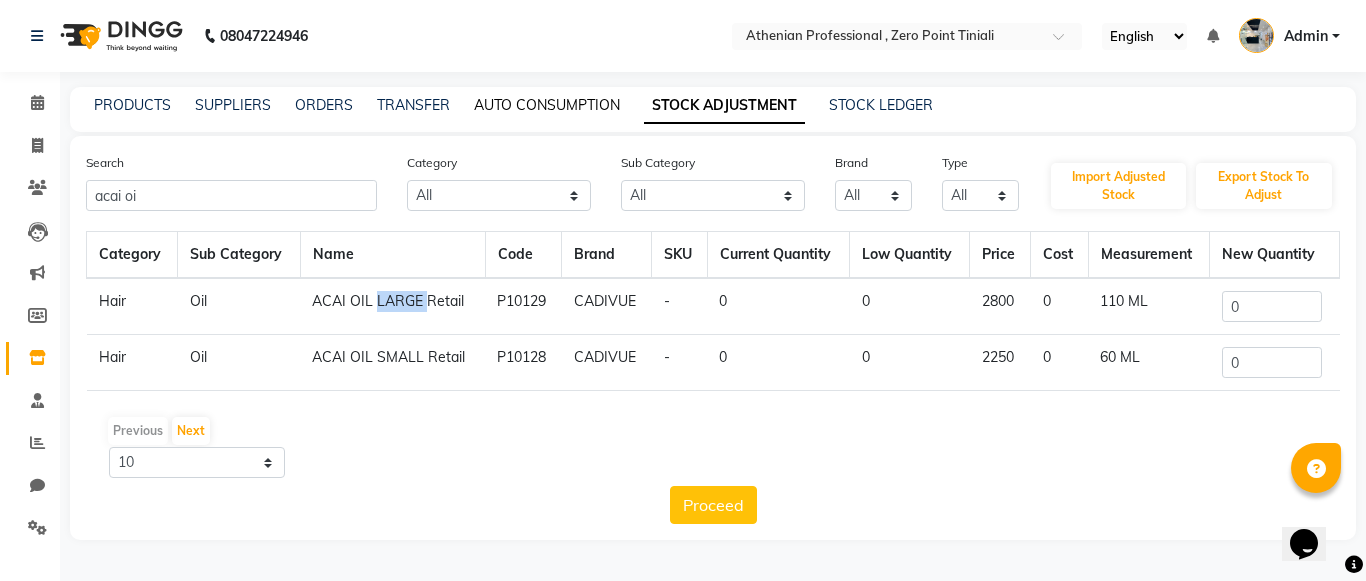 click on "AUTO CONSUMPTION" 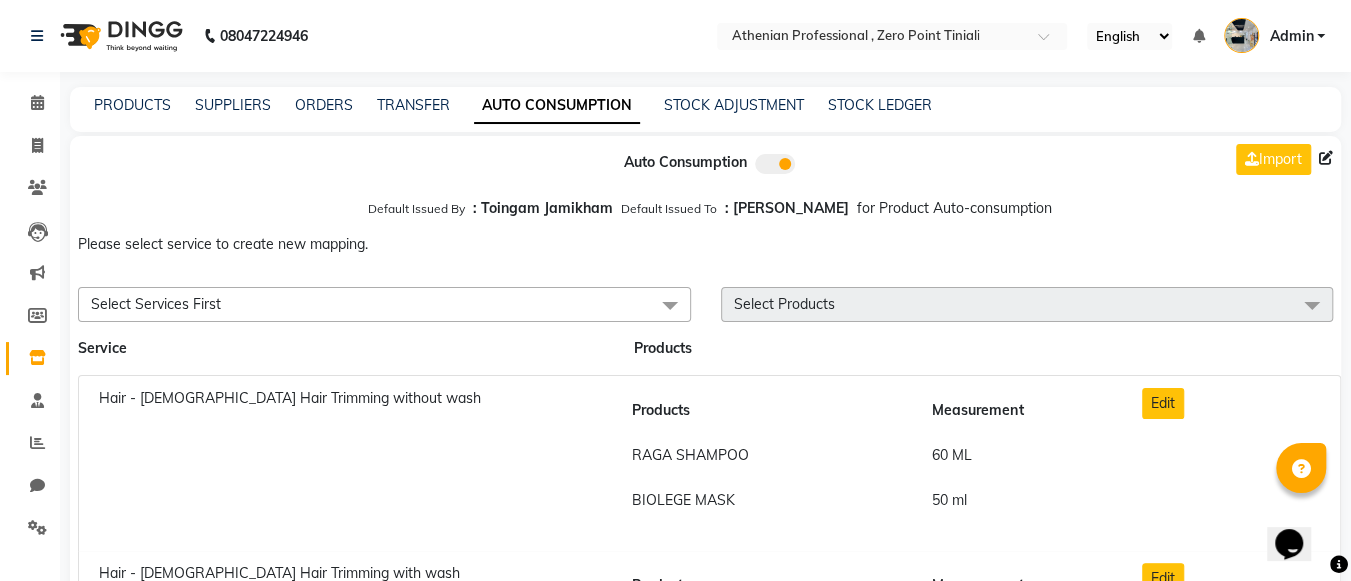 click on "Select Products" at bounding box center (1027, 304) 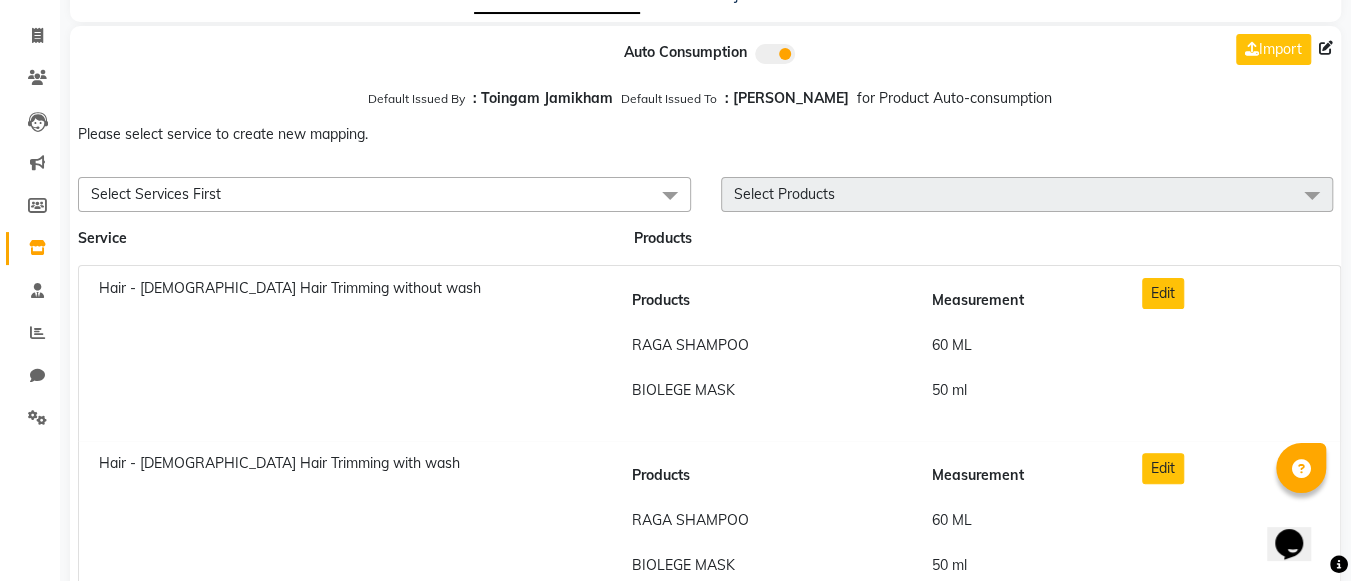 scroll, scrollTop: 111, scrollLeft: 0, axis: vertical 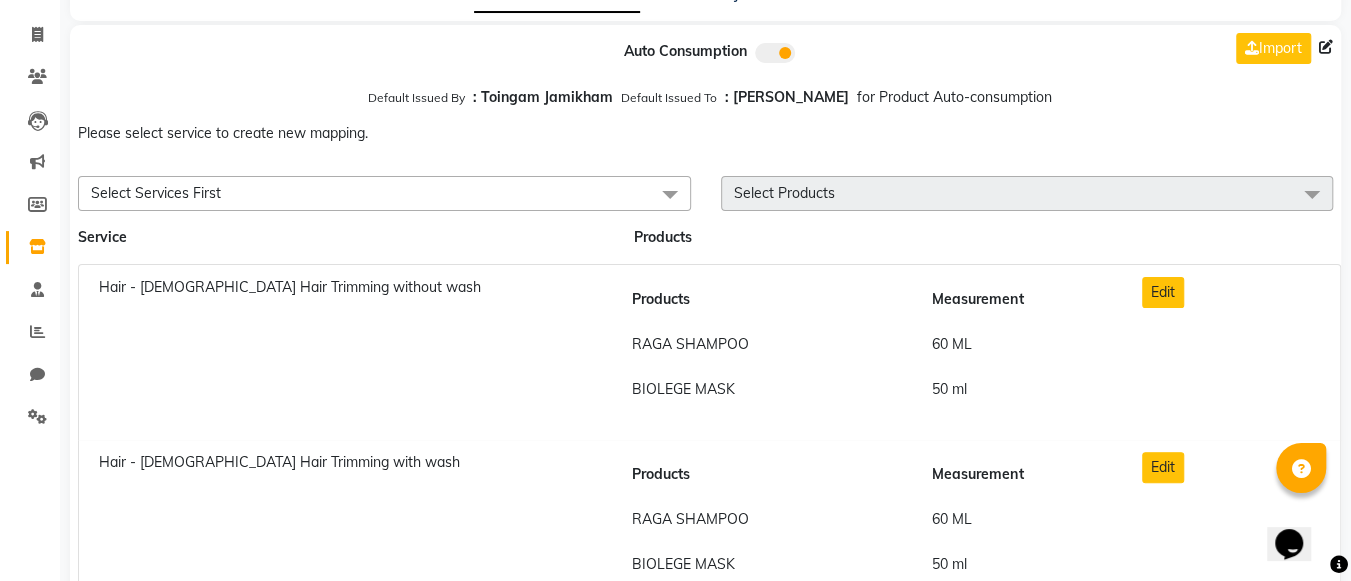 click on "Select Services First" at bounding box center (384, 193) 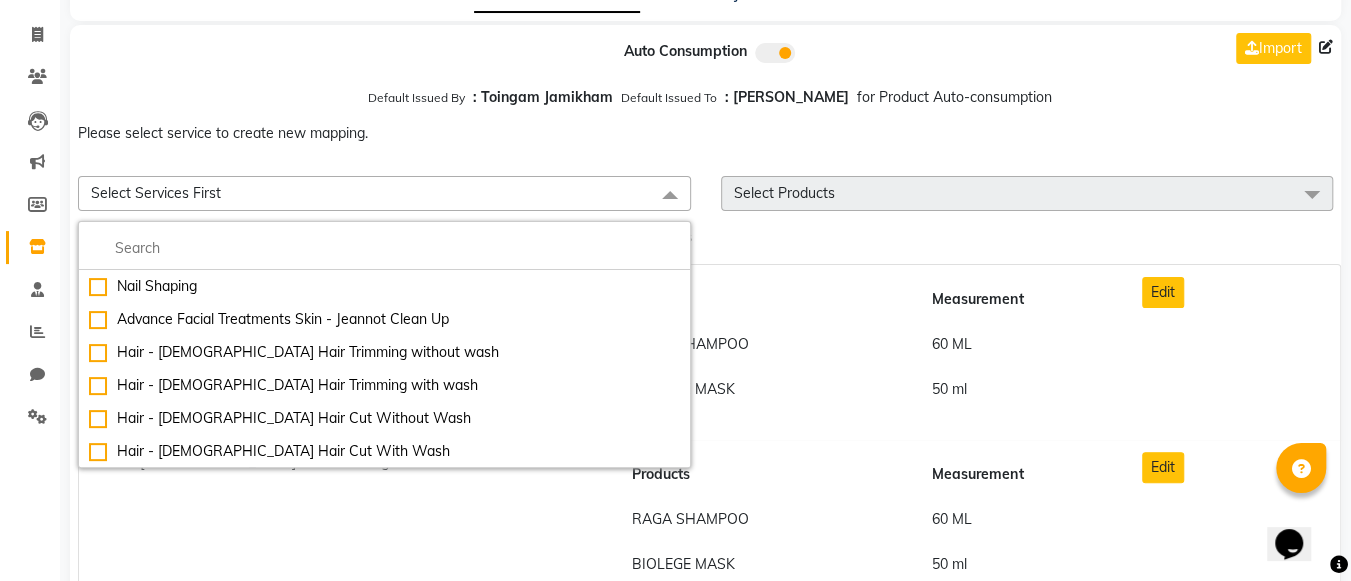 click at bounding box center (670, 195) 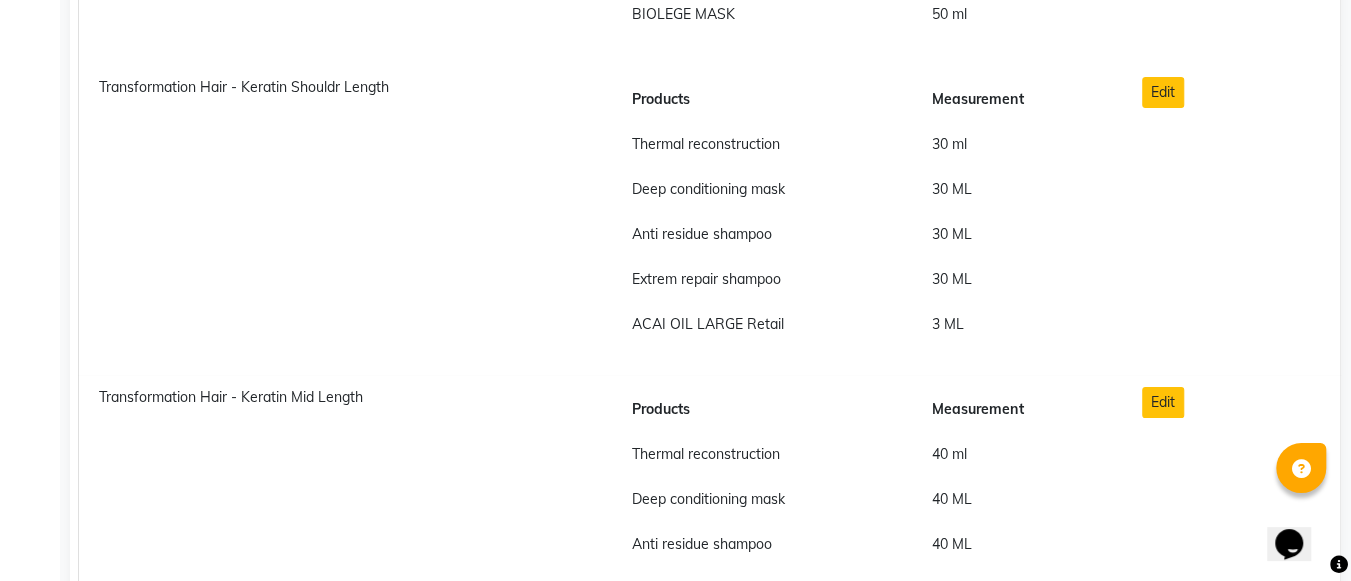 scroll, scrollTop: 3988, scrollLeft: 0, axis: vertical 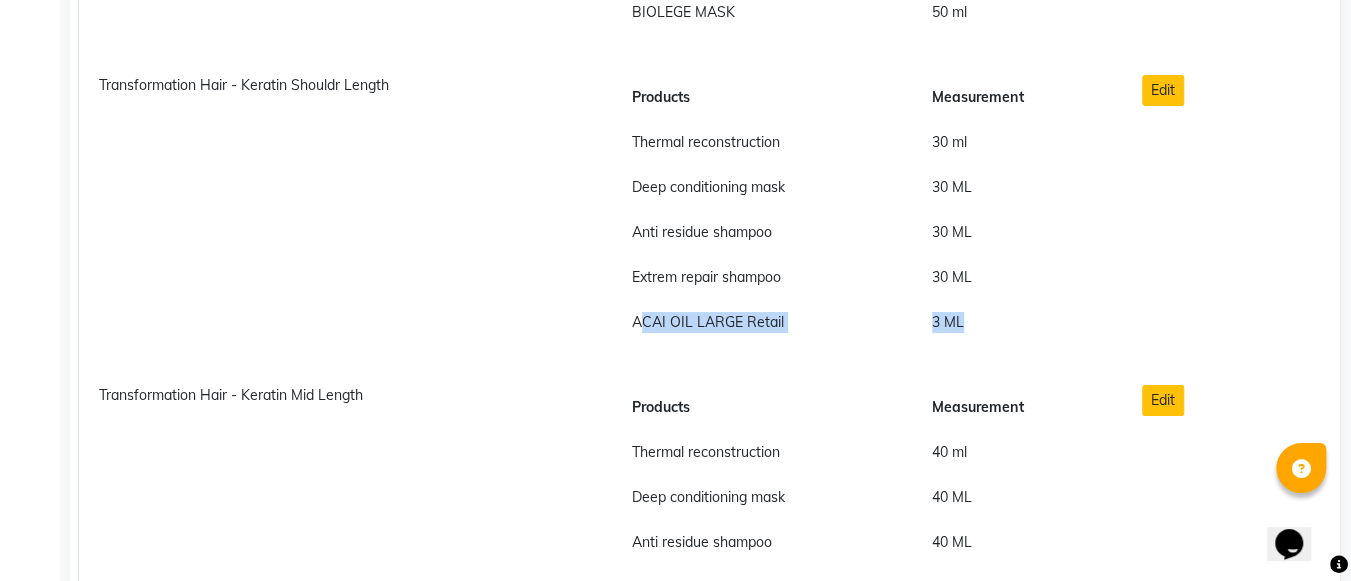 drag, startPoint x: 632, startPoint y: 313, endPoint x: 986, endPoint y: 325, distance: 354.20334 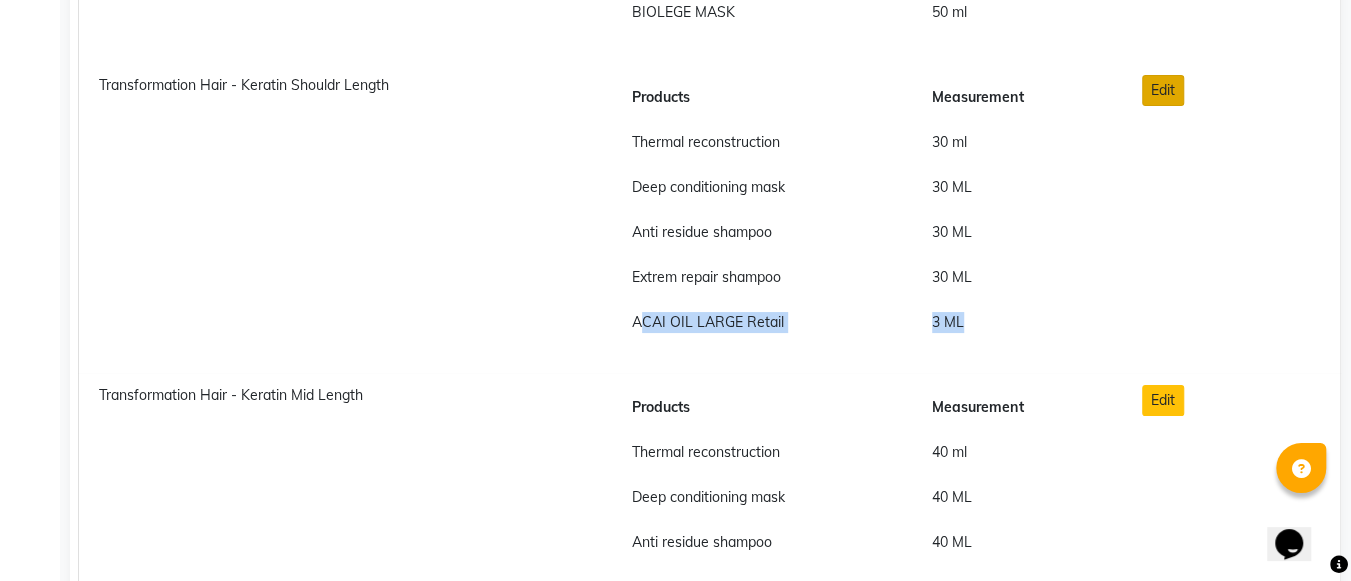 click on "Edit" at bounding box center (1163, 90) 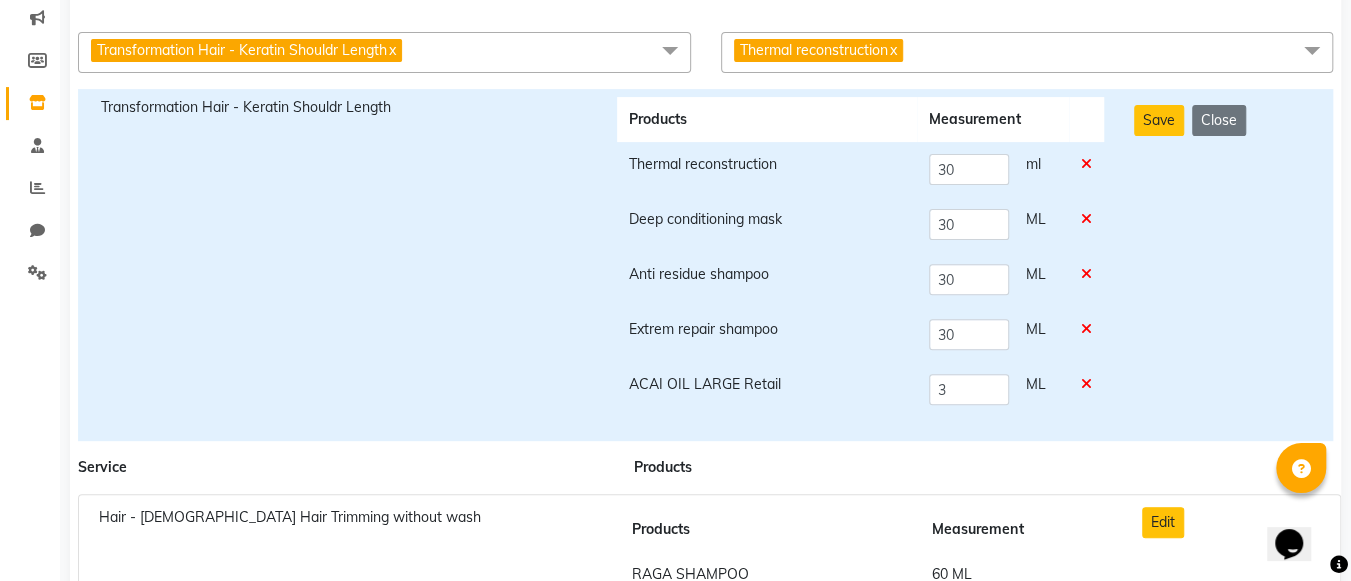 scroll, scrollTop: 256, scrollLeft: 0, axis: vertical 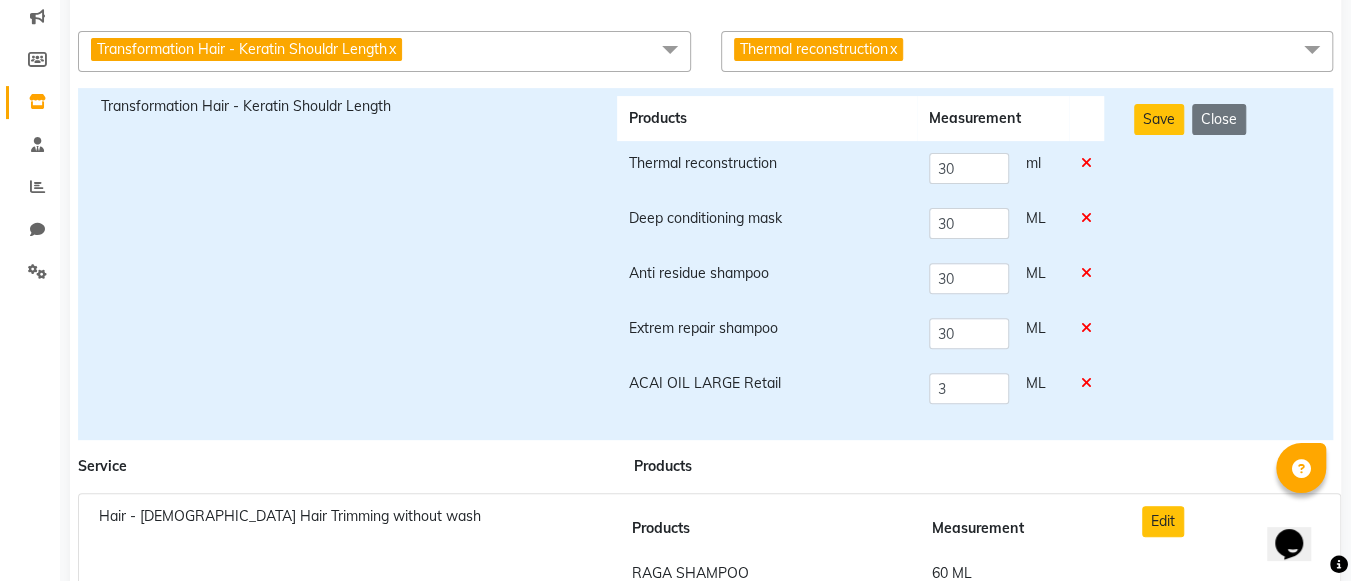 click at bounding box center [1086, 383] 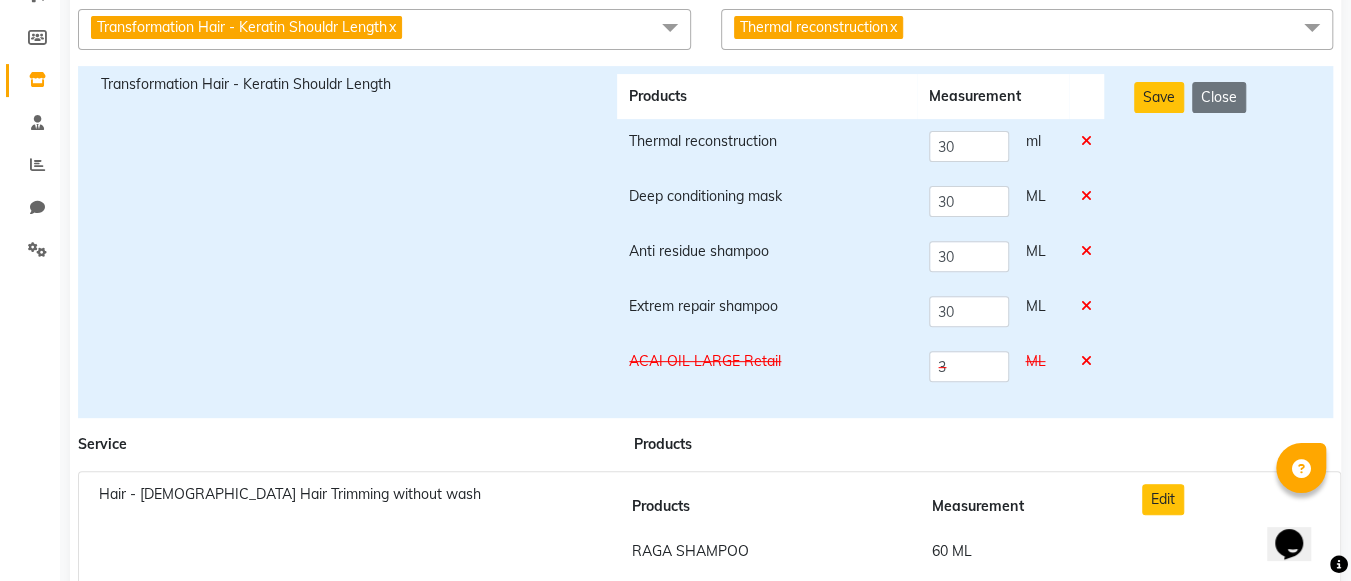 scroll, scrollTop: 277, scrollLeft: 0, axis: vertical 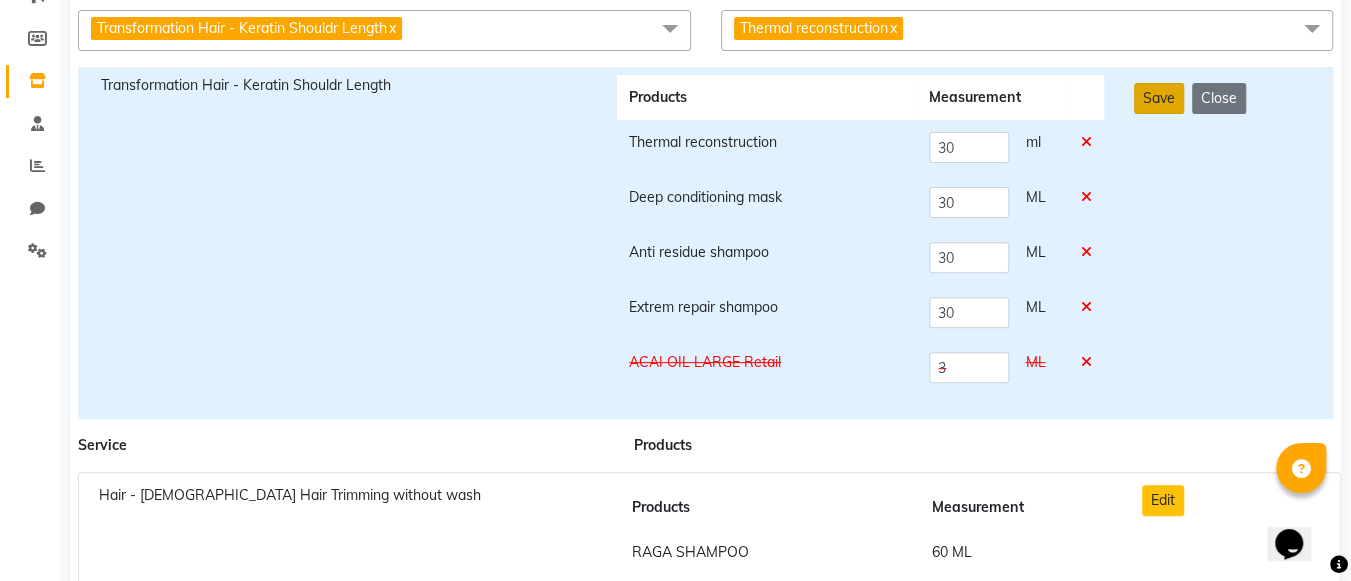 click on "Save" at bounding box center [1159, 98] 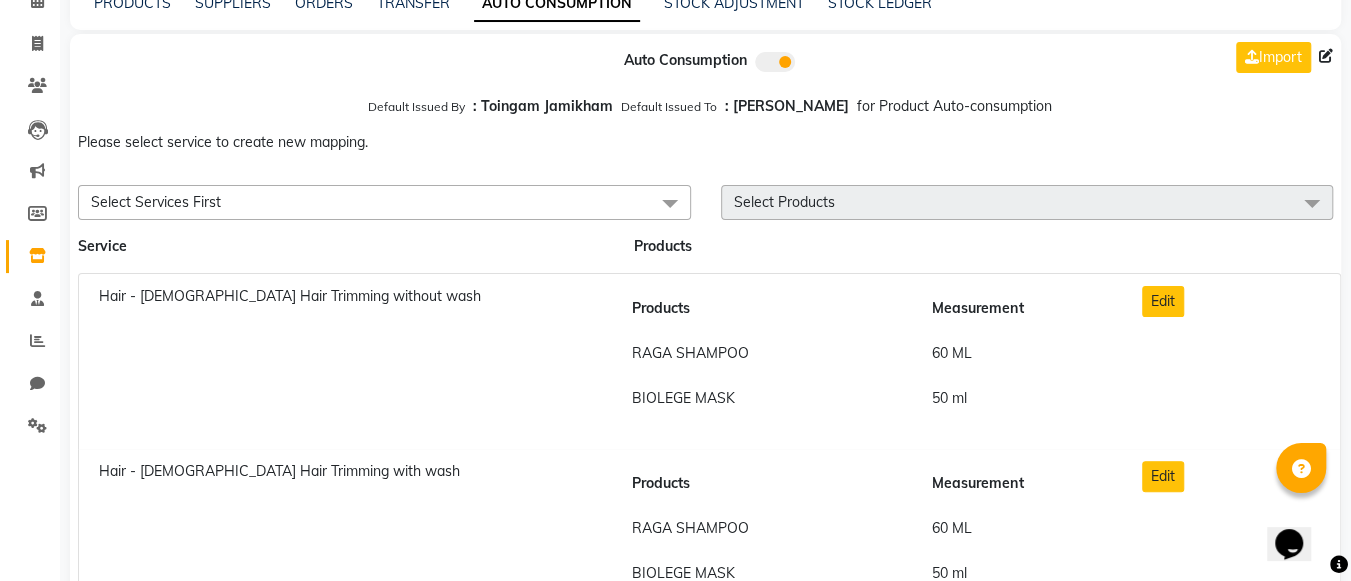 scroll, scrollTop: 0, scrollLeft: 0, axis: both 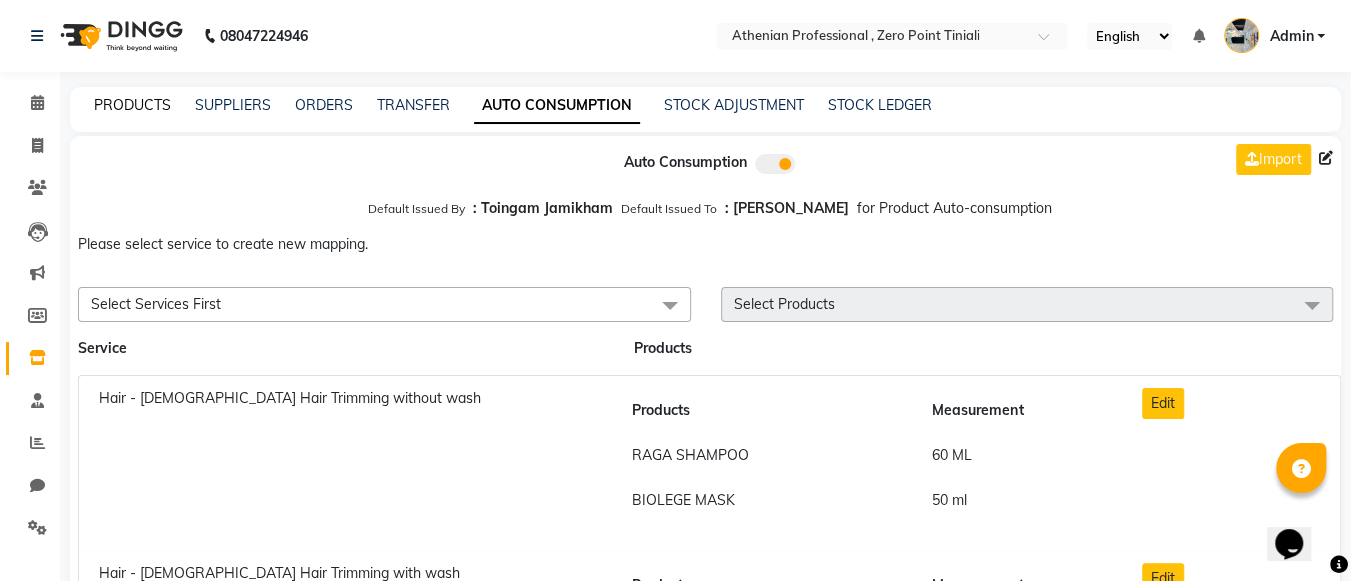 click on "PRODUCTS" 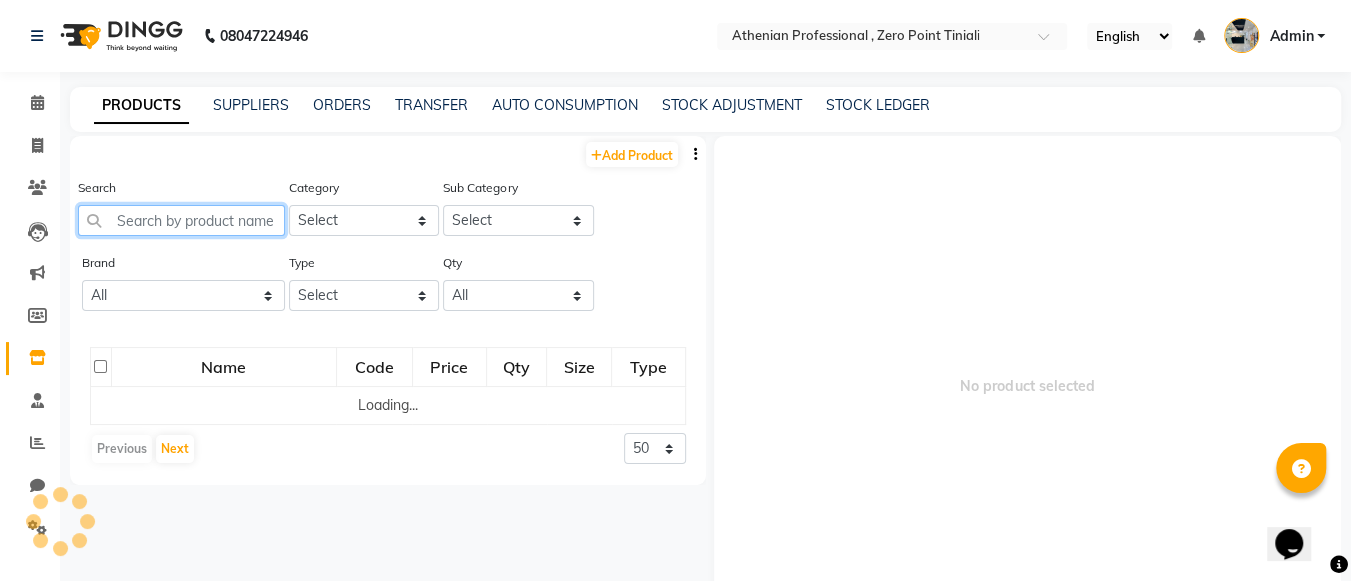 click 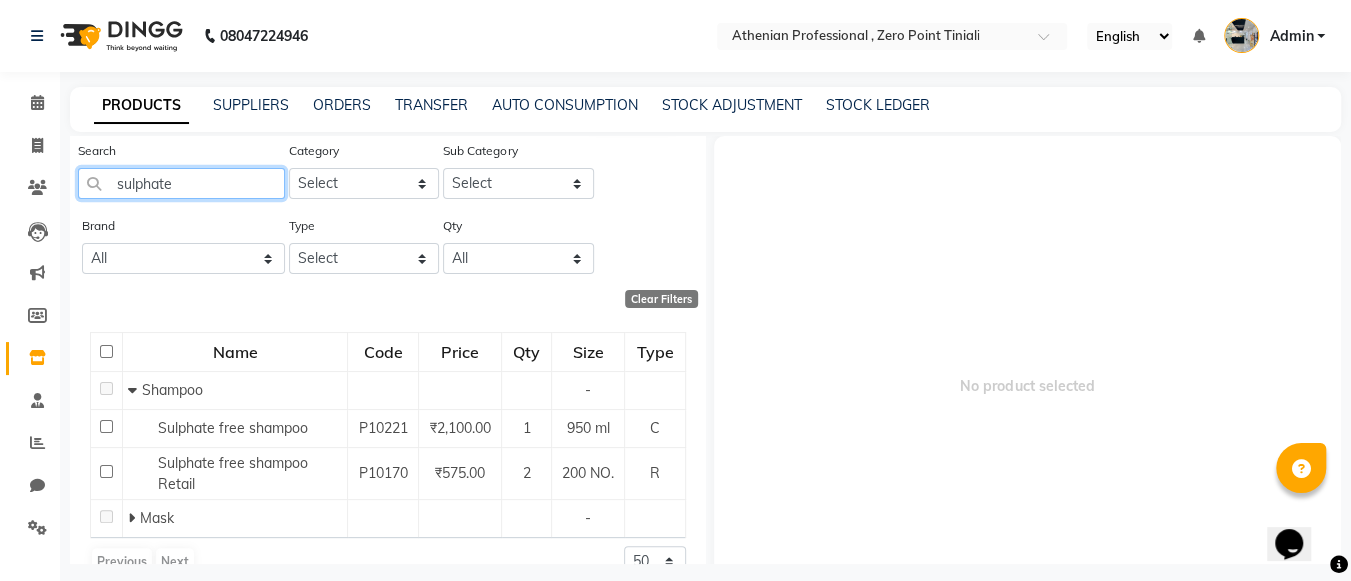 scroll, scrollTop: 38, scrollLeft: 0, axis: vertical 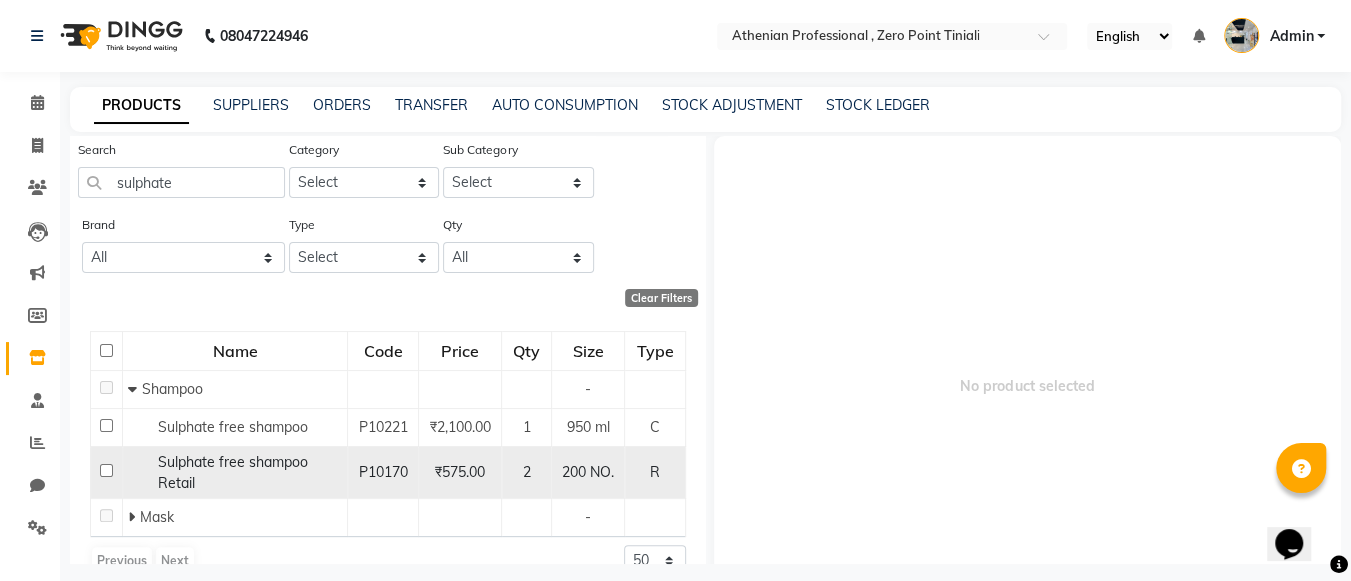click on "Sulphate free shampoo Retail" 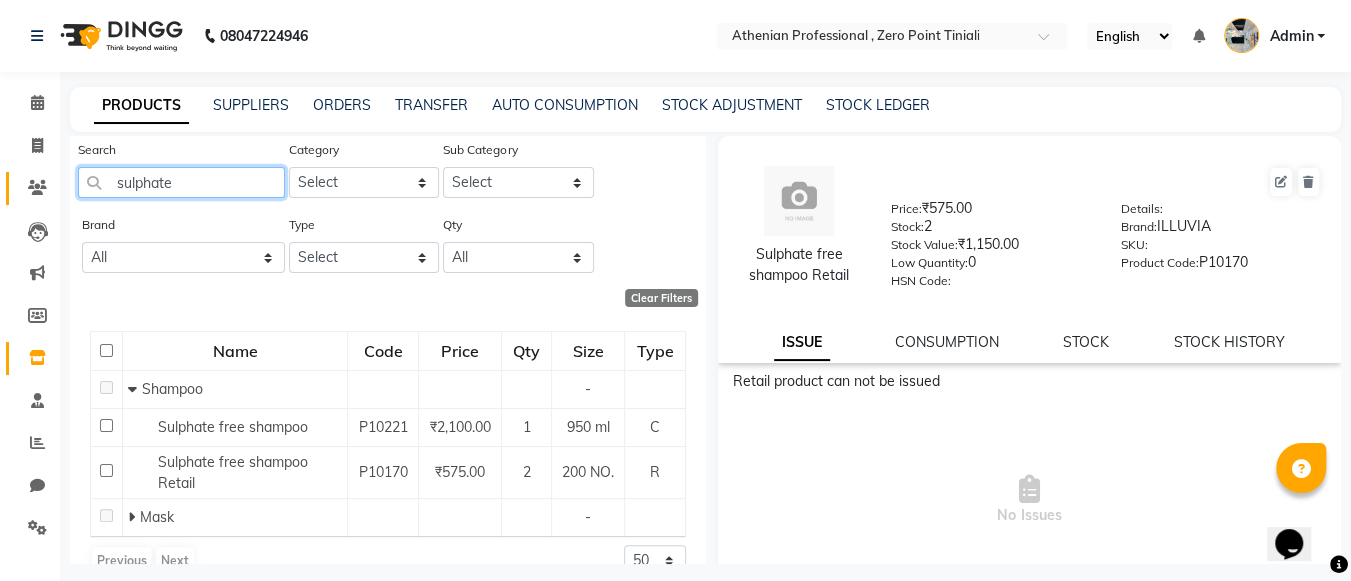 drag, startPoint x: 194, startPoint y: 193, endPoint x: 22, endPoint y: 191, distance: 172.01163 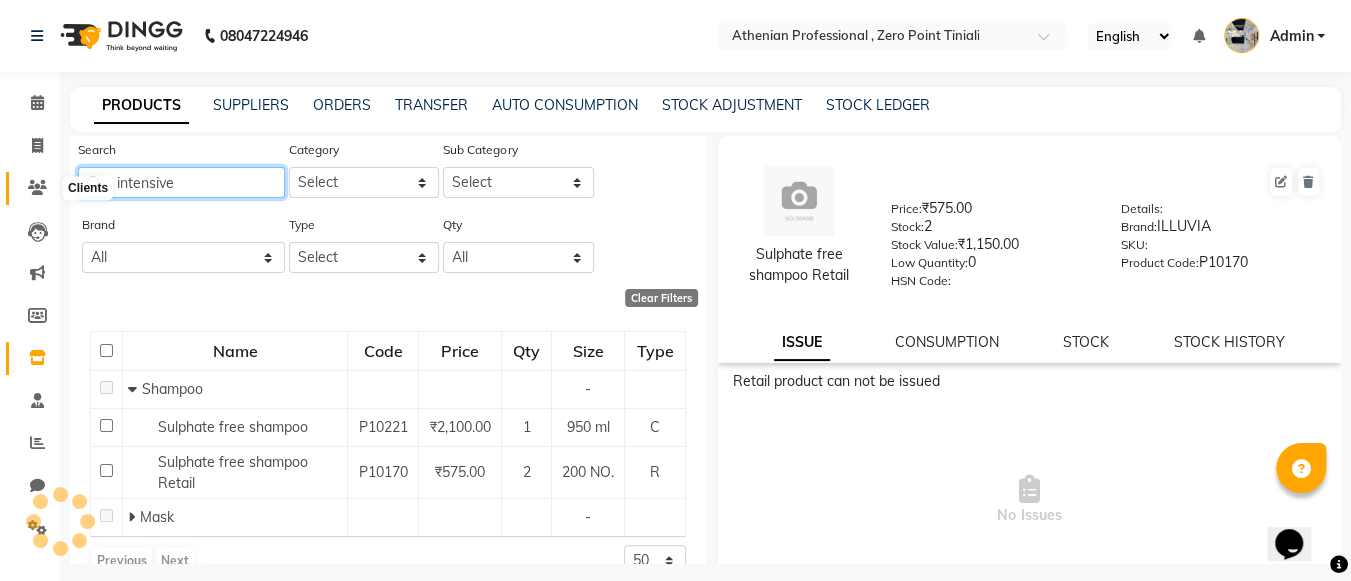 scroll, scrollTop: 0, scrollLeft: 0, axis: both 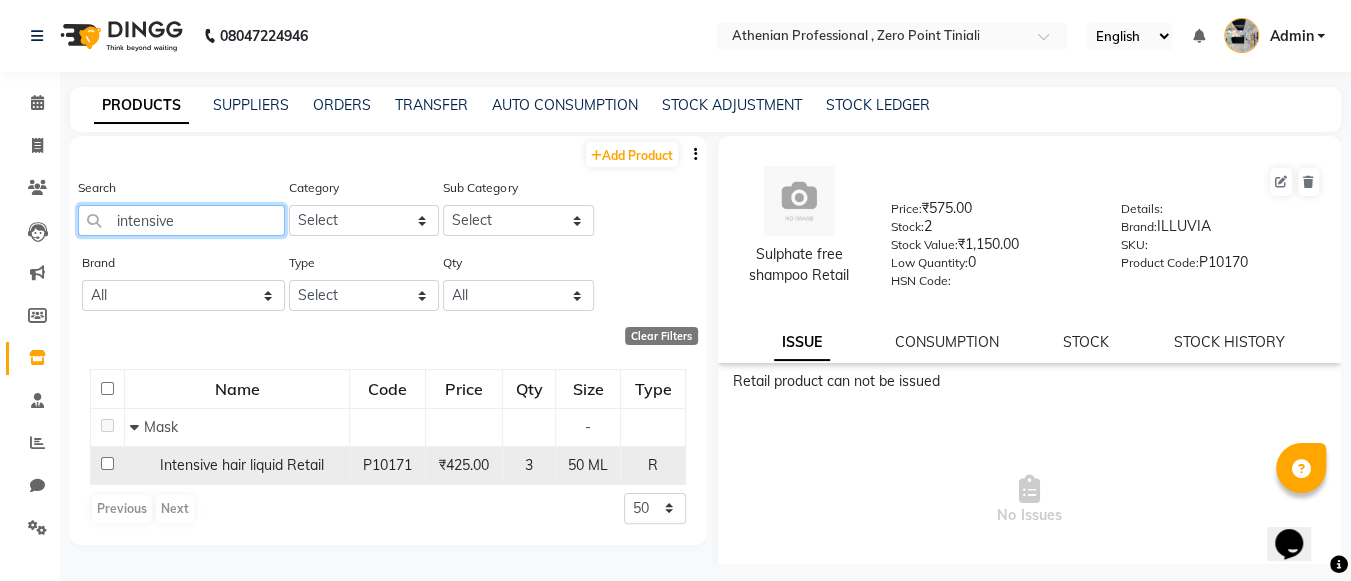 type on "intensive" 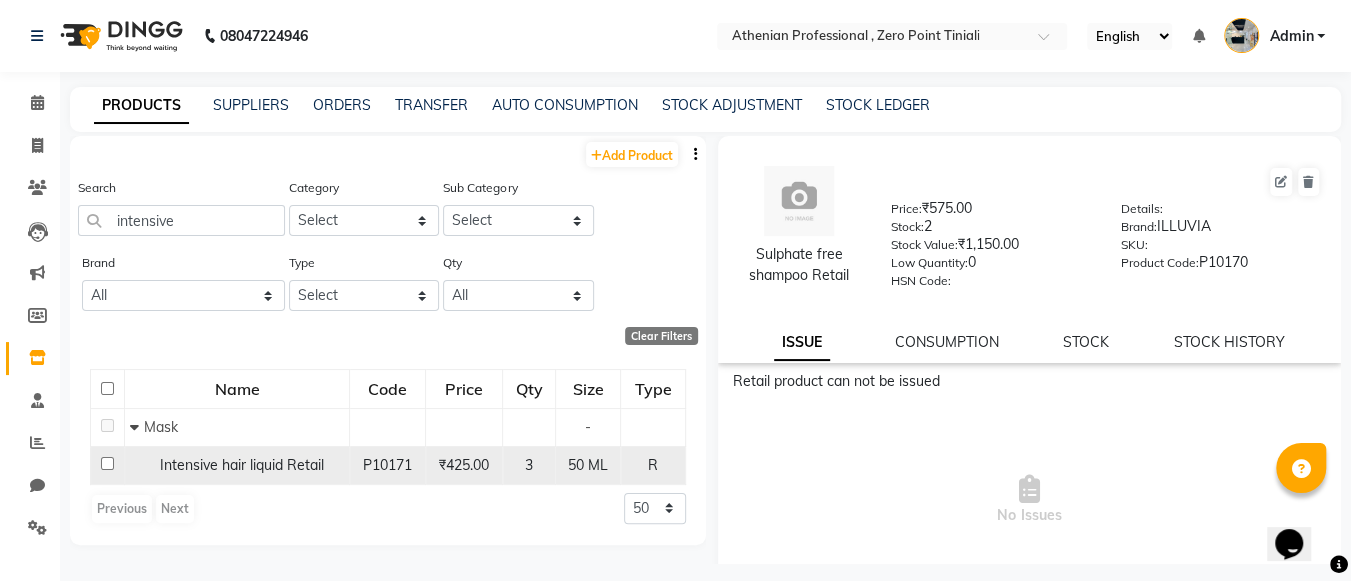 click on "Intensive hair liquid Retail" 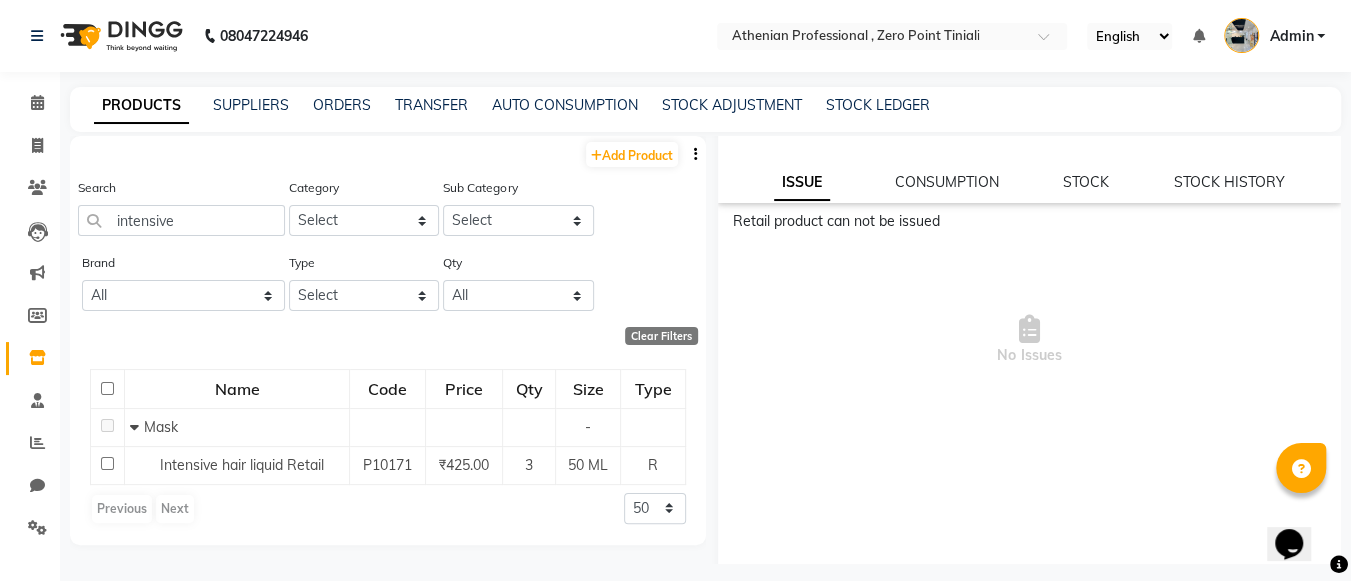 scroll, scrollTop: 0, scrollLeft: 0, axis: both 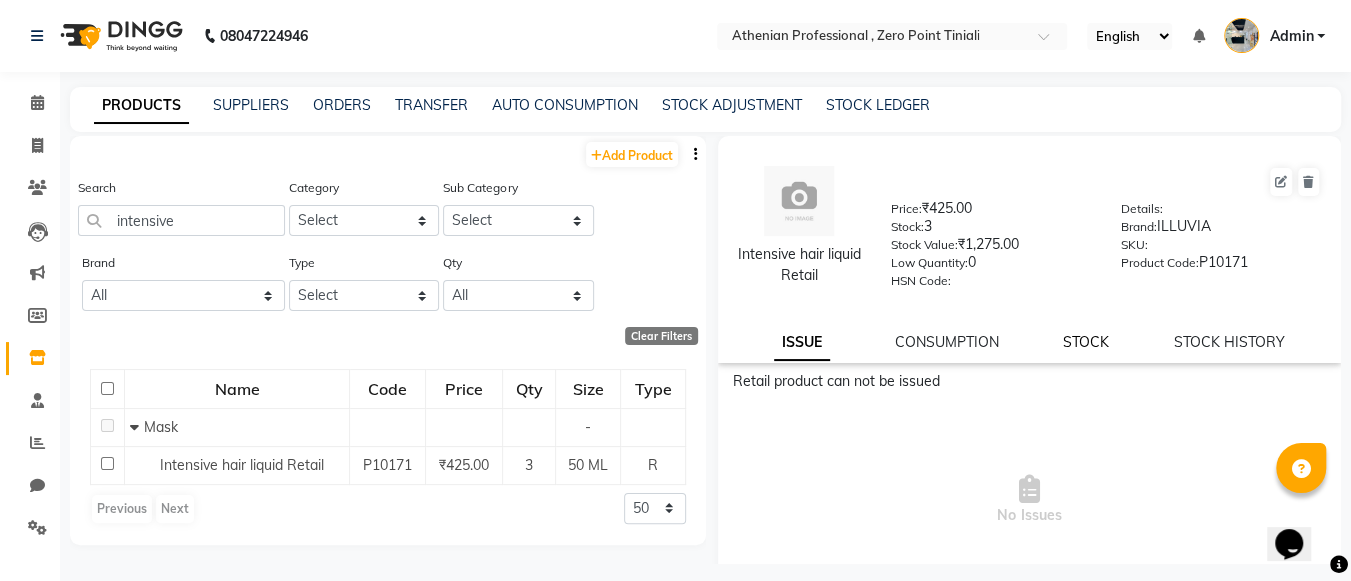 click on "STOCK" 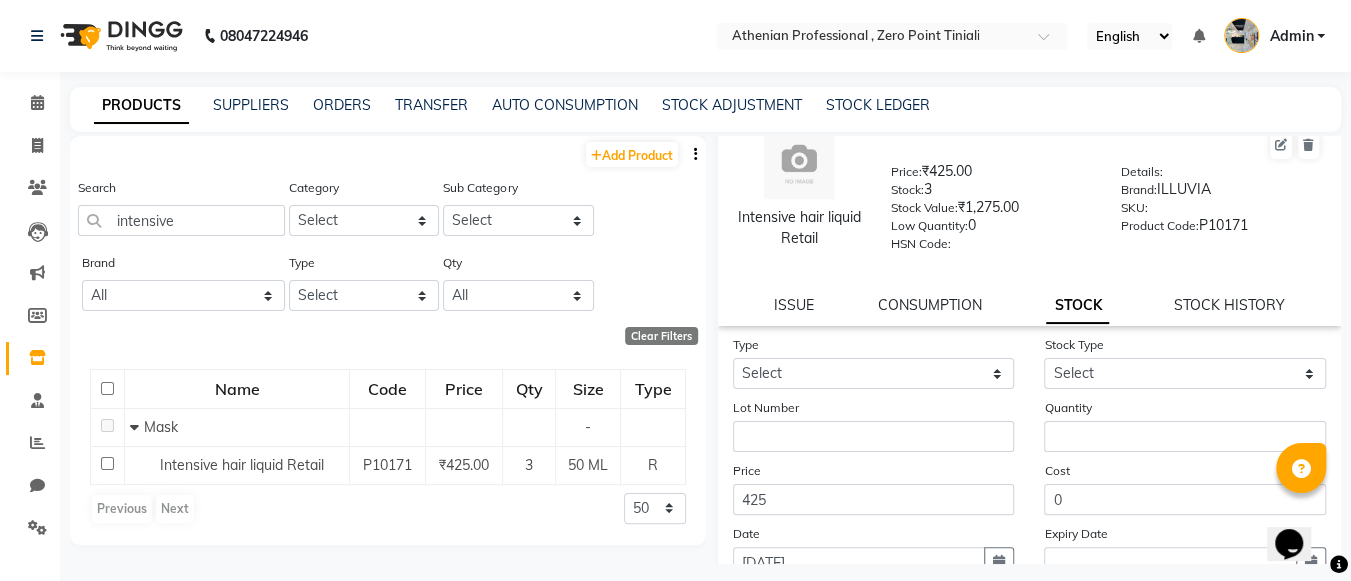 scroll, scrollTop: 30, scrollLeft: 0, axis: vertical 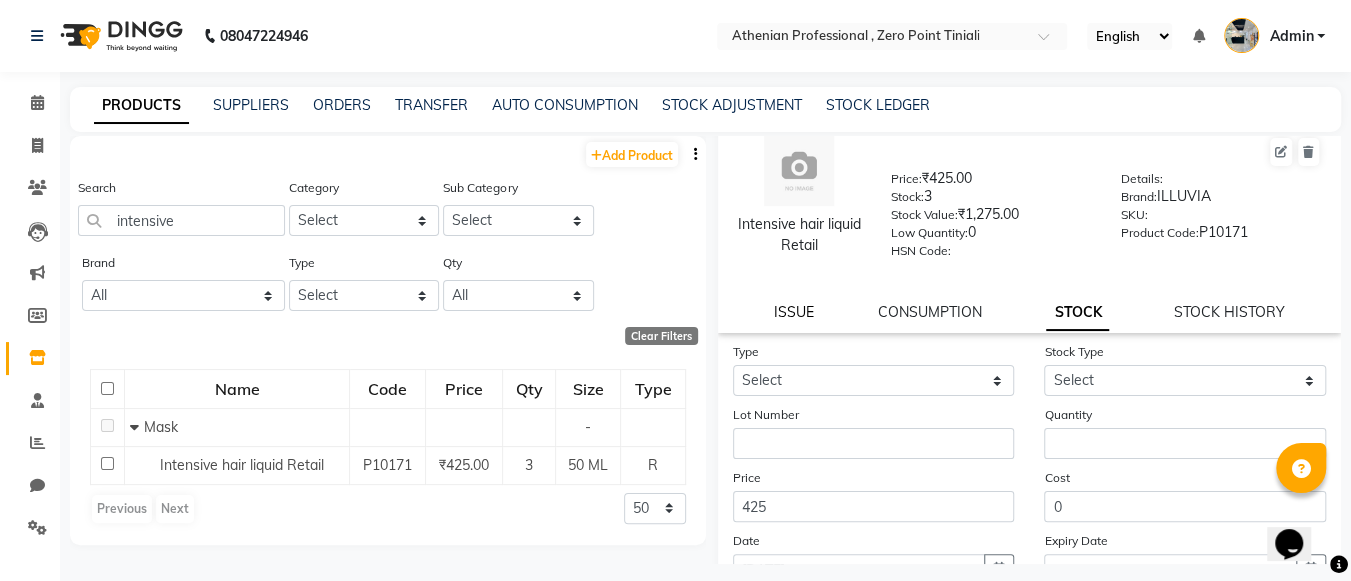 click on "ISSUE" 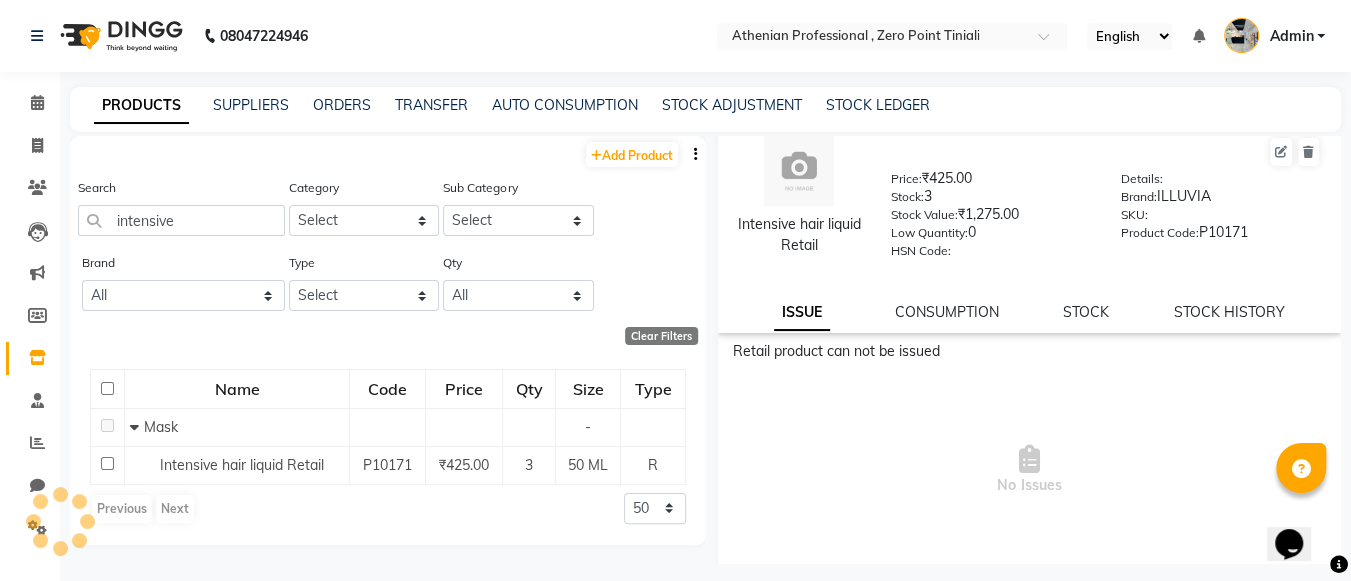 click on "STOCK" 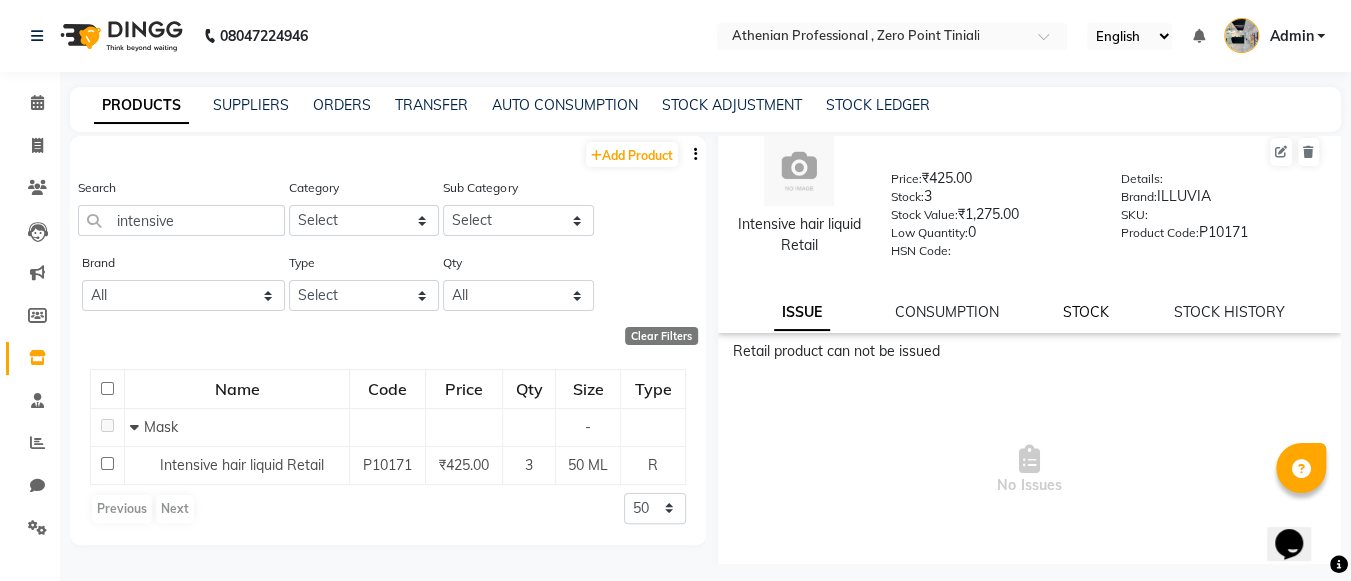 click on "STOCK" 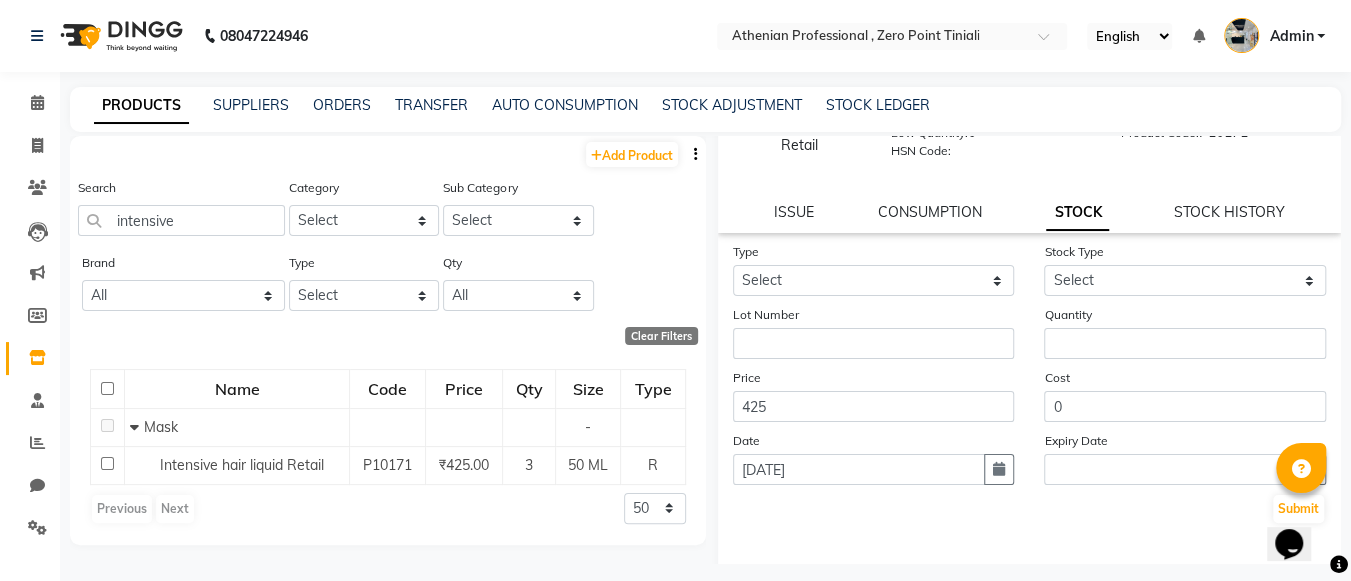 scroll, scrollTop: 131, scrollLeft: 0, axis: vertical 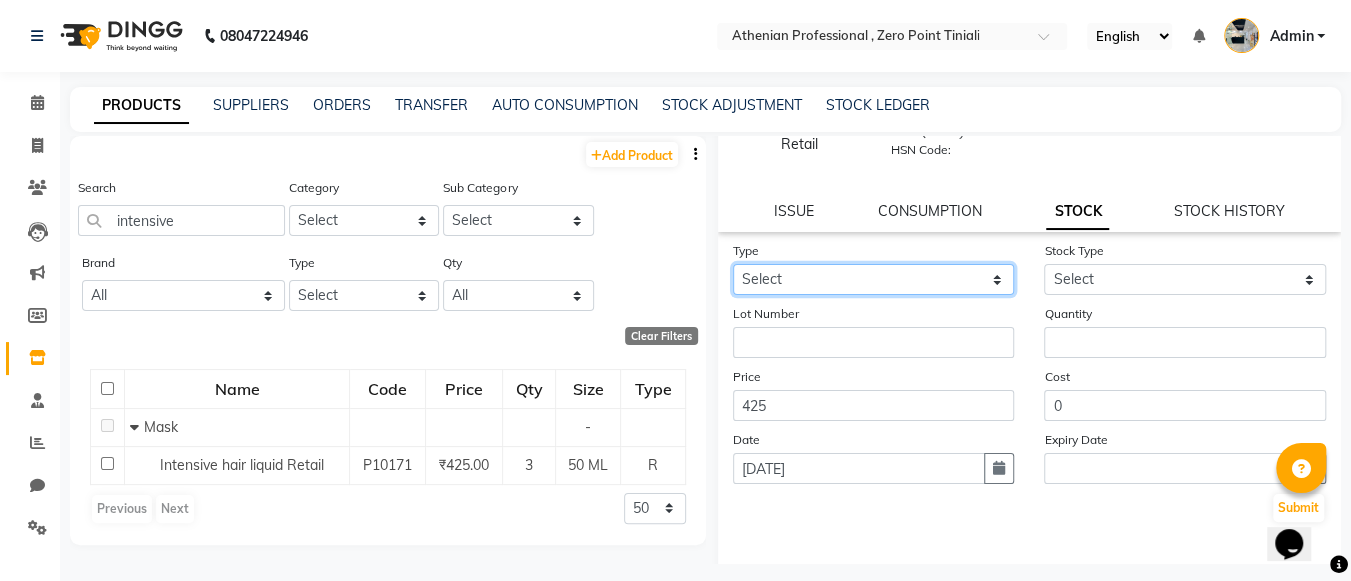 click on "Select In Out" 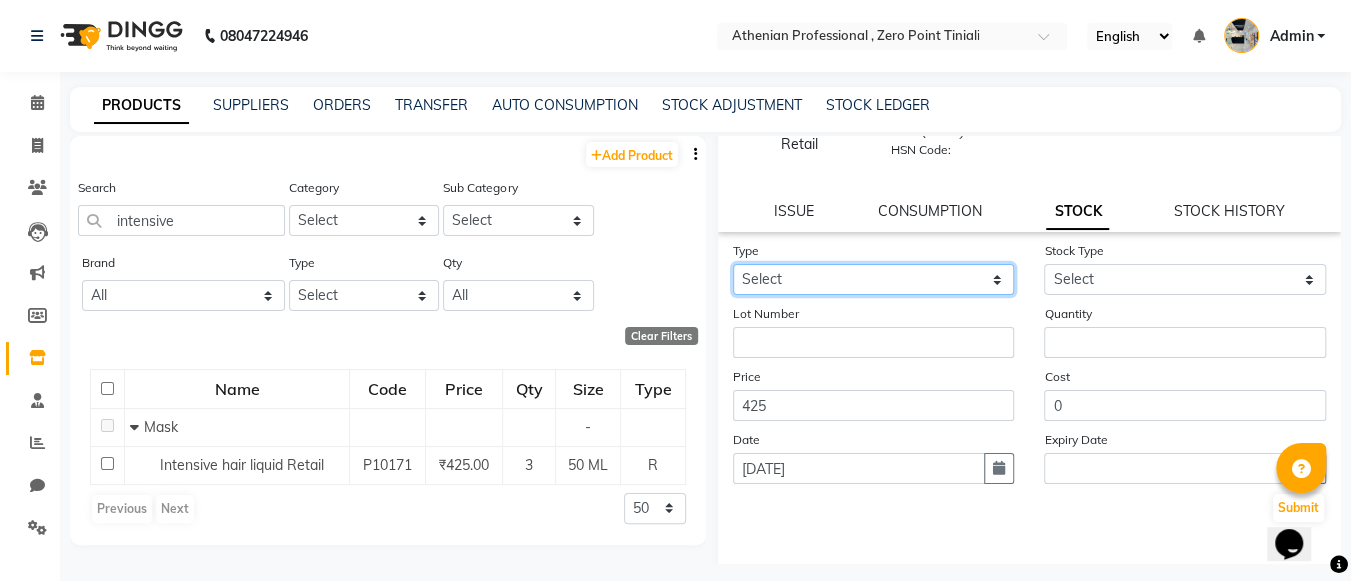 select on "out" 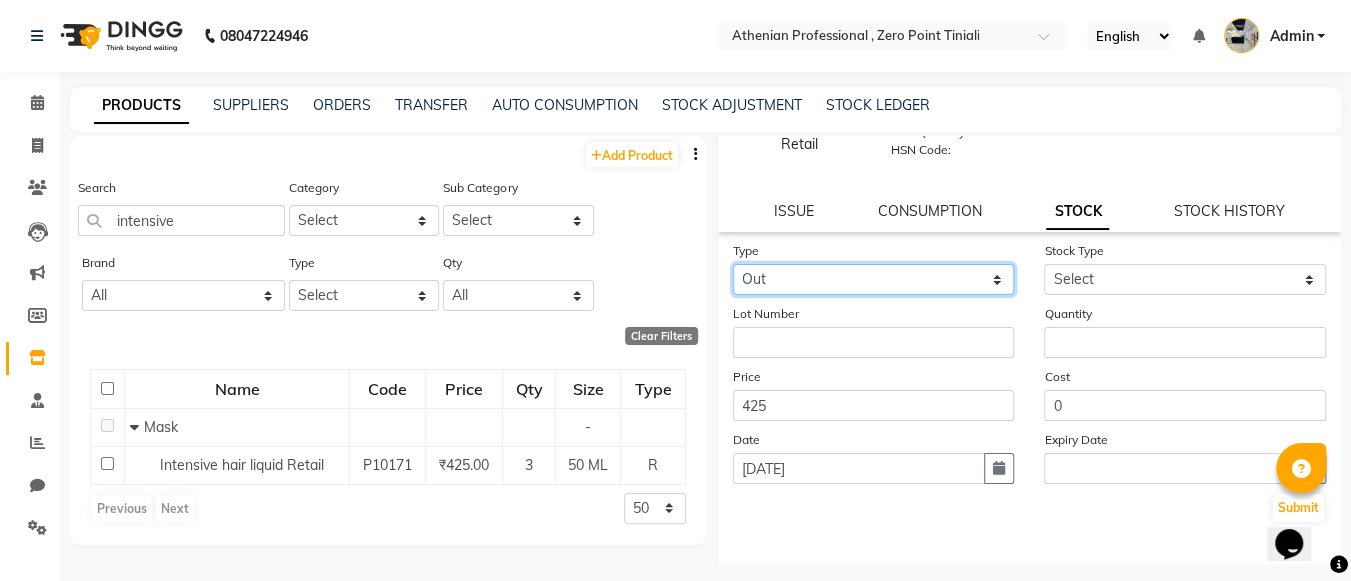 click on "Select In Out" 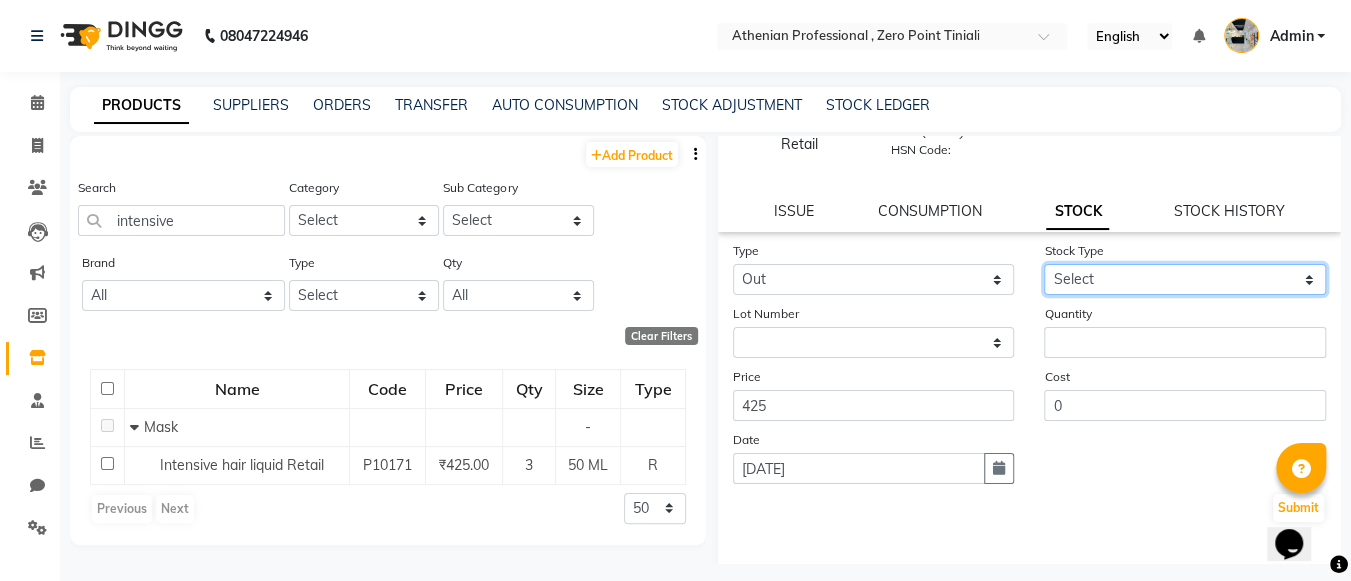 click on "Select Internal Use Damaged Expired Adjustment Return Other" 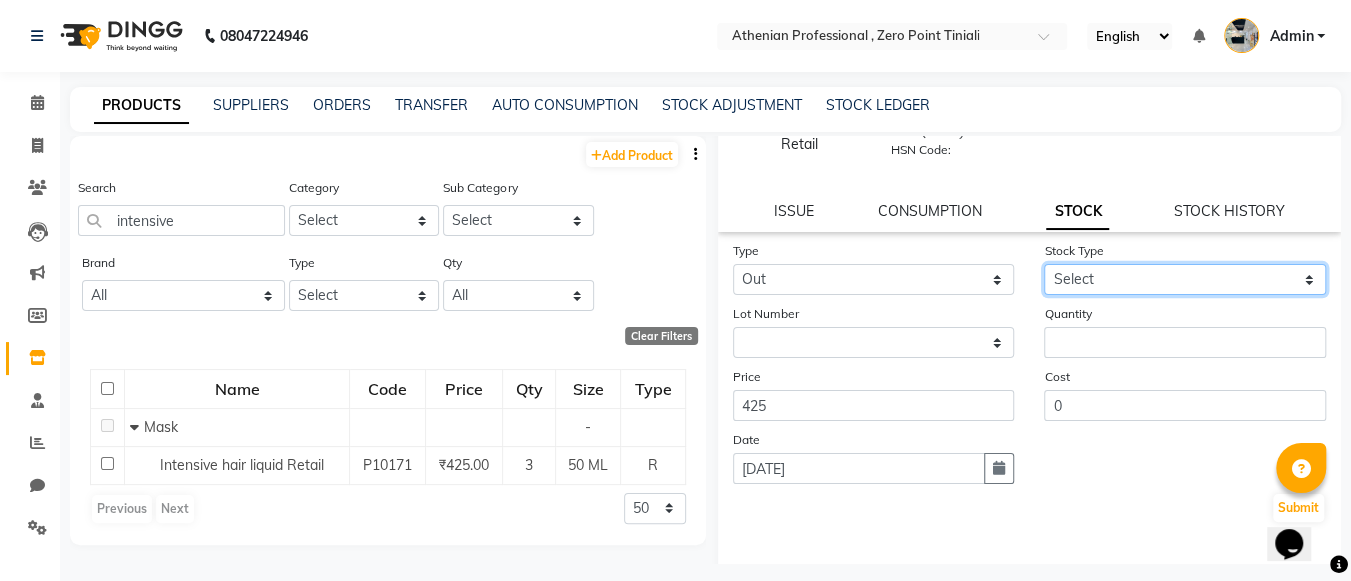 select on "internal use" 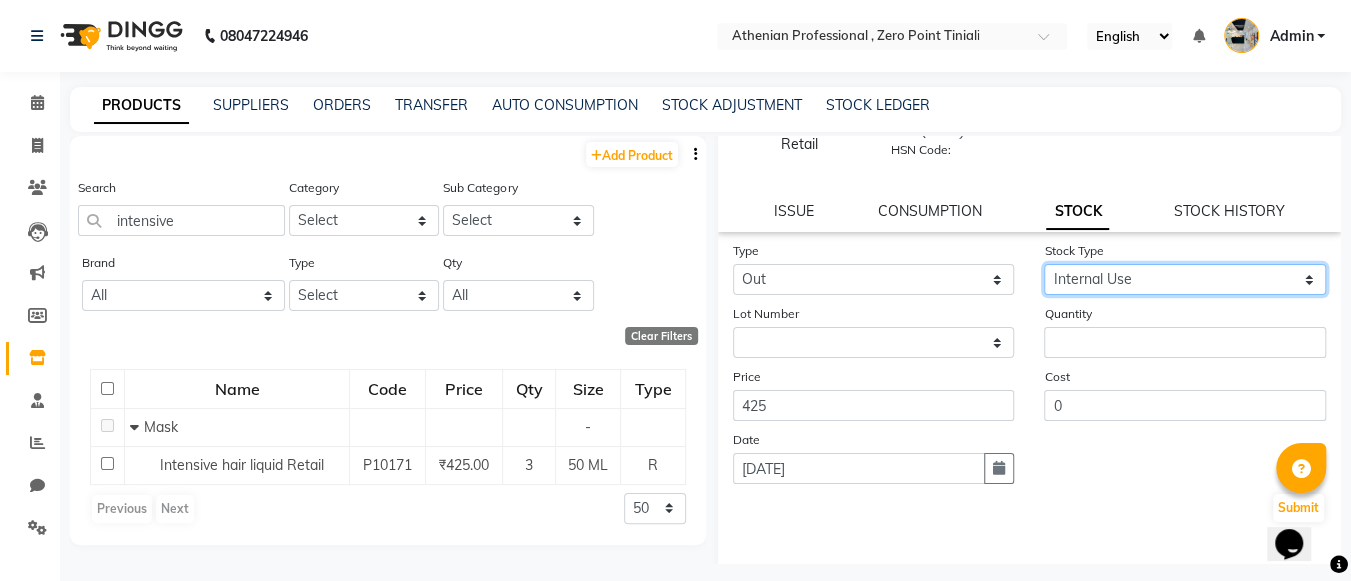 click on "Select Internal Use Damaged Expired Adjustment Return Other" 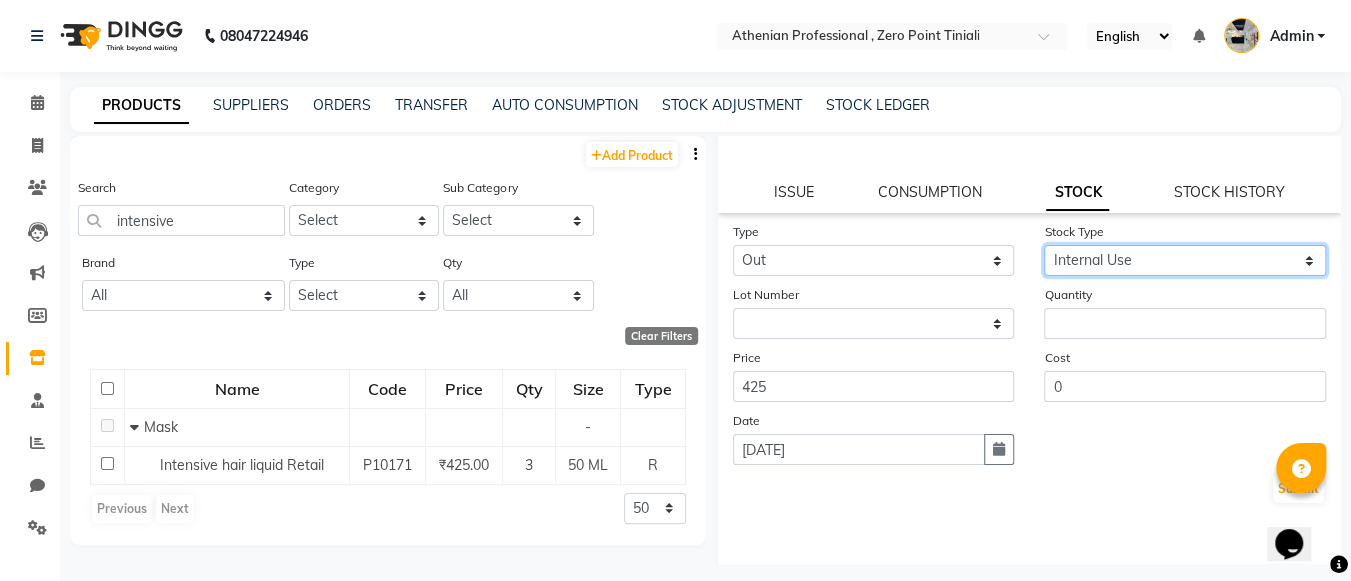 scroll, scrollTop: 151, scrollLeft: 0, axis: vertical 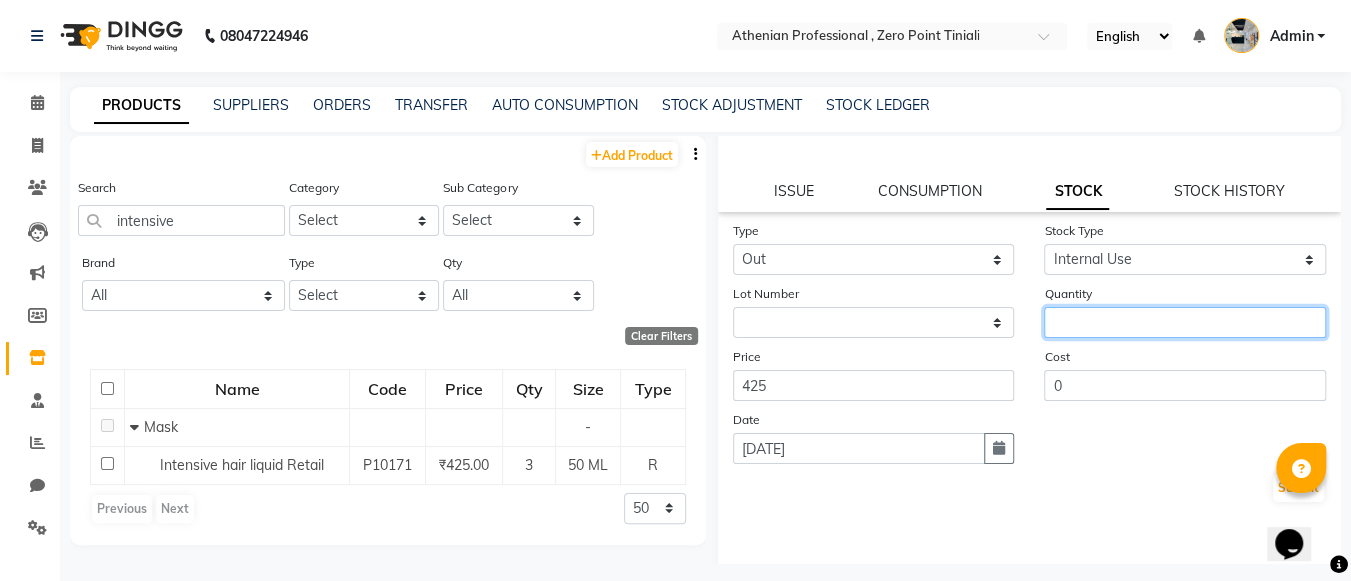 click 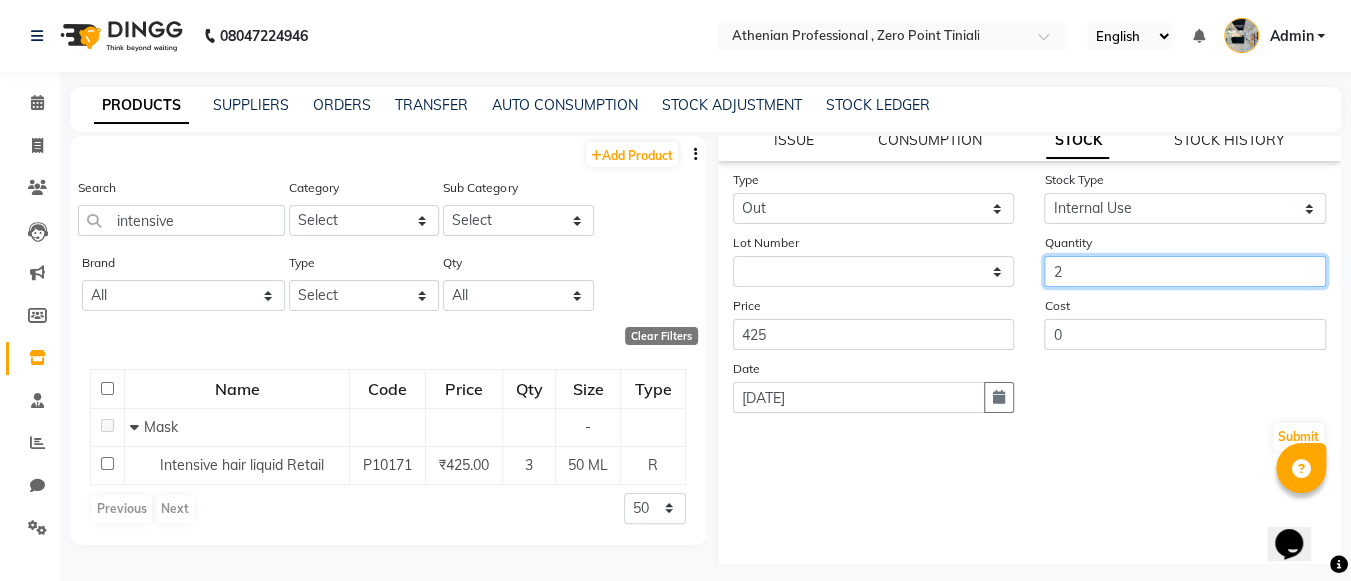 scroll, scrollTop: 203, scrollLeft: 0, axis: vertical 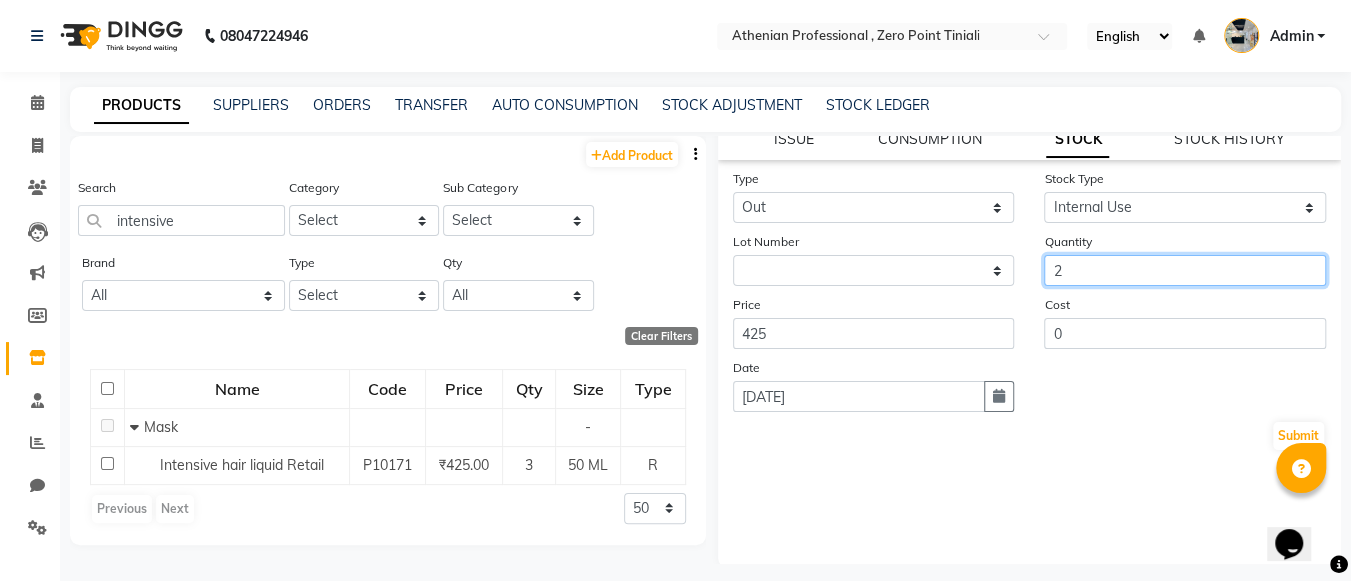 drag, startPoint x: 1070, startPoint y: 279, endPoint x: 1029, endPoint y: 275, distance: 41.19466 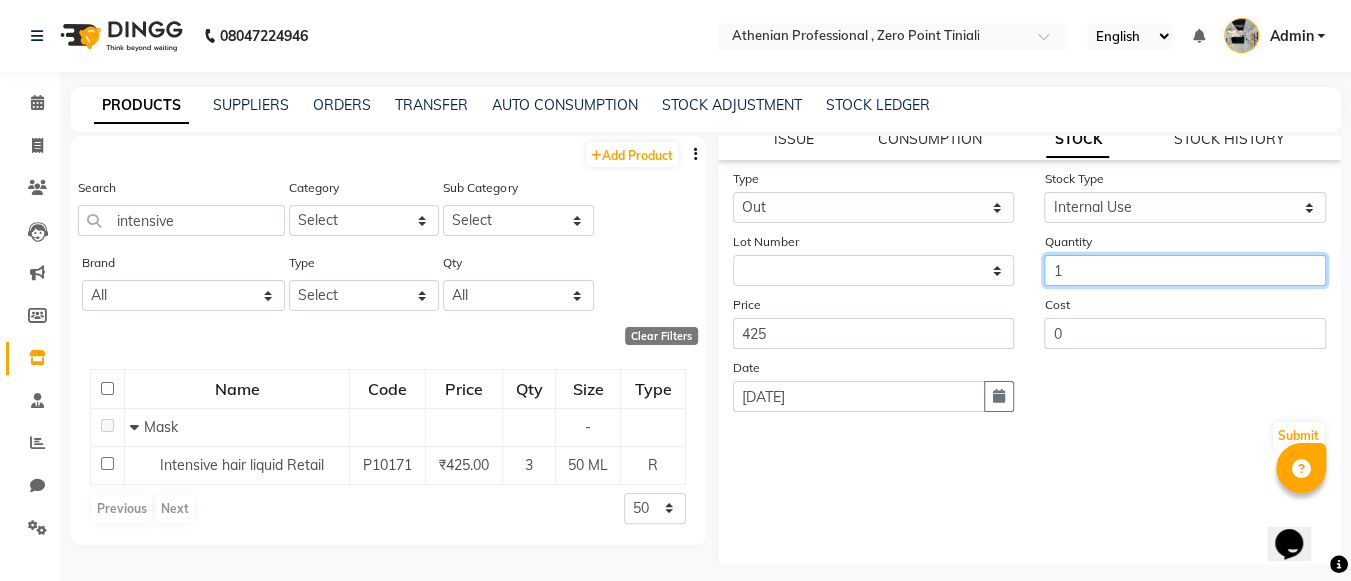 scroll, scrollTop: 207, scrollLeft: 0, axis: vertical 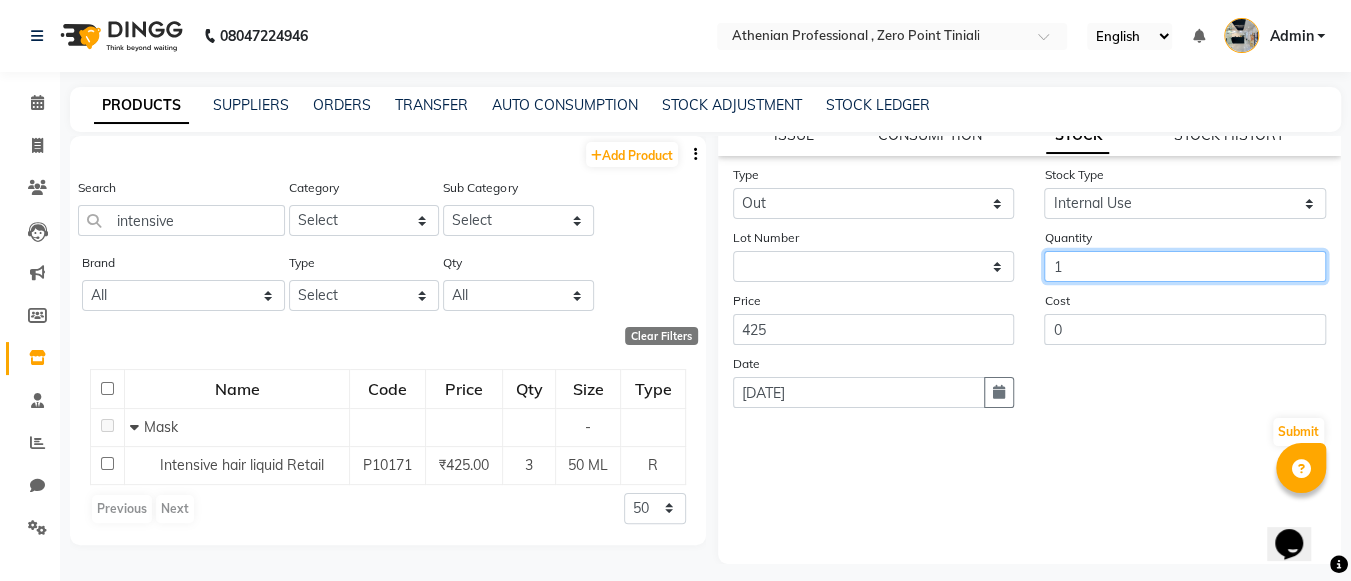 type on "1" 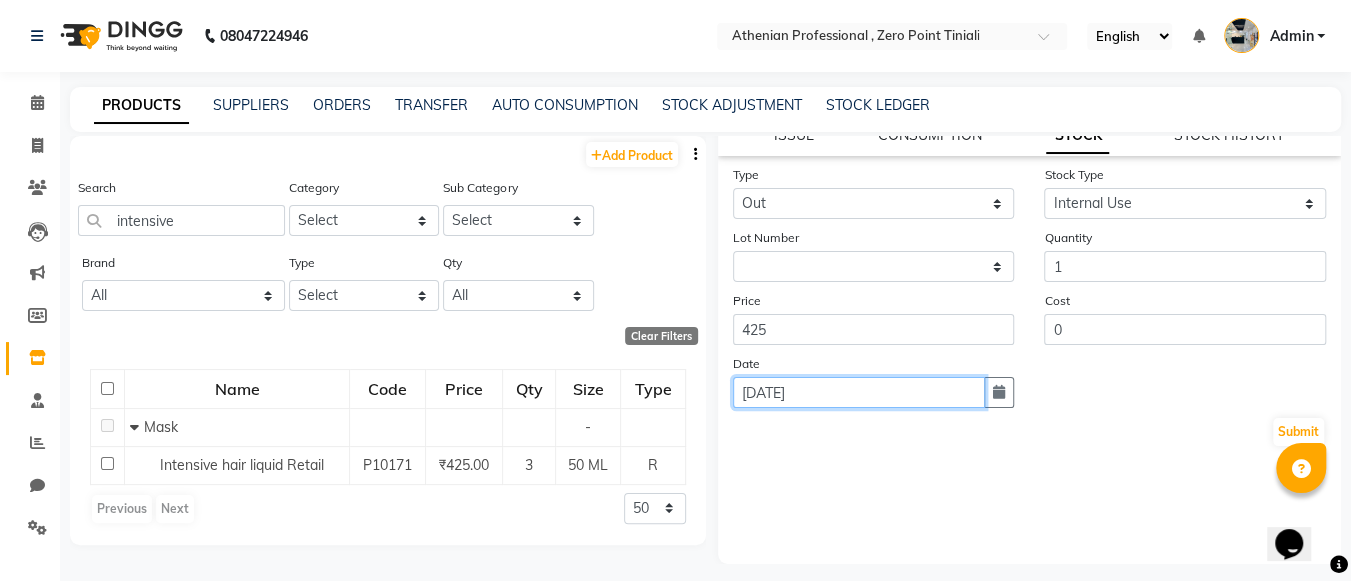 click on "[DATE]" 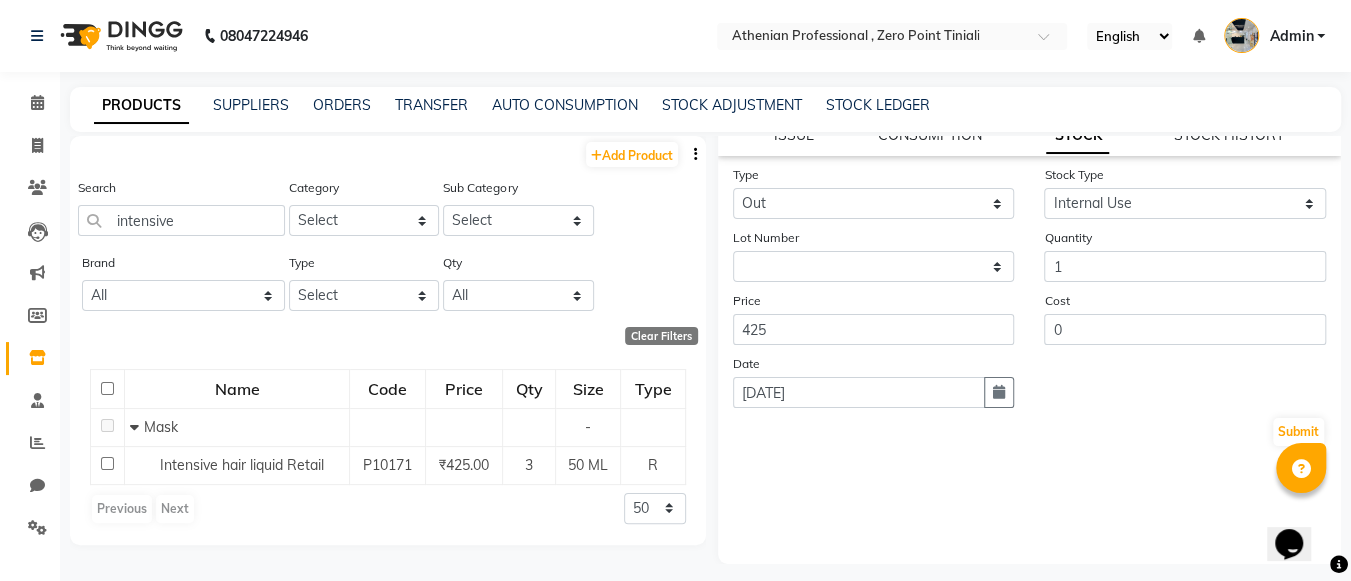 select on "7" 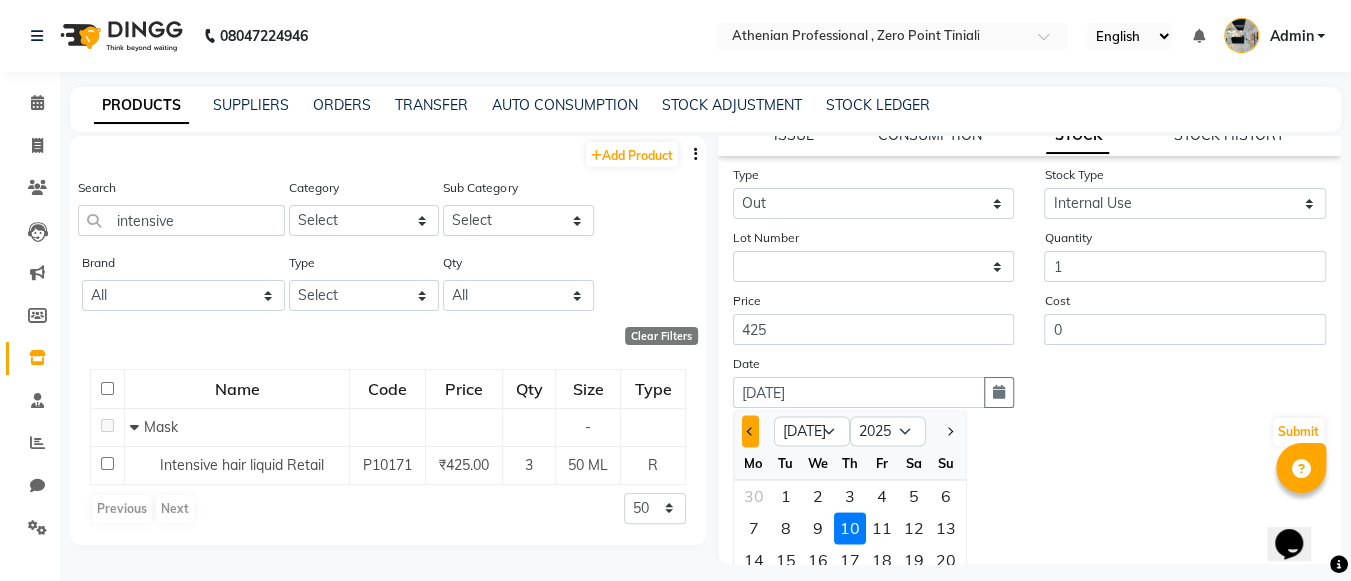 click 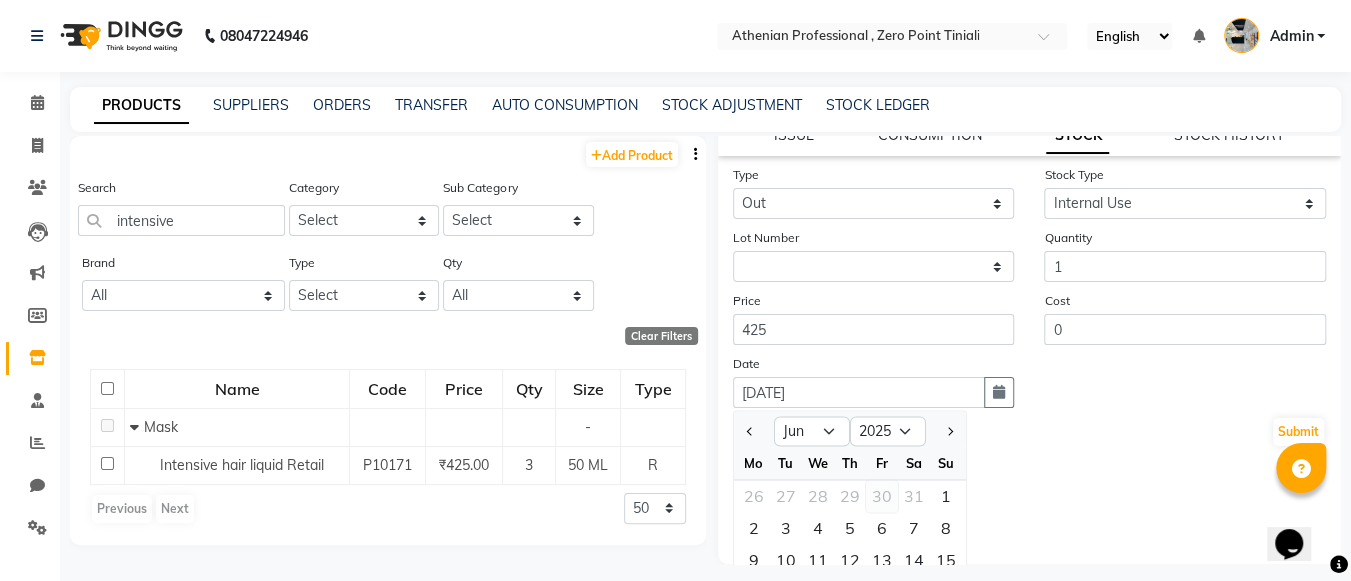 scroll, scrollTop: 12, scrollLeft: 0, axis: vertical 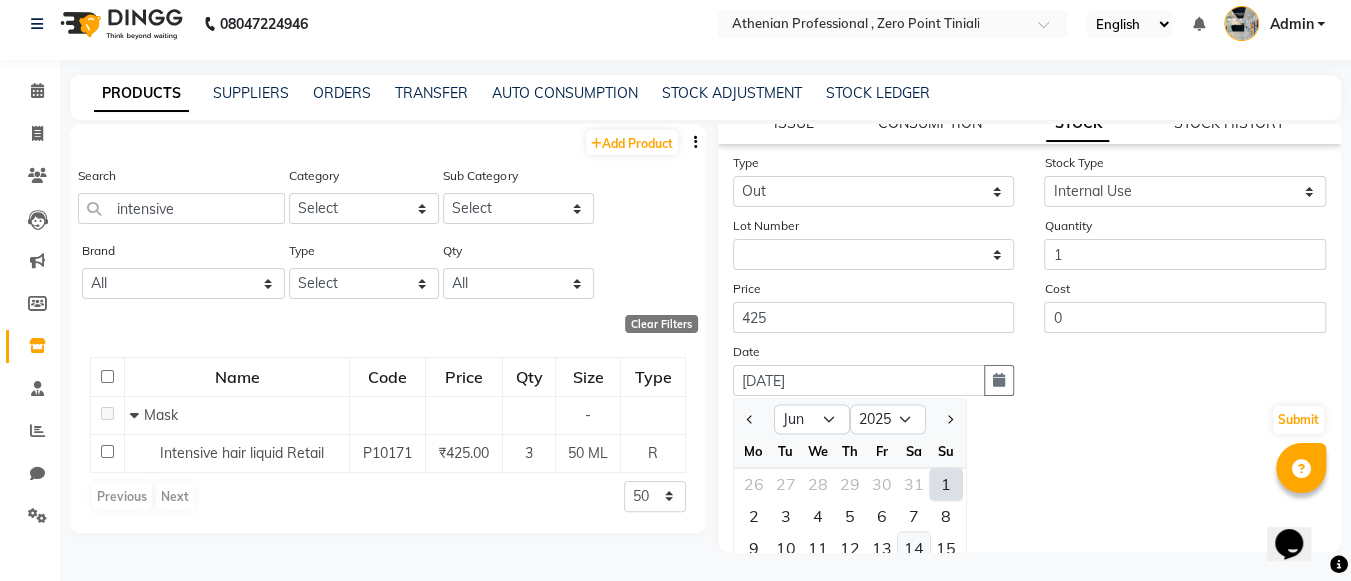 click on "14" 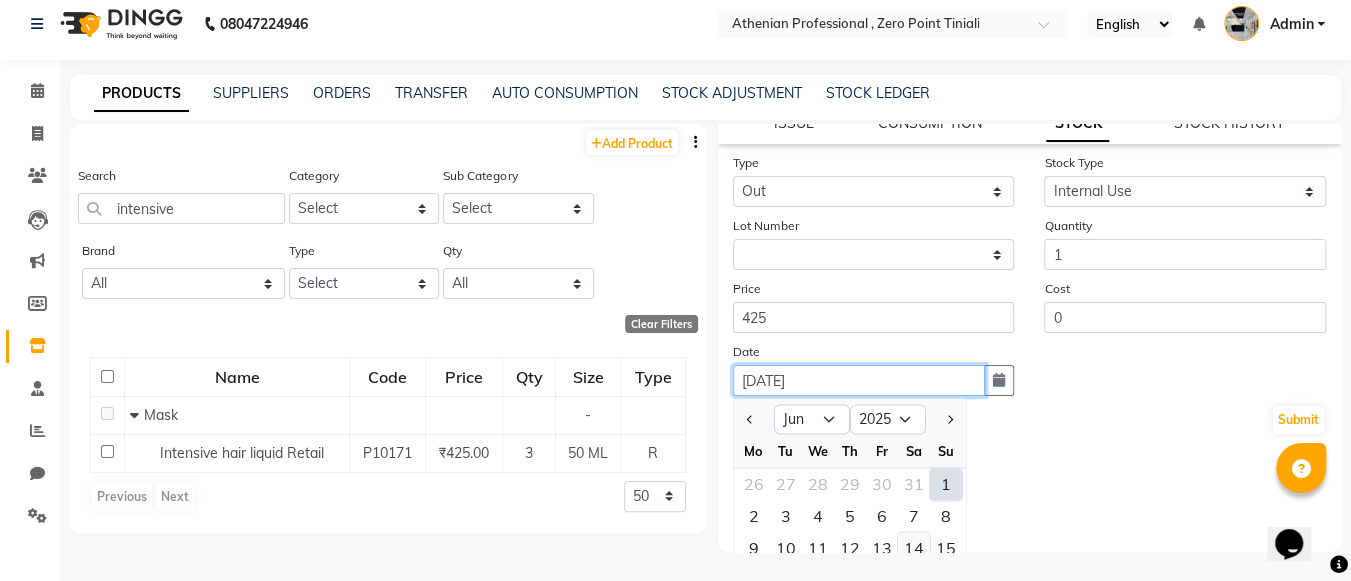 type on "14-06-2025" 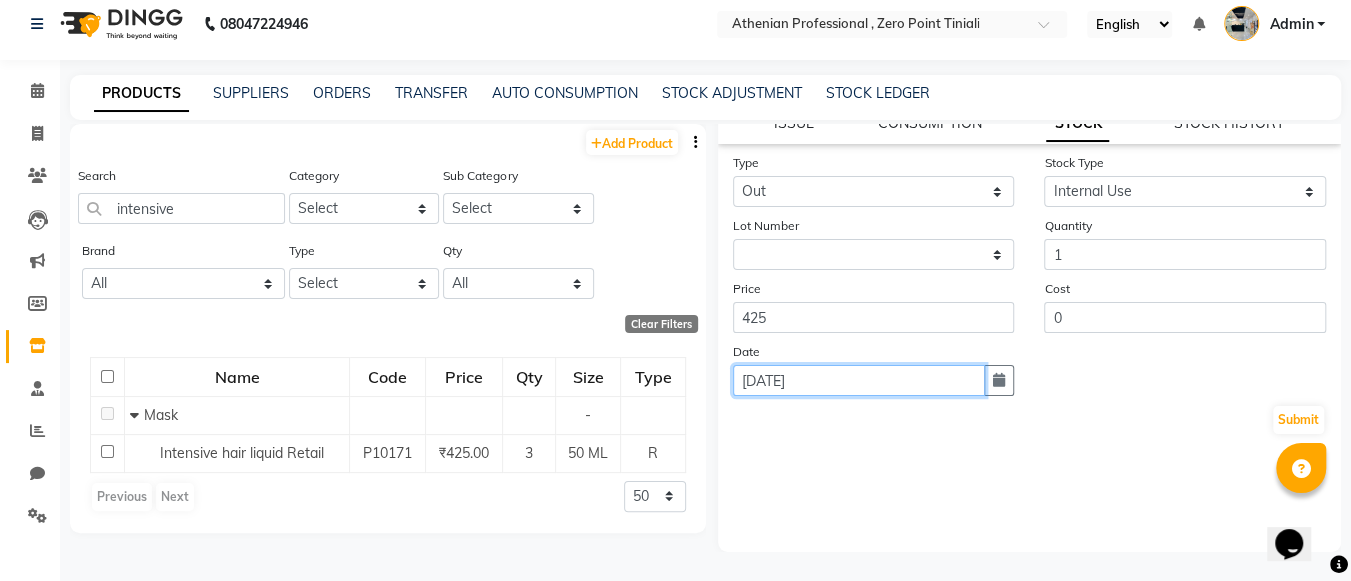 click on "14-06-2025" 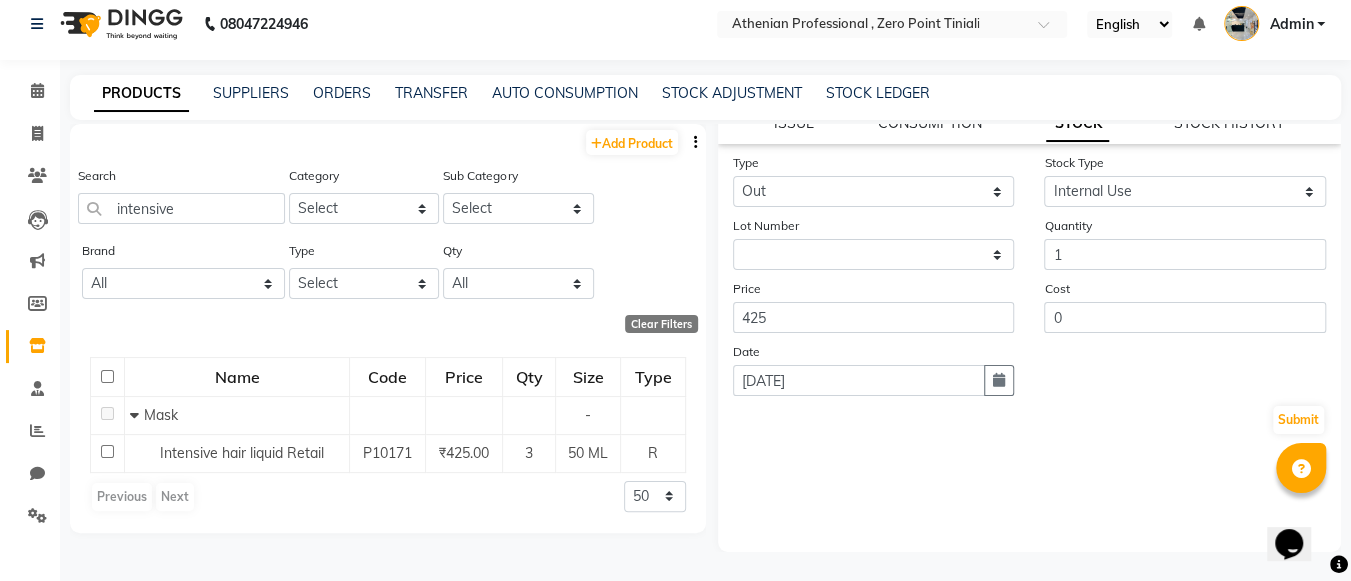 scroll, scrollTop: 12, scrollLeft: 0, axis: vertical 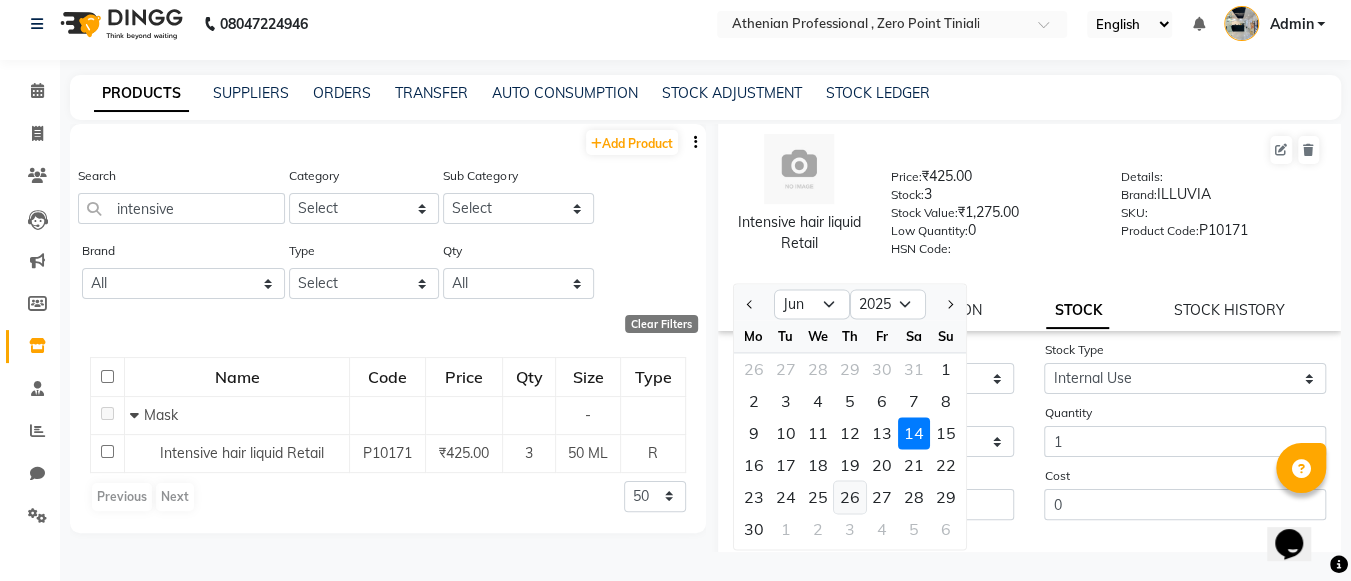 click on "26" 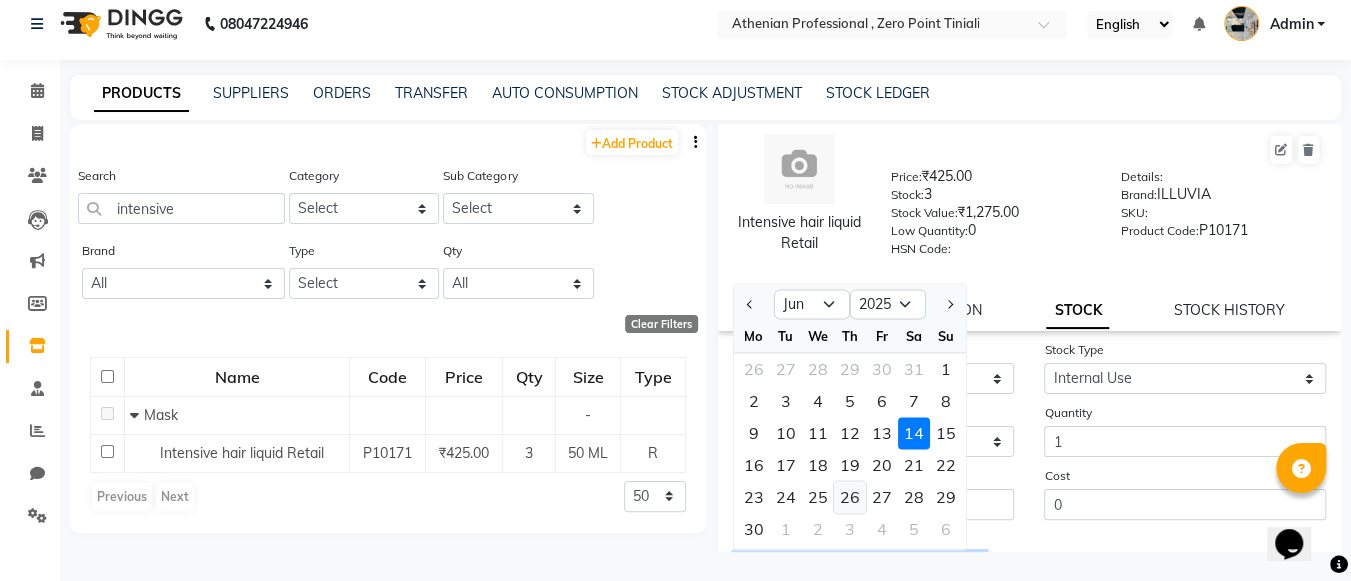 type on "26-06-2025" 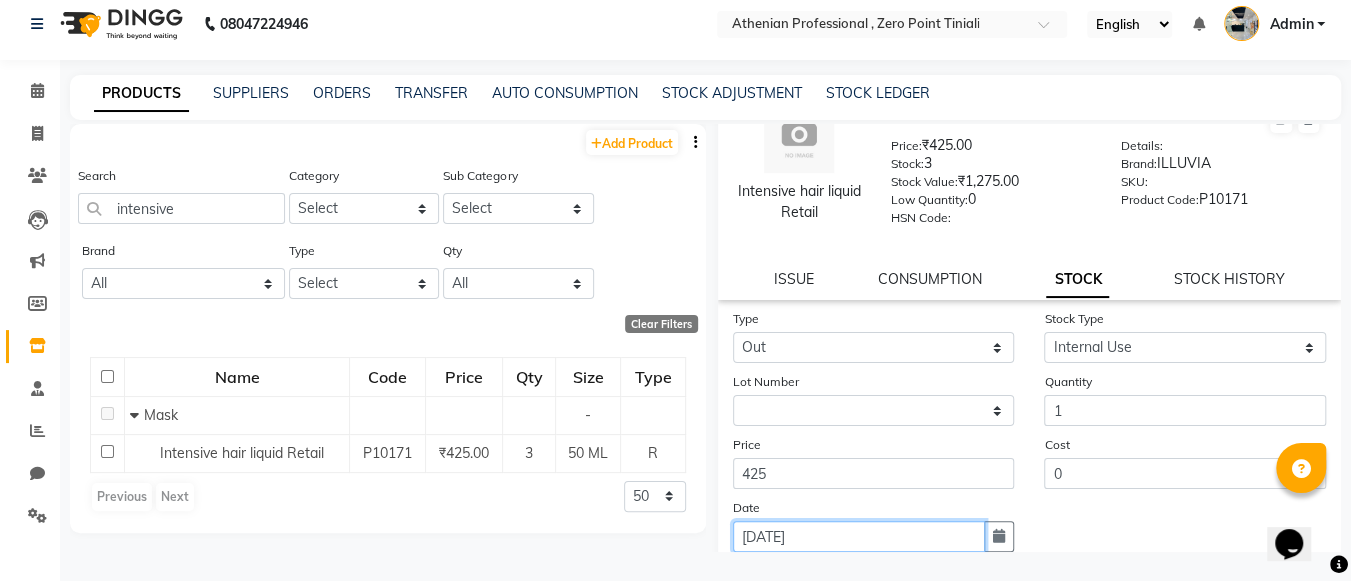 scroll, scrollTop: 207, scrollLeft: 0, axis: vertical 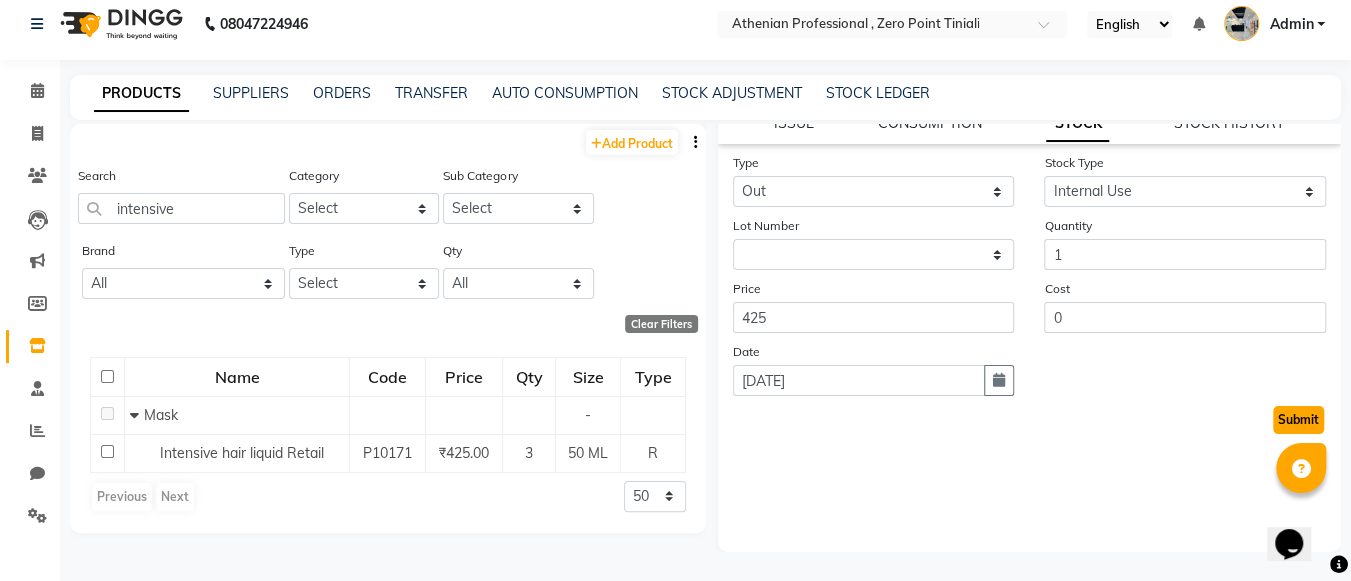 click on "Submit" 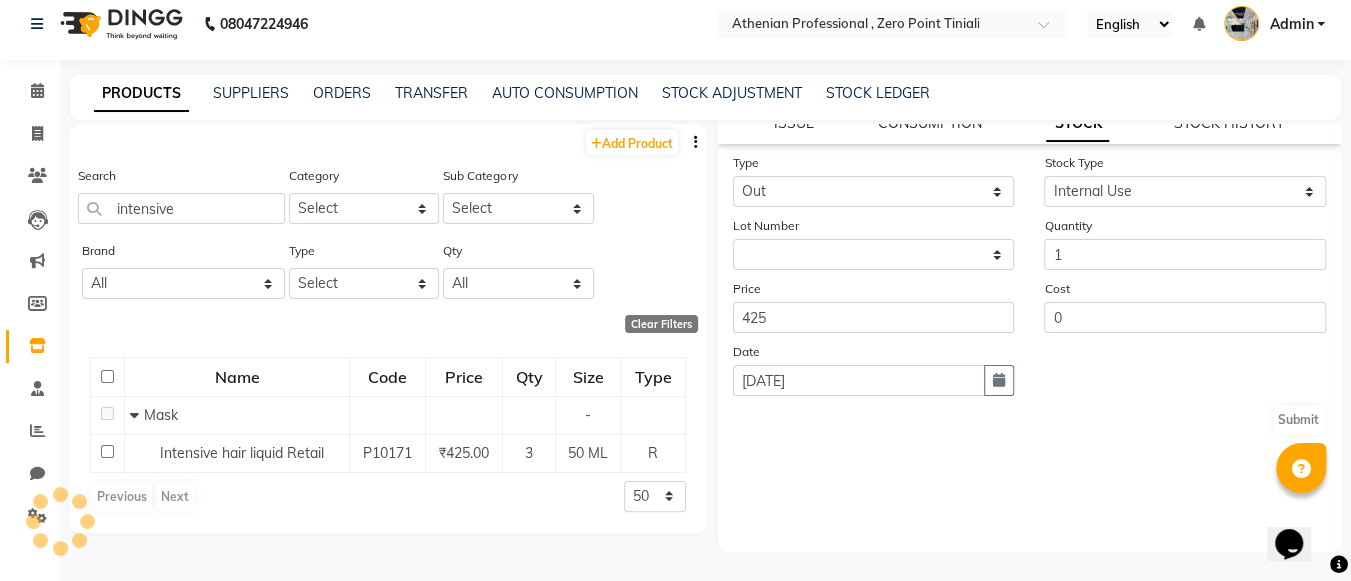 scroll, scrollTop: 0, scrollLeft: 0, axis: both 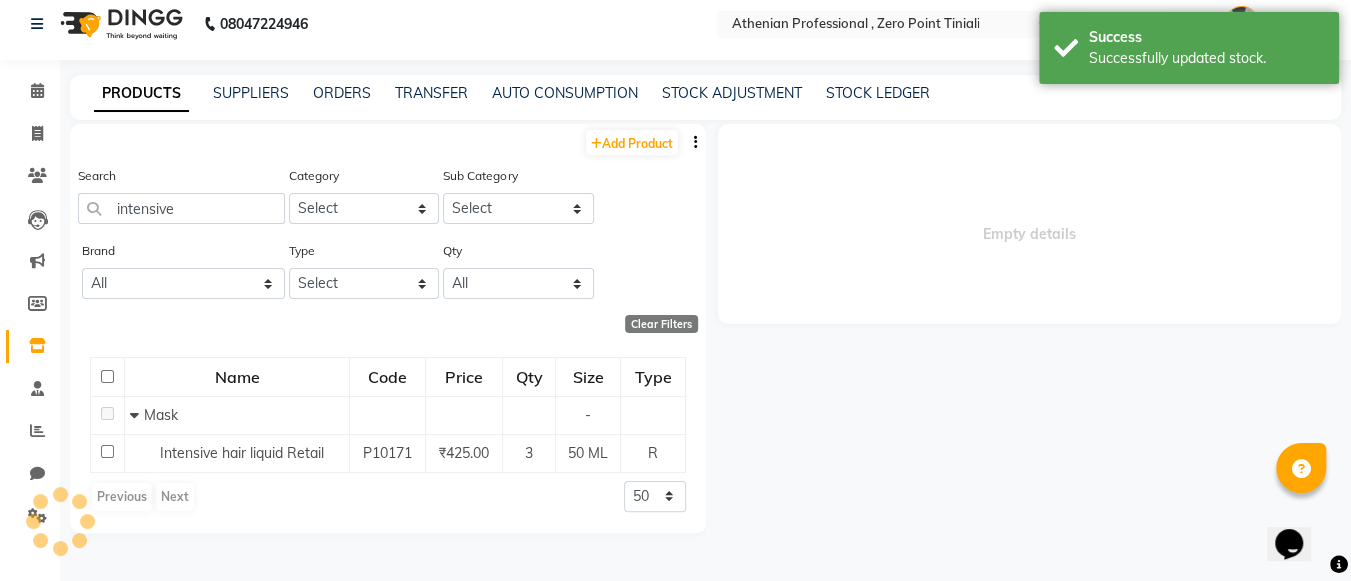 select 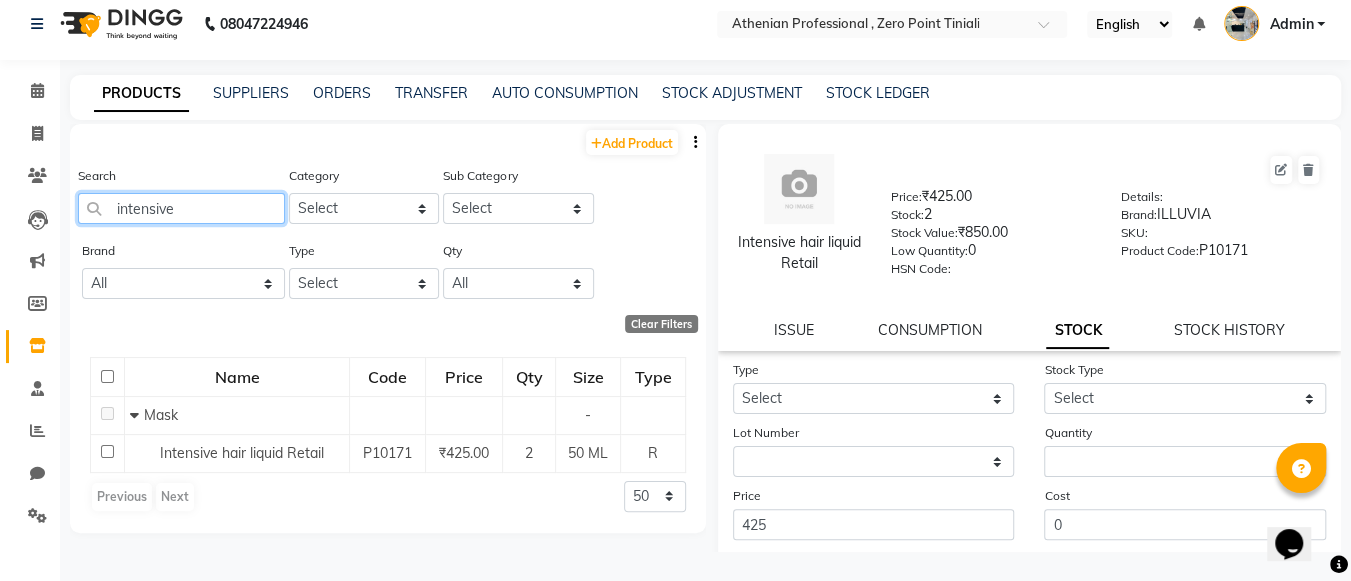 drag, startPoint x: 190, startPoint y: 199, endPoint x: 58, endPoint y: 202, distance: 132.03409 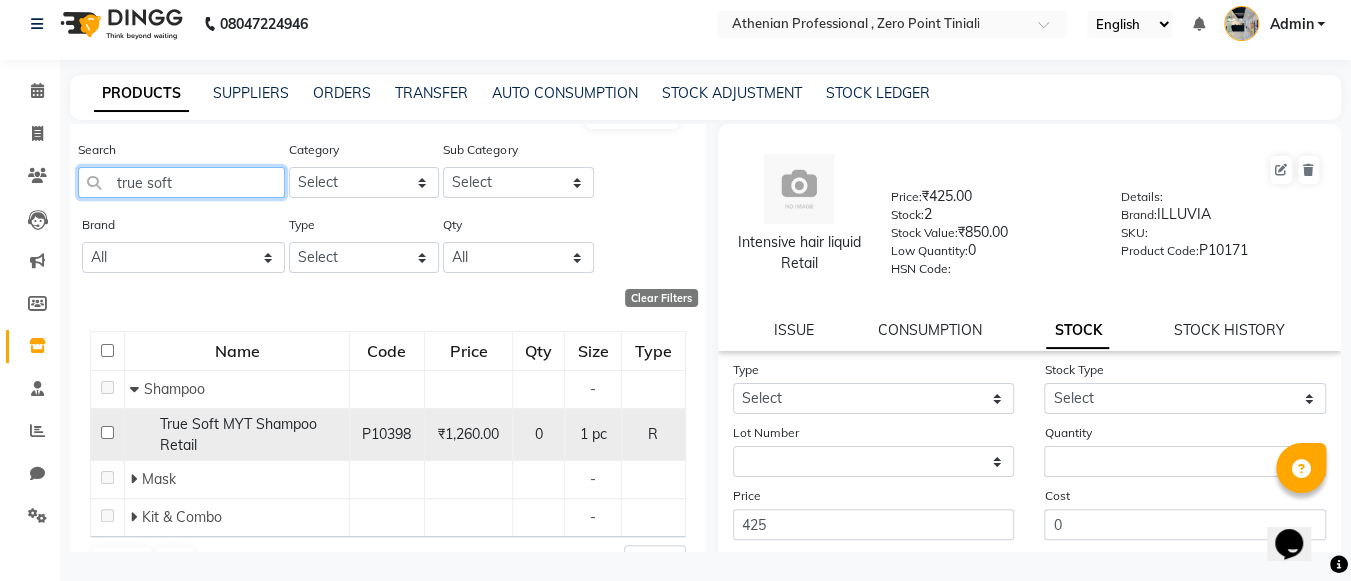 scroll, scrollTop: 27, scrollLeft: 0, axis: vertical 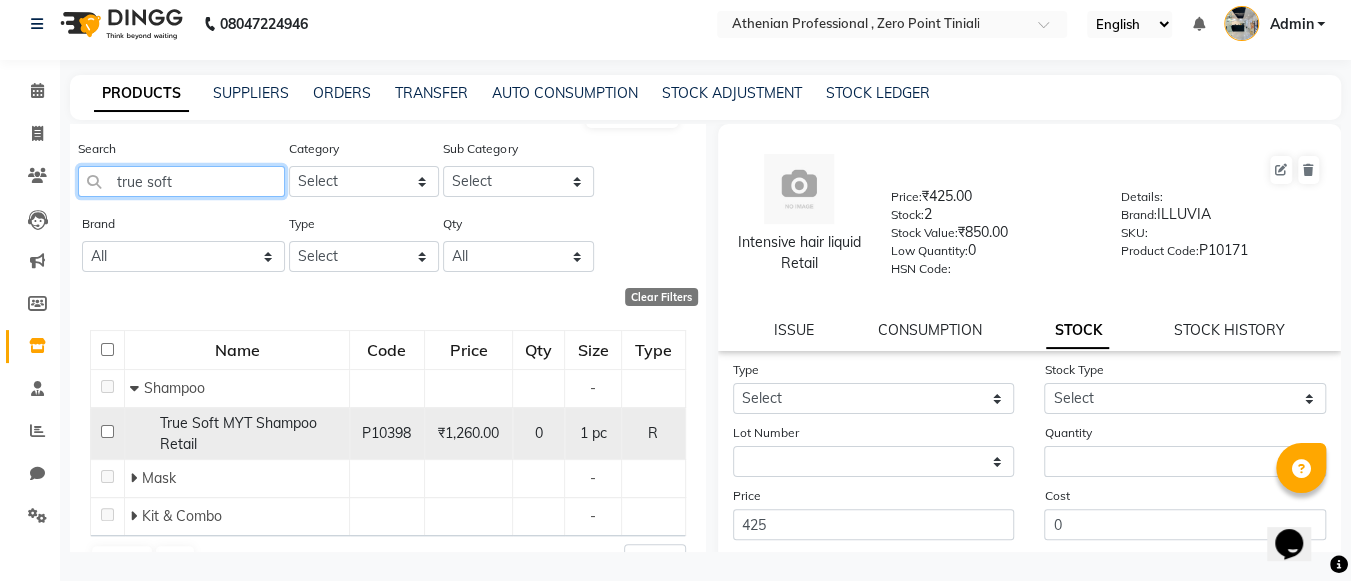 type on "true soft" 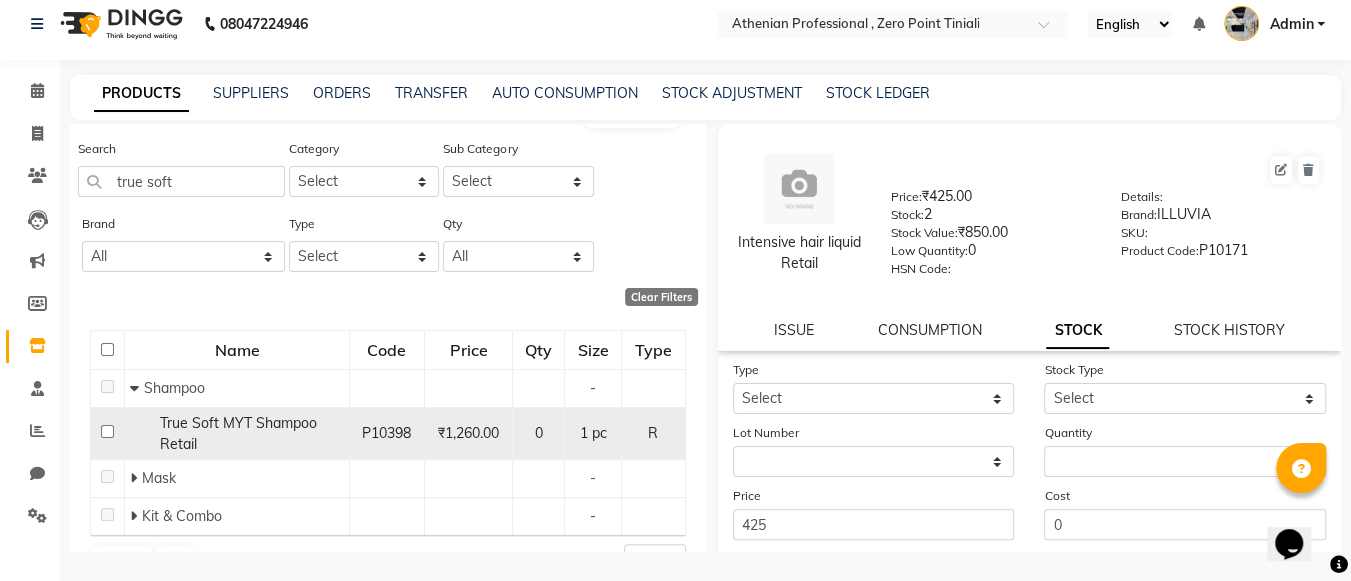 click on "True Soft MYT Shampoo Retail" 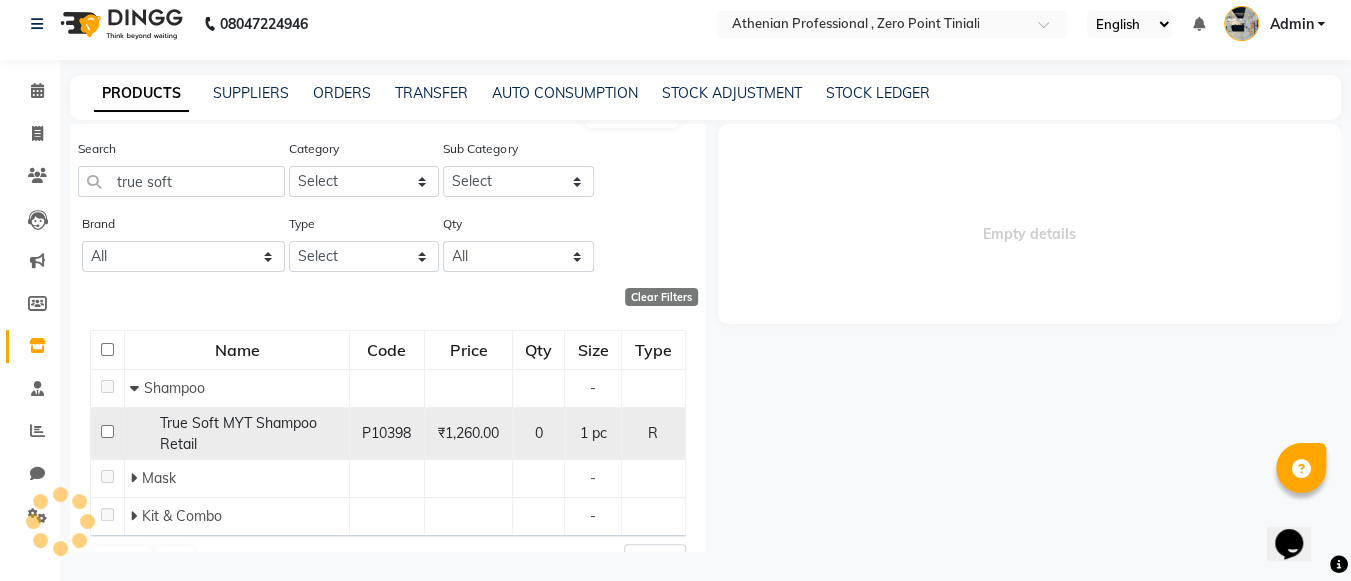 select 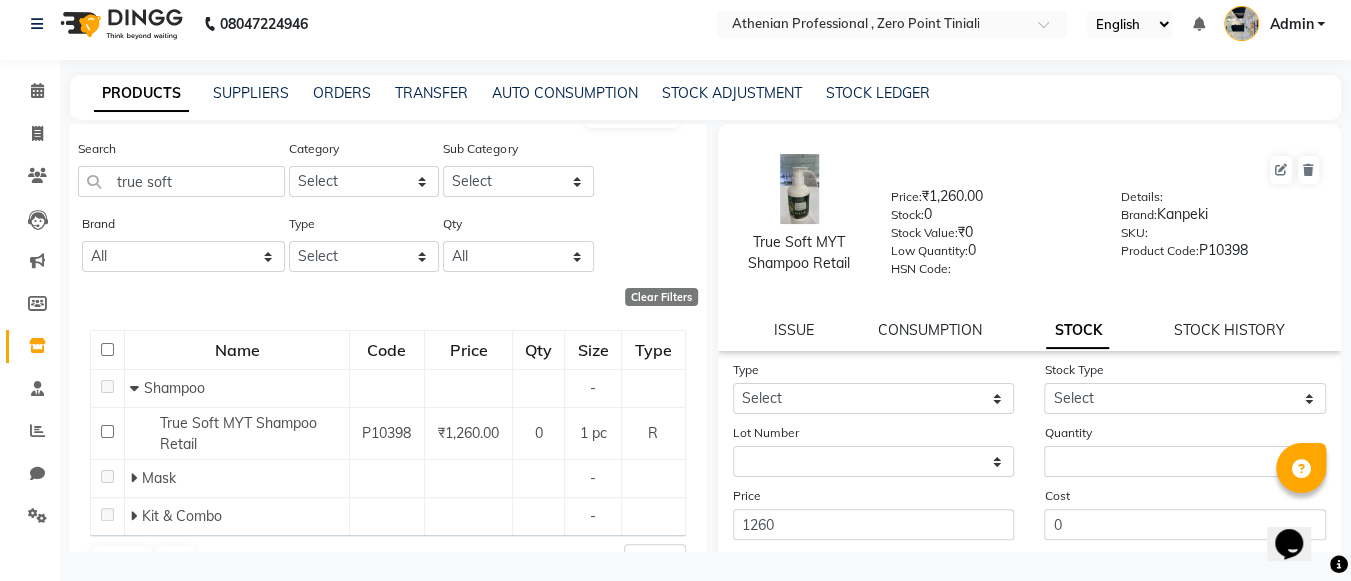 click on "Price:   ₹1,260.00" 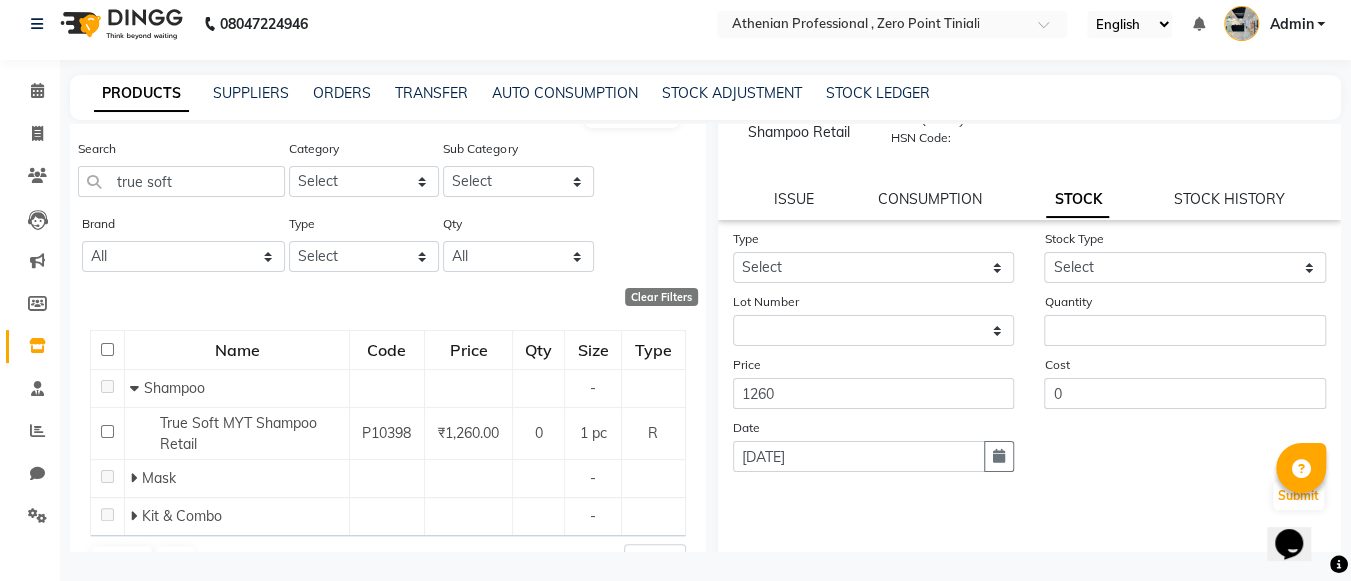 scroll, scrollTop: 161, scrollLeft: 0, axis: vertical 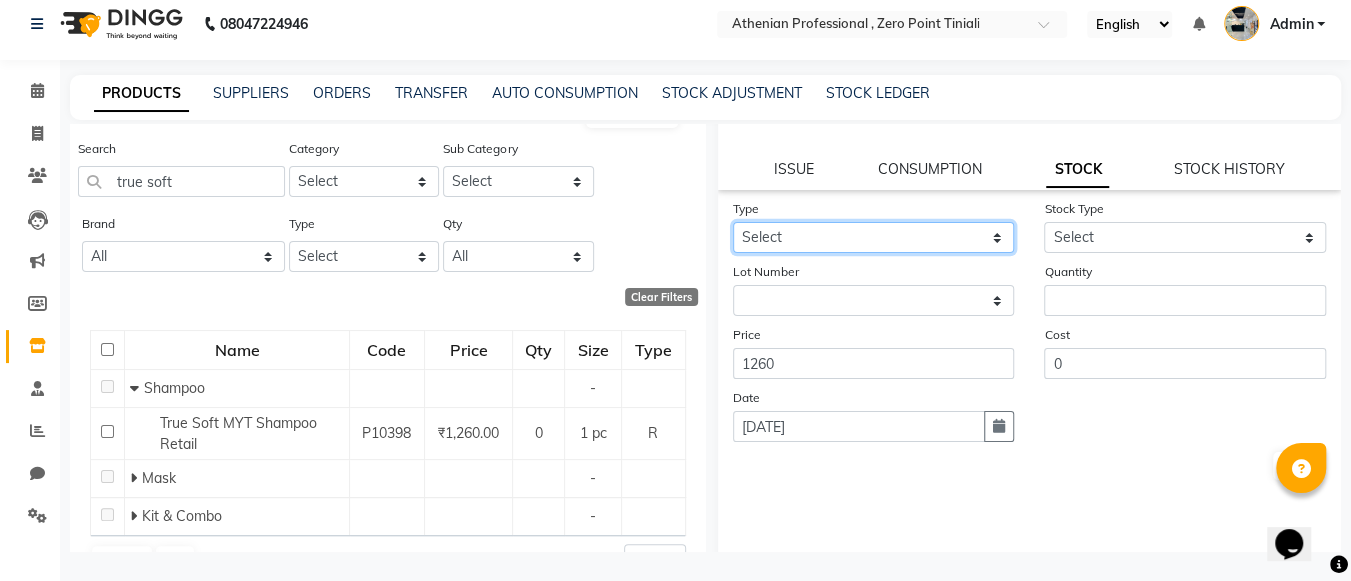 drag, startPoint x: 857, startPoint y: 235, endPoint x: 857, endPoint y: 248, distance: 13 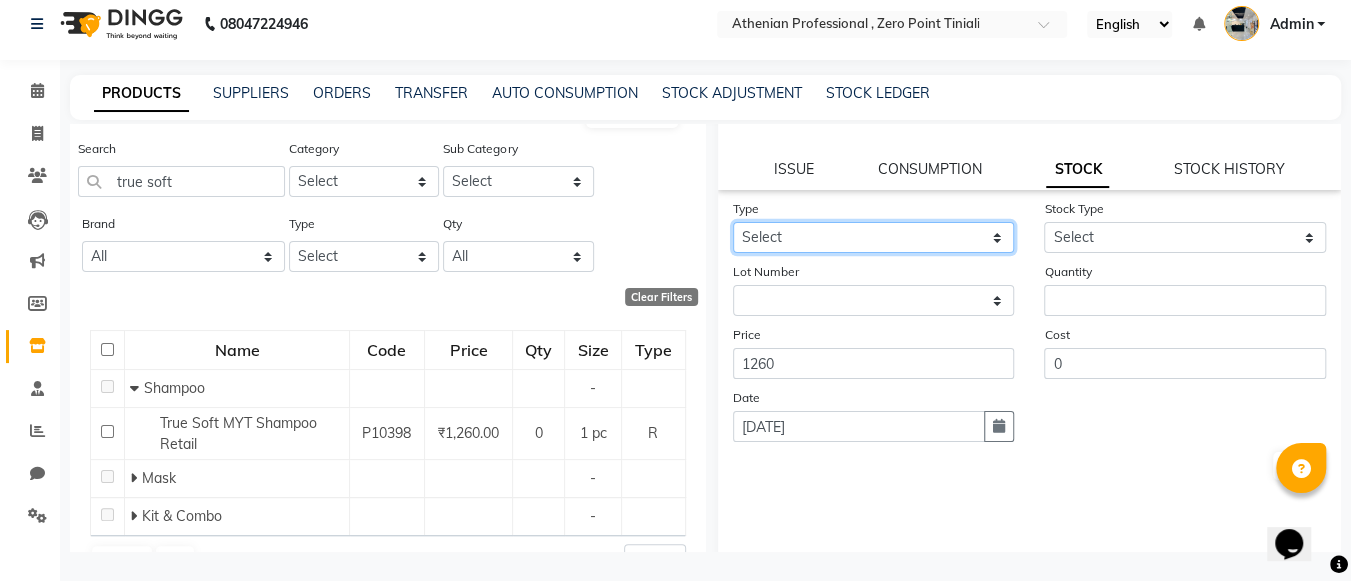 select on "in" 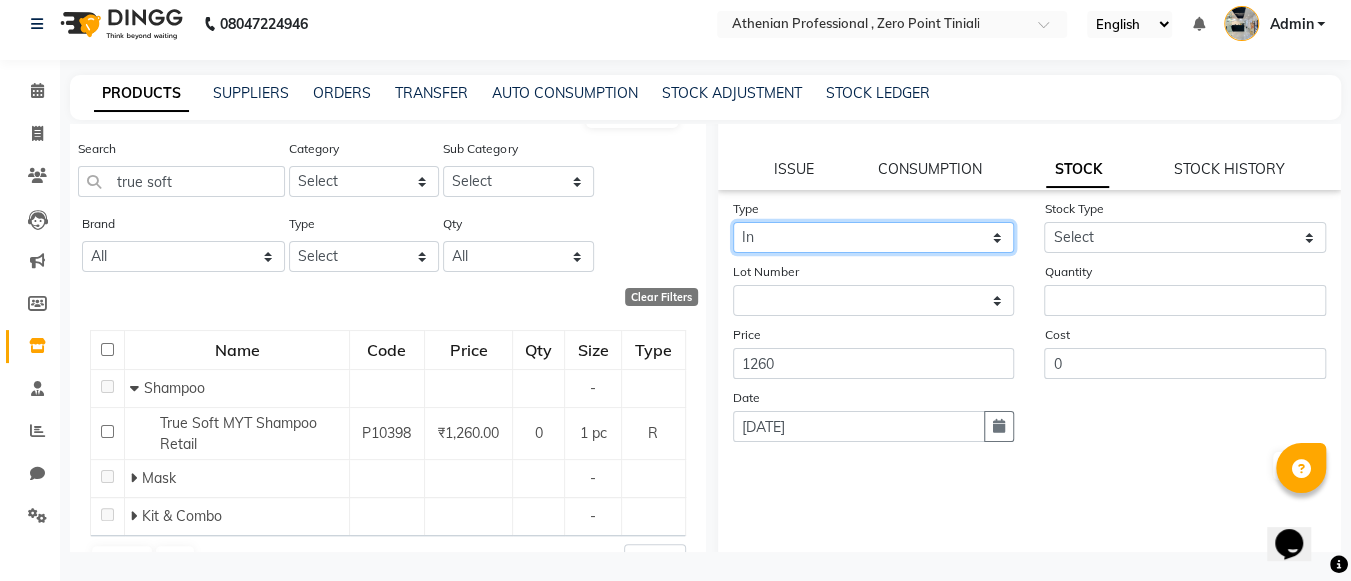 click on "Select In Out" 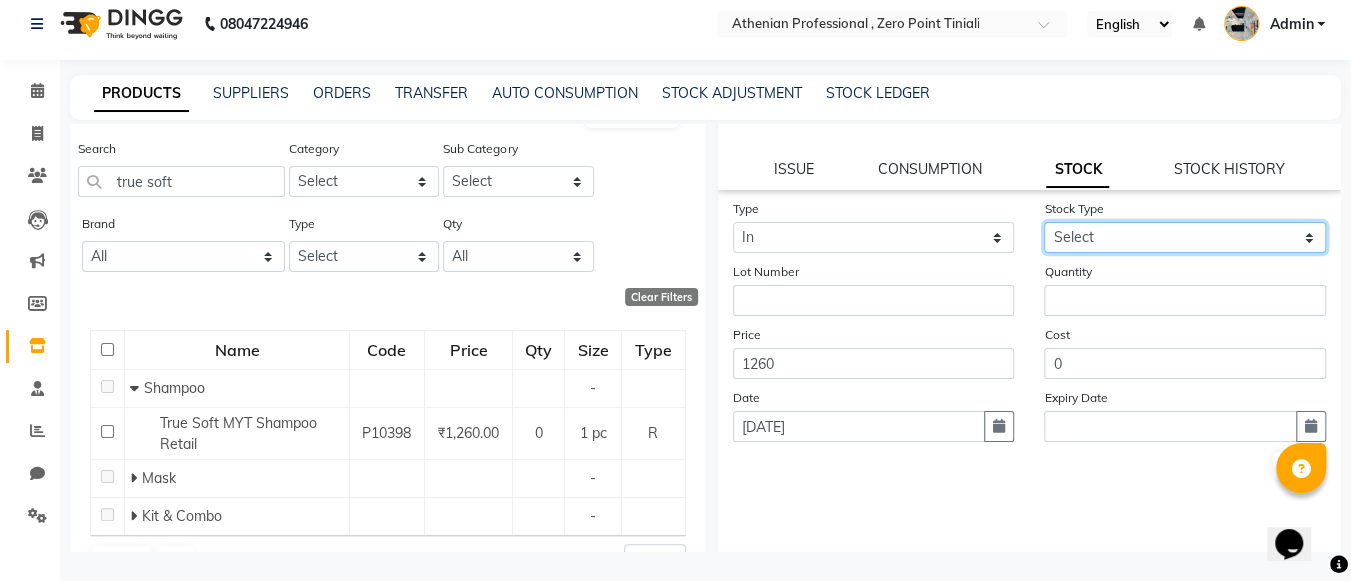 click on "Select New Stock Adjustment Return Other" 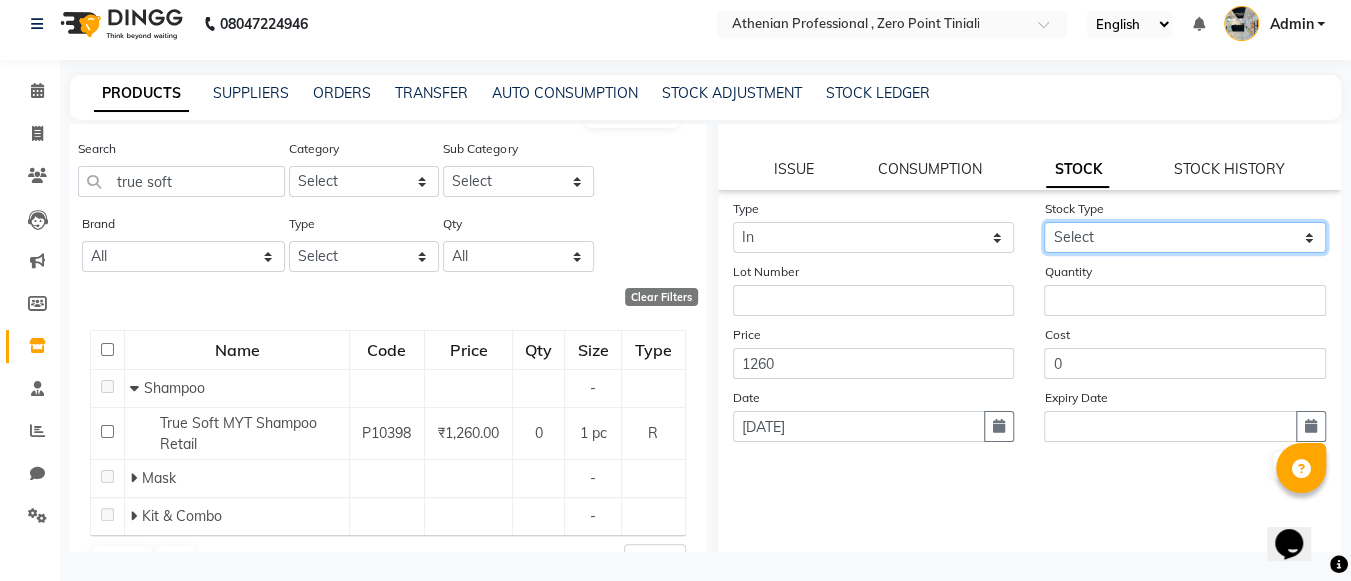 select on "adjustment" 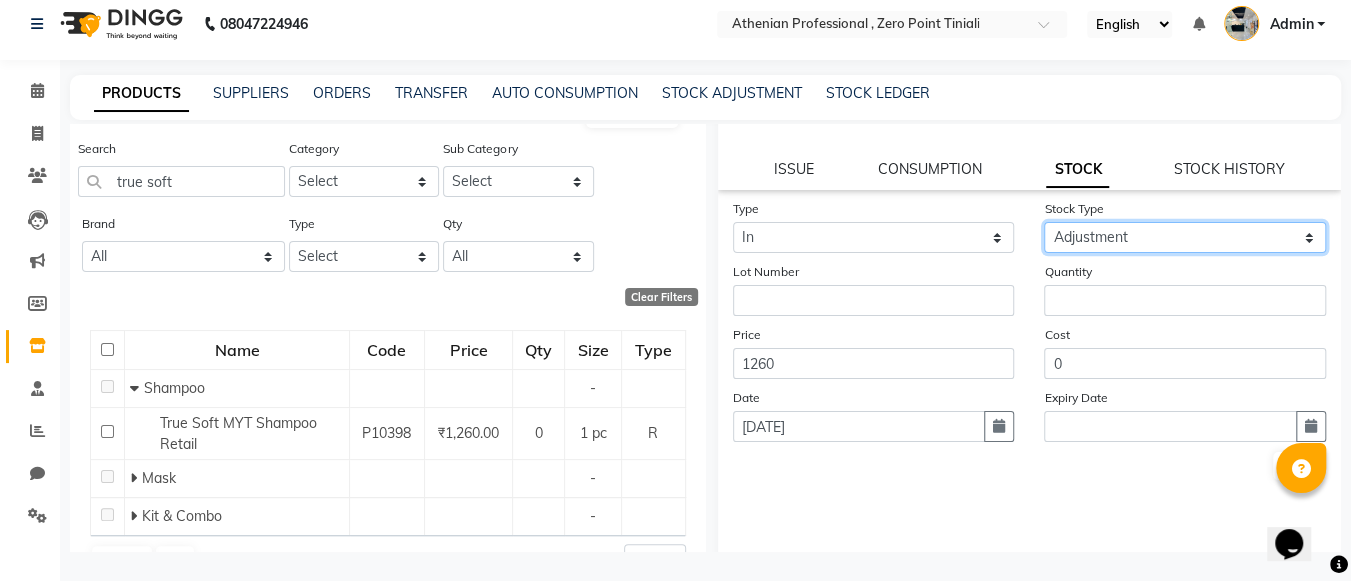 click on "Select New Stock Adjustment Return Other" 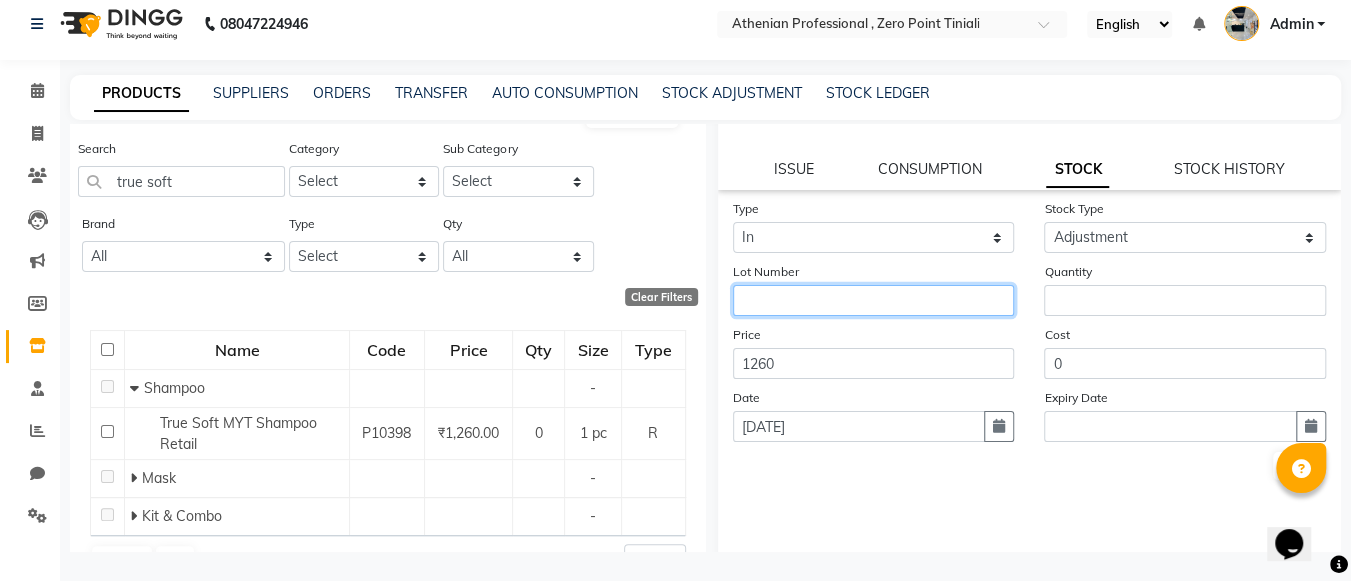 click 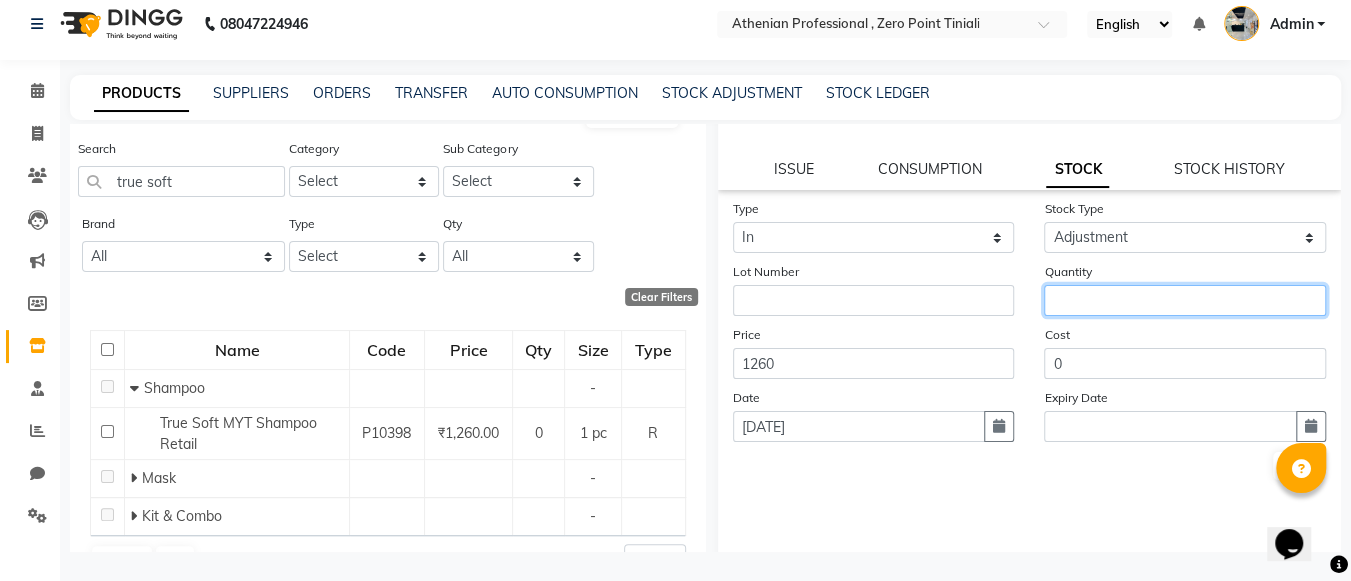 click 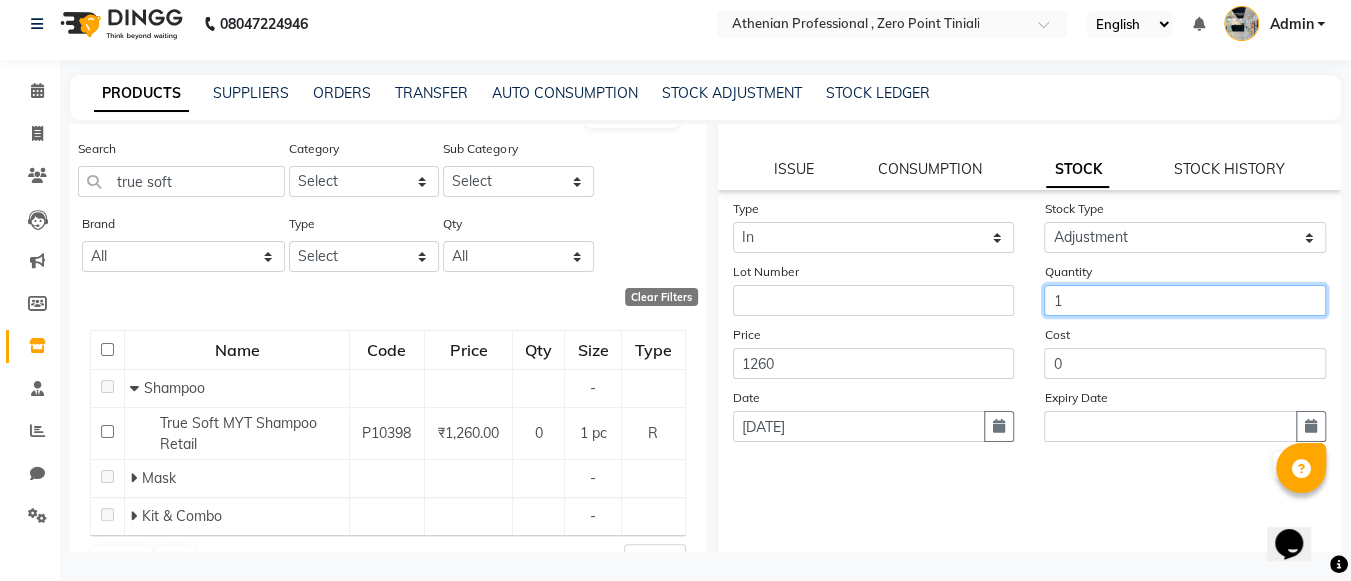 scroll, scrollTop: 207, scrollLeft: 0, axis: vertical 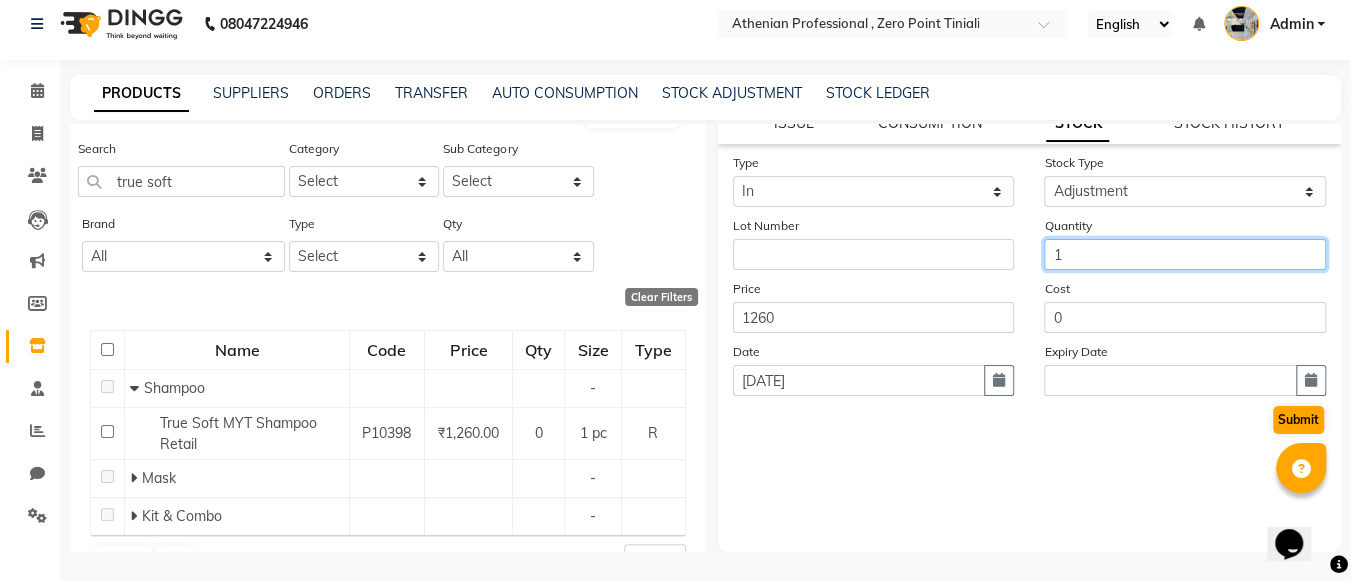 type on "1" 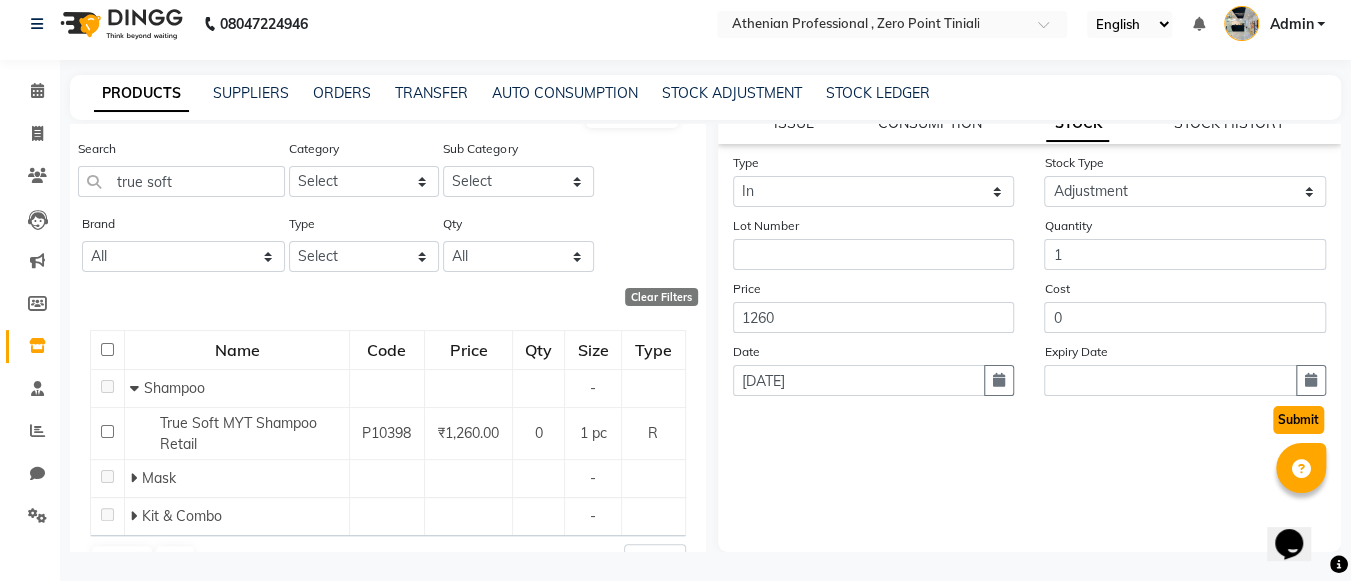 click on "Submit" 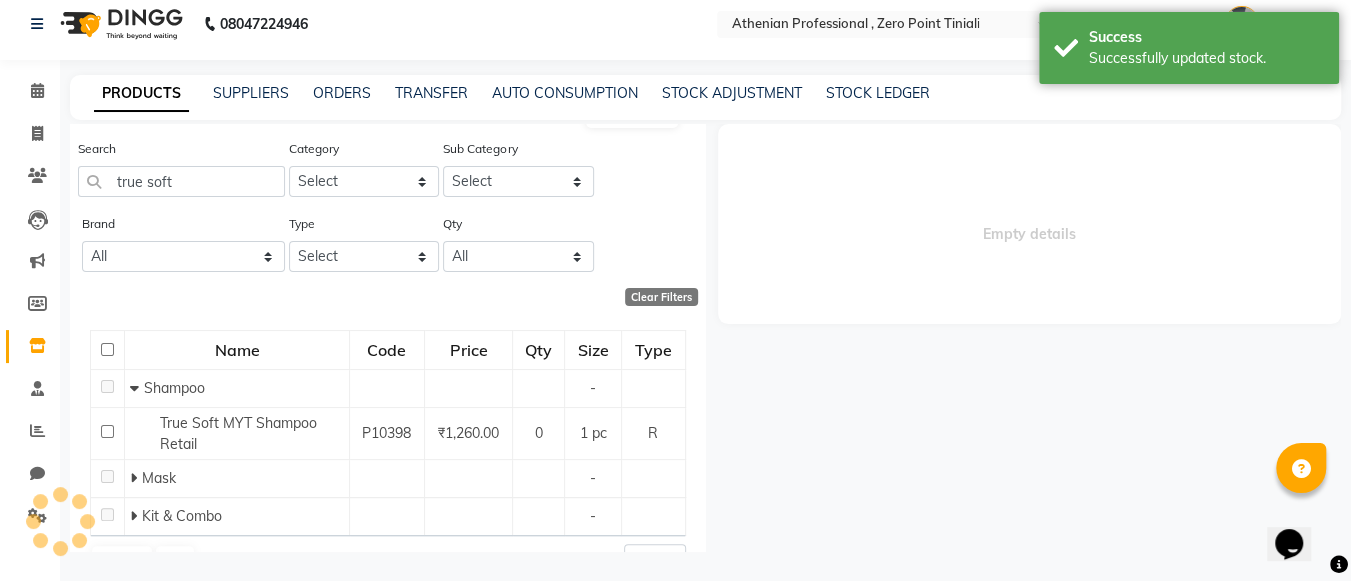scroll, scrollTop: 0, scrollLeft: 0, axis: both 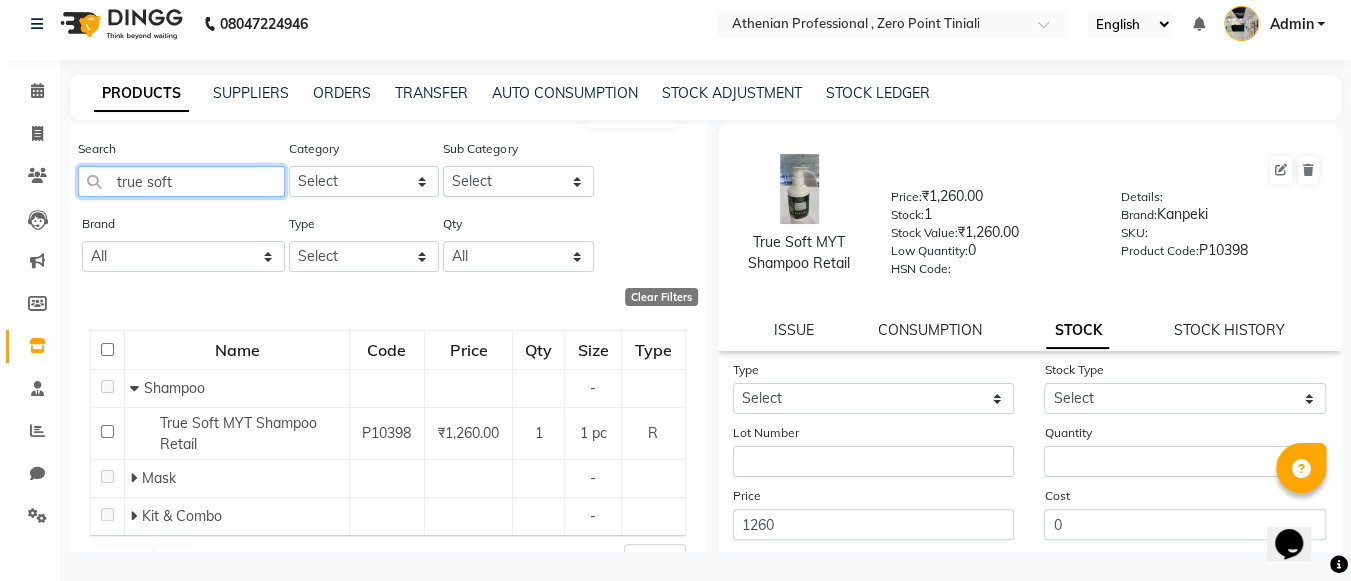 drag, startPoint x: 205, startPoint y: 178, endPoint x: 104, endPoint y: 174, distance: 101.07918 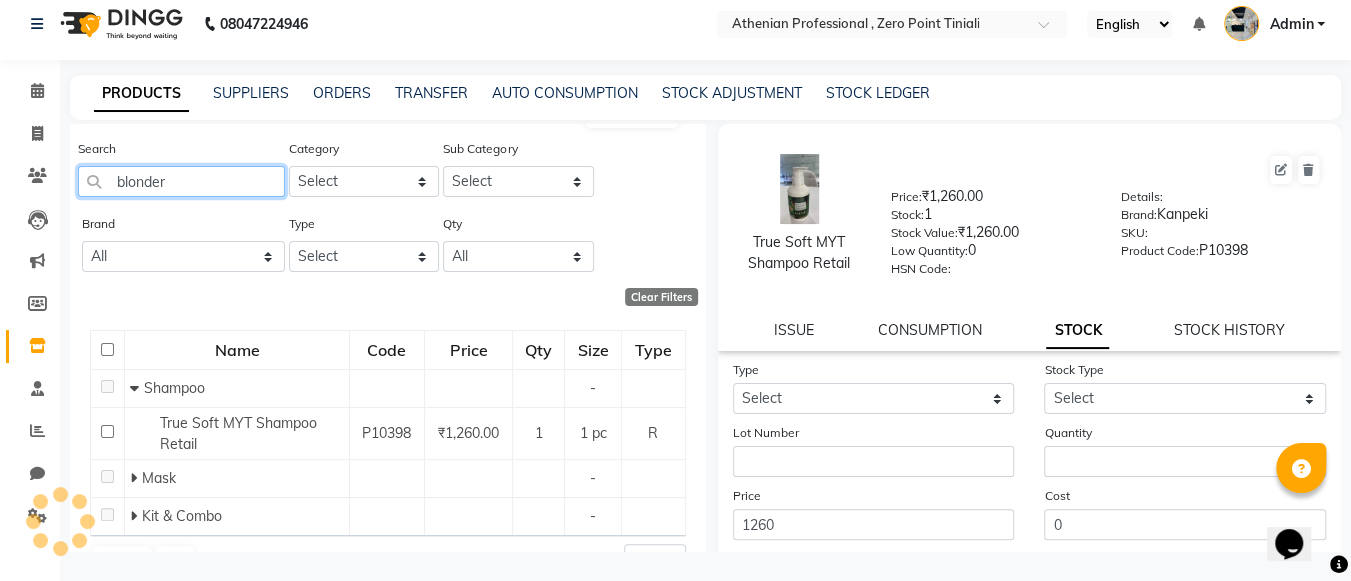scroll, scrollTop: 0, scrollLeft: 0, axis: both 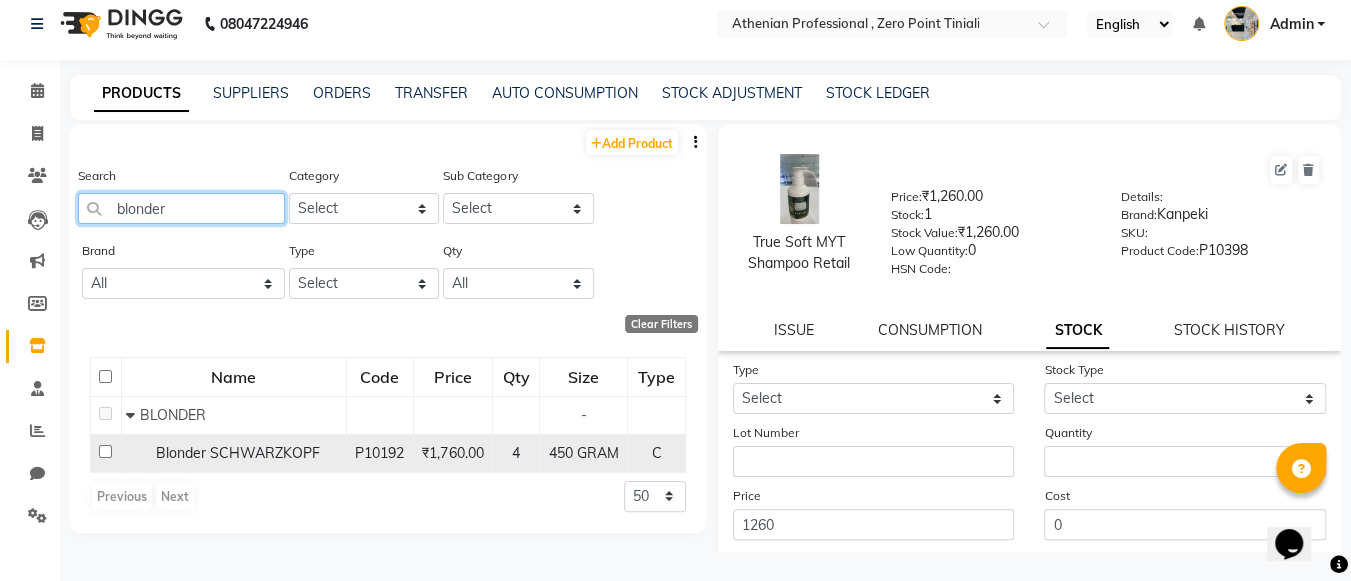 type on "blonder" 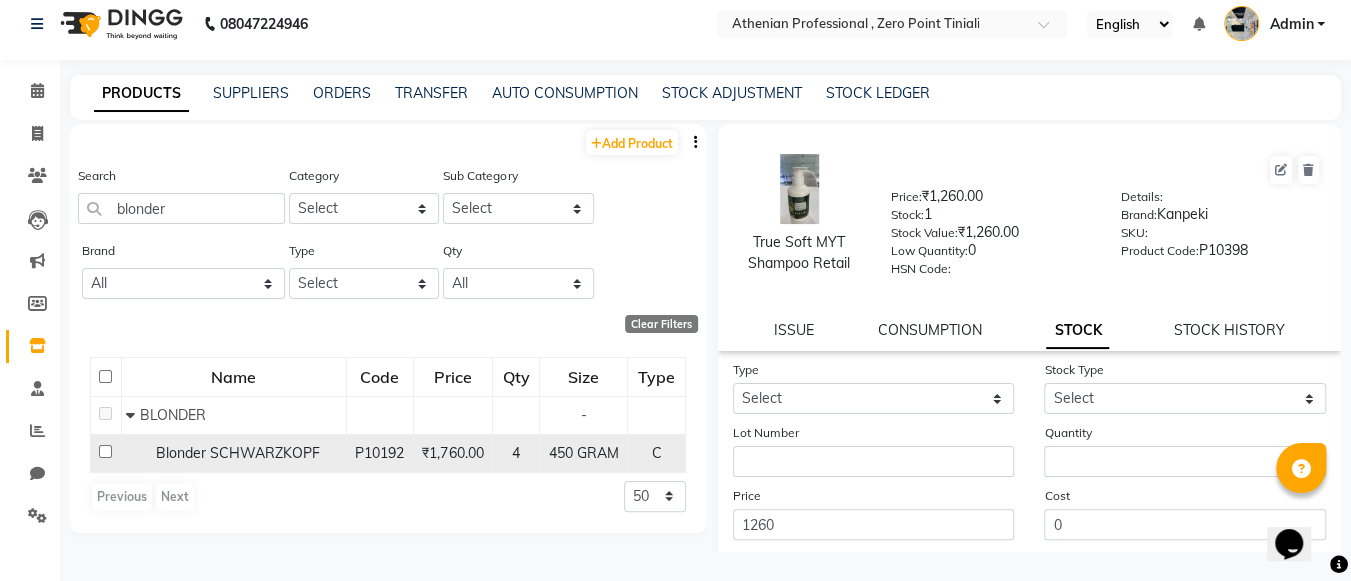 click on "Blonder SCHWARZKOPF" 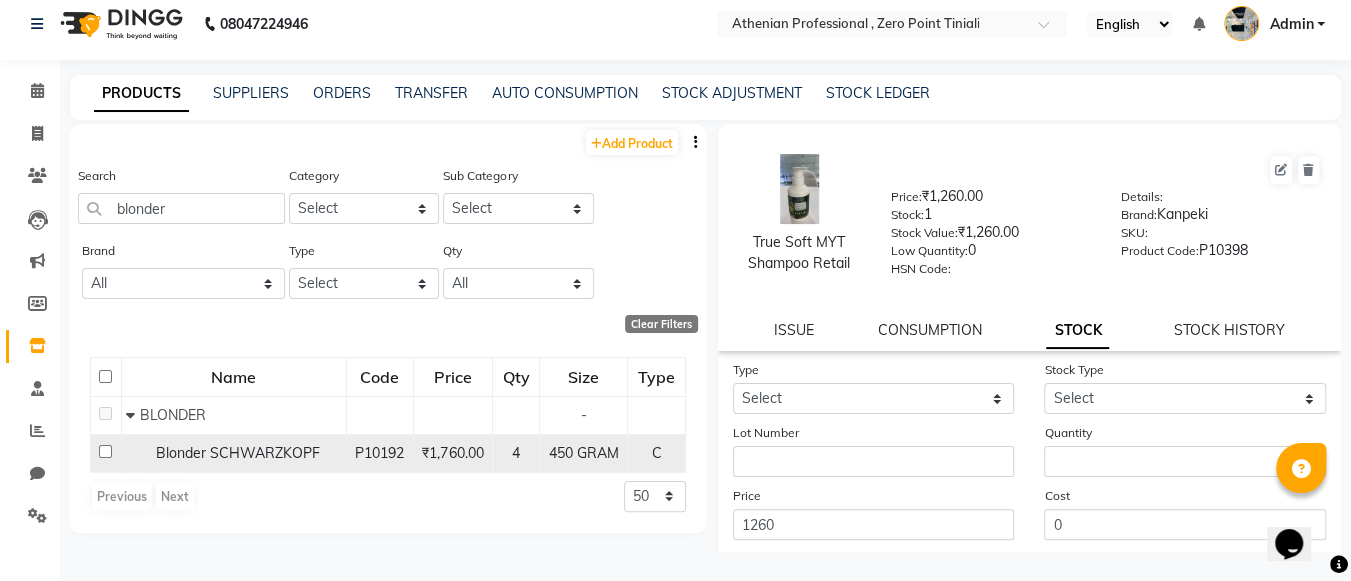 click 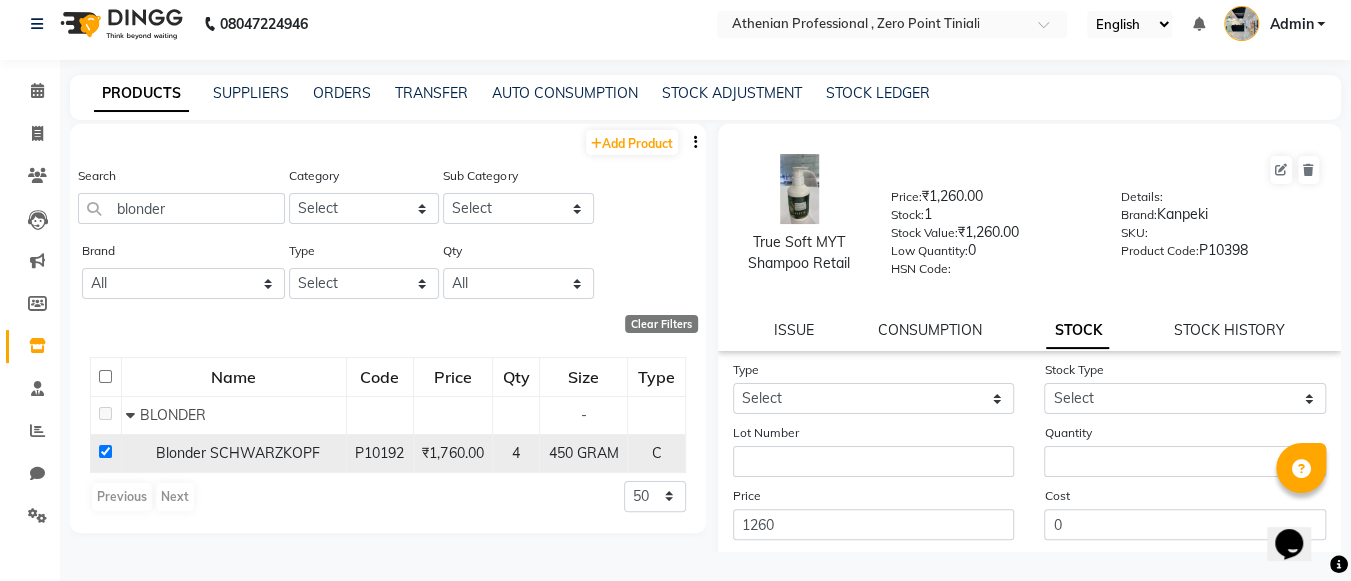 checkbox on "true" 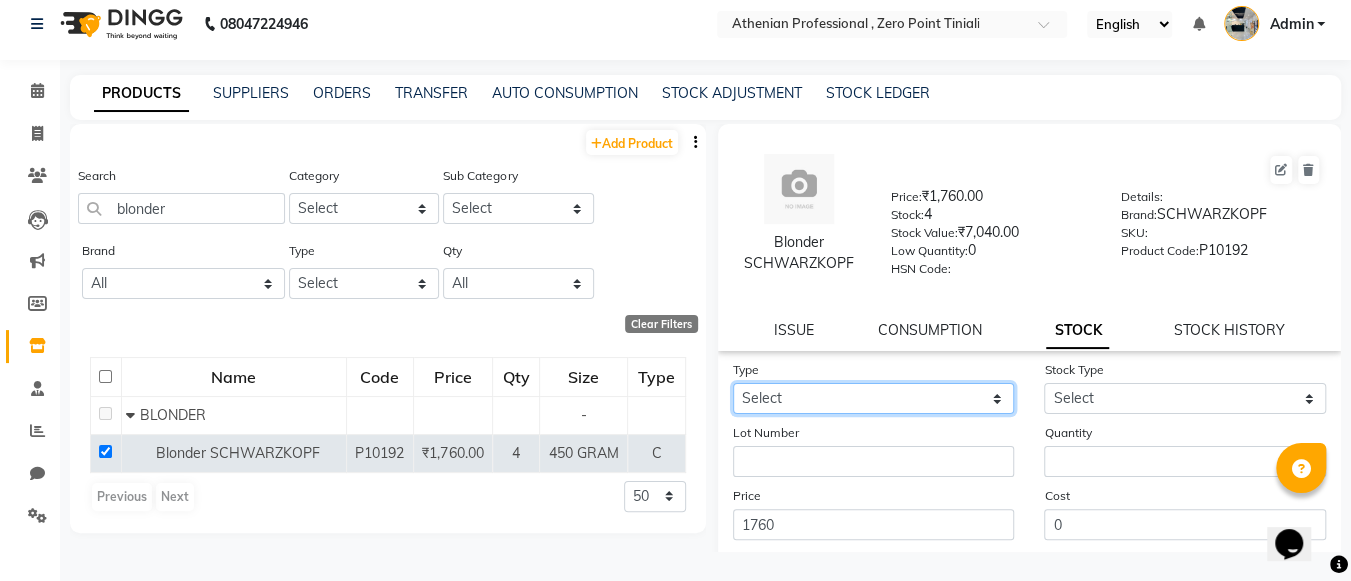 click on "Select In Out" 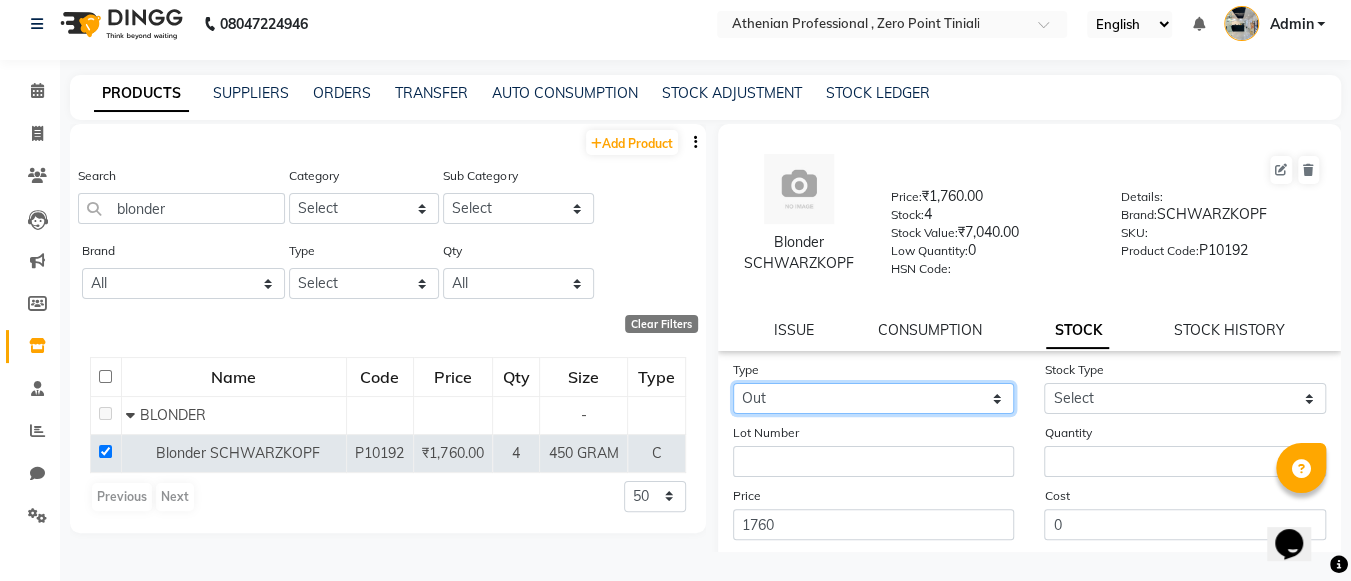 click on "Select In Out" 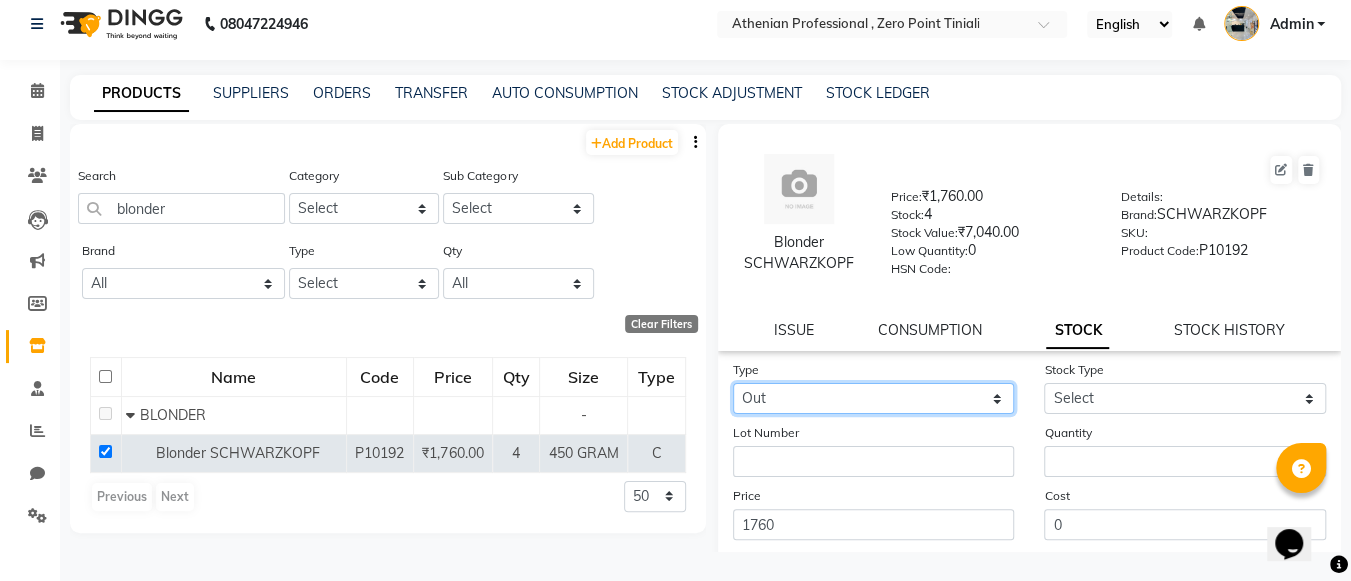 select 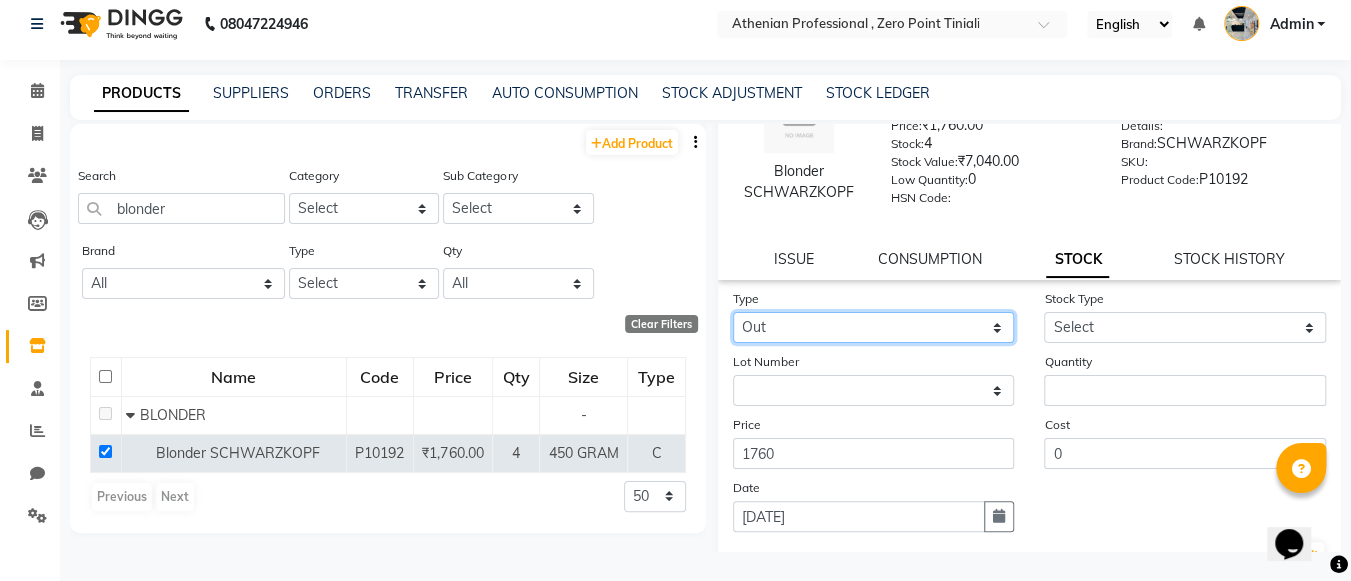 scroll, scrollTop: 73, scrollLeft: 0, axis: vertical 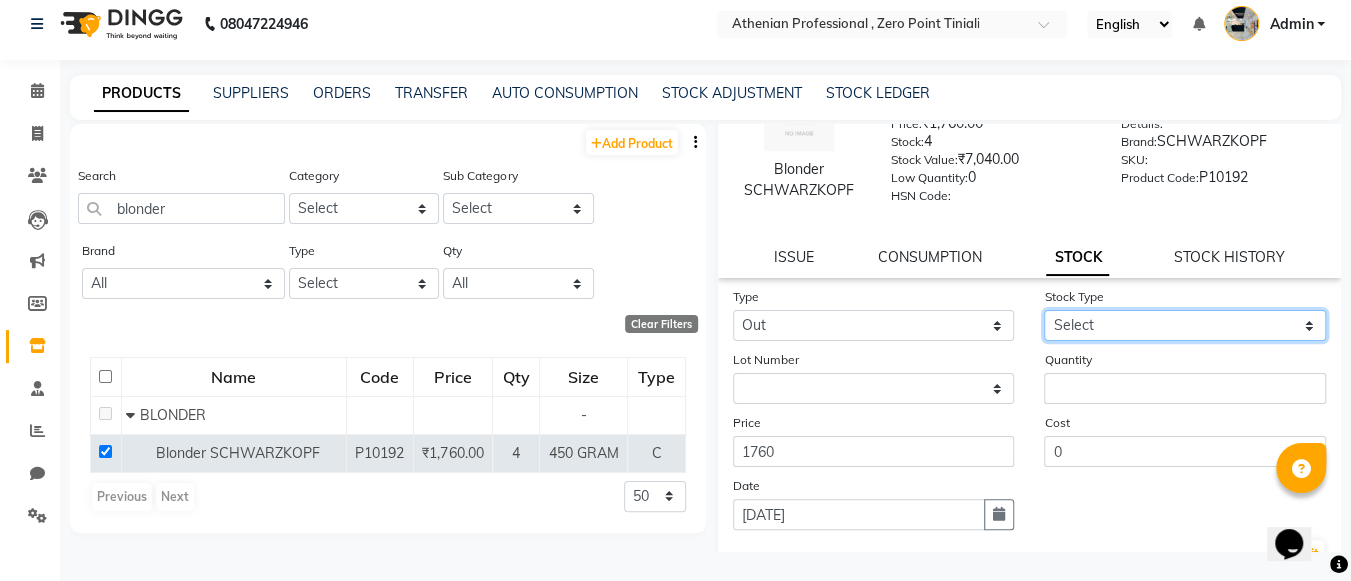 click on "Select Internal Use Damaged Expired Adjustment Return Other" 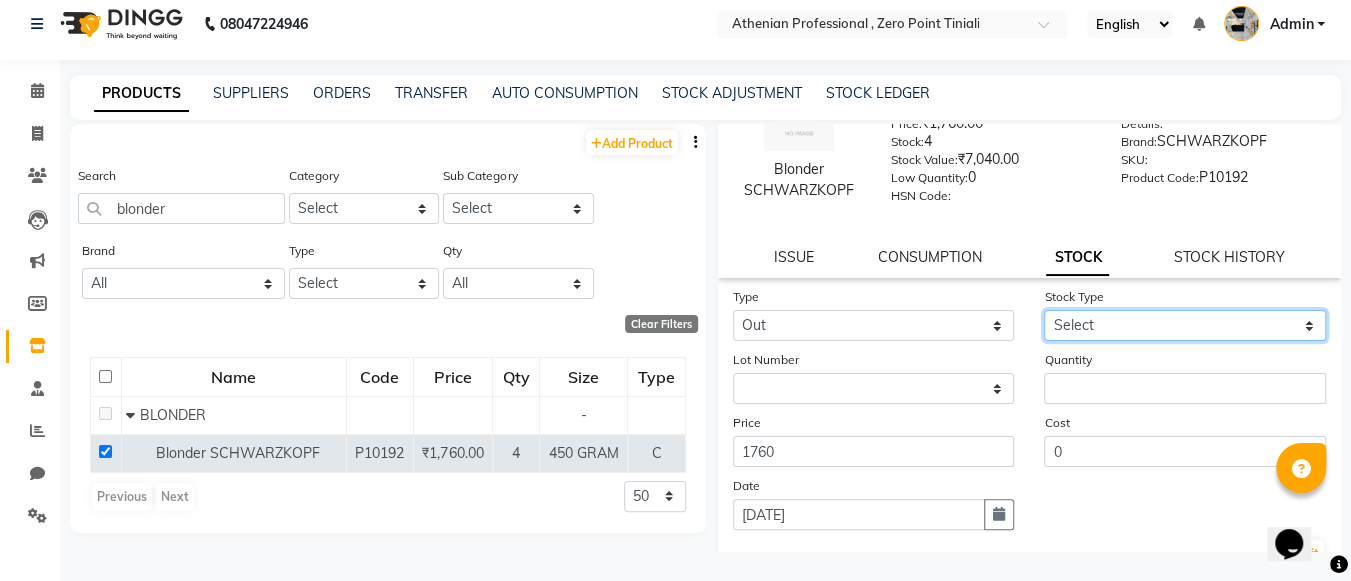 select on "internal use" 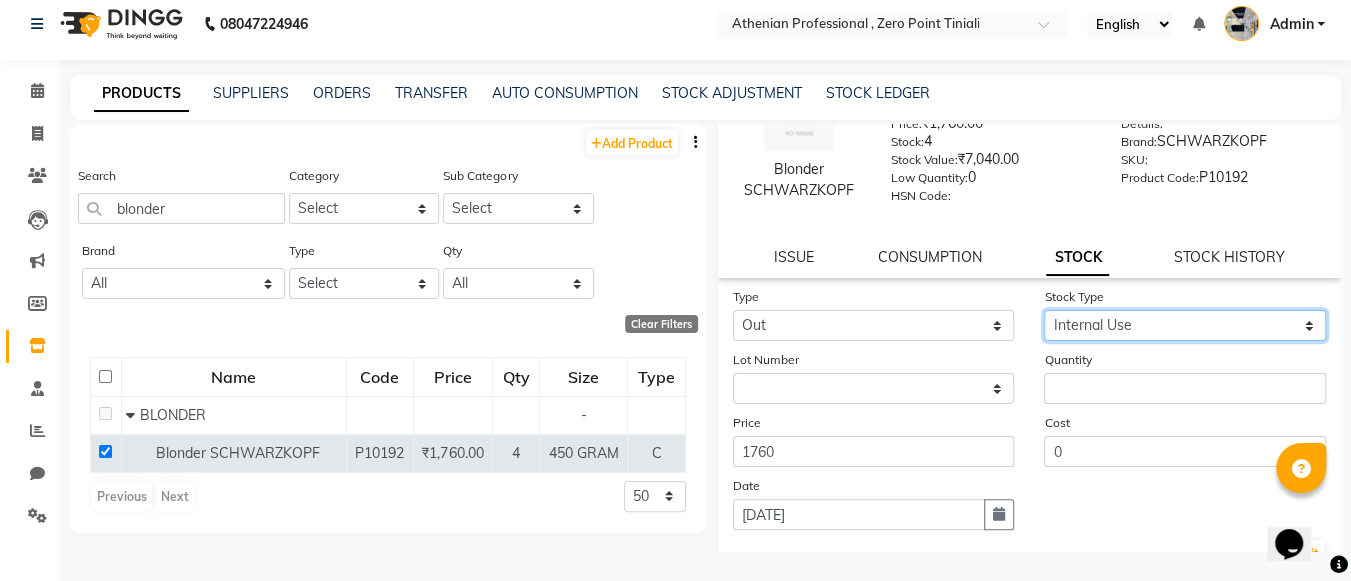 click on "Select Internal Use Damaged Expired Adjustment Return Other" 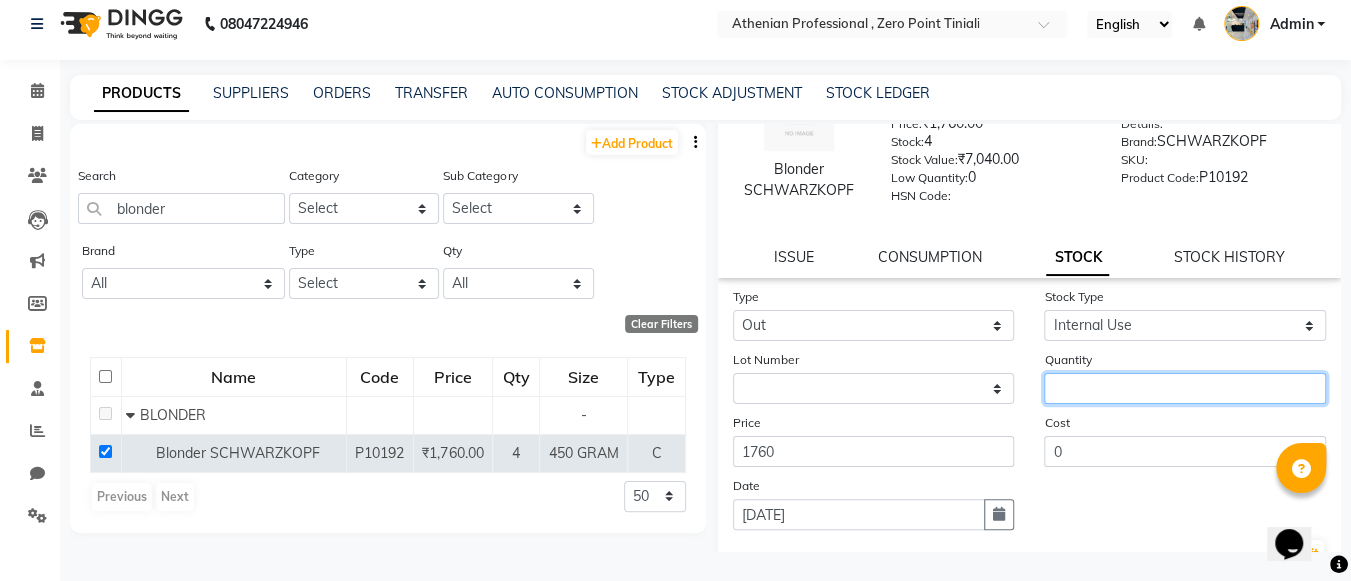 click 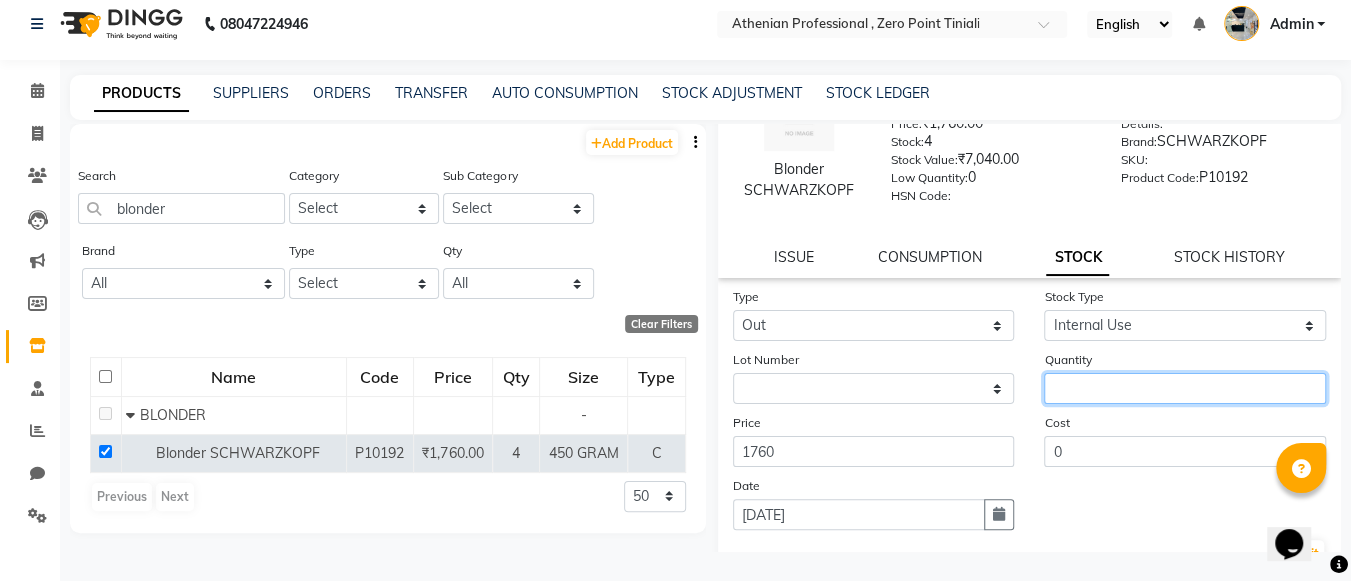 type on "2" 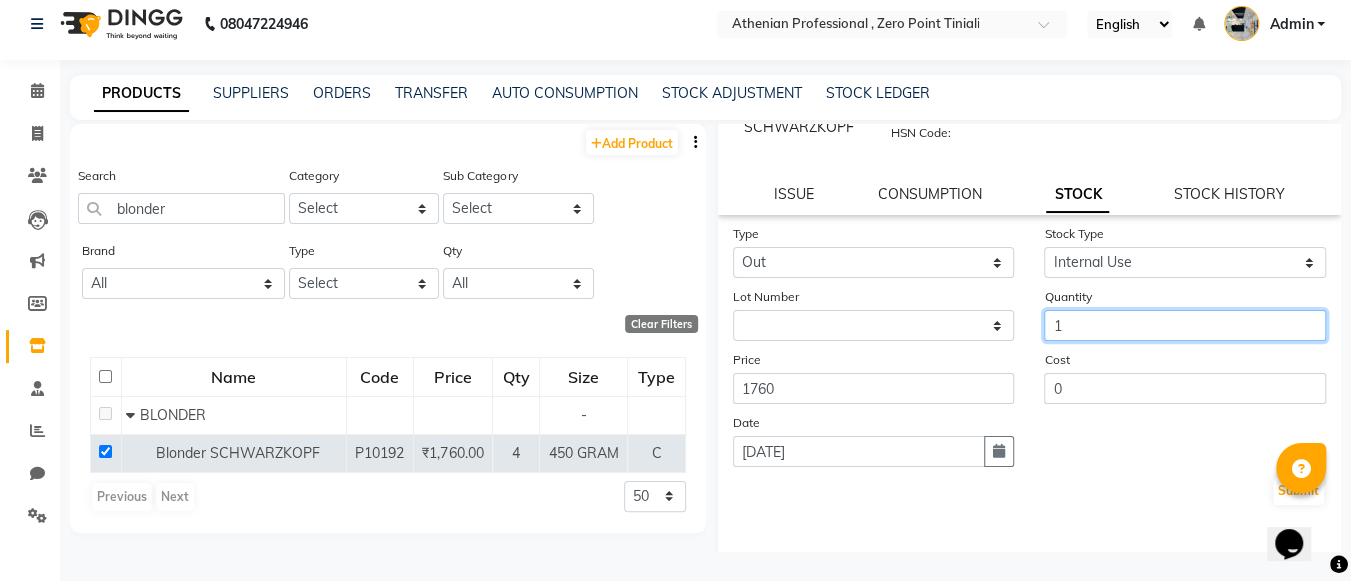 scroll, scrollTop: 207, scrollLeft: 0, axis: vertical 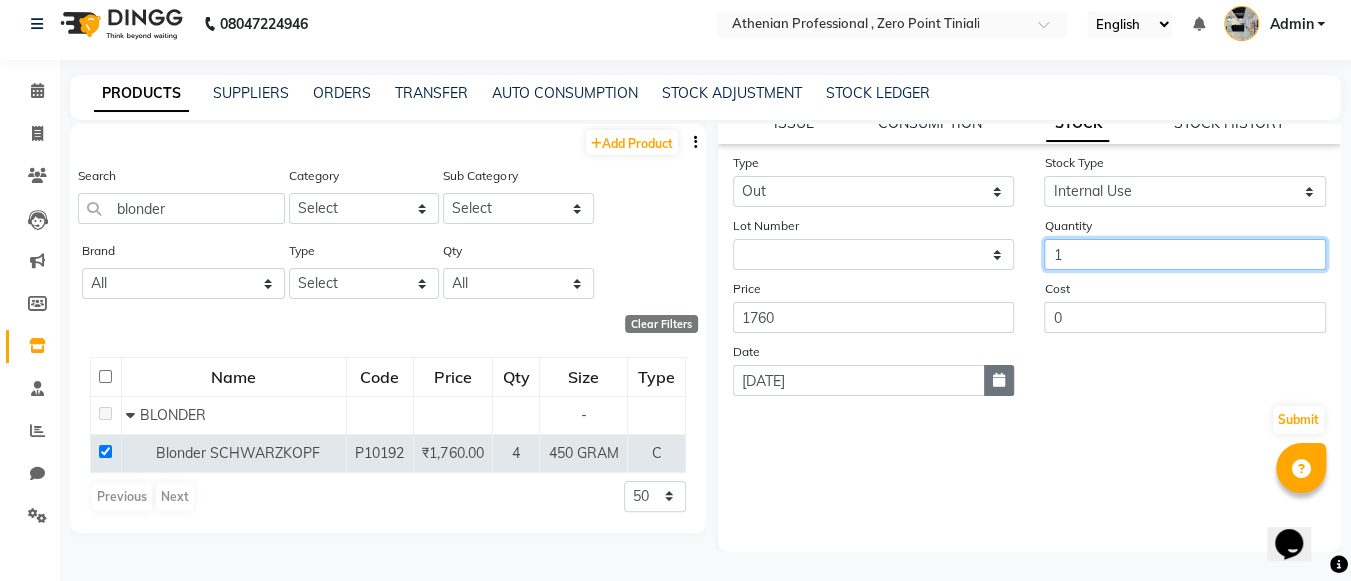 type on "1" 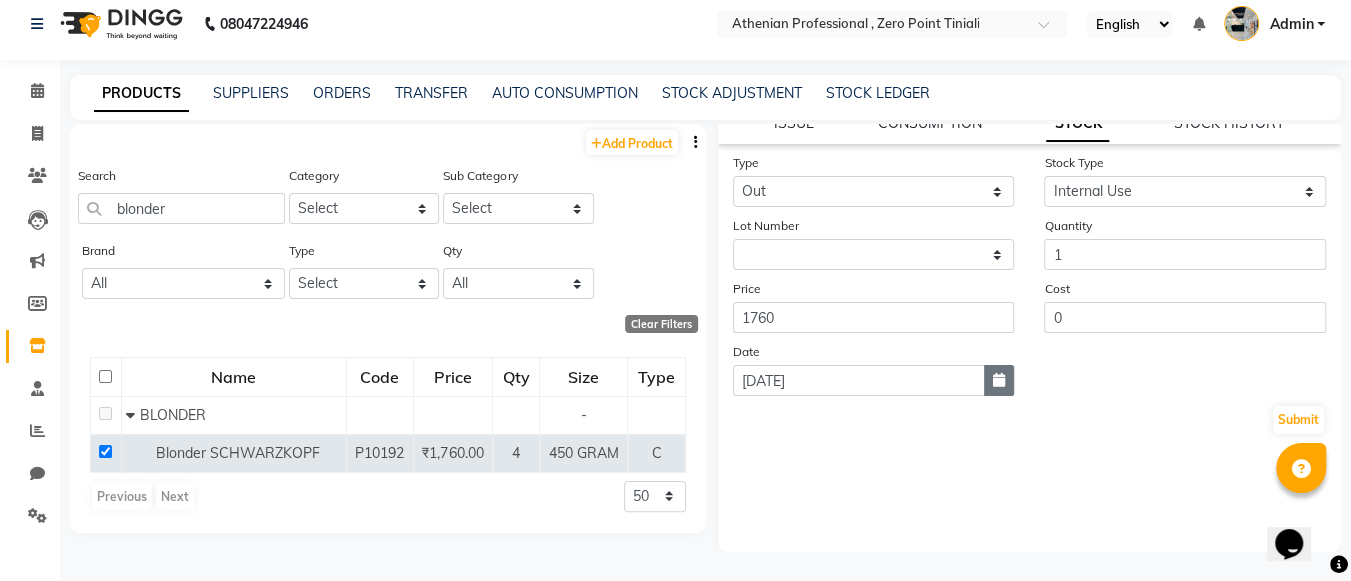 click 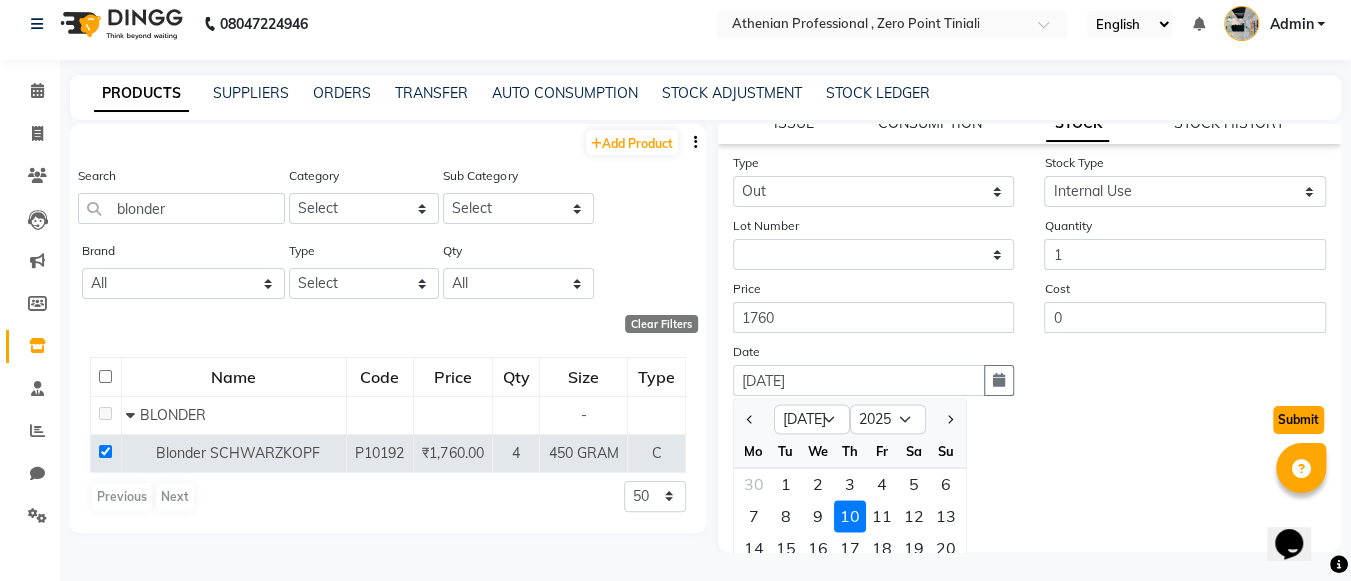 click on "Submit" 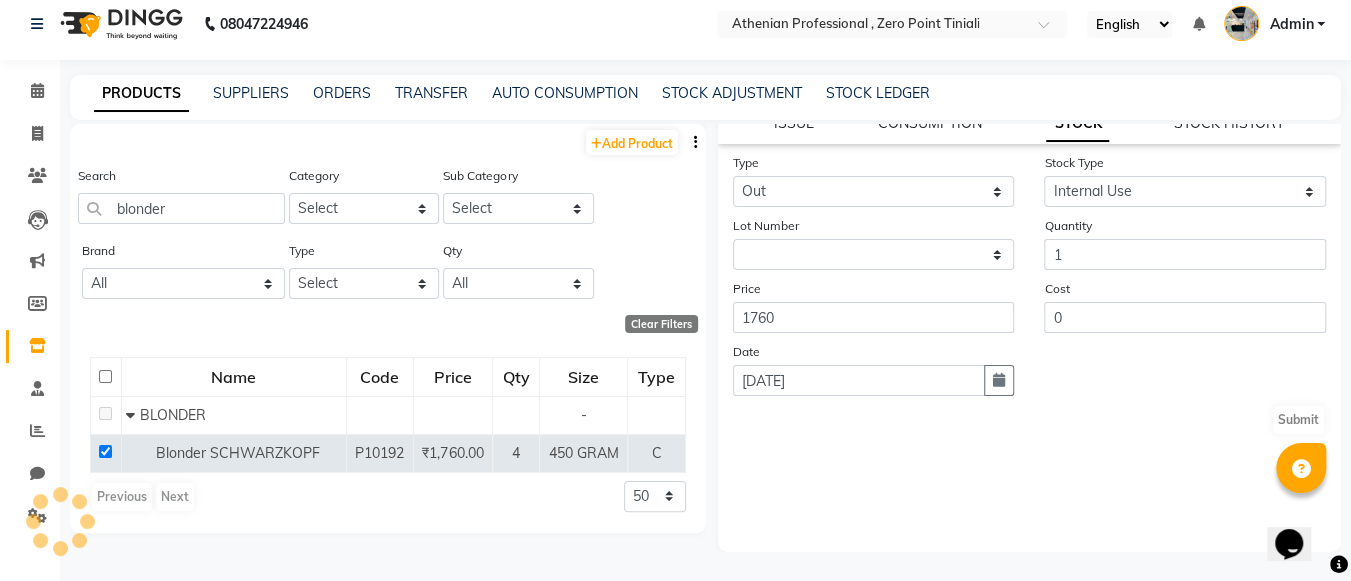 scroll, scrollTop: 0, scrollLeft: 0, axis: both 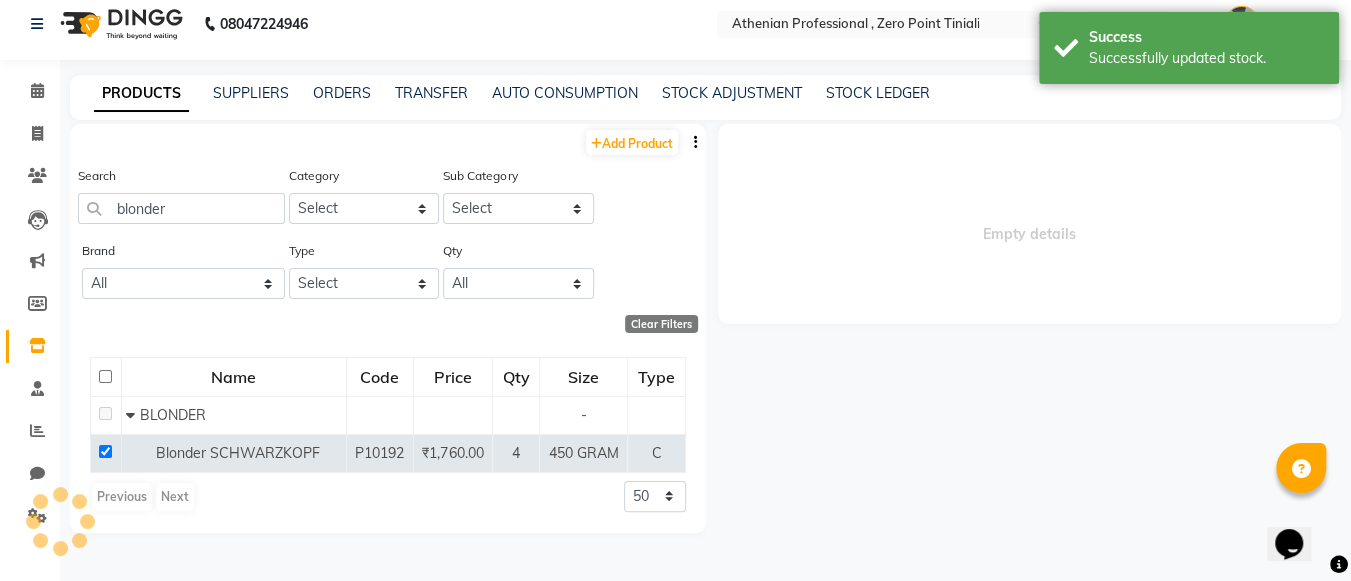 select 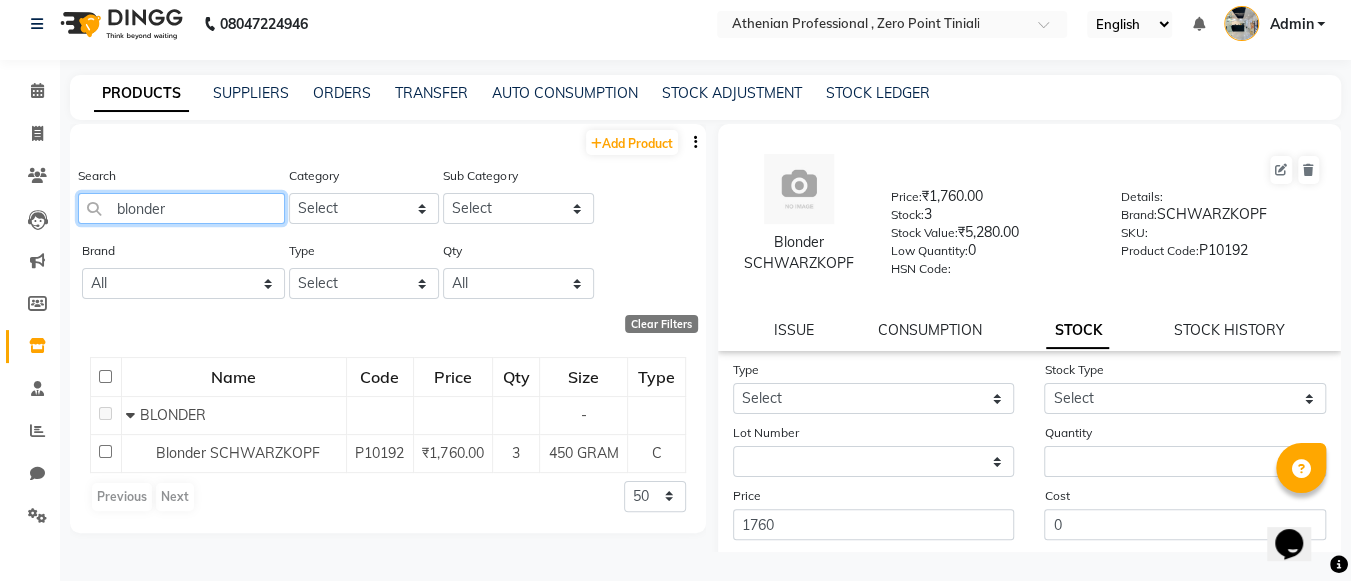 drag, startPoint x: 182, startPoint y: 215, endPoint x: 65, endPoint y: 208, distance: 117.20921 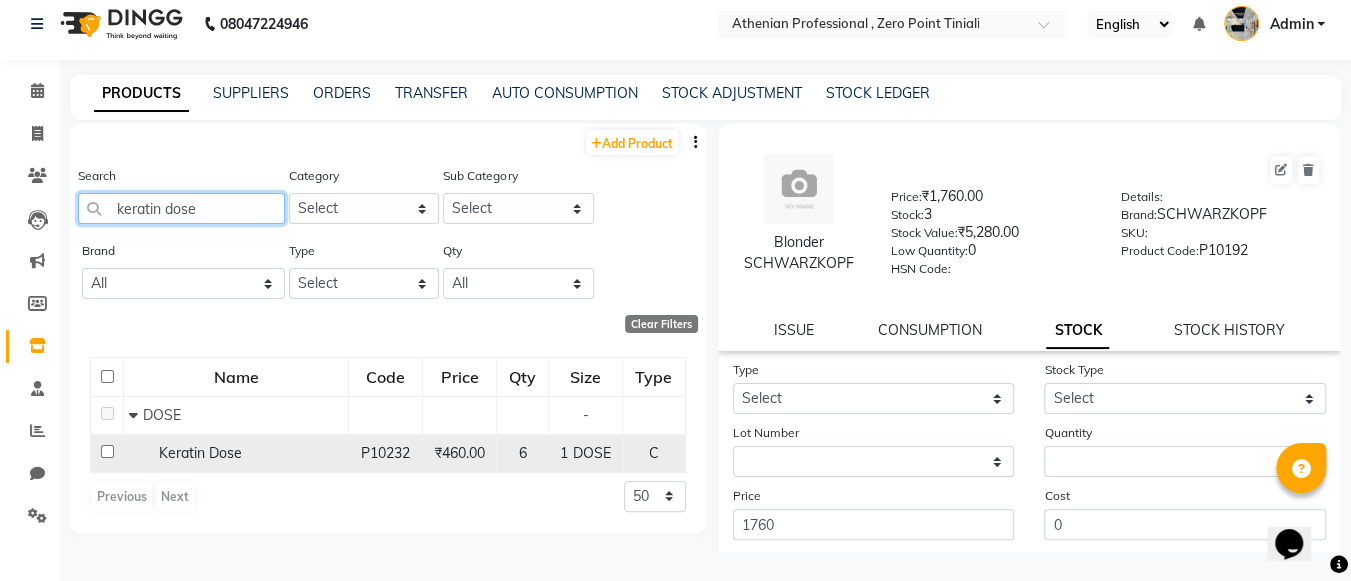 type on "keratin dose" 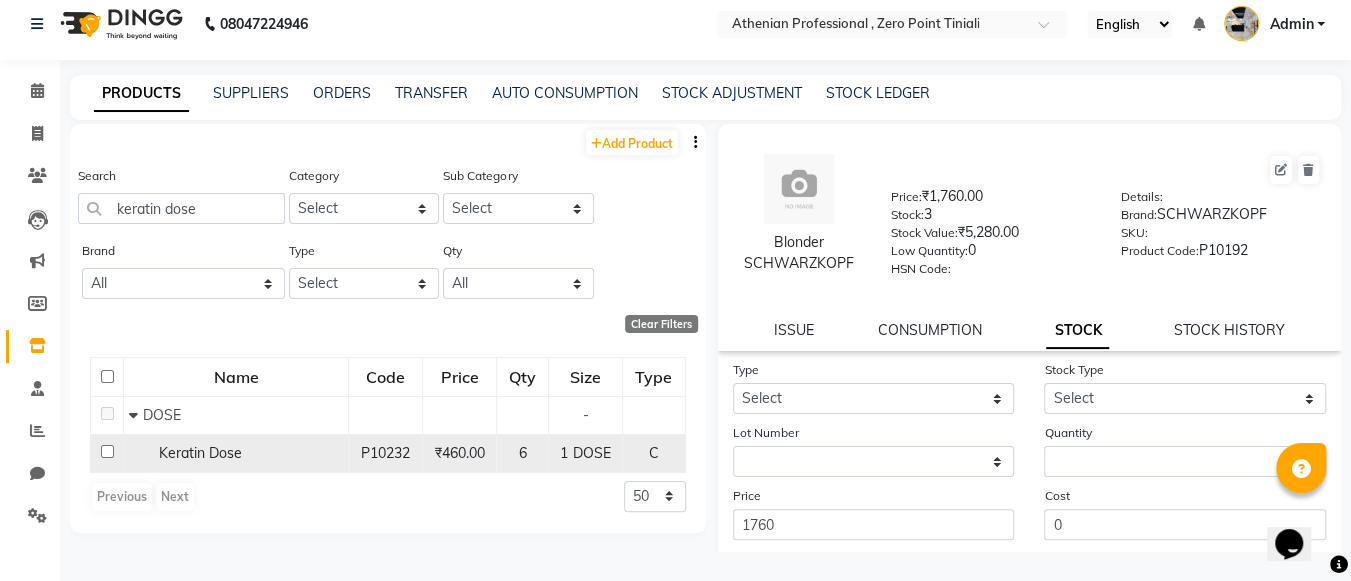 click 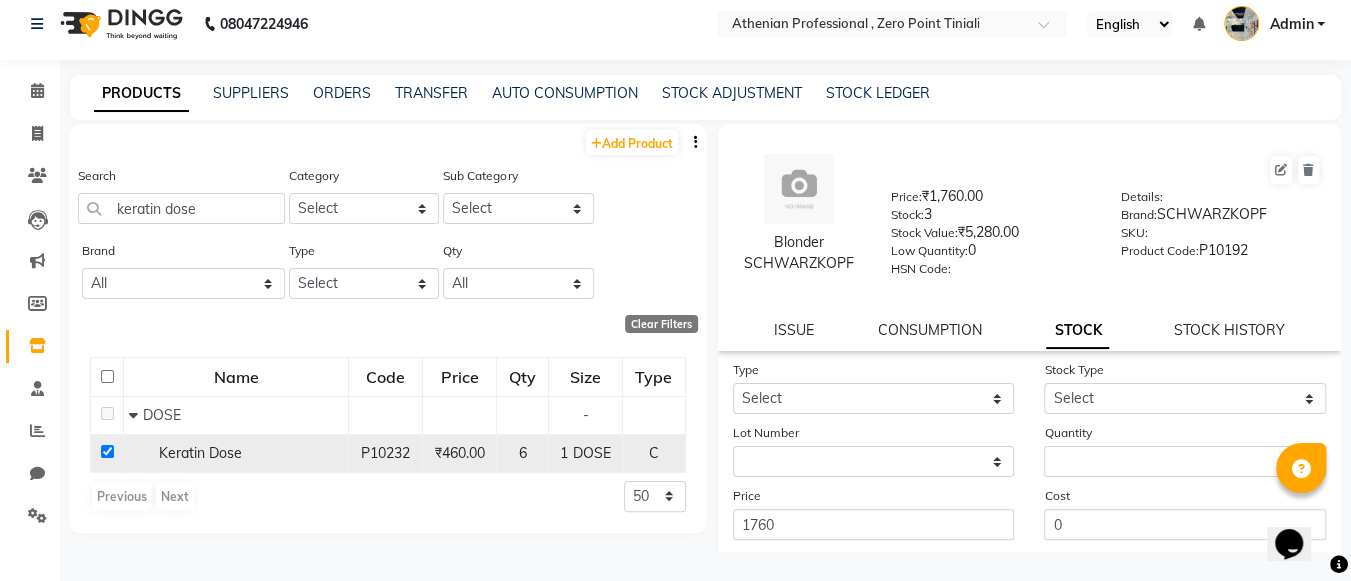 checkbox on "true" 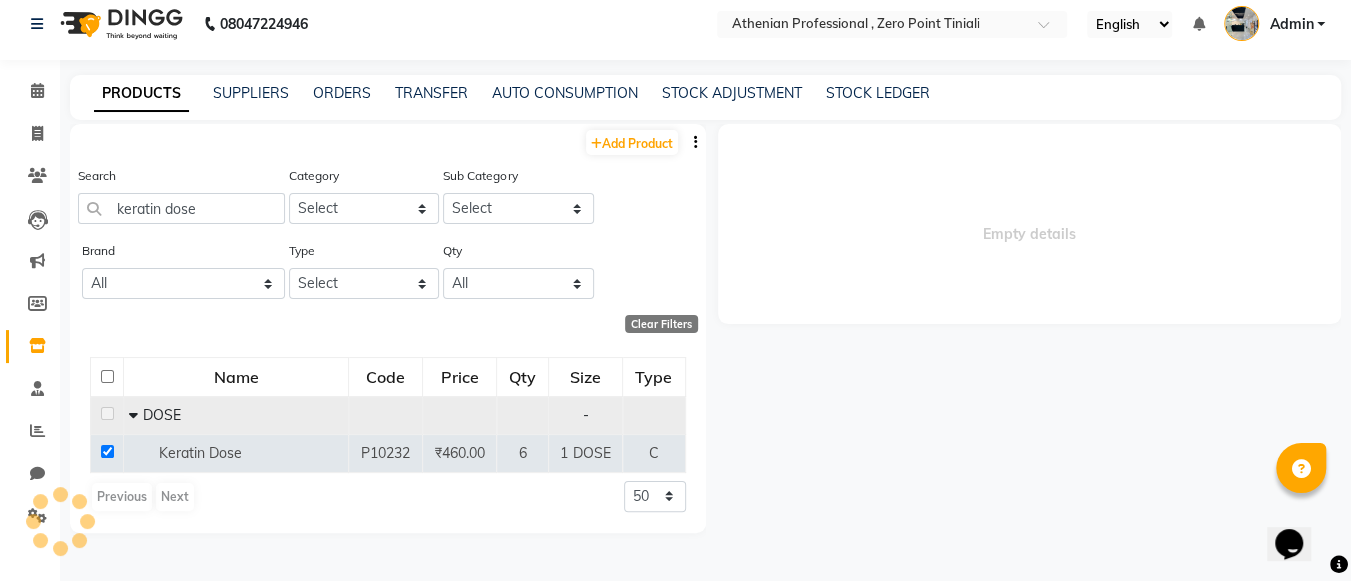 select 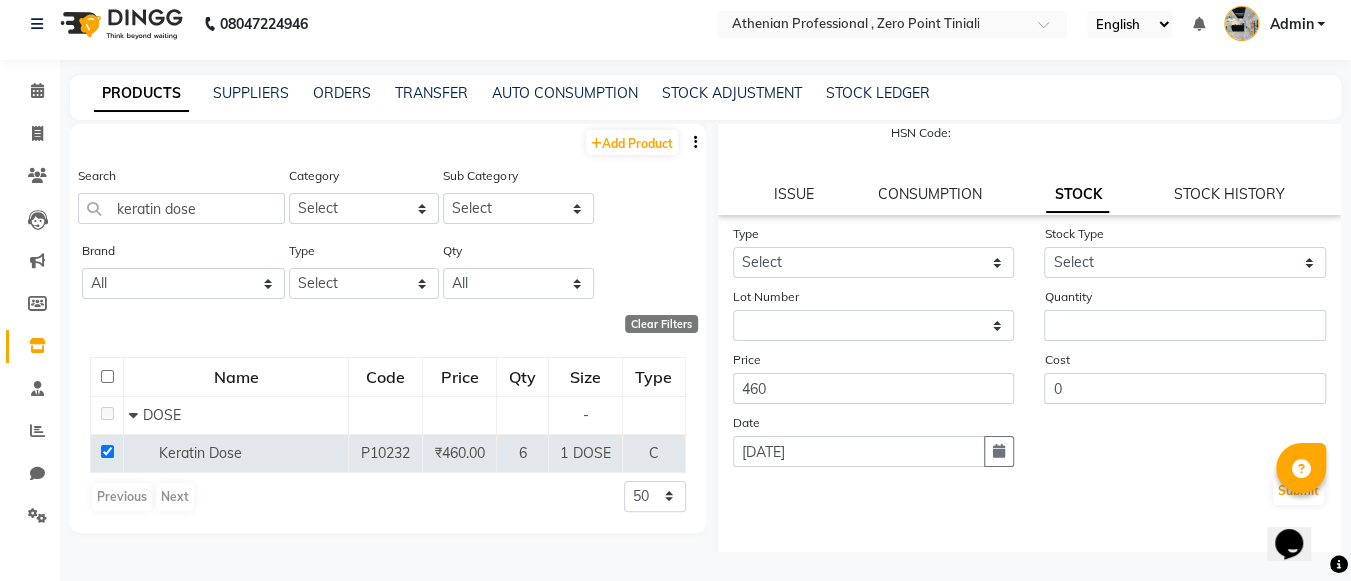scroll, scrollTop: 135, scrollLeft: 0, axis: vertical 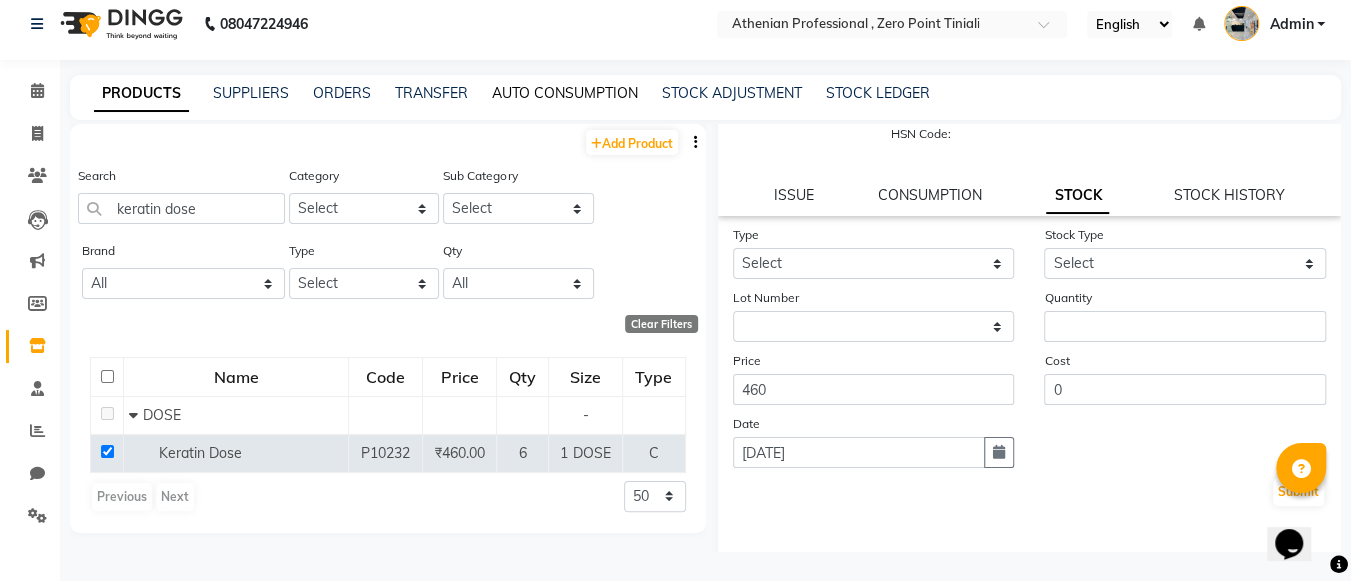 click on "AUTO CONSUMPTION" 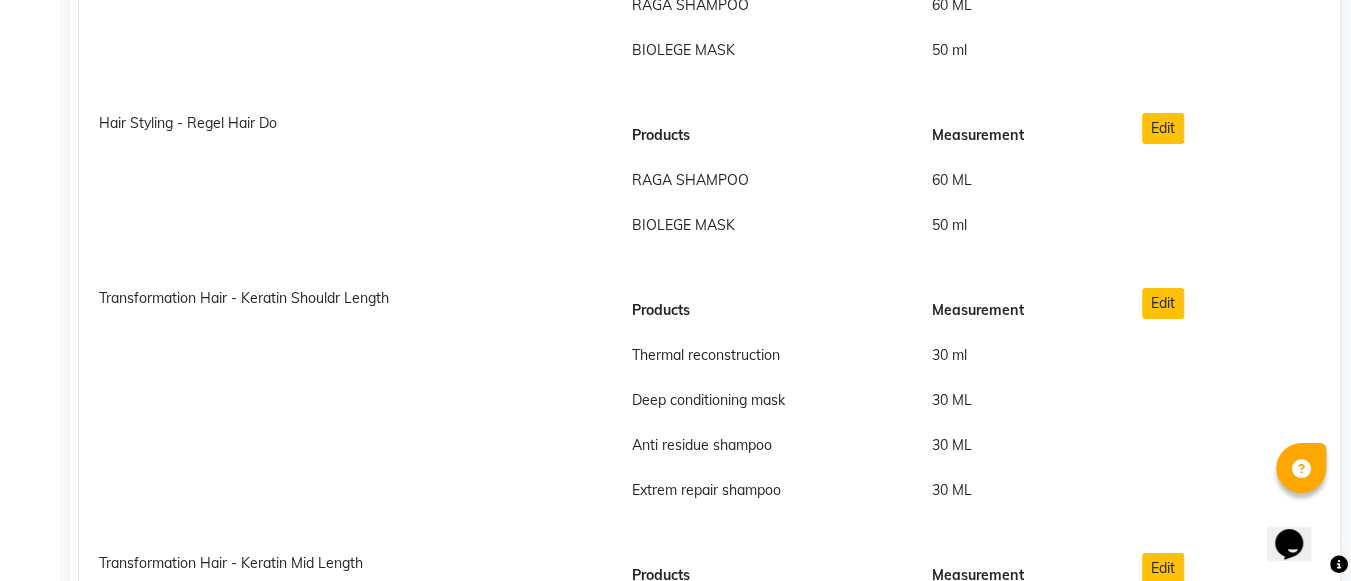 scroll, scrollTop: 6039, scrollLeft: 0, axis: vertical 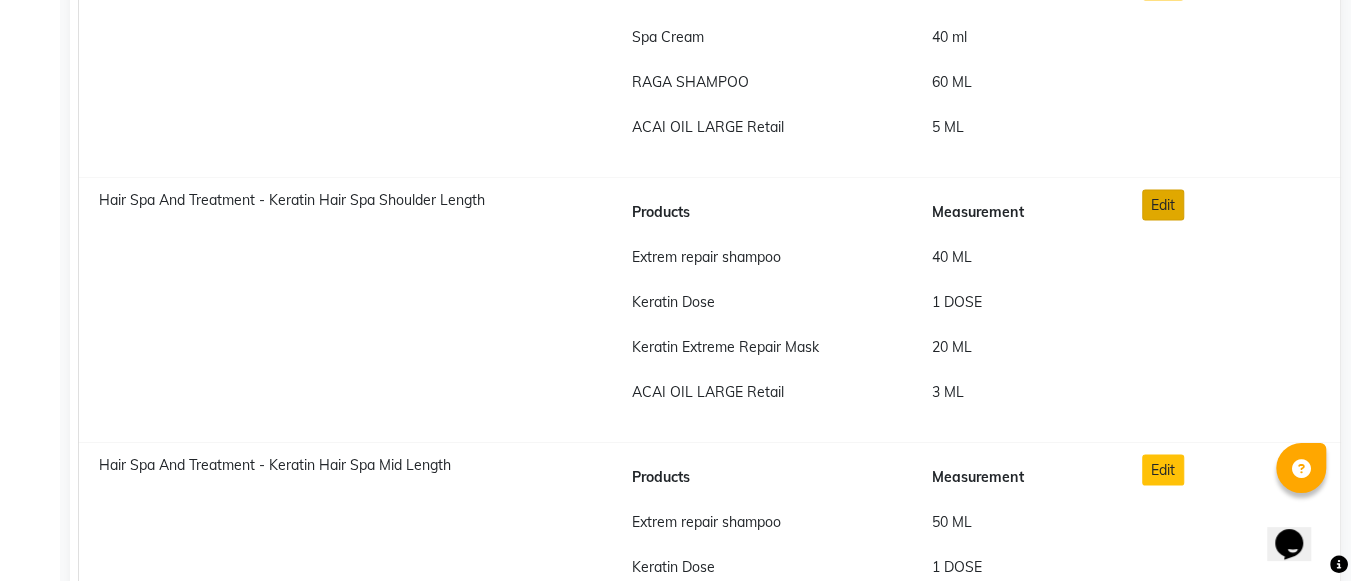 click on "Edit" at bounding box center (1163, 204) 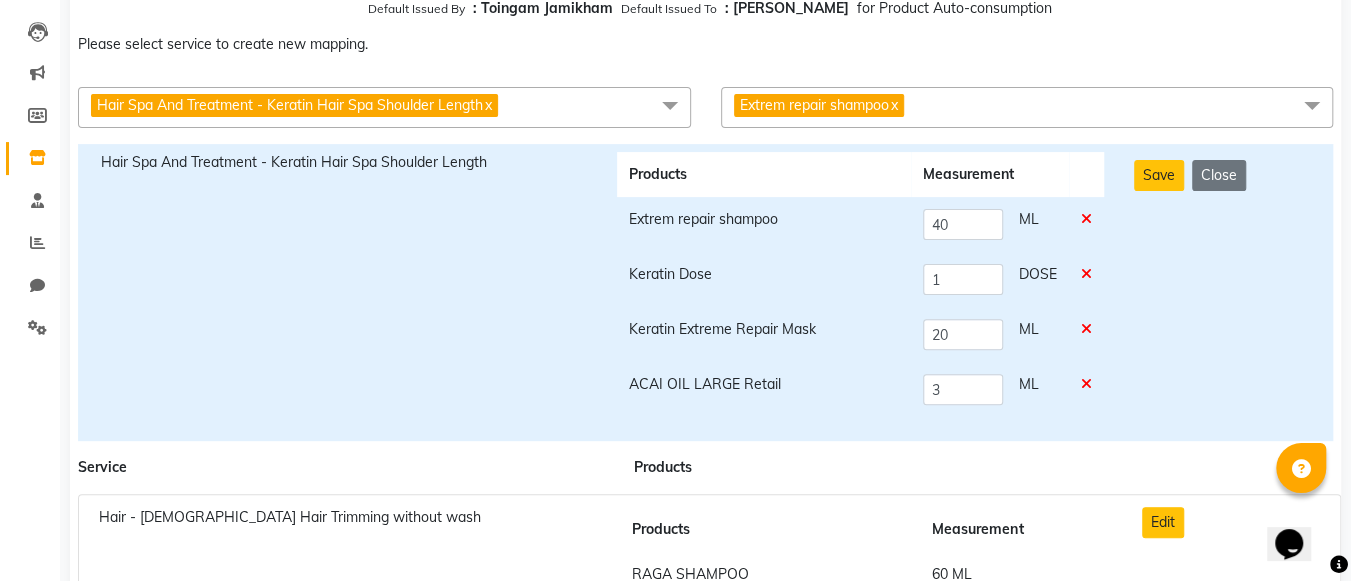 scroll, scrollTop: 201, scrollLeft: 0, axis: vertical 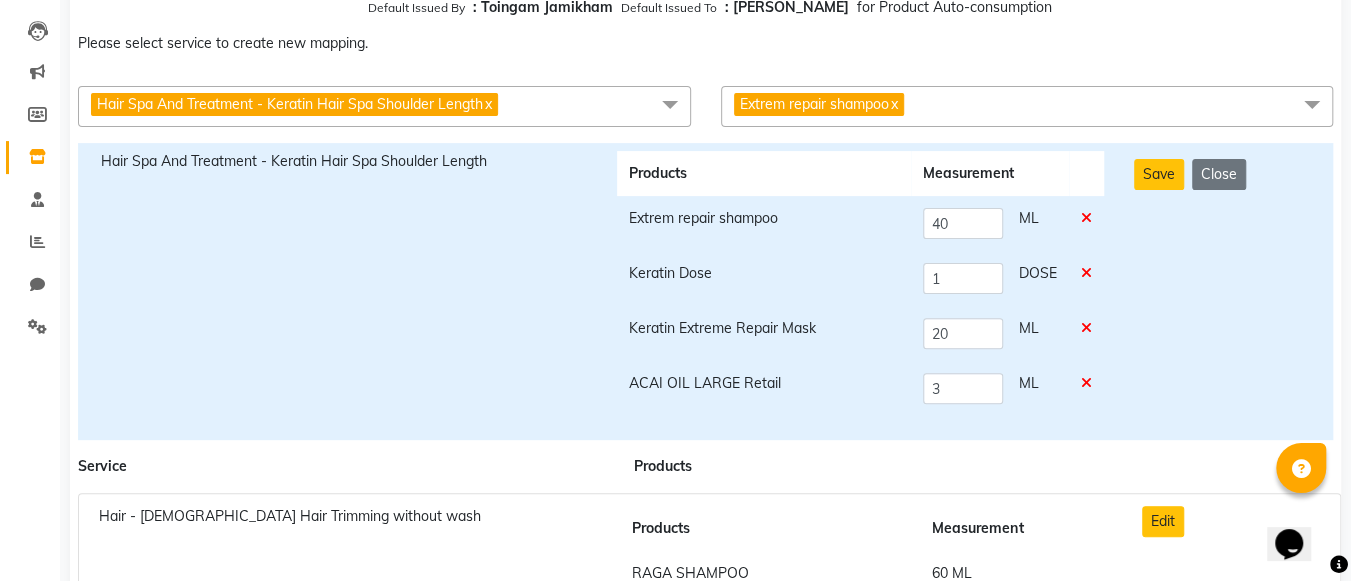 click at bounding box center [1086, 383] 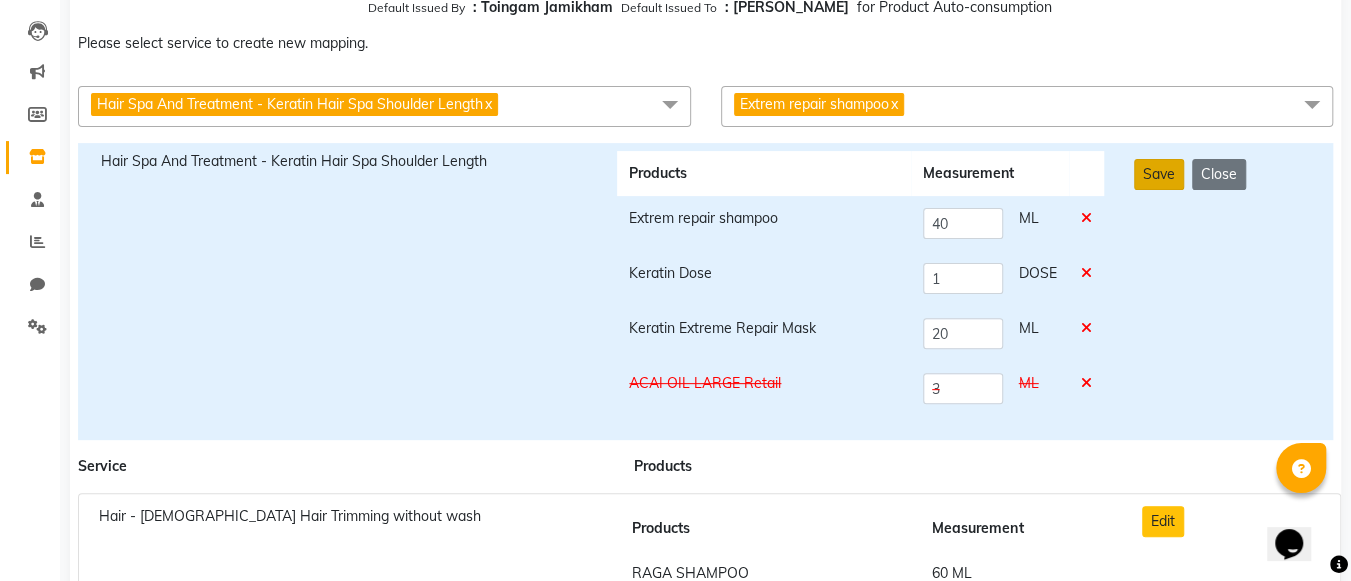 click on "Save" at bounding box center [1159, 174] 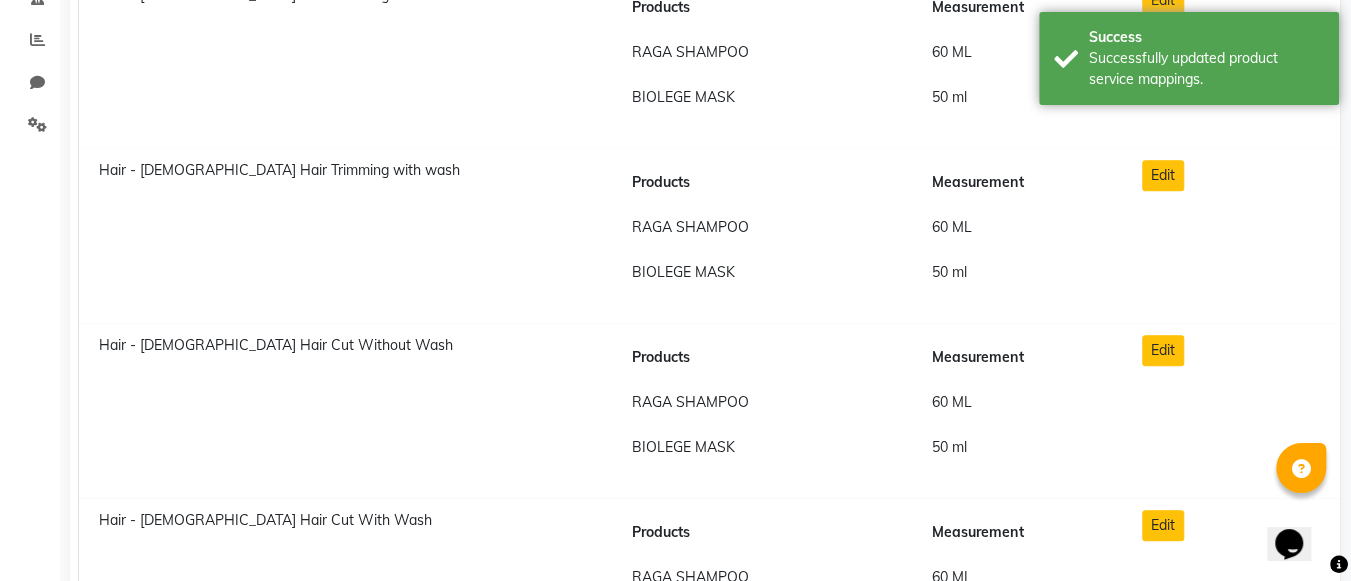 scroll, scrollTop: 0, scrollLeft: 0, axis: both 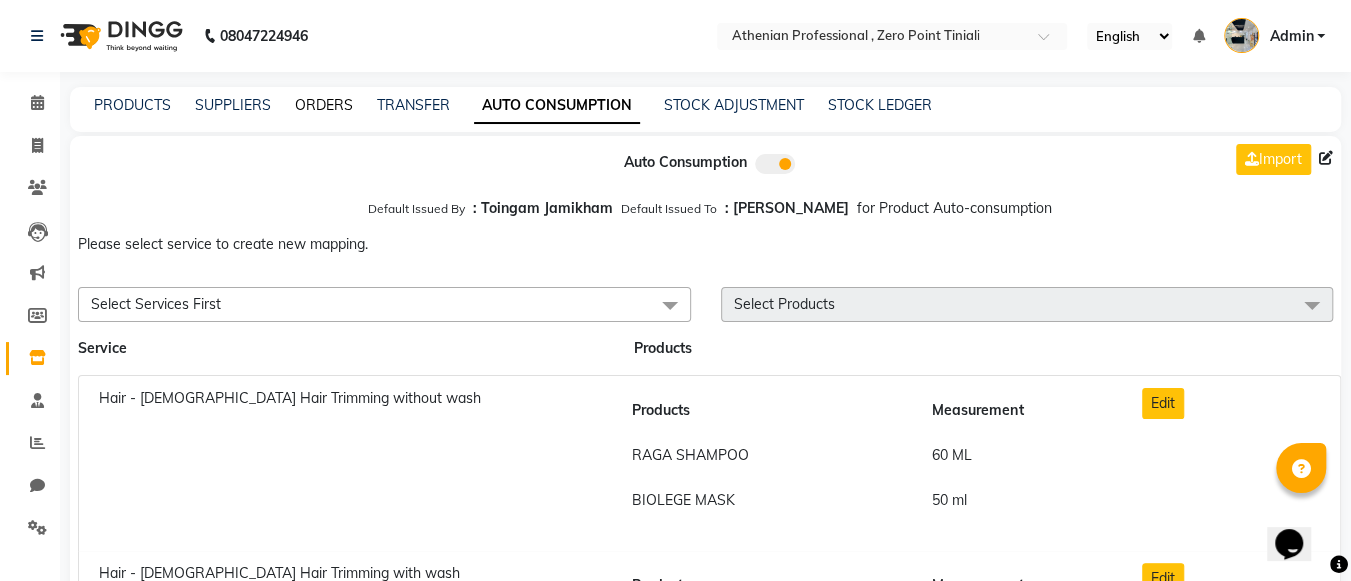 click on "ORDERS" 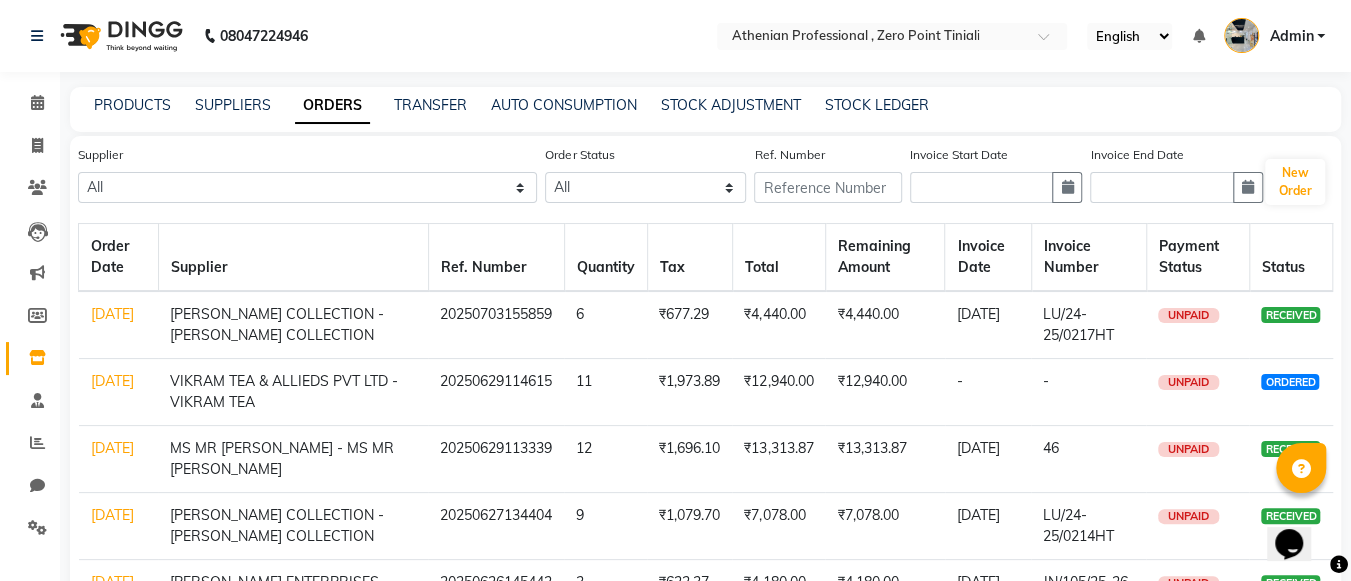 click on "PRODUCTS SUPPLIERS ORDERS TRANSFER AUTO CONSUMPTION STOCK ADJUSTMENT STOCK LEDGER" 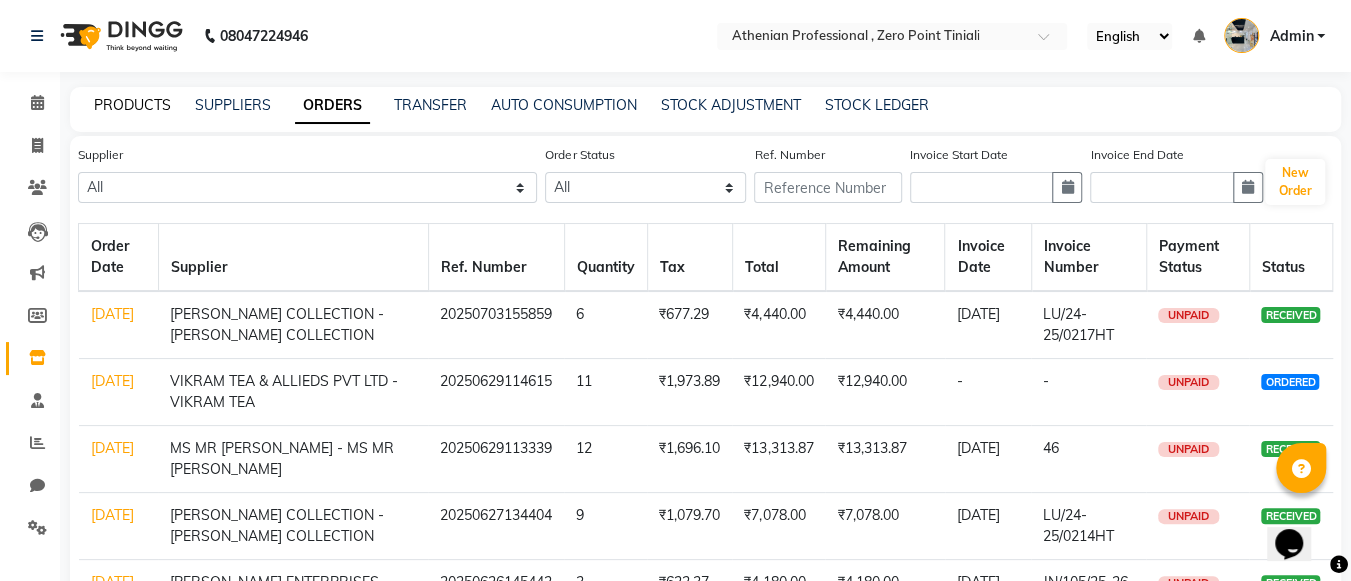 click on "PRODUCTS" 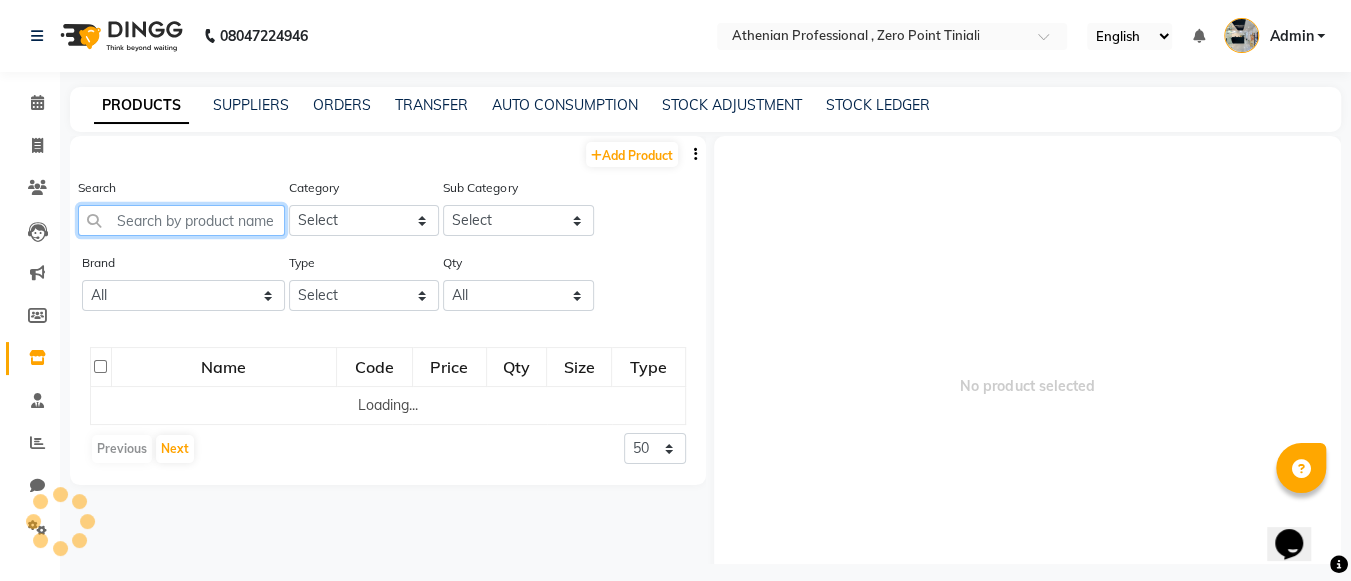 click 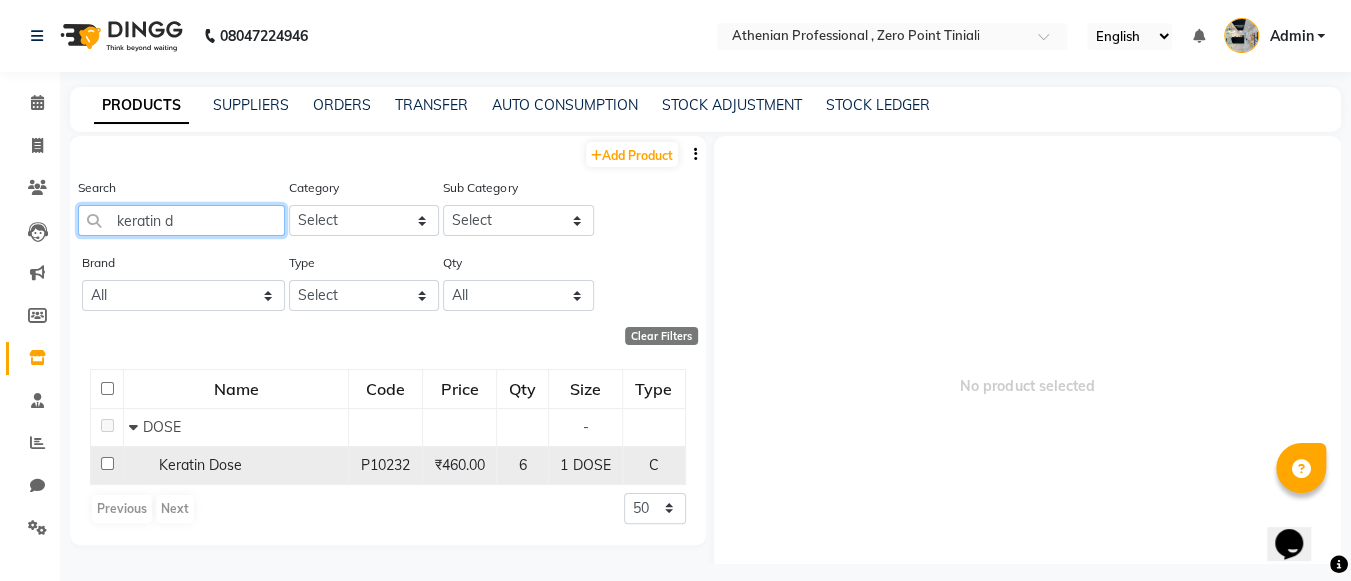 type on "keratin d" 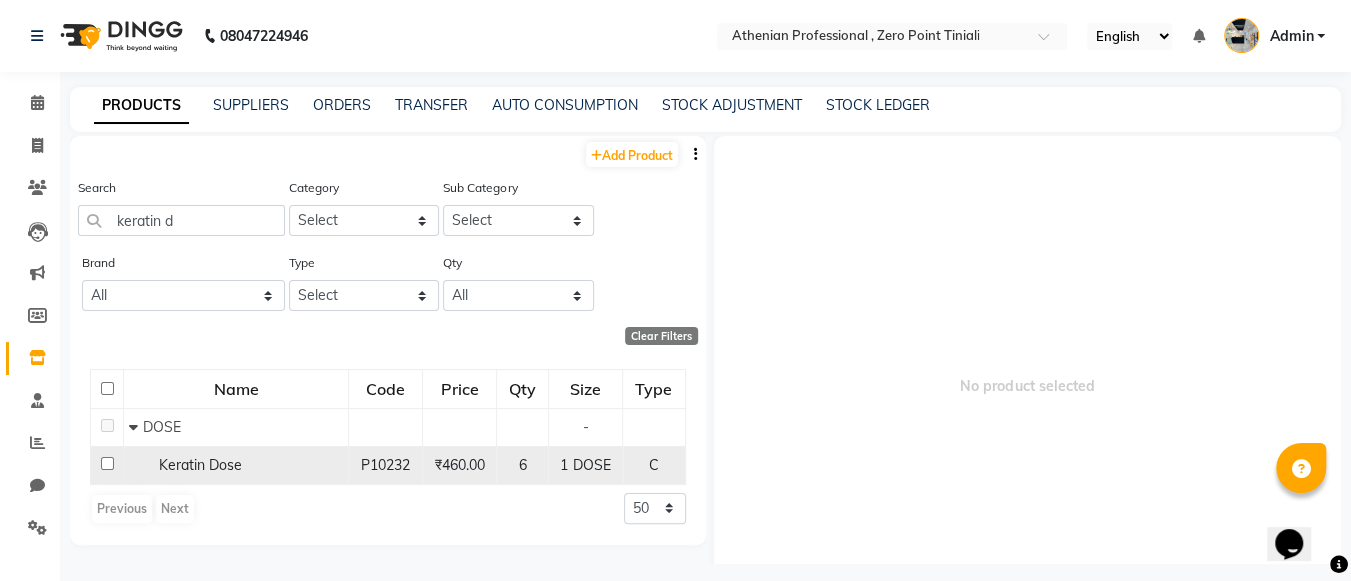 click on "Keratin Dose" 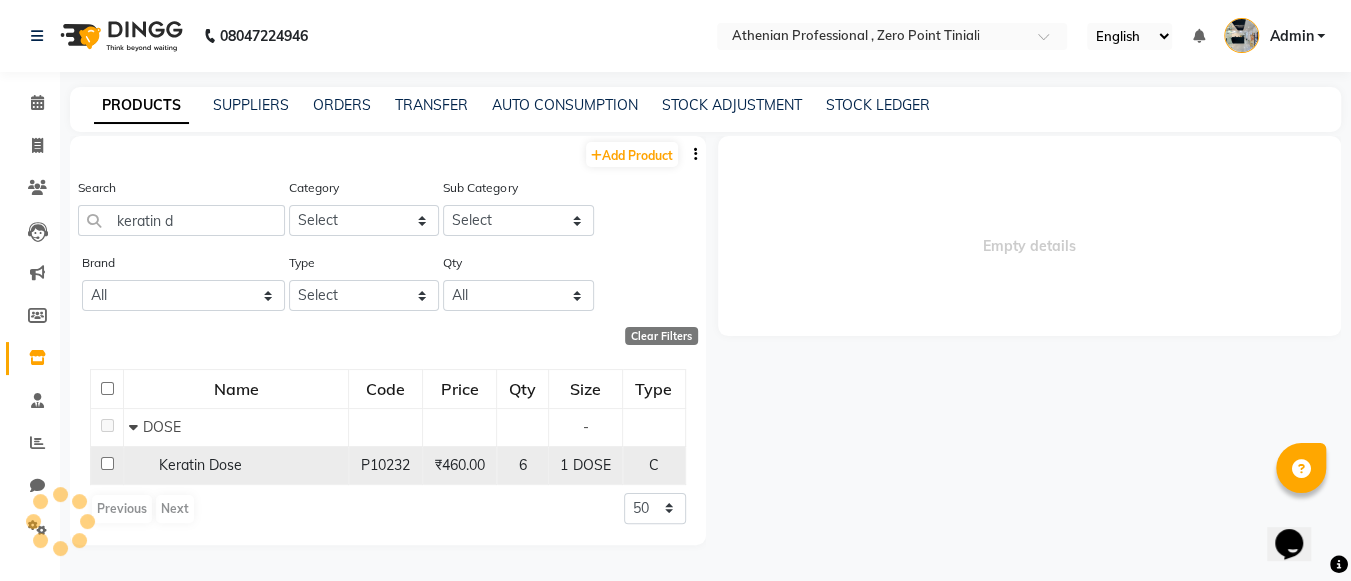 select 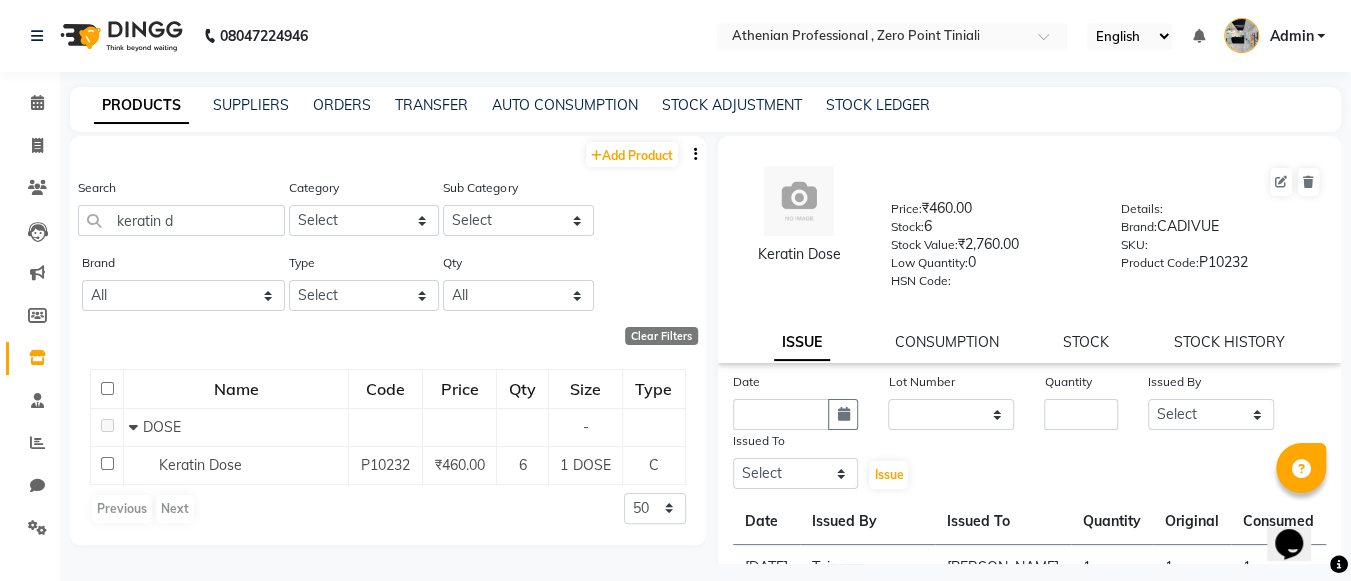click on "ISSUE CONSUMPTION STOCK STOCK HISTORY" 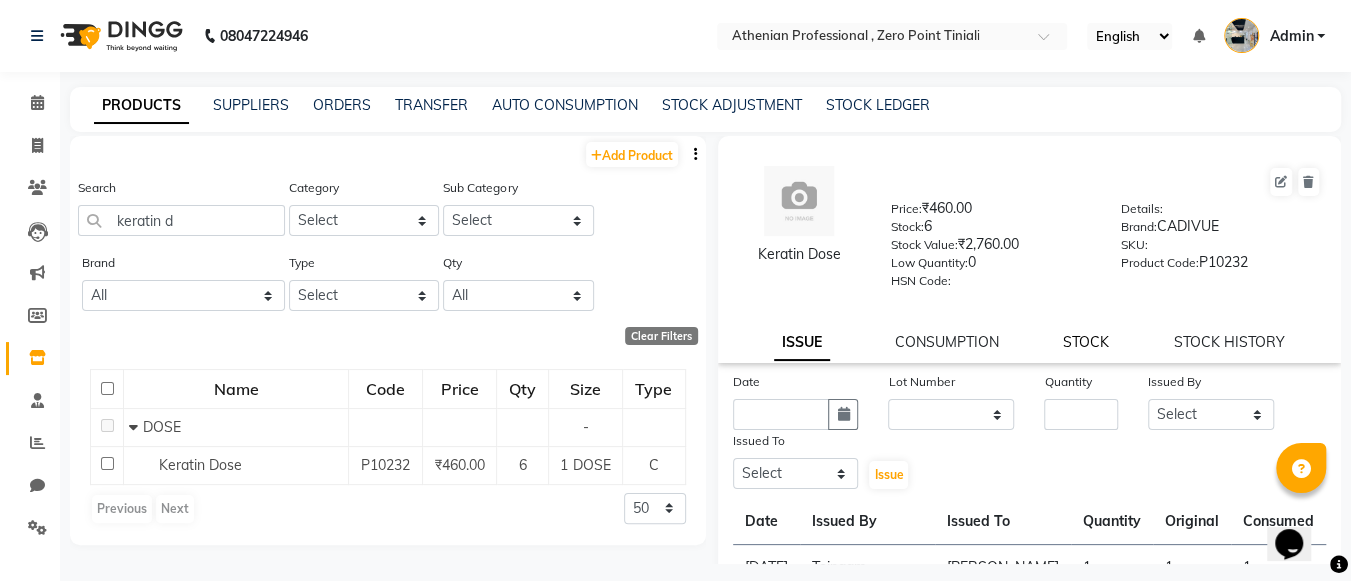 click on "STOCK" 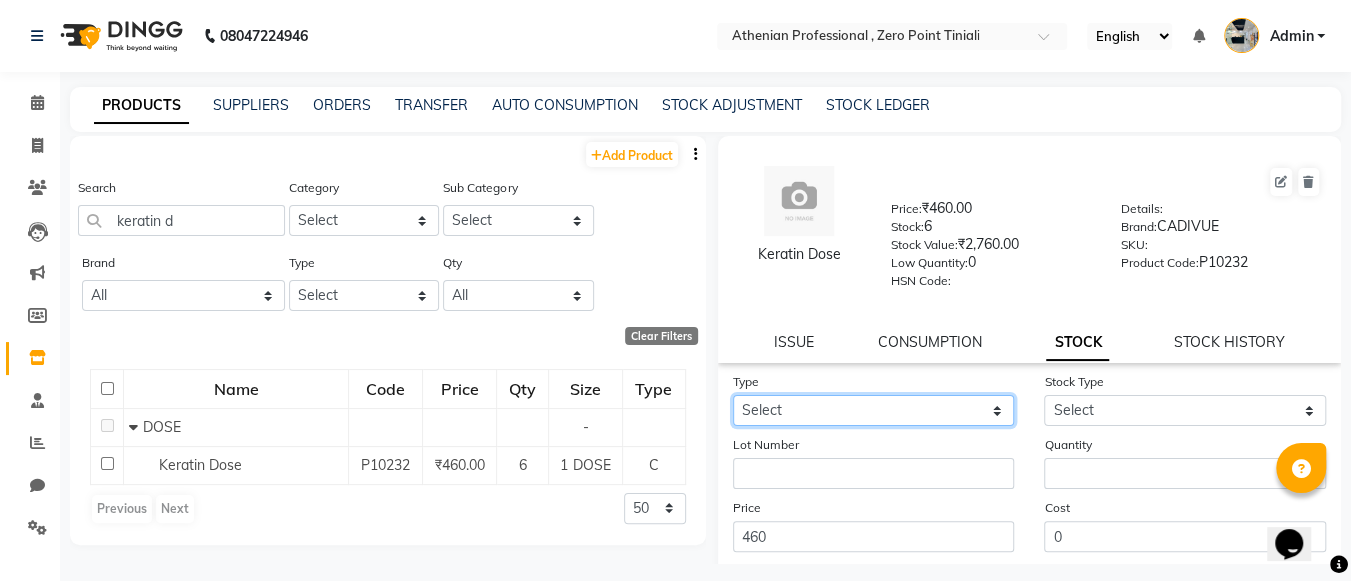 click on "Select In Out" 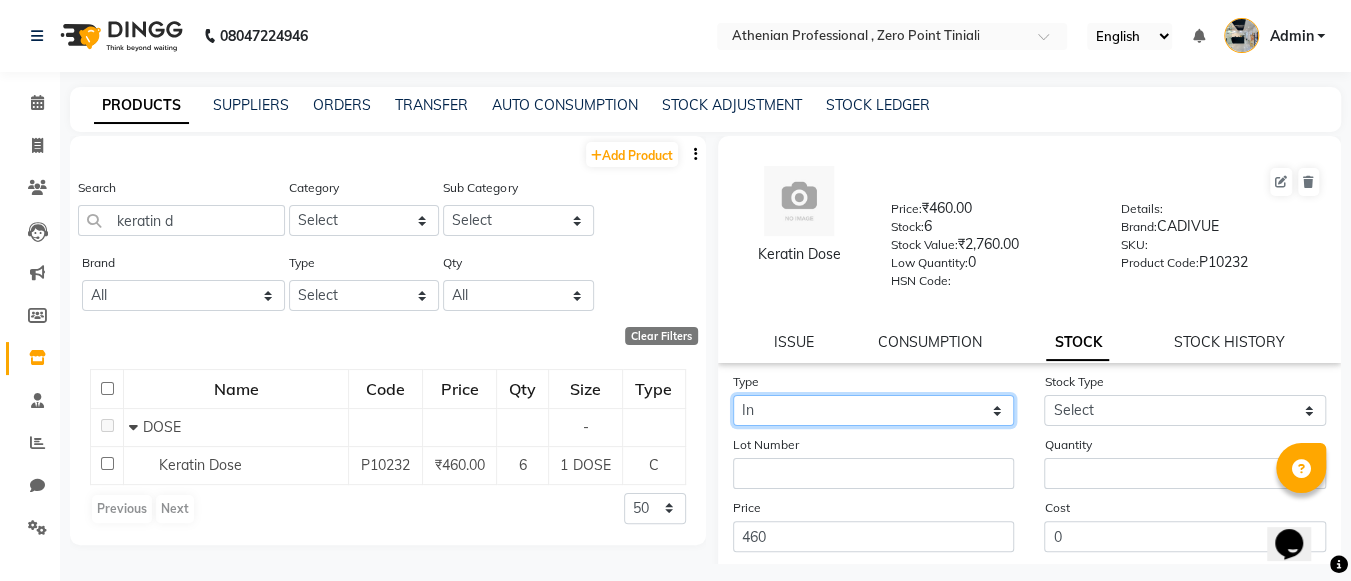 click on "Select In Out" 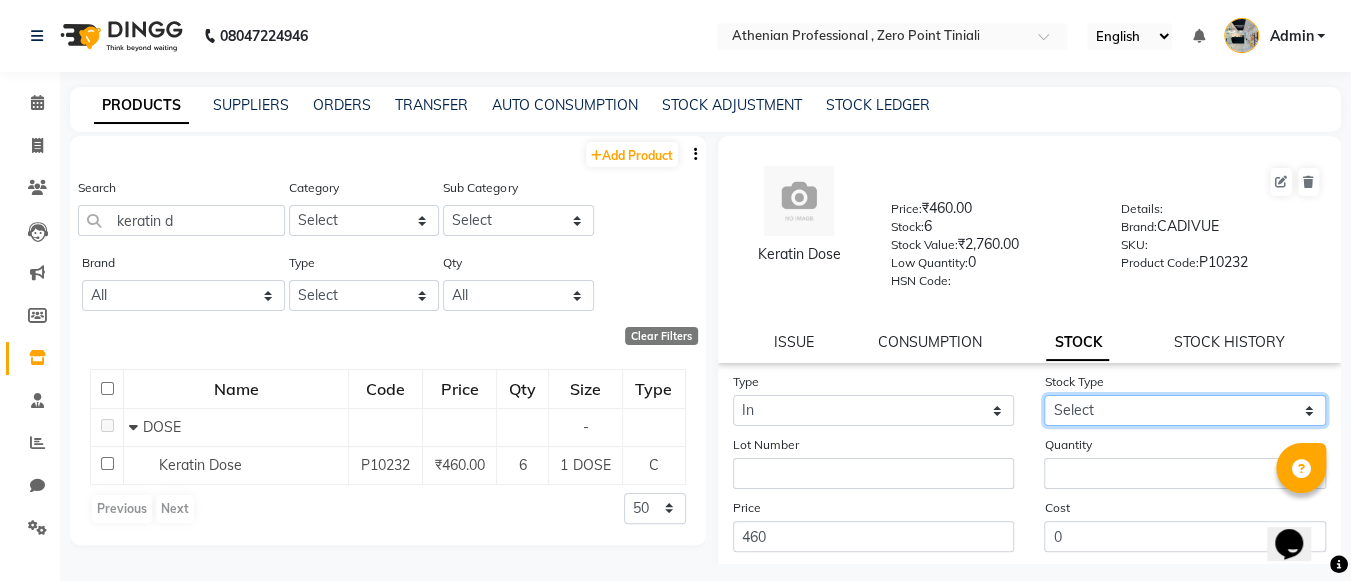 click on "Select New Stock Adjustment Return Other" 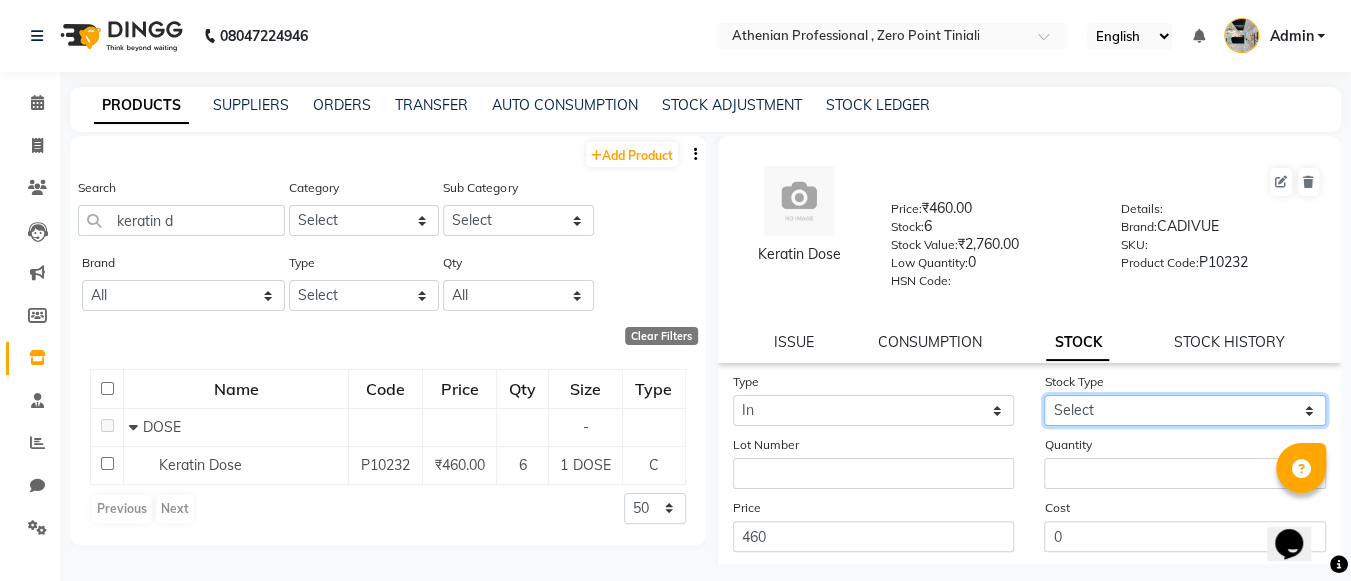 select on "adjustment" 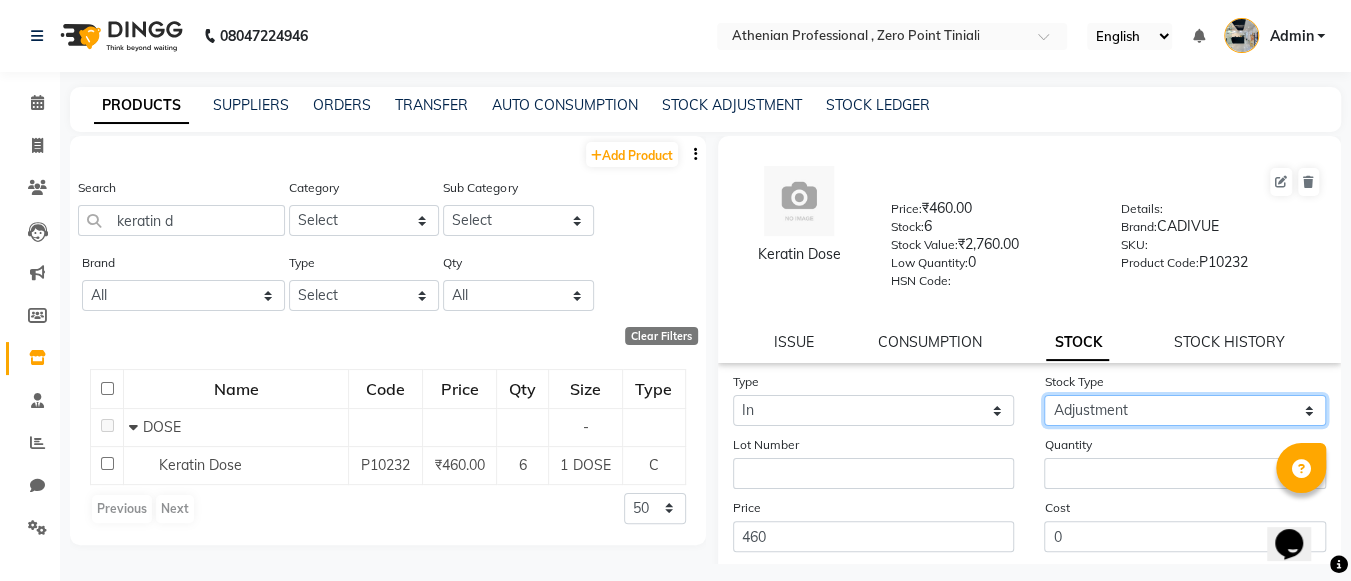 click on "Select New Stock Adjustment Return Other" 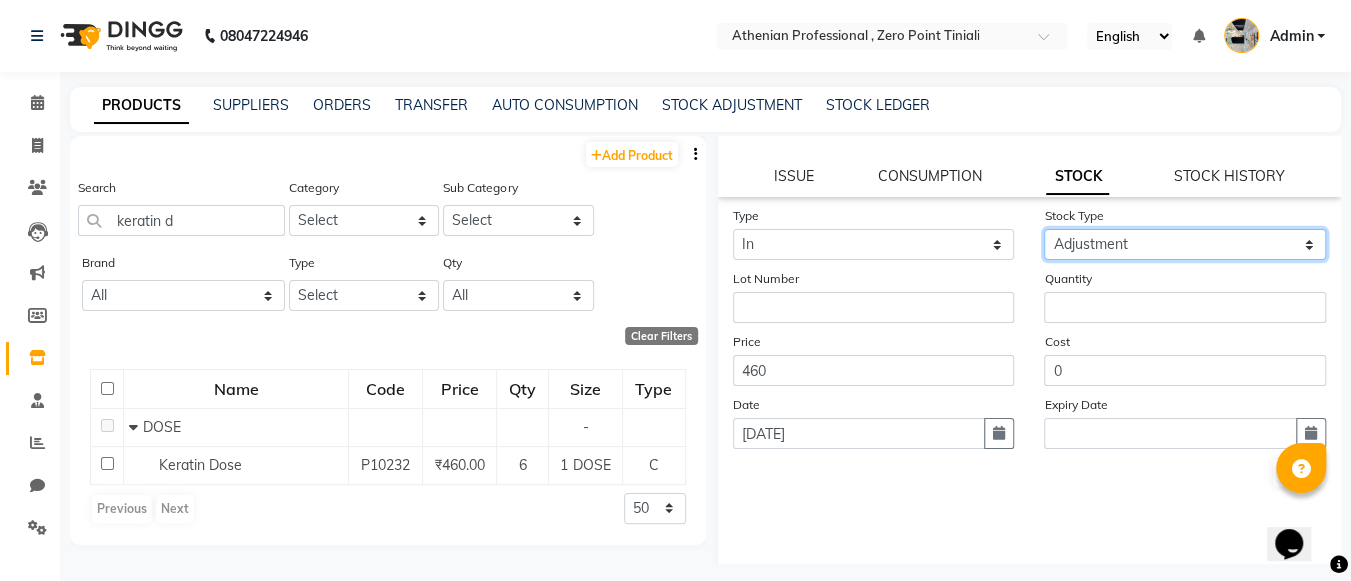scroll, scrollTop: 167, scrollLeft: 0, axis: vertical 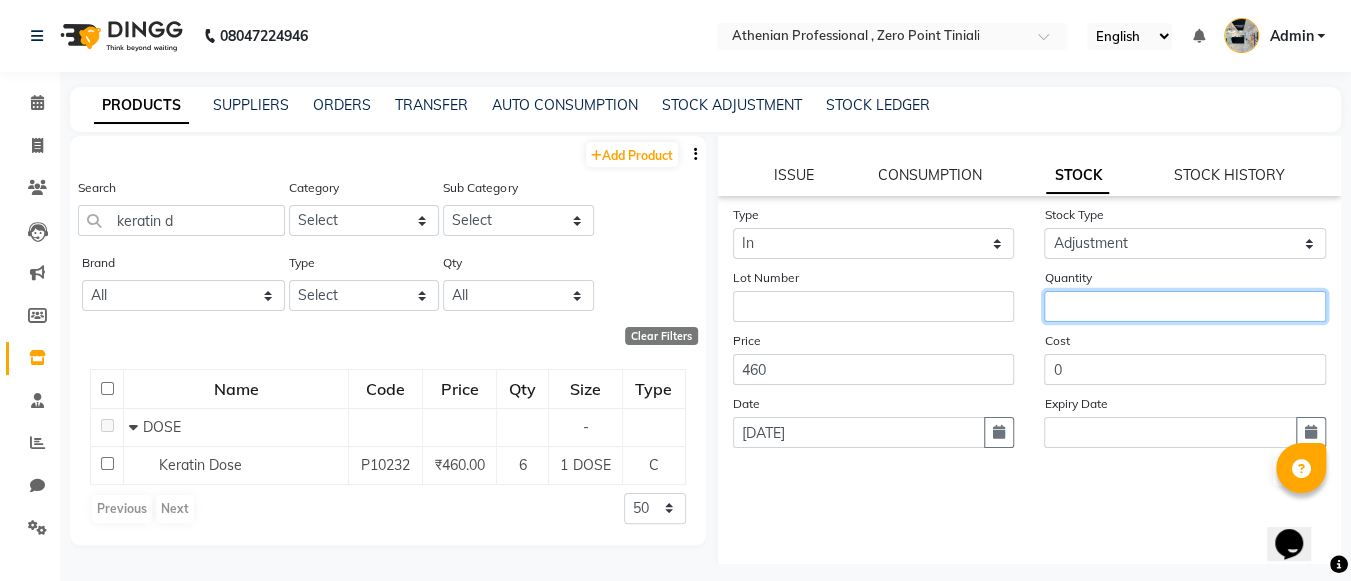 click 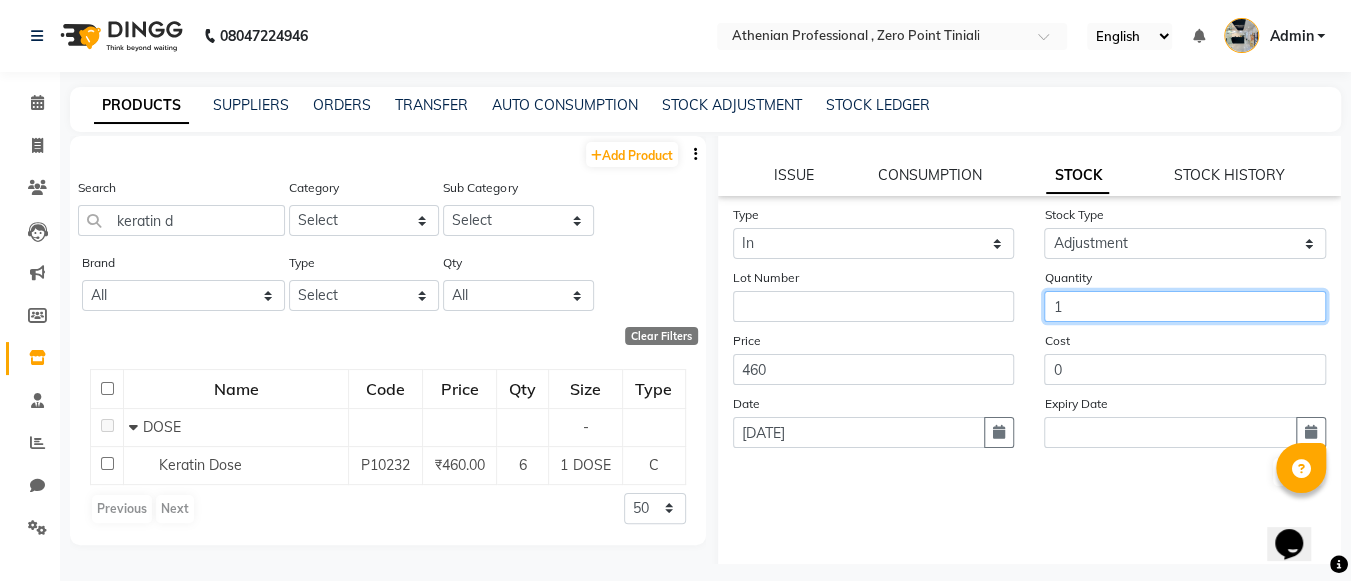 scroll, scrollTop: 207, scrollLeft: 0, axis: vertical 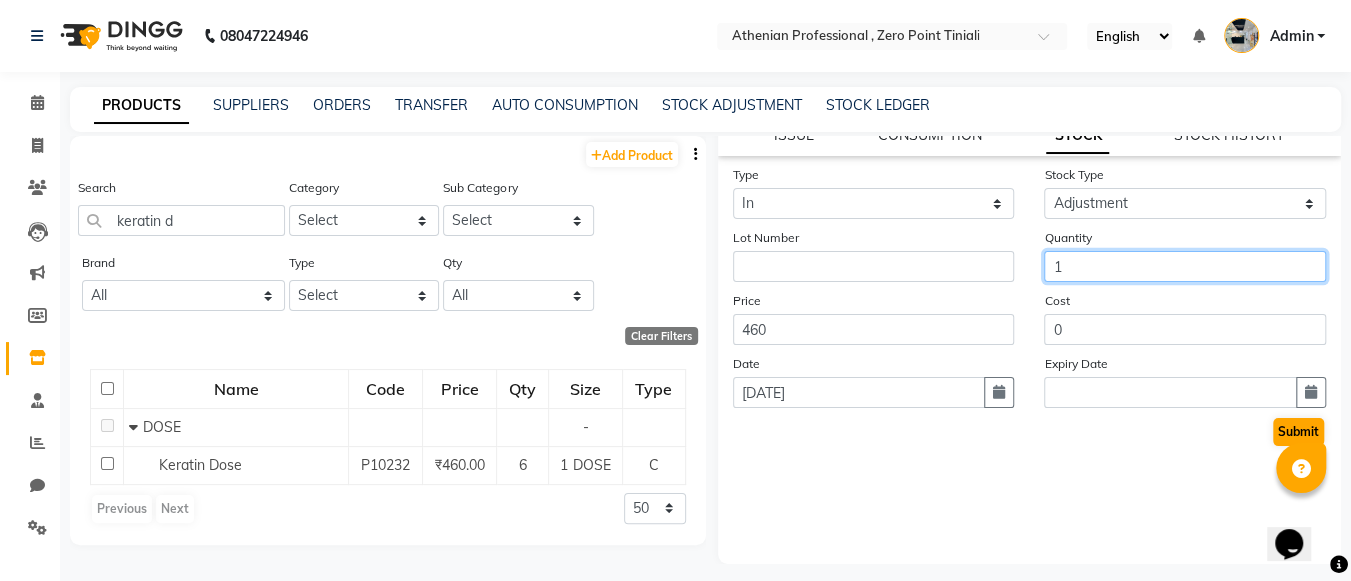 type on "1" 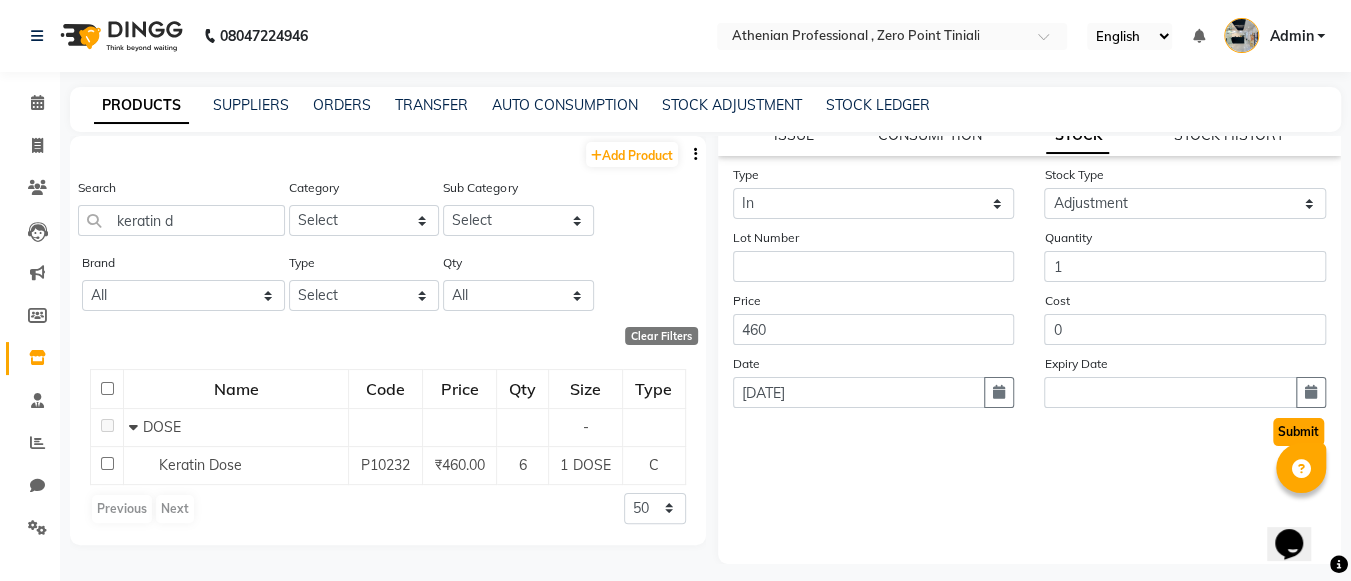 click on "Submit" 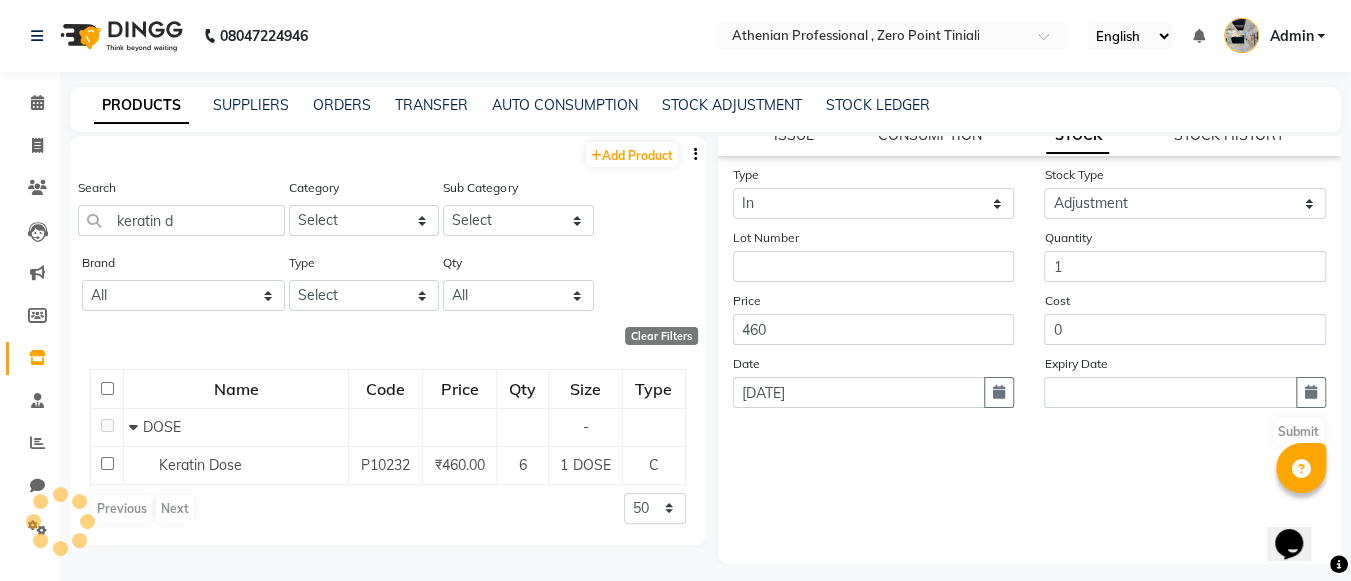 scroll, scrollTop: 0, scrollLeft: 0, axis: both 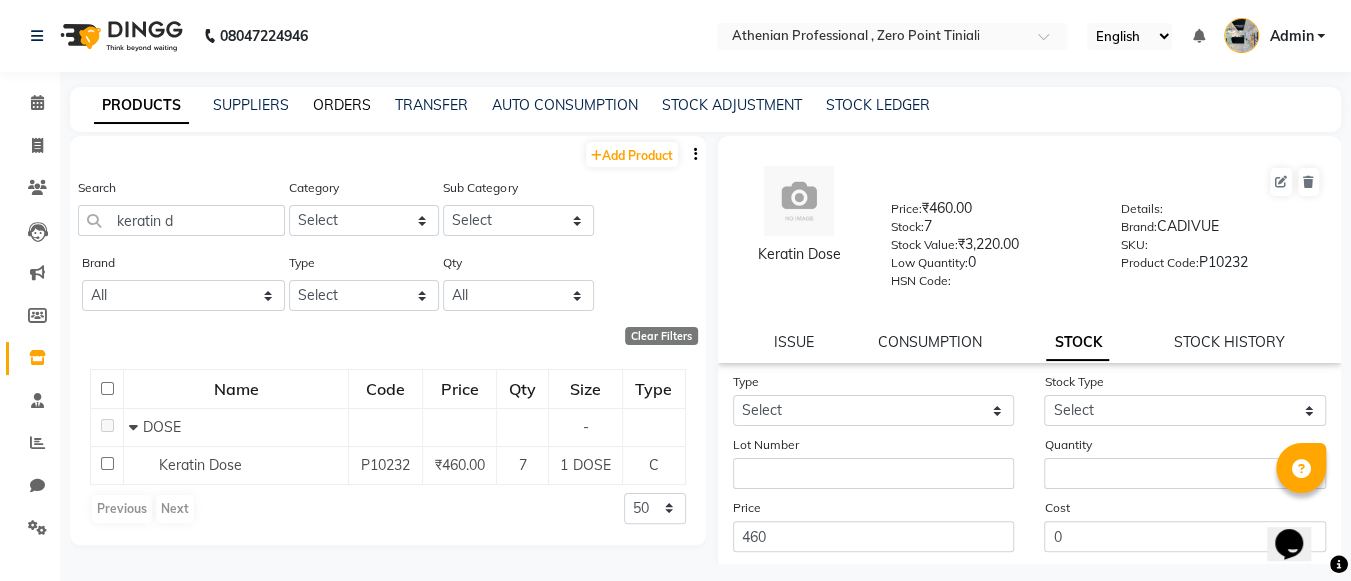click on "ORDERS" 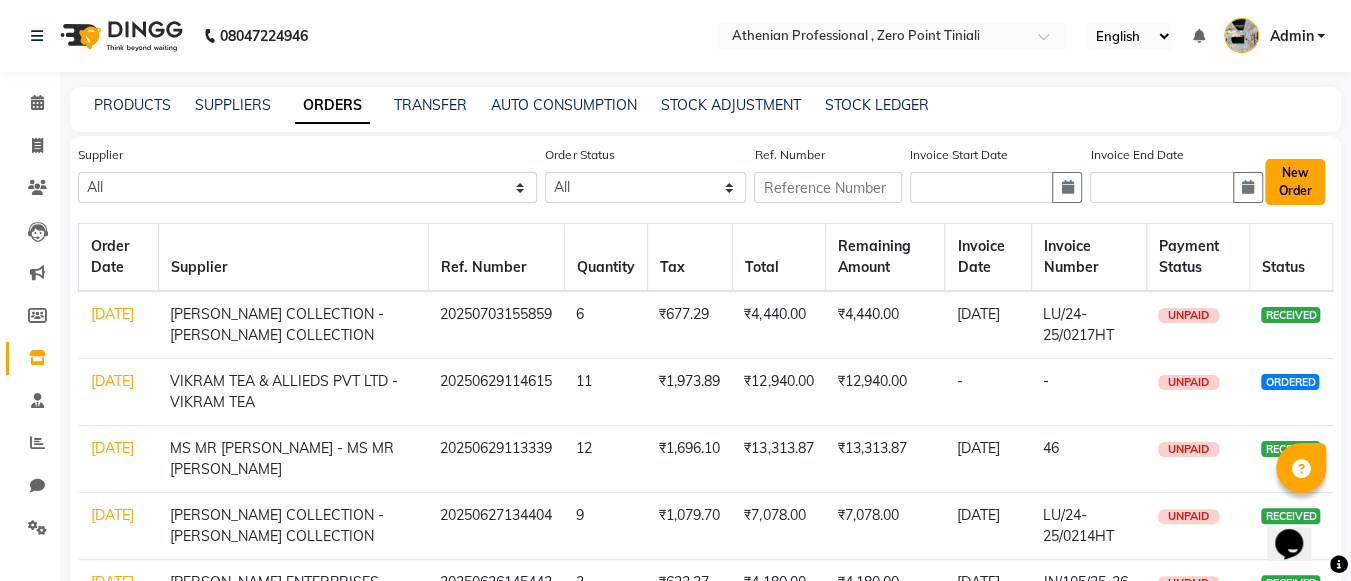 click on "New Order" 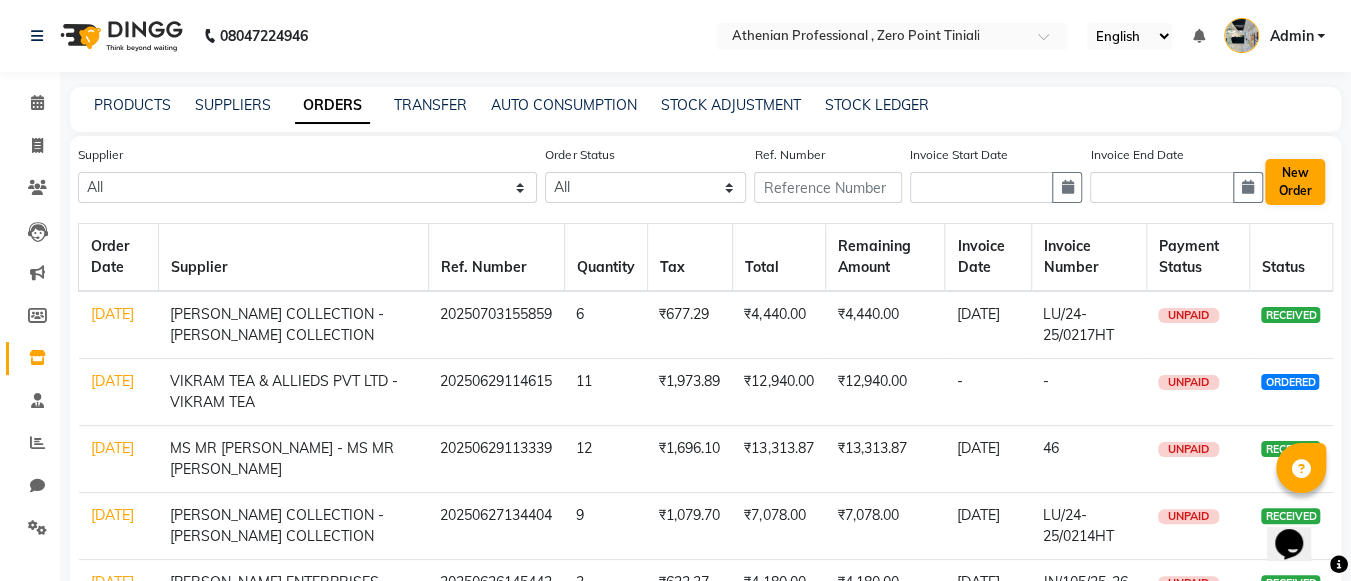 select on "true" 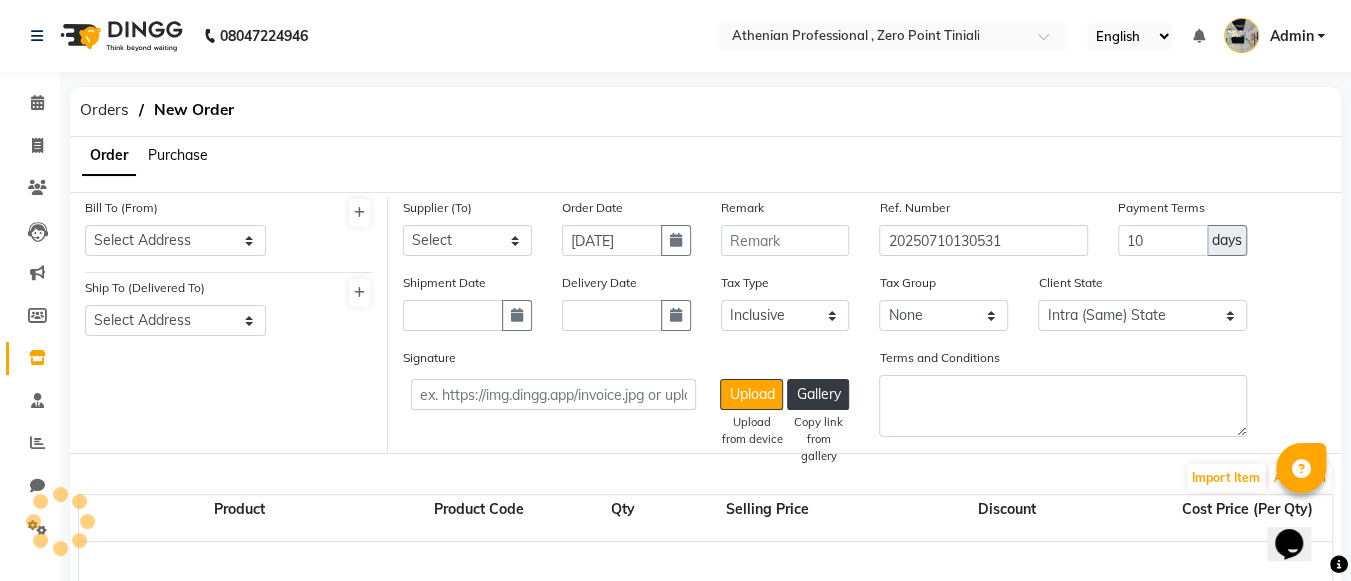 select on "3847" 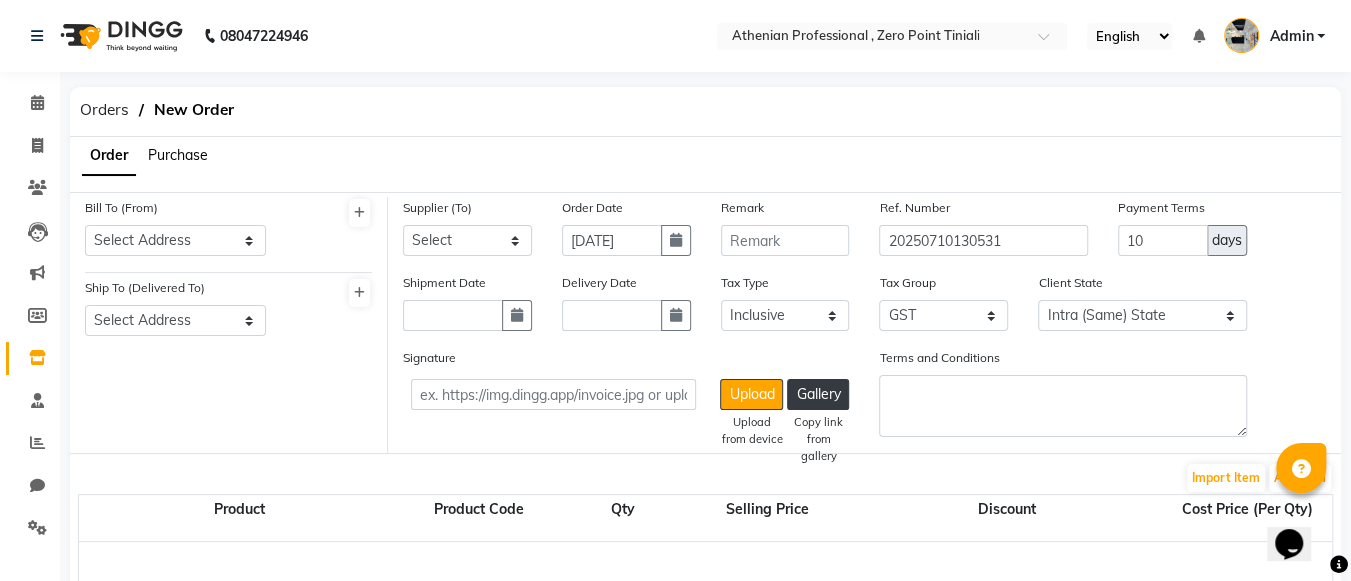 click on "Purchase" 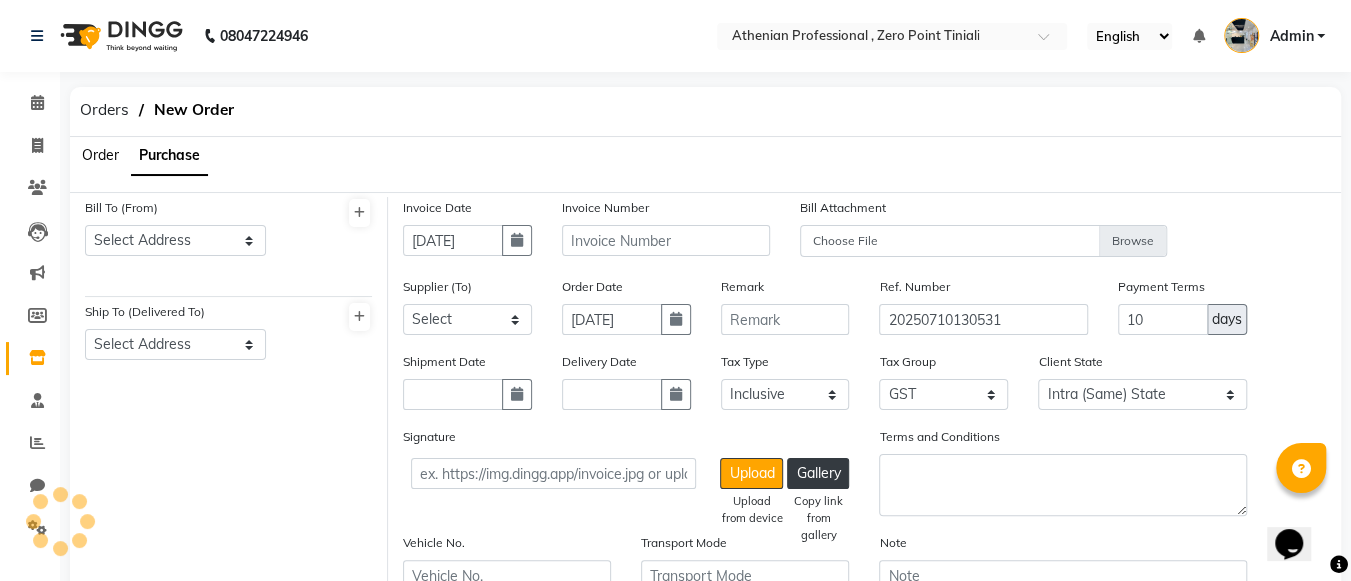 click on "Order" 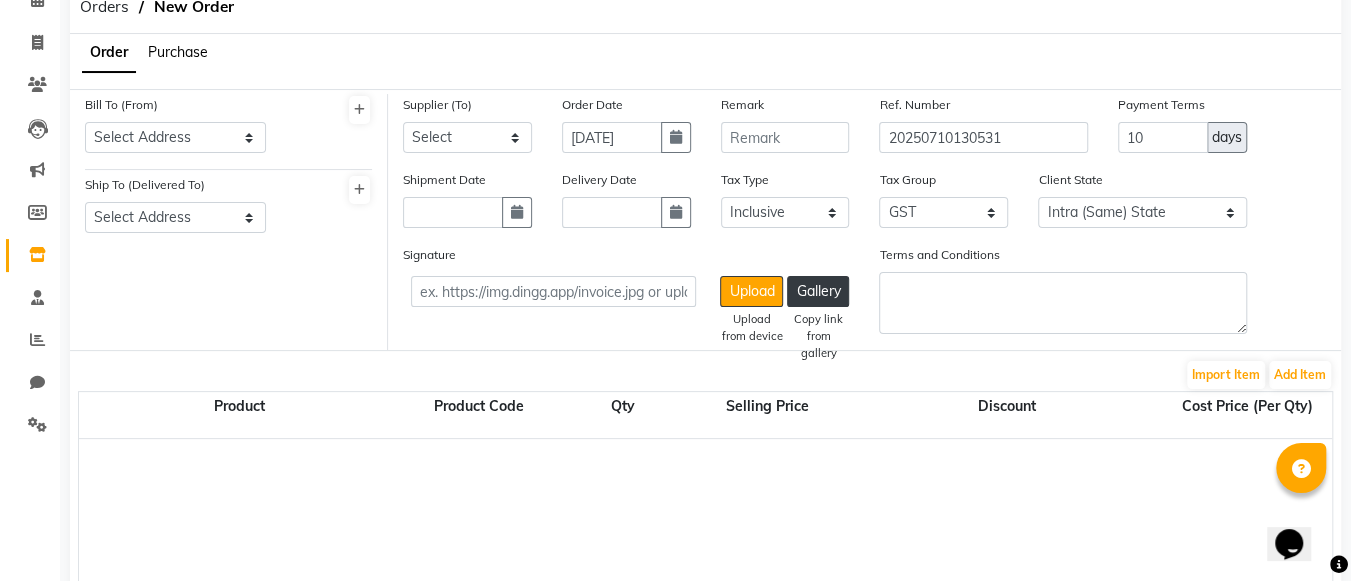 scroll, scrollTop: 0, scrollLeft: 0, axis: both 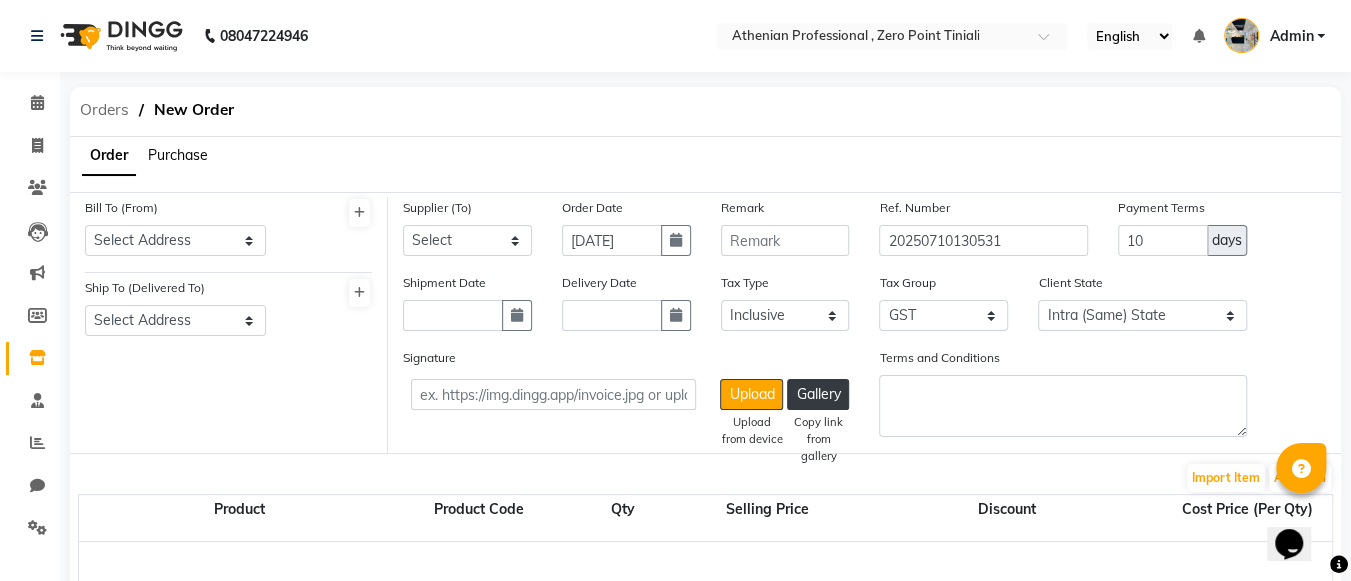 click on "Orders" 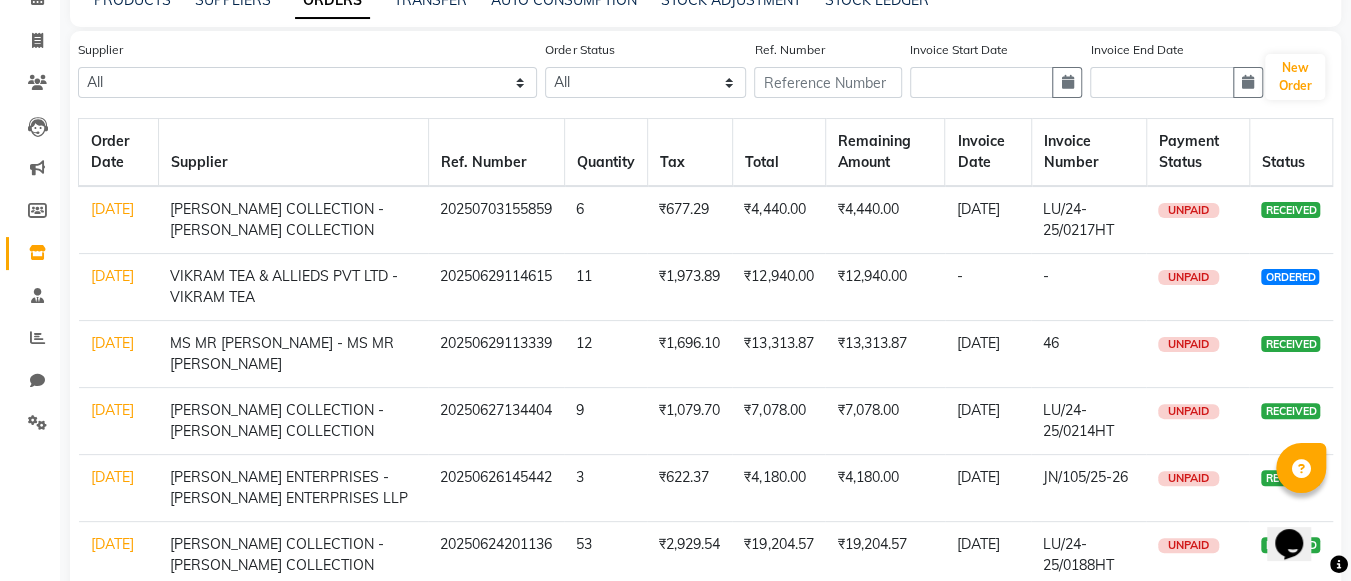 scroll, scrollTop: 106, scrollLeft: 0, axis: vertical 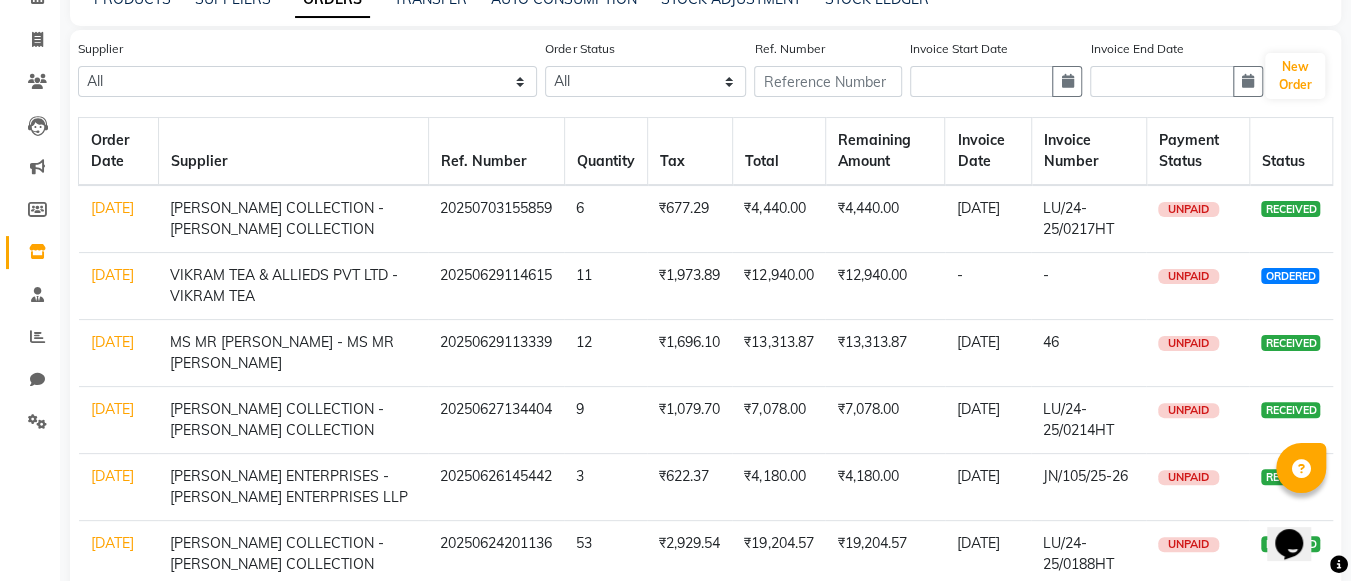 click on "29-06-2025" 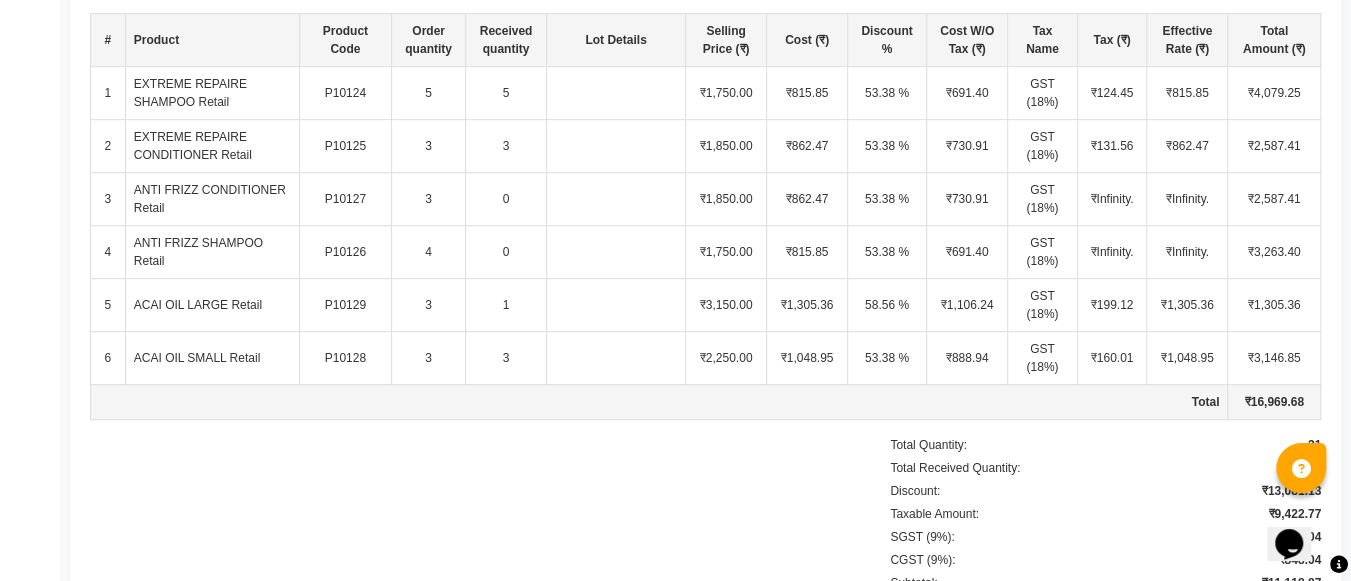 scroll, scrollTop: 635, scrollLeft: 0, axis: vertical 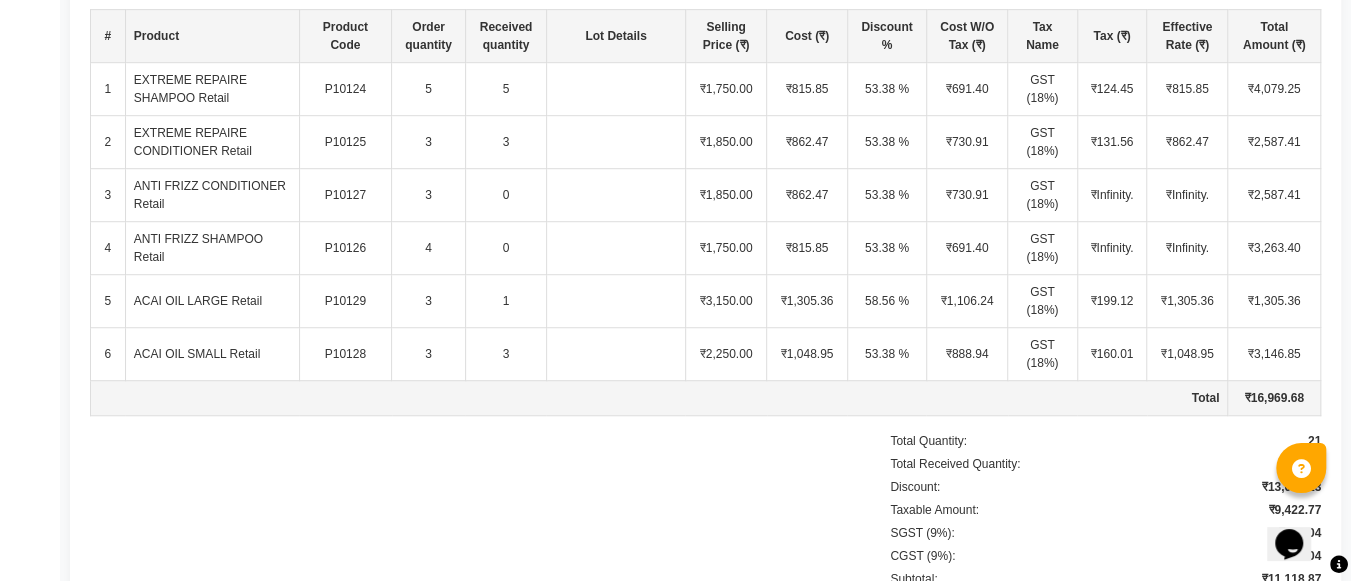 click on "5" 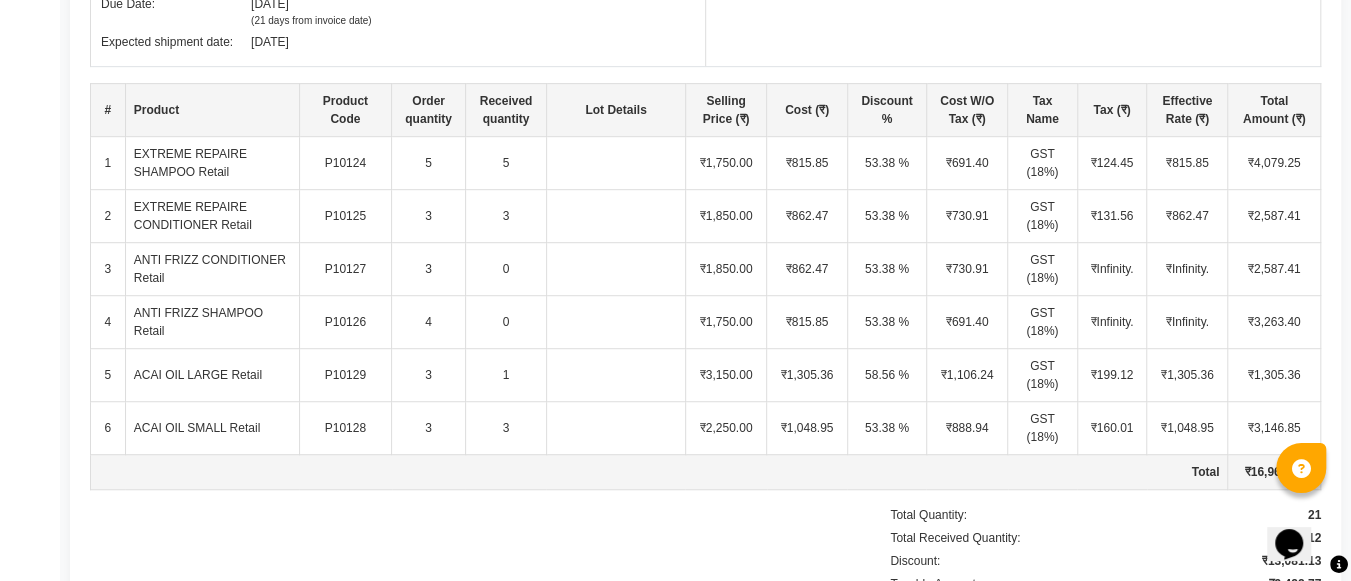 scroll, scrollTop: 558, scrollLeft: 0, axis: vertical 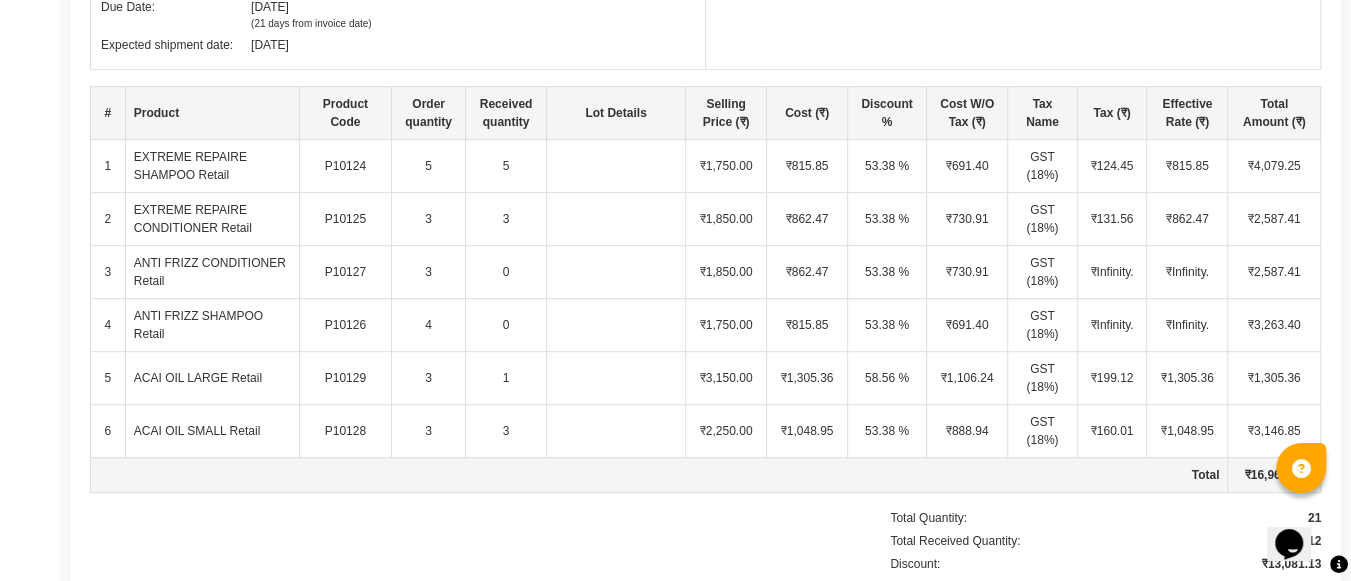 click on "5" 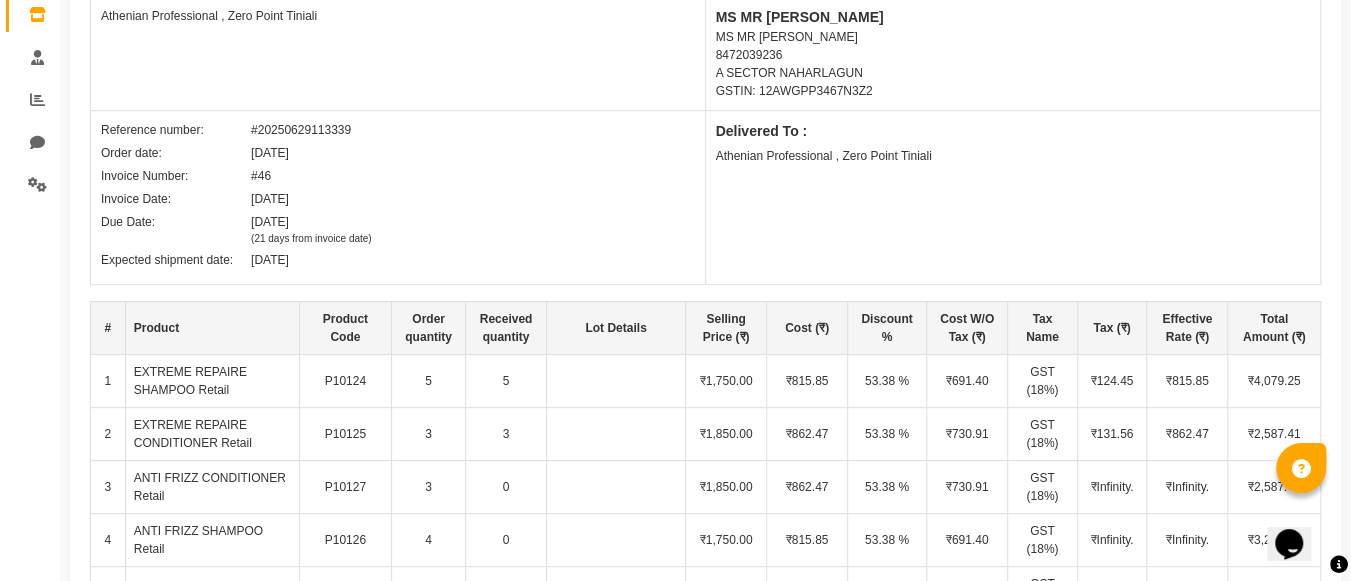 scroll, scrollTop: 0, scrollLeft: 0, axis: both 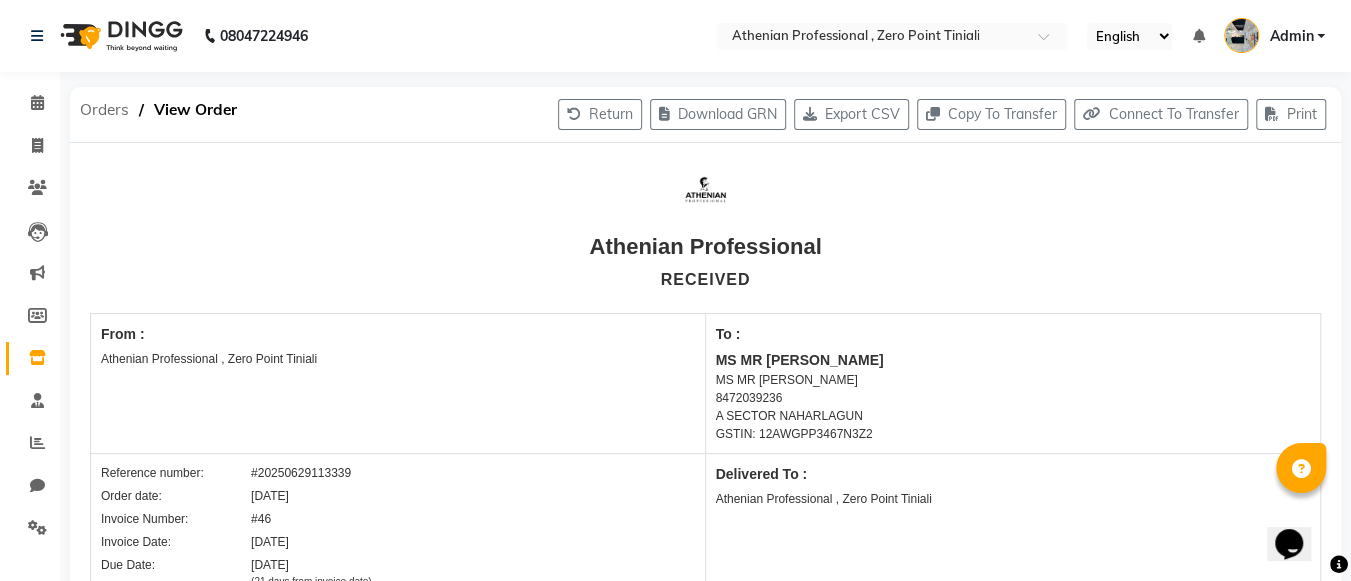 click on "Orders" 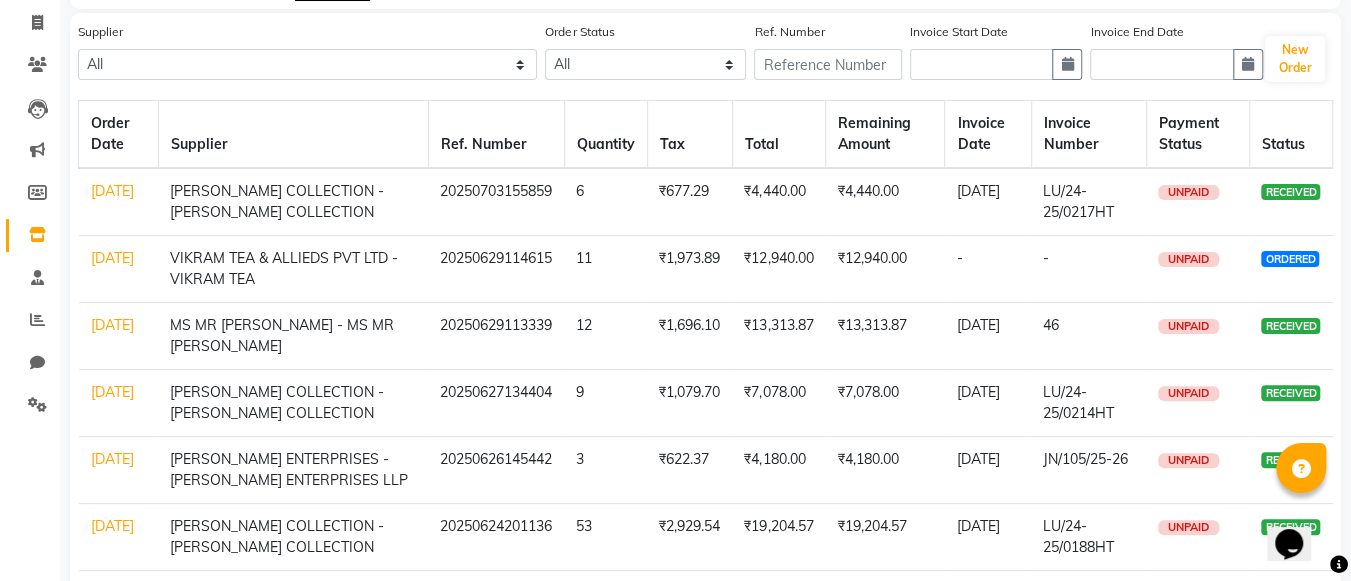 scroll, scrollTop: 125, scrollLeft: 0, axis: vertical 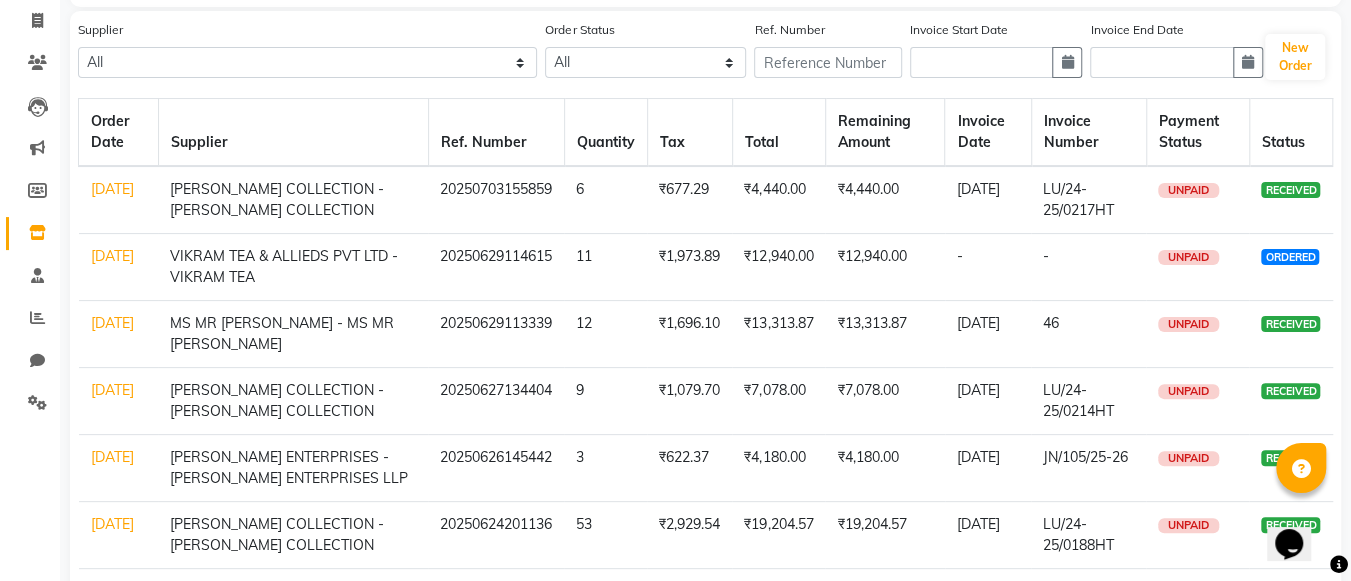 click on "29-06-2025" 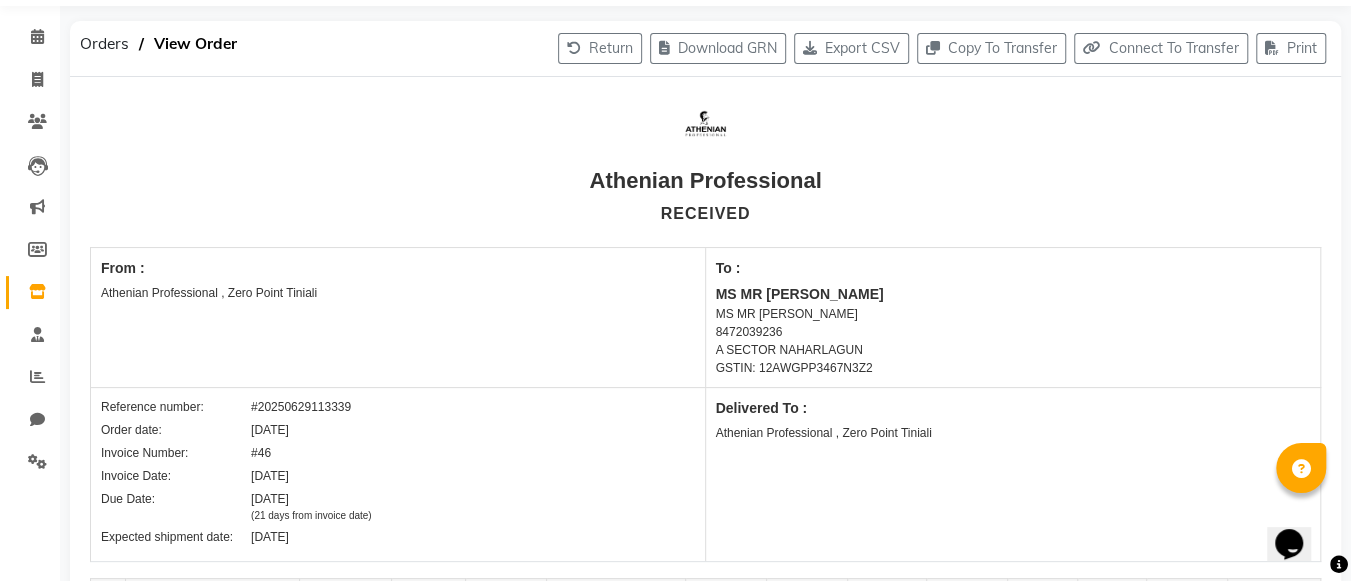 scroll, scrollTop: 0, scrollLeft: 0, axis: both 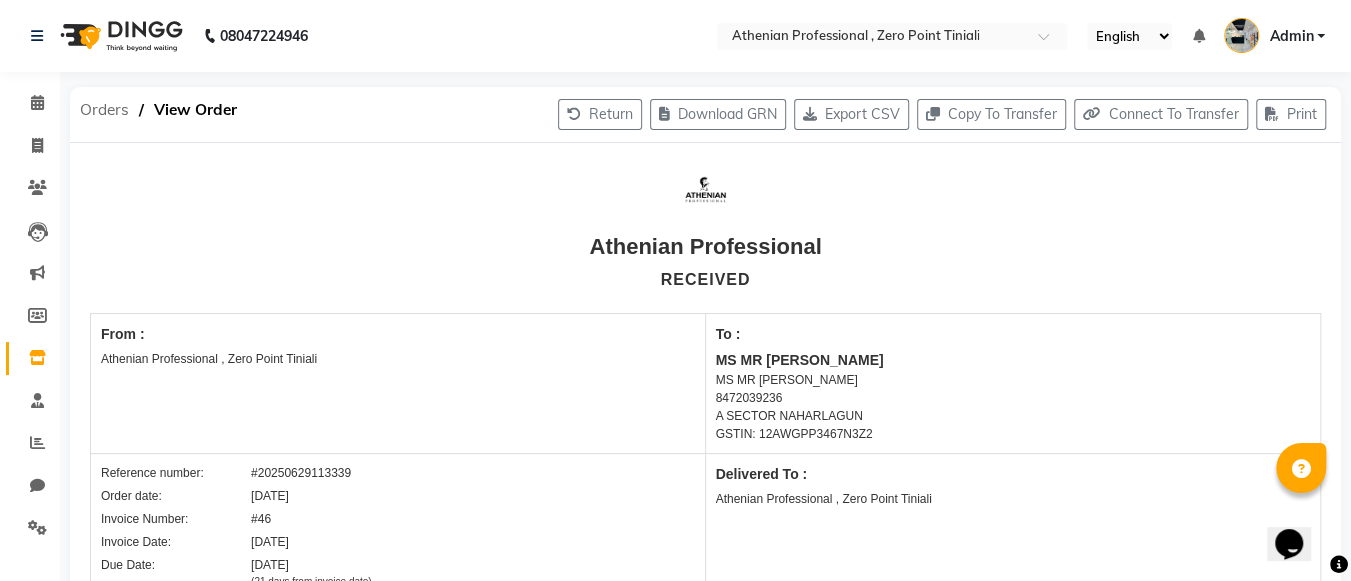 click on "Orders" 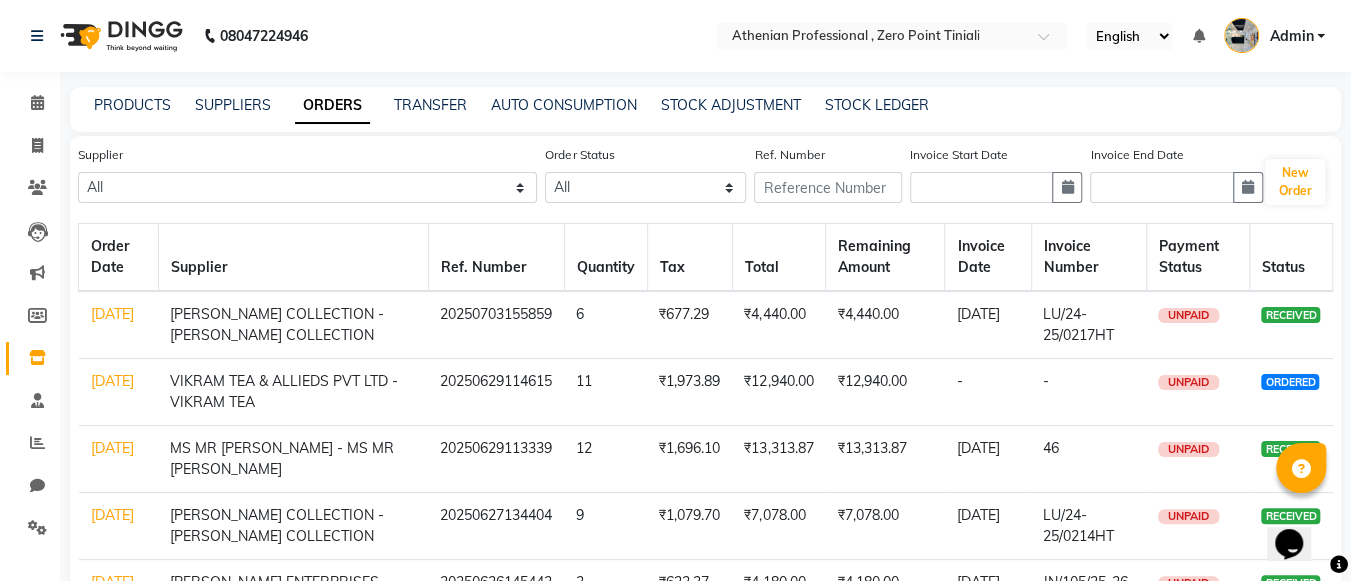 scroll, scrollTop: 1, scrollLeft: 0, axis: vertical 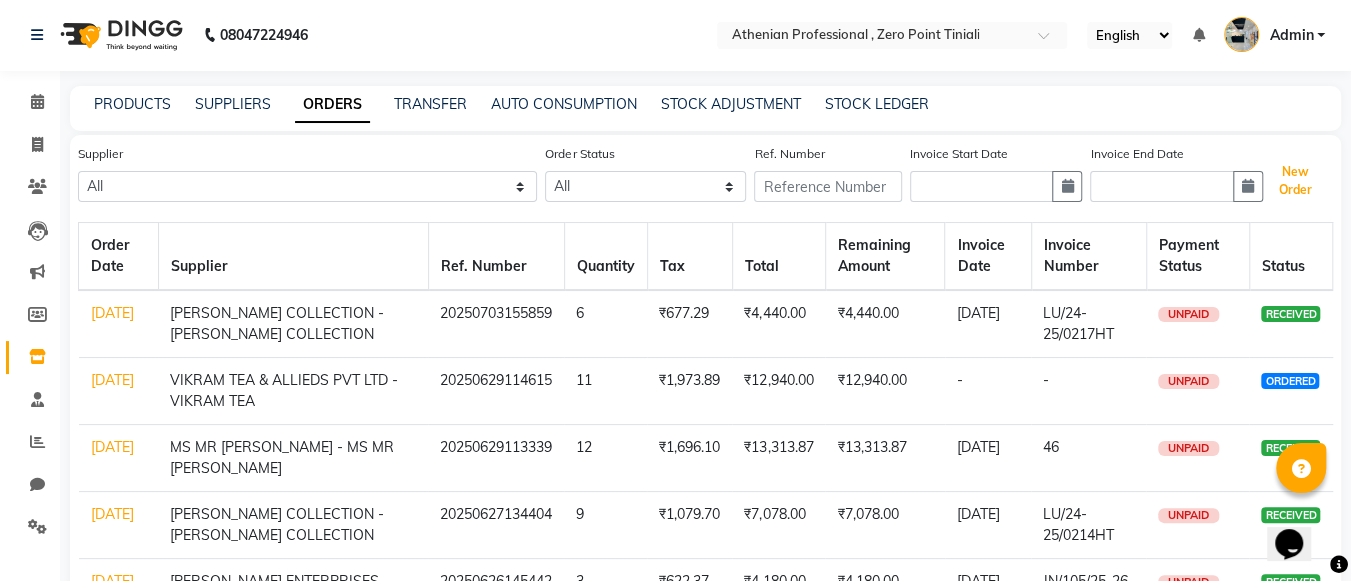 click on "New Order" 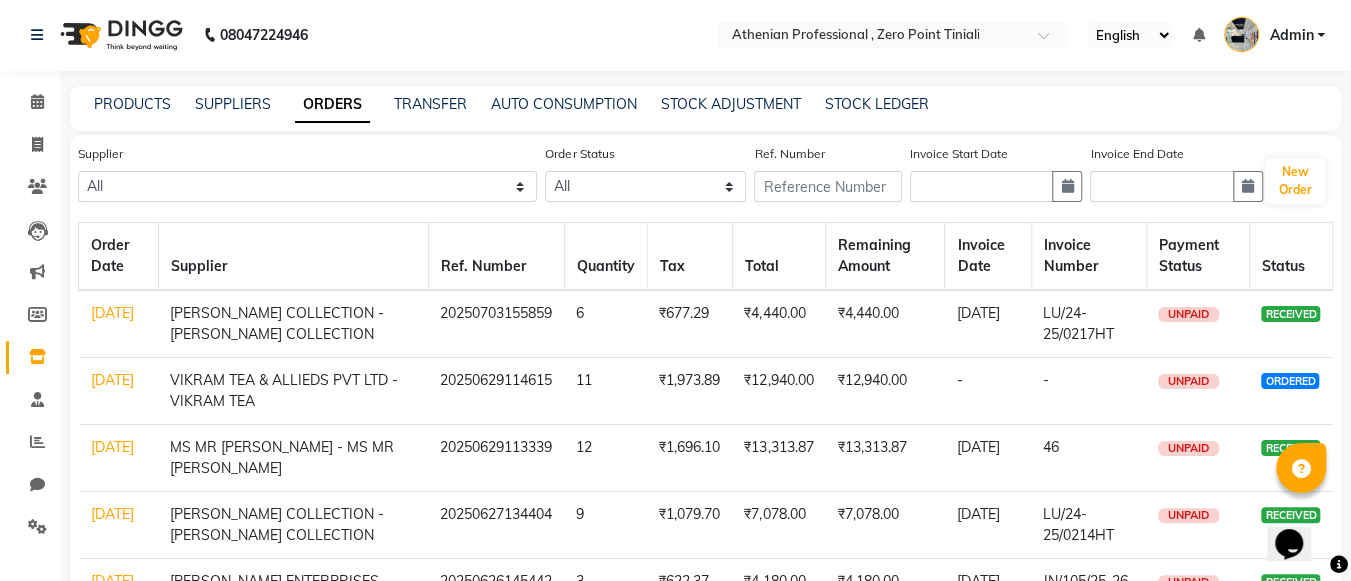 click on "Inventory" 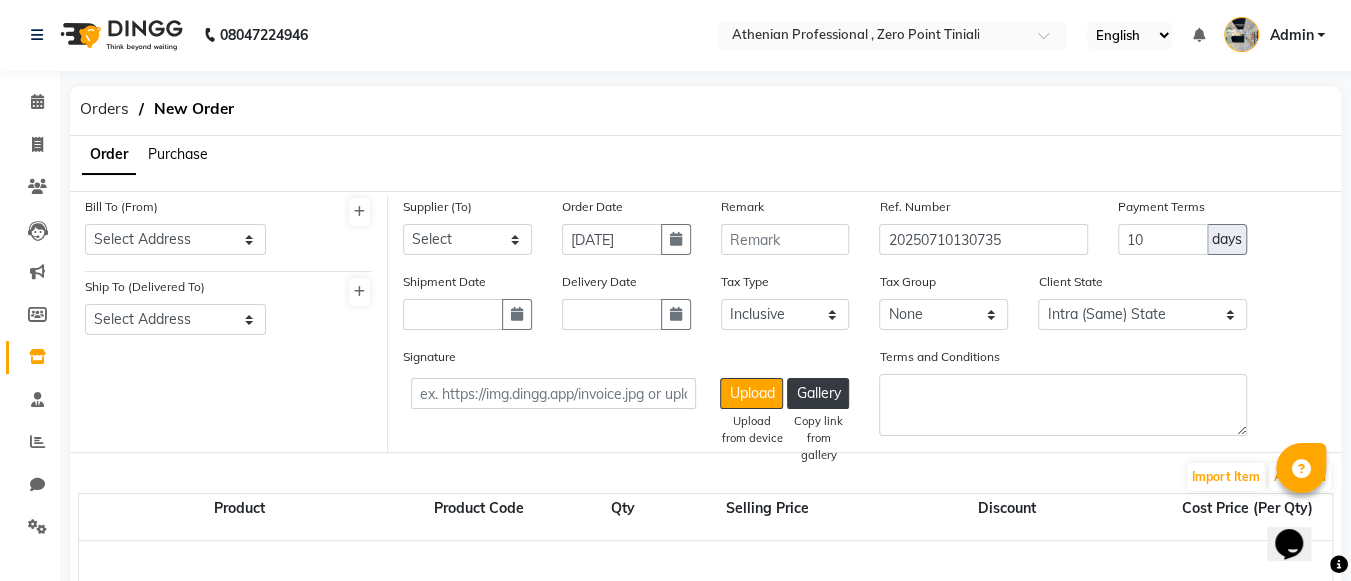 click on "Order Purchase" 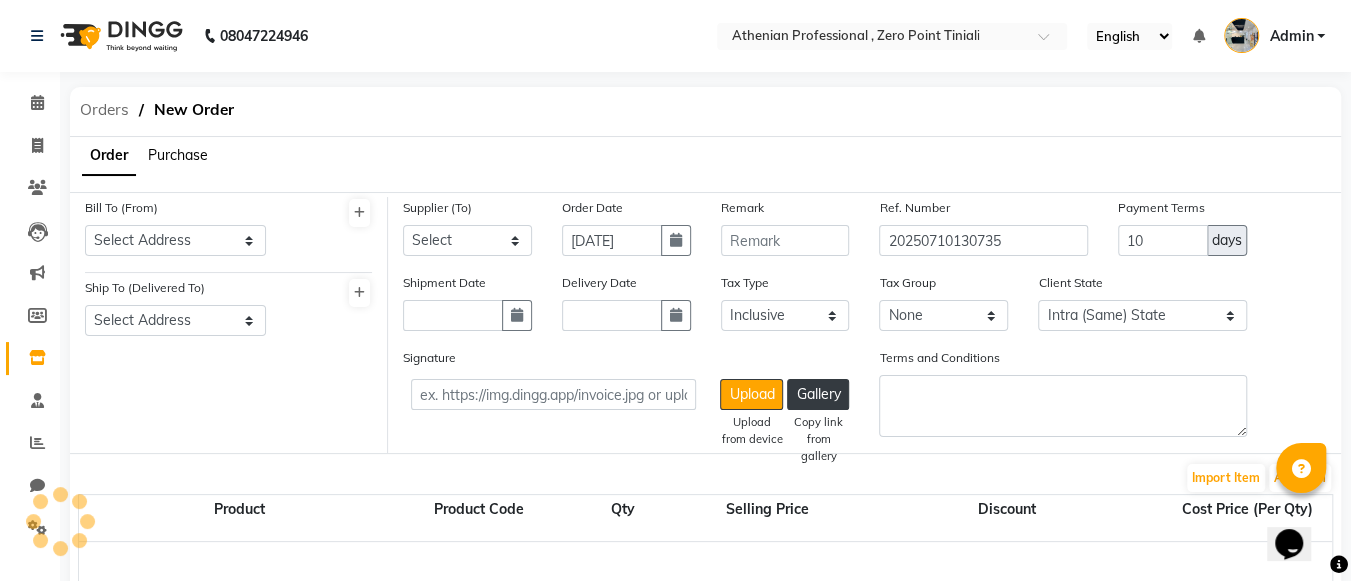 select on "3847" 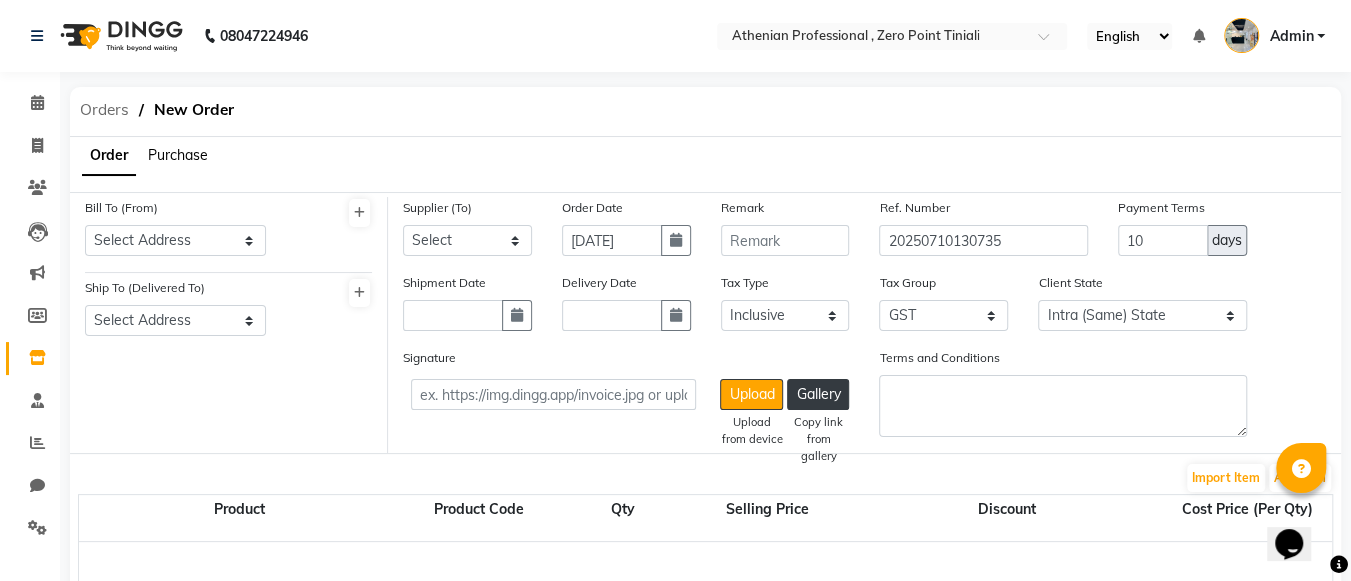 click on "Orders" 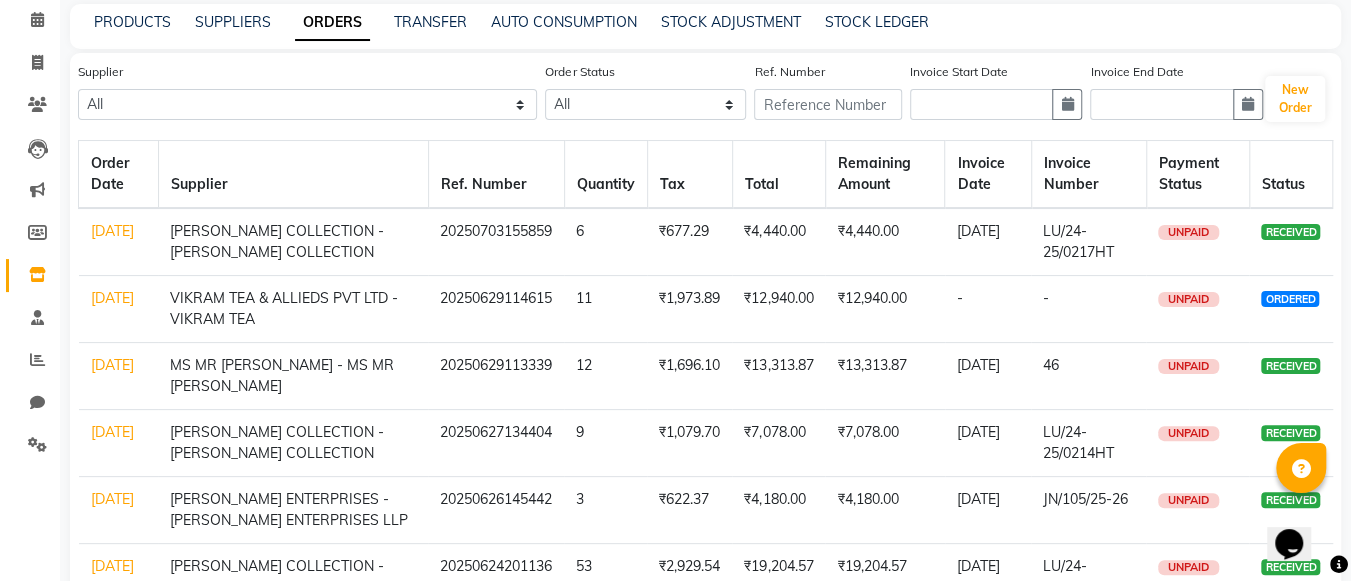 scroll, scrollTop: 84, scrollLeft: 0, axis: vertical 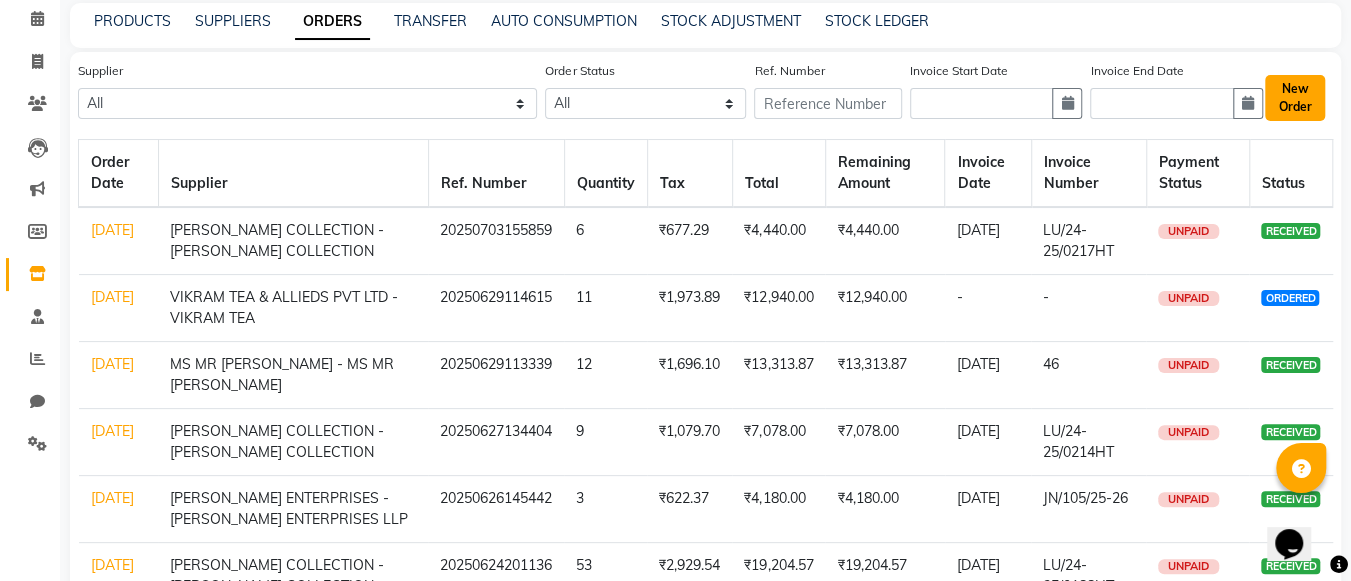 click on "New Order" 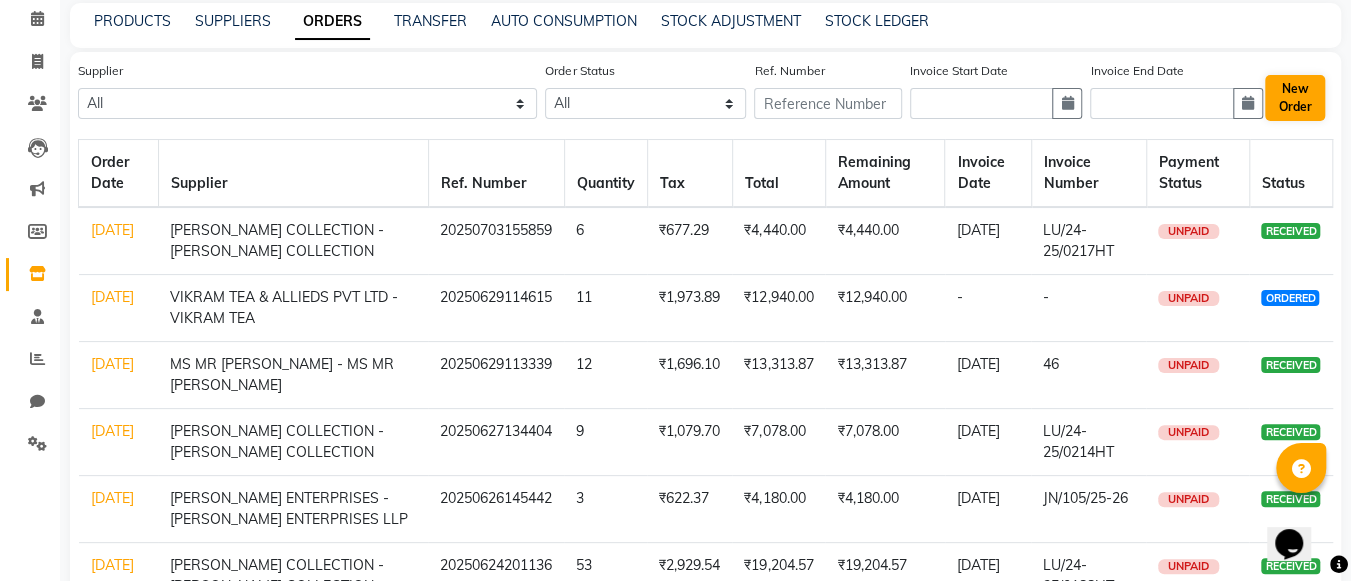 select on "true" 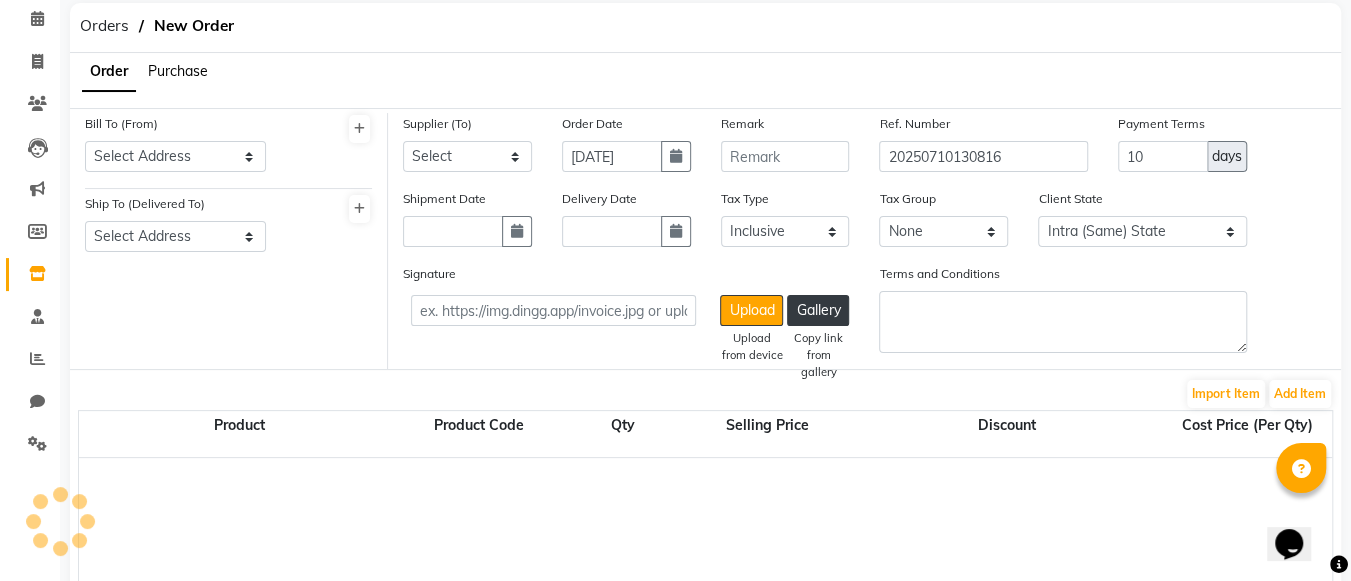 click on "Purchase" 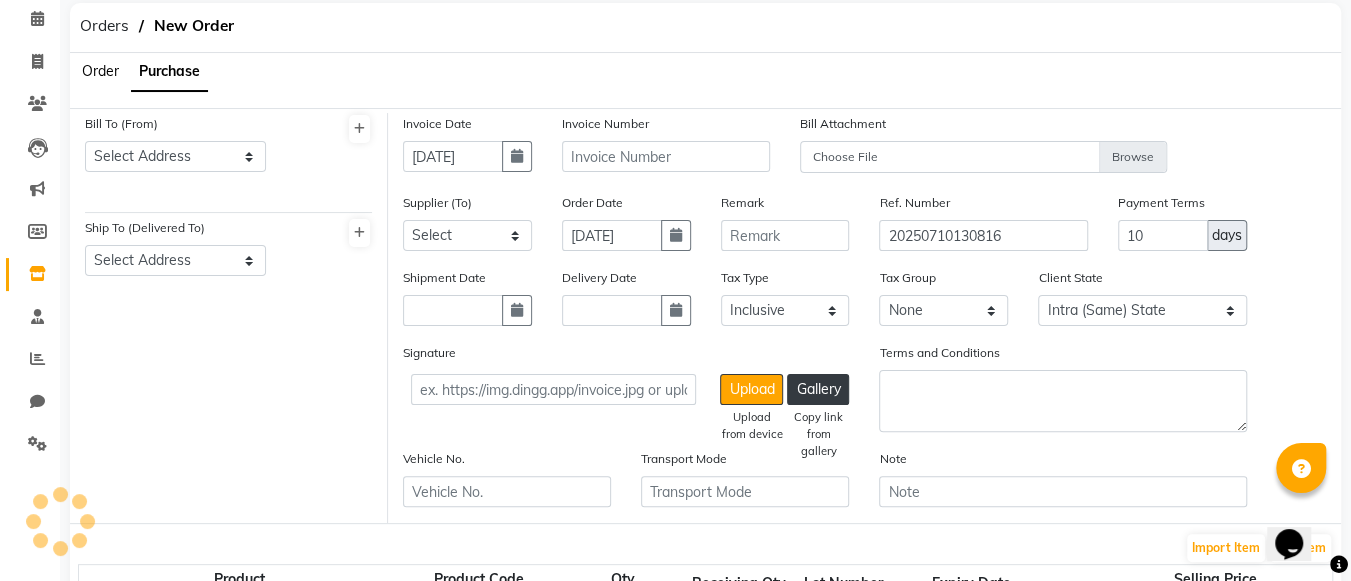 select on "3847" 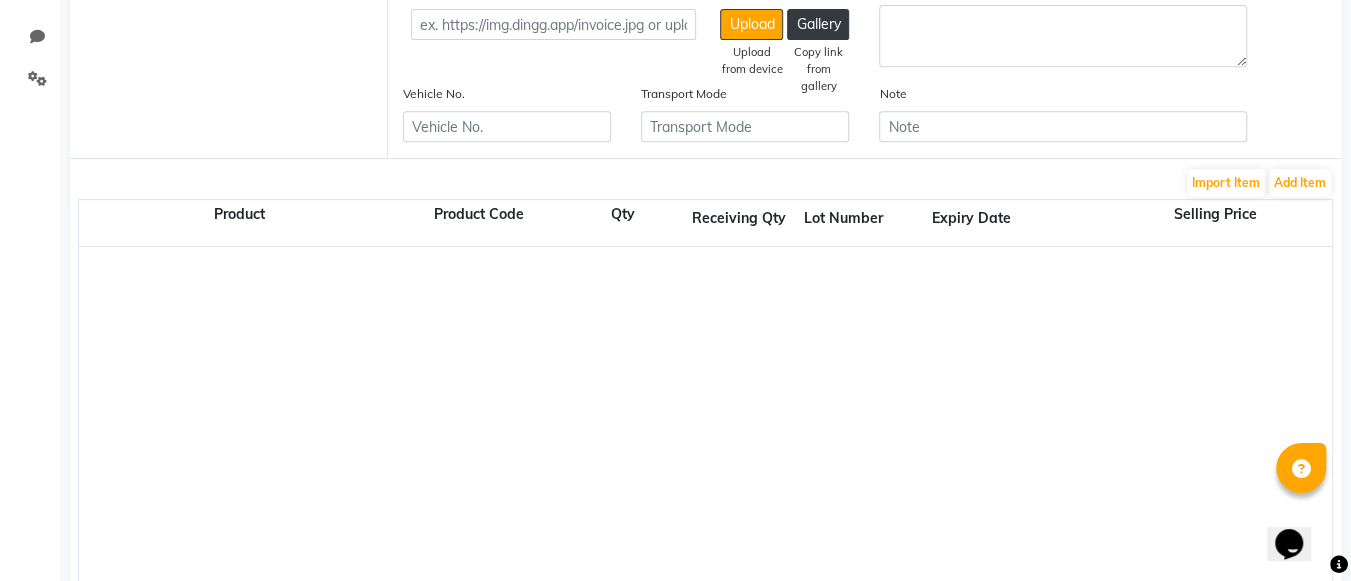 scroll, scrollTop: 450, scrollLeft: 0, axis: vertical 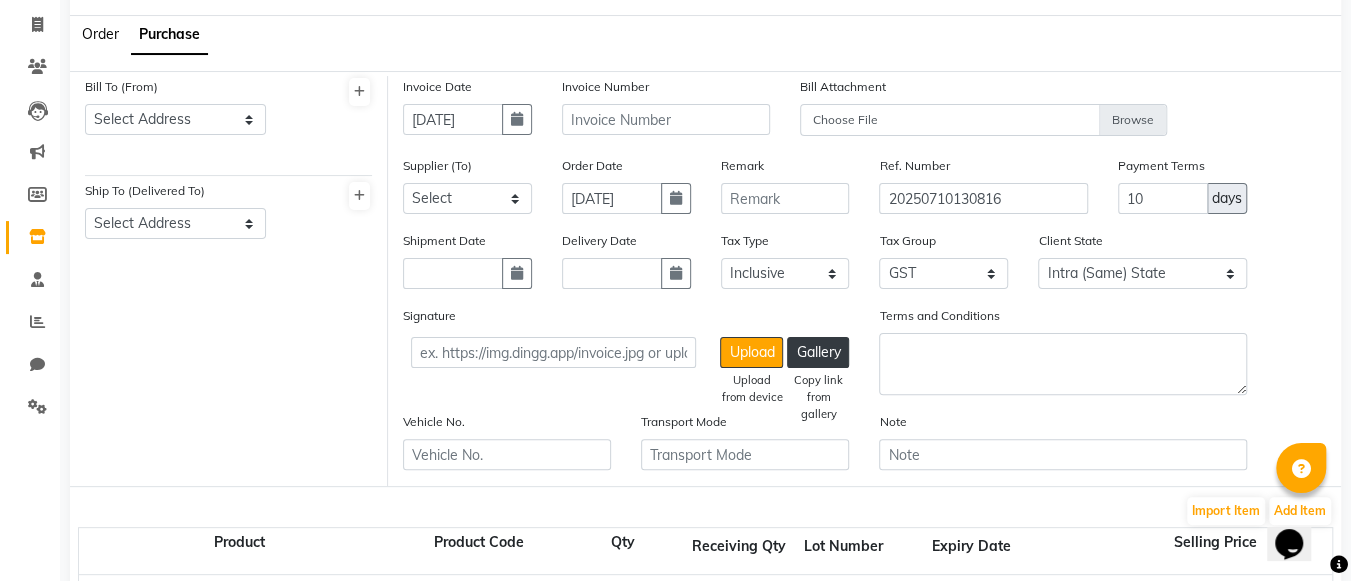 click on "Order" 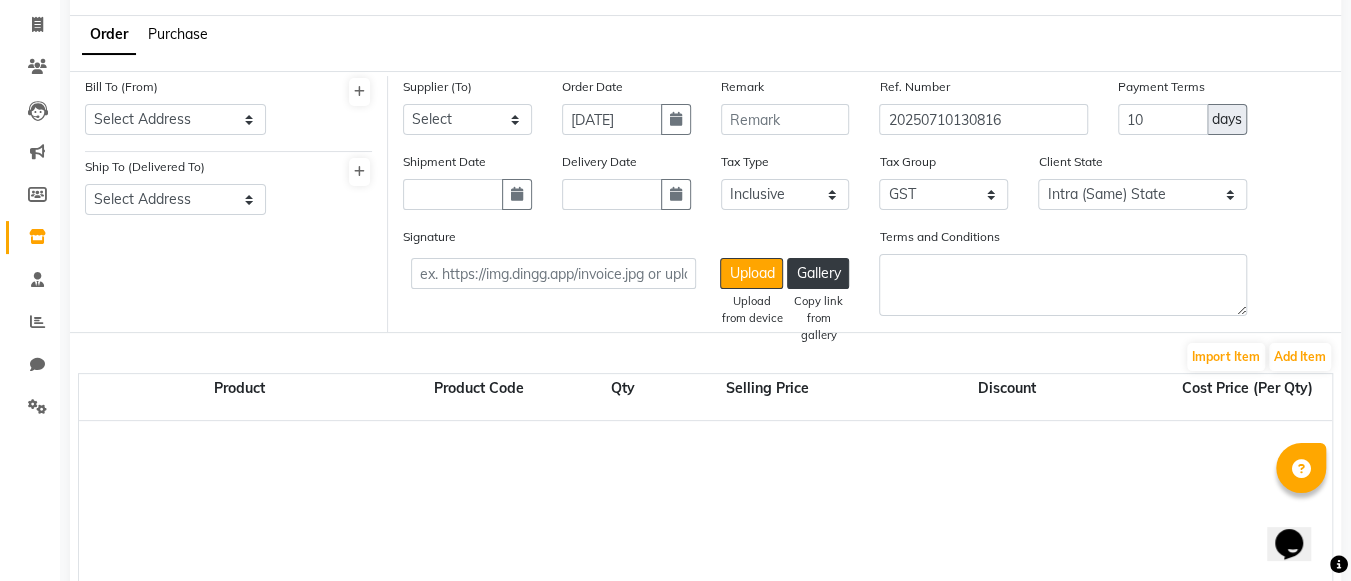 scroll, scrollTop: 382, scrollLeft: 0, axis: vertical 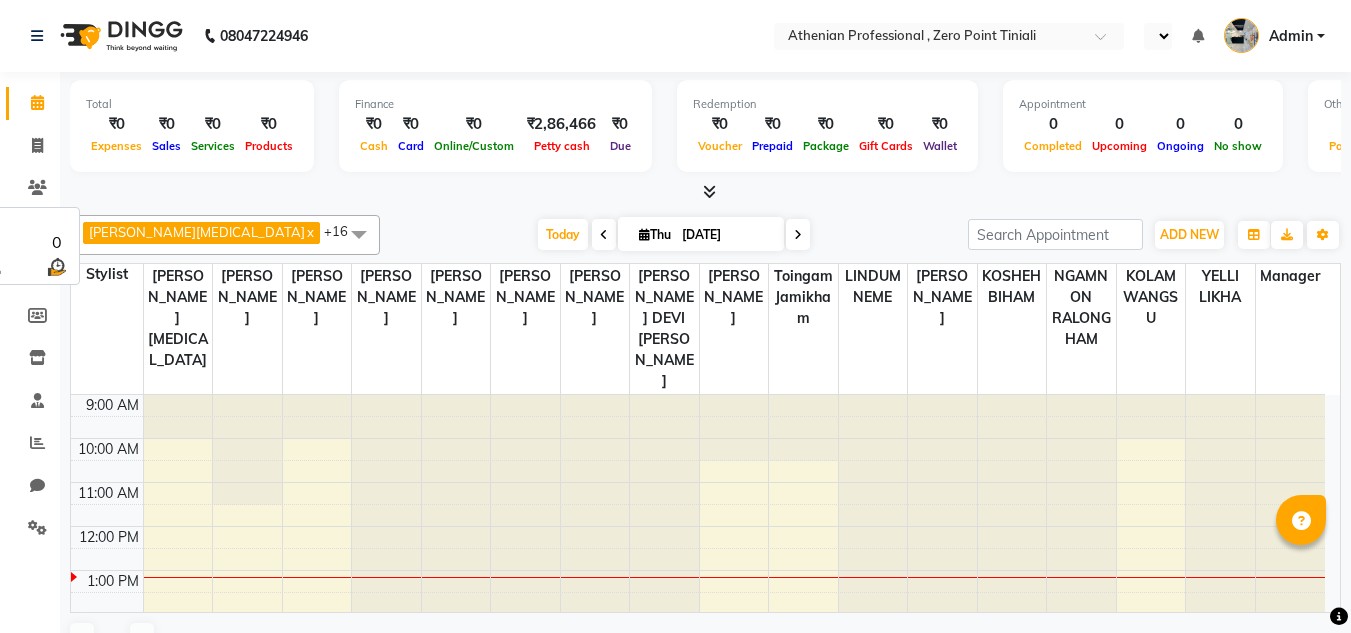 select on "en" 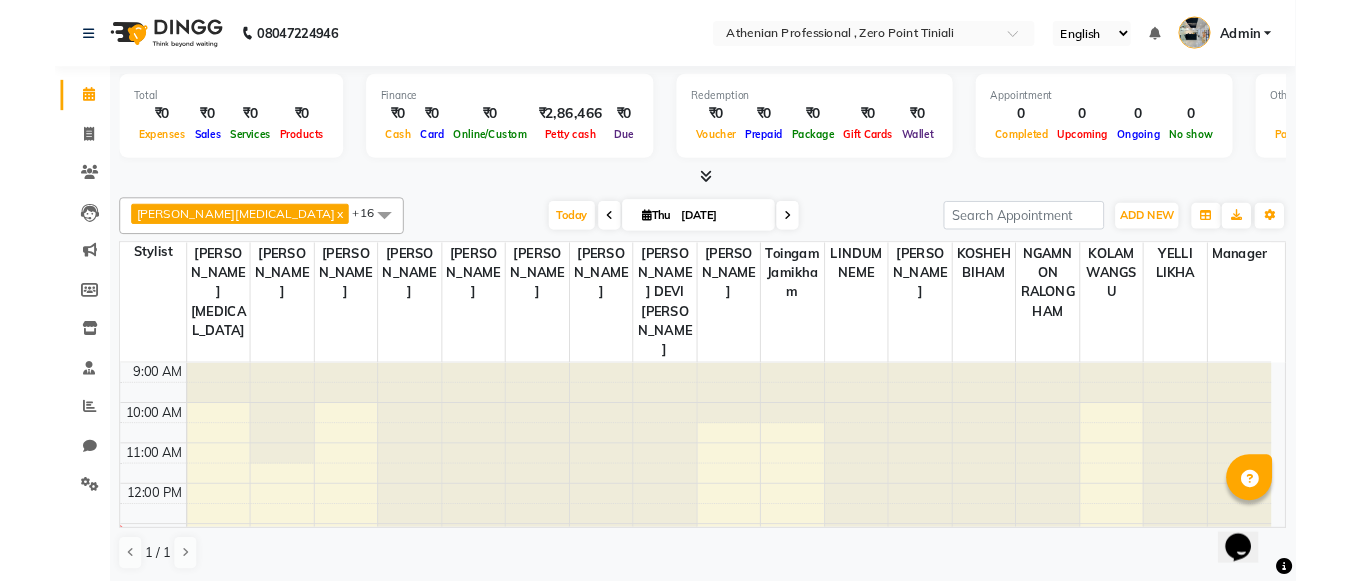 scroll, scrollTop: 0, scrollLeft: 0, axis: both 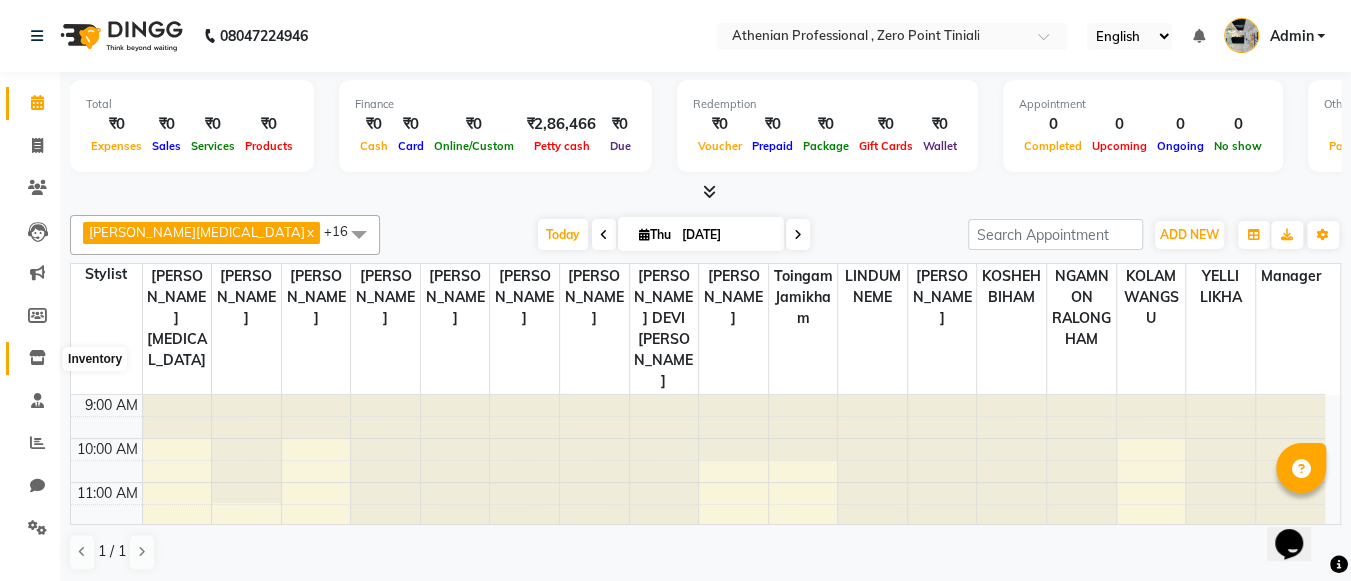 click 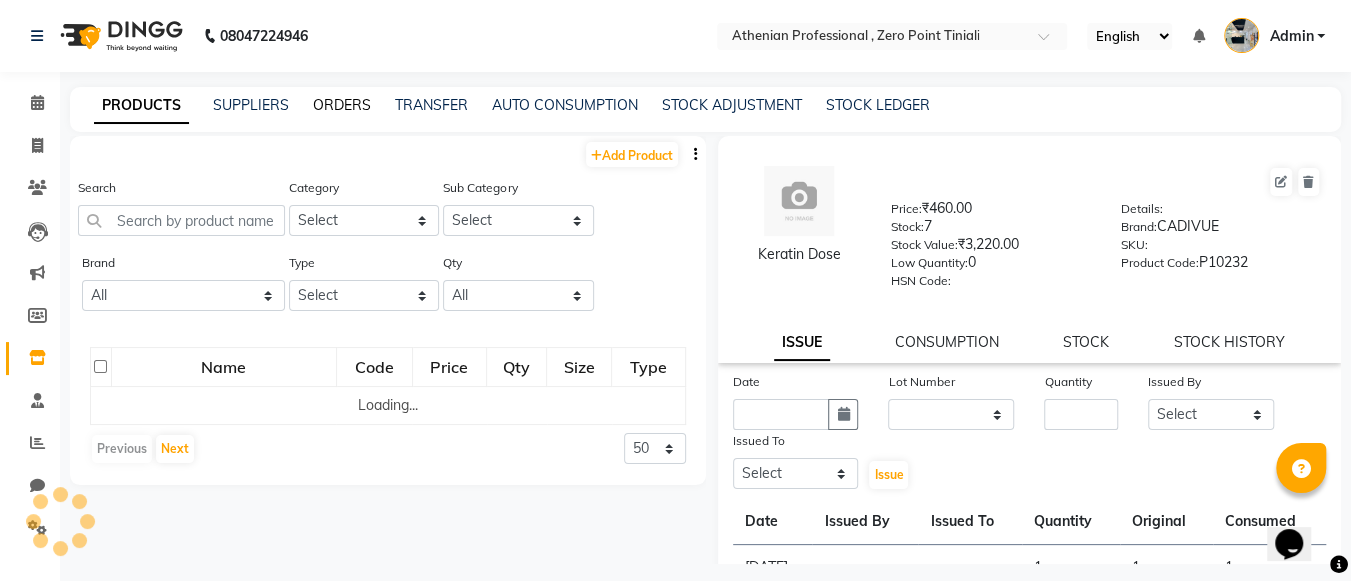 click on "ORDERS" 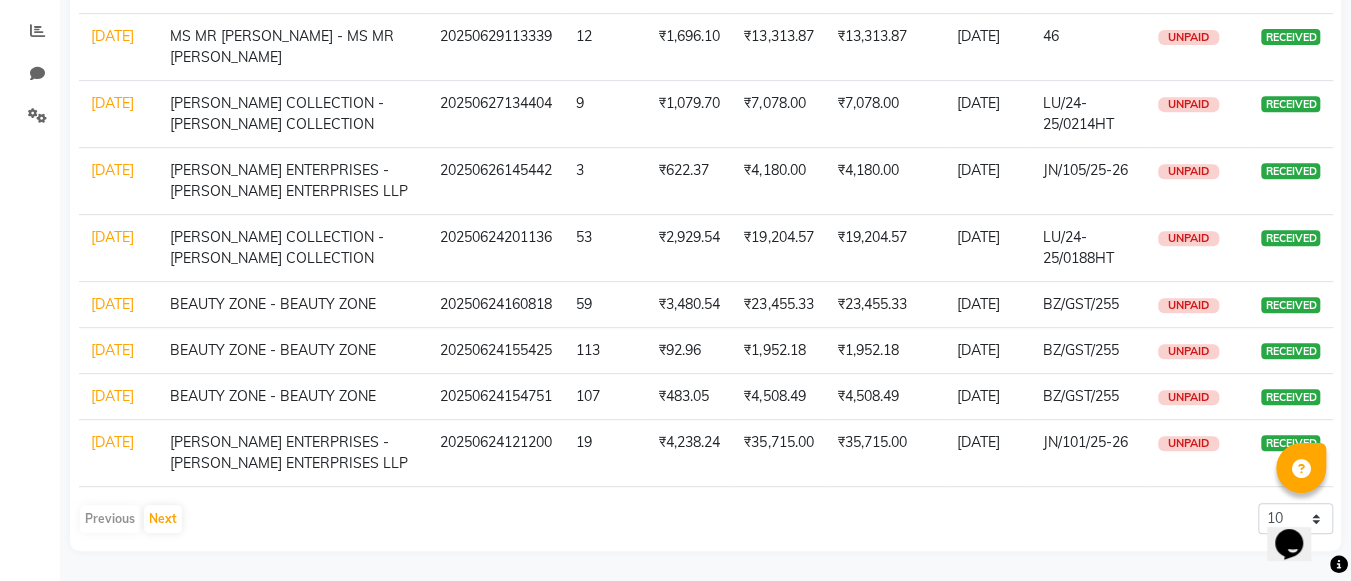scroll, scrollTop: 471, scrollLeft: 0, axis: vertical 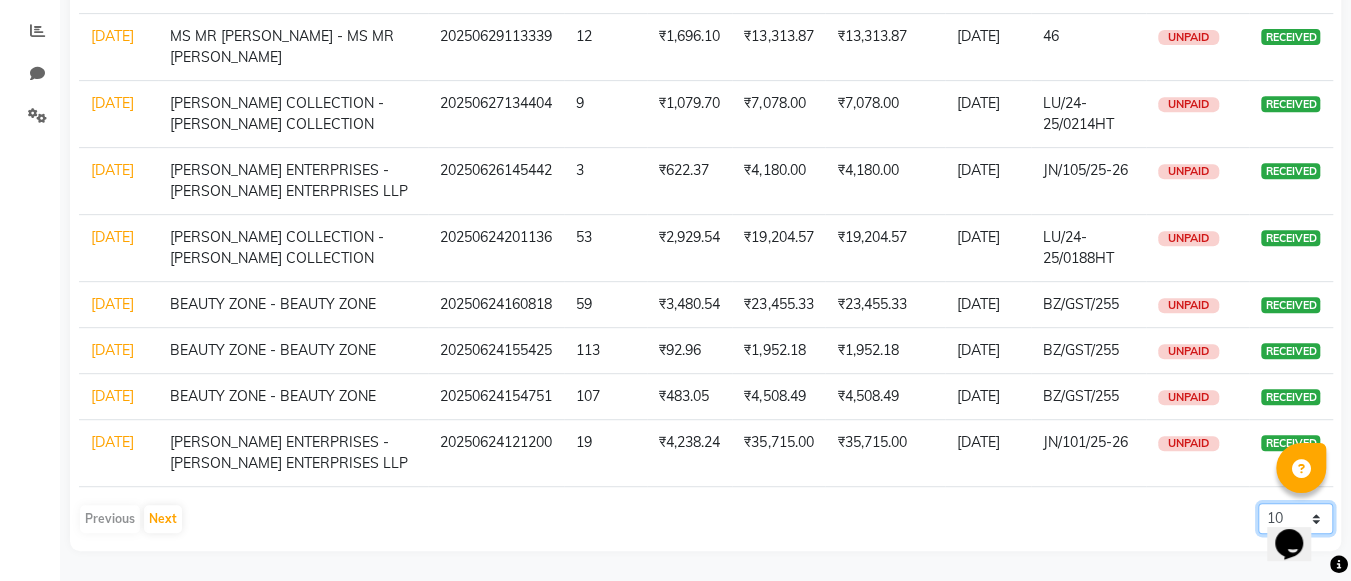 click on "10 20 50 100" 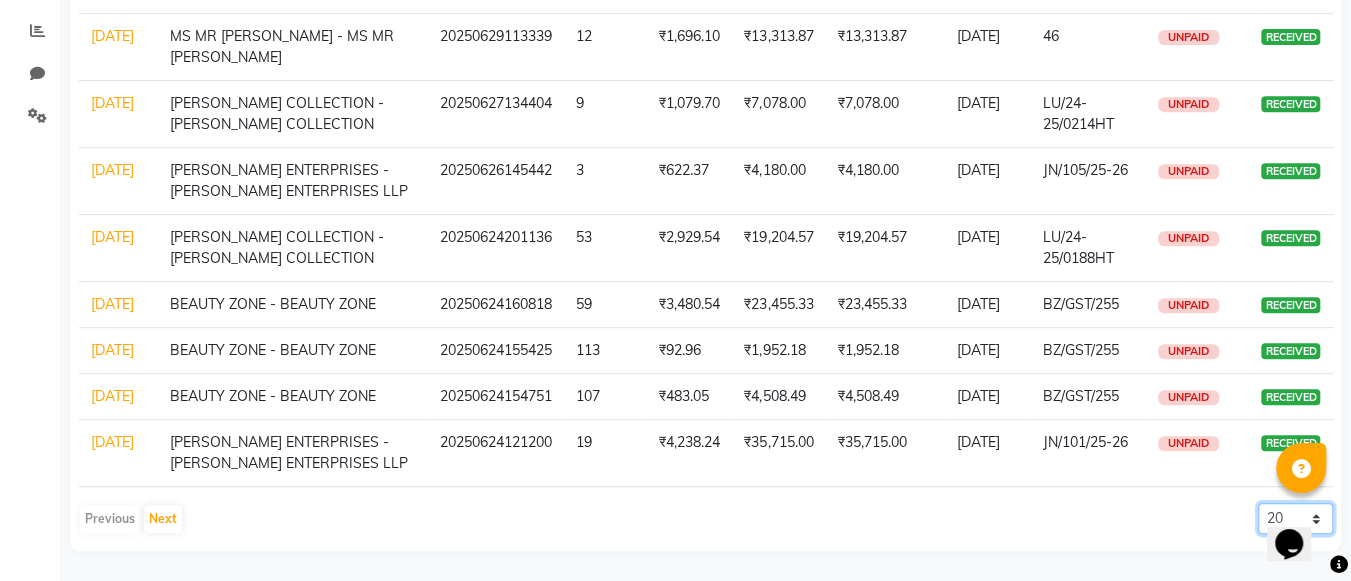 click on "10 20 50 100" 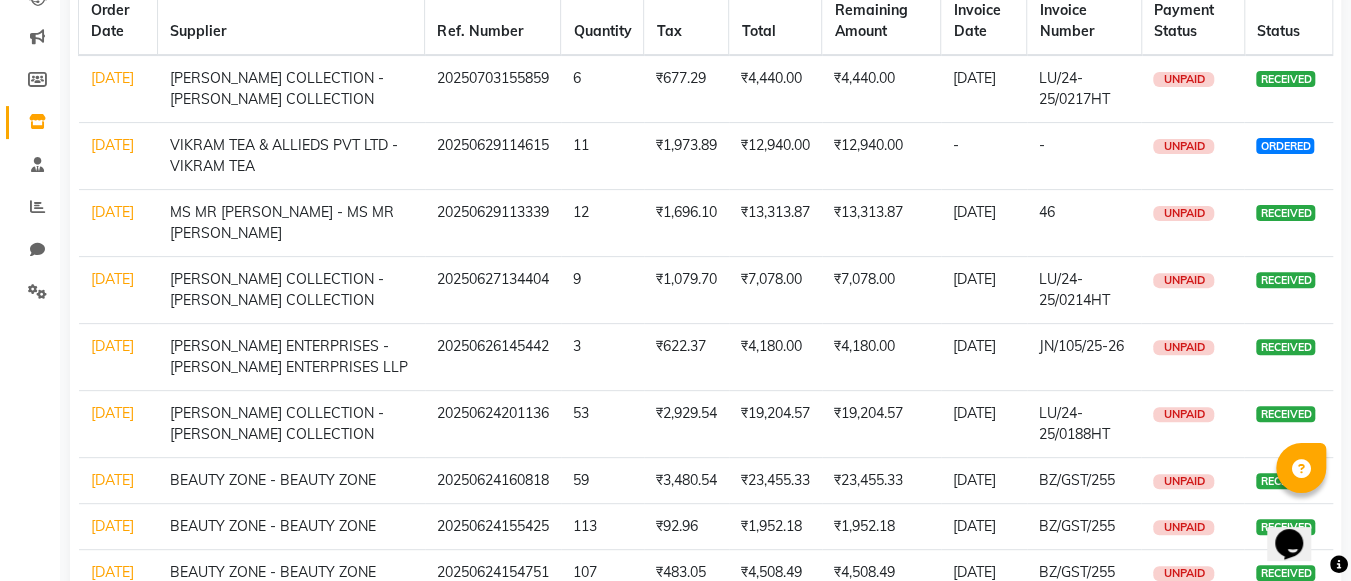 scroll, scrollTop: 235, scrollLeft: 0, axis: vertical 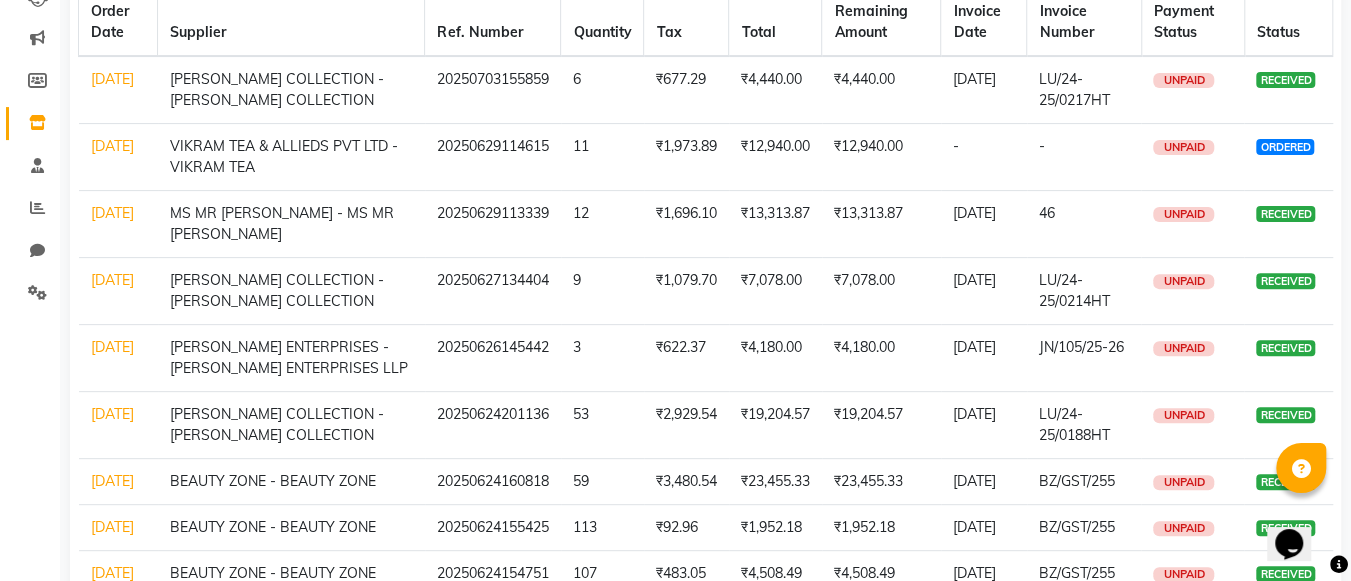 click on "[DATE]" 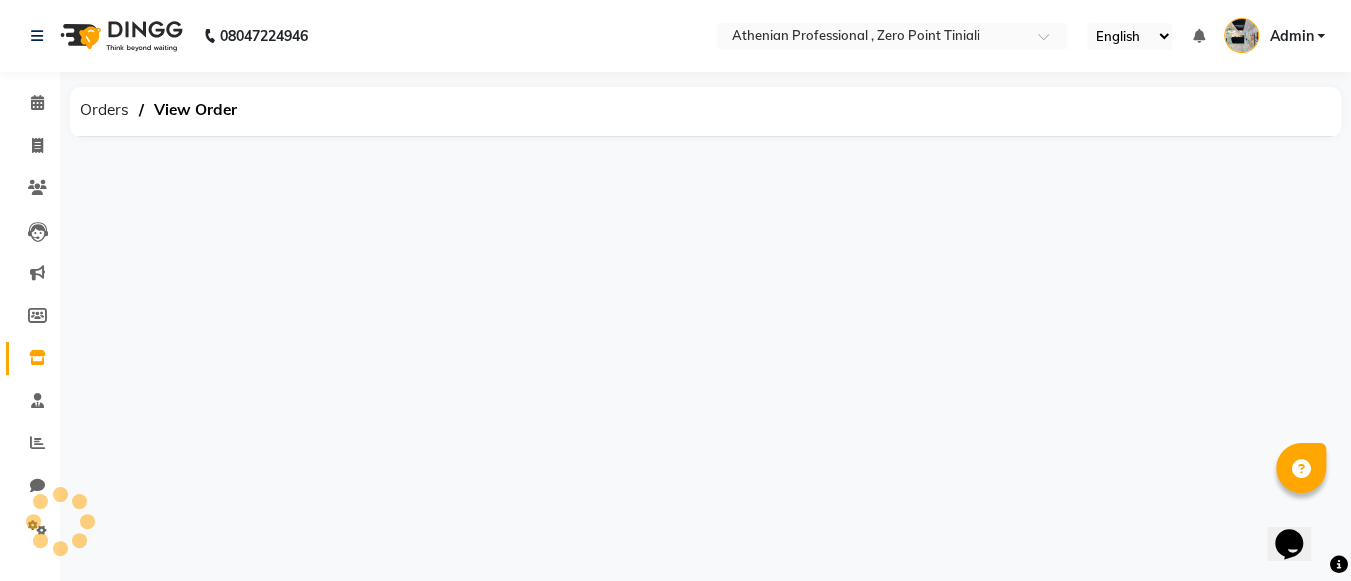 scroll, scrollTop: 0, scrollLeft: 0, axis: both 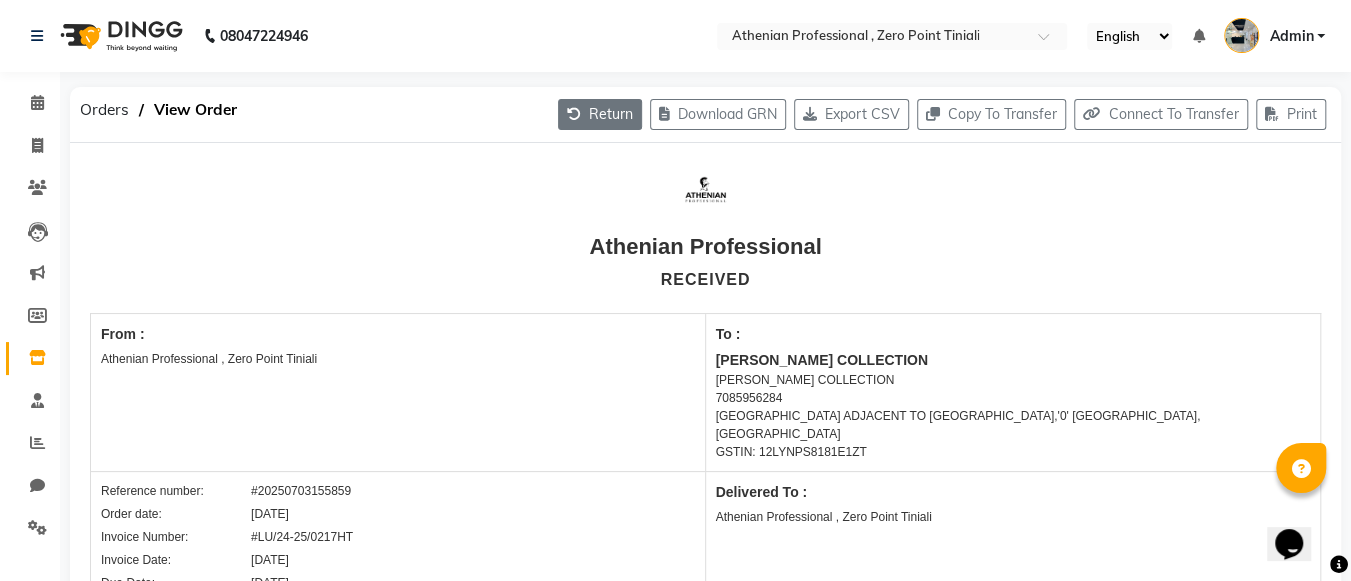 click on "Return" 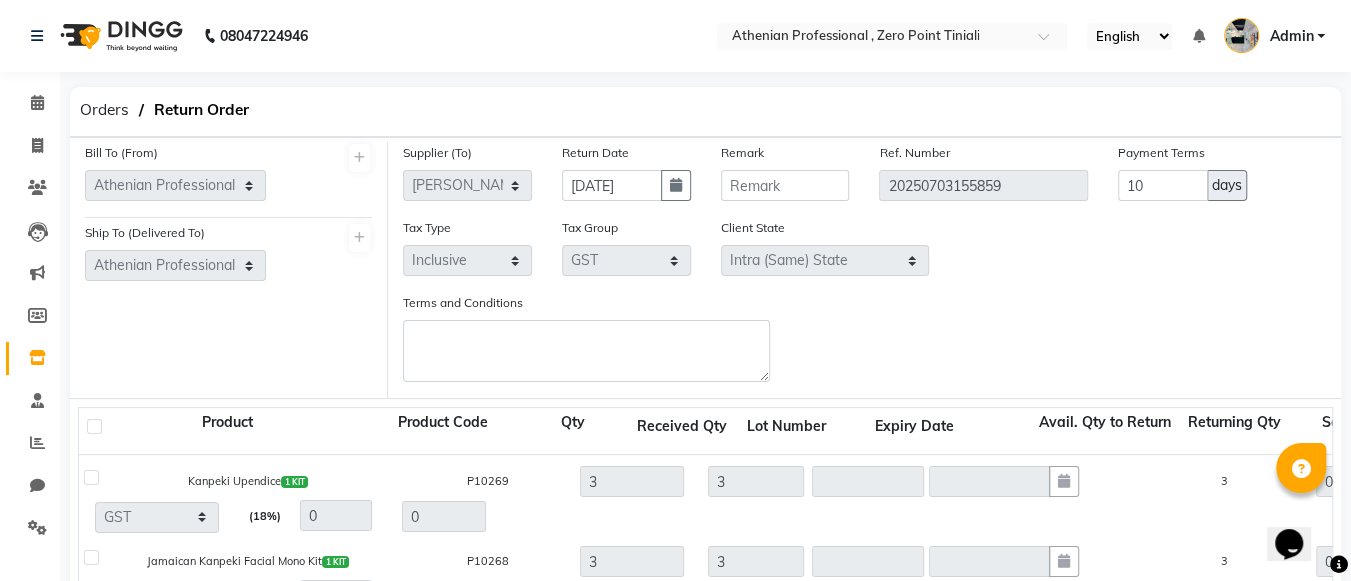 scroll, scrollTop: 56, scrollLeft: 0, axis: vertical 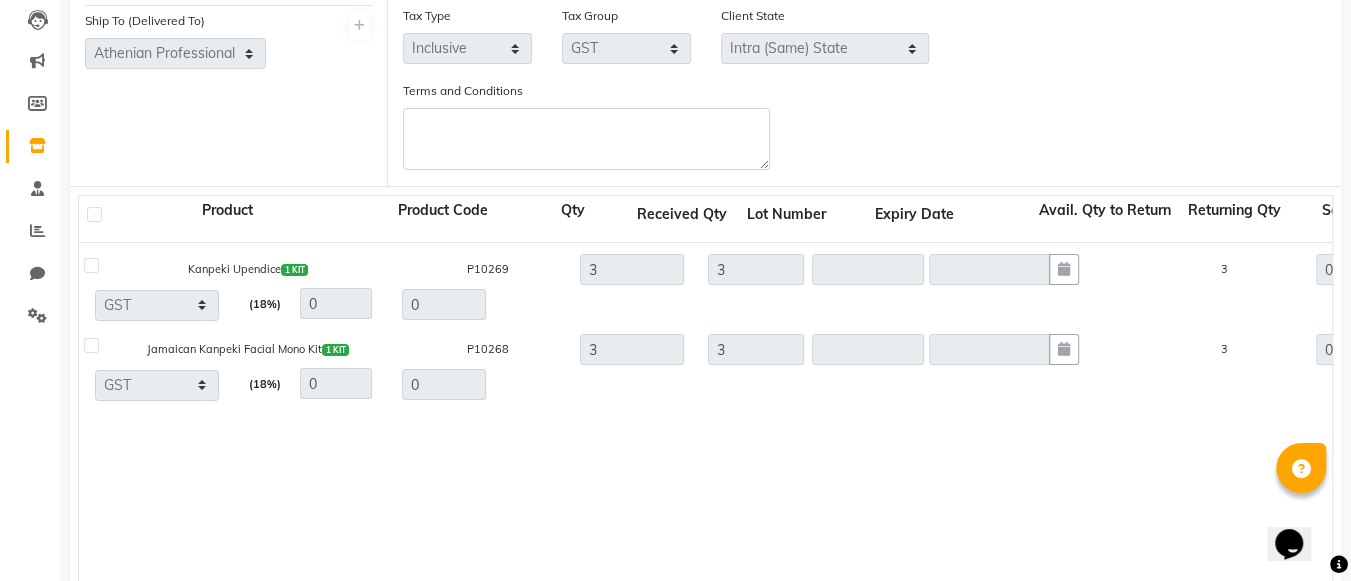 click 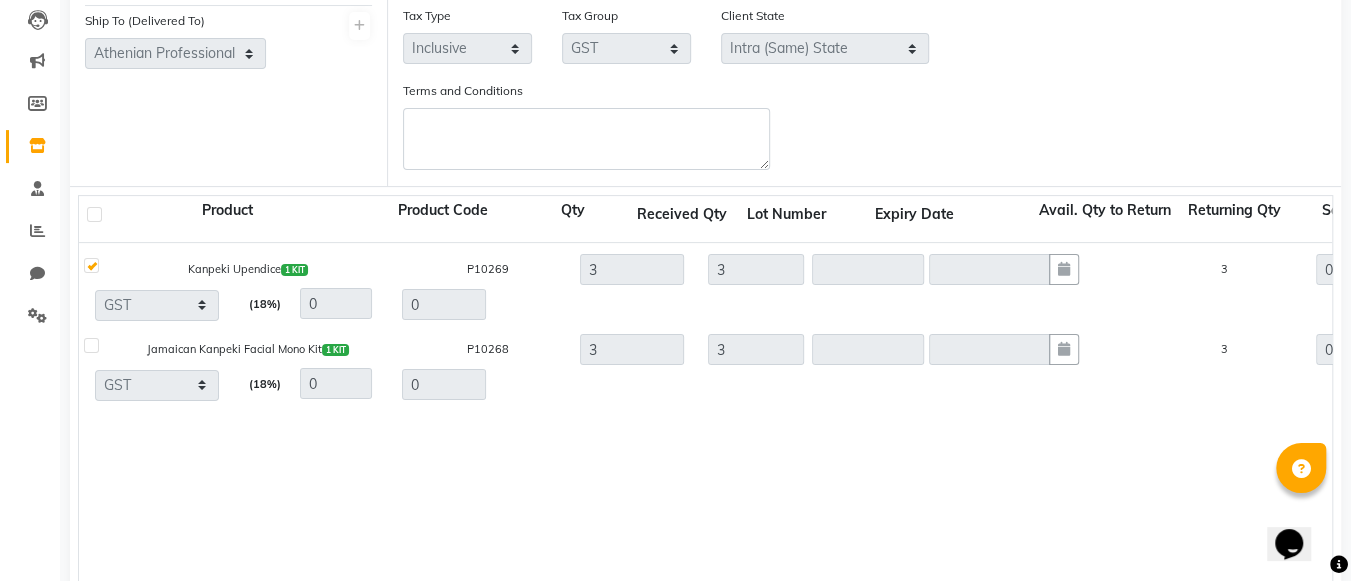 type on "3" 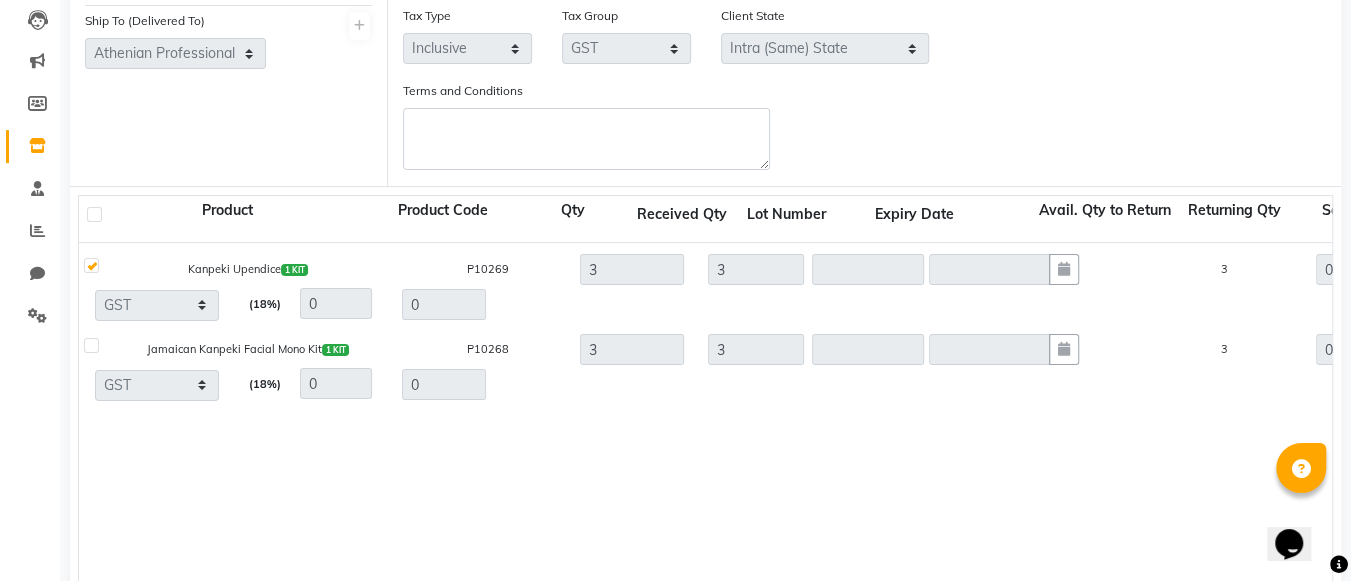type on "2013.56" 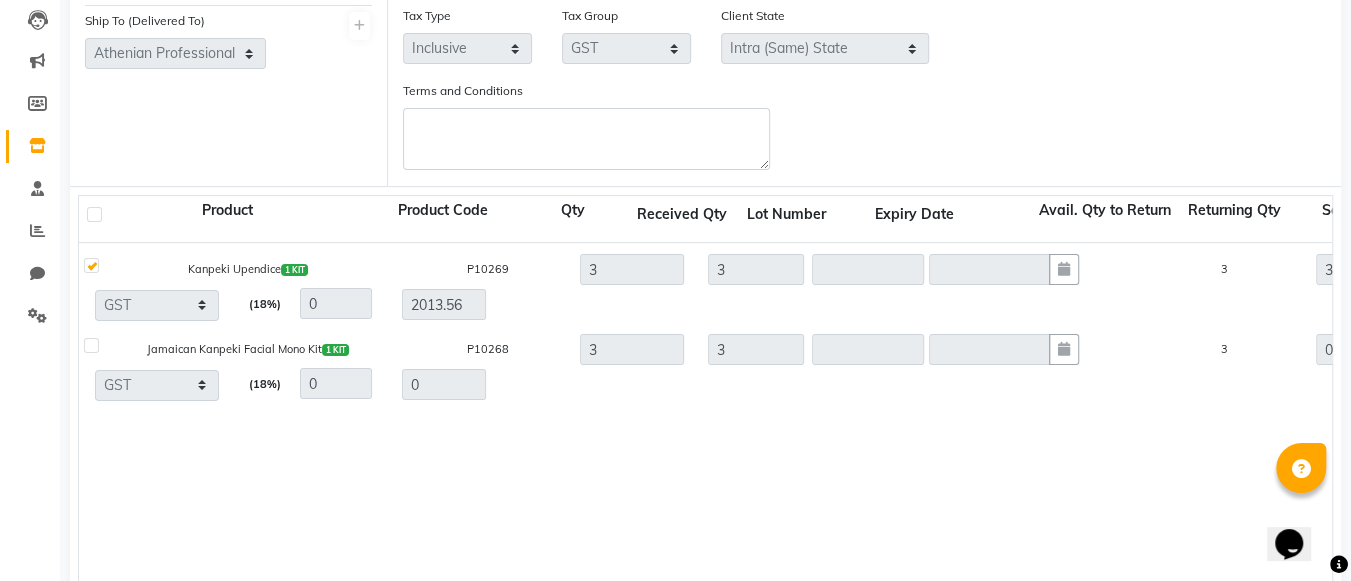 type on "362.44" 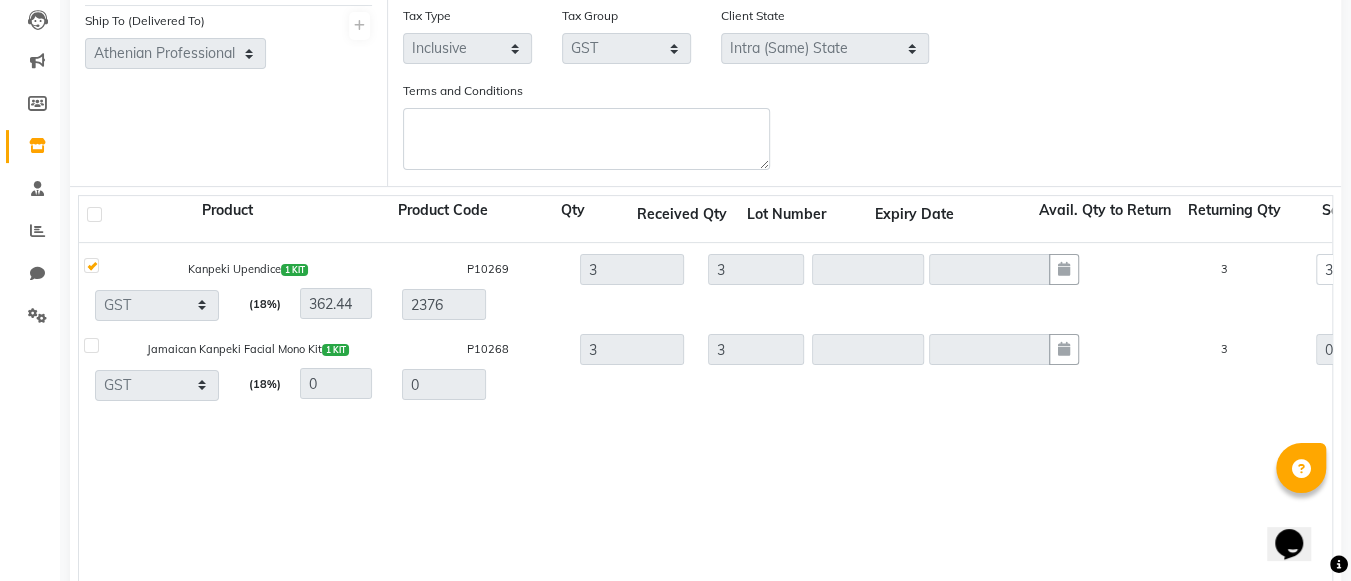 click 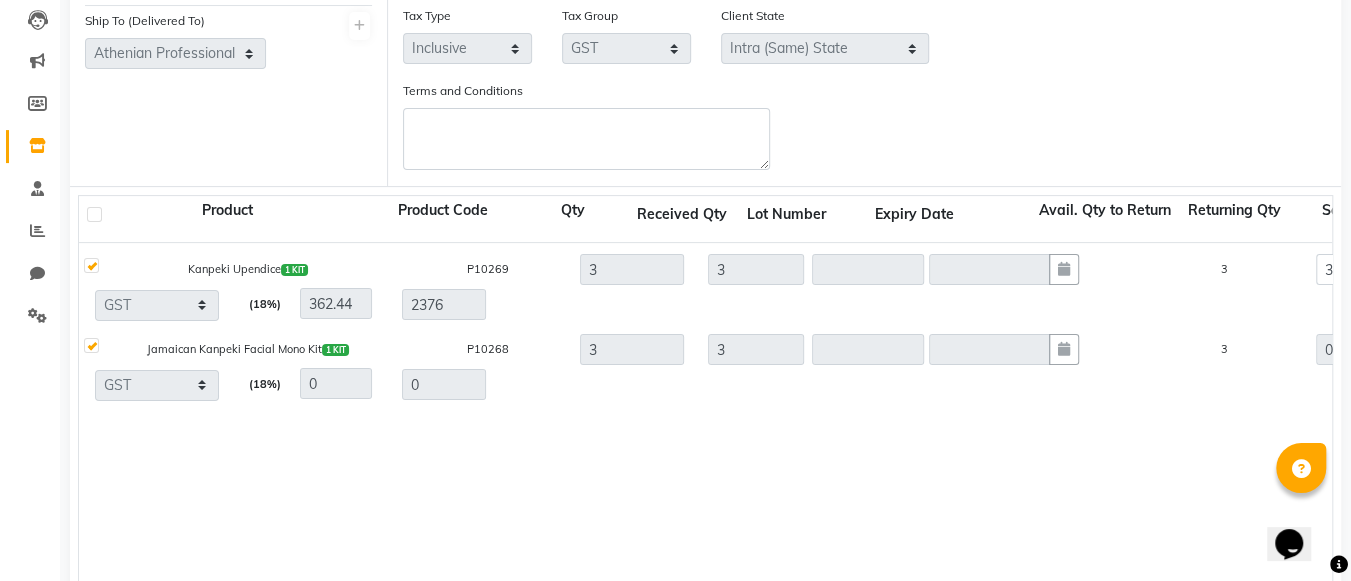 type on "3" 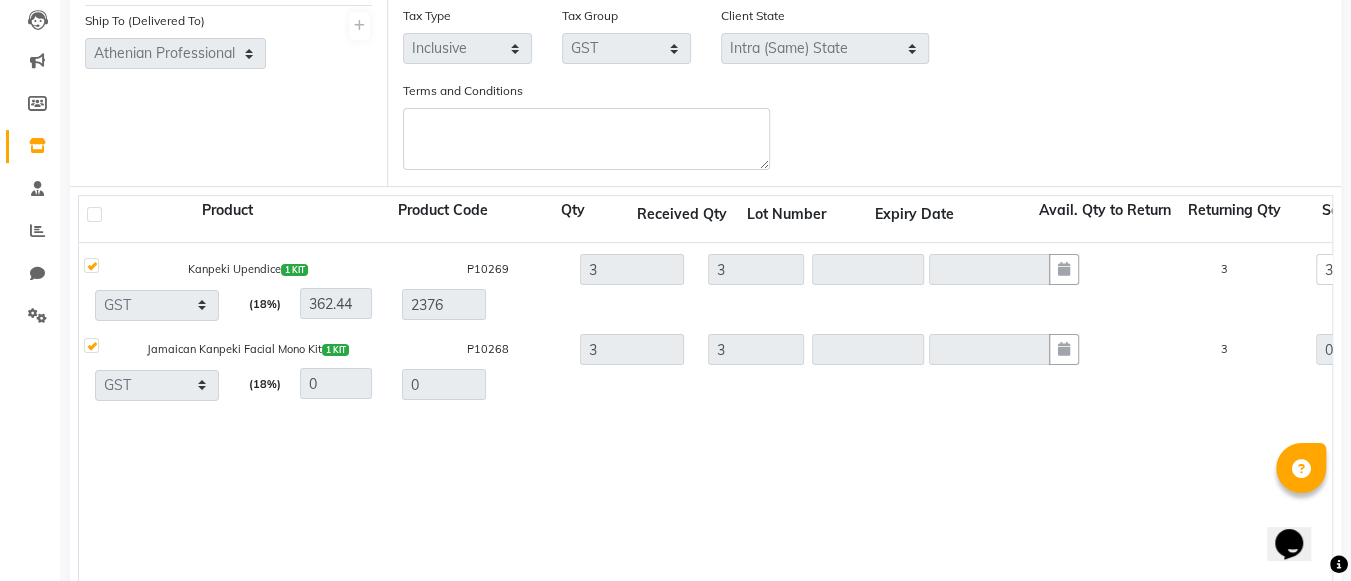 type on "1749.15" 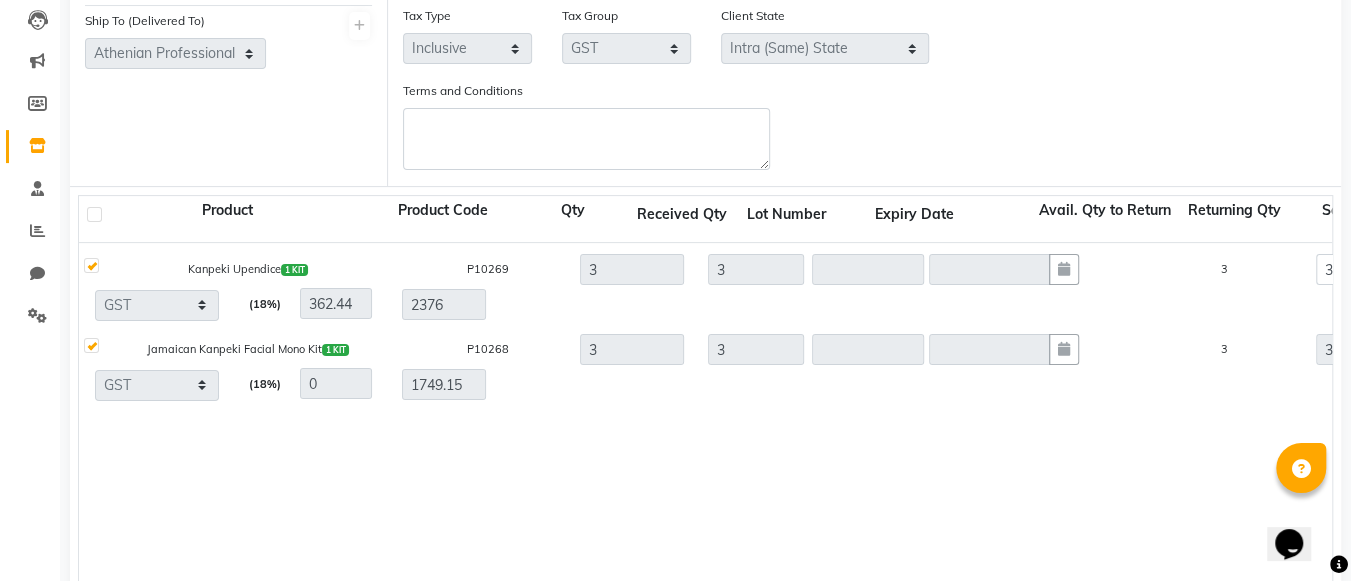 type on "314.85" 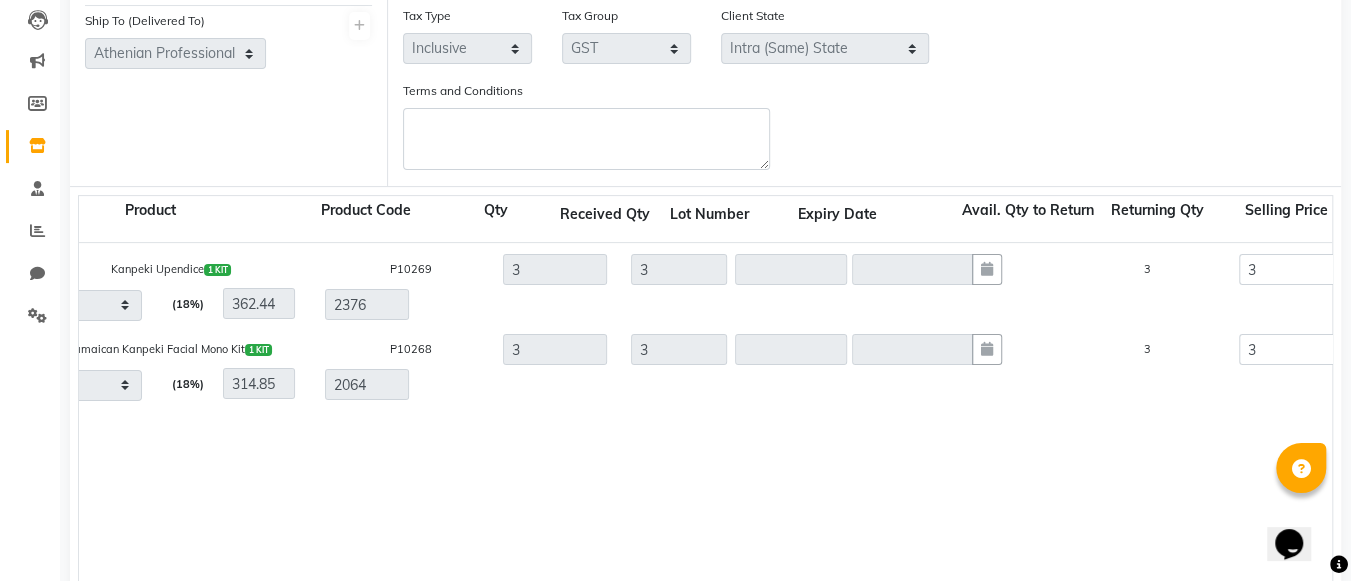 scroll, scrollTop: 0, scrollLeft: 0, axis: both 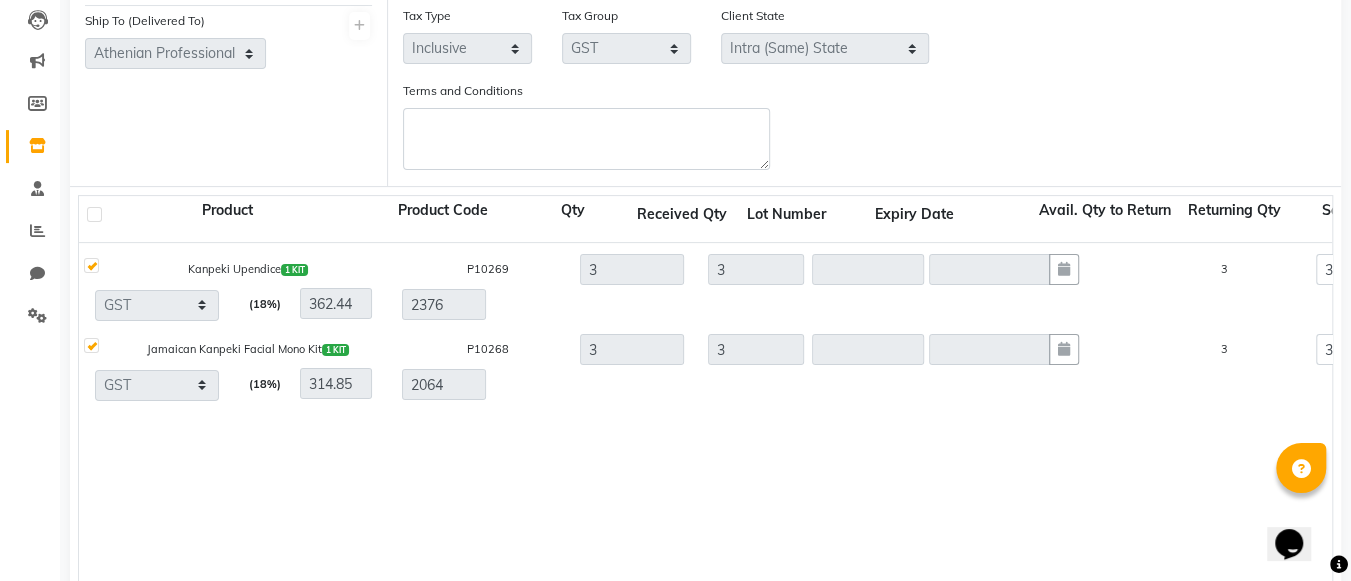 click 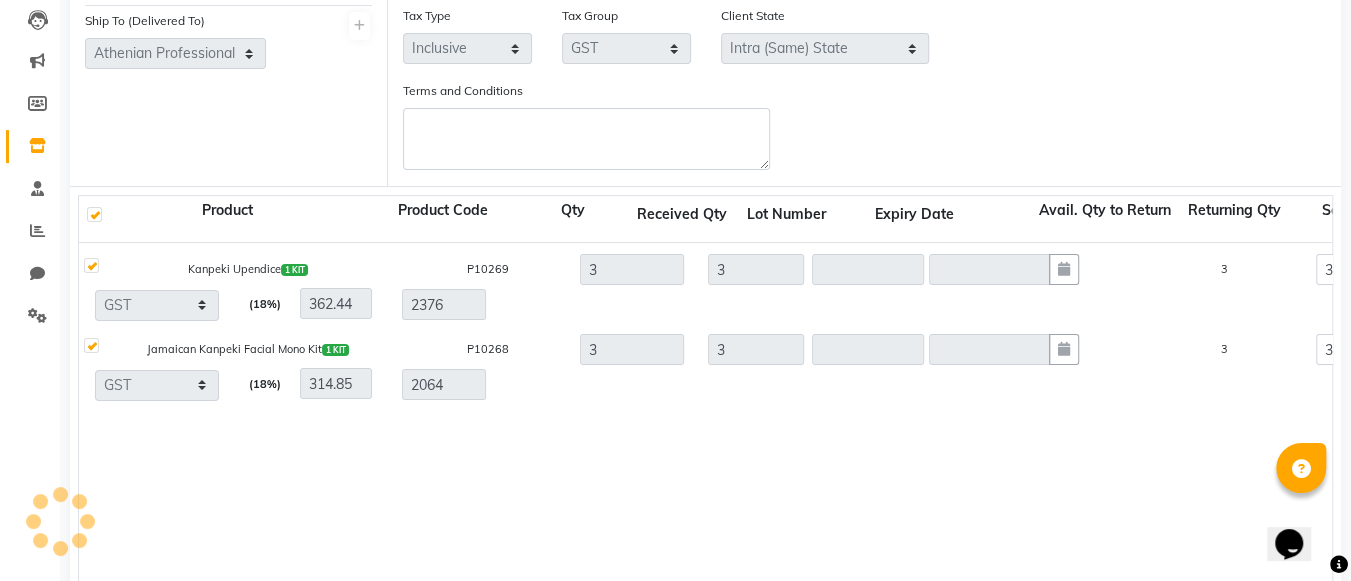 scroll, scrollTop: 720, scrollLeft: 0, axis: vertical 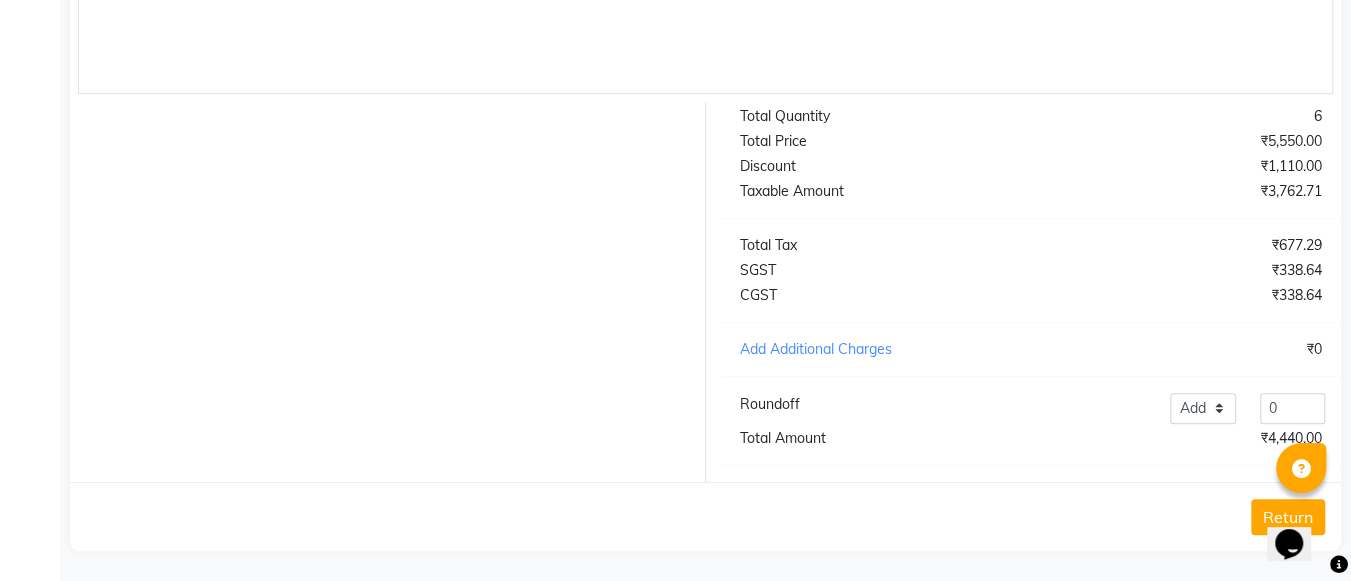 click on "Return" 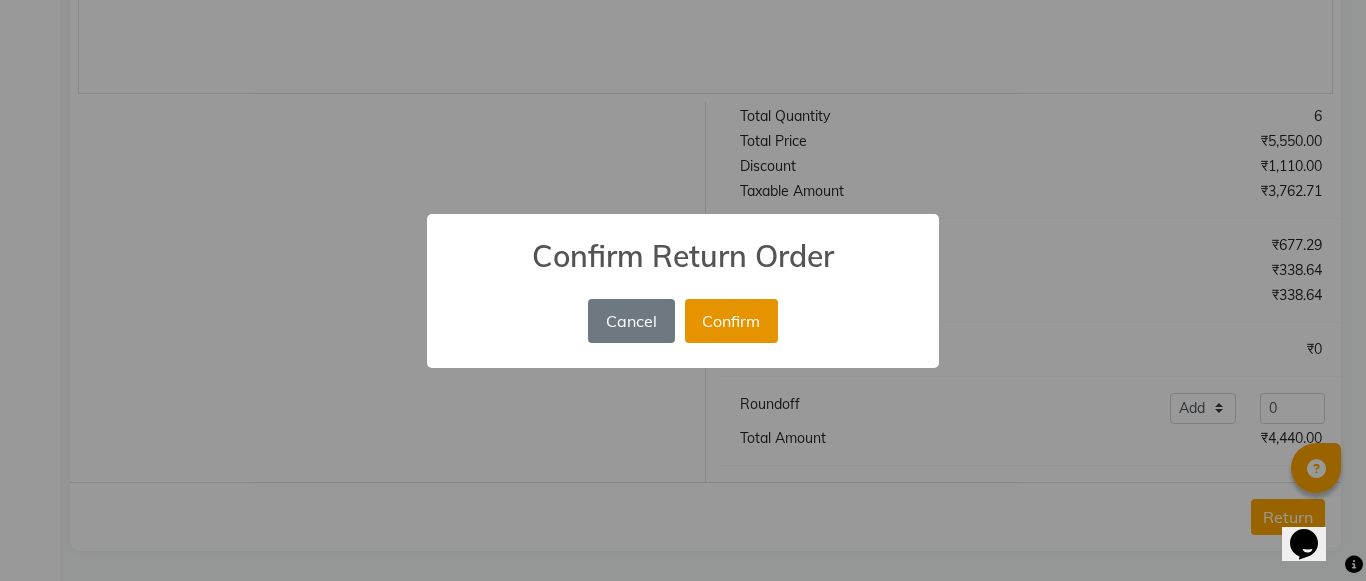 click on "Confirm" at bounding box center (731, 321) 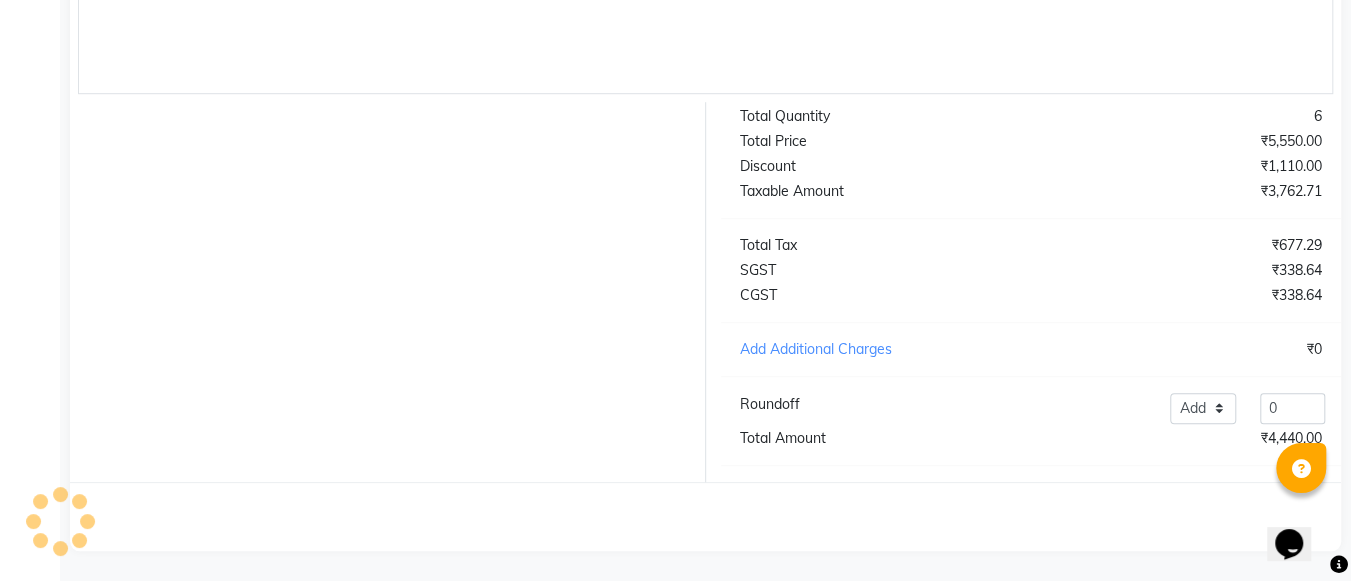 scroll, scrollTop: 0, scrollLeft: 0, axis: both 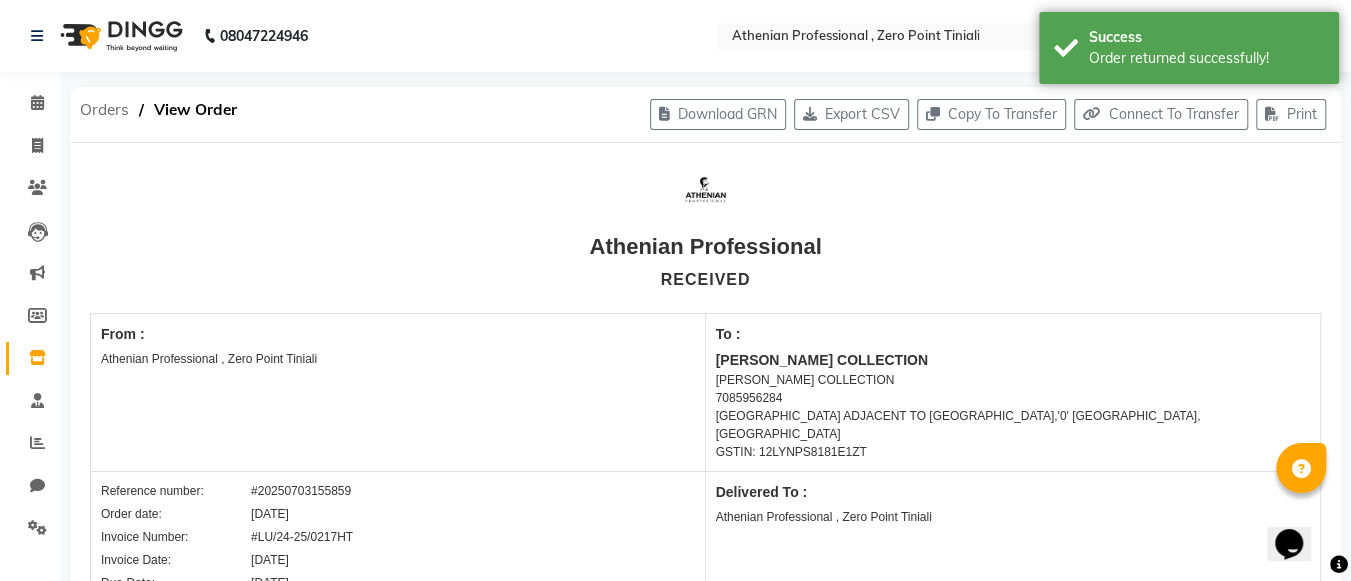 click on "Orders" 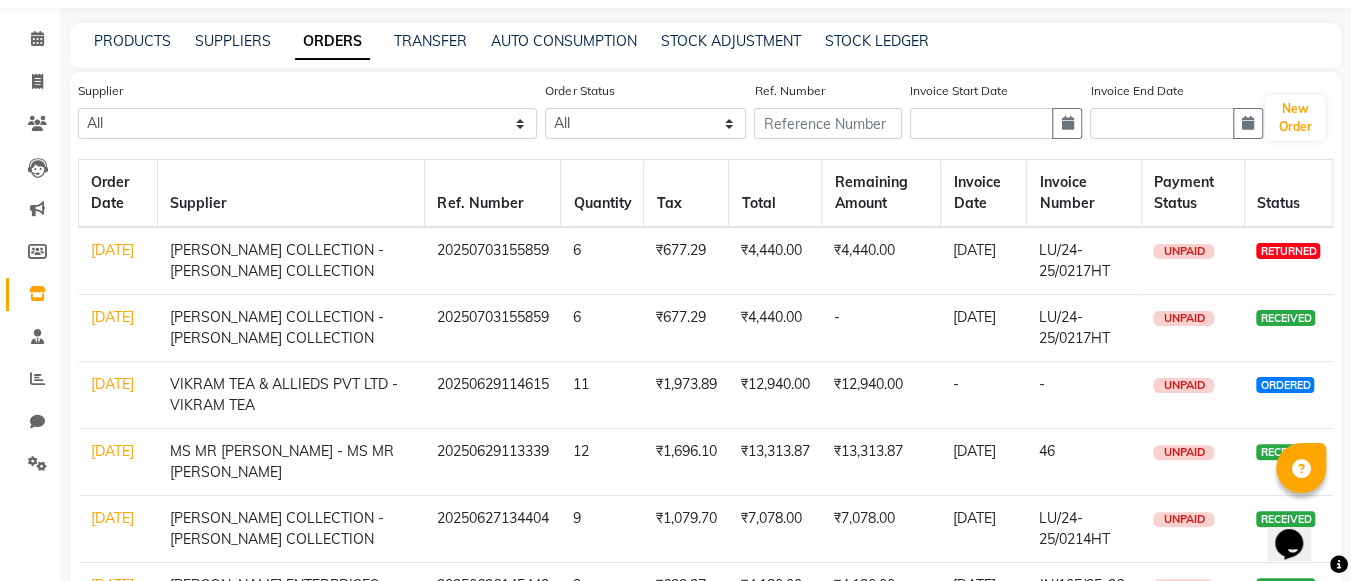 scroll, scrollTop: 65, scrollLeft: 0, axis: vertical 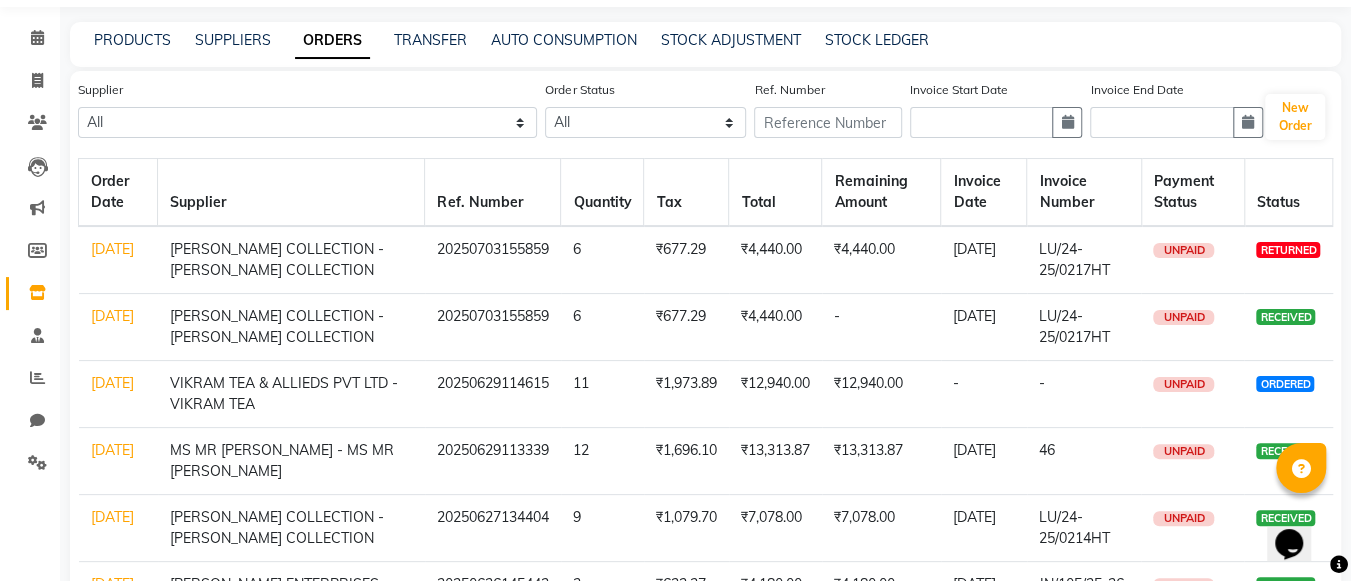 click on "[DATE]" 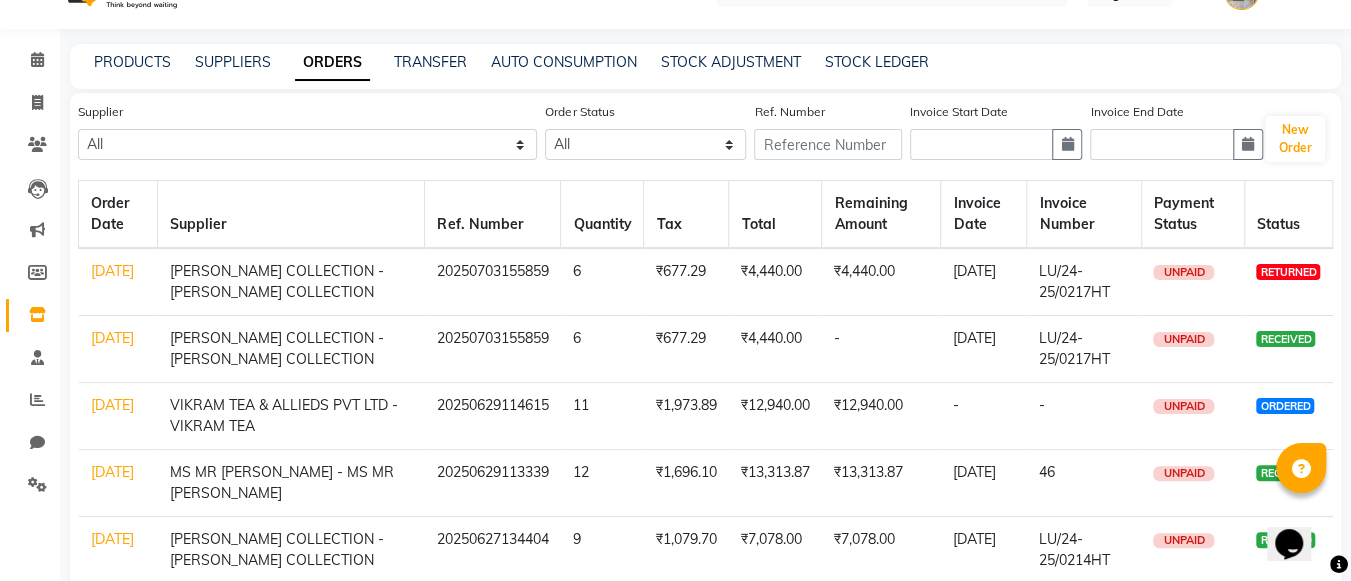 scroll, scrollTop: 0, scrollLeft: 0, axis: both 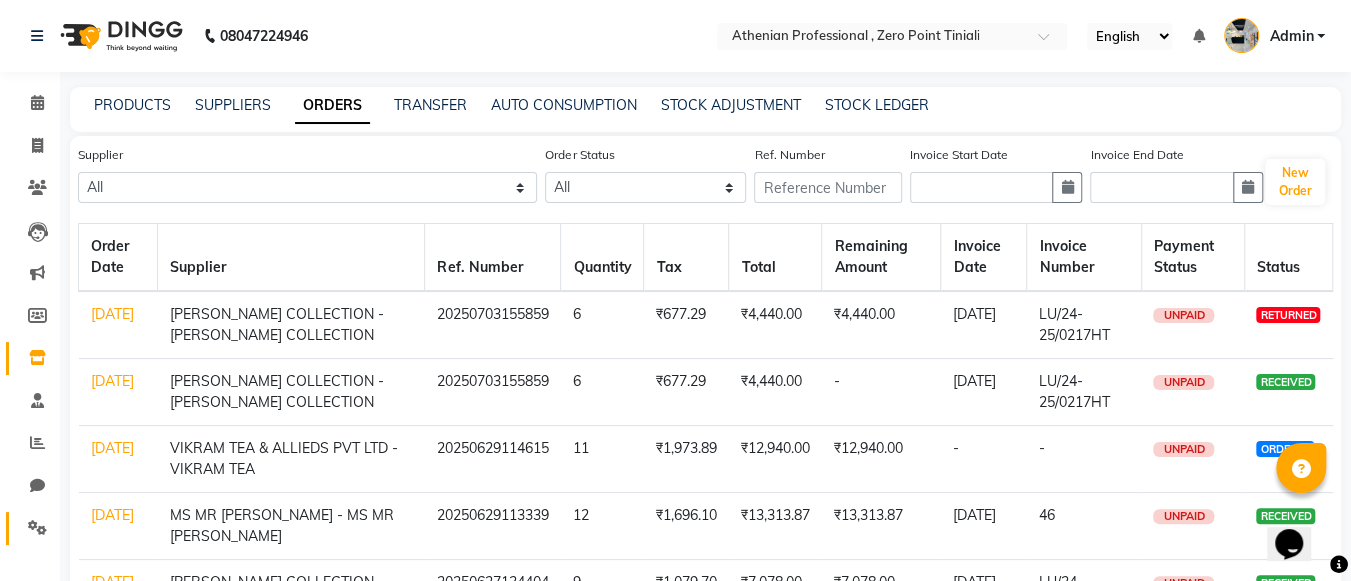 click 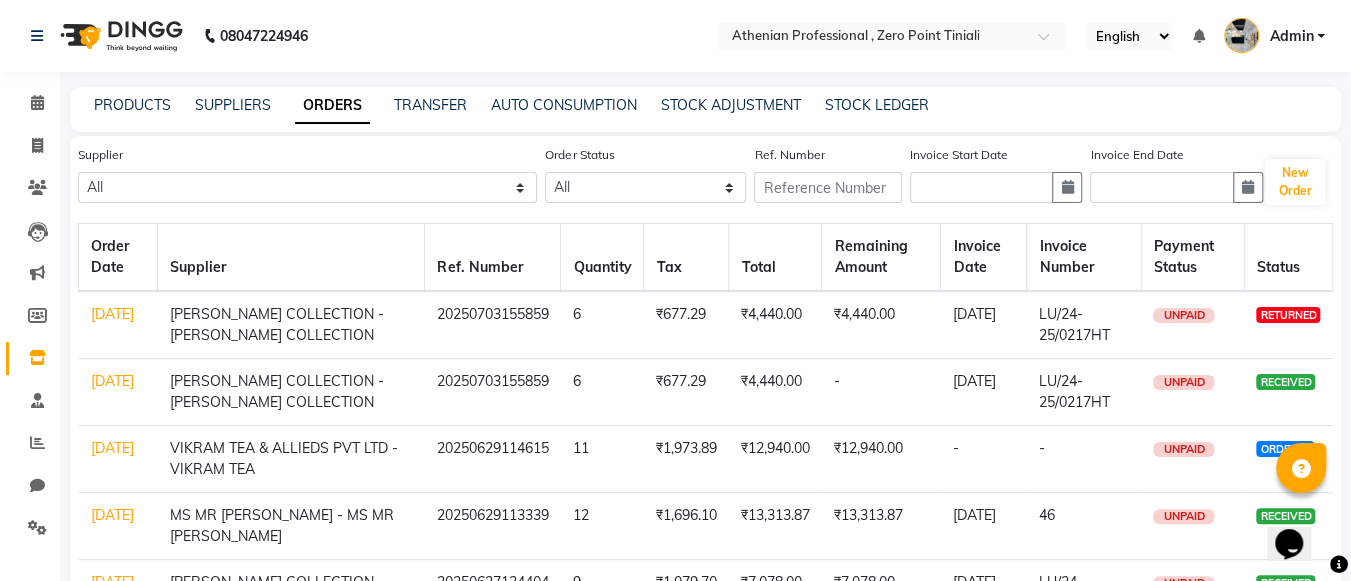 click at bounding box center (0, 0) 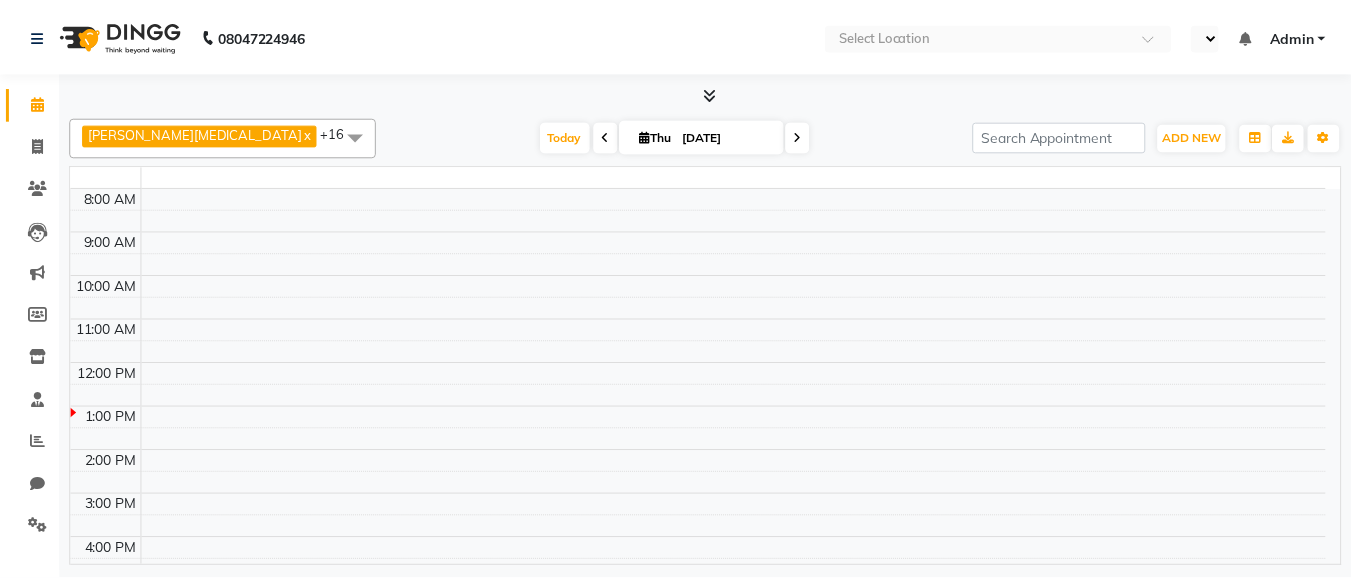 scroll, scrollTop: 0, scrollLeft: 0, axis: both 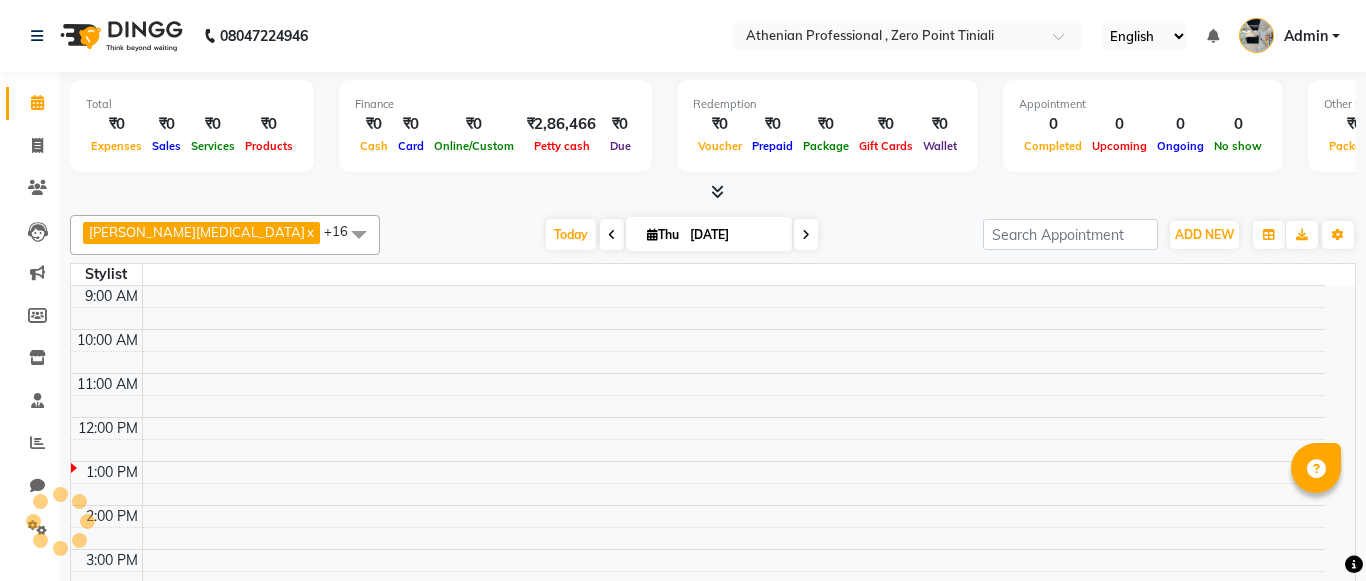 select on "en" 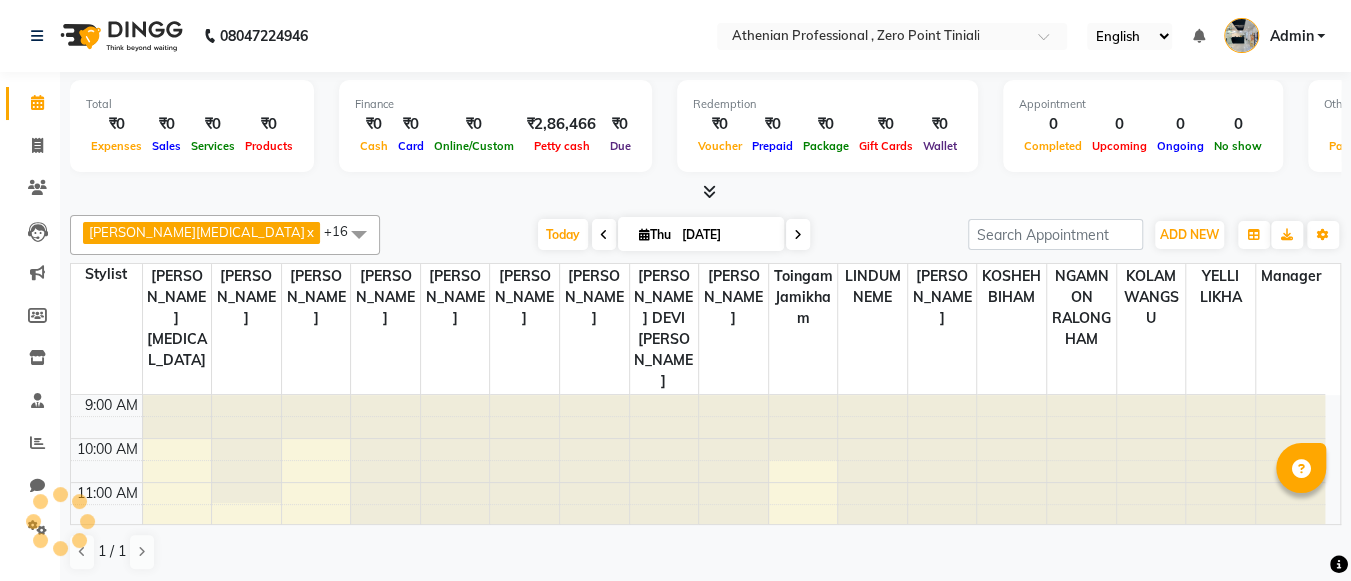 scroll, scrollTop: 0, scrollLeft: 0, axis: both 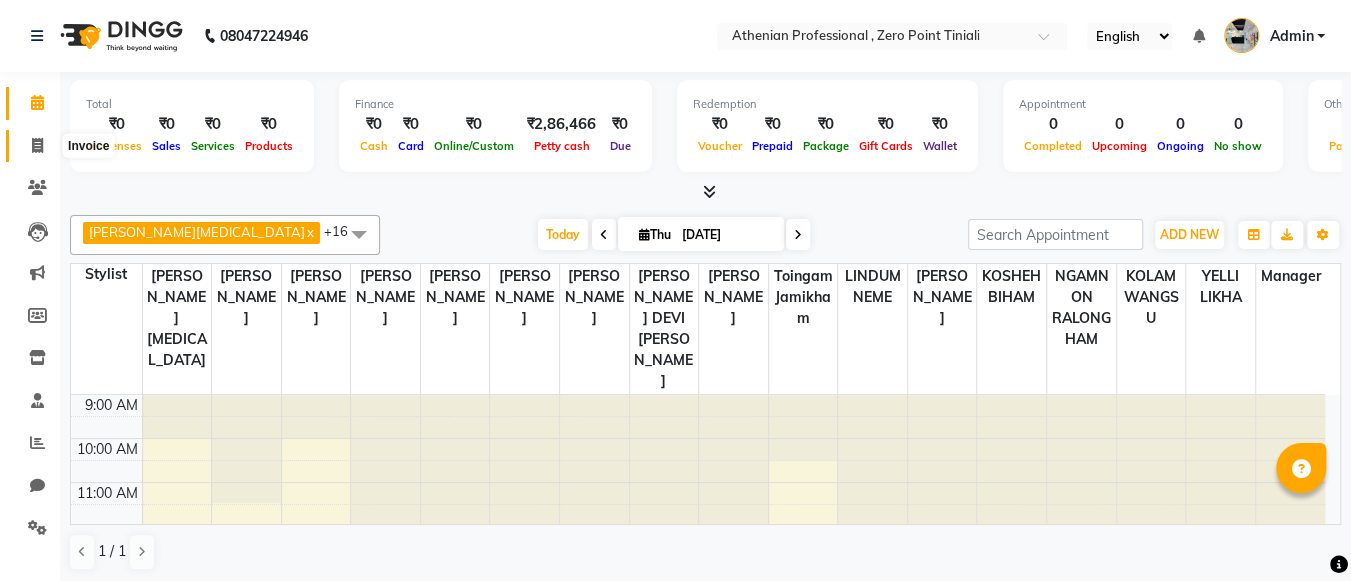click 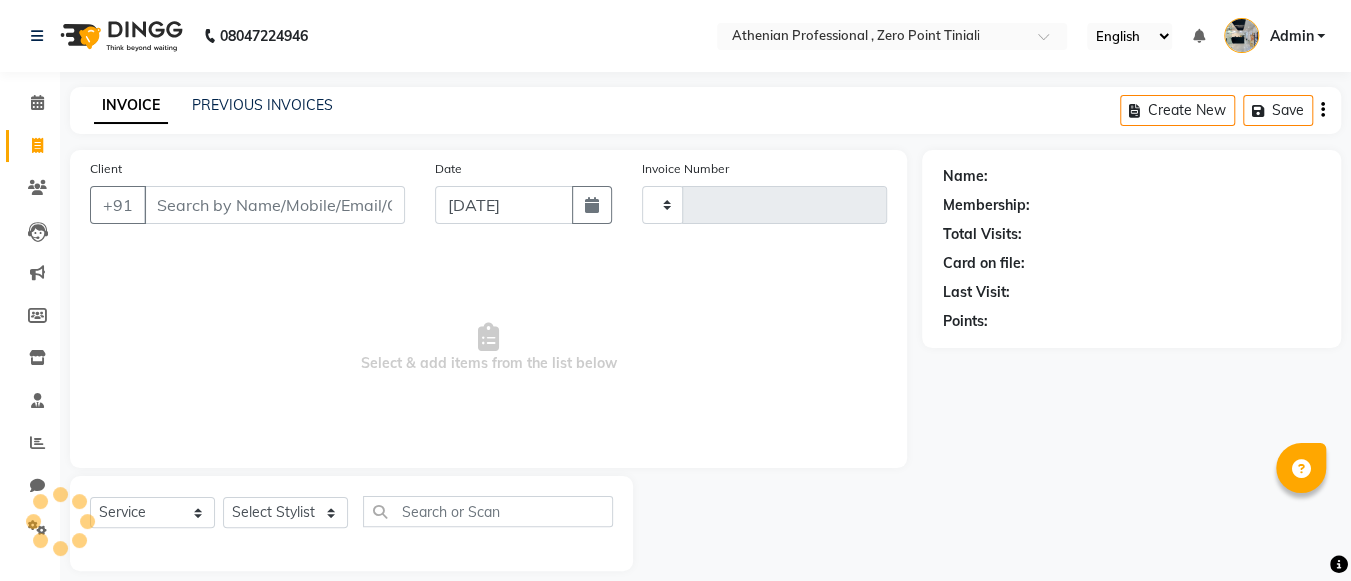 type on "1485" 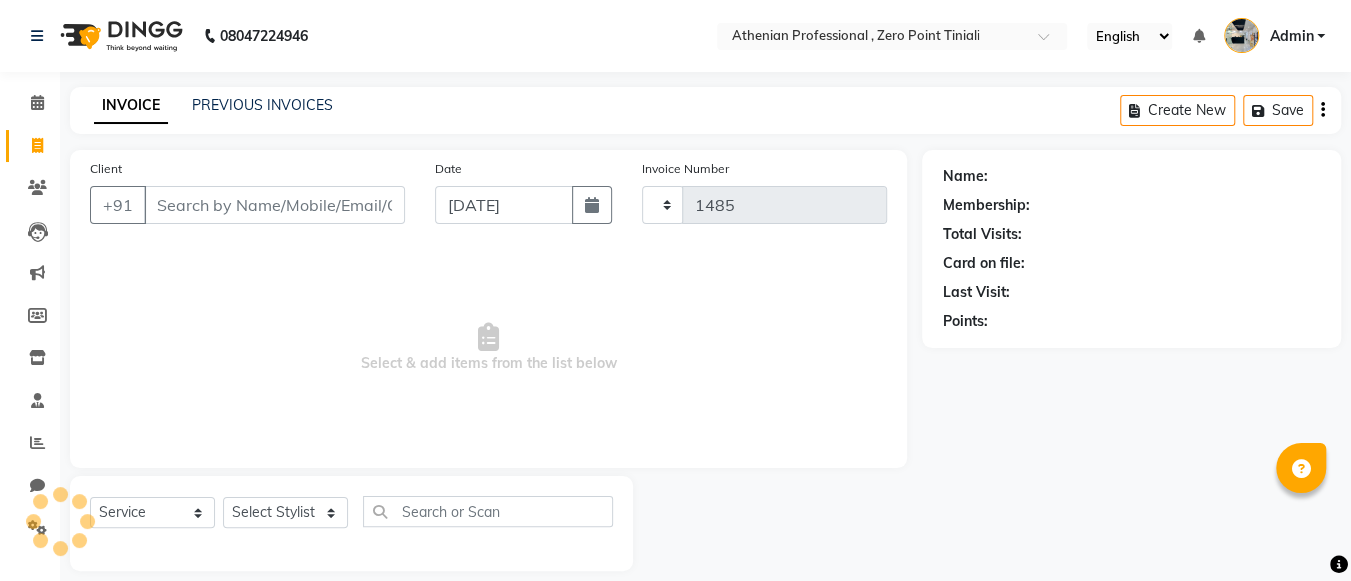 select on "8300" 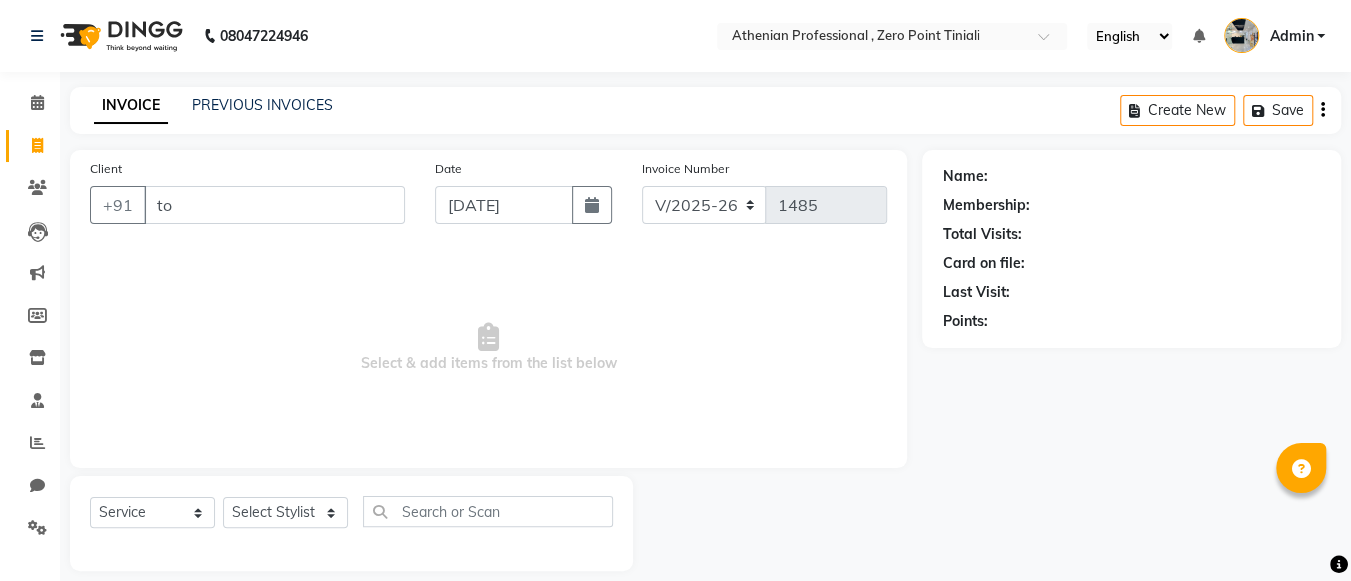 type on "t" 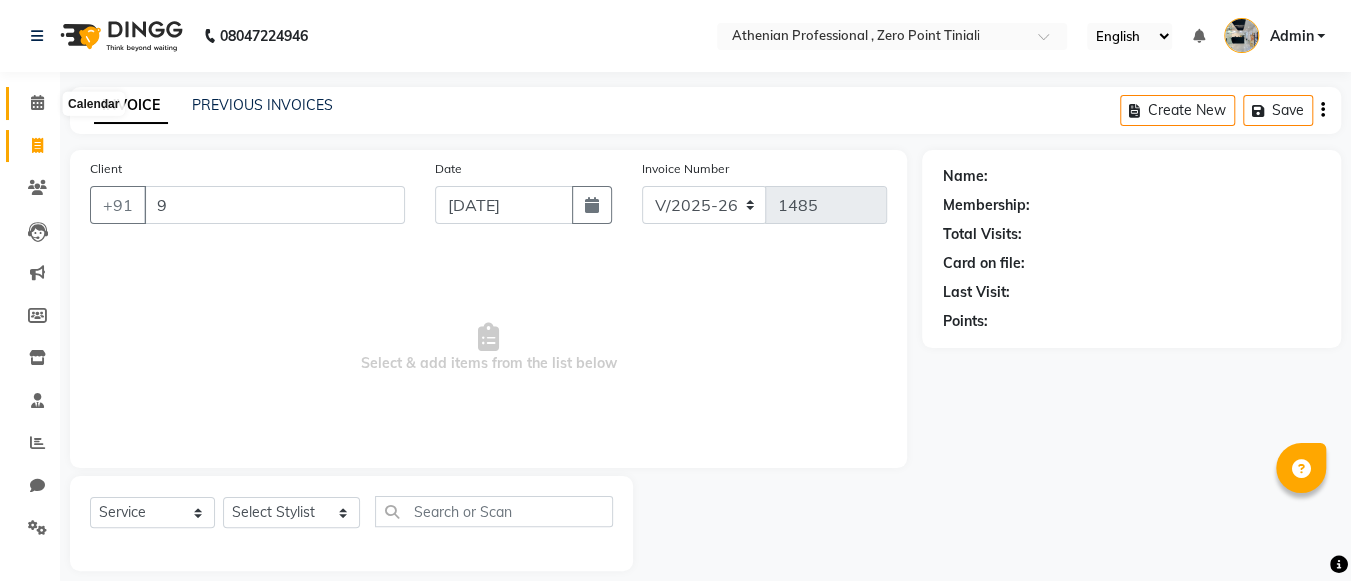 type on "9" 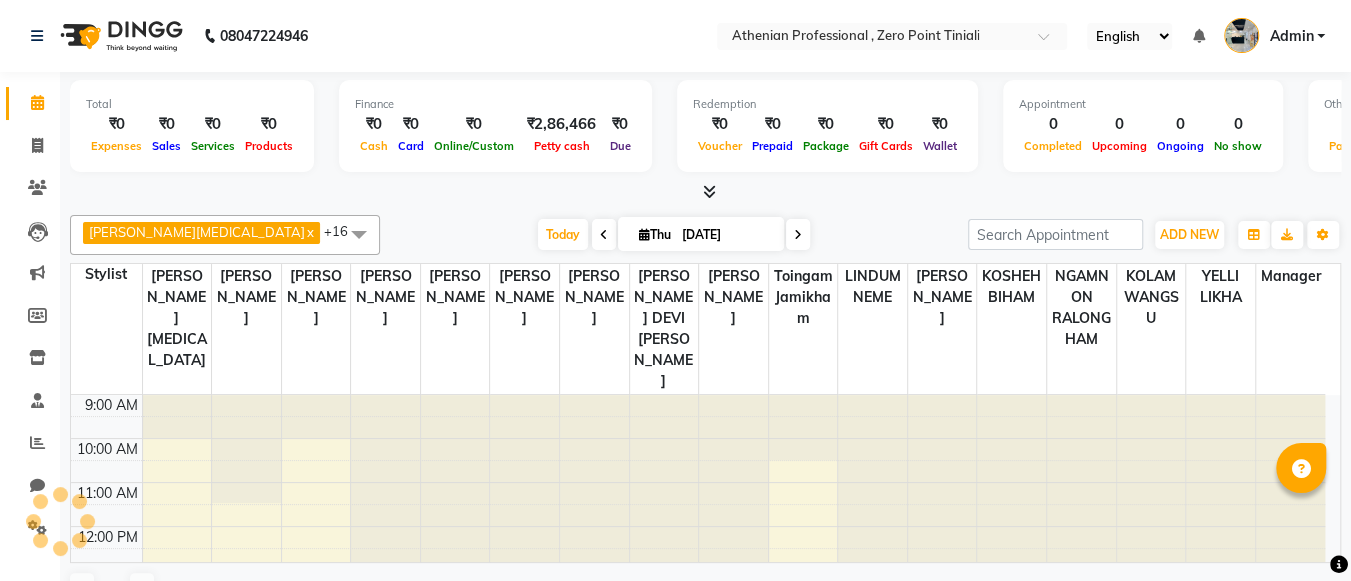 scroll, scrollTop: 0, scrollLeft: 0, axis: both 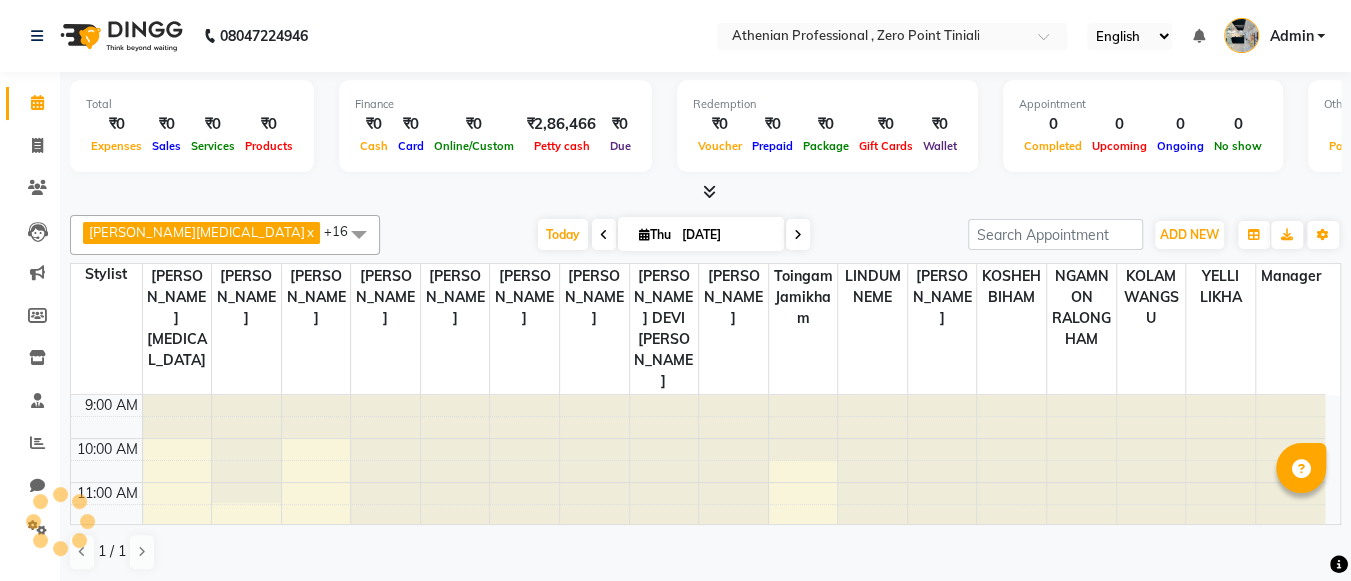 click on "9:00 AM 10:00 AM 11:00 AM 12:00 PM 1:00 PM 2:00 PM 3:00 PM 4:00 PM 5:00 PM 6:00 PM 7:00 PM 8:00 PM" at bounding box center (698, 658) 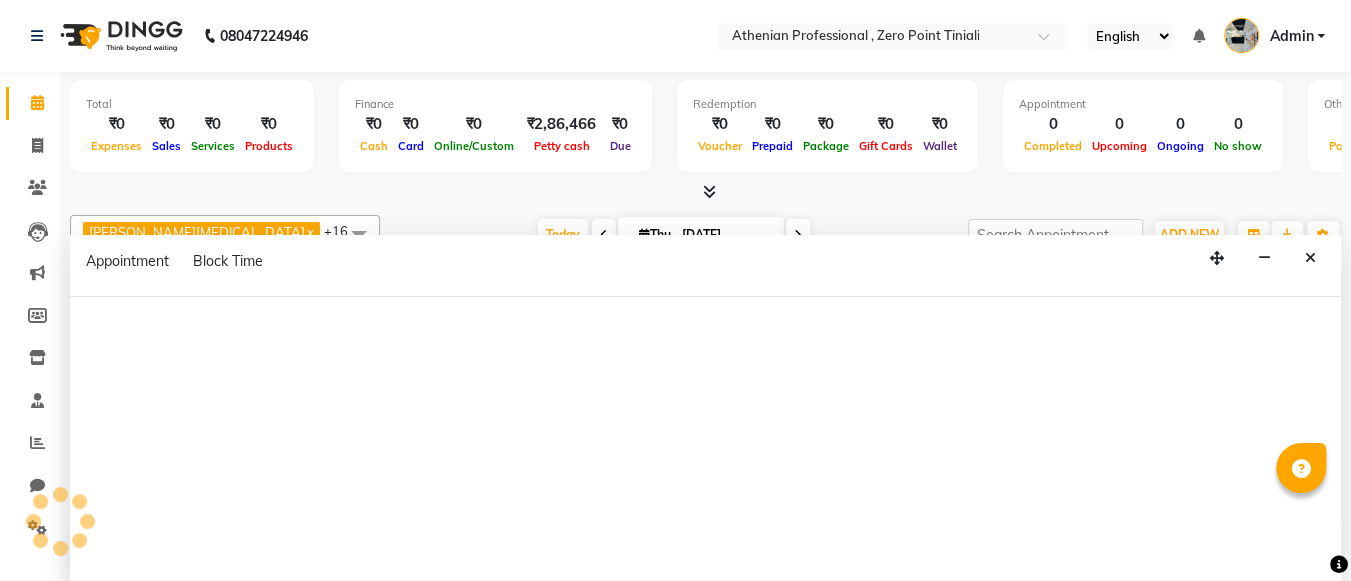 scroll, scrollTop: 0, scrollLeft: 0, axis: both 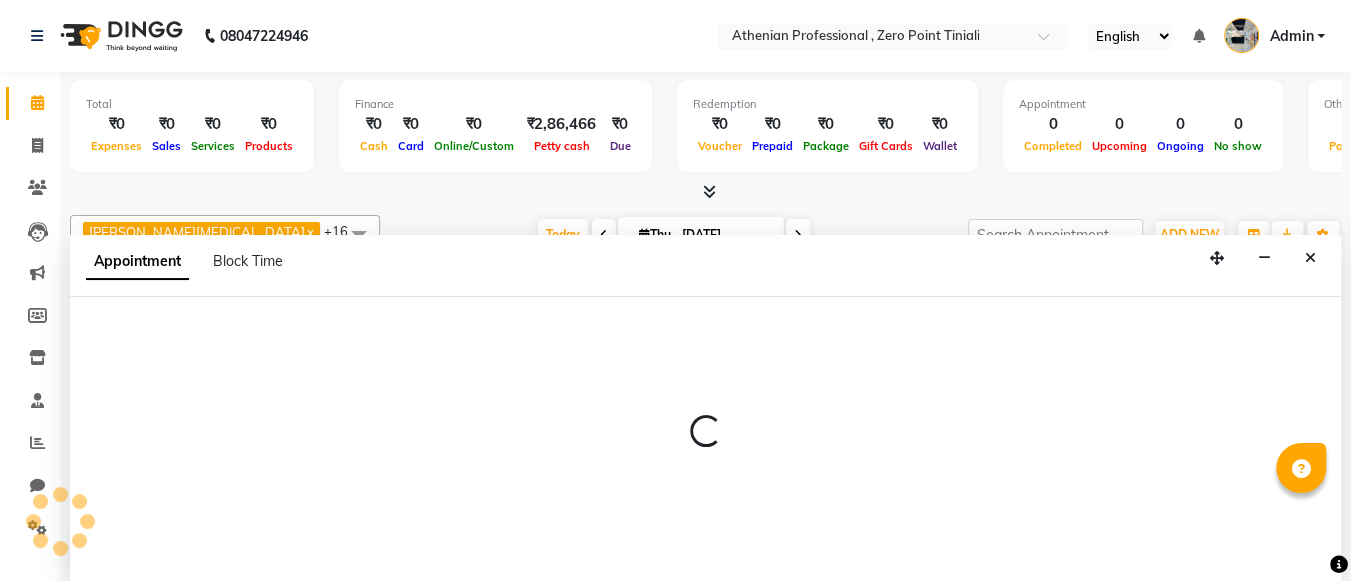 select on "80201" 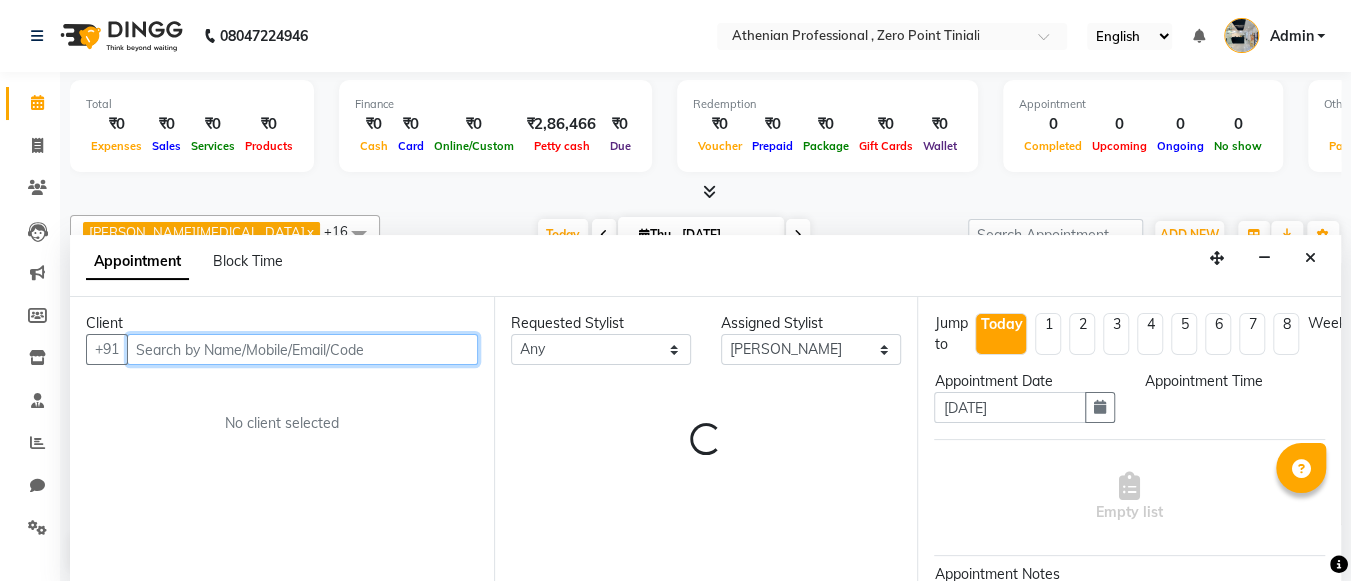 select on "660" 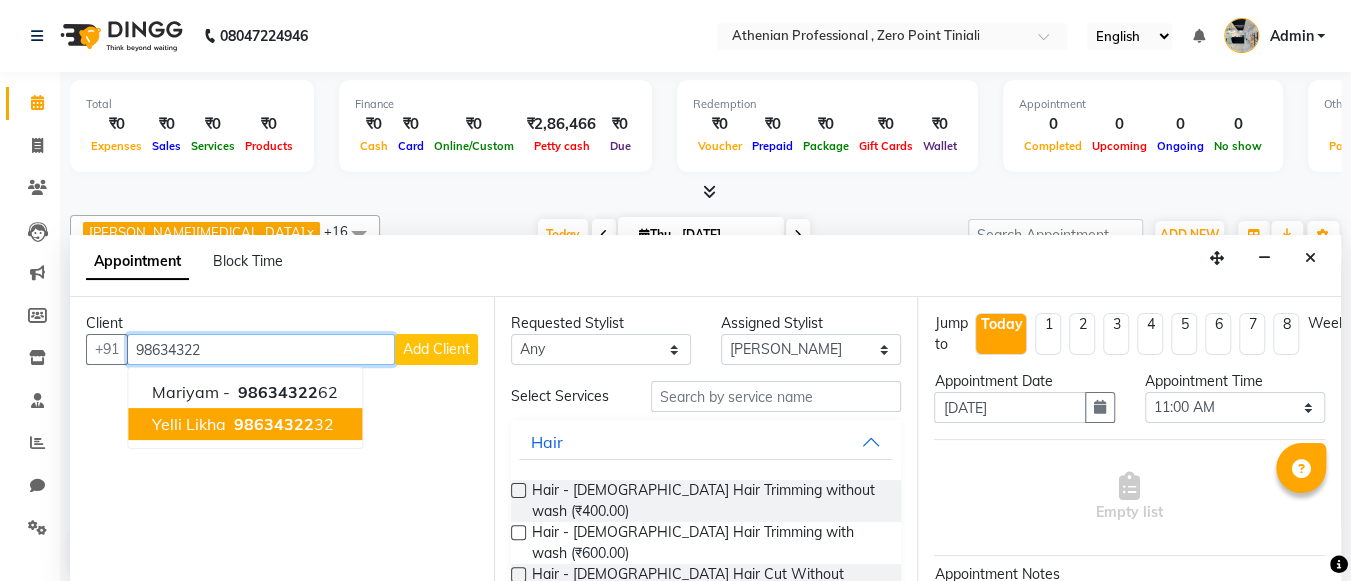 click on "98634322 32" at bounding box center [282, 424] 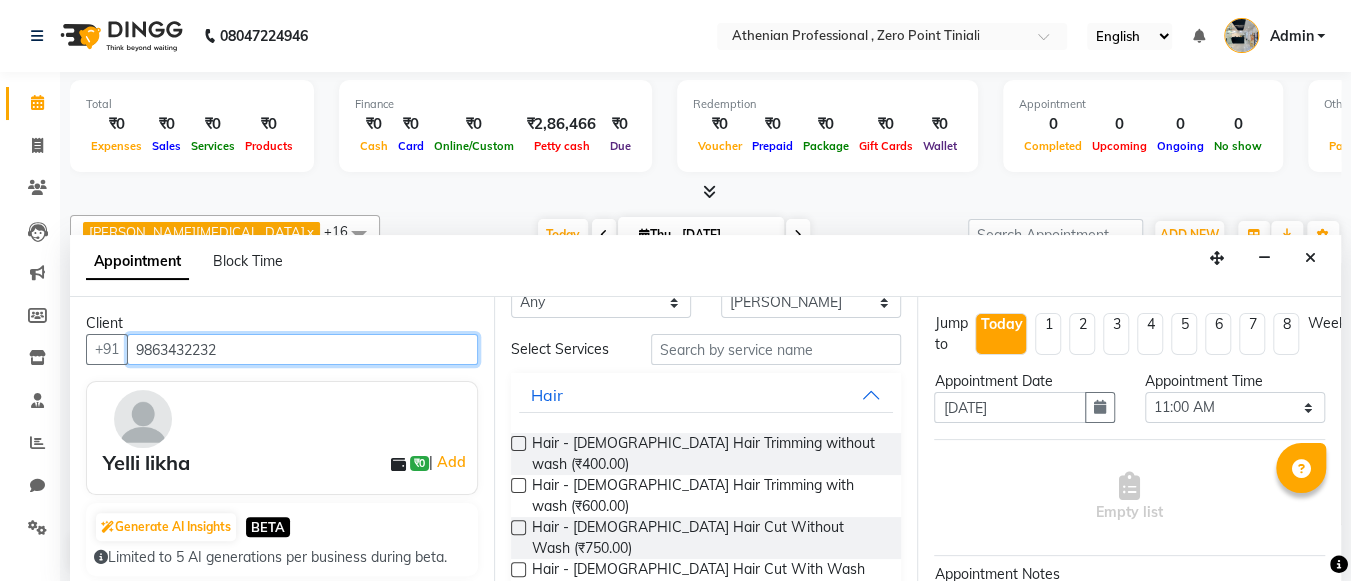 scroll, scrollTop: 48, scrollLeft: 0, axis: vertical 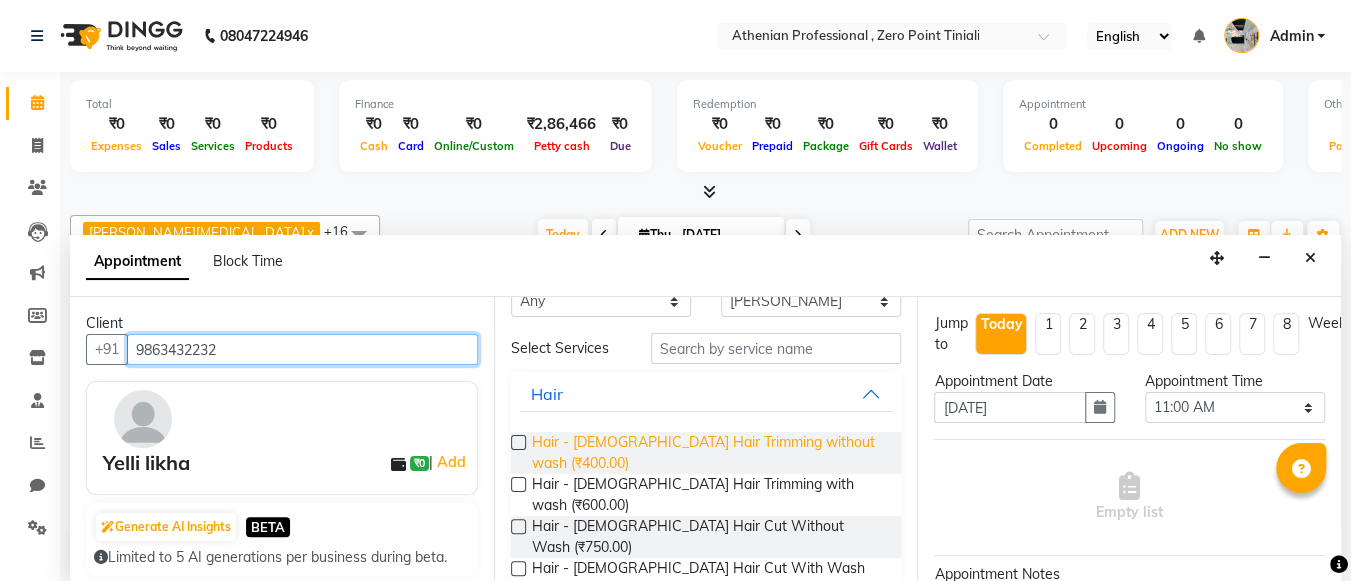 type on "9863432232" 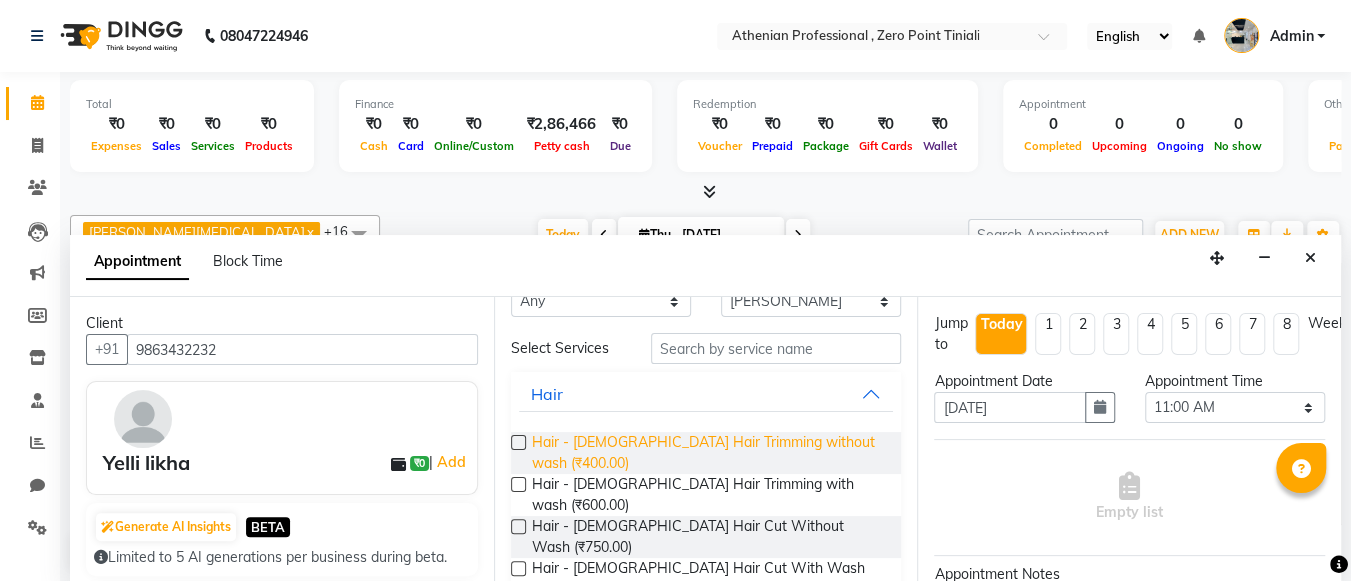 click on "Hair - Female Hair Trimming without wash (₹400.00)" at bounding box center (709, 453) 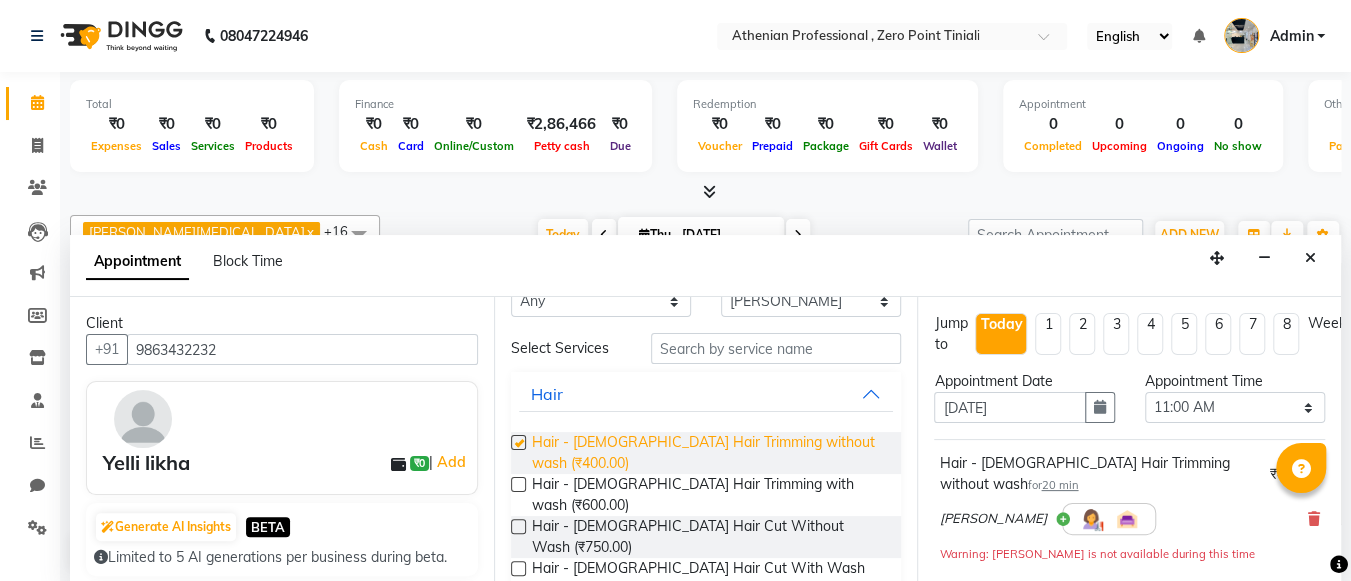 checkbox on "false" 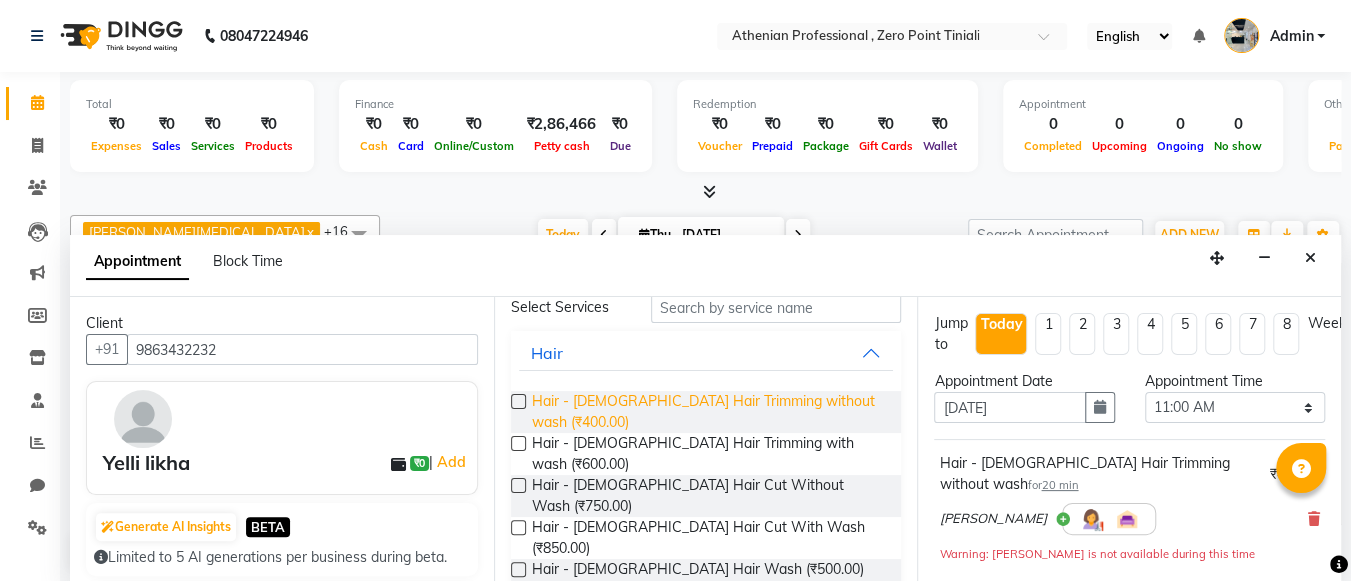 scroll, scrollTop: 90, scrollLeft: 0, axis: vertical 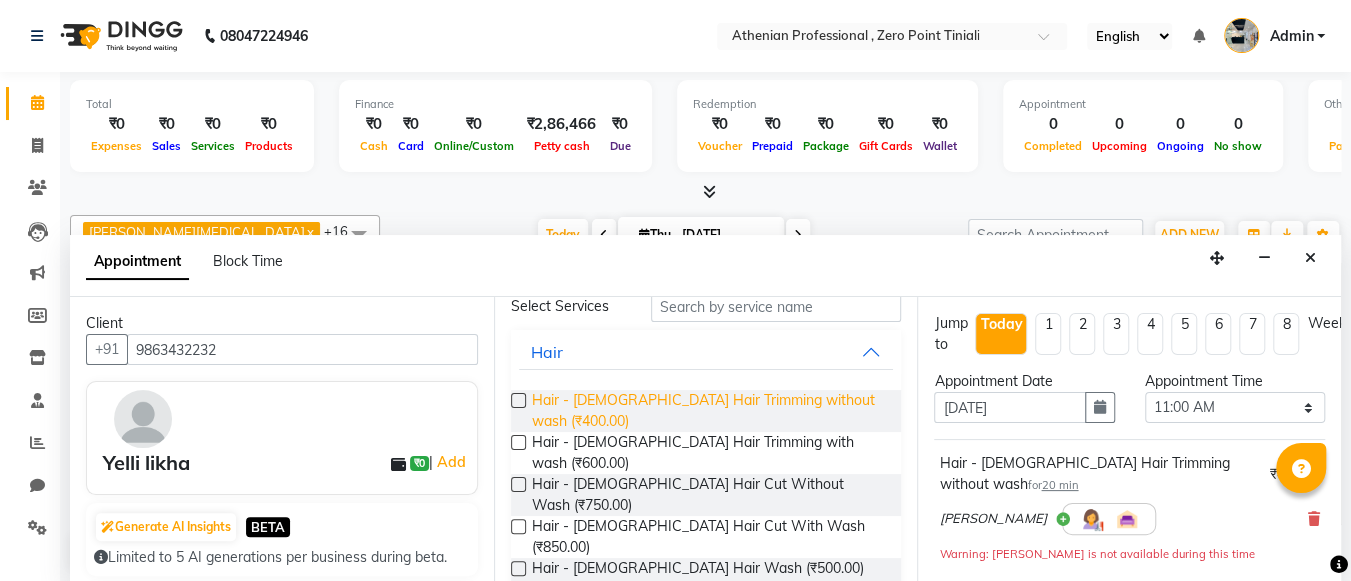 click on "Hair - Female Hair Trimming with wash (₹600.00)" at bounding box center [709, 453] 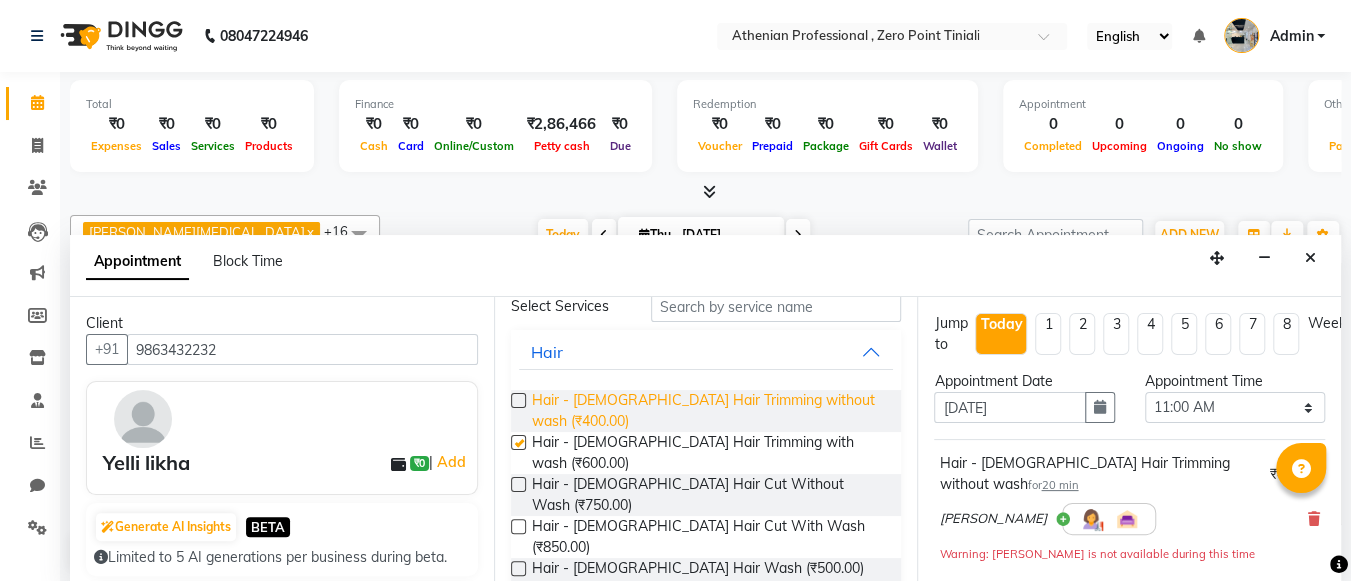 checkbox on "false" 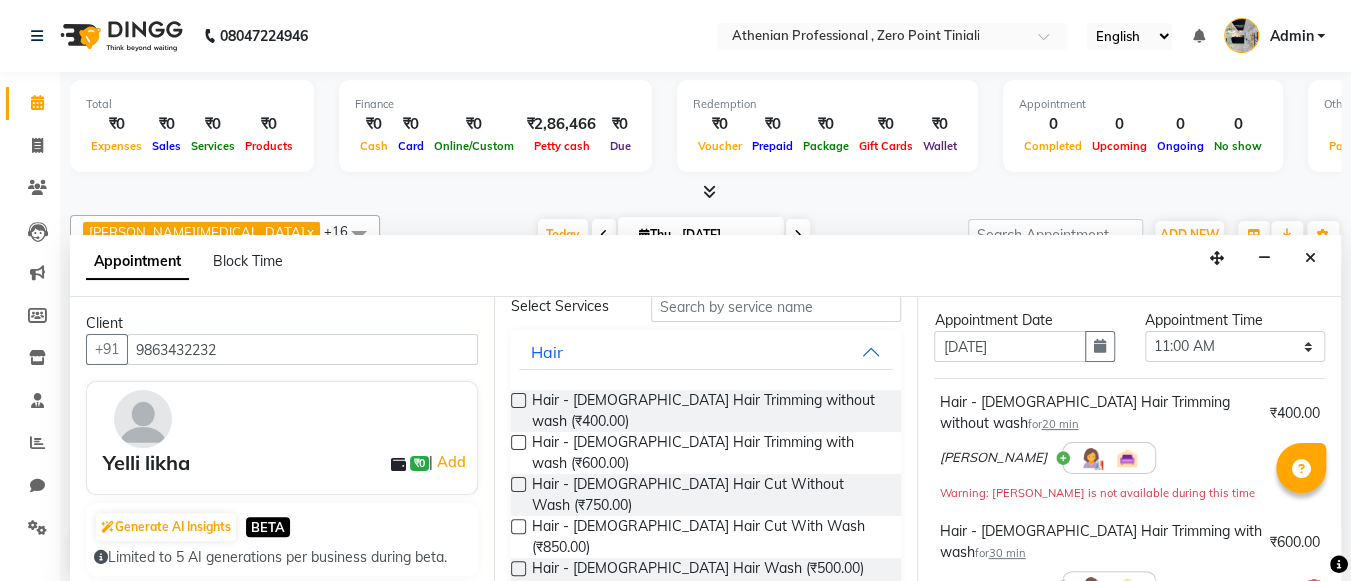 scroll, scrollTop: 62, scrollLeft: 0, axis: vertical 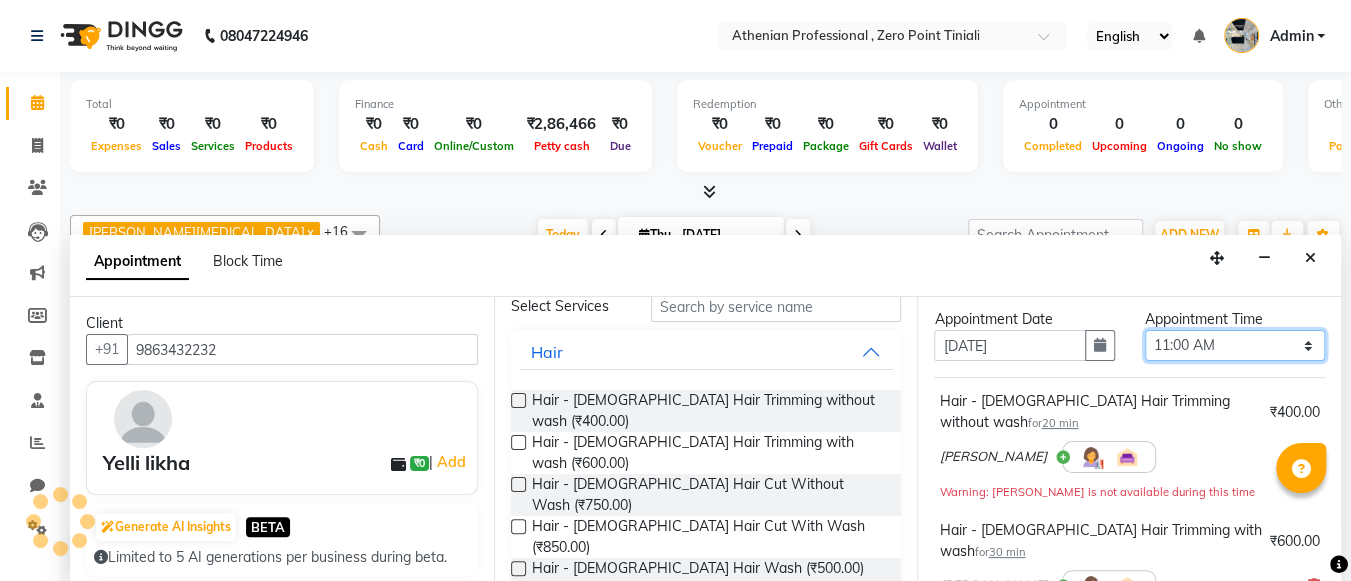 click on "Select 10:00 AM 10:15 AM 10:30 AM 10:45 AM 11:00 AM 11:15 AM 11:30 AM 11:45 AM 12:00 PM 12:15 PM 12:30 PM 12:45 PM 01:00 PM 01:15 PM 01:30 PM 01:45 PM 02:00 PM 02:15 PM 02:30 PM 02:45 PM 03:00 PM 03:15 PM 03:30 PM 03:45 PM 04:00 PM 04:15 PM 04:30 PM 04:45 PM 05:00 PM 05:15 PM 05:30 PM 05:45 PM 06:00 PM 06:15 PM 06:30 PM 06:45 PM 07:00 PM 07:15 PM 07:30 PM 07:45 PM 08:00 PM 08:15 PM 08:30 PM" at bounding box center (1235, 345) 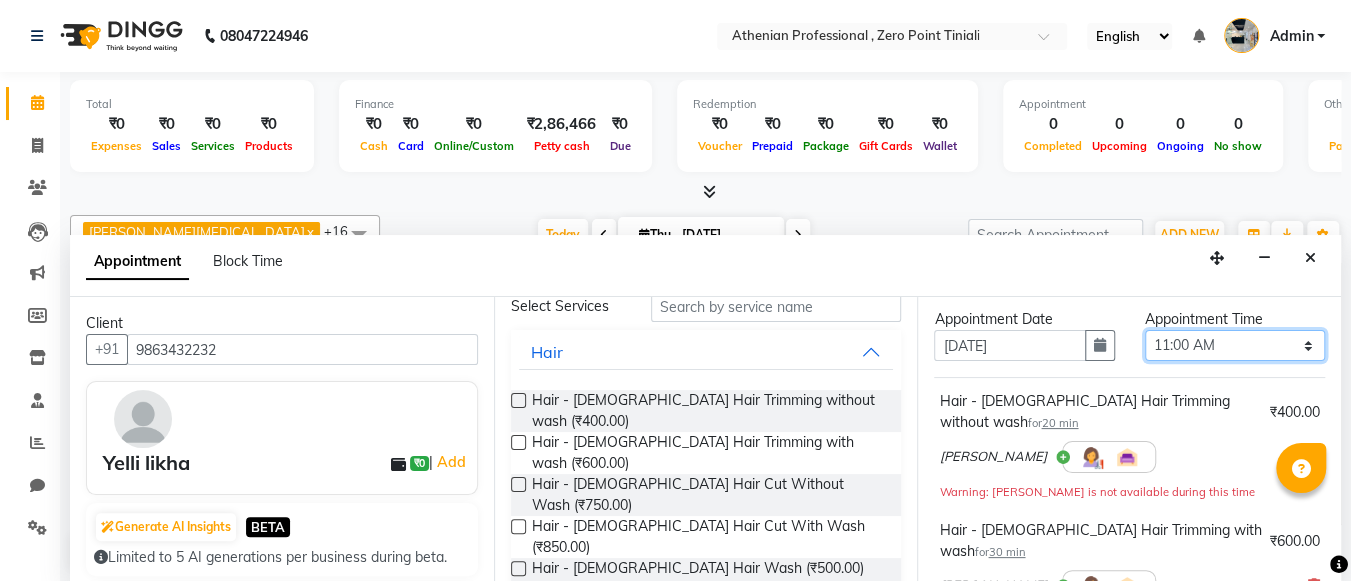 select on "810" 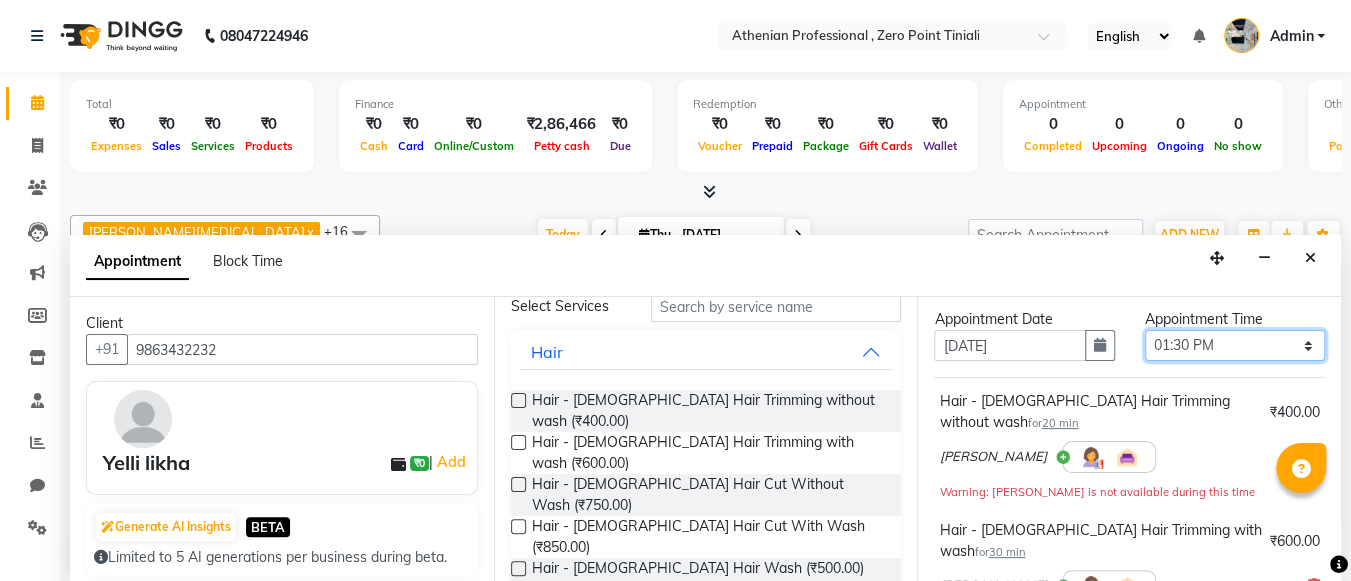 click on "Select 10:00 AM 10:15 AM 10:30 AM 10:45 AM 11:00 AM 11:15 AM 11:30 AM 11:45 AM 12:00 PM 12:15 PM 12:30 PM 12:45 PM 01:00 PM 01:15 PM 01:30 PM 01:45 PM 02:00 PM 02:15 PM 02:30 PM 02:45 PM 03:00 PM 03:15 PM 03:30 PM 03:45 PM 04:00 PM 04:15 PM 04:30 PM 04:45 PM 05:00 PM 05:15 PM 05:30 PM 05:45 PM 06:00 PM 06:15 PM 06:30 PM 06:45 PM 07:00 PM 07:15 PM 07:30 PM 07:45 PM 08:00 PM 08:15 PM 08:30 PM" at bounding box center [1235, 345] 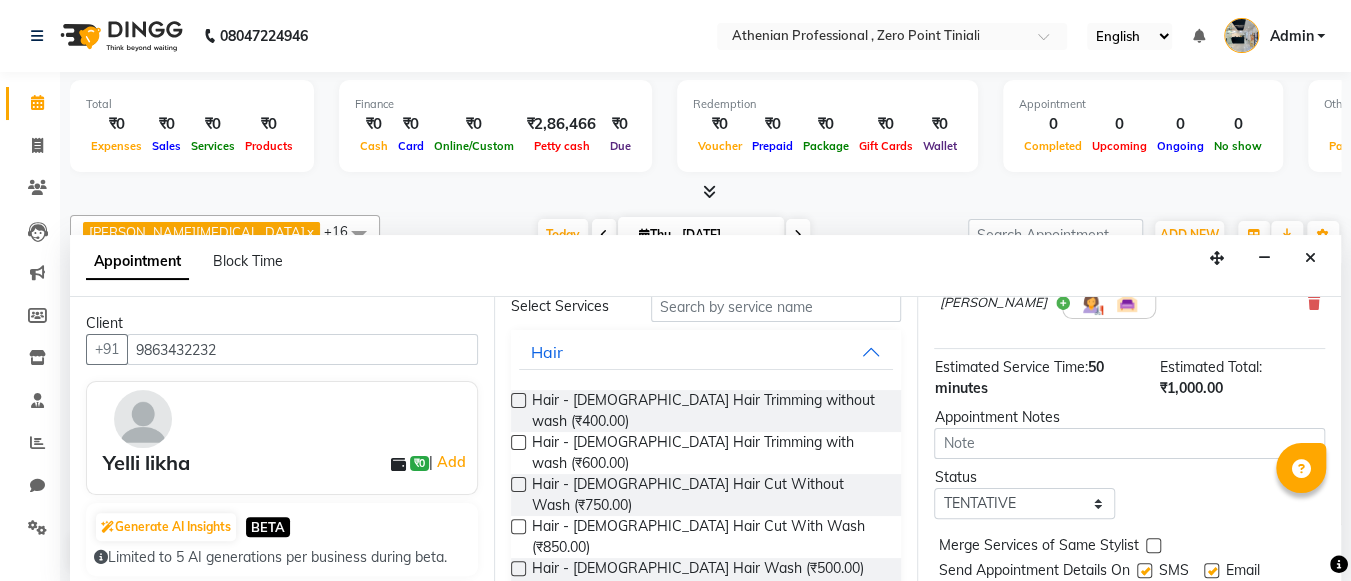 scroll, scrollTop: 419, scrollLeft: 0, axis: vertical 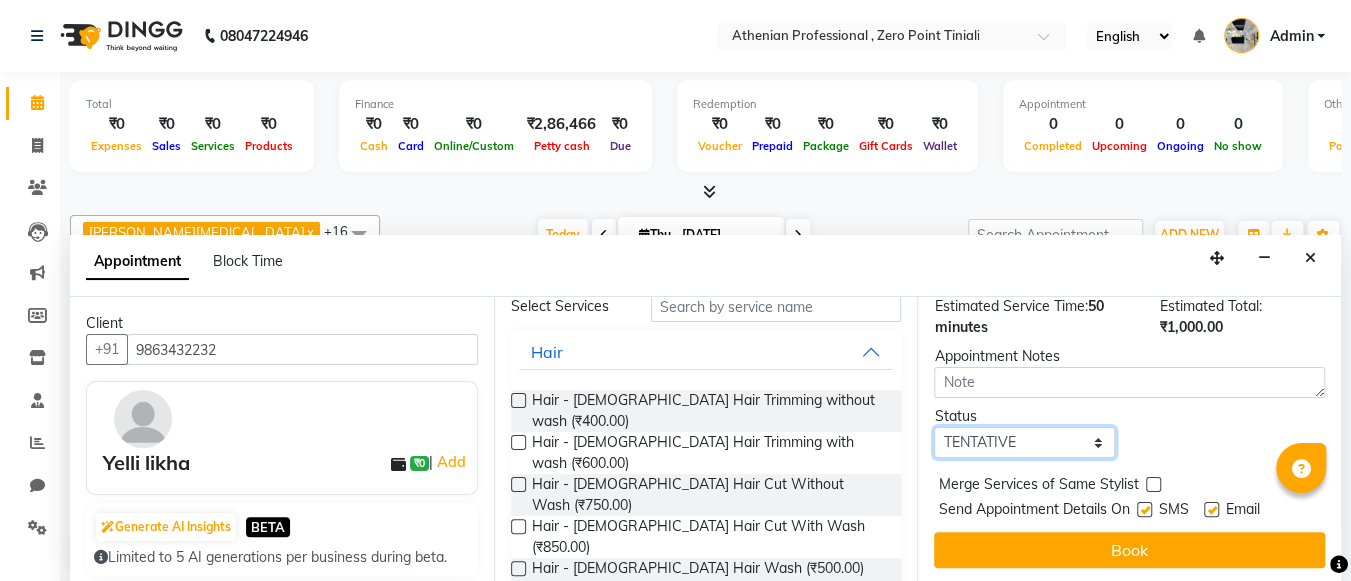 click on "Select TENTATIVE CONFIRM CHECK-IN UPCOMING" at bounding box center [1024, 442] 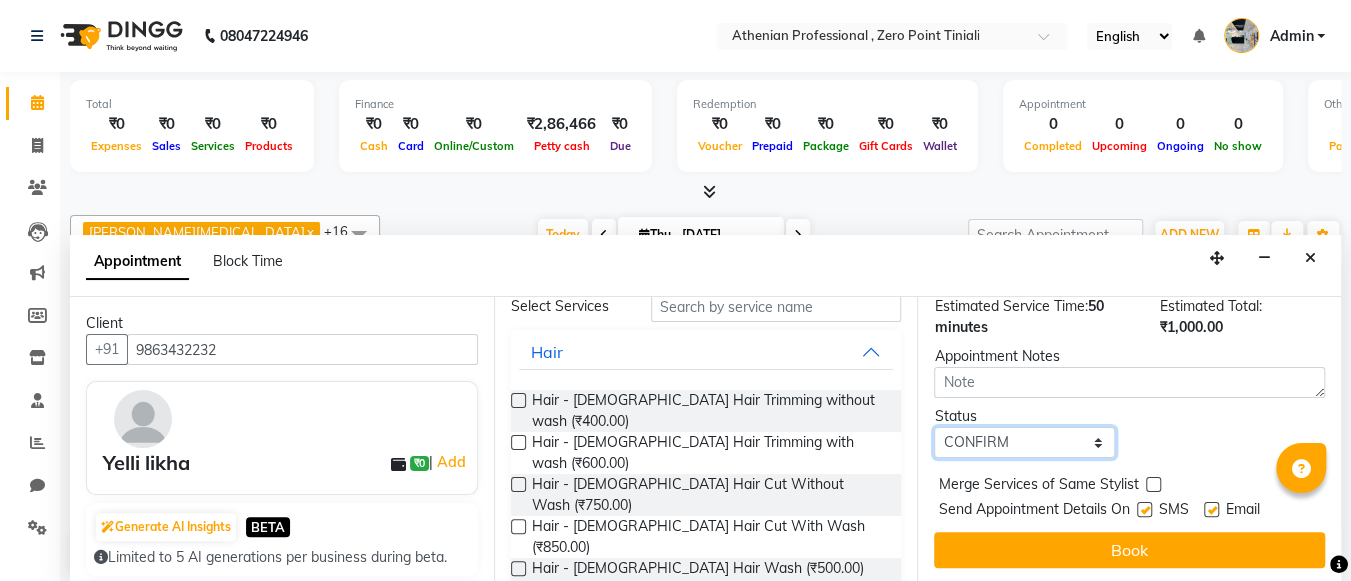 click on "Select TENTATIVE CONFIRM CHECK-IN UPCOMING" at bounding box center (1024, 442) 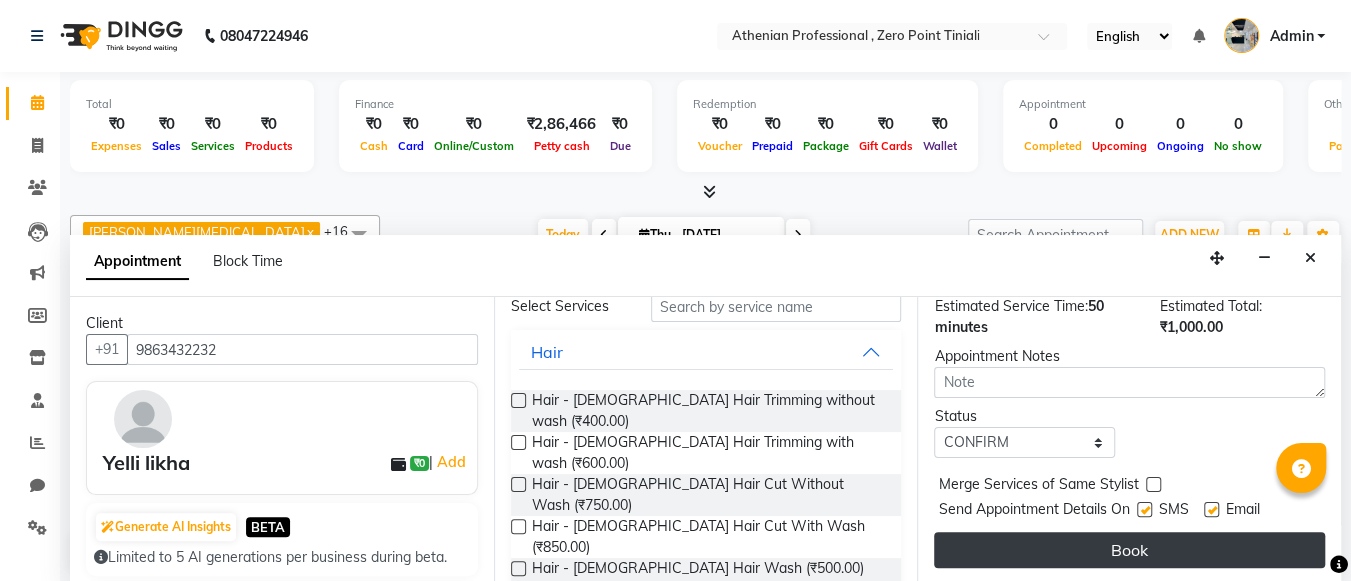 click on "Book" at bounding box center (1129, 550) 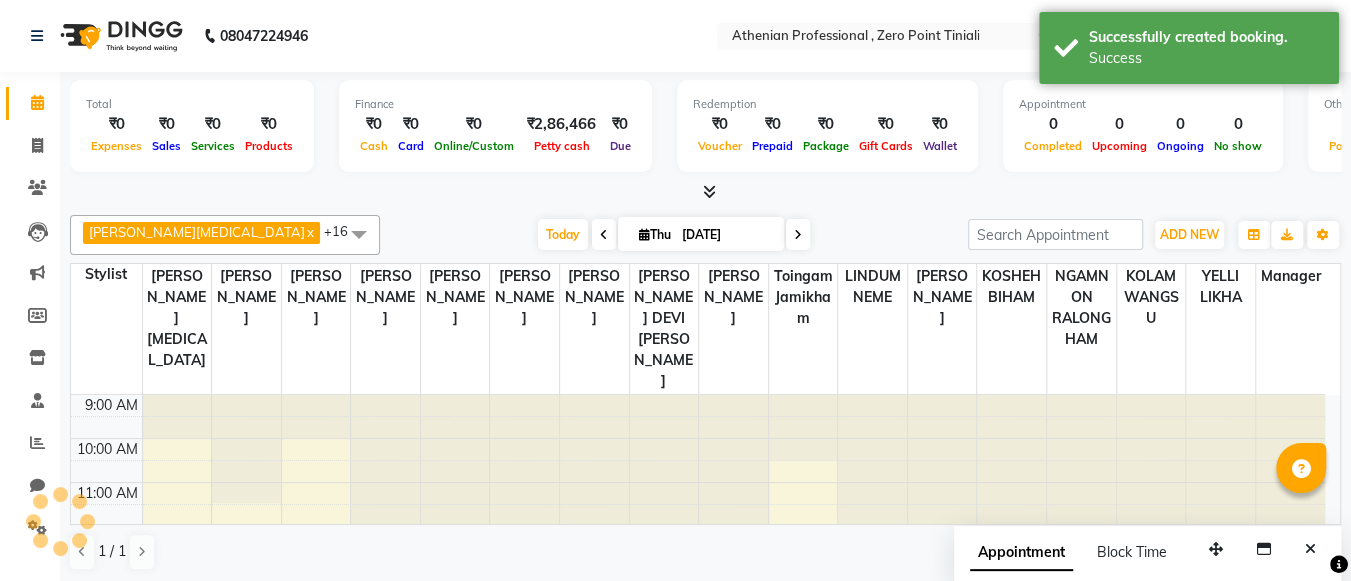 scroll, scrollTop: 0, scrollLeft: 0, axis: both 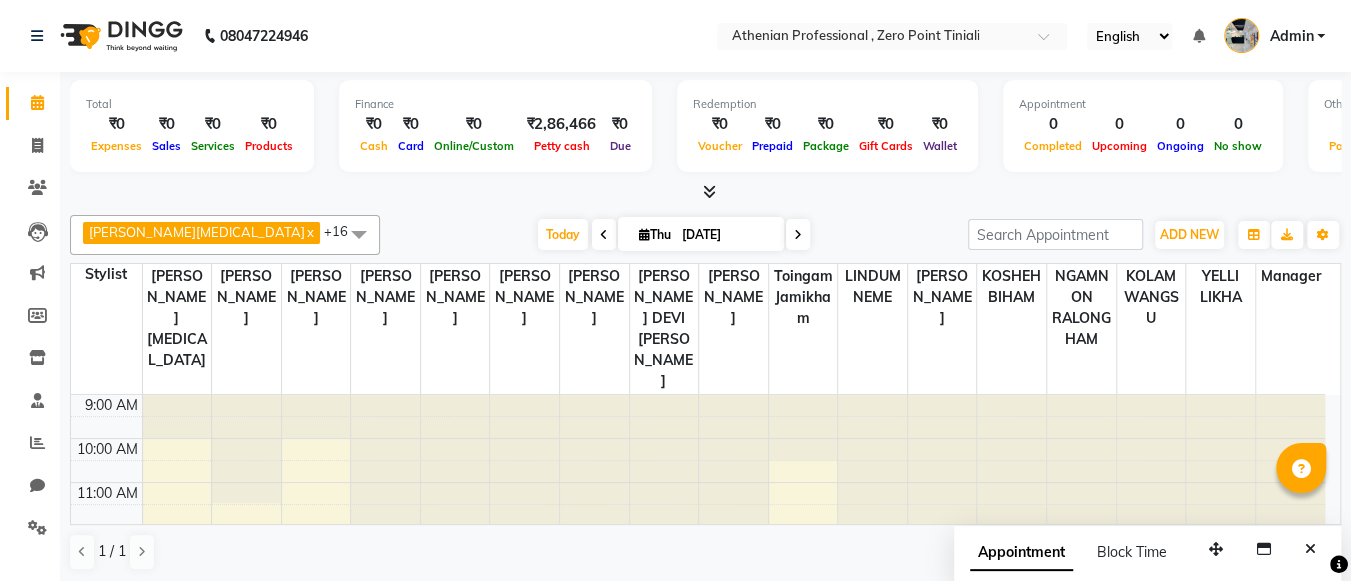 click on "9:00 AM 10:00 AM 11:00 AM 12:00 PM 1:00 PM 2:00 PM 3:00 PM 4:00 PM 5:00 PM 6:00 PM 7:00 PM 8:00 PM     Yelli likha, TK01, 01:30 PM-01:50 PM, Hair - Female Hair Trimming without wash     Yelli likha, TK01, 01:45 PM-02:15 PM, Hair - Female Hair Trimming with wash" at bounding box center (698, 658) 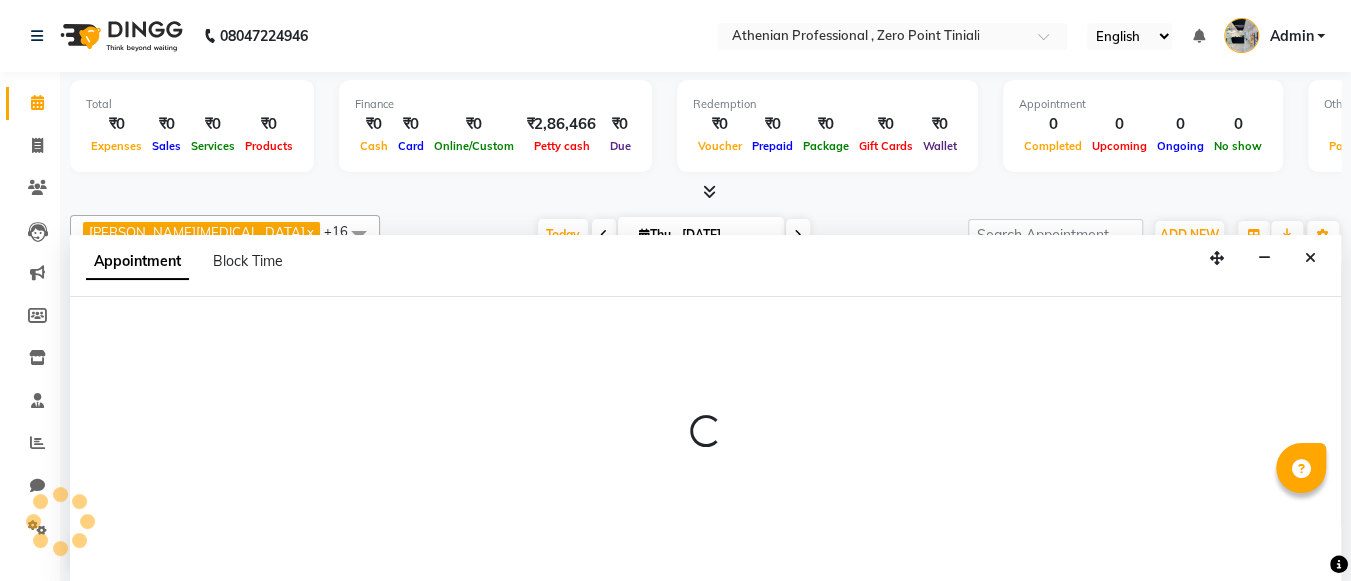 scroll, scrollTop: 0, scrollLeft: 0, axis: both 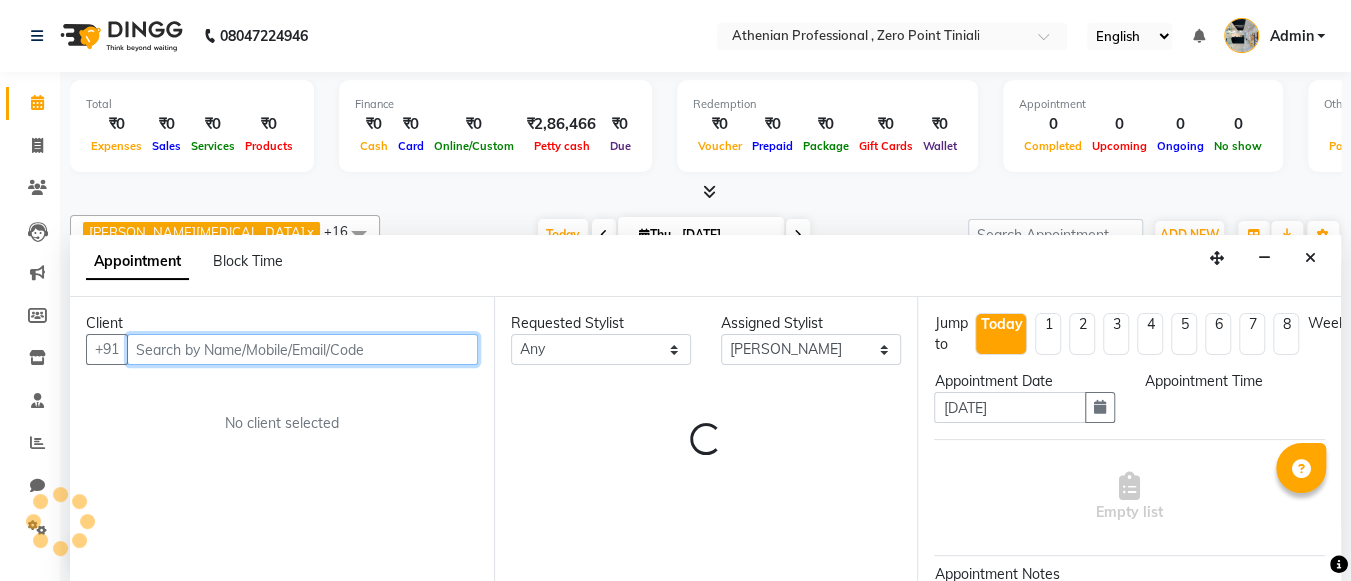 select on "690" 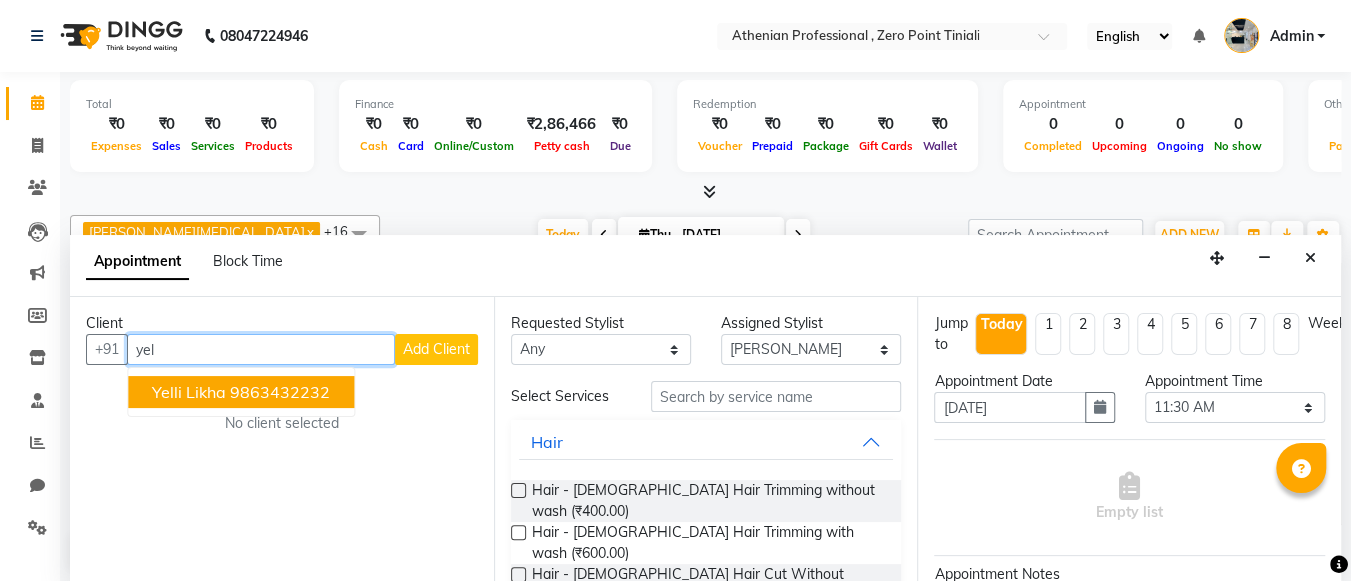 click on "Yelli likha  9863432232" at bounding box center [241, 392] 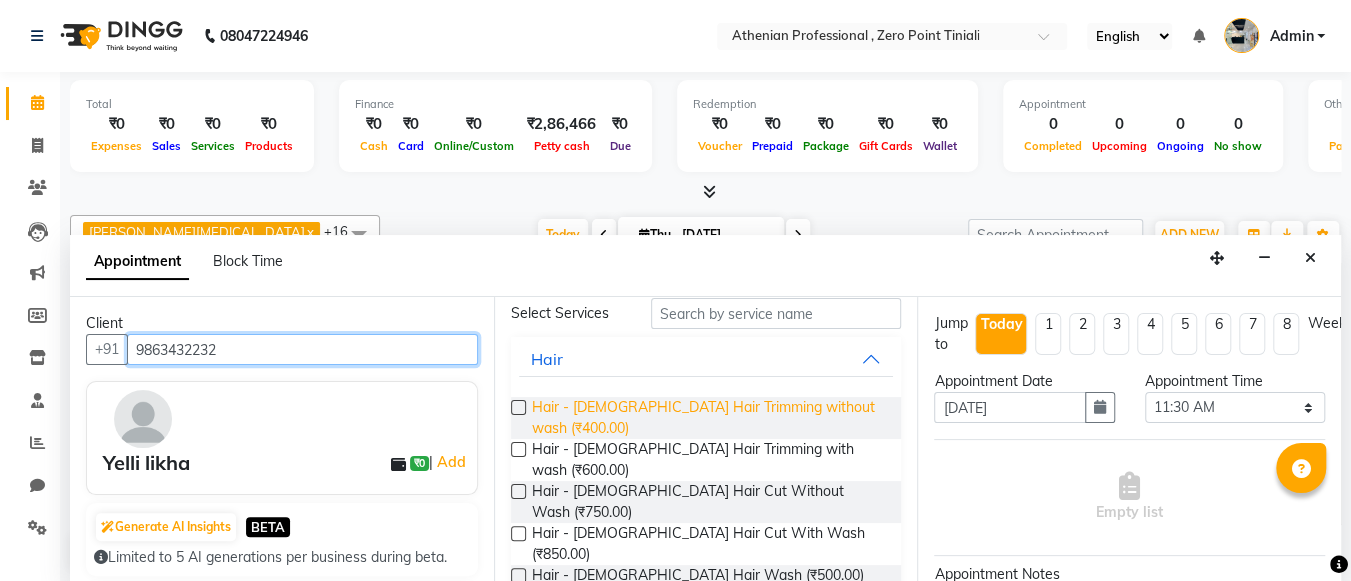 scroll, scrollTop: 84, scrollLeft: 0, axis: vertical 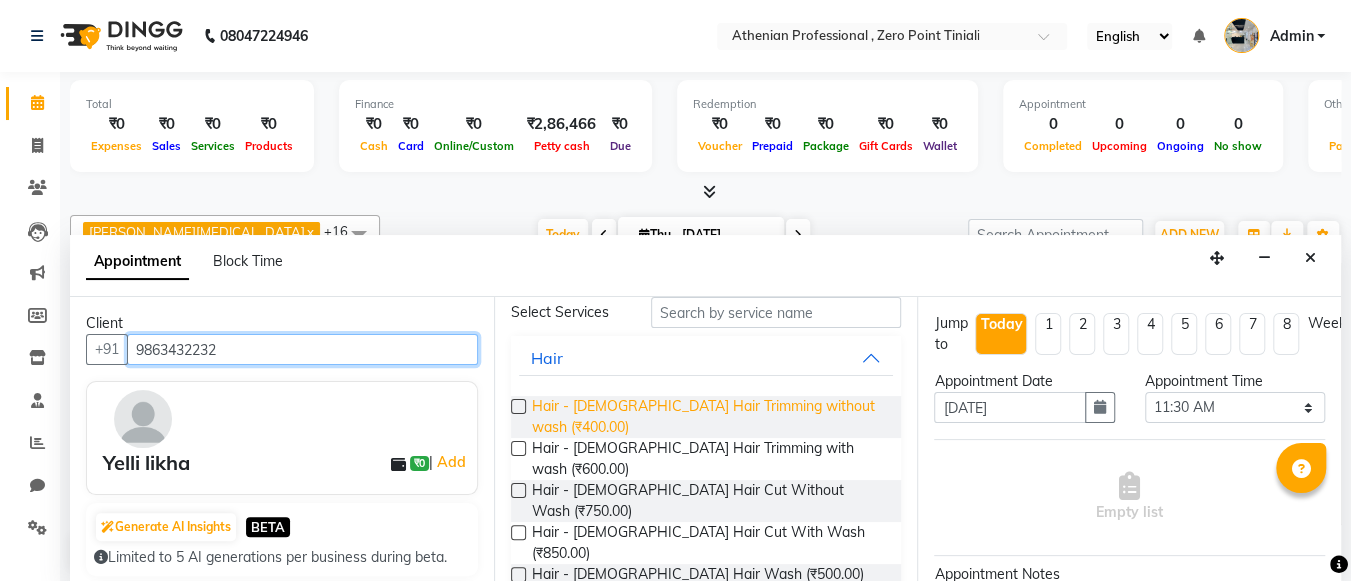 type on "9863432232" 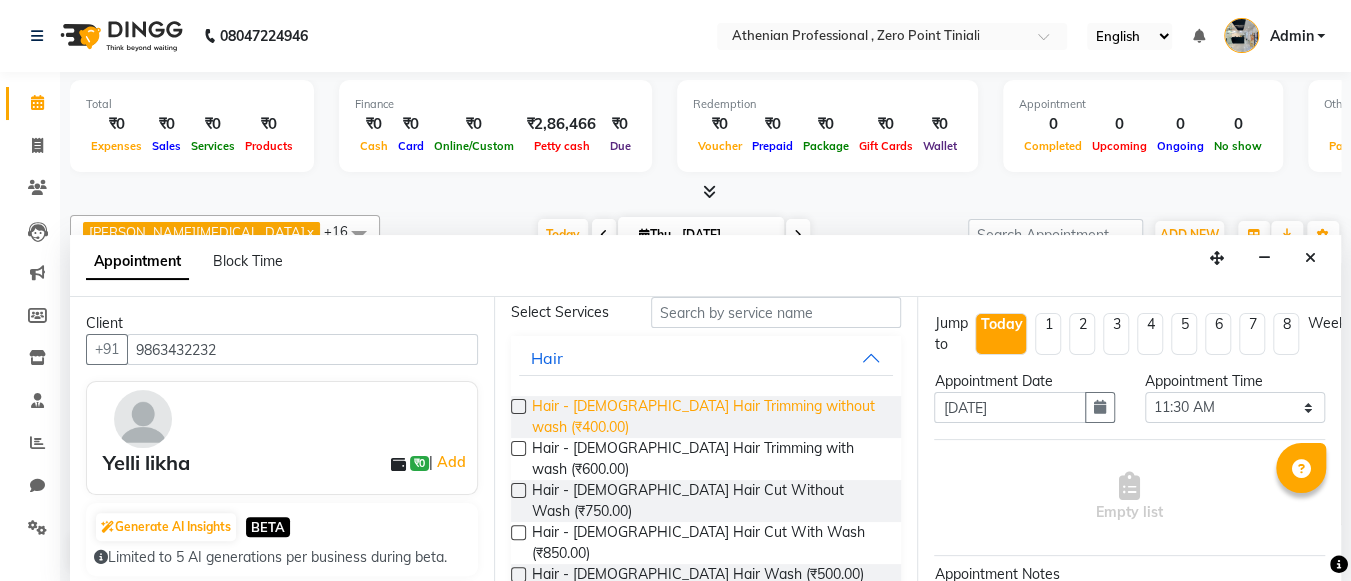 click on "Hair - Female Hair Cut With Wash (₹850.00)" at bounding box center [709, 543] 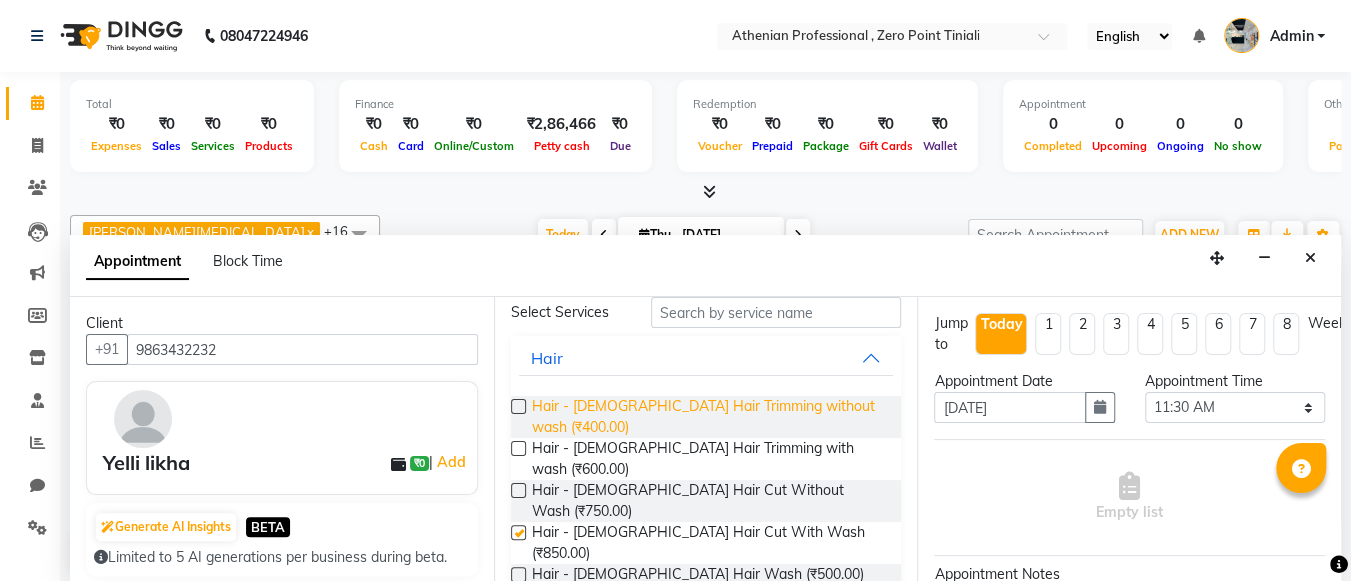 checkbox on "false" 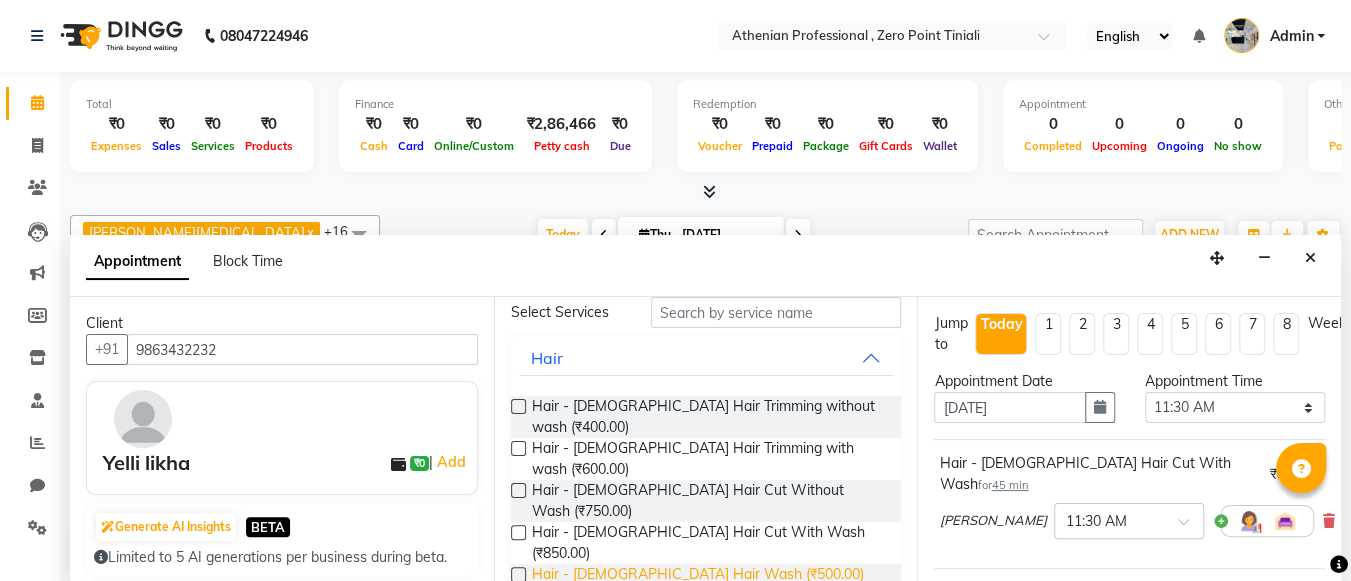 click on "Hair - Female Hair Wash (₹500.00)" at bounding box center (698, 576) 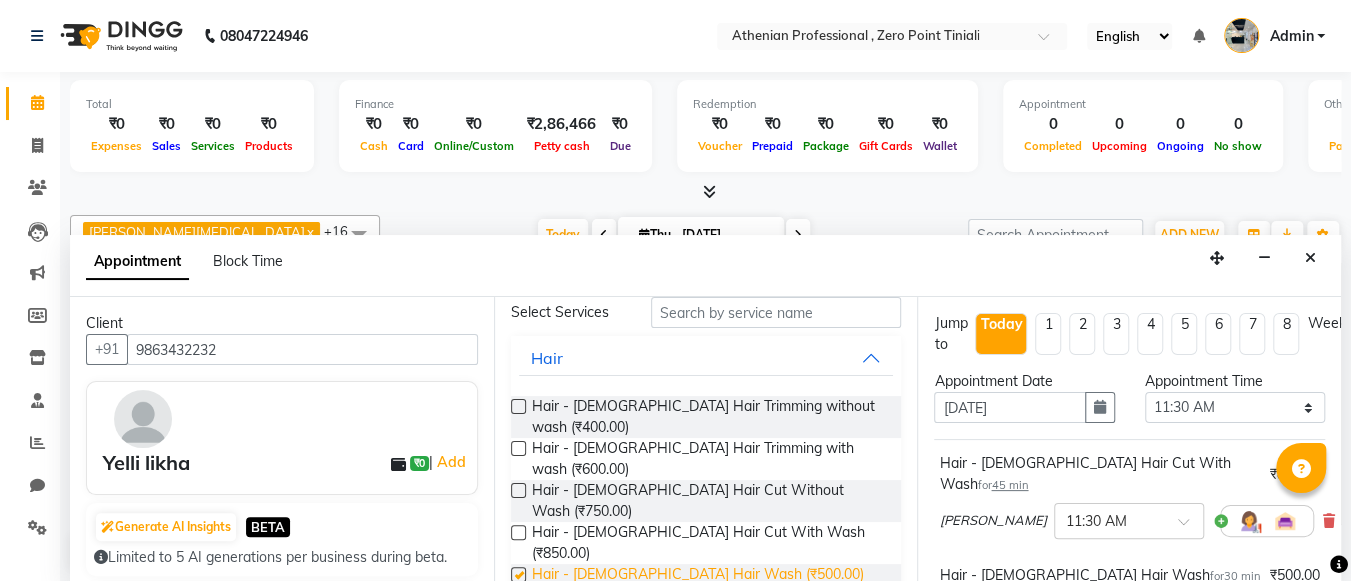 checkbox on "false" 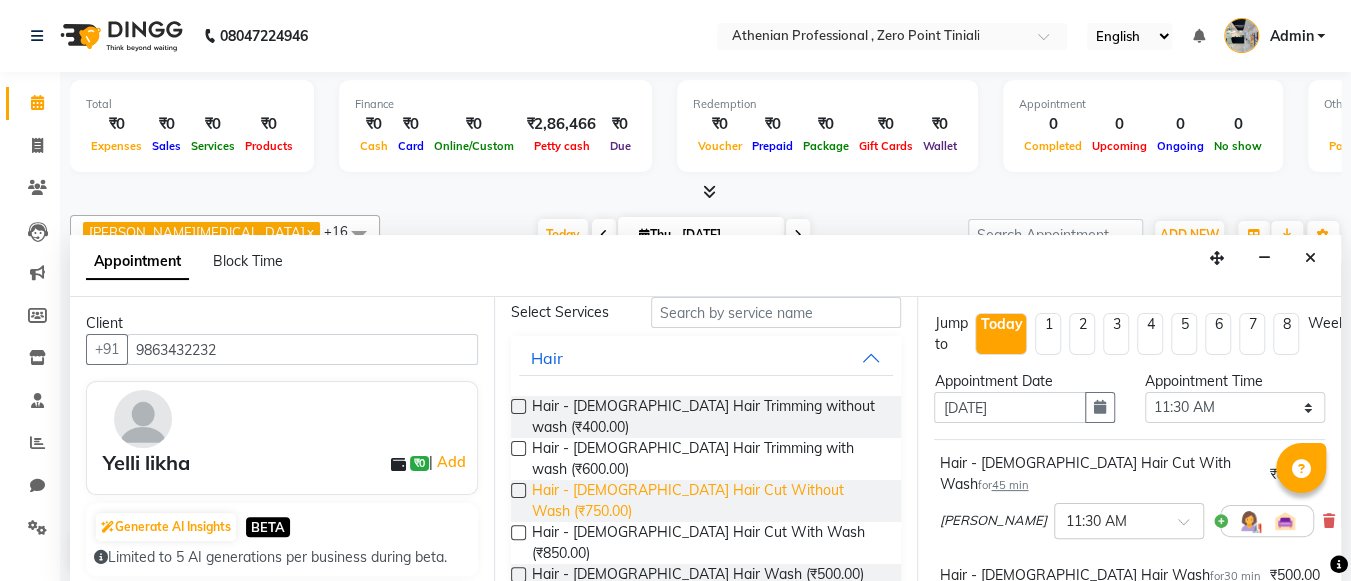 click on "Hair - Female Hair Cut Without Wash (₹750.00)" at bounding box center (709, 501) 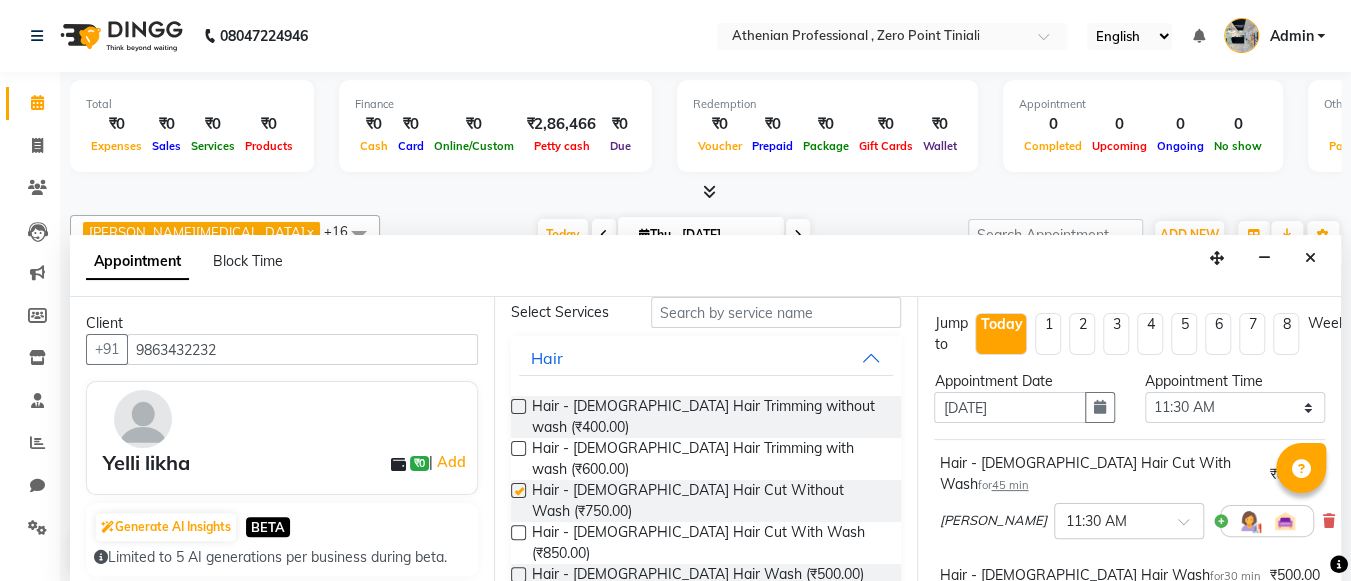 checkbox on "false" 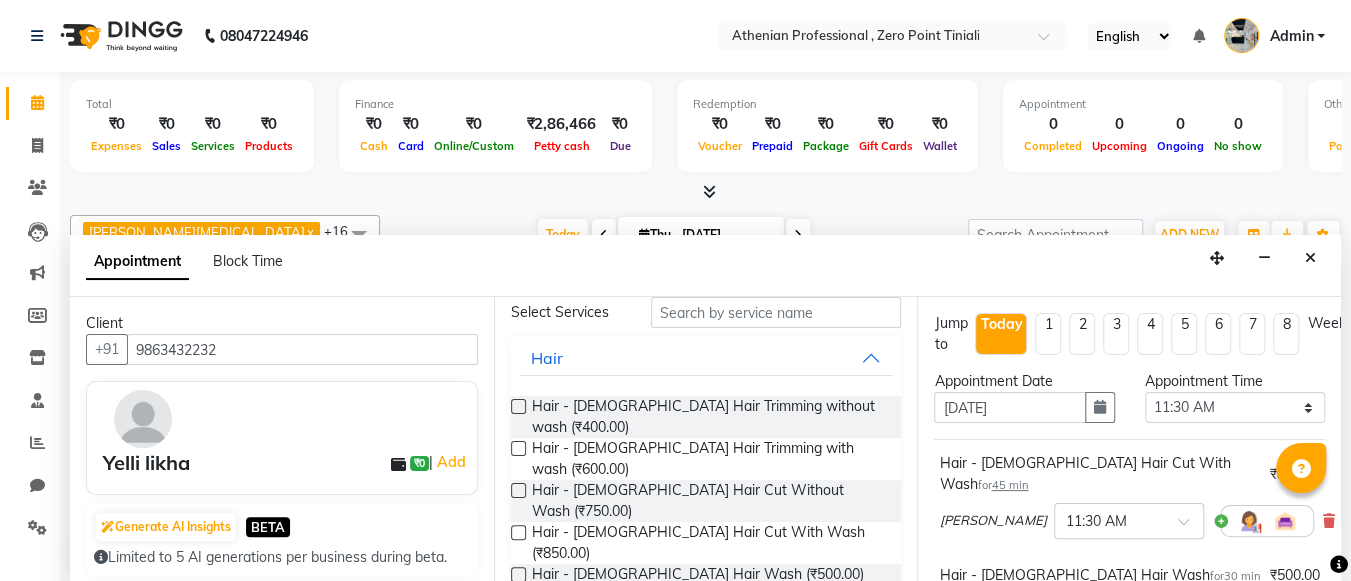 scroll, scrollTop: 0, scrollLeft: 0, axis: both 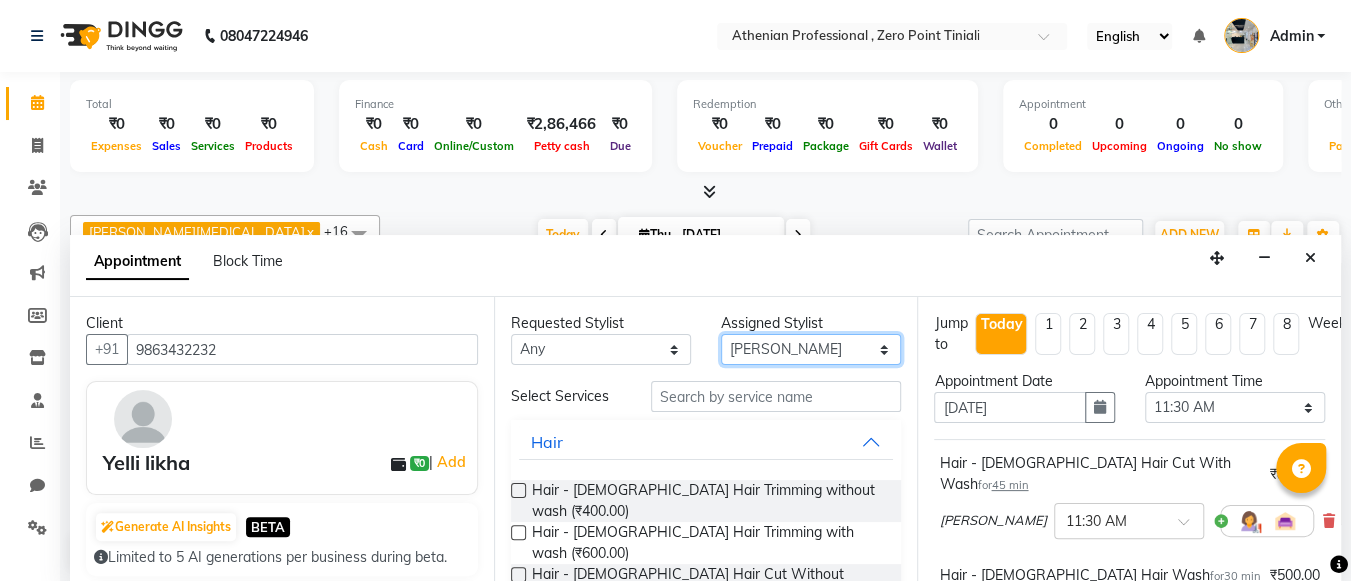 click on "Select Abin Mili JAVED ANSARI KOLAM WANGSU KOSHEH BIHAM LINDUM NEME MAHINDRA BASUMATARY Manager MANJU MANHAM MINUKA CHETTRY NGAMNON RALONGHAM SHADAB KHAN SUMAN MAGAR SUMI BISWAS  SWAPNA DEVI CHETRY TAMCHI YAMA Toingam Jamikham YELLI LIKHA" at bounding box center (811, 349) 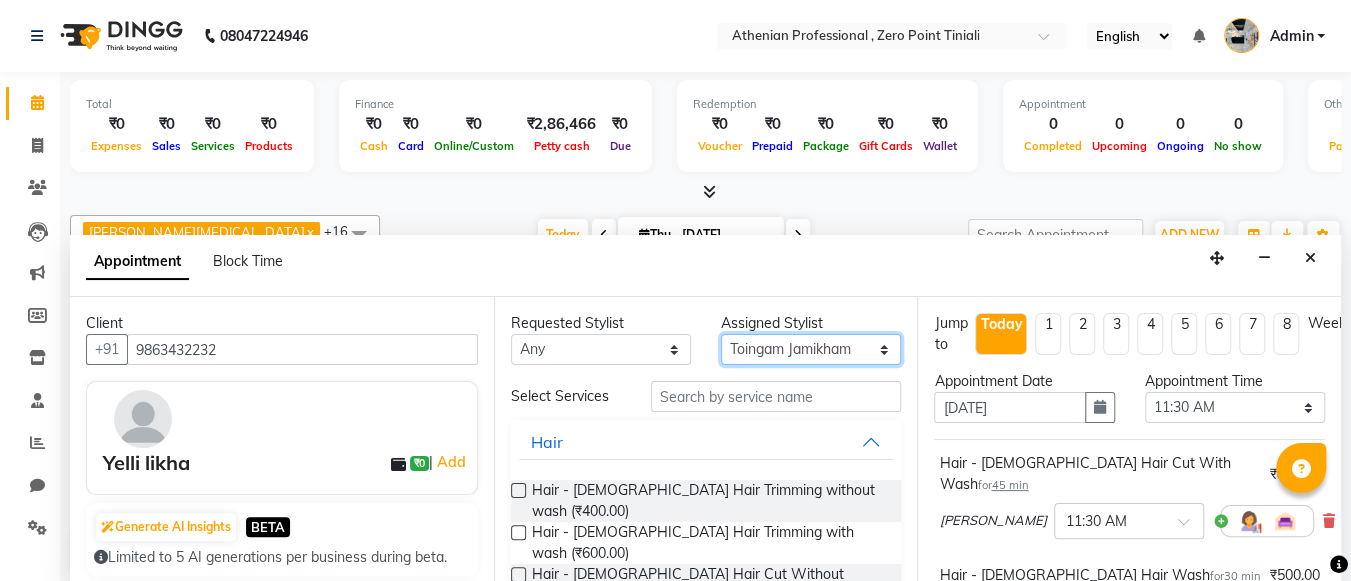 click on "Select Abin Mili JAVED ANSARI KOLAM WANGSU KOSHEH BIHAM LINDUM NEME MAHINDRA BASUMATARY Manager MANJU MANHAM MINUKA CHETTRY NGAMNON RALONGHAM SHADAB KHAN SUMAN MAGAR SUMI BISWAS  SWAPNA DEVI CHETRY TAMCHI YAMA Toingam Jamikham YELLI LIKHA" at bounding box center (811, 349) 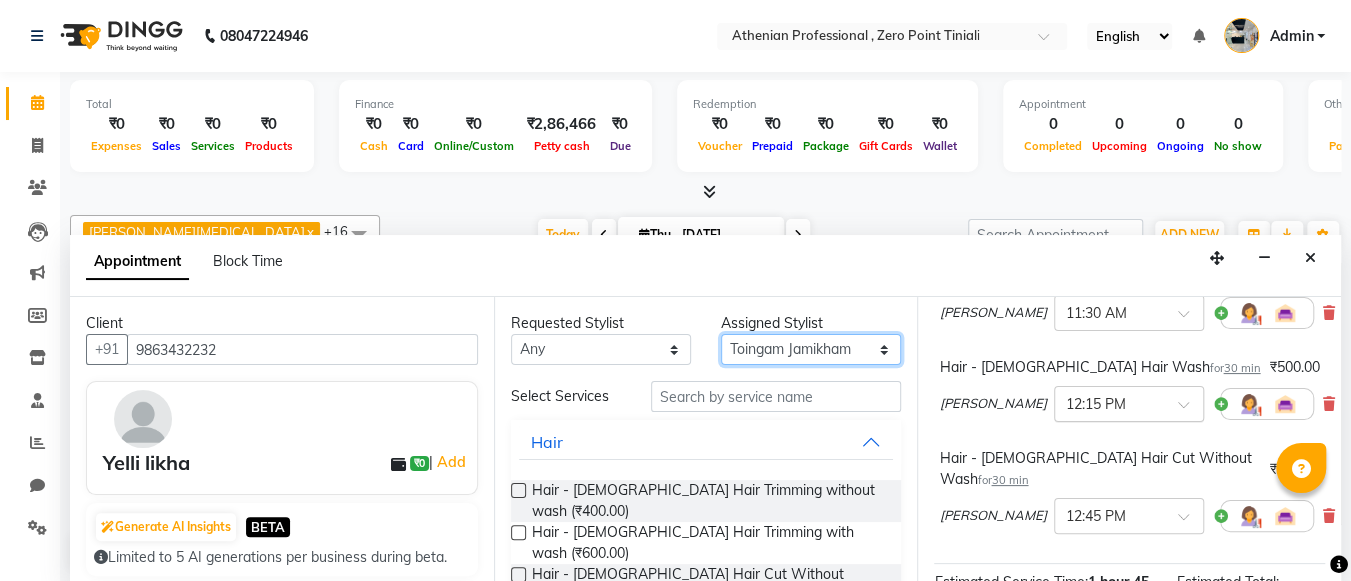 scroll, scrollTop: 465, scrollLeft: 0, axis: vertical 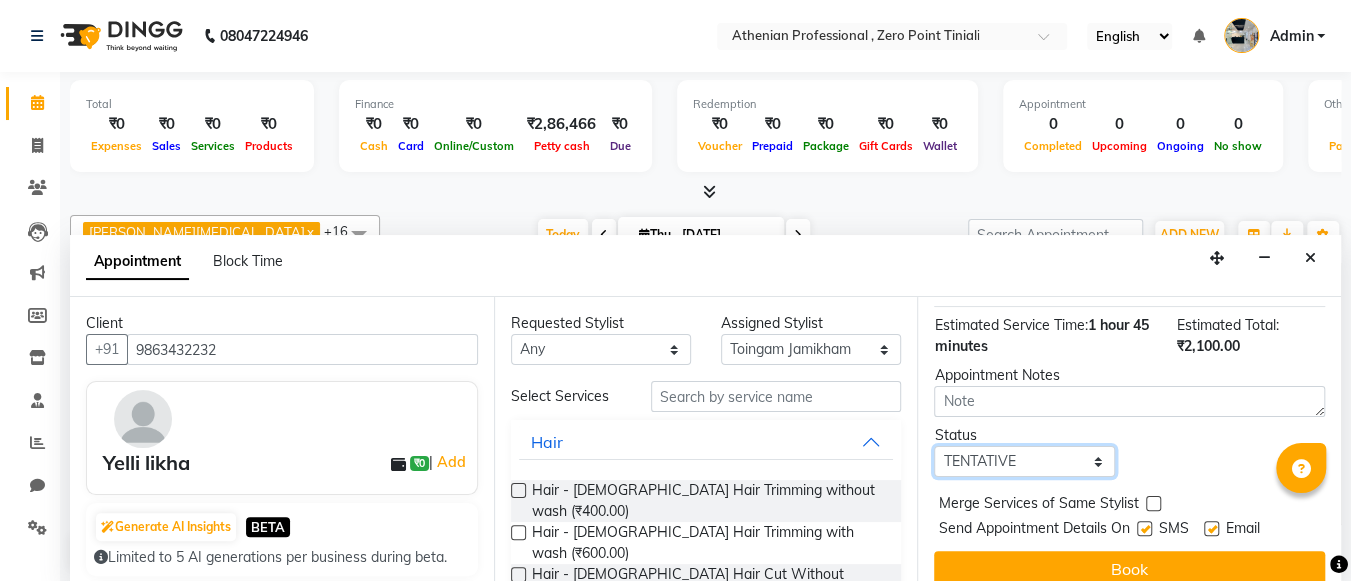 click on "Select TENTATIVE CONFIRM CHECK-IN UPCOMING" at bounding box center (1024, 461) 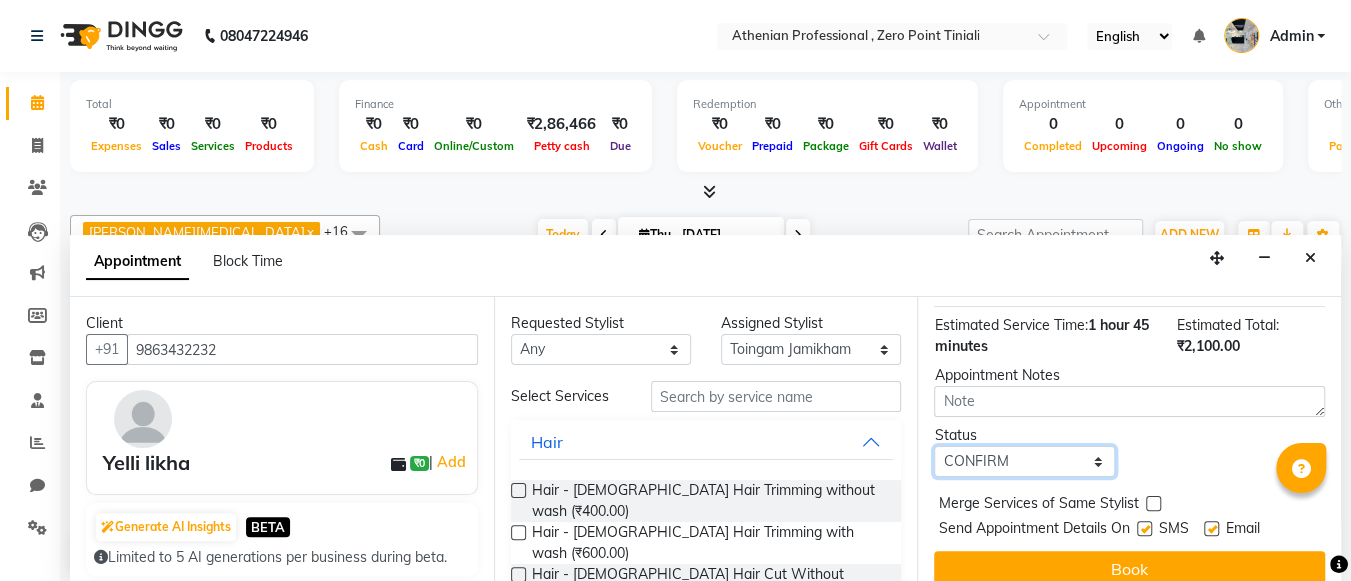click on "Select TENTATIVE CONFIRM CHECK-IN UPCOMING" at bounding box center [1024, 461] 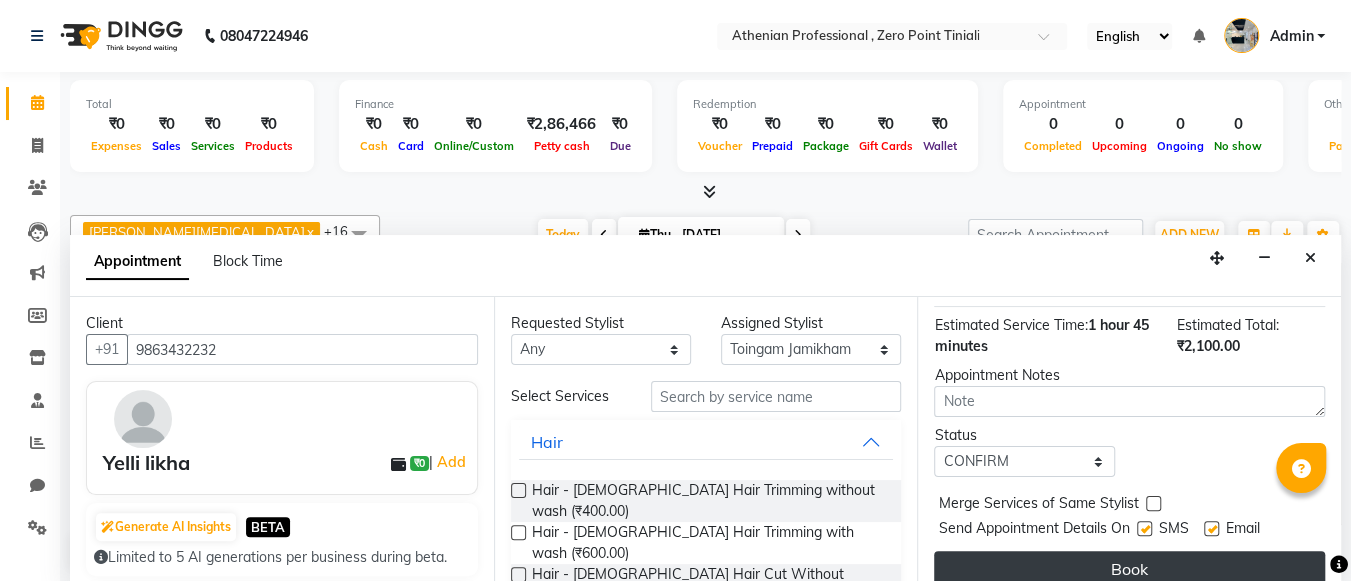 click on "Book" at bounding box center (1129, 569) 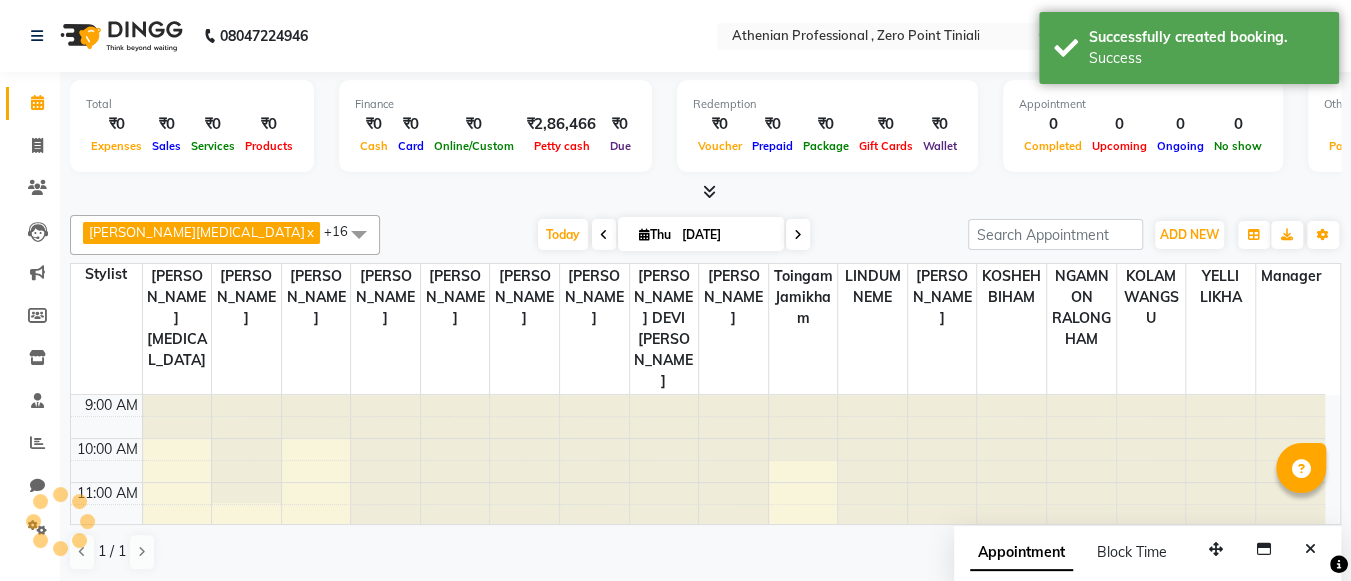scroll, scrollTop: 0, scrollLeft: 0, axis: both 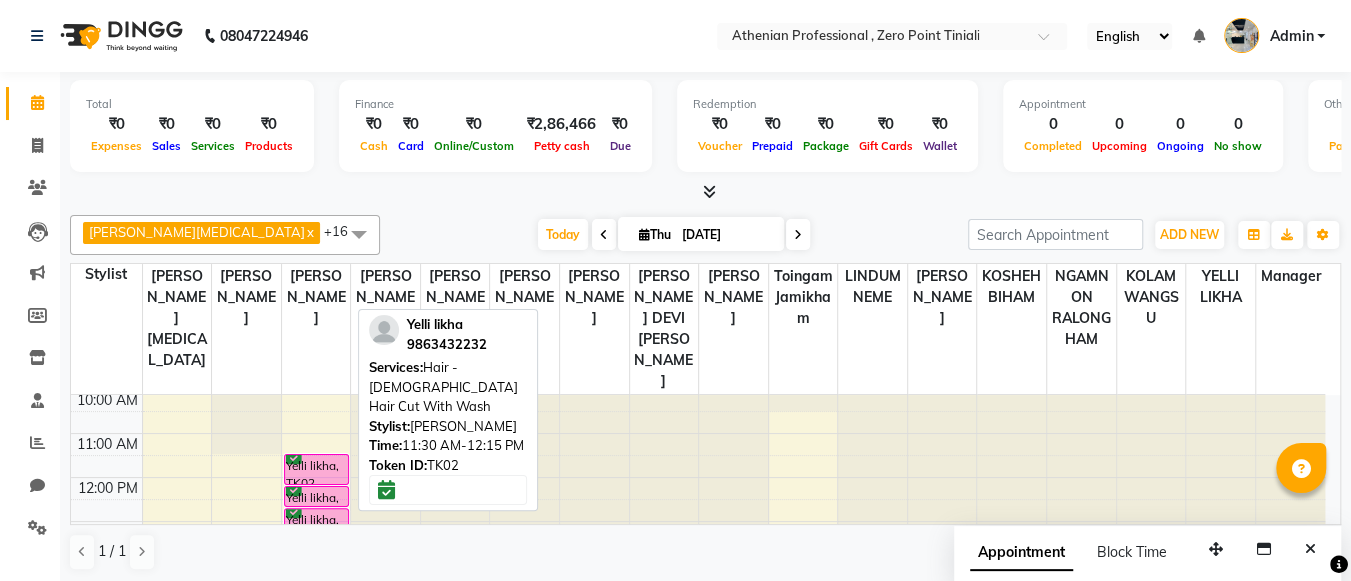 click on "Yelli likha, TK02, 11:30 AM-12:15 PM, Hair - Female Hair Cut With Wash" at bounding box center (316, 469) 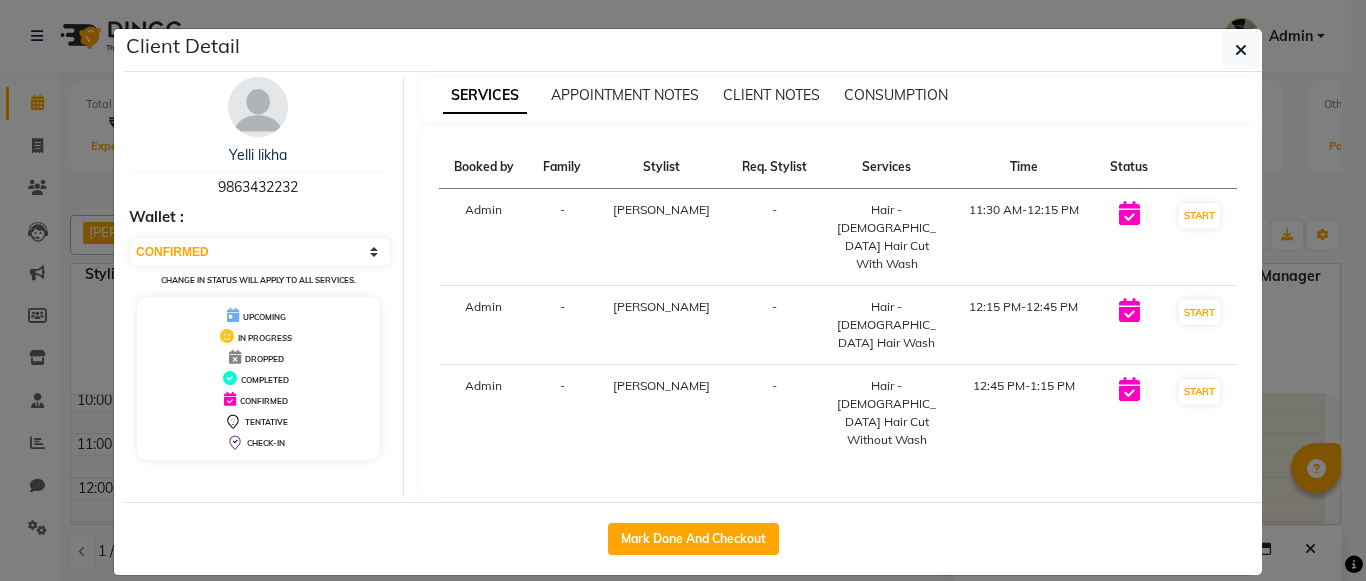 click on "DROPPED" at bounding box center [264, 359] 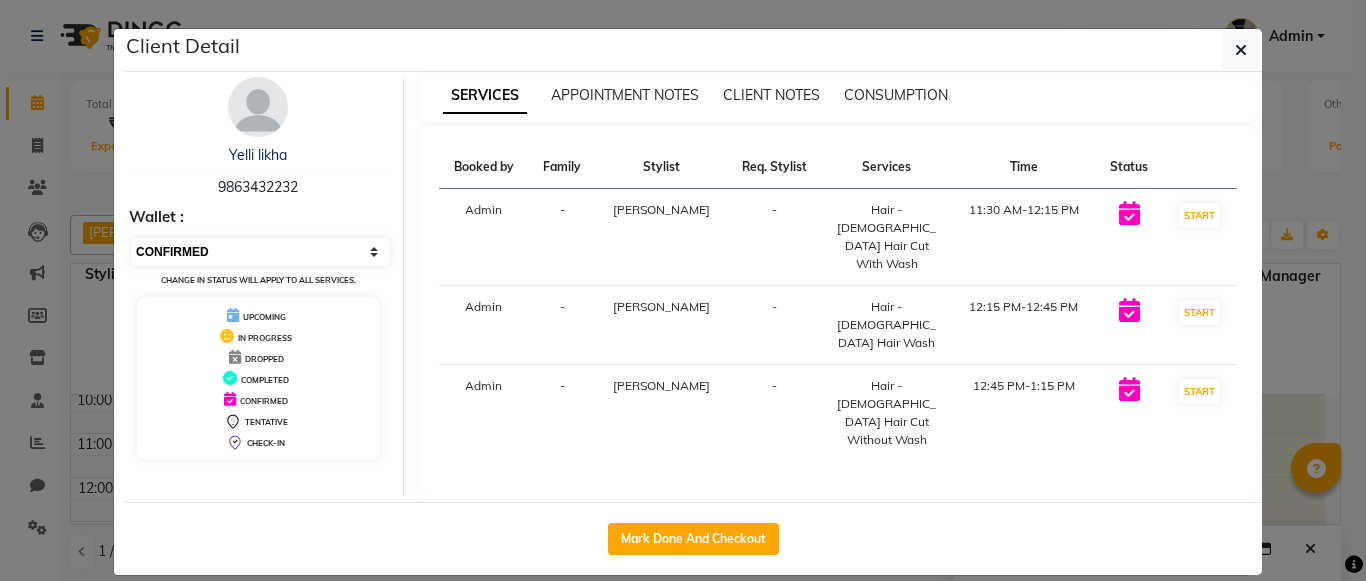 click on "Select IN SERVICE CONFIRMED TENTATIVE CHECK IN MARK DONE DROPPED UPCOMING" at bounding box center (260, 252) 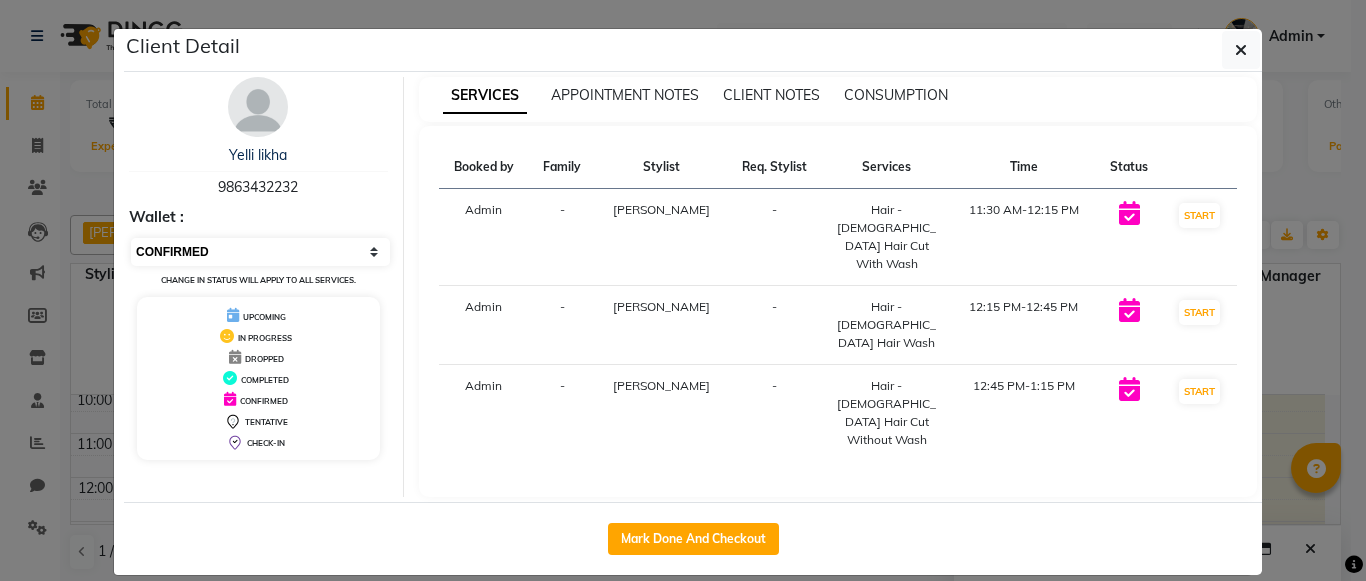 select on "2" 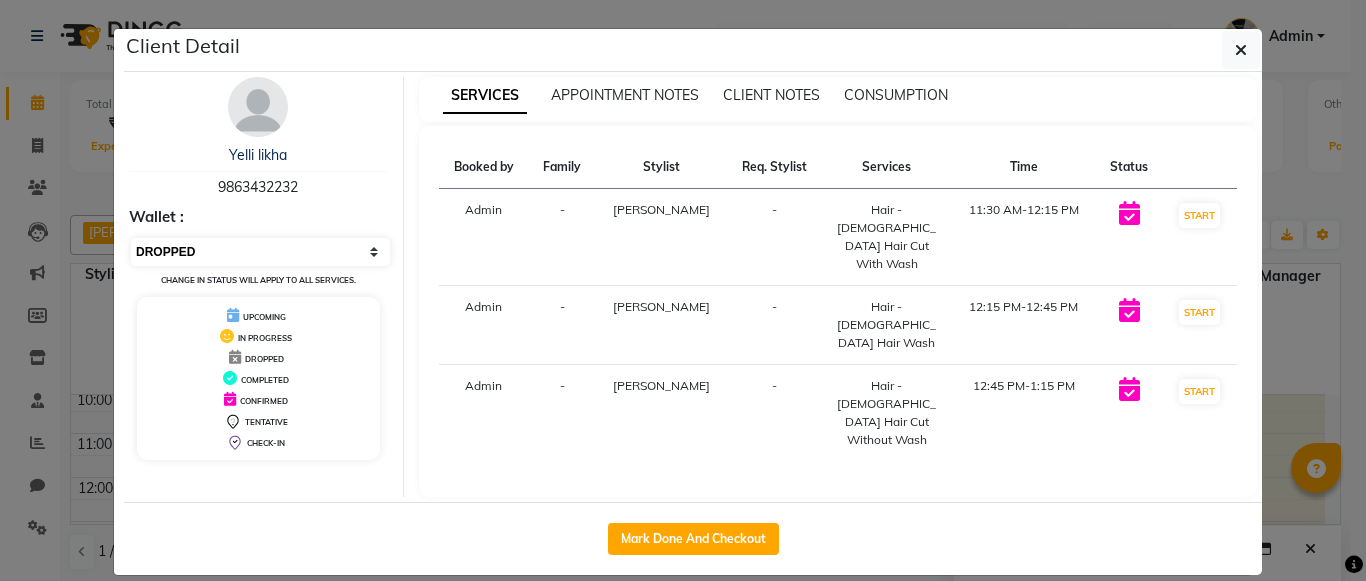 click on "Select IN SERVICE CONFIRMED TENTATIVE CHECK IN MARK DONE DROPPED UPCOMING" at bounding box center (260, 252) 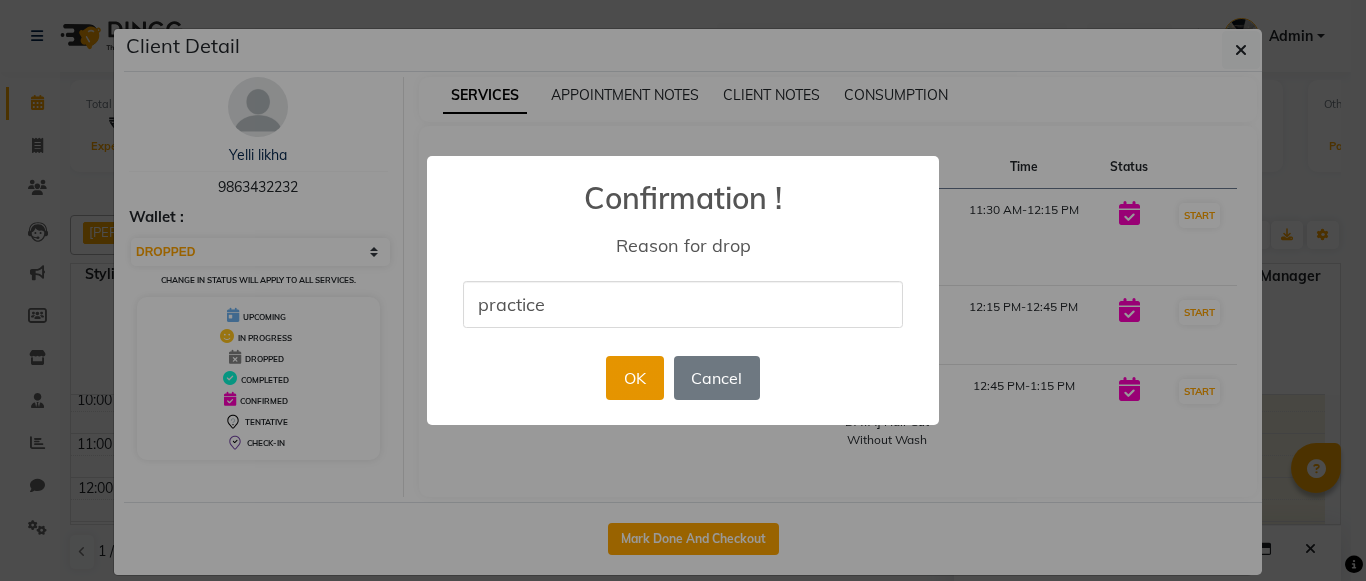 type on "practice" 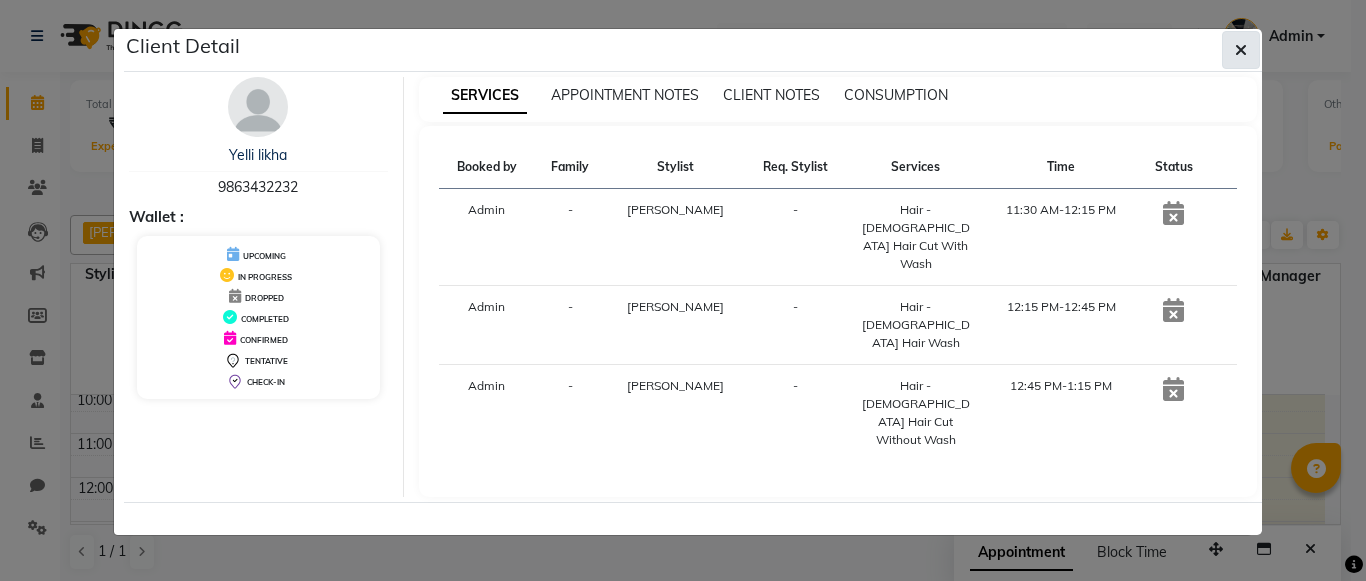click 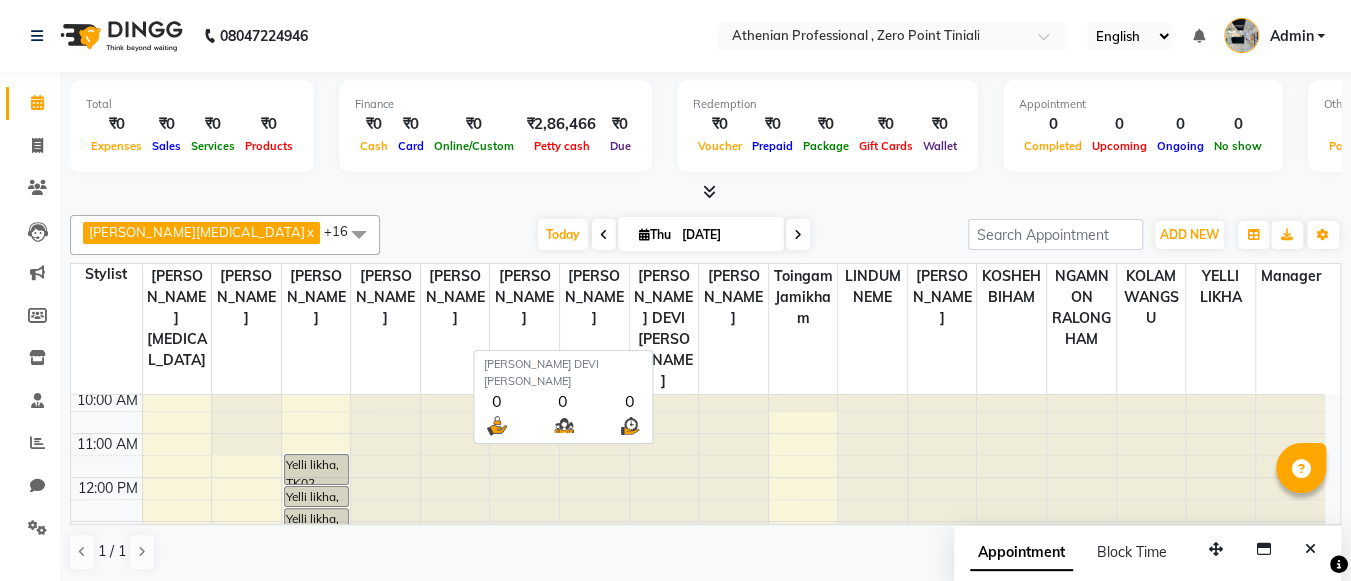 scroll, scrollTop: 0, scrollLeft: 0, axis: both 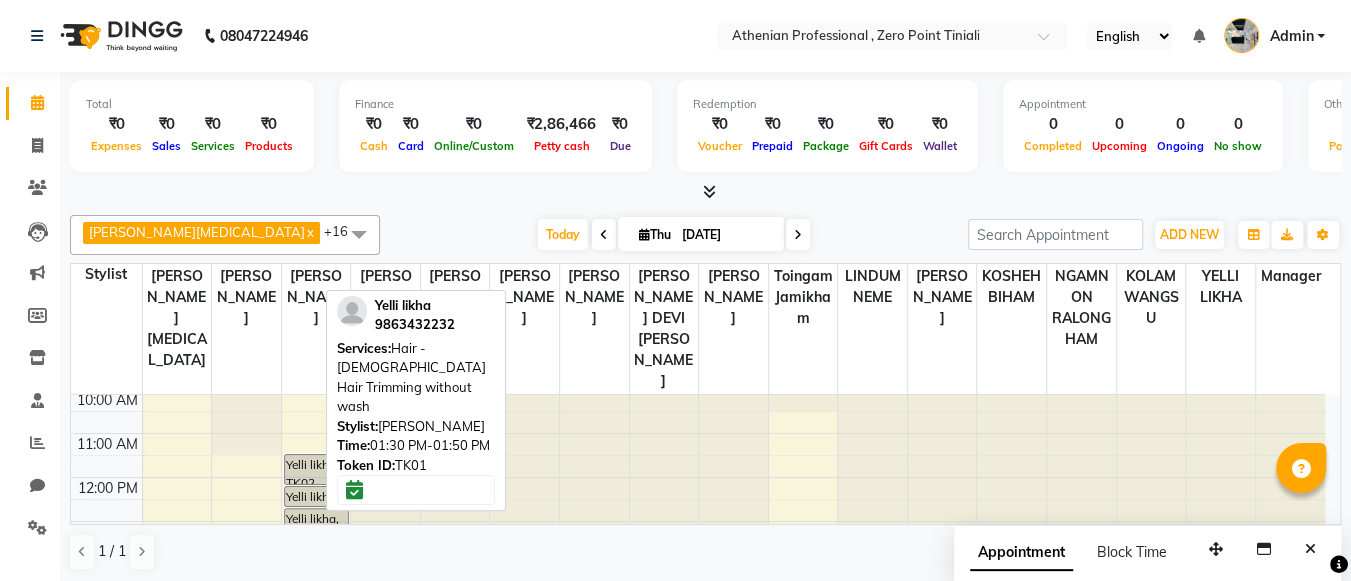 click at bounding box center [300, 543] 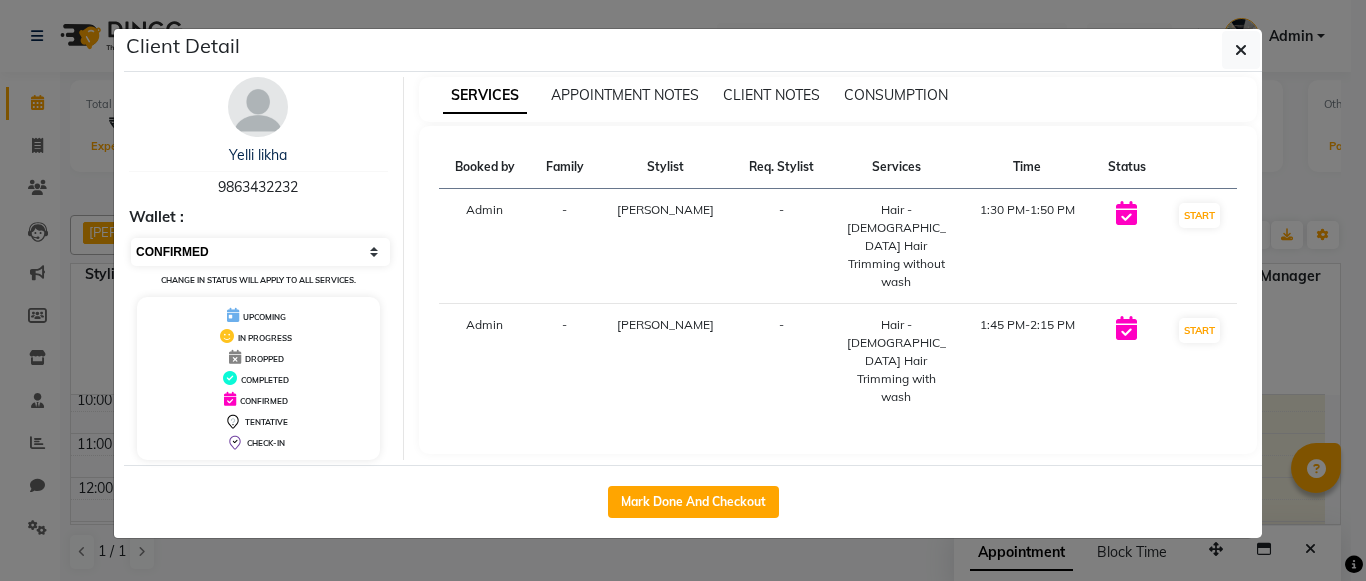 click on "Select IN SERVICE CONFIRMED TENTATIVE CHECK IN MARK DONE DROPPED UPCOMING" at bounding box center (260, 252) 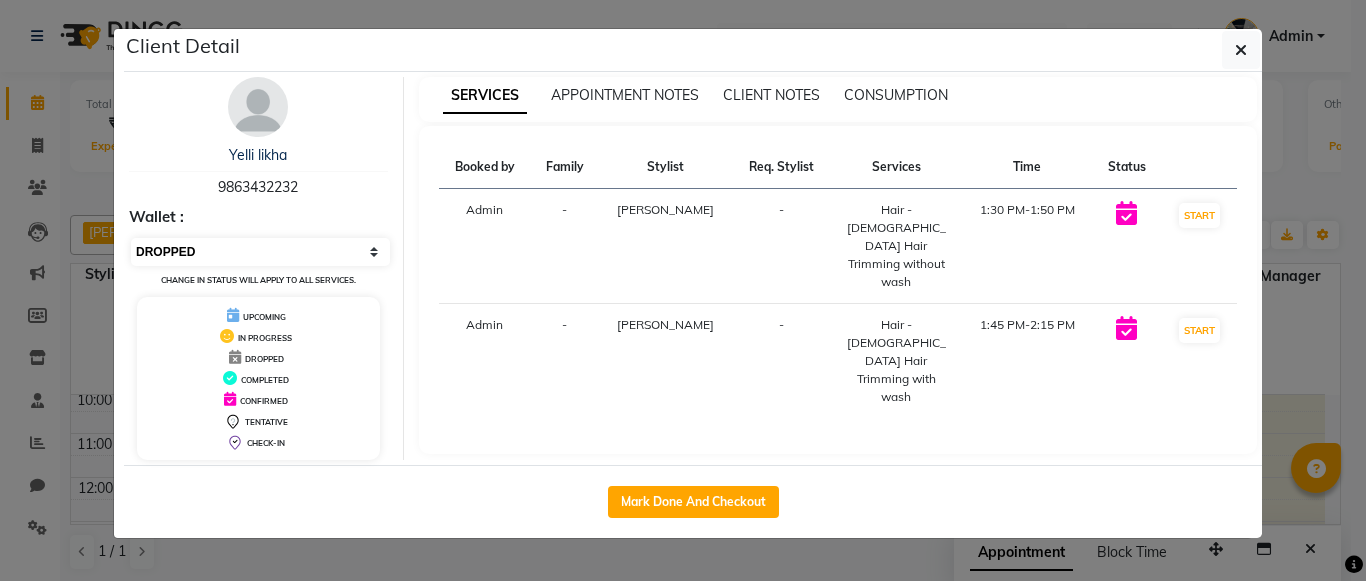 click on "Select IN SERVICE CONFIRMED TENTATIVE CHECK IN MARK DONE DROPPED UPCOMING" at bounding box center (260, 252) 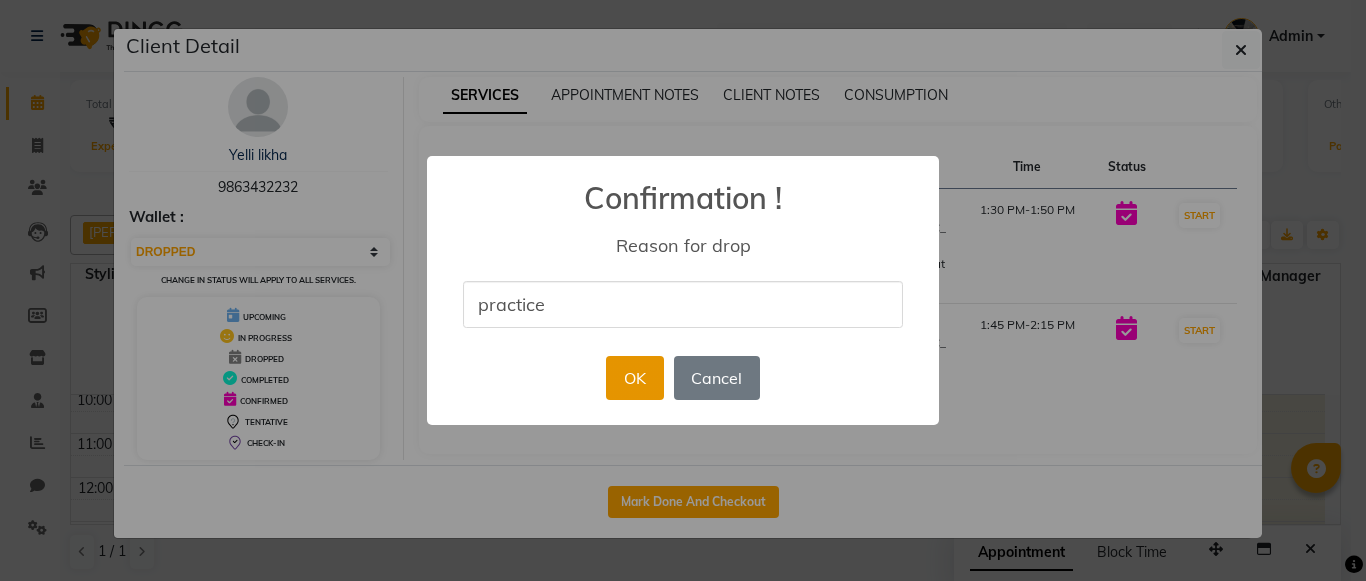 type on "practice" 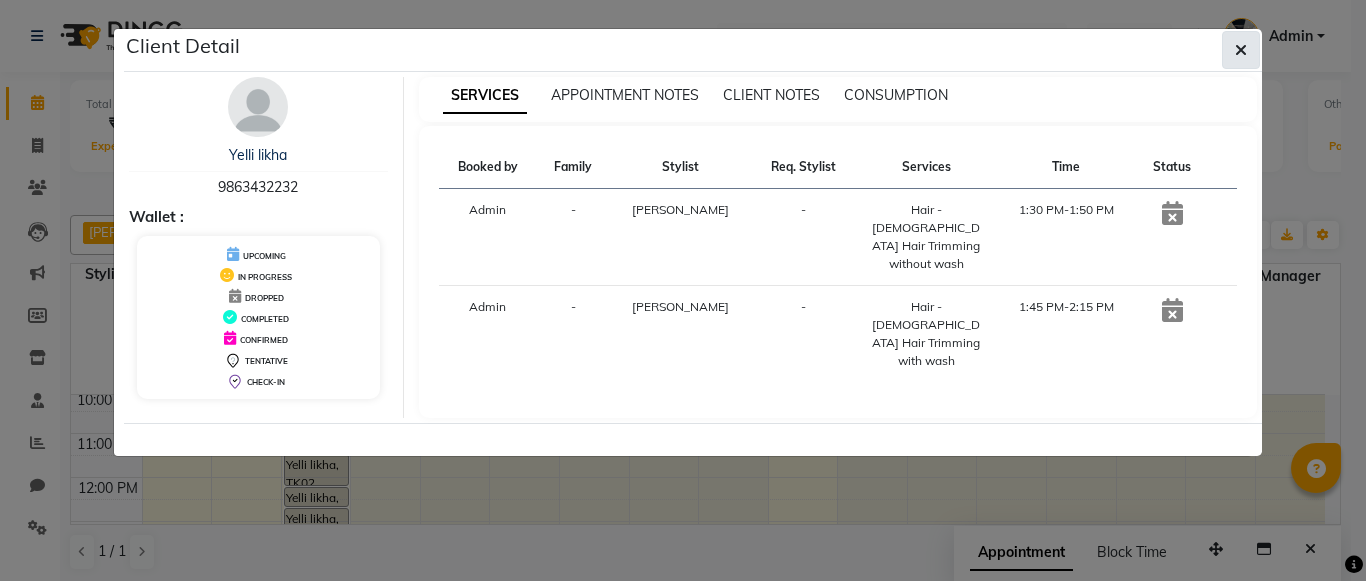 click 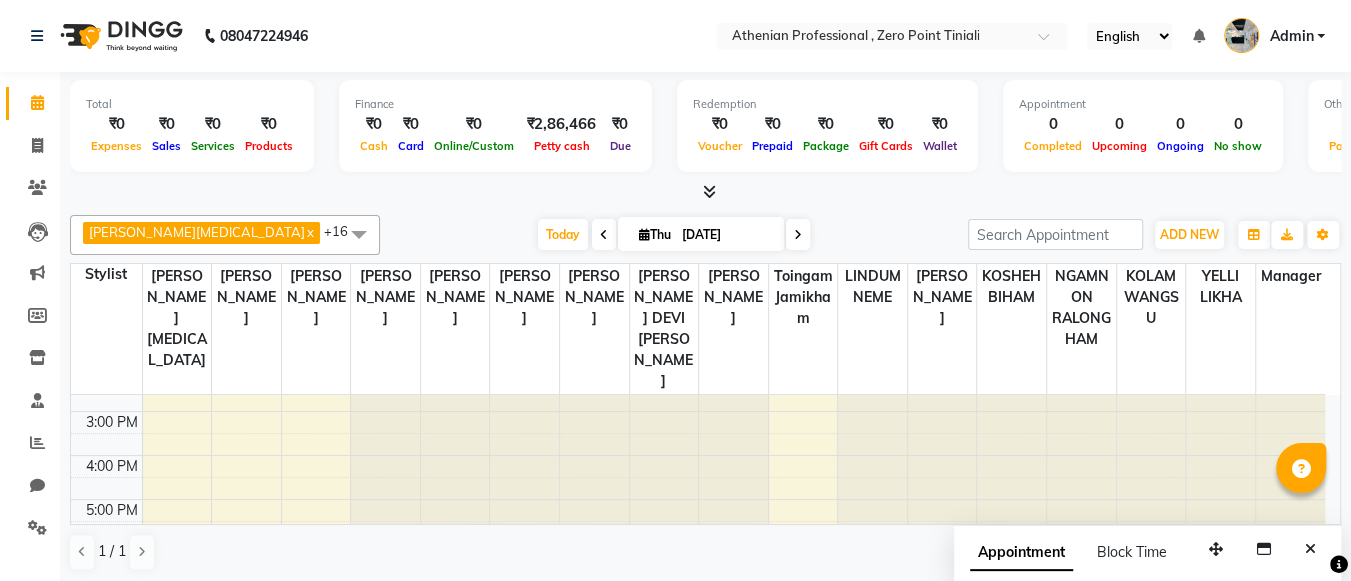 scroll, scrollTop: 248, scrollLeft: 0, axis: vertical 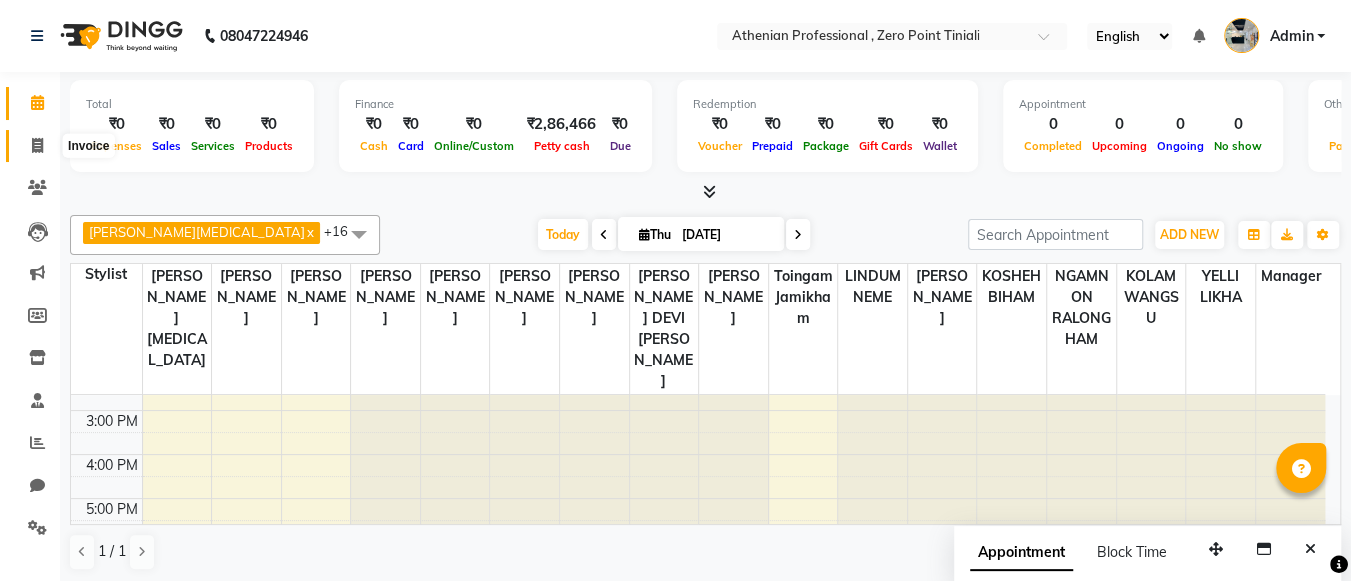 click 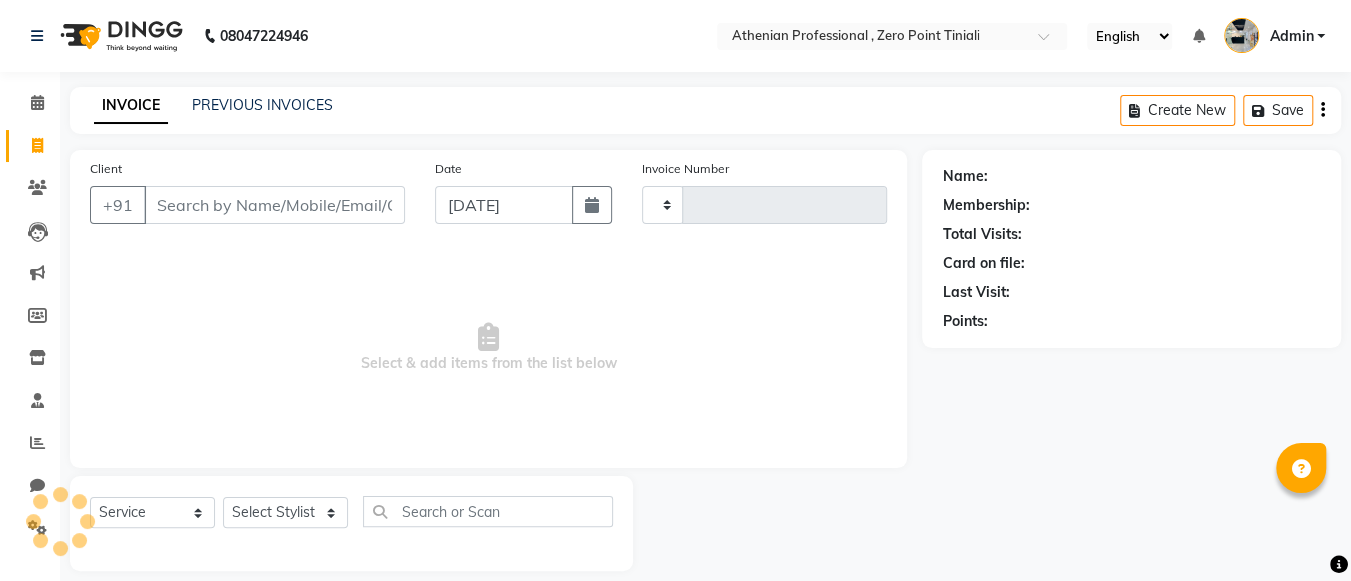 scroll, scrollTop: 0, scrollLeft: 0, axis: both 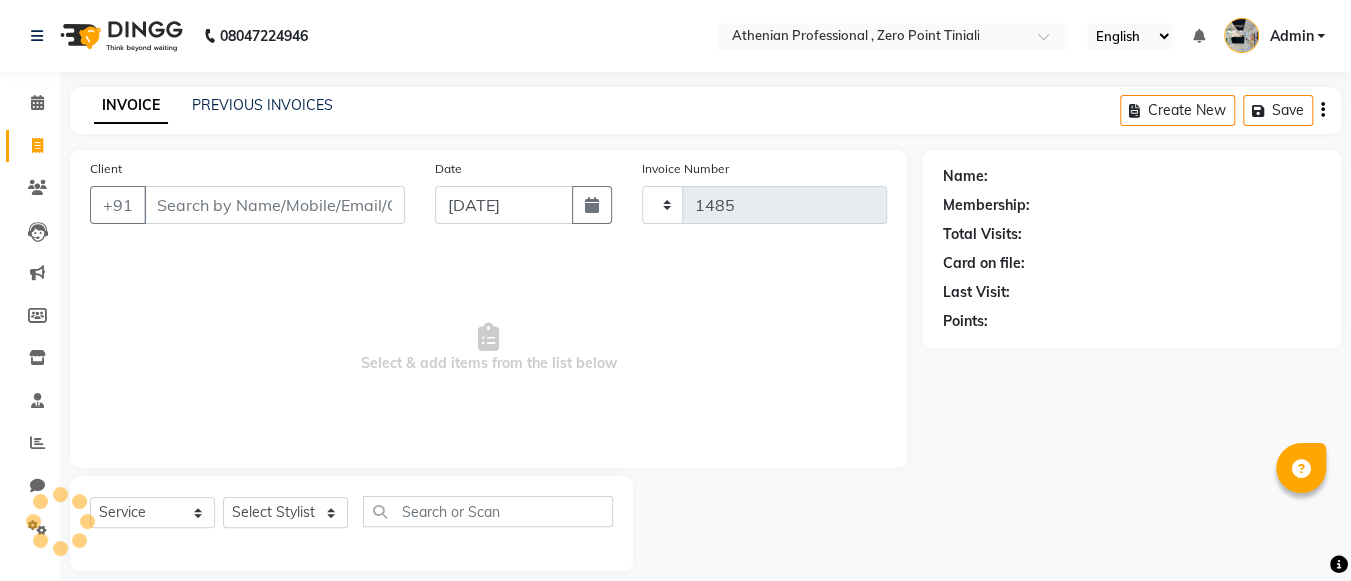 select on "8300" 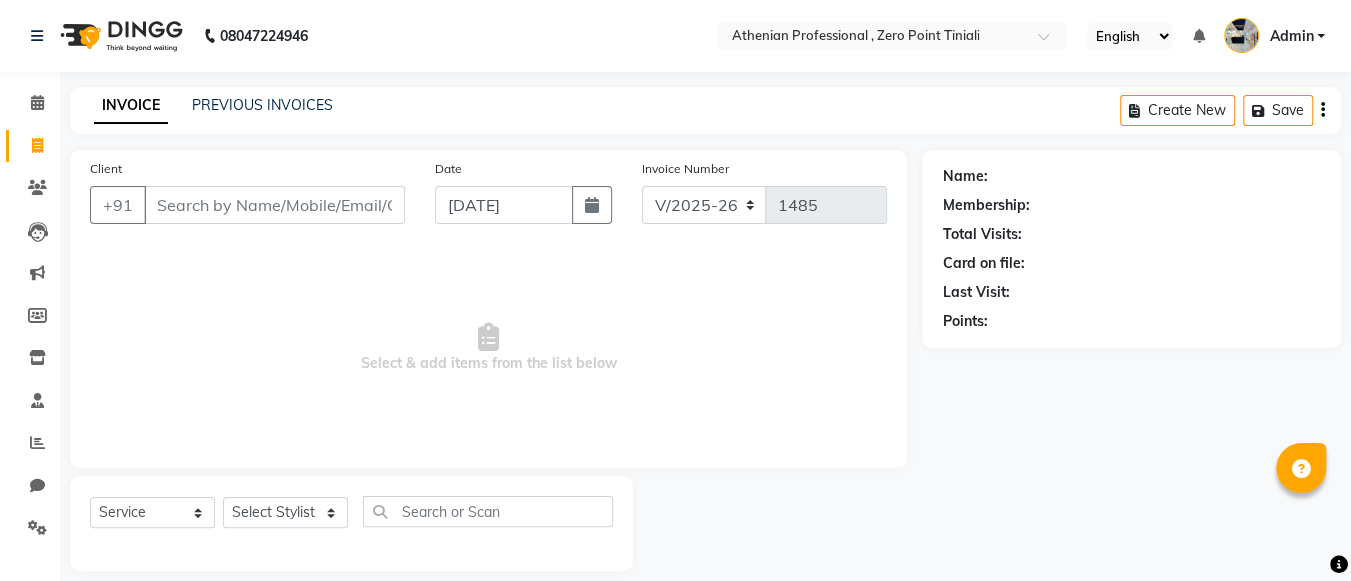 click on "Client" at bounding box center [274, 205] 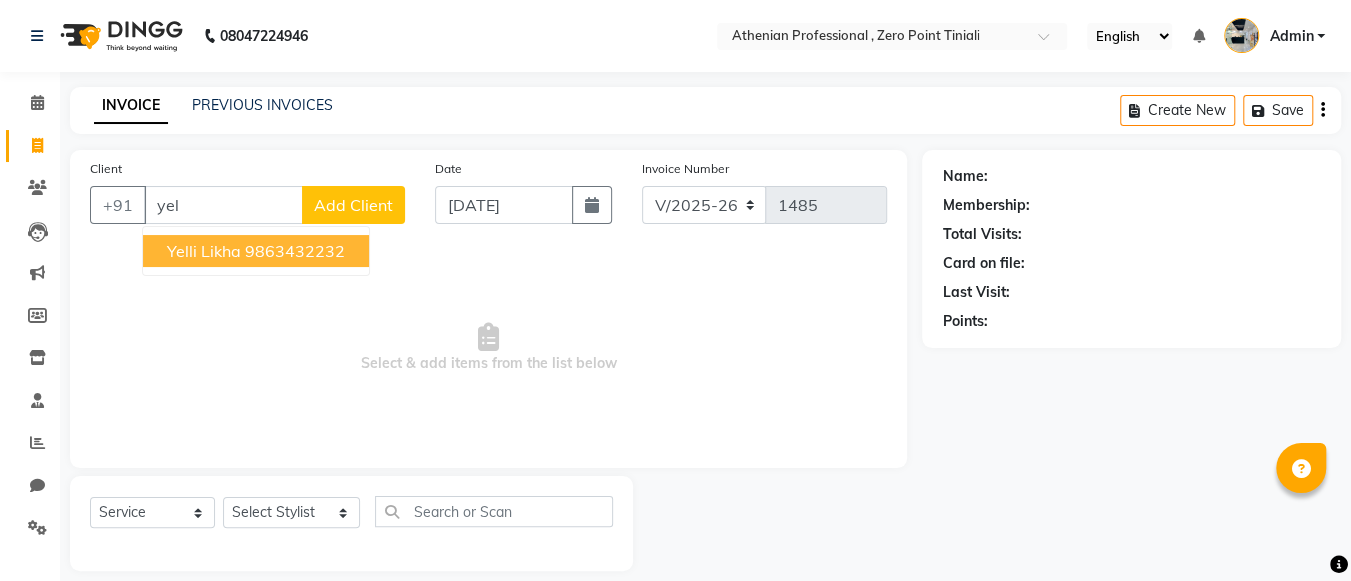 click on "Yelli likha  9863432232" at bounding box center [256, 251] 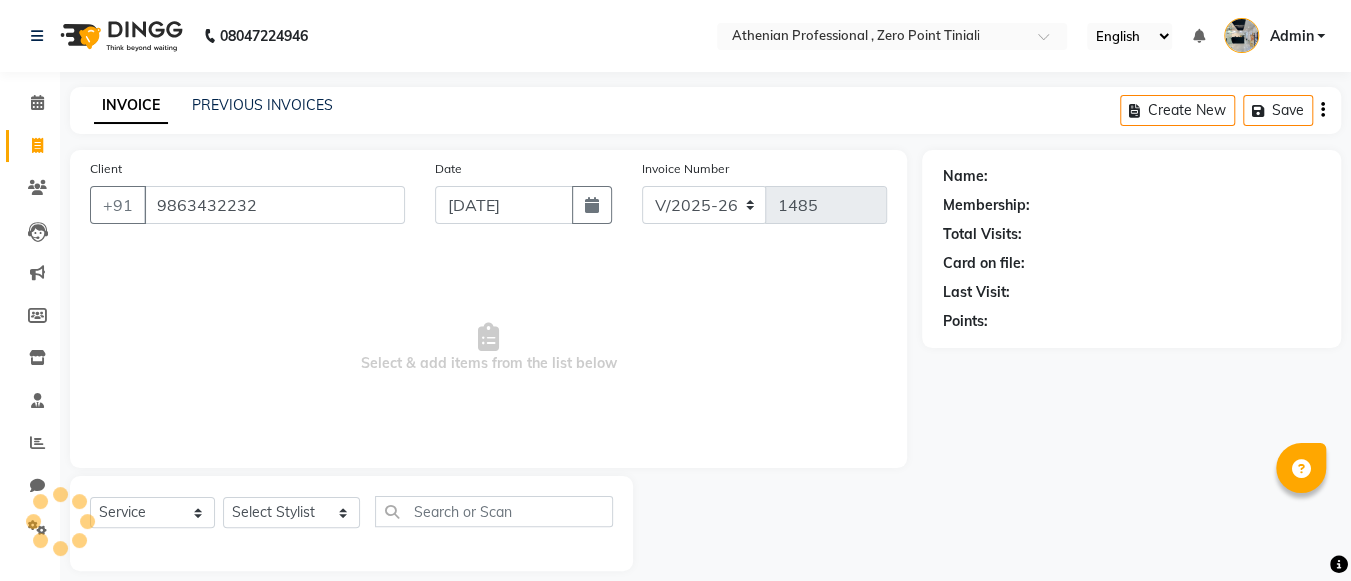 type on "9863432232" 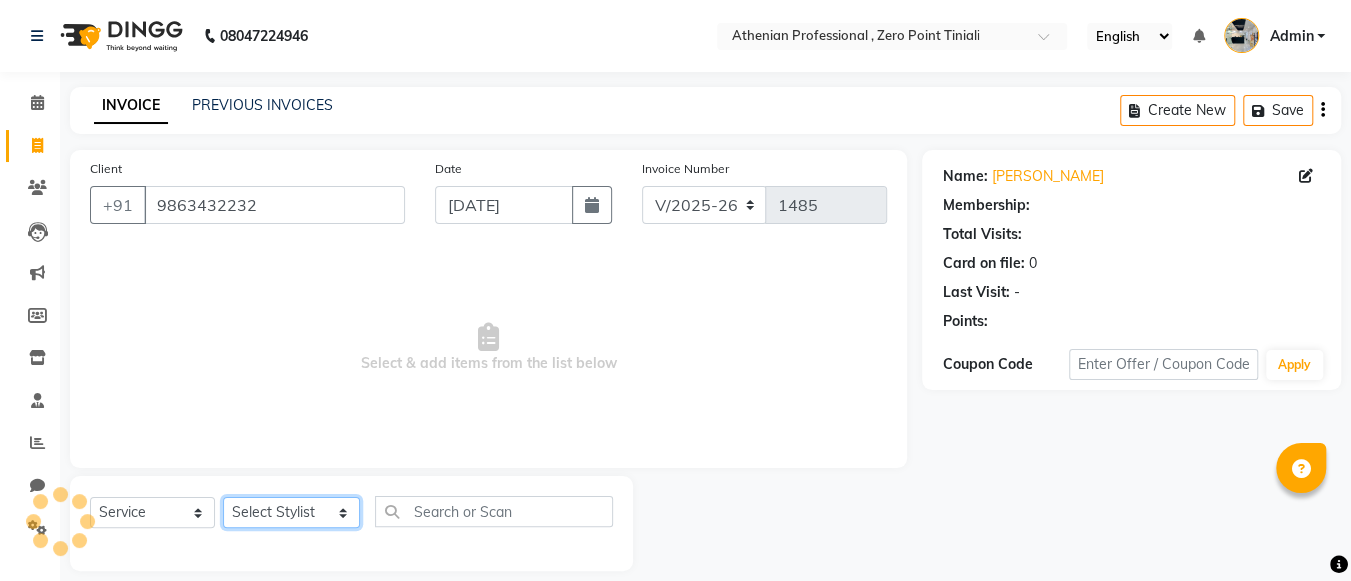 select on "1: Object" 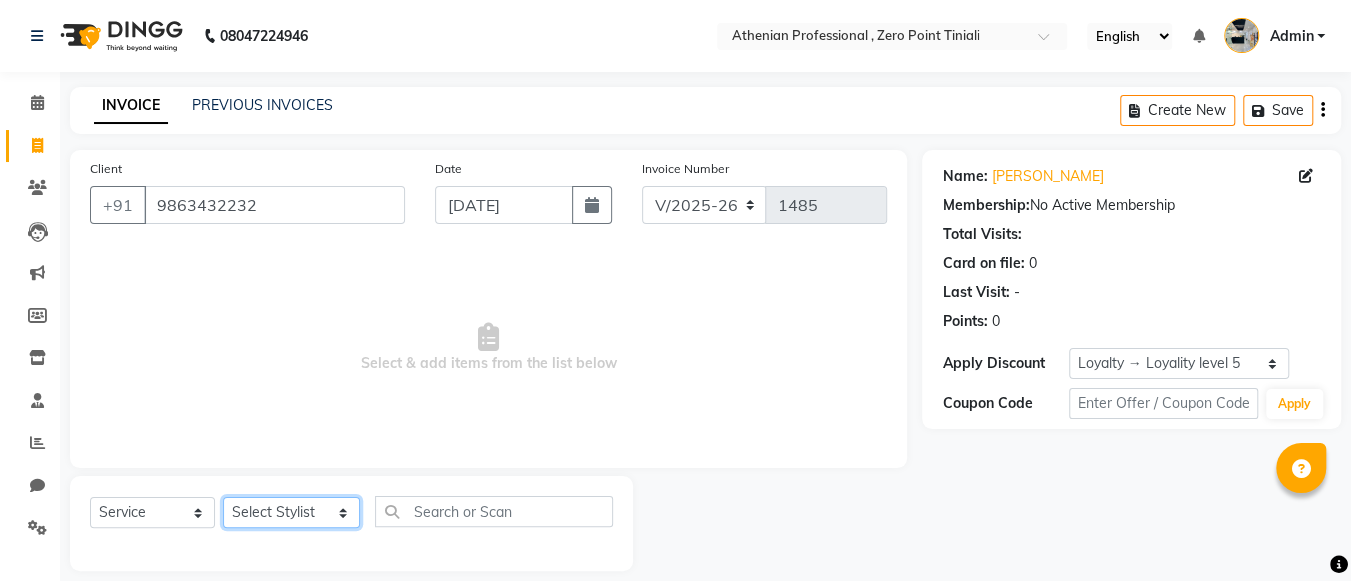 click on "Select Stylist Abin Mili Admin JAVED ANSARI KOLAM WANGSU KOSHEH BIHAM LINDUM NEME MAHINDRA BASUMATARY Manager MANJU MANHAM MINUKA CHETTRY NGAMNON RALONGHAM SHADAB KHAN SUMAN MAGAR SUMI BISWAS  SWAPNA DEVI CHETRY TAMCHI YAMA Toingam Jamikham YELLI LIKHA" 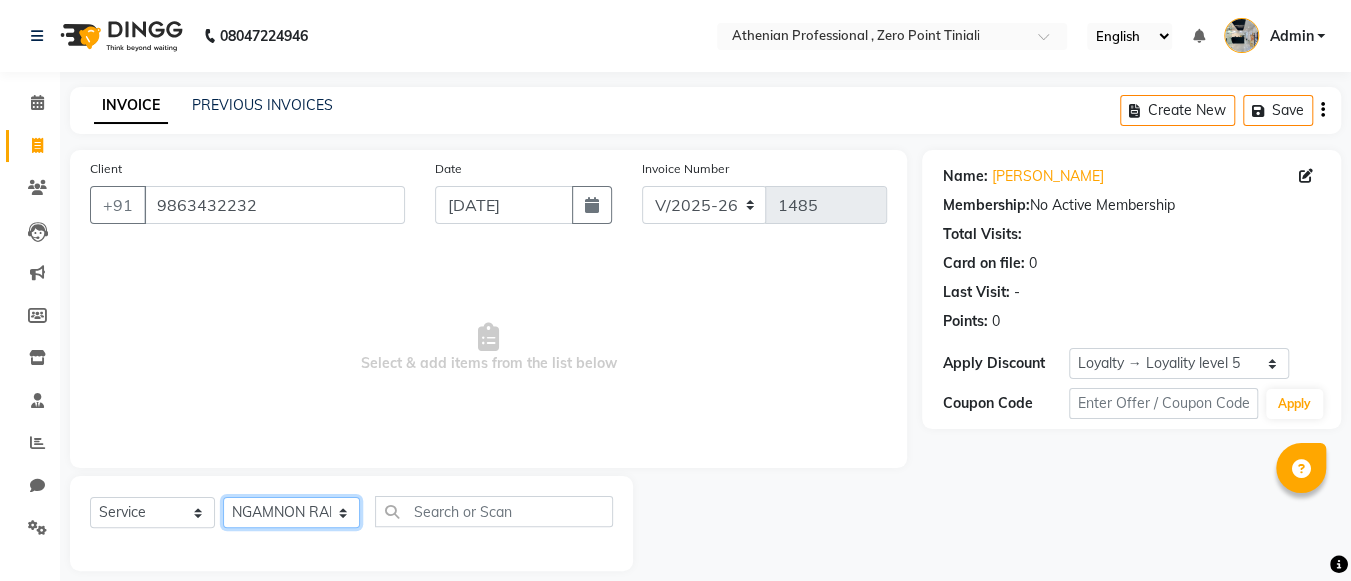 click on "Select Stylist Abin Mili Admin JAVED ANSARI KOLAM WANGSU KOSHEH BIHAM LINDUM NEME MAHINDRA BASUMATARY Manager MANJU MANHAM MINUKA CHETTRY NGAMNON RALONGHAM SHADAB KHAN SUMAN MAGAR SUMI BISWAS  SWAPNA DEVI CHETRY TAMCHI YAMA Toingam Jamikham YELLI LIKHA" 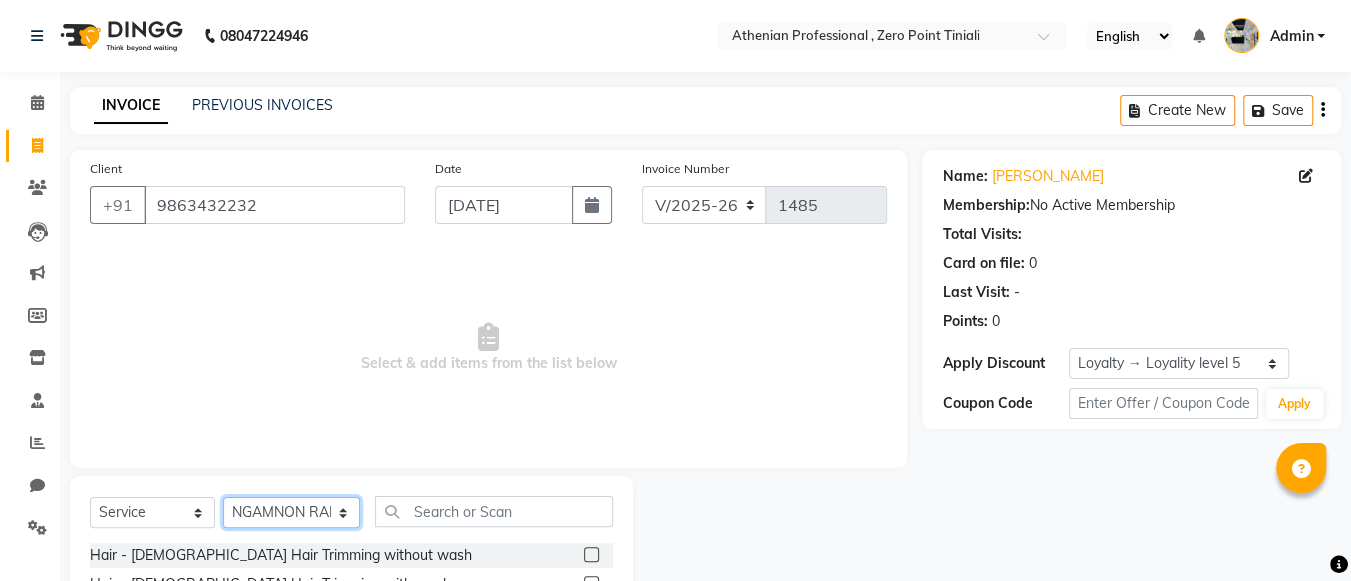 scroll, scrollTop: 219, scrollLeft: 0, axis: vertical 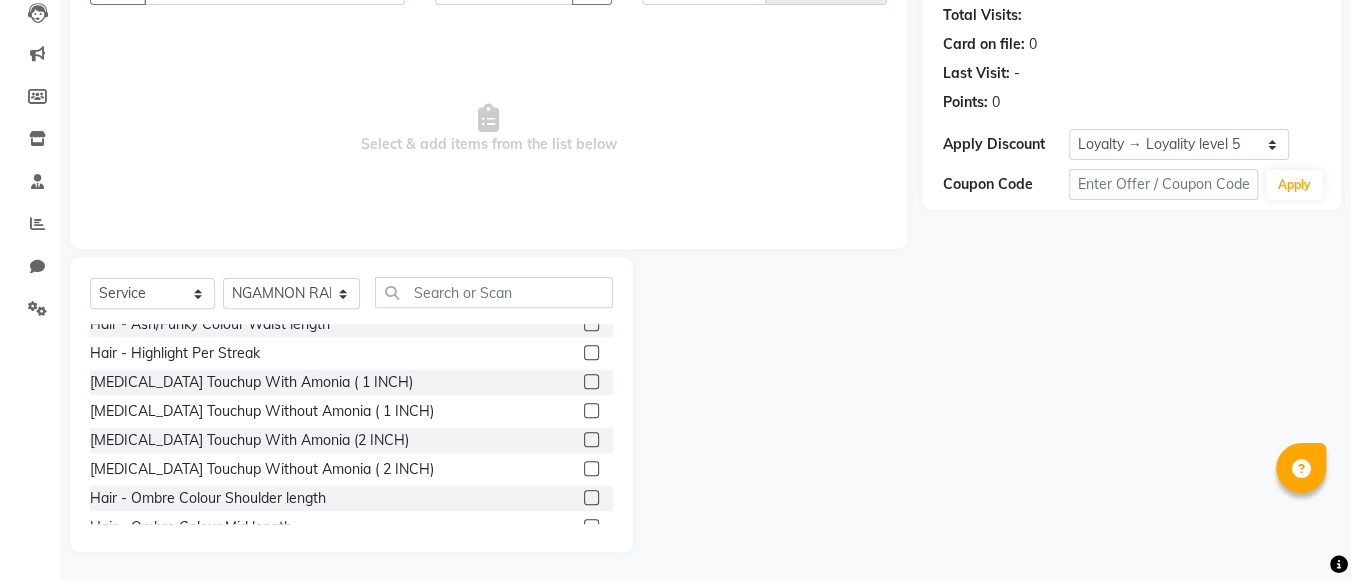 click 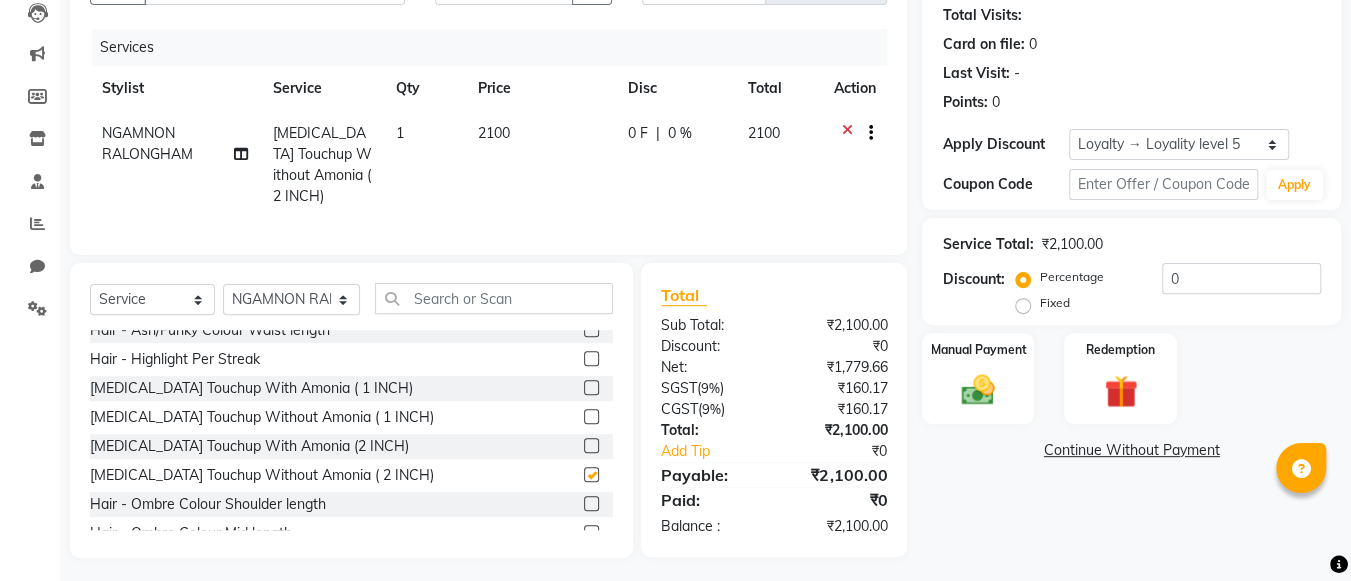 checkbox on "false" 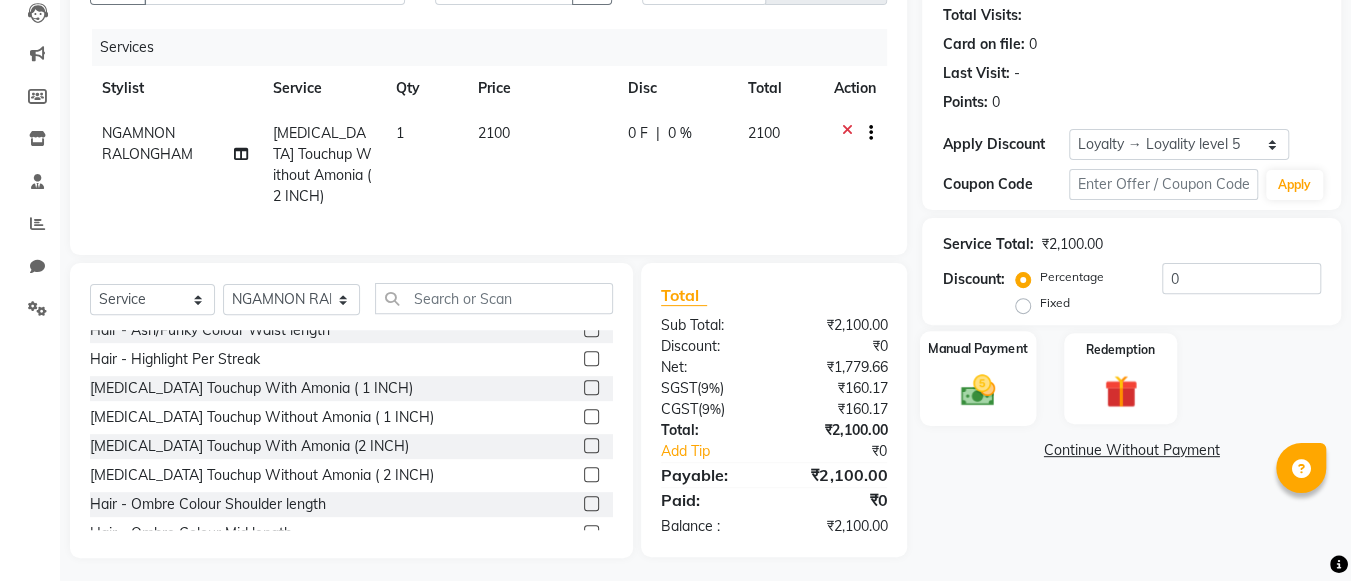 click 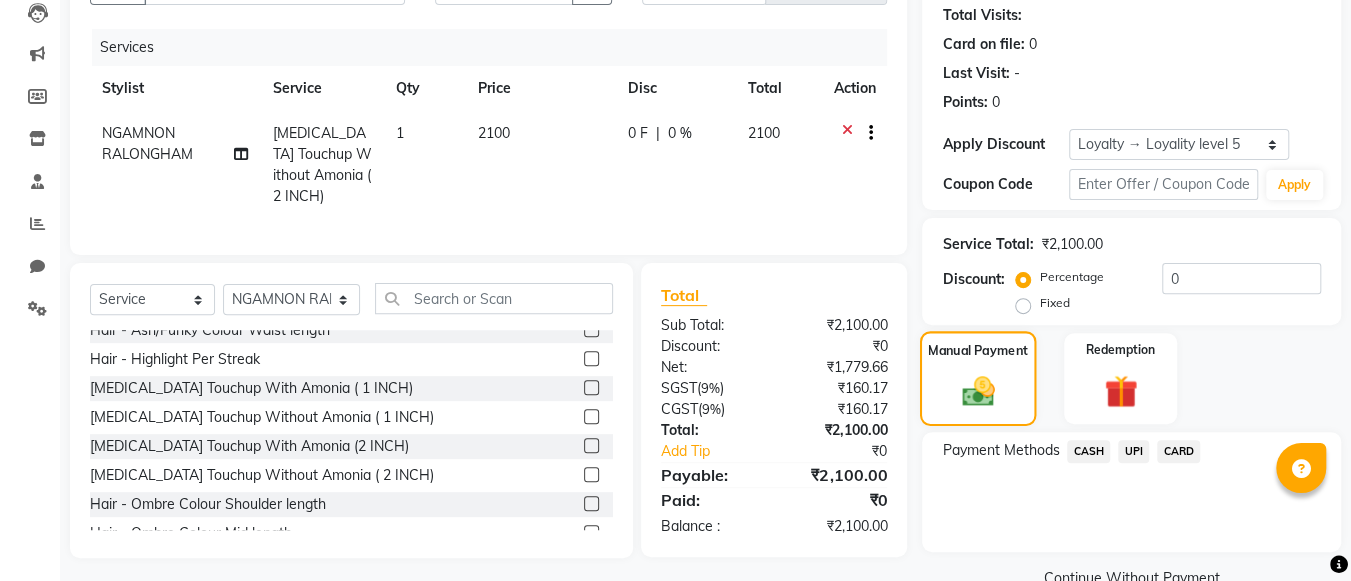 scroll, scrollTop: 260, scrollLeft: 0, axis: vertical 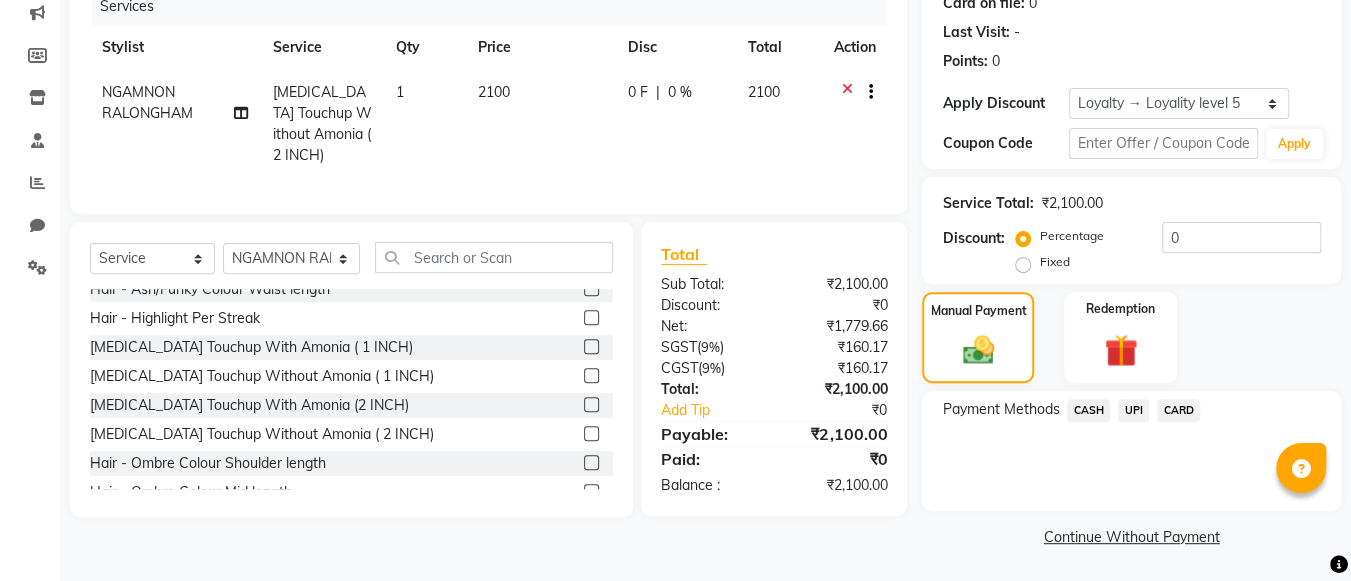 click on "UPI" 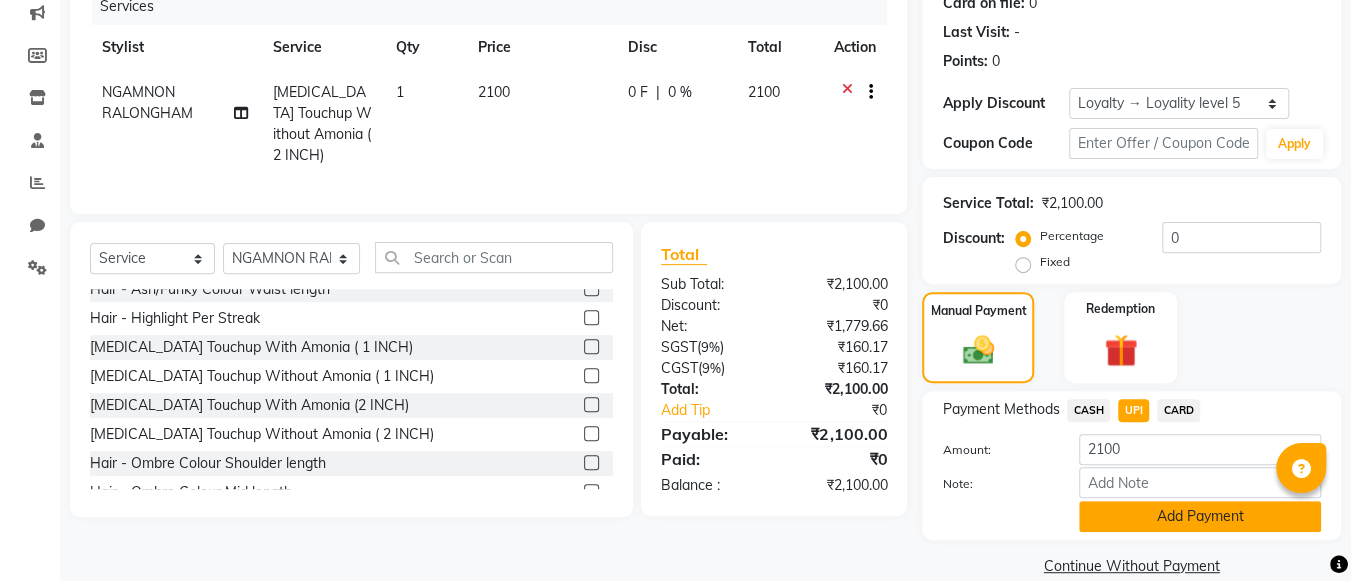 click on "Add Payment" 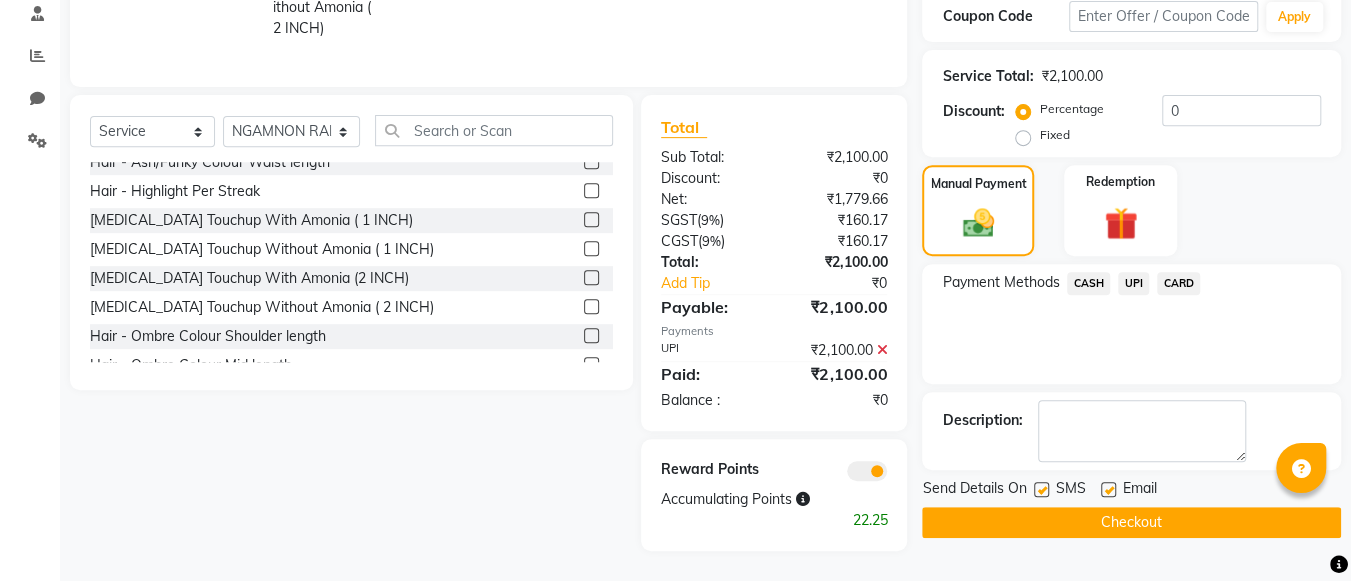 scroll, scrollTop: 0, scrollLeft: 0, axis: both 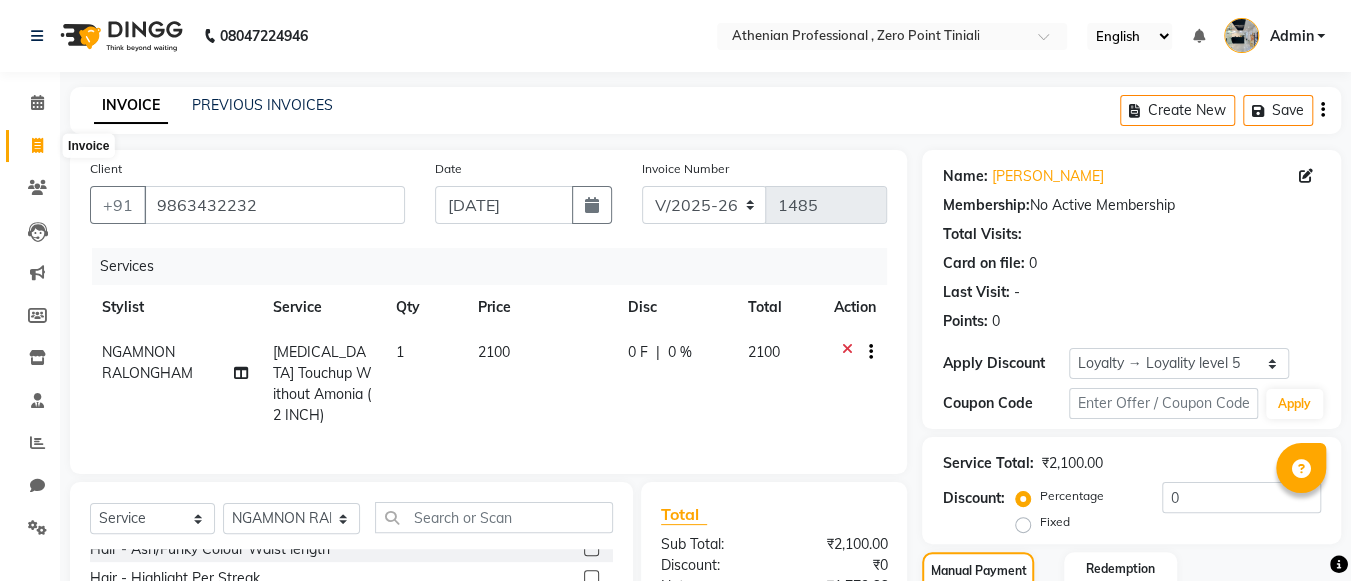 click 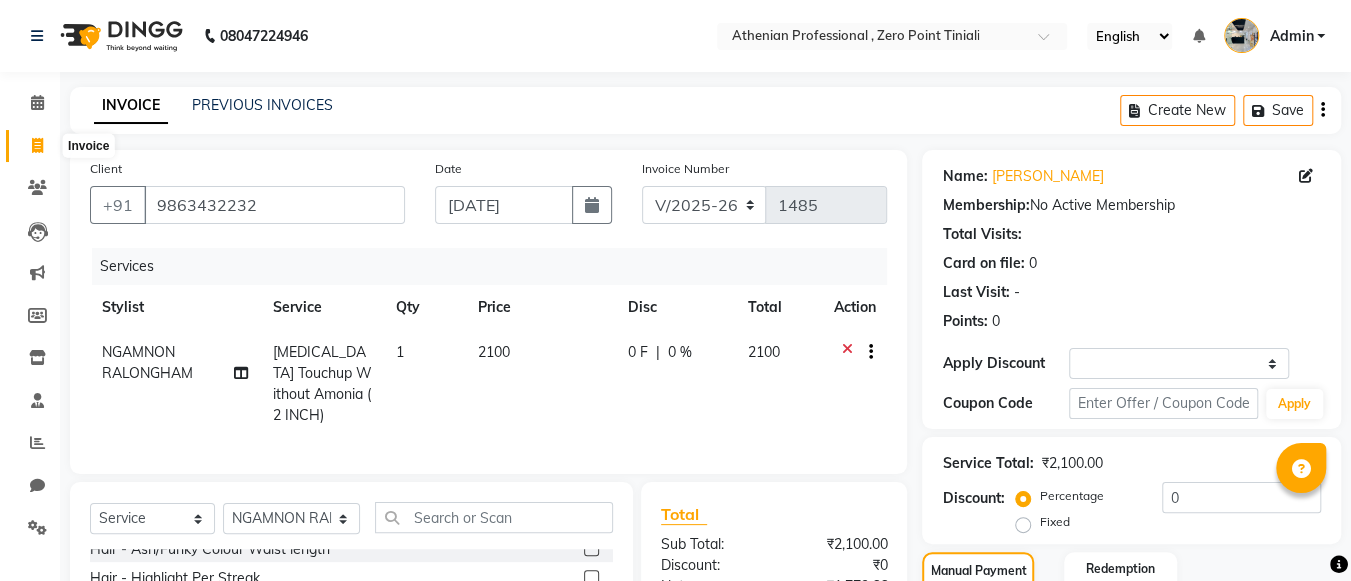 select on "service" 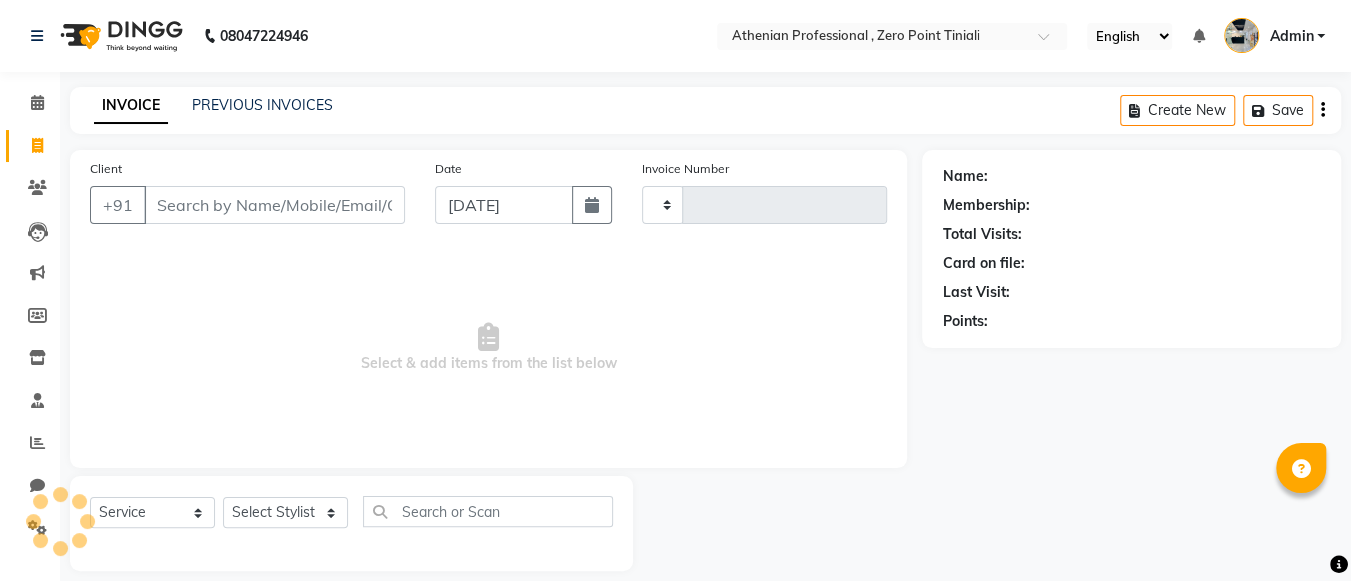 scroll, scrollTop: 19, scrollLeft: 0, axis: vertical 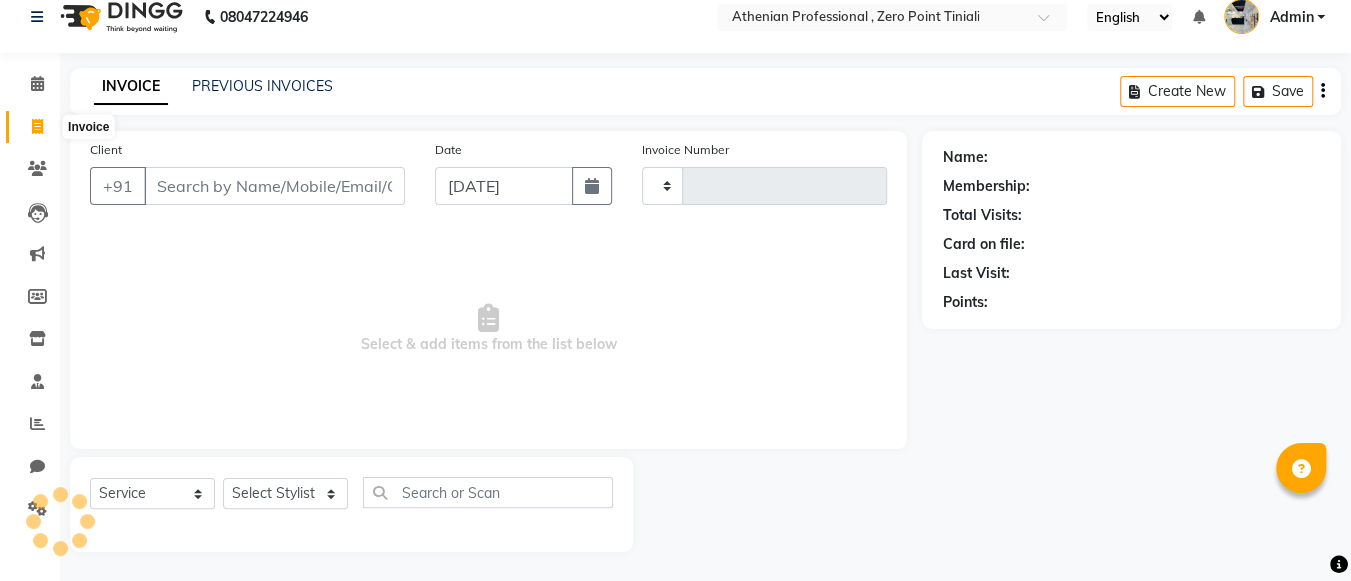 click 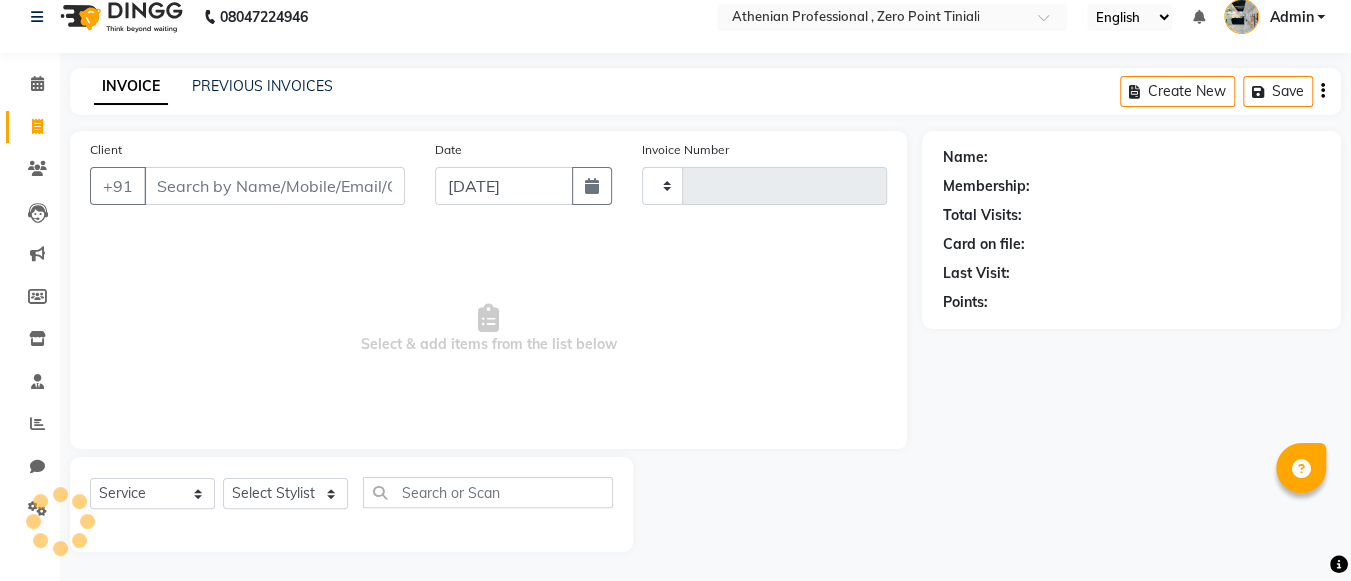 click on "Client" at bounding box center [274, 186] 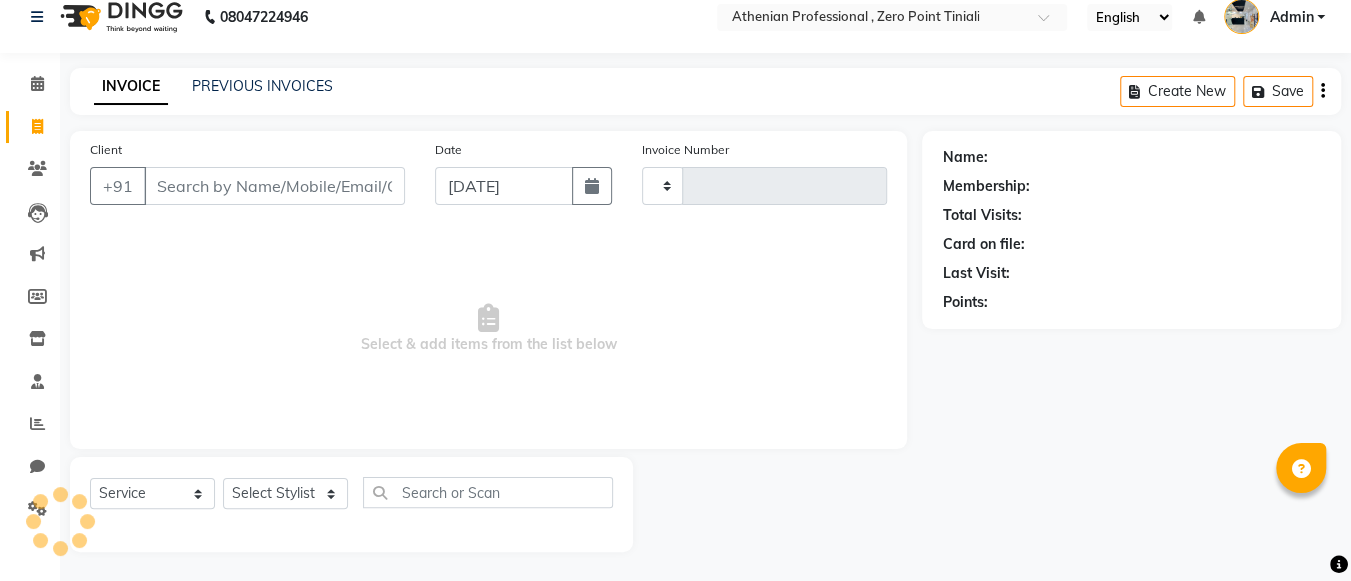 type on "1485" 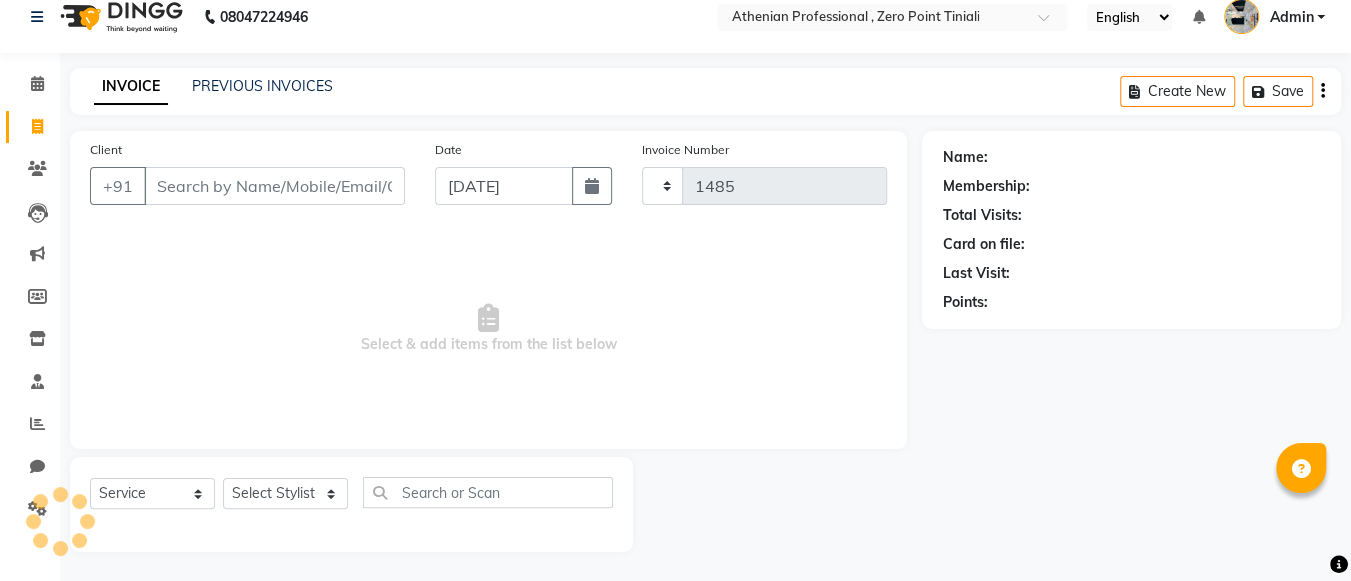 select on "8300" 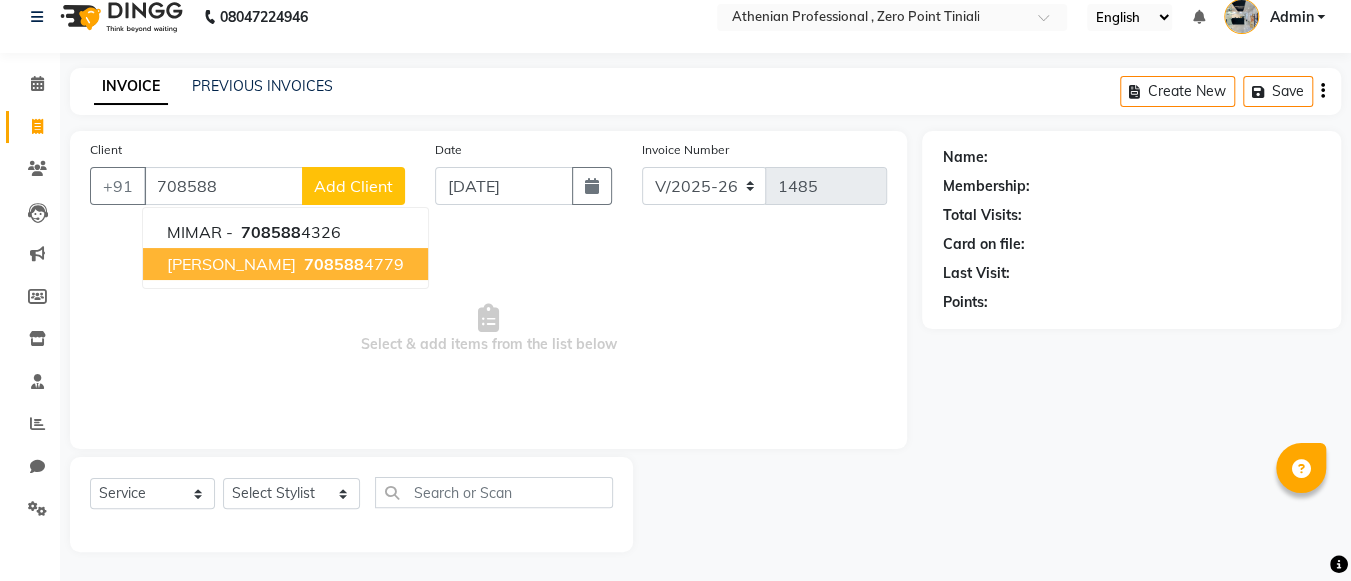 click on "708588" at bounding box center (334, 264) 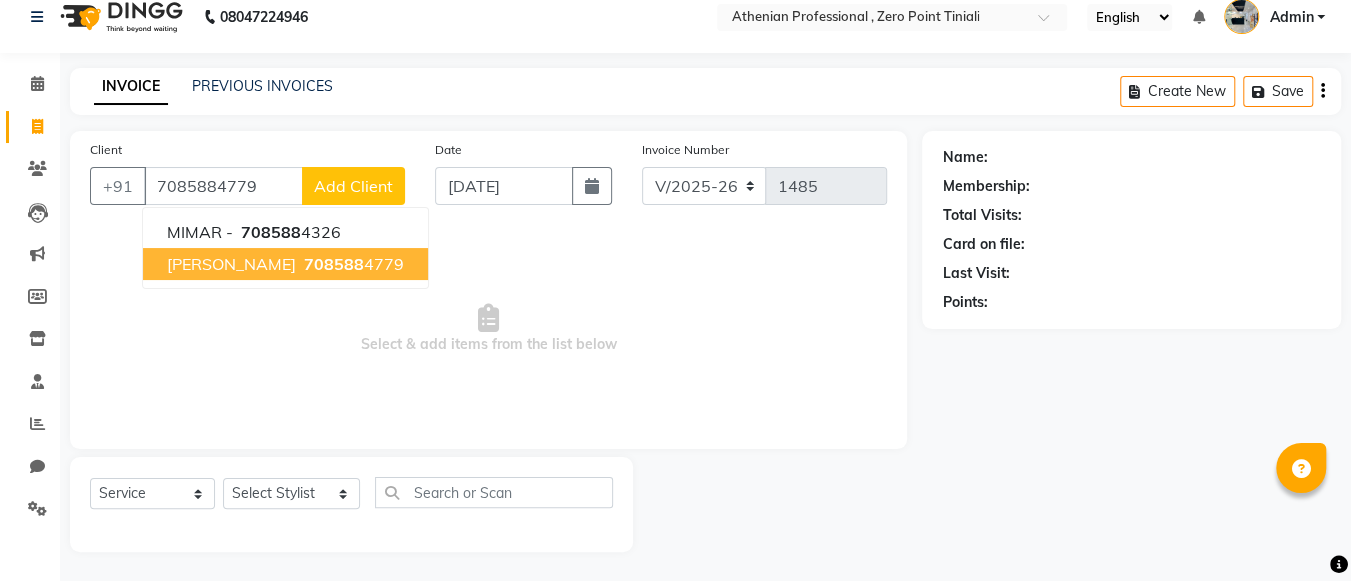 type on "7085884779" 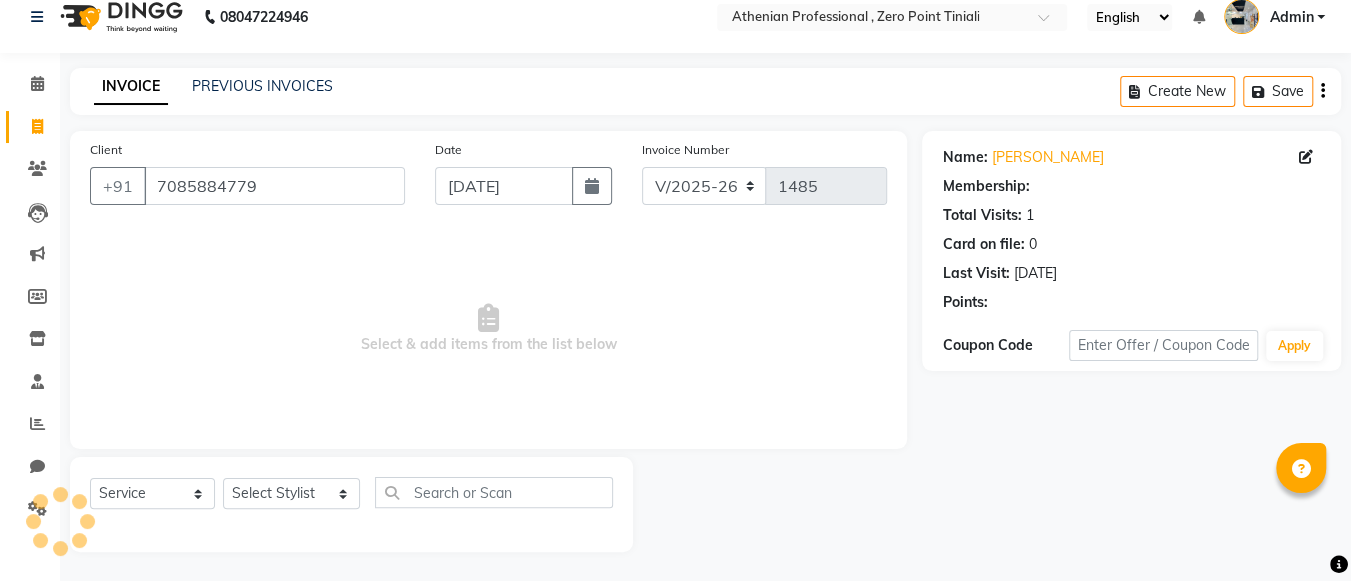 select on "1: Object" 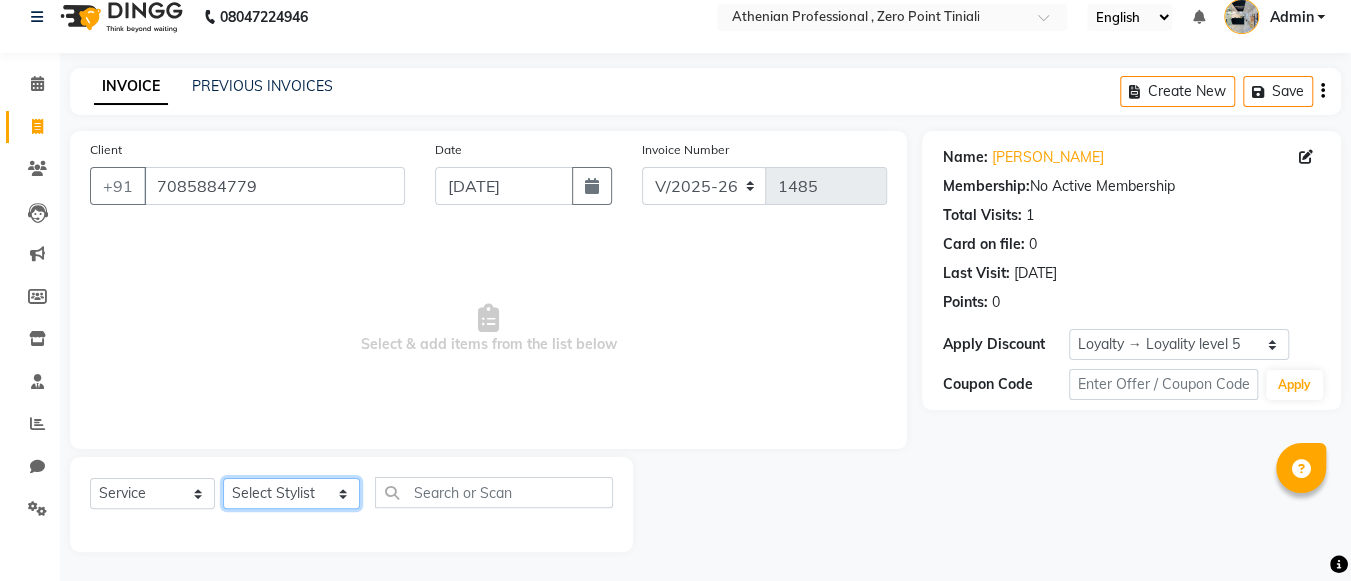 click on "Select Stylist Abin Mili Admin JAVED ANSARI KOLAM WANGSU KOSHEH BIHAM LINDUM NEME MAHINDRA BASUMATARY Manager MANJU MANHAM MINUKA CHETTRY NGAMNON RALONGHAM SHADAB KHAN SUMAN MAGAR SUMI BISWAS  SWAPNA DEVI CHETRY TAMCHI YAMA Toingam Jamikham YELLI LIKHA" 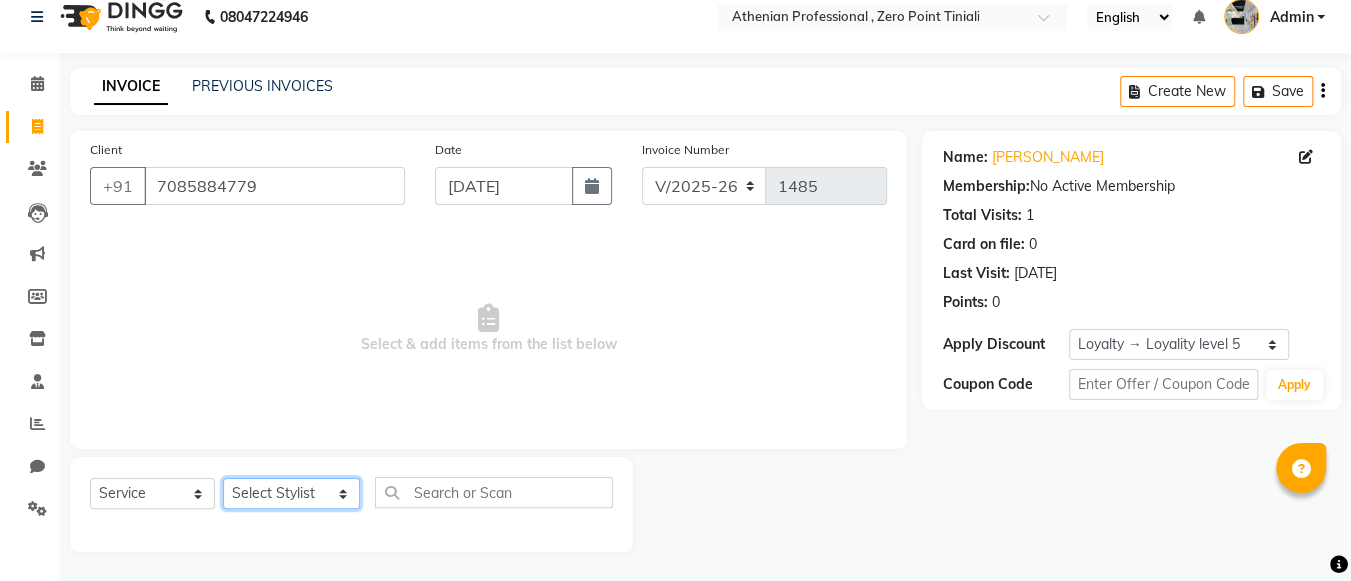 select on "80207" 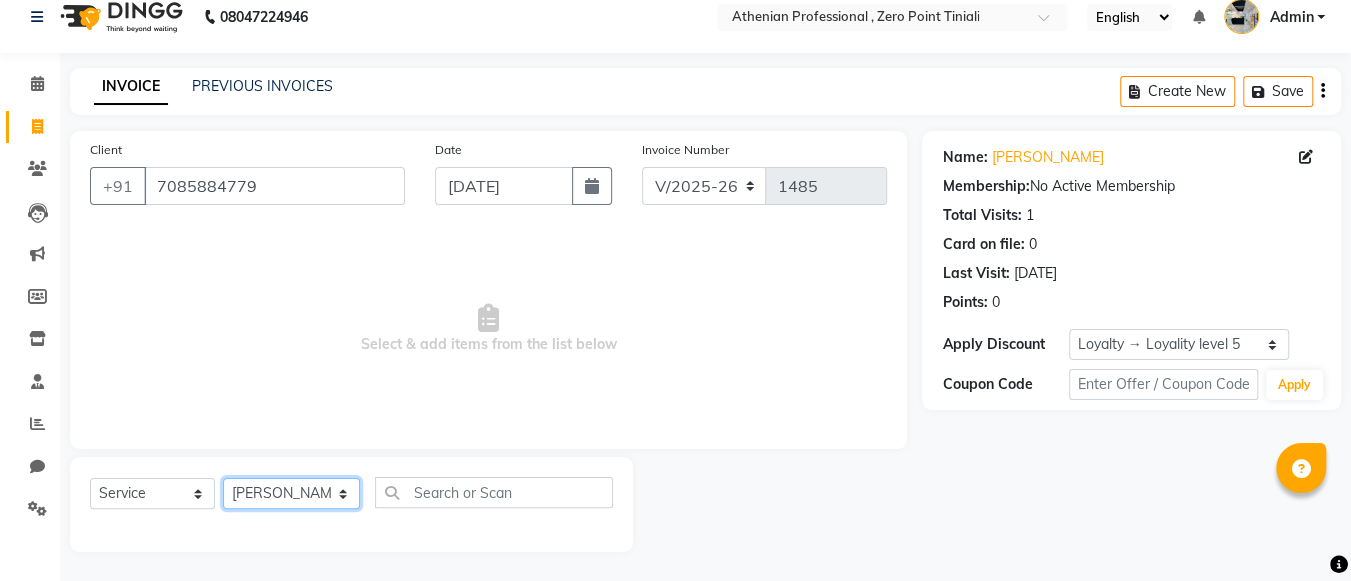 click on "Select Stylist Abin Mili Admin JAVED ANSARI KOLAM WANGSU KOSHEH BIHAM LINDUM NEME MAHINDRA BASUMATARY Manager MANJU MANHAM MINUKA CHETTRY NGAMNON RALONGHAM SHADAB KHAN SUMAN MAGAR SUMI BISWAS  SWAPNA DEVI CHETRY TAMCHI YAMA Toingam Jamikham YELLI LIKHA" 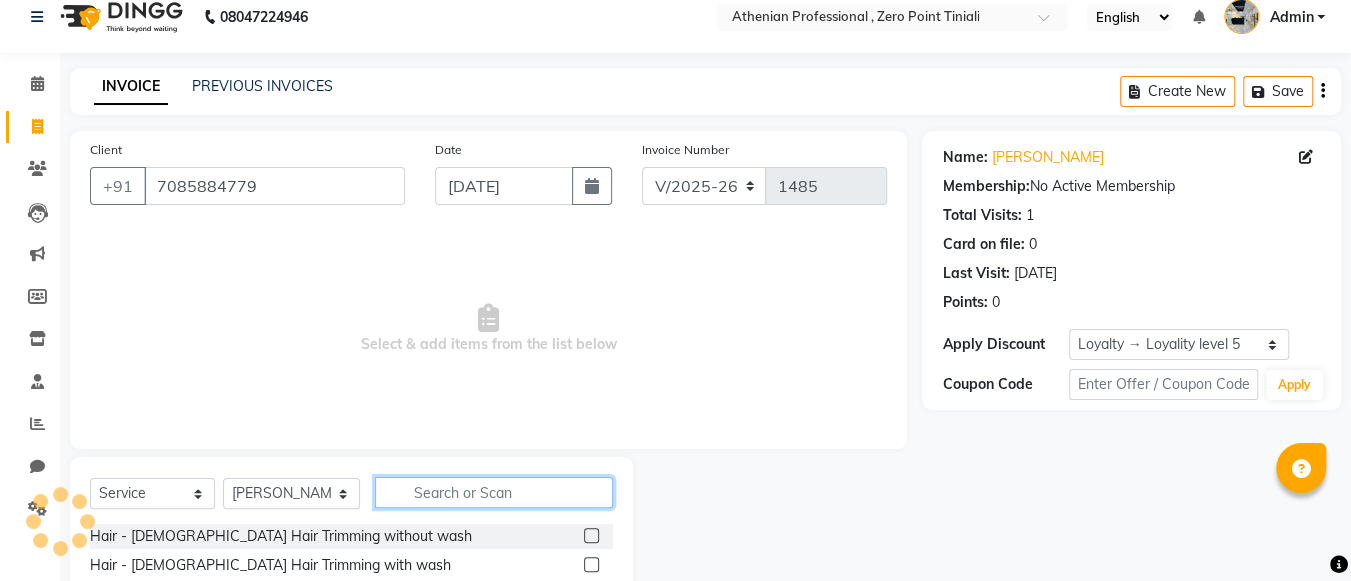 click 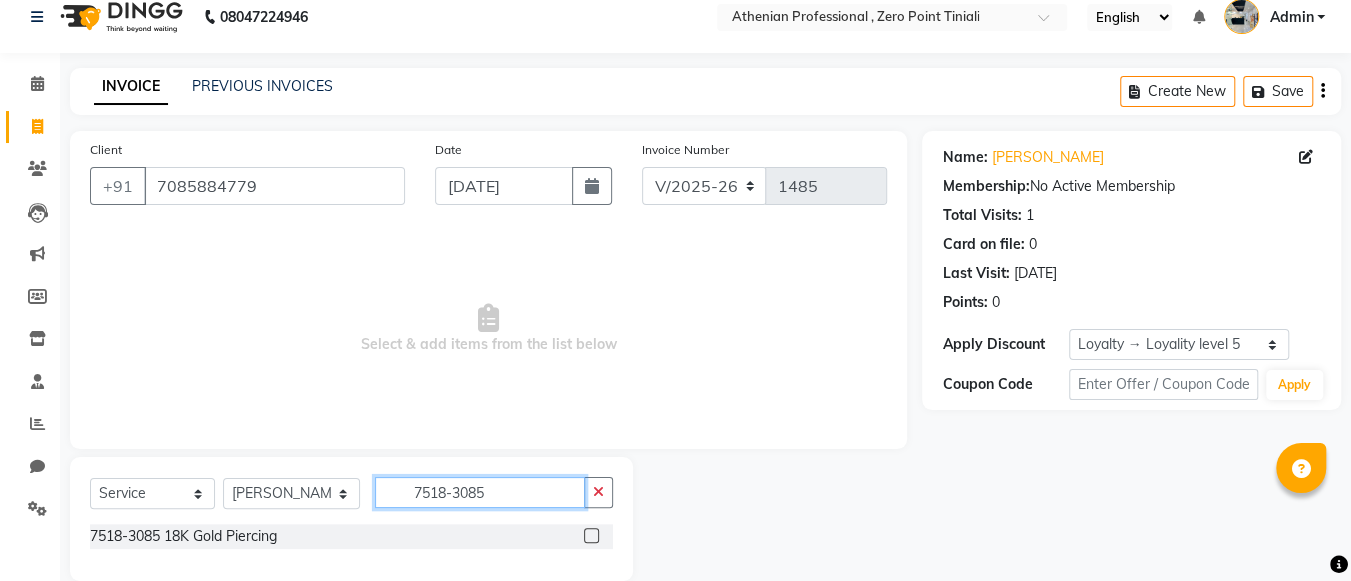 type on "7518-3085" 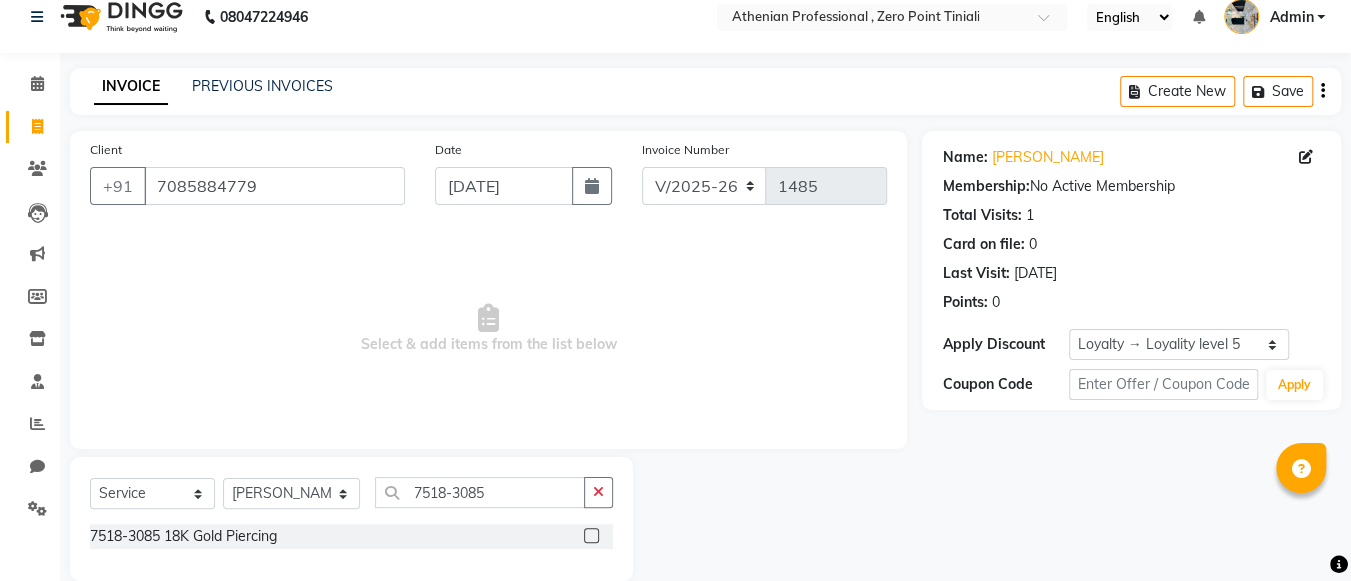 click 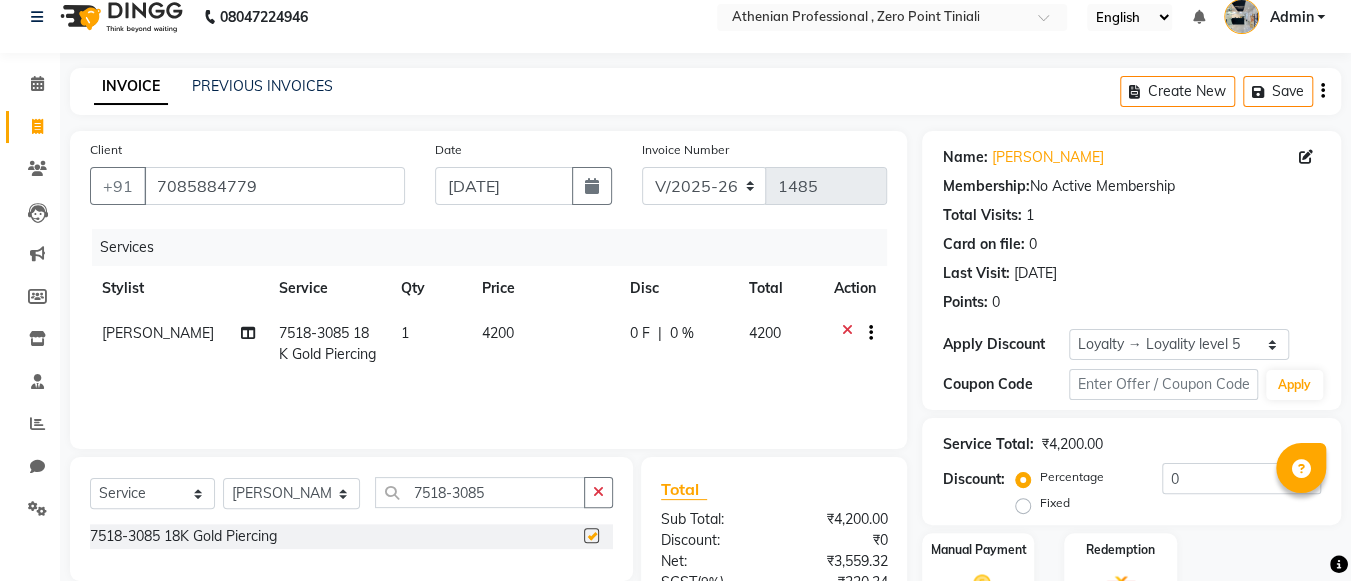 checkbox on "false" 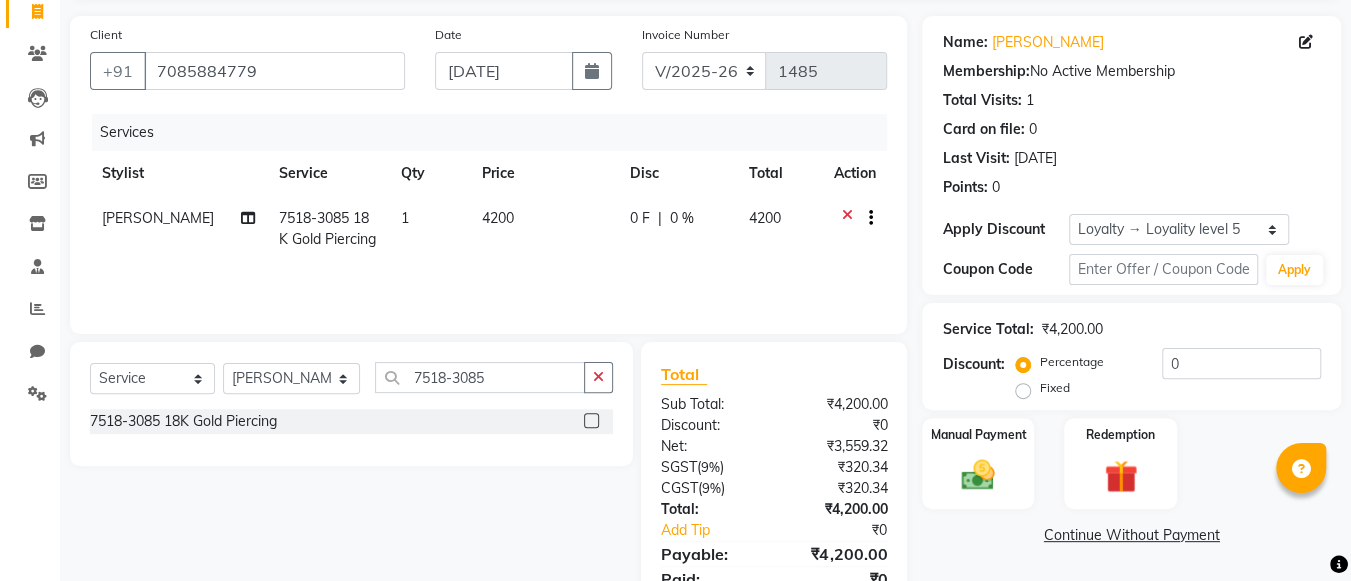 scroll, scrollTop: 217, scrollLeft: 0, axis: vertical 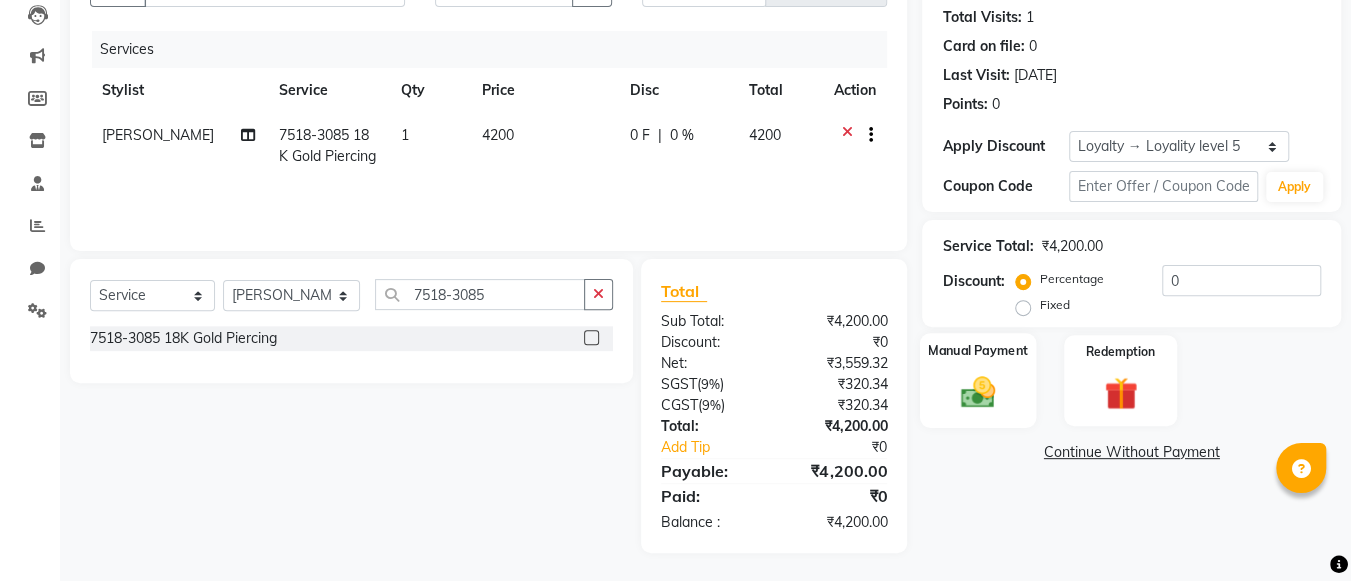 click 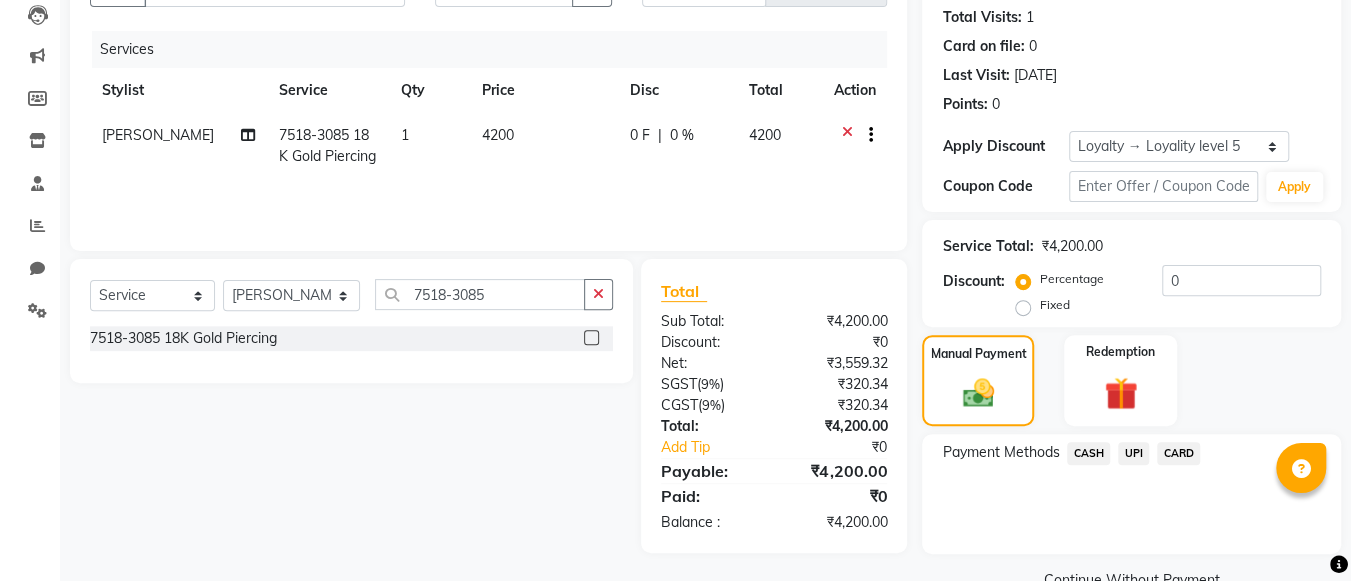 click on "CASH" 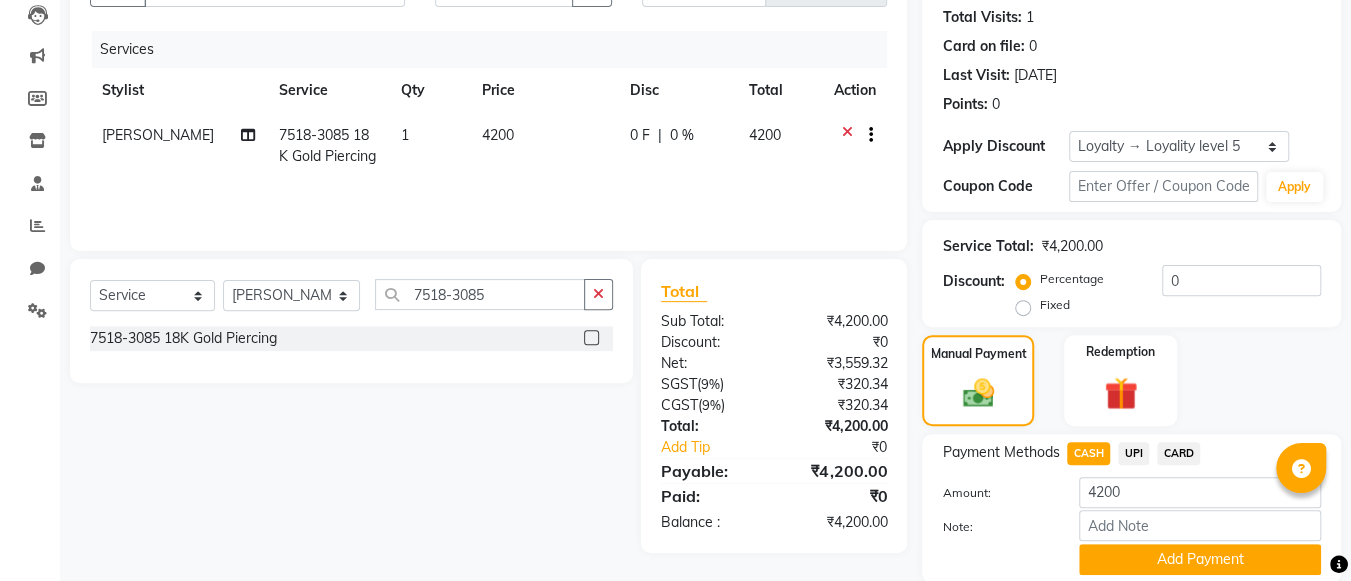scroll, scrollTop: 288, scrollLeft: 0, axis: vertical 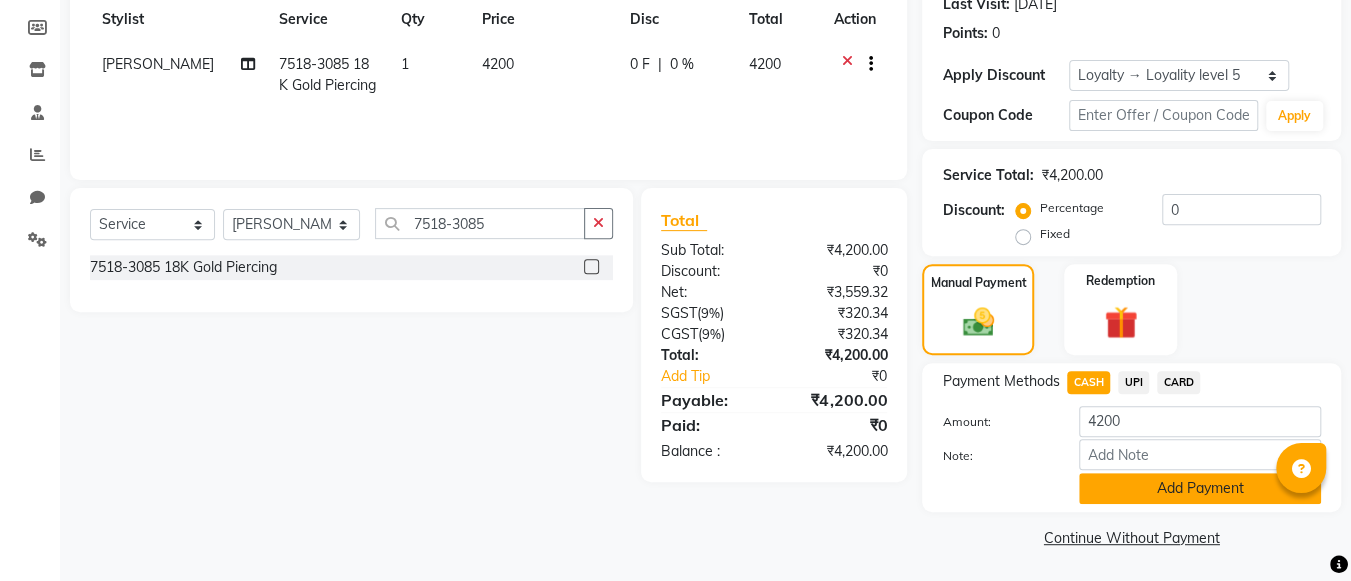 click on "Add Payment" 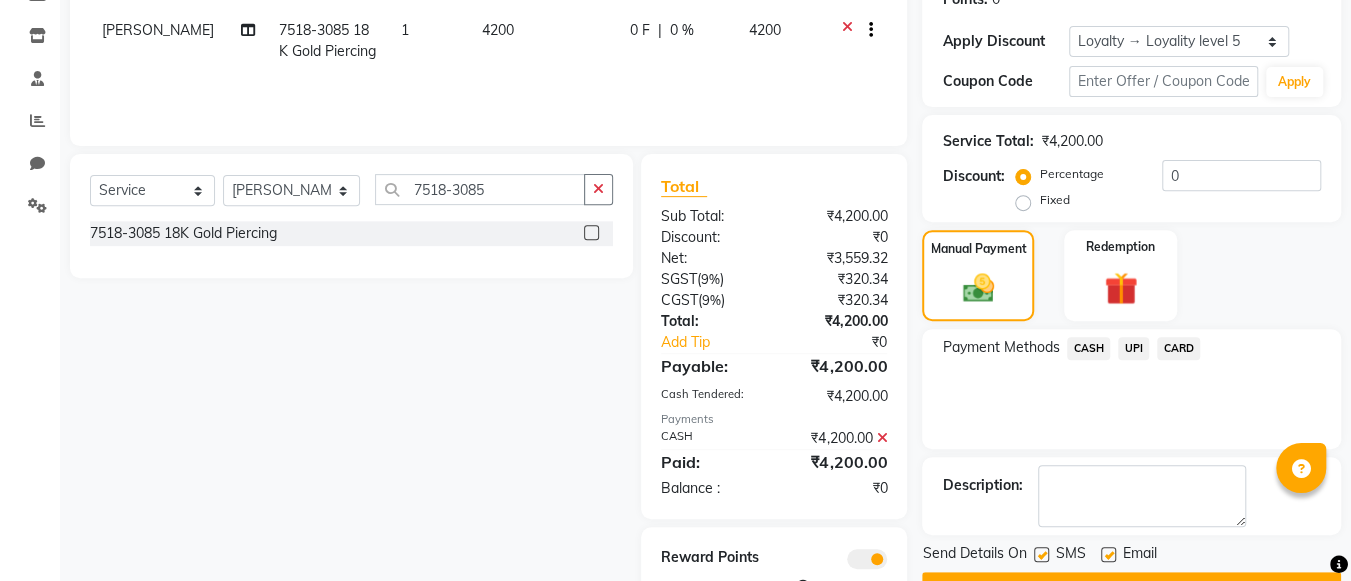 scroll, scrollTop: 408, scrollLeft: 0, axis: vertical 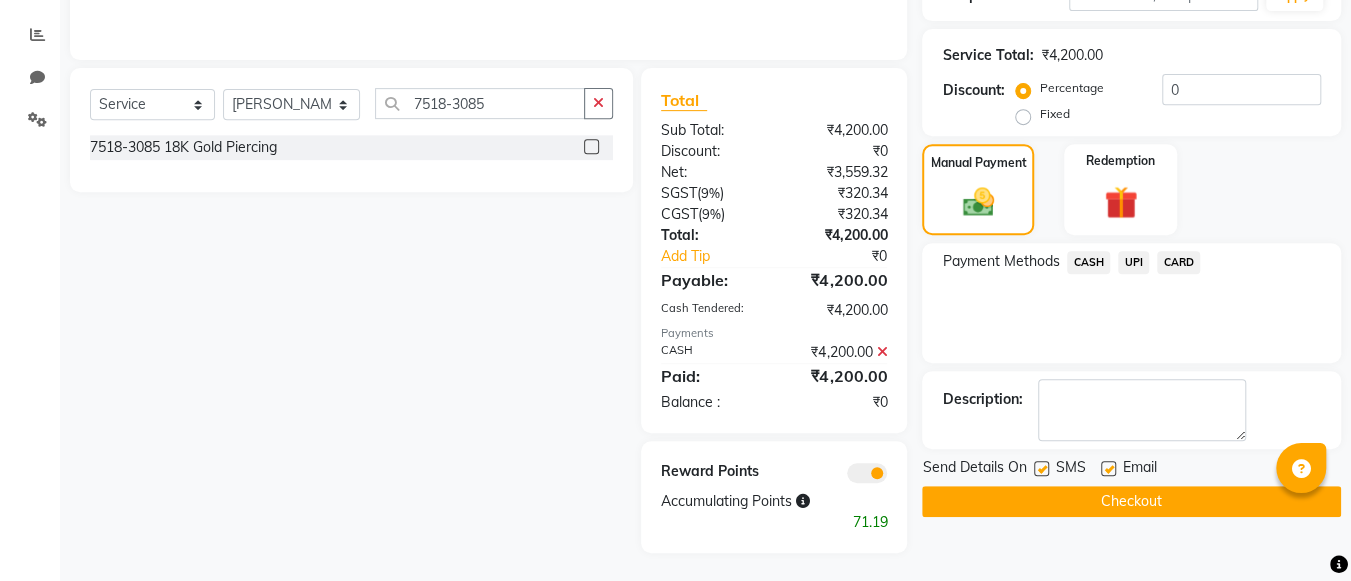click on "Checkout" 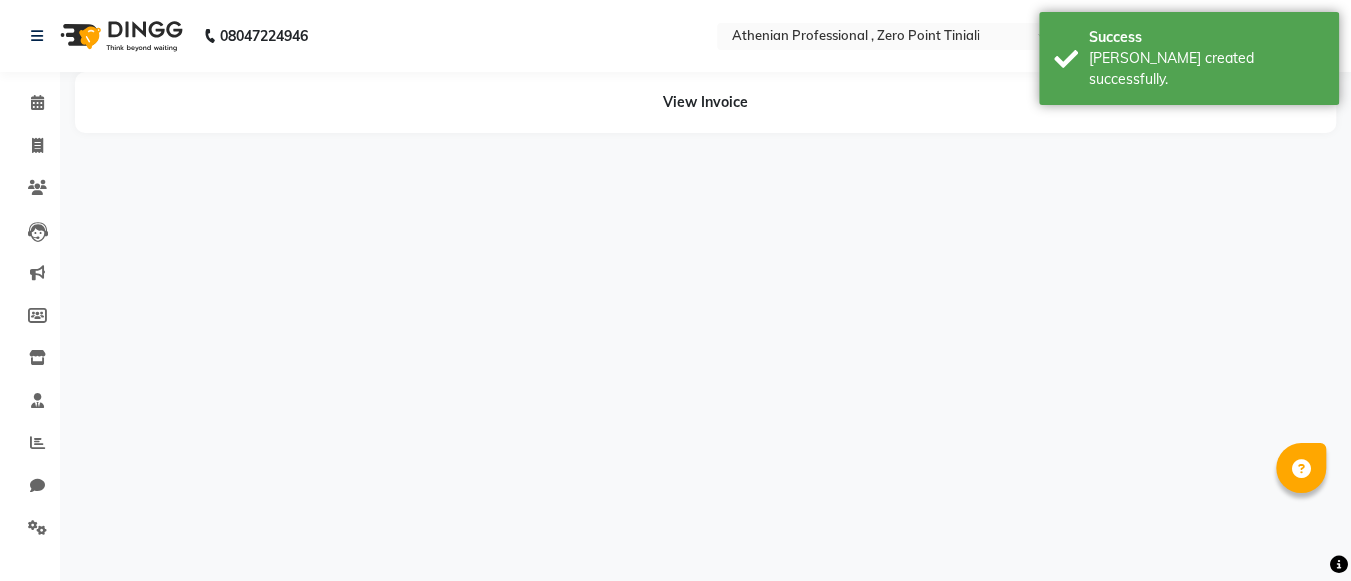 scroll, scrollTop: 0, scrollLeft: 0, axis: both 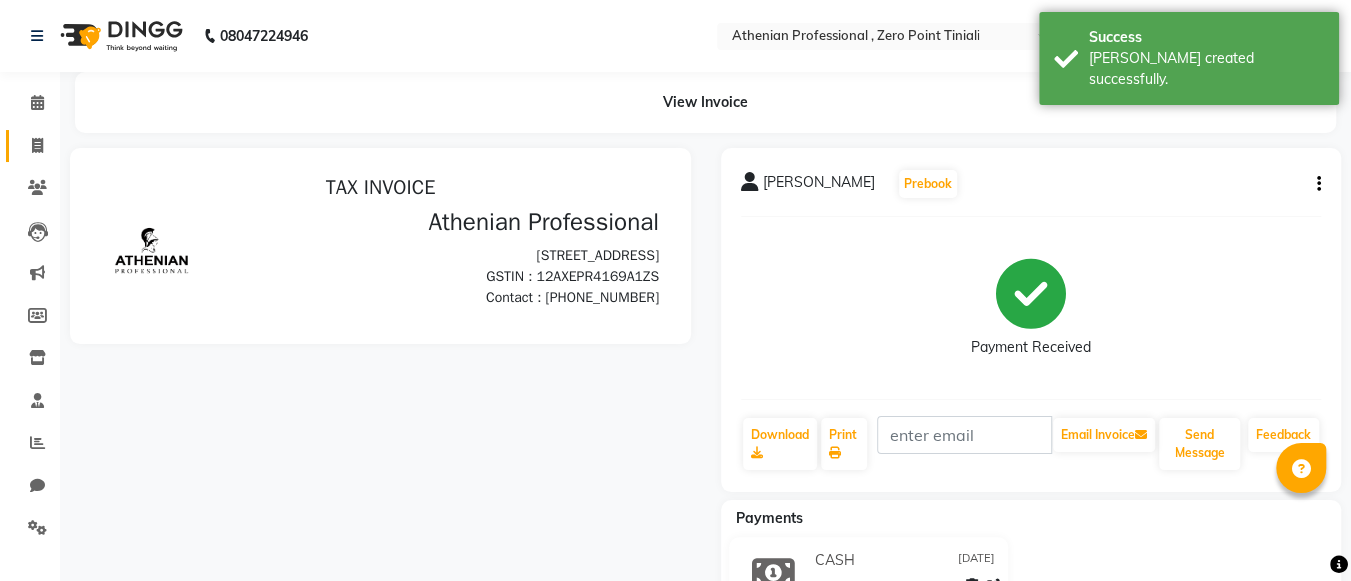 click 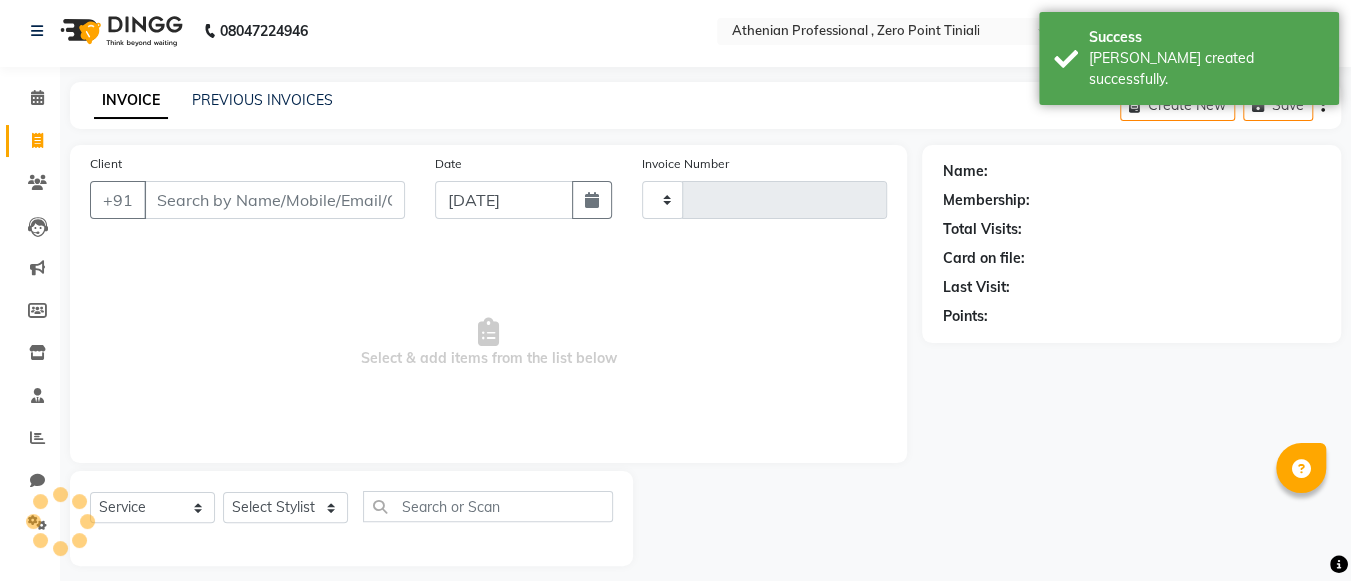 scroll, scrollTop: 19, scrollLeft: 0, axis: vertical 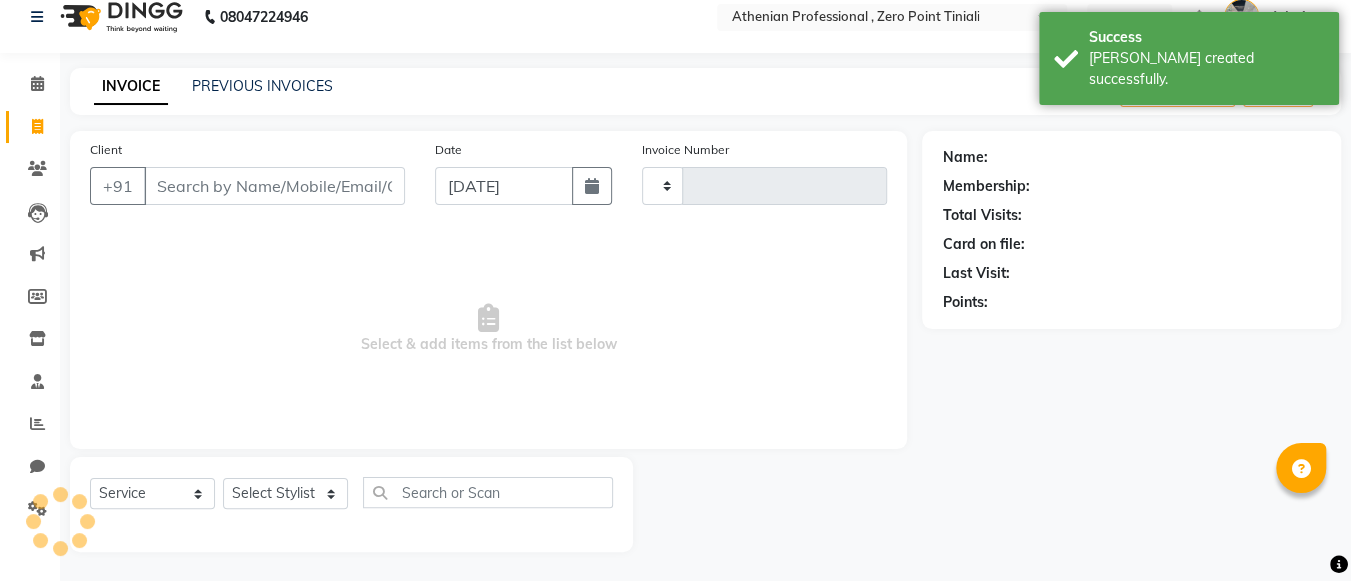 type on "1486" 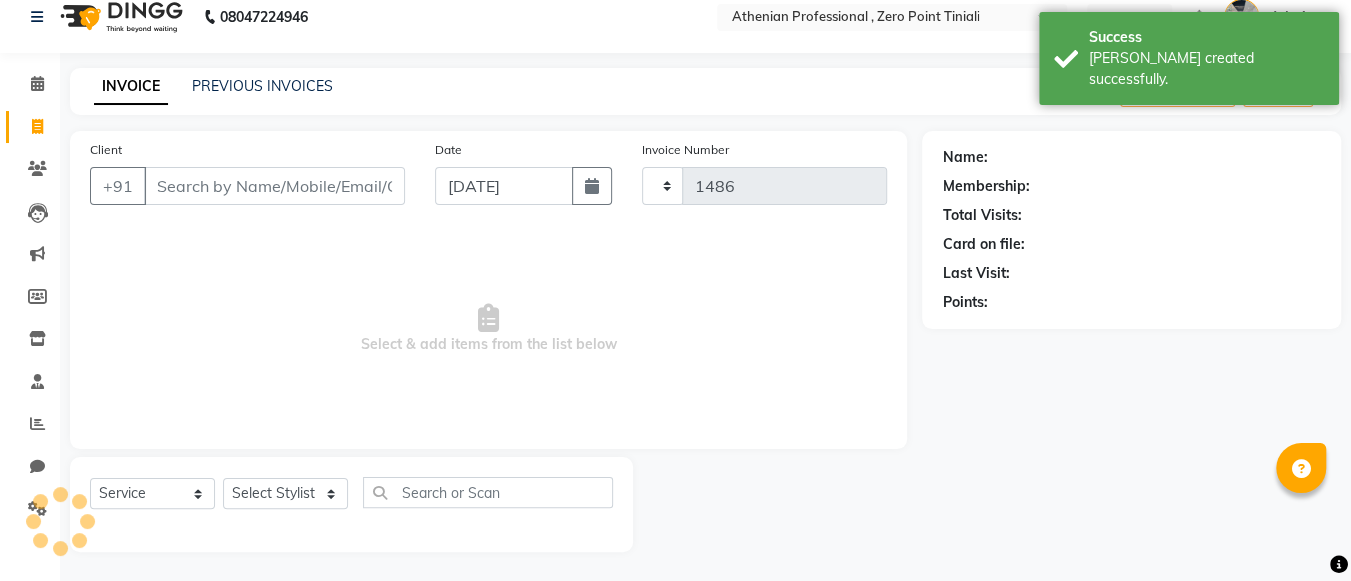 select on "8300" 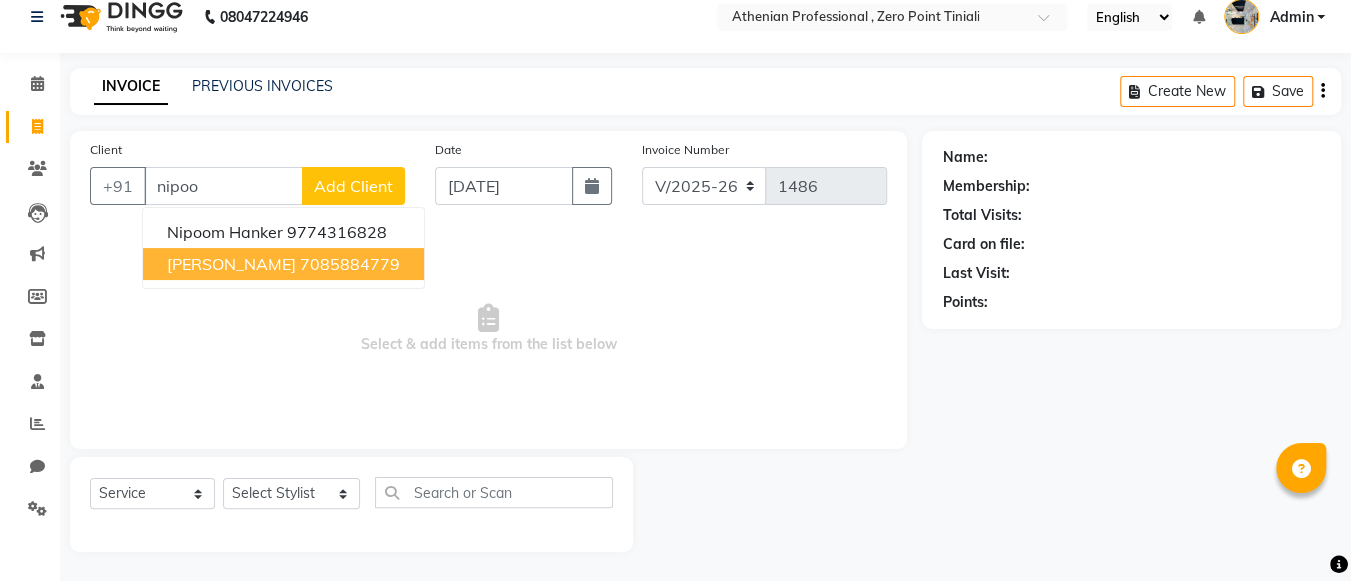 click on "Nipoom Hanker" at bounding box center [231, 264] 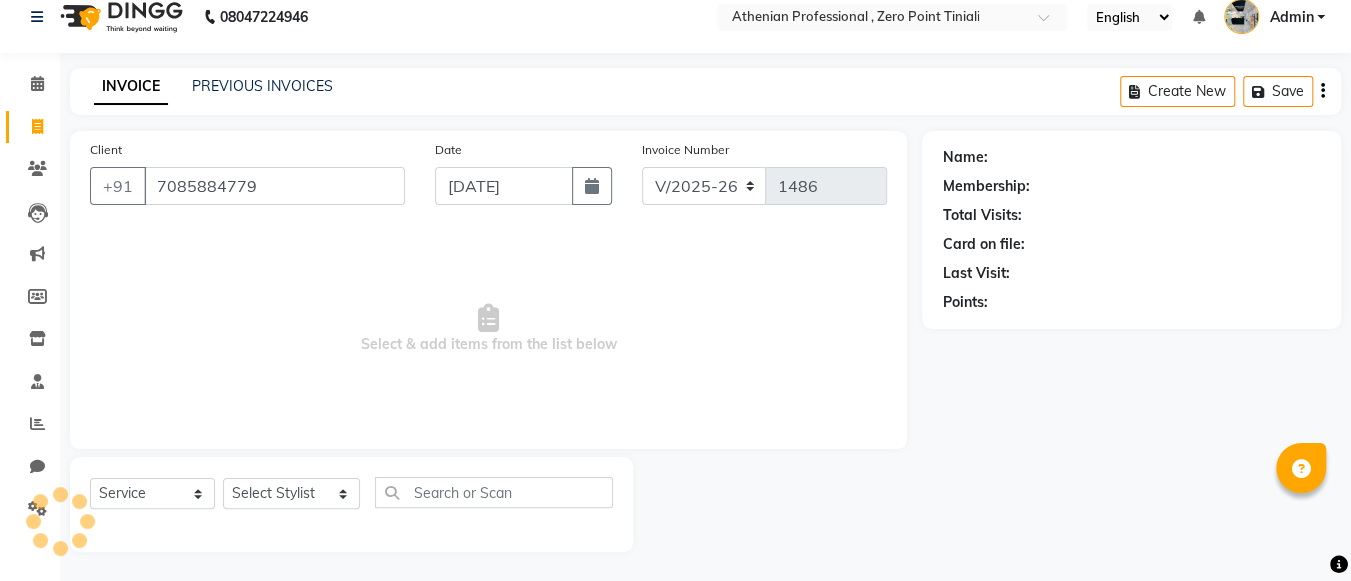 type on "7085884779" 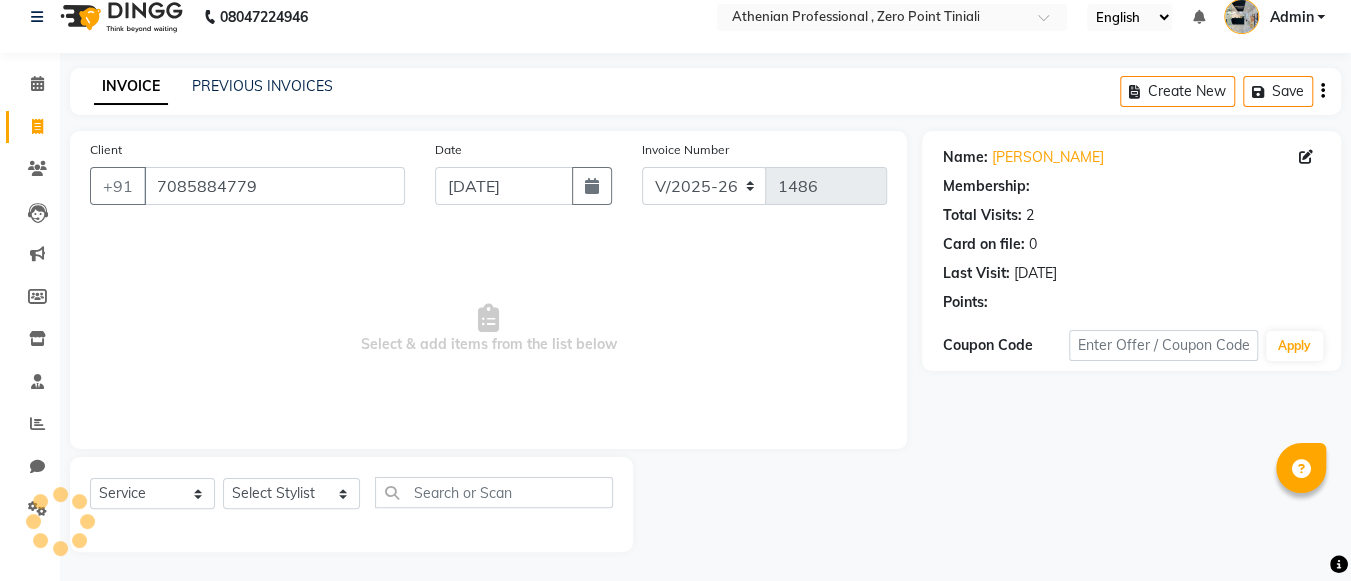 select on "1: Object" 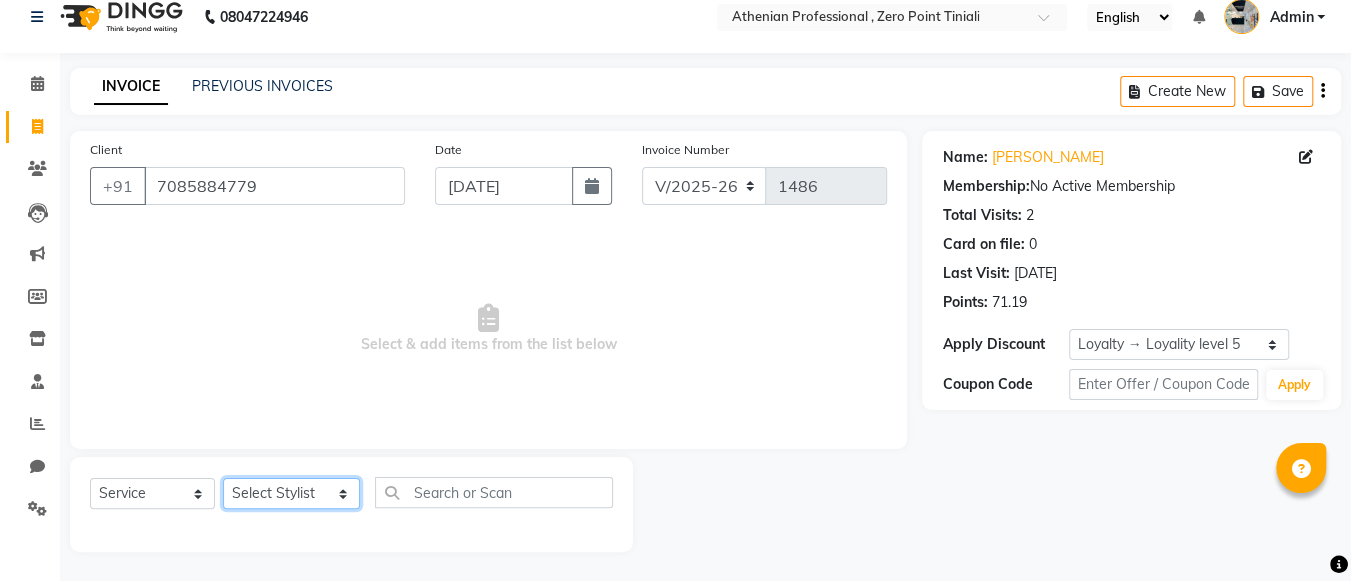 click on "Select Stylist Abin Mili Admin JAVED ANSARI KOLAM WANGSU KOSHEH BIHAM LINDUM NEME MAHINDRA BASUMATARY Manager MANJU MANHAM MINUKA CHETTRY NGAMNON RALONGHAM SHADAB KHAN SUMAN MAGAR SUMI BISWAS  SWAPNA DEVI CHETRY TAMCHI YAMA Toingam Jamikham YELLI LIKHA" 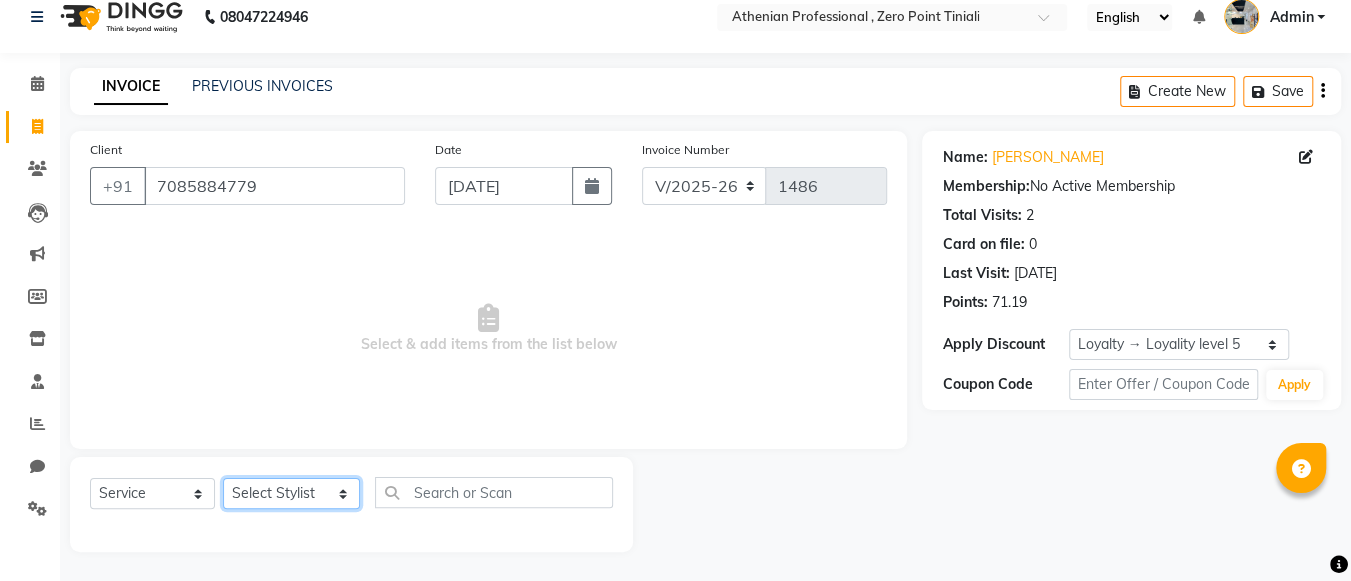 select on "80207" 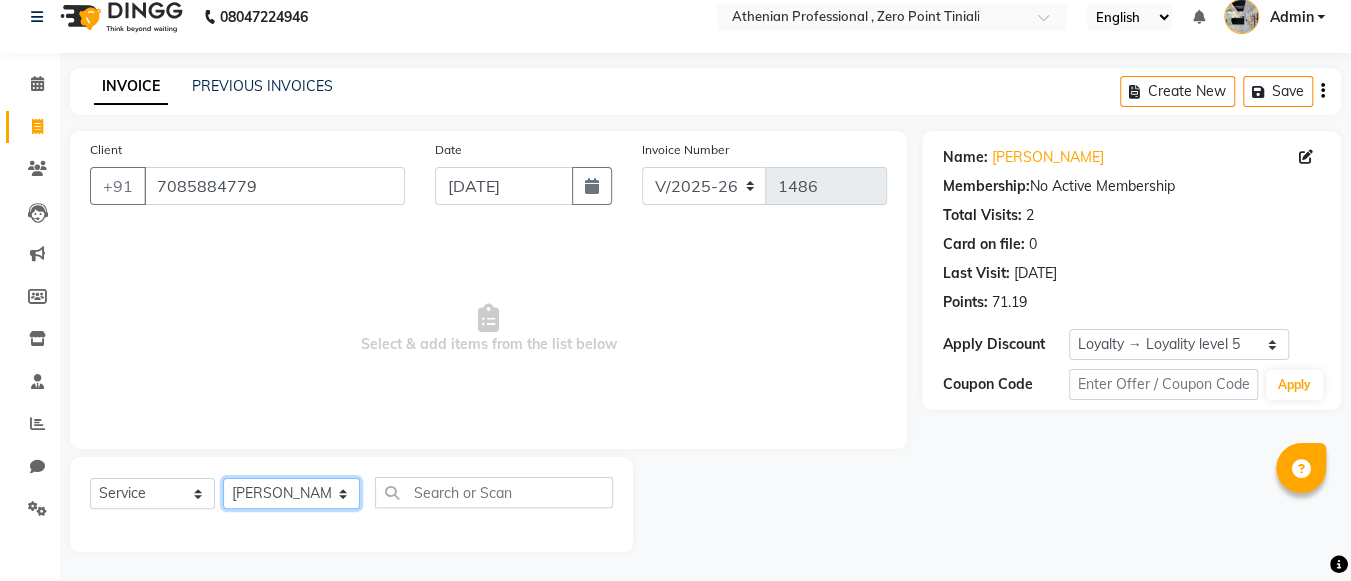 click on "Select Stylist Abin Mili Admin JAVED ANSARI KOLAM WANGSU KOSHEH BIHAM LINDUM NEME MAHINDRA BASUMATARY Manager MANJU MANHAM MINUKA CHETTRY NGAMNON RALONGHAM SHADAB KHAN SUMAN MAGAR SUMI BISWAS  SWAPNA DEVI CHETRY TAMCHI YAMA Toingam Jamikham YELLI LIKHA" 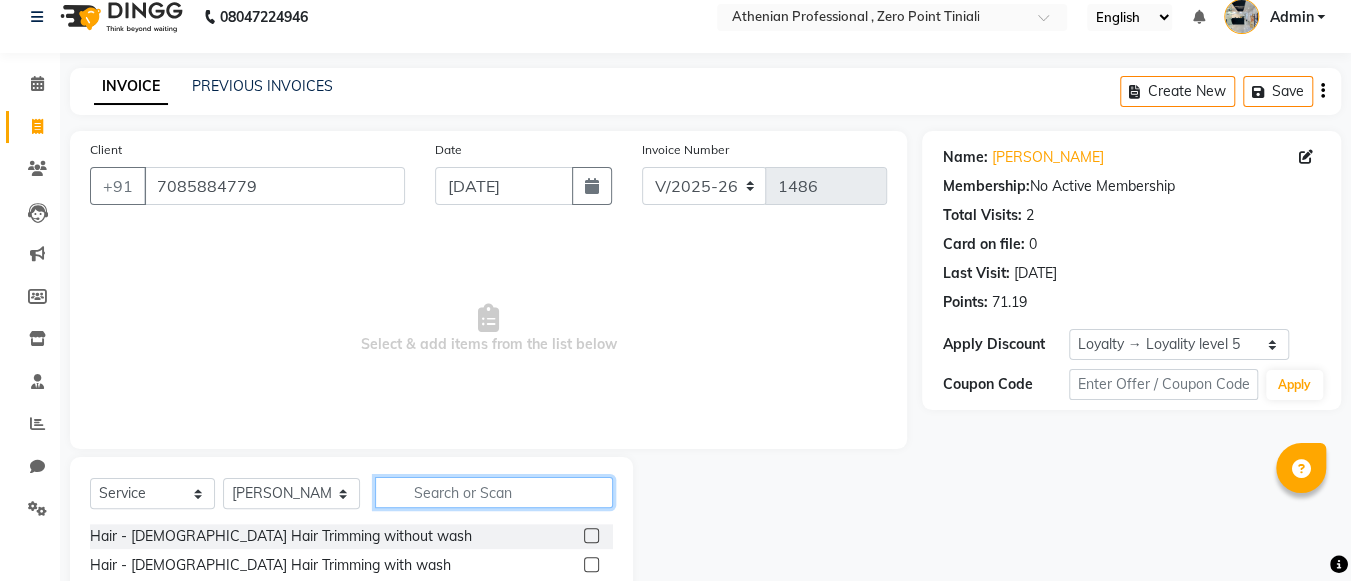 click 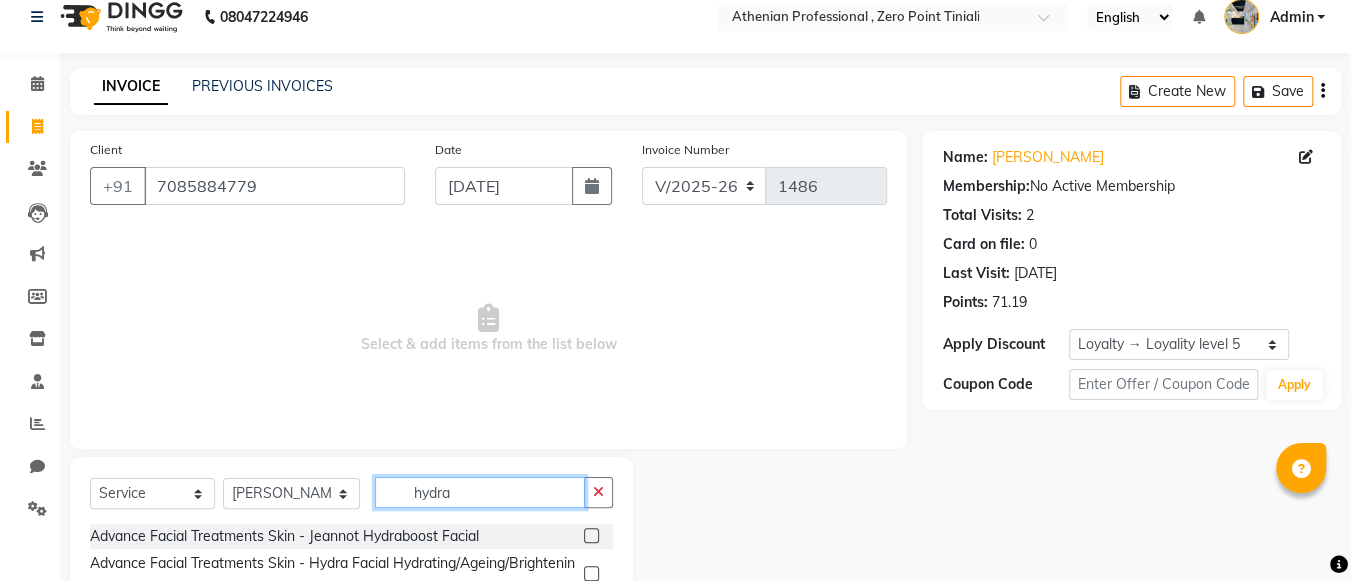 type on "hydra" 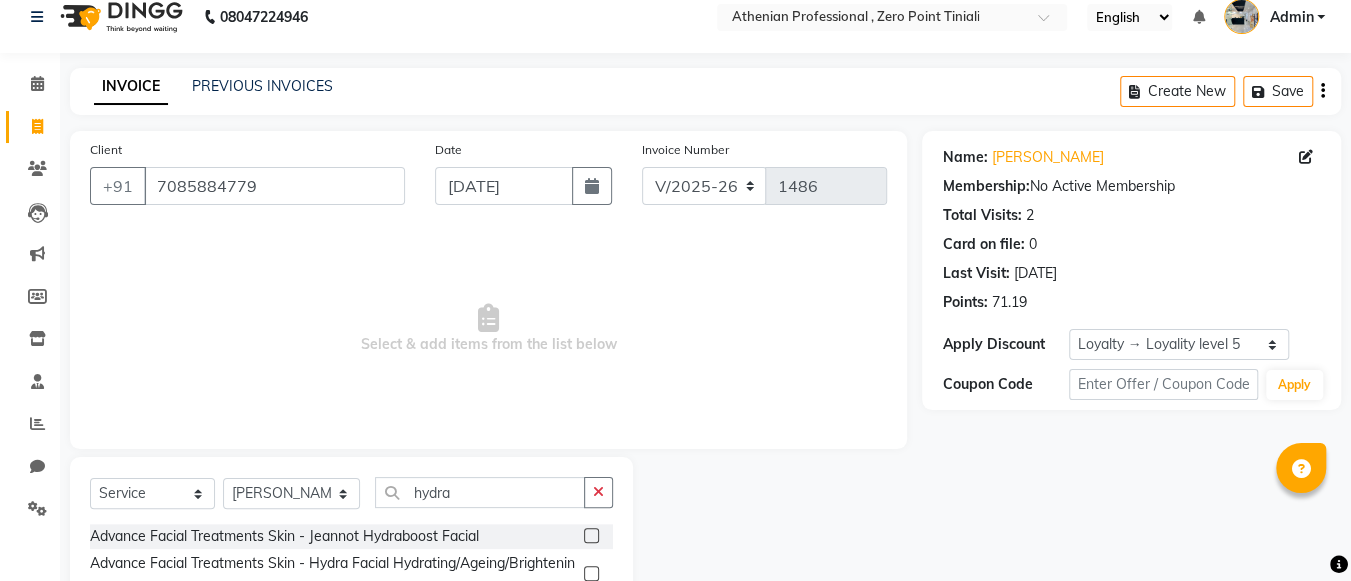 click 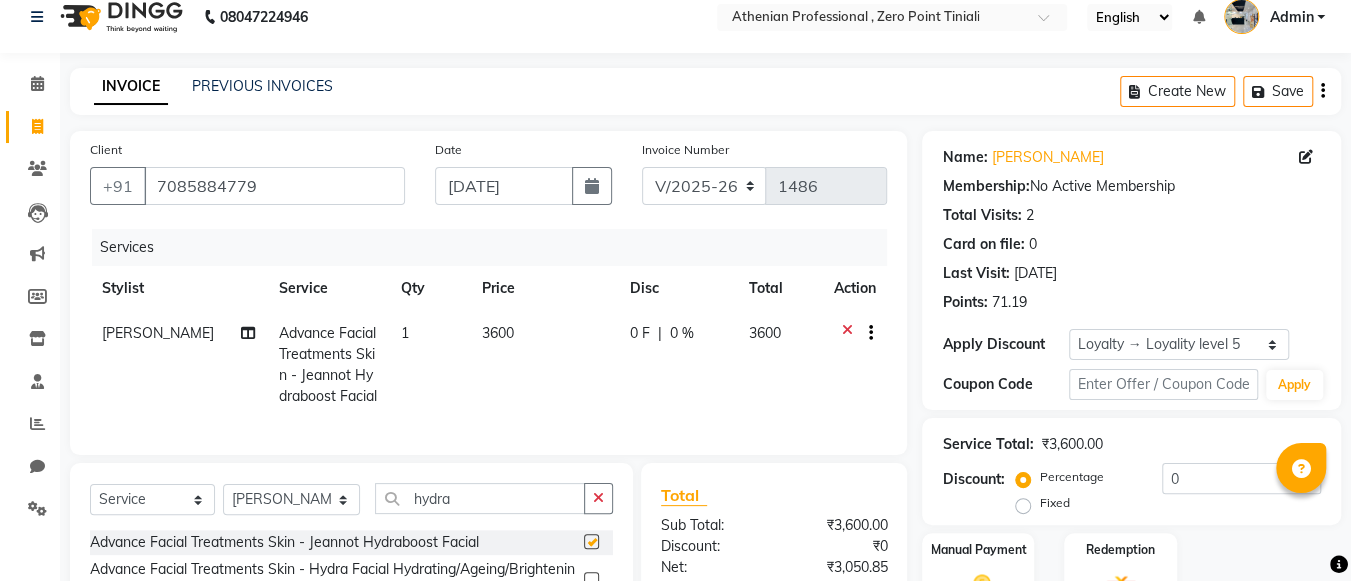 checkbox on "false" 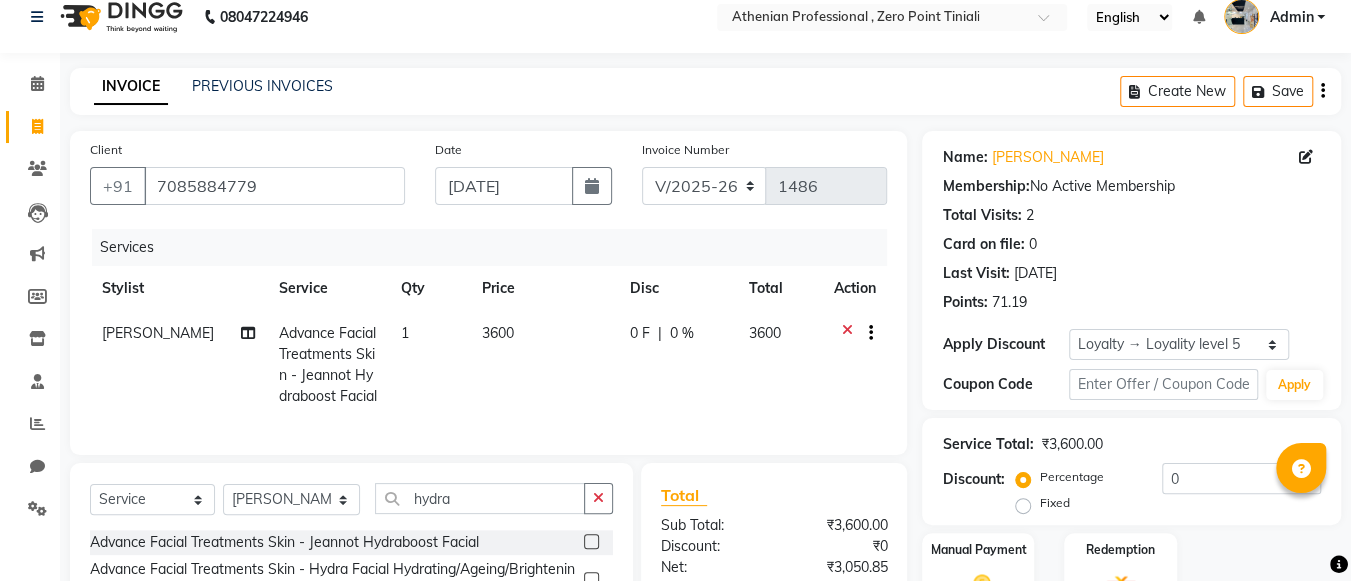 scroll, scrollTop: 238, scrollLeft: 0, axis: vertical 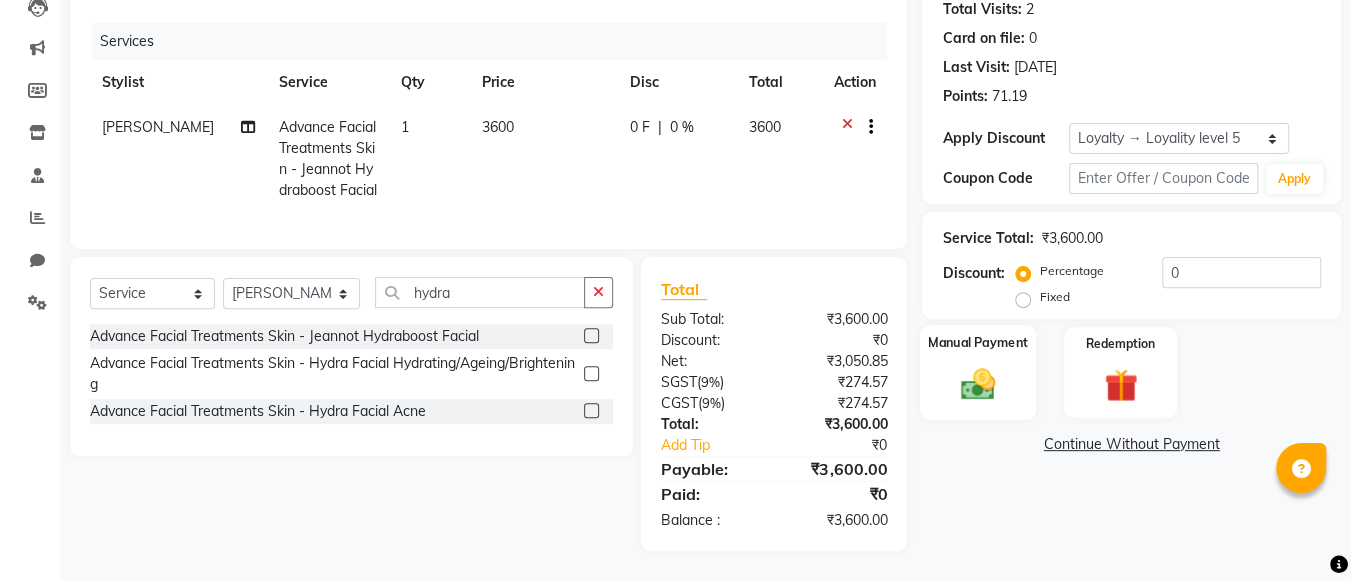 click on "Manual Payment" 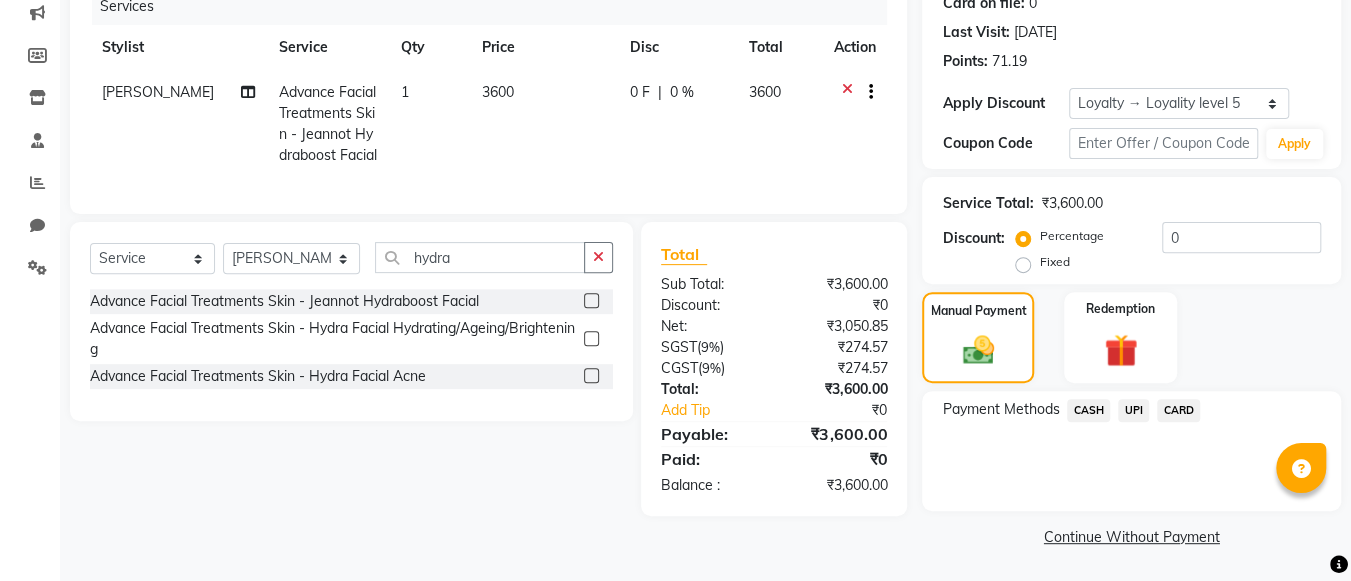 scroll, scrollTop: 169, scrollLeft: 0, axis: vertical 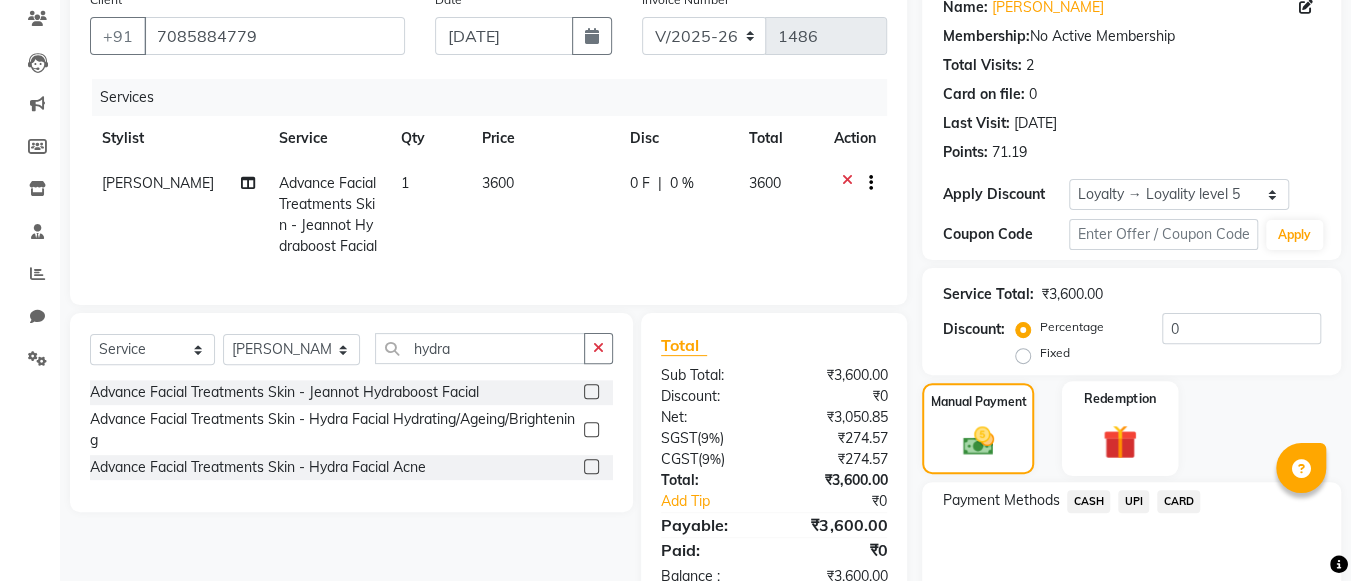 click on "Redemption" 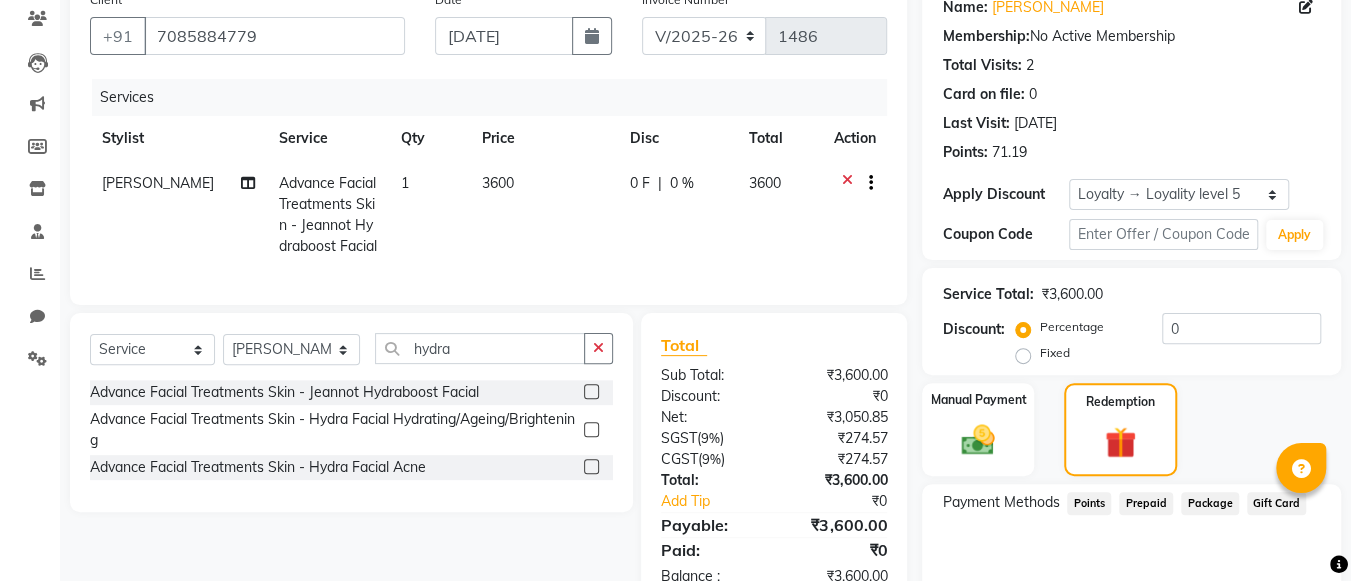 click on "Points" 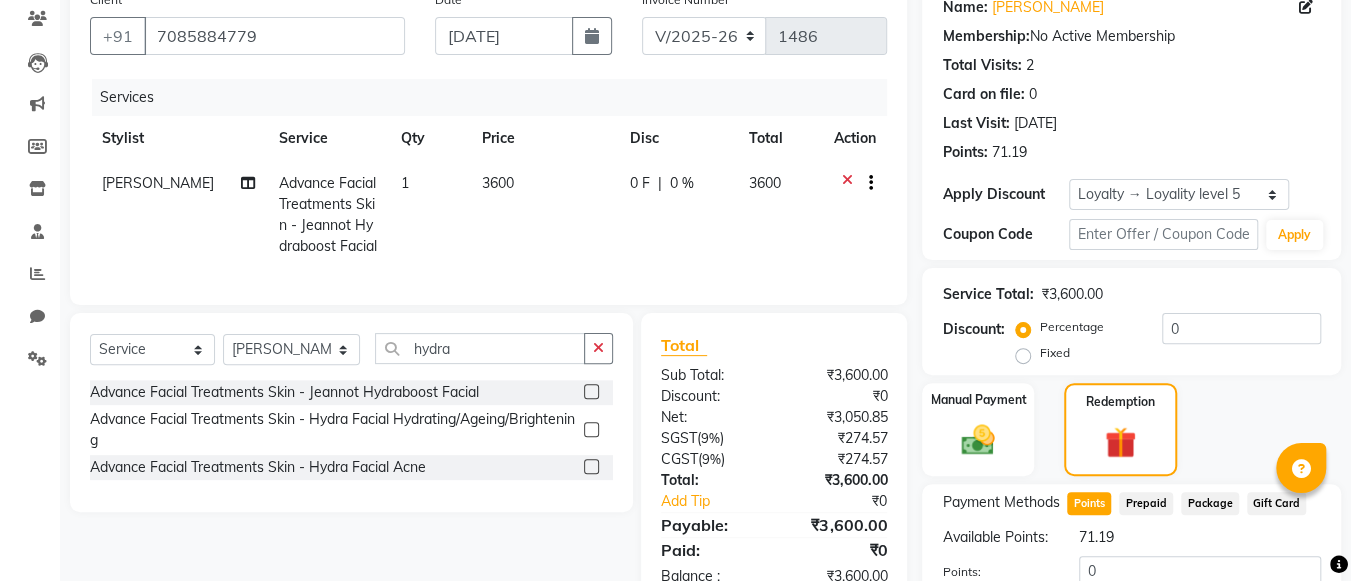 scroll, scrollTop: 326, scrollLeft: 0, axis: vertical 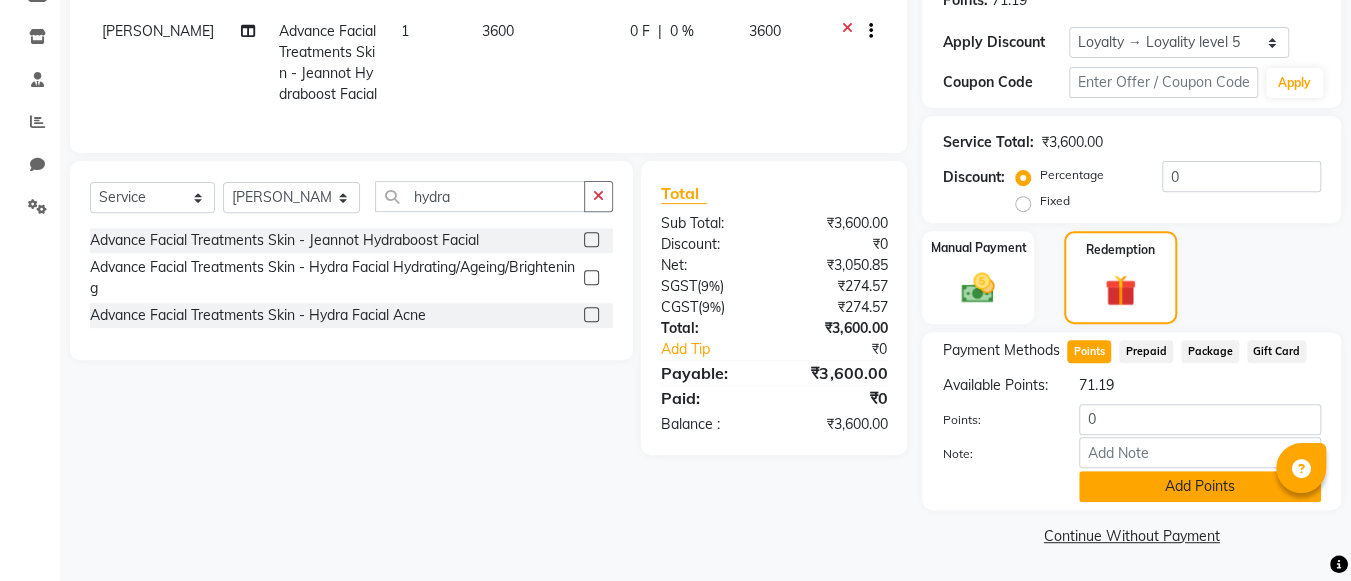 click on "Add Points" 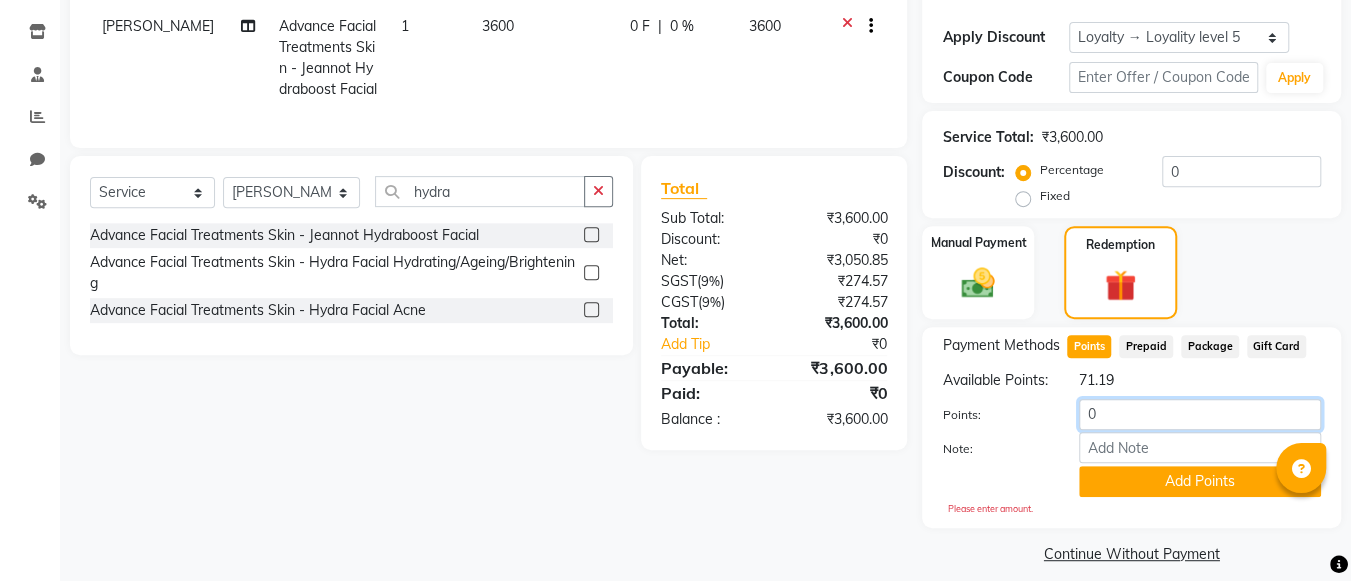 drag, startPoint x: 1108, startPoint y: 427, endPoint x: 1079, endPoint y: 433, distance: 29.614185 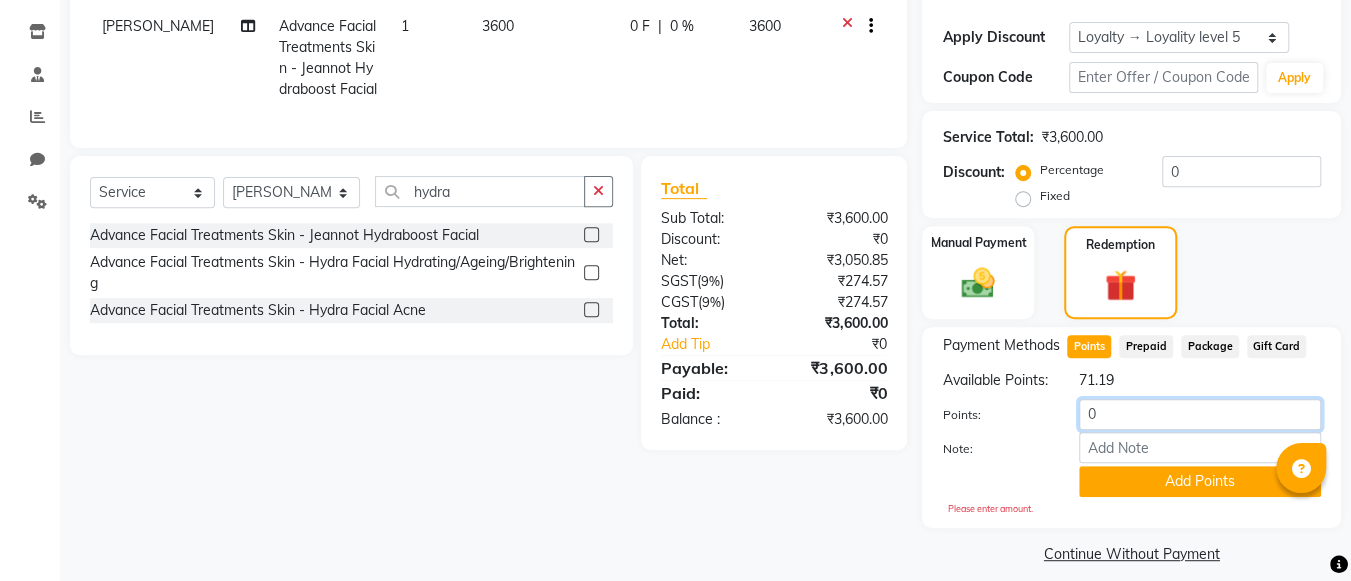 click on "0" 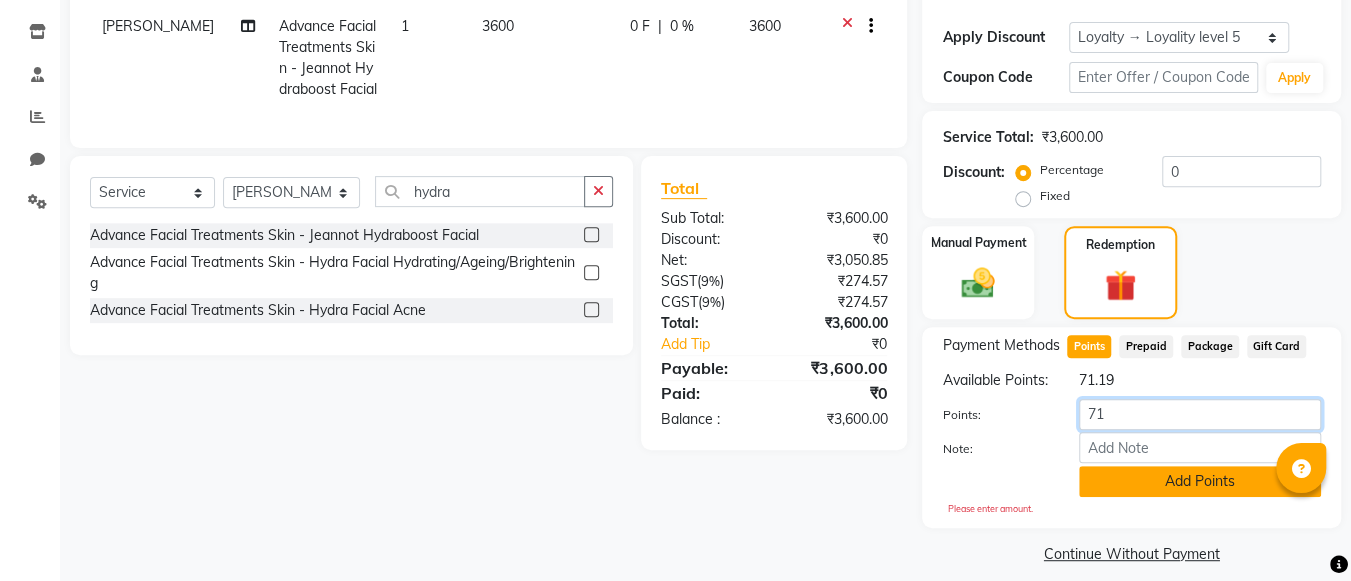 type on "71" 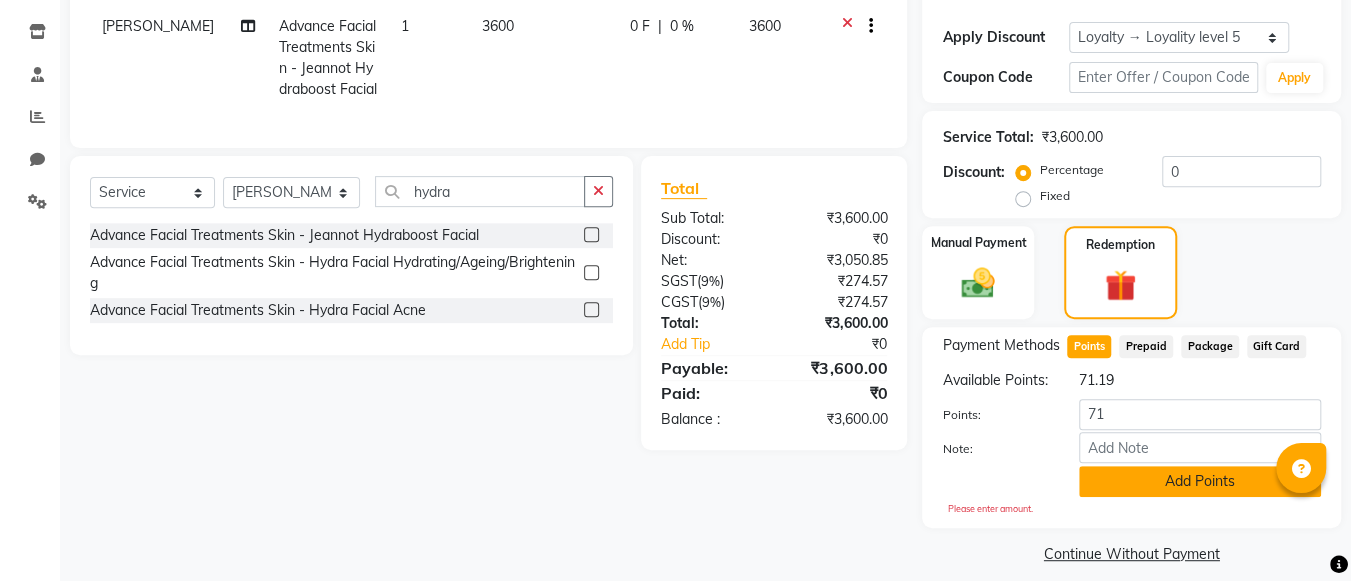 click on "Add Points" 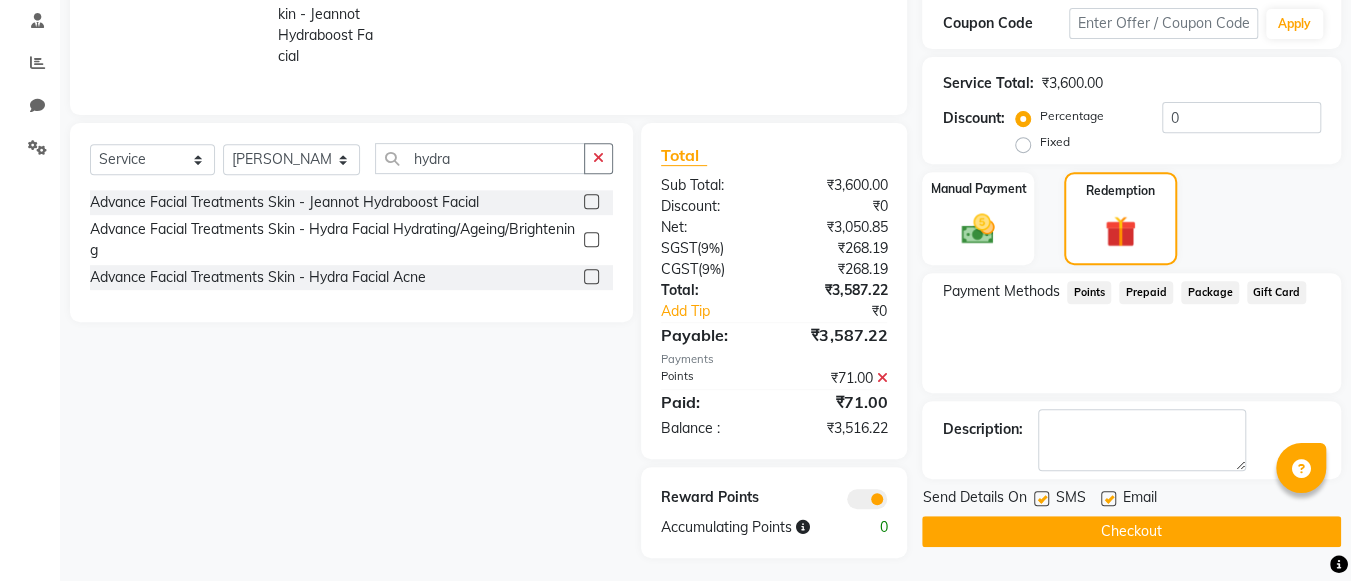 scroll, scrollTop: 284, scrollLeft: 0, axis: vertical 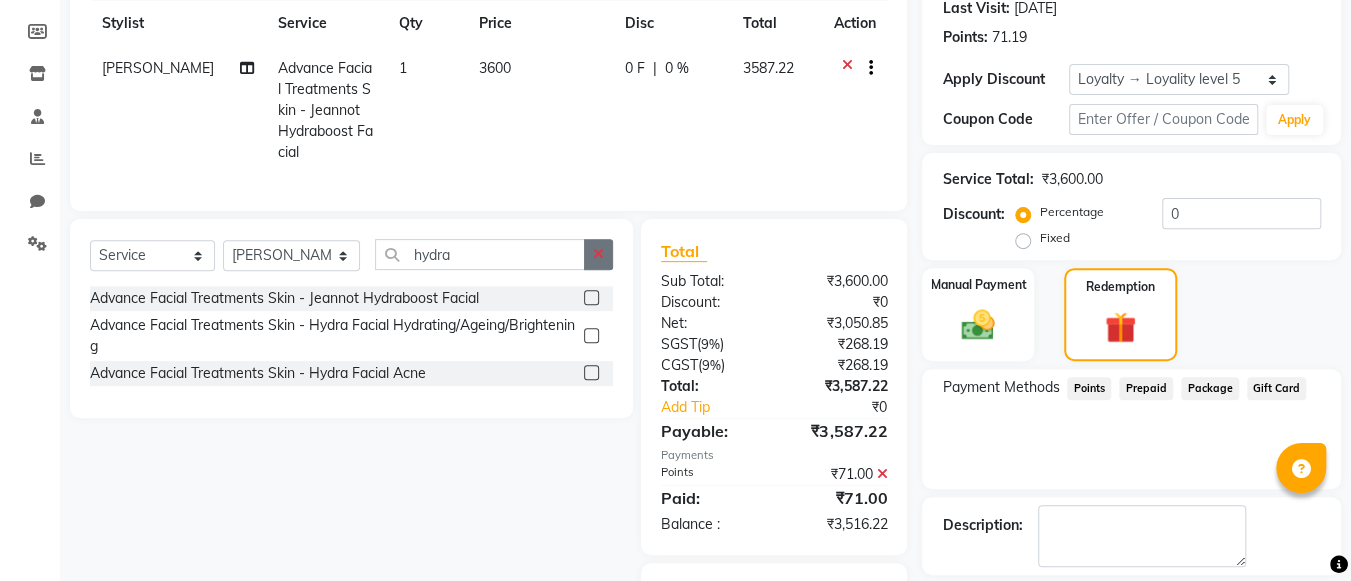 click 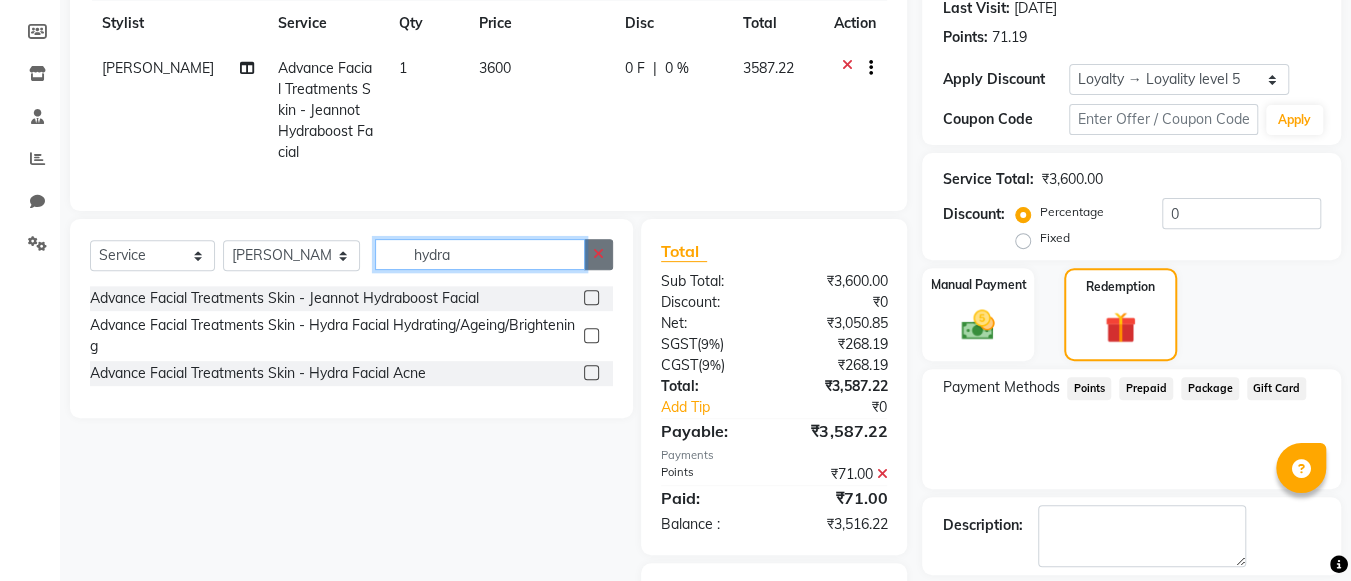 type 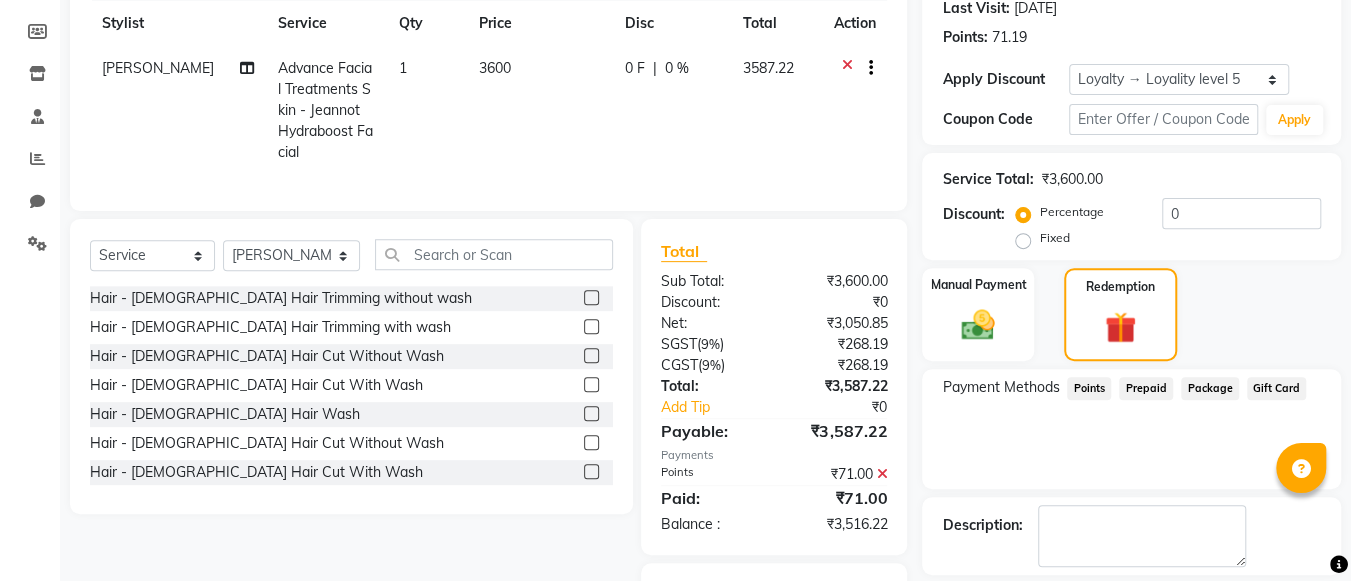 click 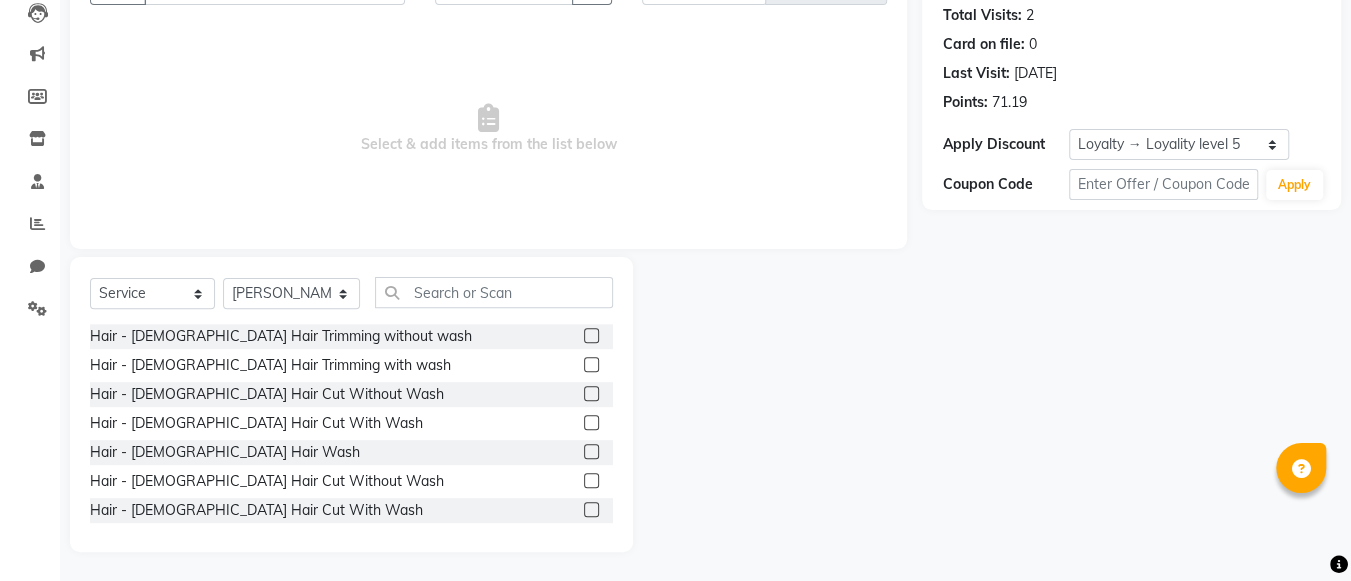 scroll, scrollTop: 0, scrollLeft: 0, axis: both 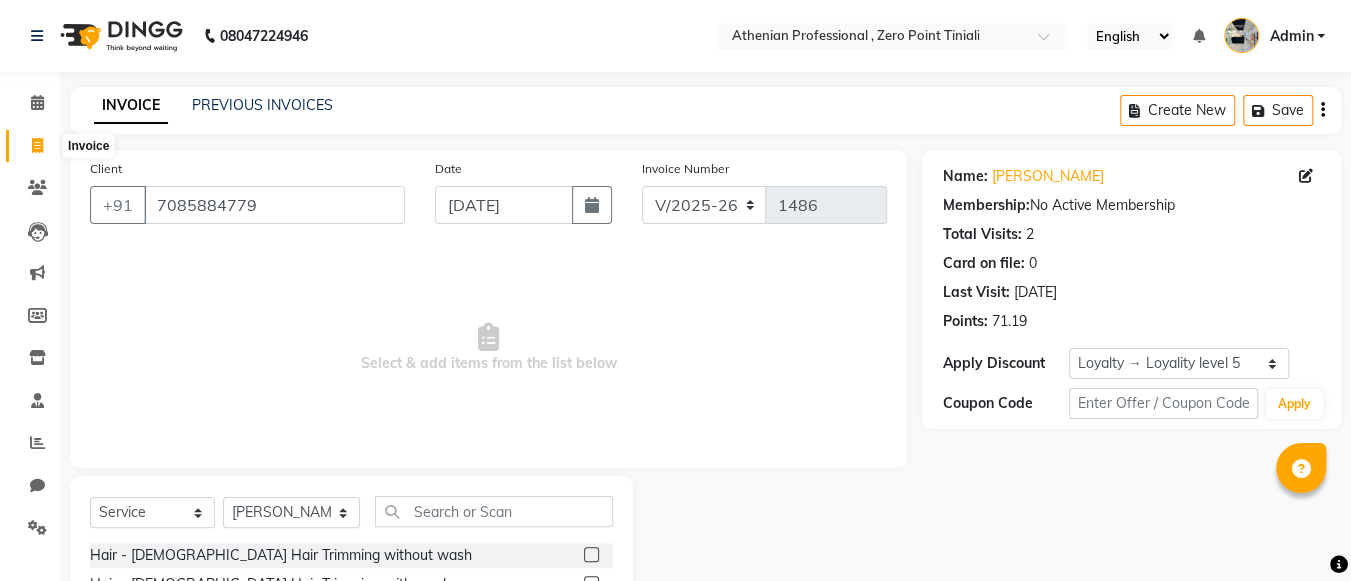 click 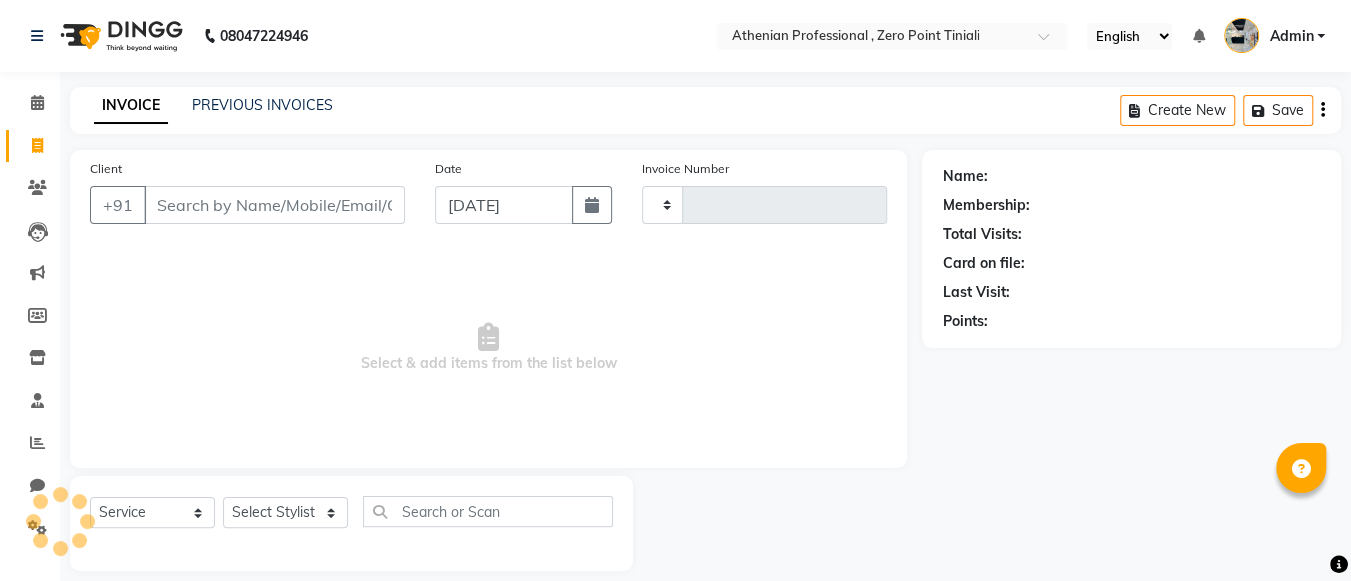 type on "1486" 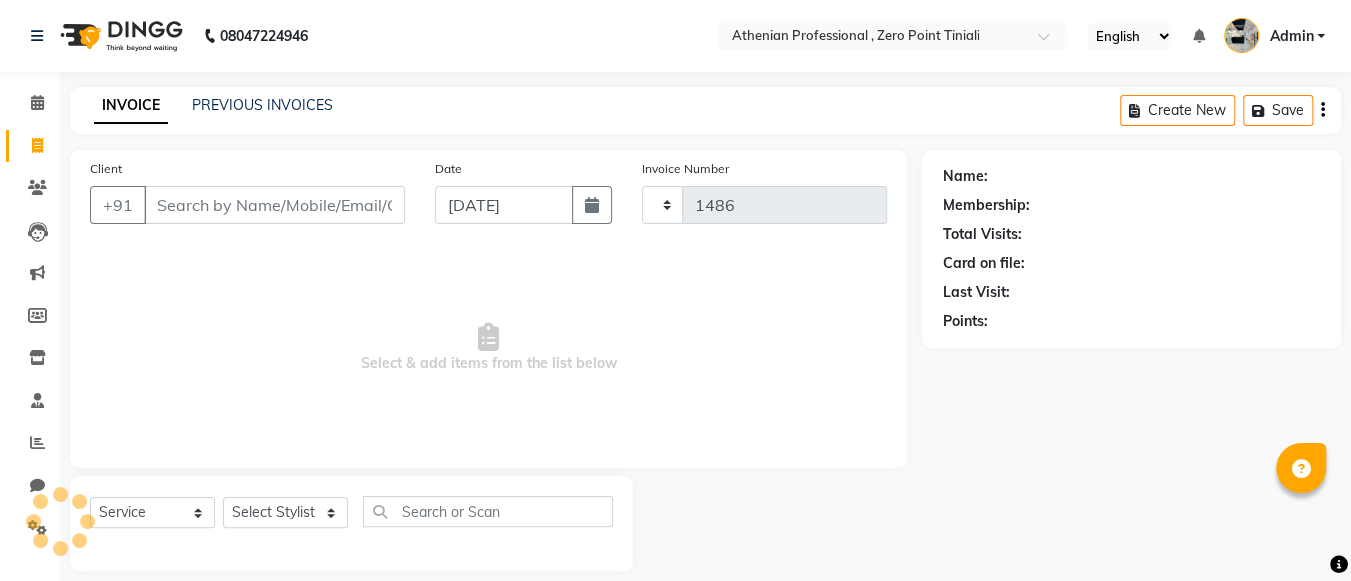 select on "8300" 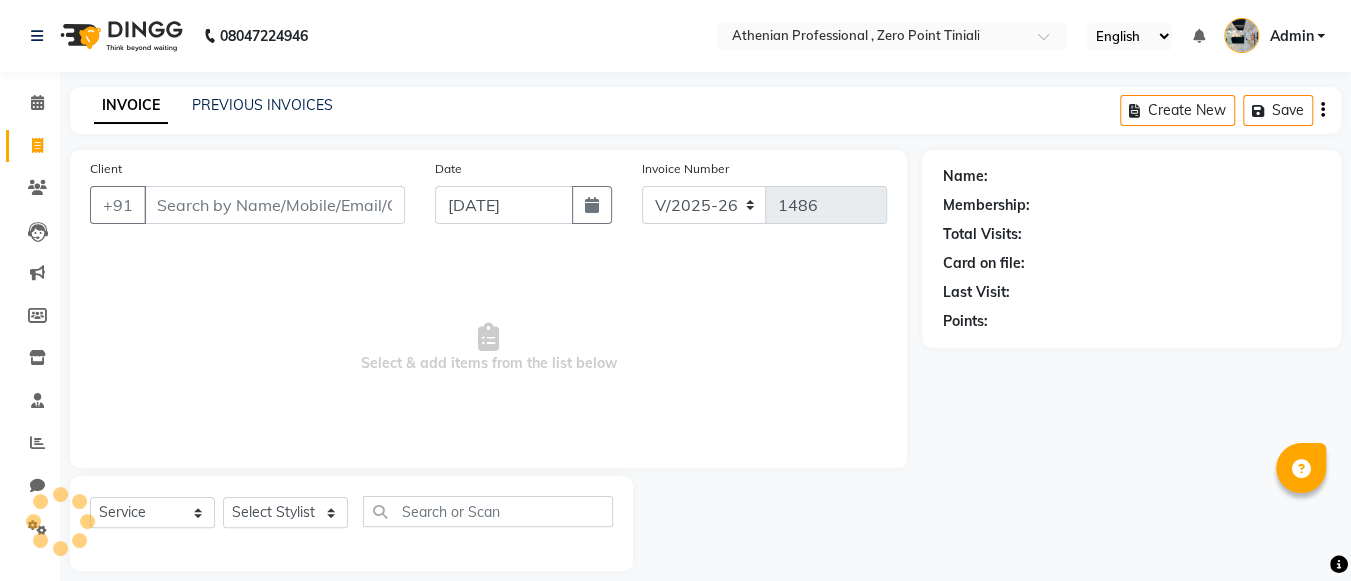 scroll, scrollTop: 19, scrollLeft: 0, axis: vertical 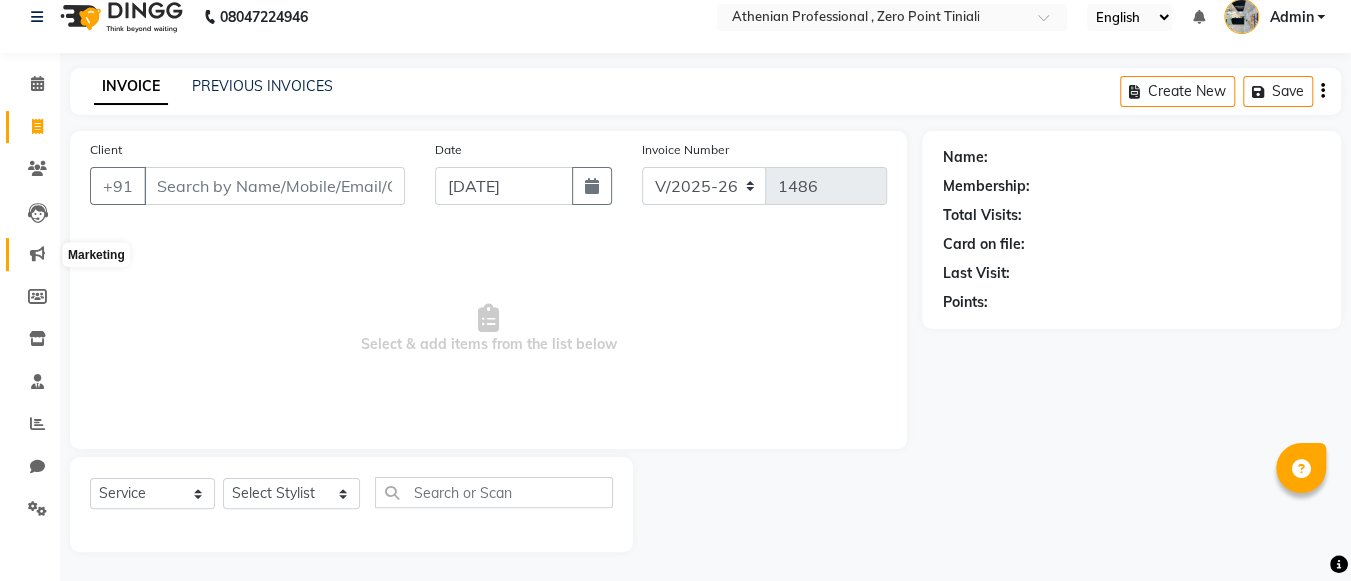 click 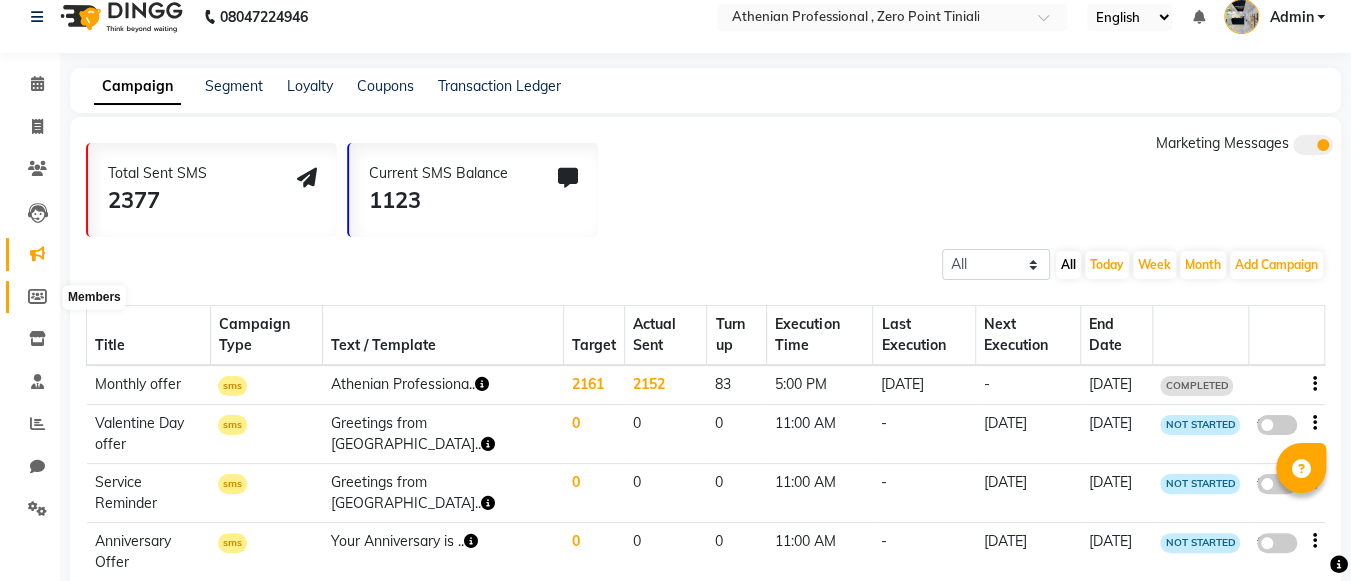 click 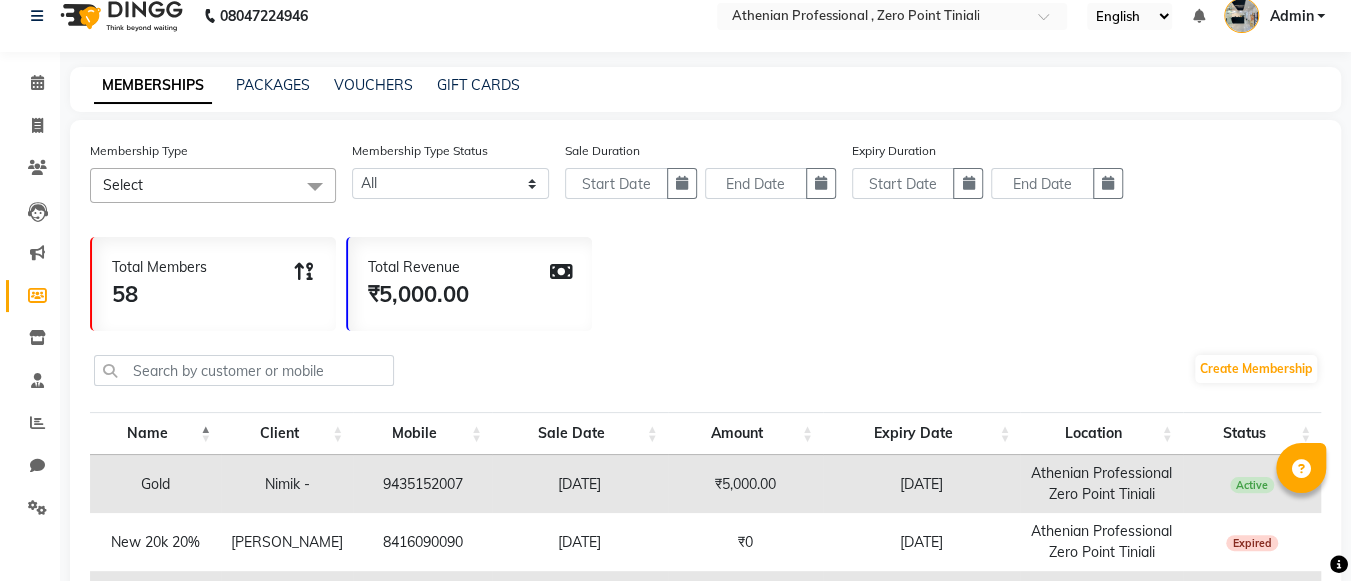 scroll, scrollTop: 21, scrollLeft: 0, axis: vertical 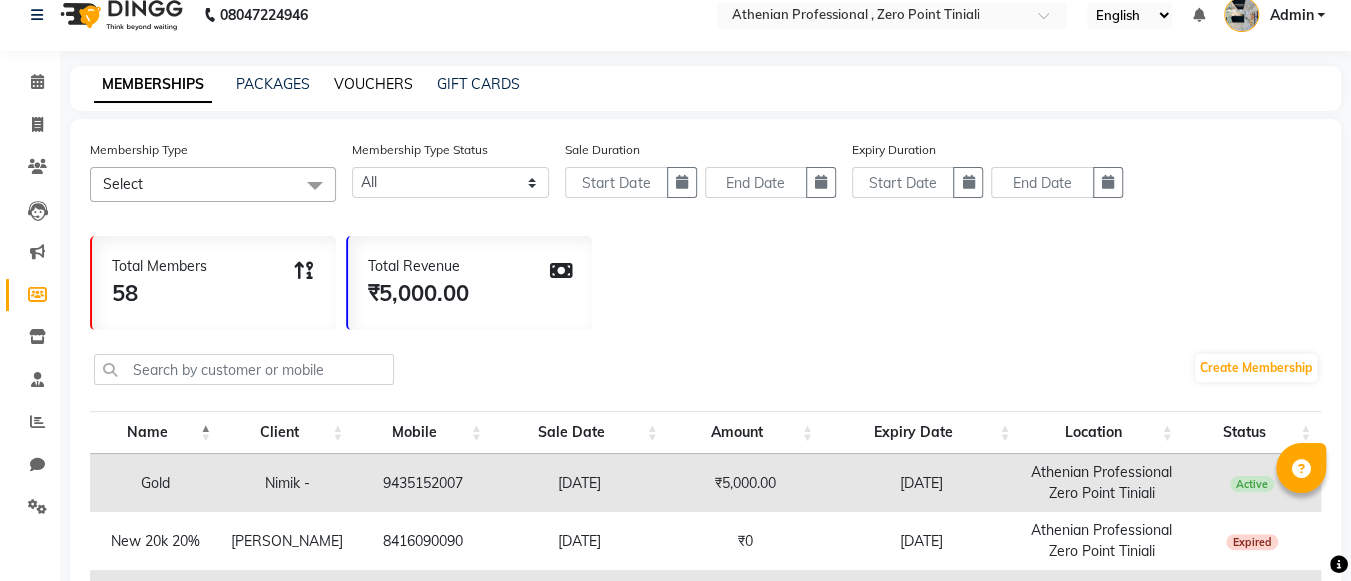 click on "VOUCHERS" 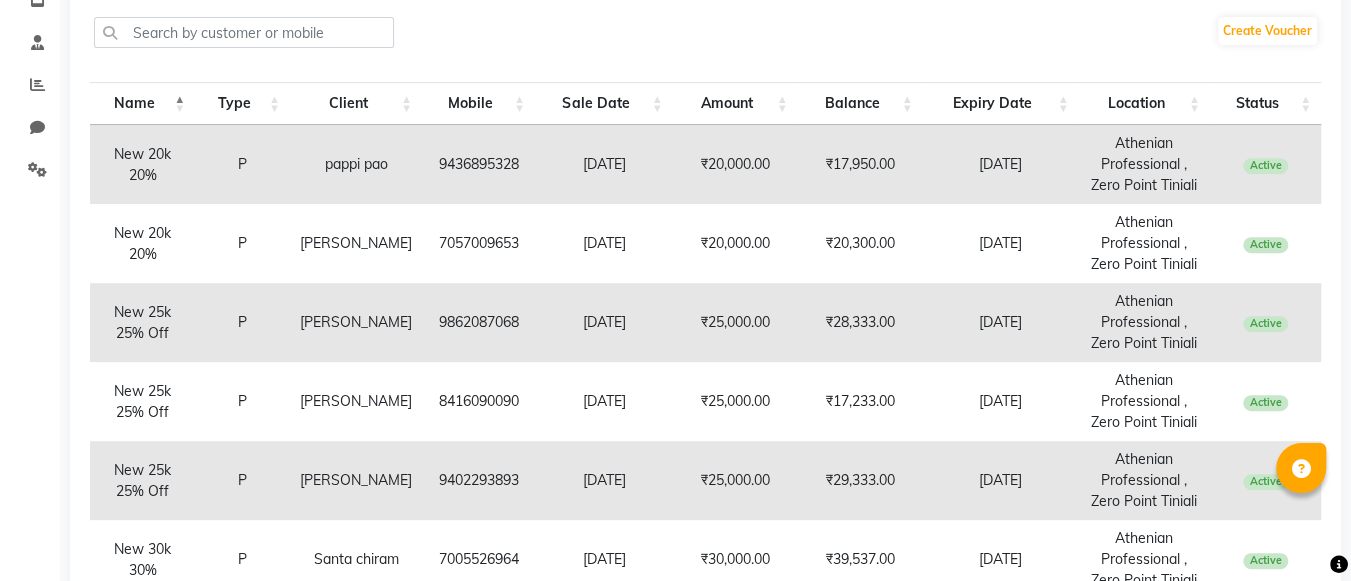 scroll, scrollTop: 0, scrollLeft: 0, axis: both 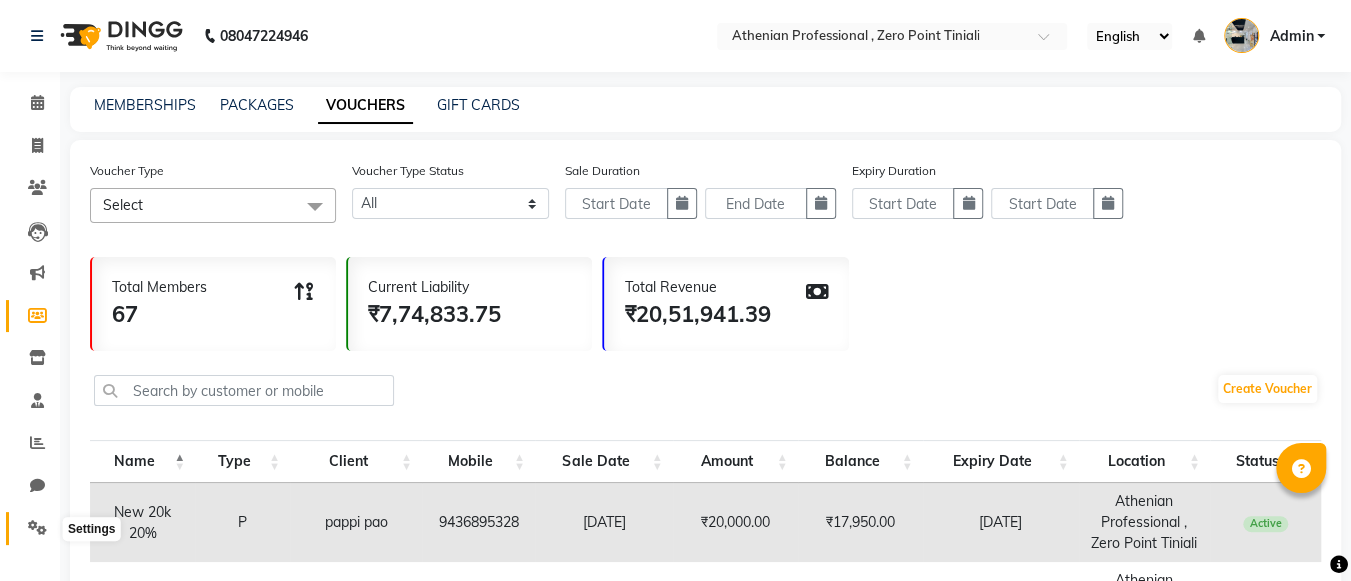 click 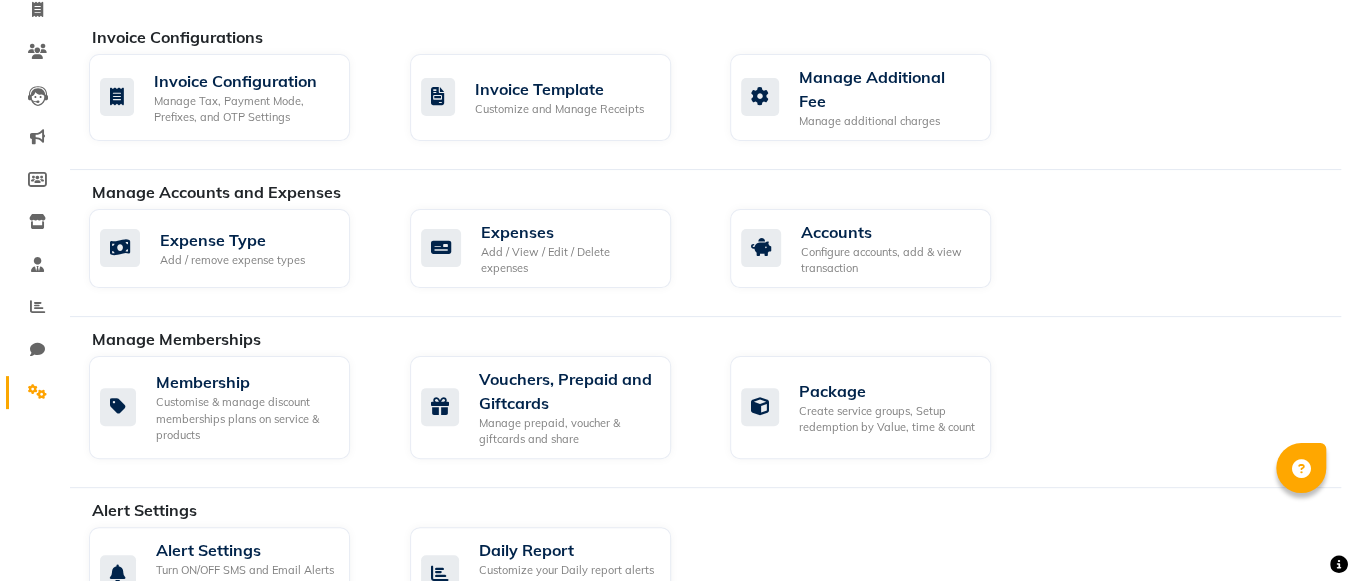 scroll, scrollTop: 313, scrollLeft: 0, axis: vertical 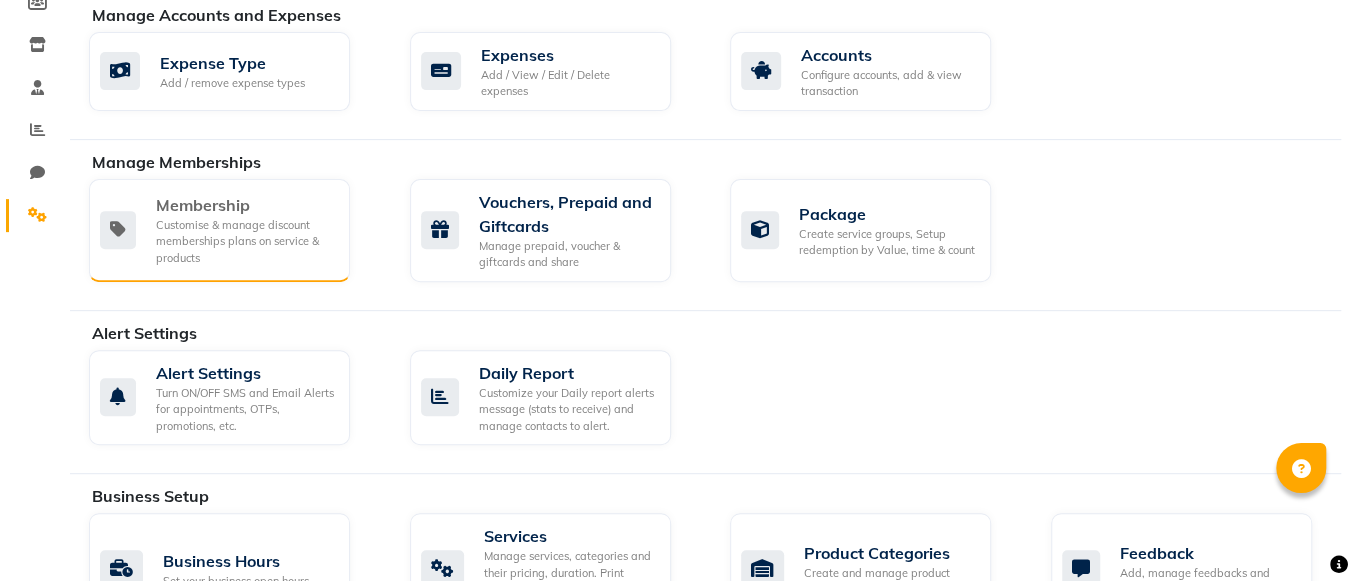 click 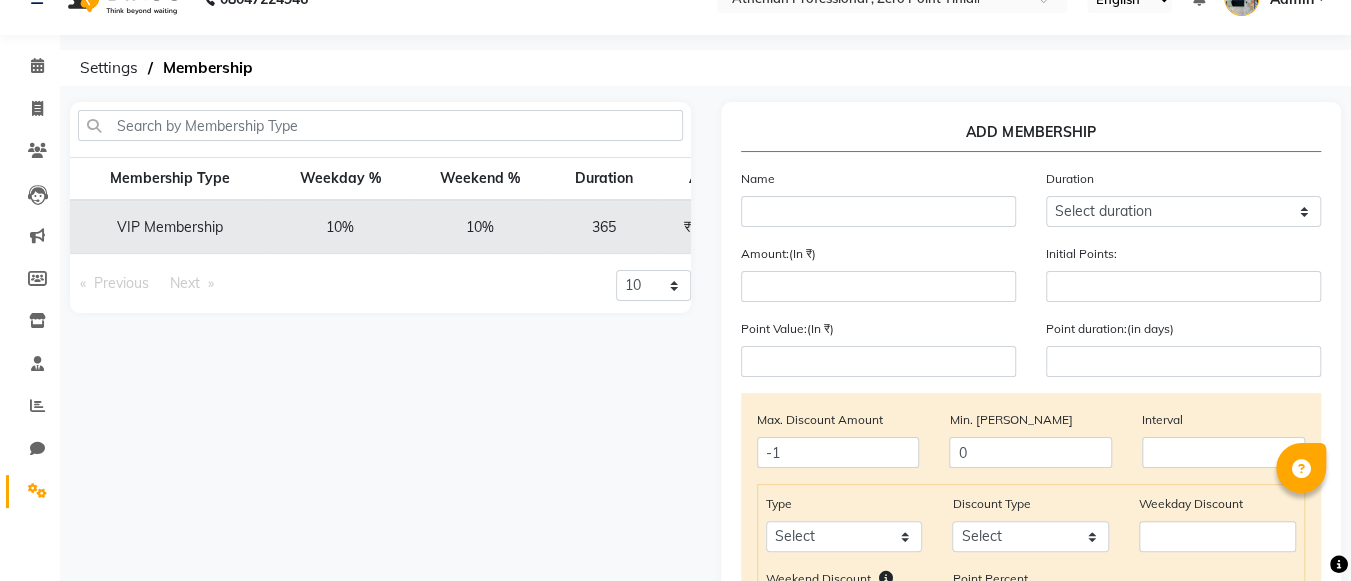 scroll, scrollTop: 0, scrollLeft: 0, axis: both 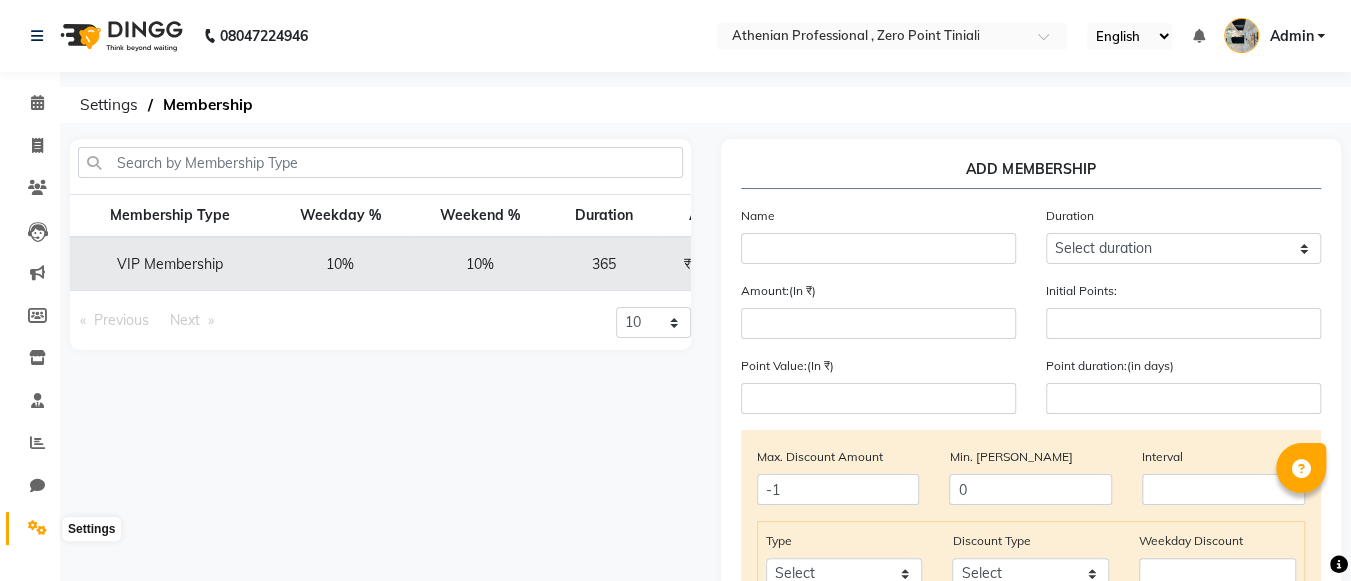 click 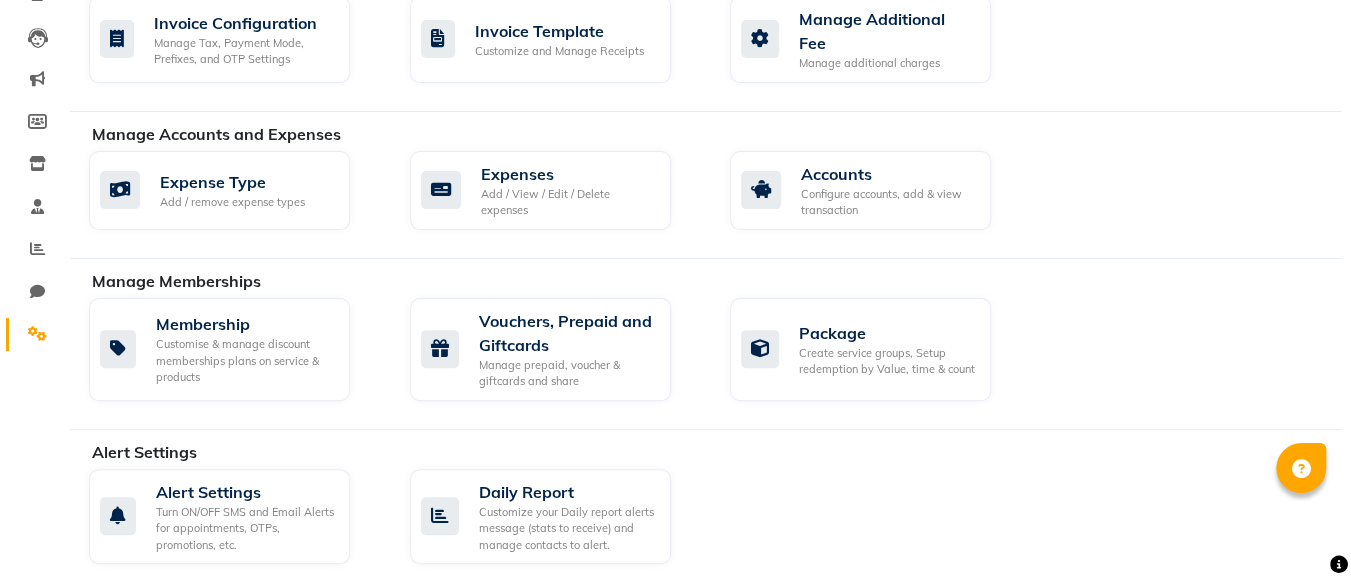 scroll, scrollTop: 235, scrollLeft: 0, axis: vertical 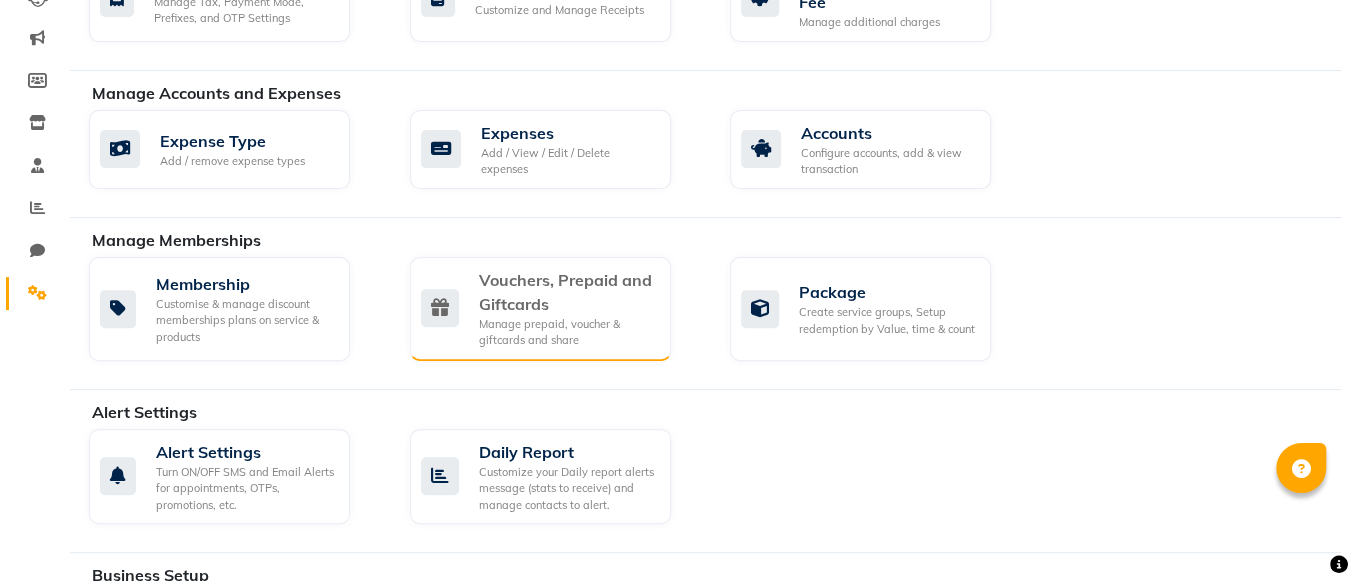 click on "Vouchers, Prepaid and Giftcards" 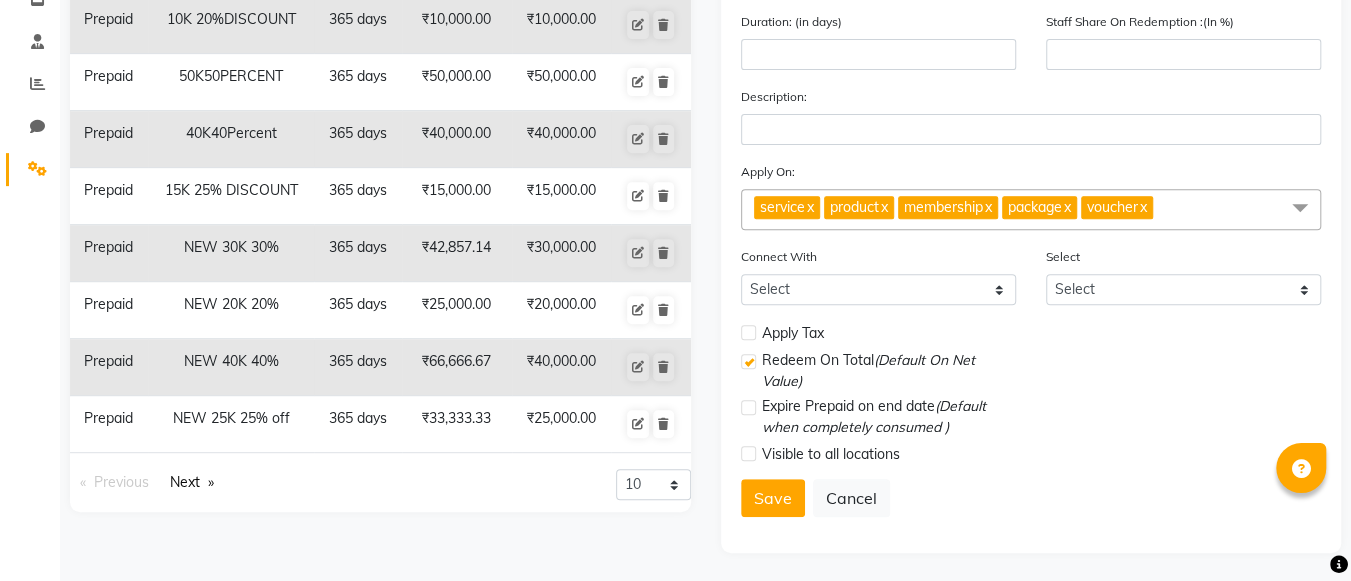 scroll, scrollTop: 336, scrollLeft: 0, axis: vertical 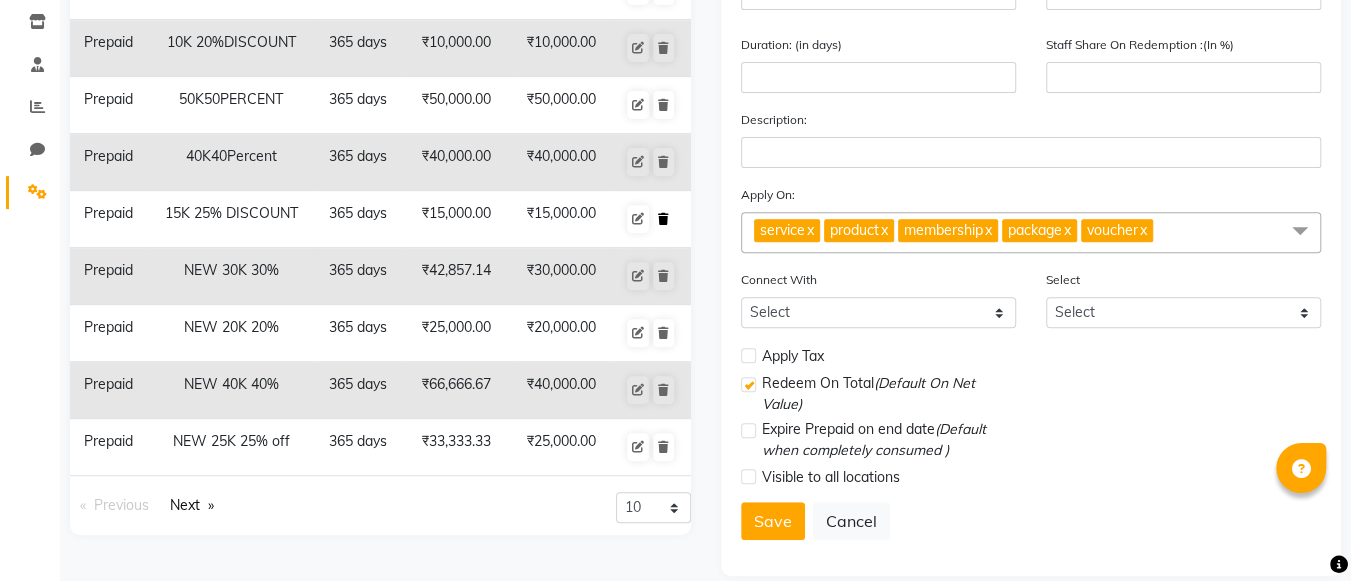click 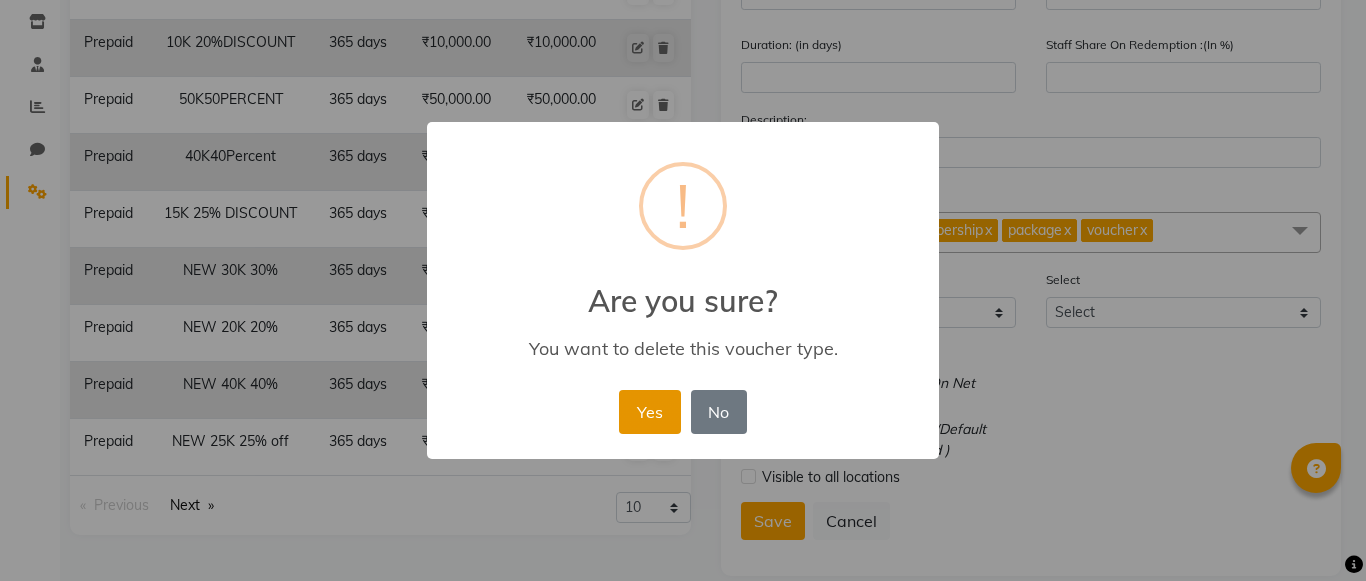 click on "Yes" at bounding box center [649, 412] 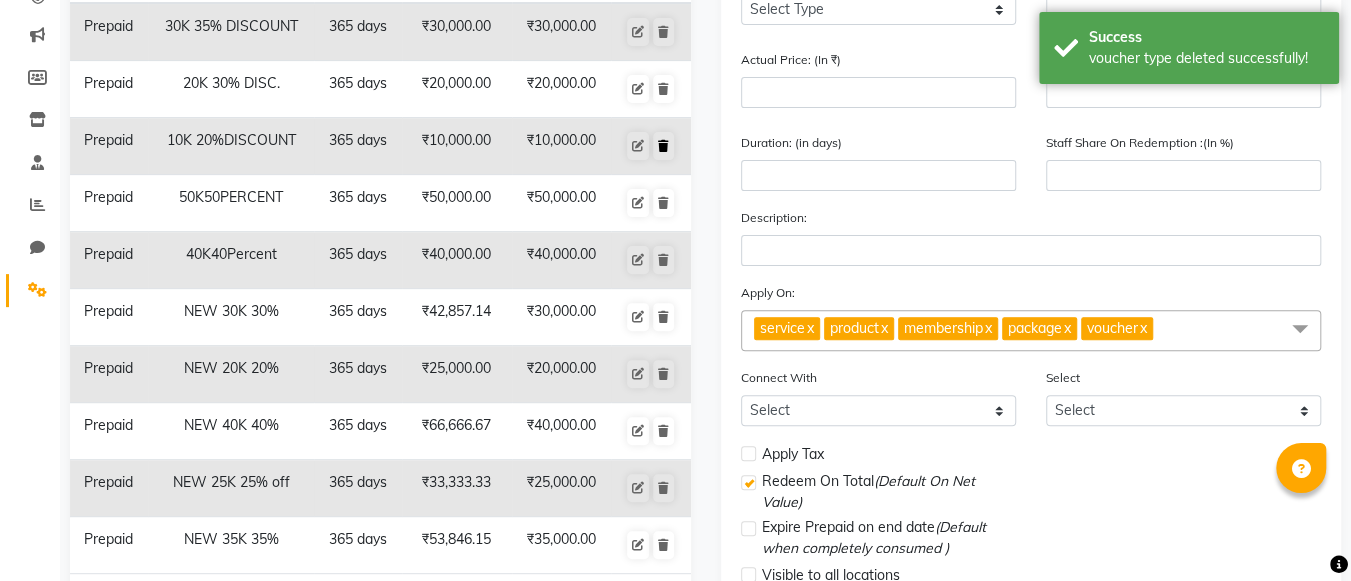 scroll, scrollTop: 176, scrollLeft: 0, axis: vertical 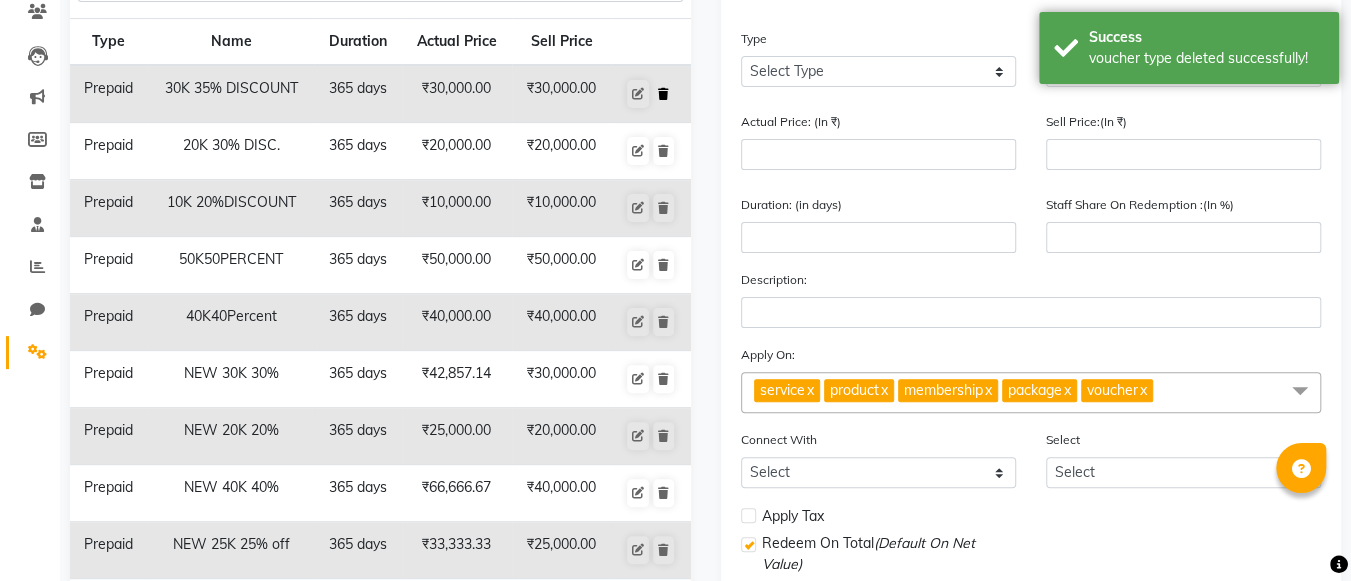 click 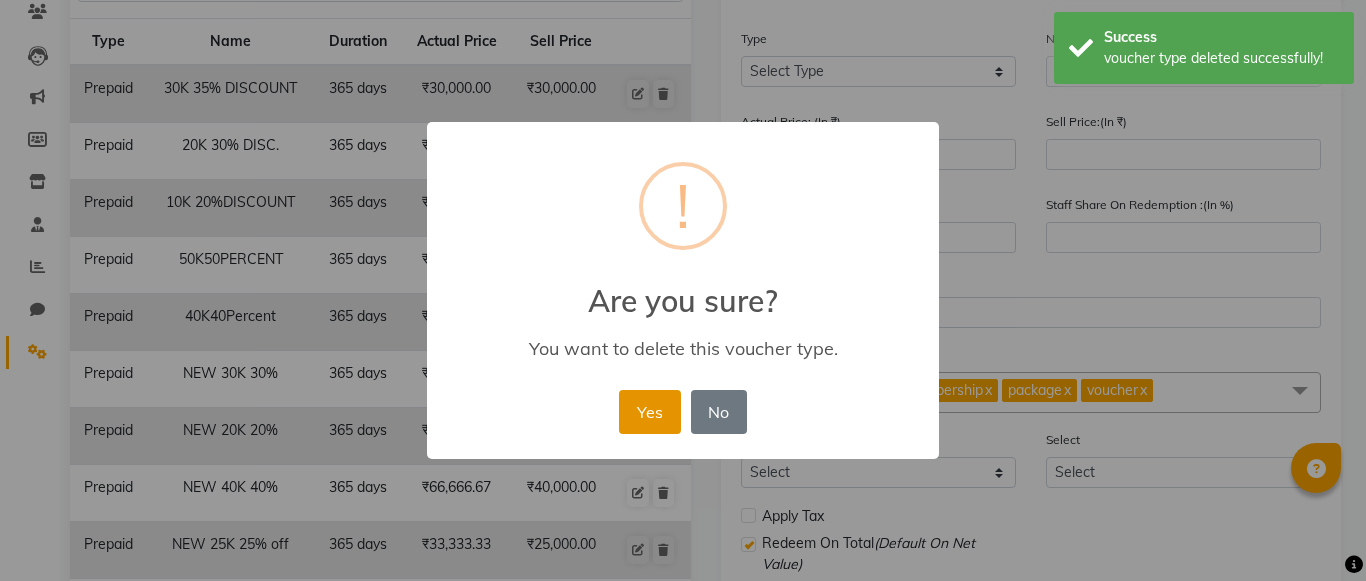 click on "Yes" at bounding box center [649, 412] 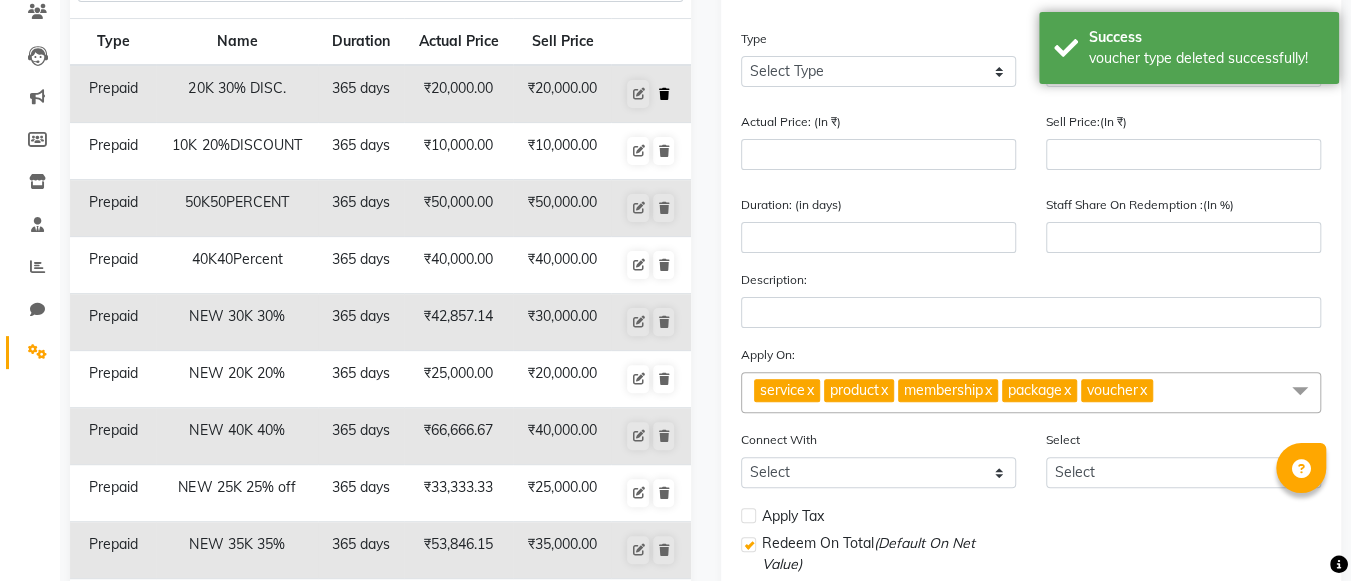 click 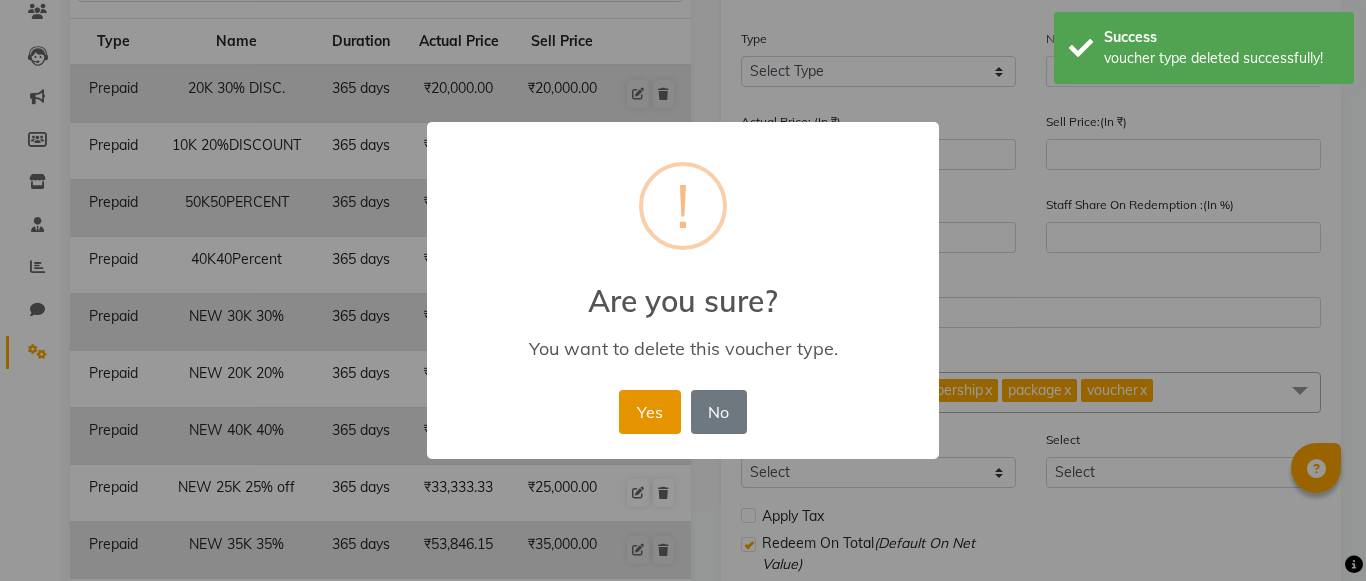 click on "Yes" at bounding box center (649, 412) 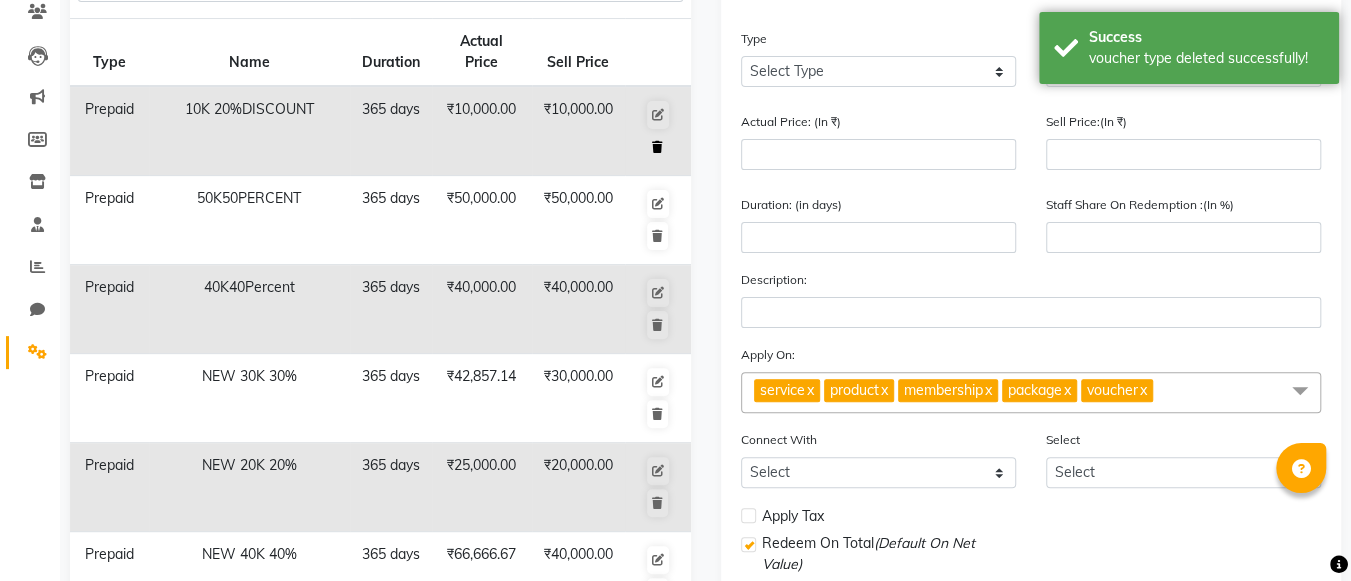 click 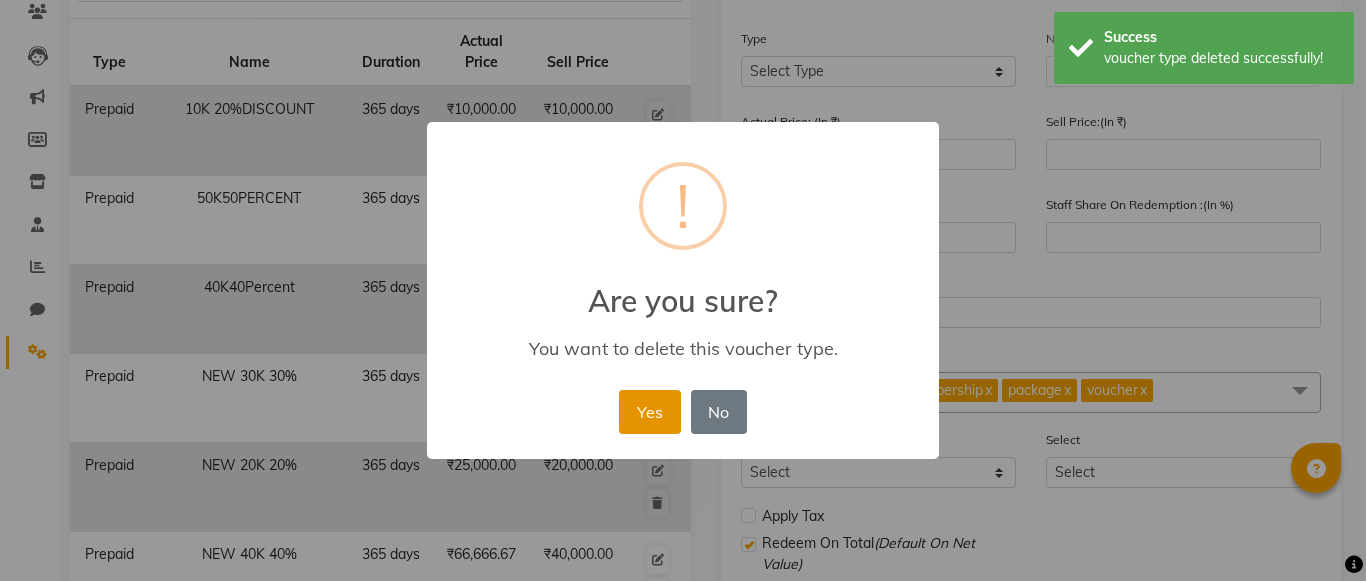 click on "Yes" at bounding box center (649, 412) 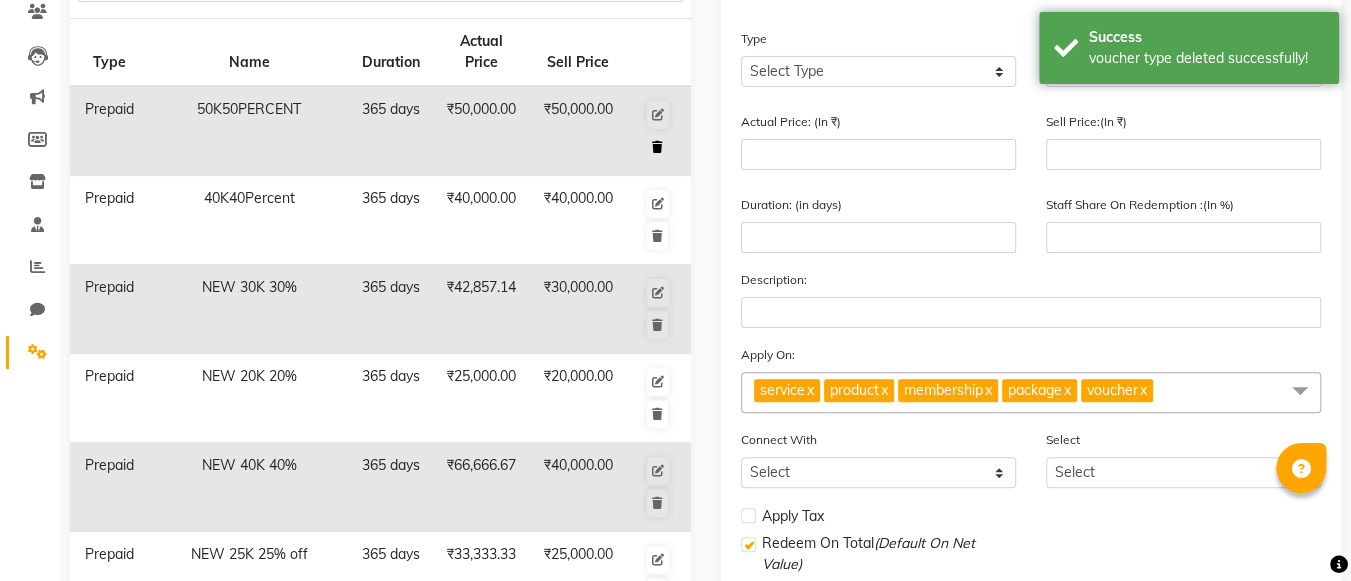 click 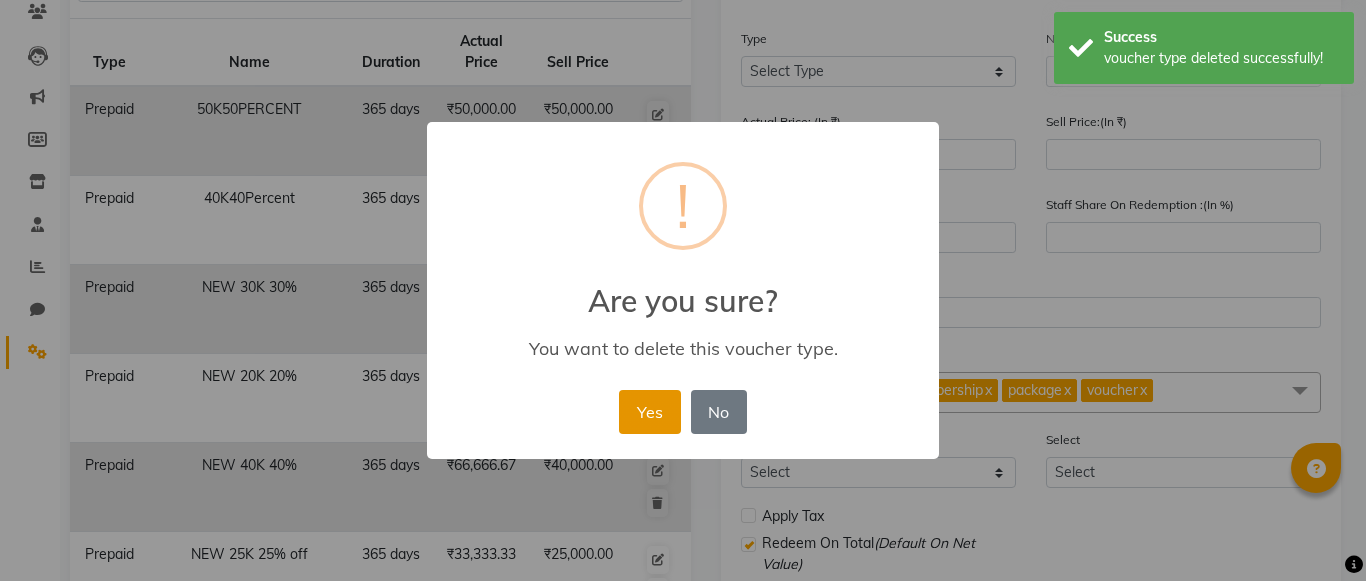 click on "Yes" at bounding box center (649, 412) 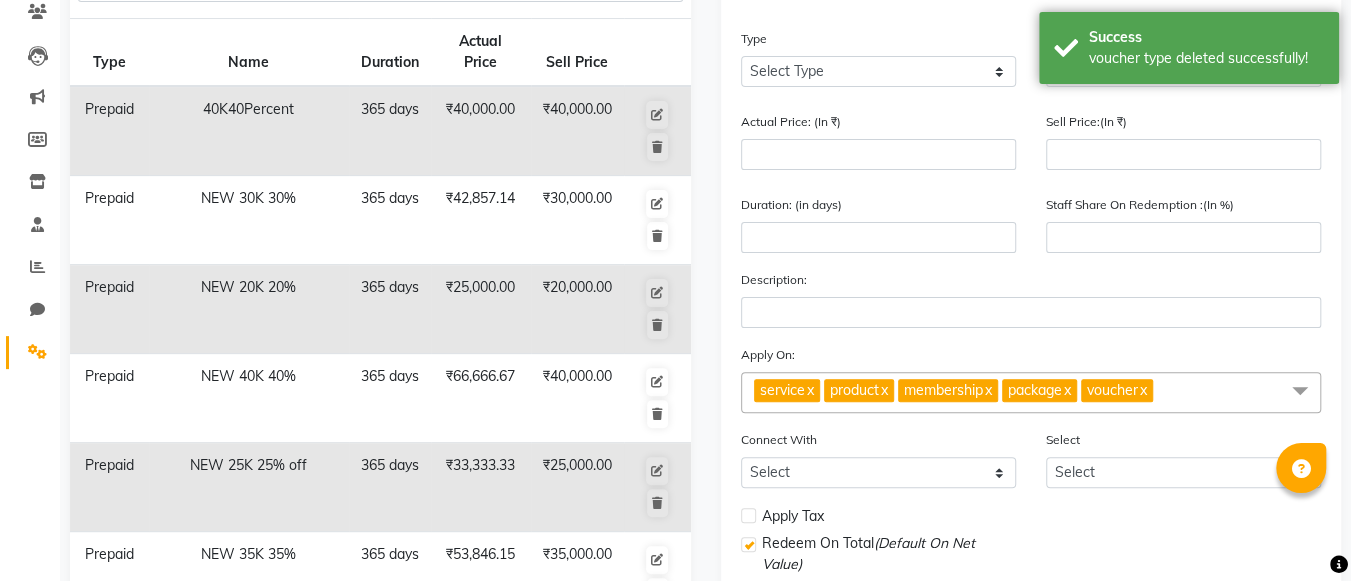 scroll, scrollTop: 225, scrollLeft: 0, axis: vertical 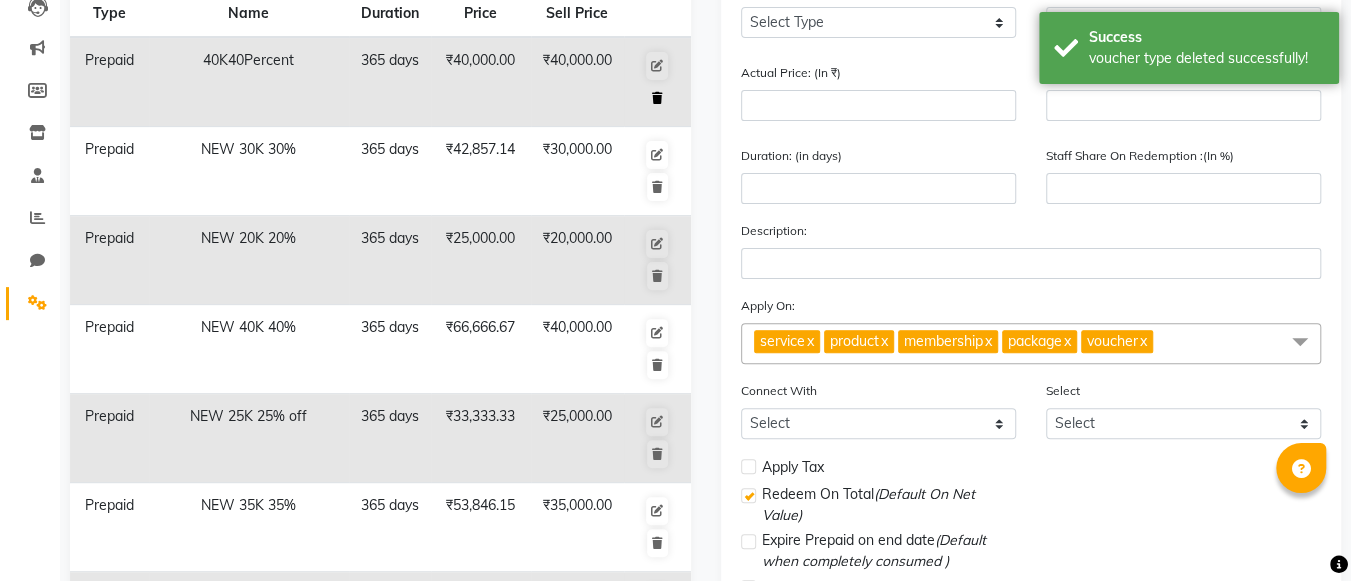 click 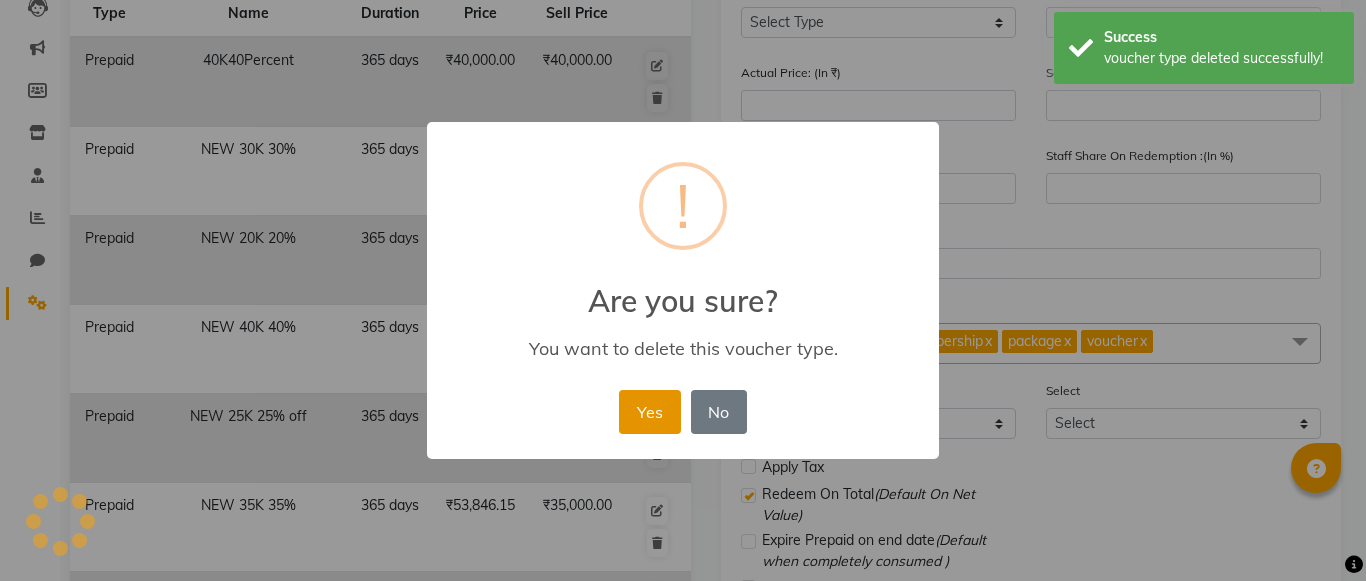click on "Yes" at bounding box center (649, 412) 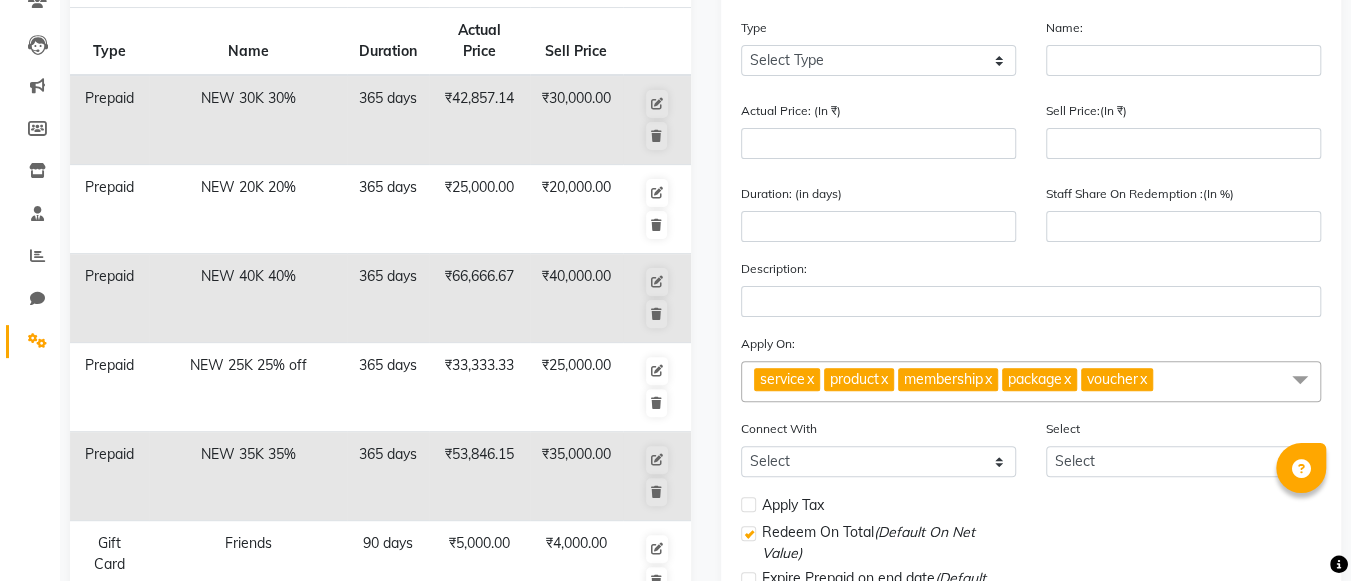 scroll, scrollTop: 188, scrollLeft: 0, axis: vertical 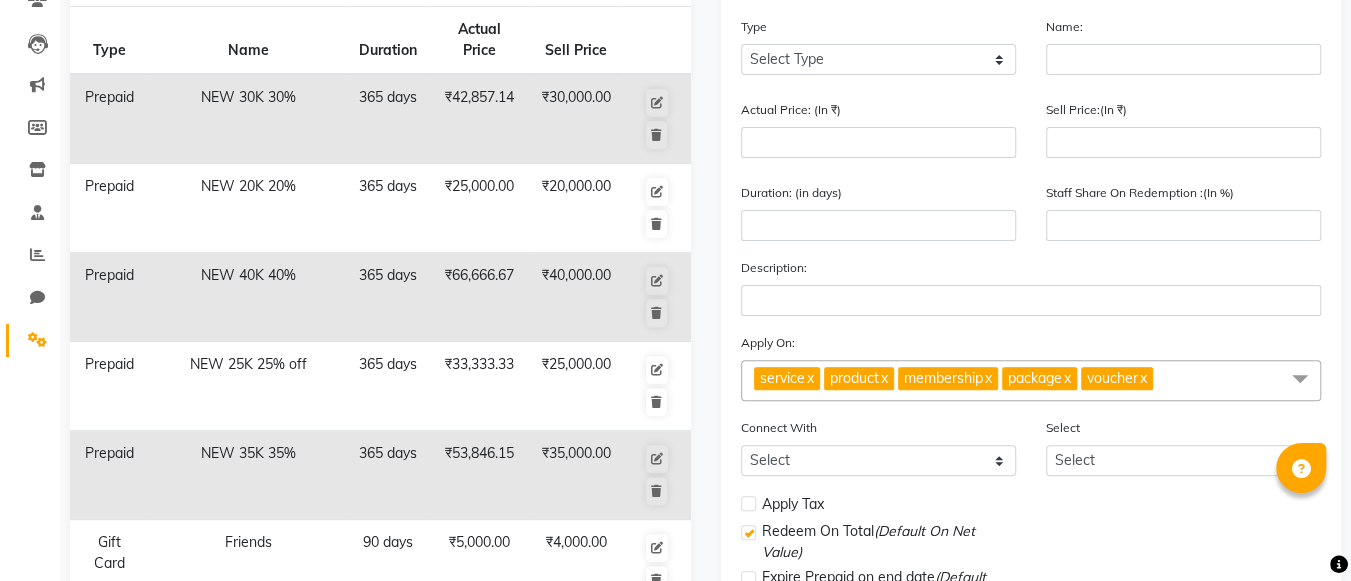 click on "365 days" 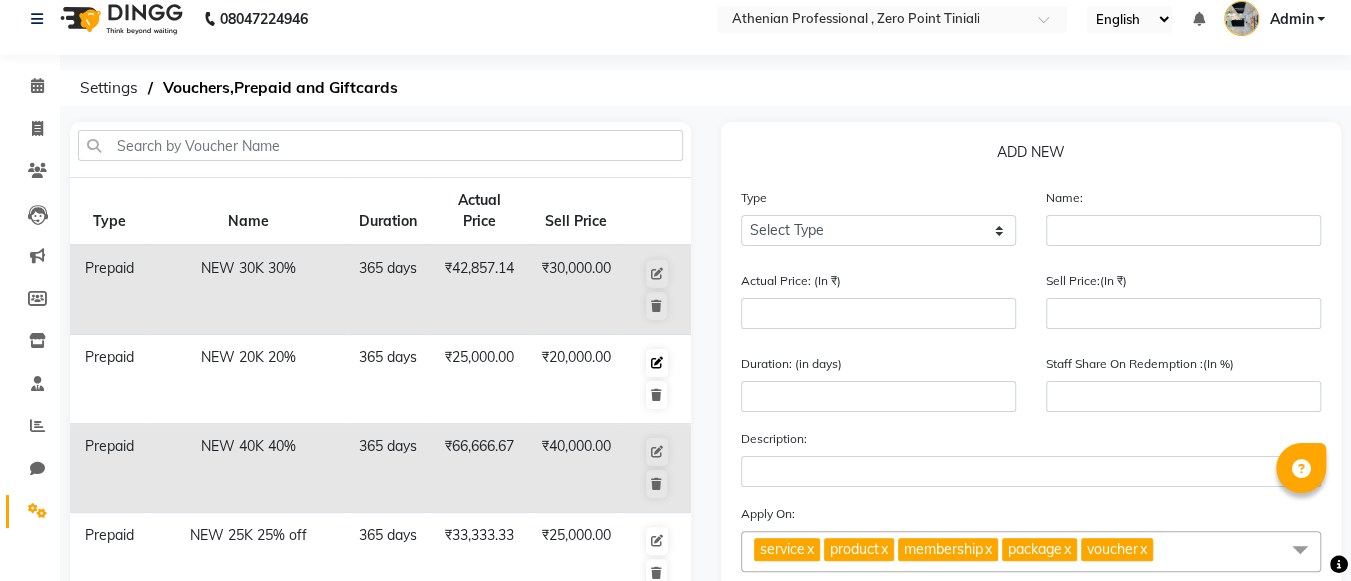 scroll, scrollTop: 16, scrollLeft: 0, axis: vertical 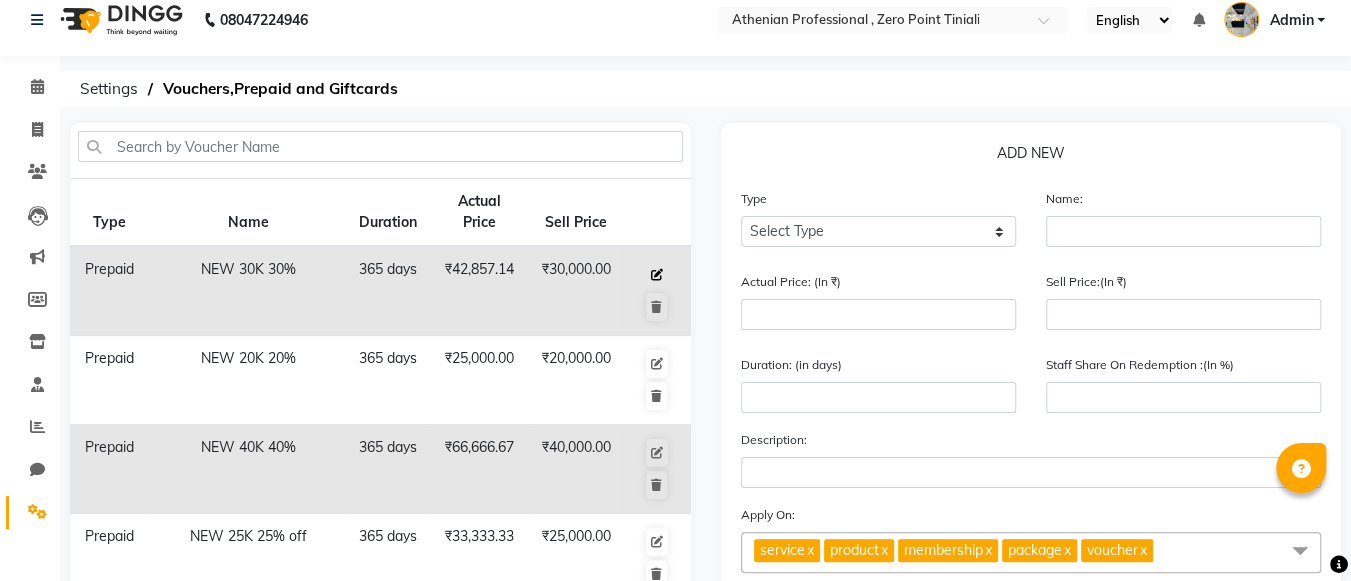 click 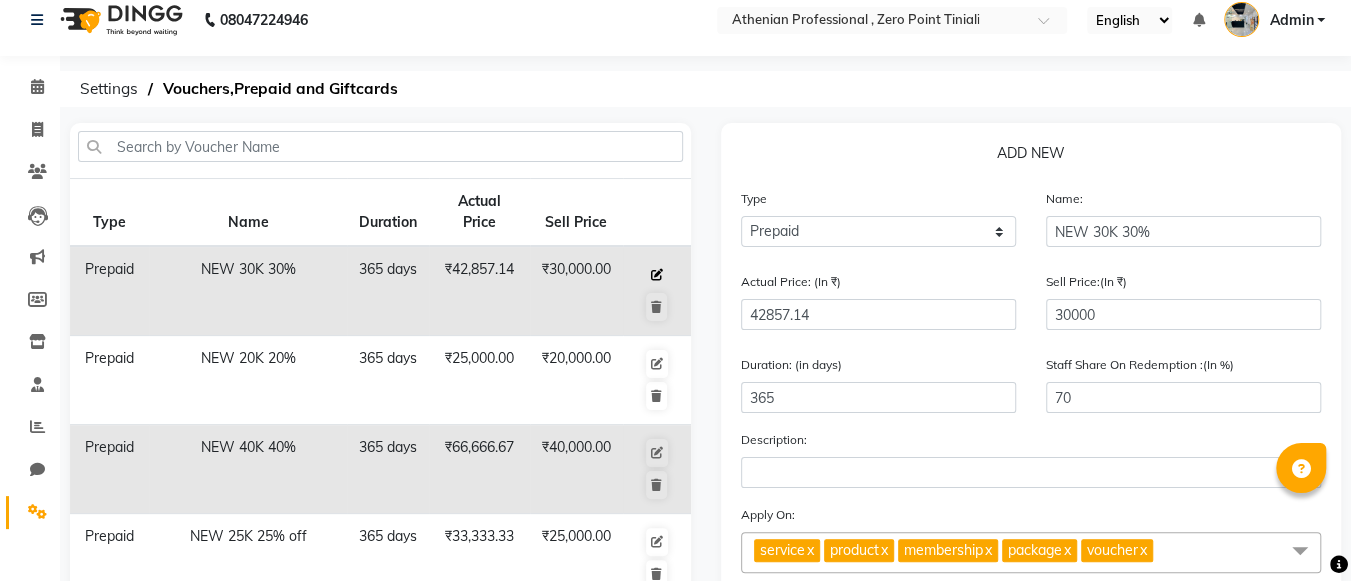 select 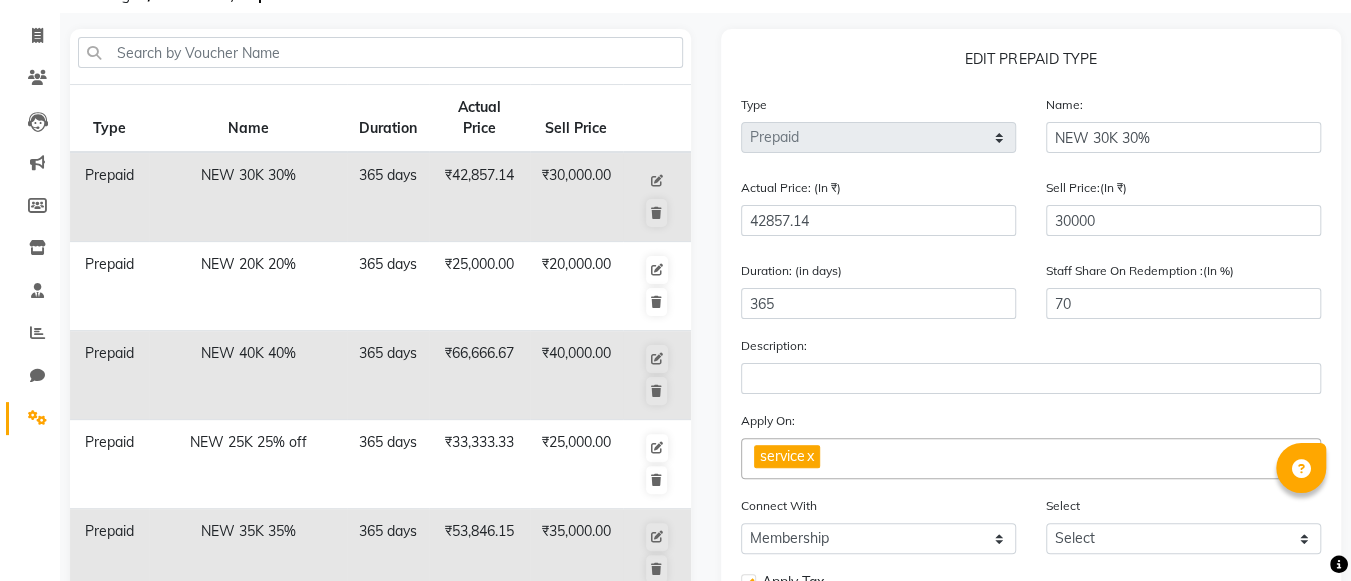 scroll, scrollTop: 63, scrollLeft: 0, axis: vertical 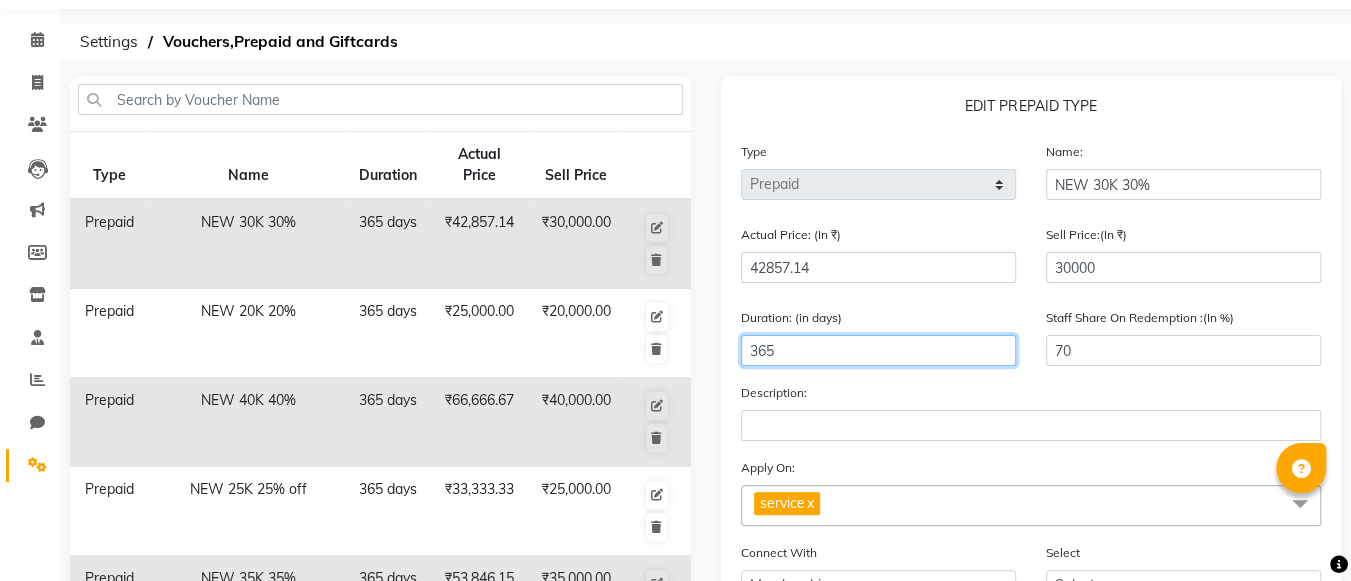 click on "365" 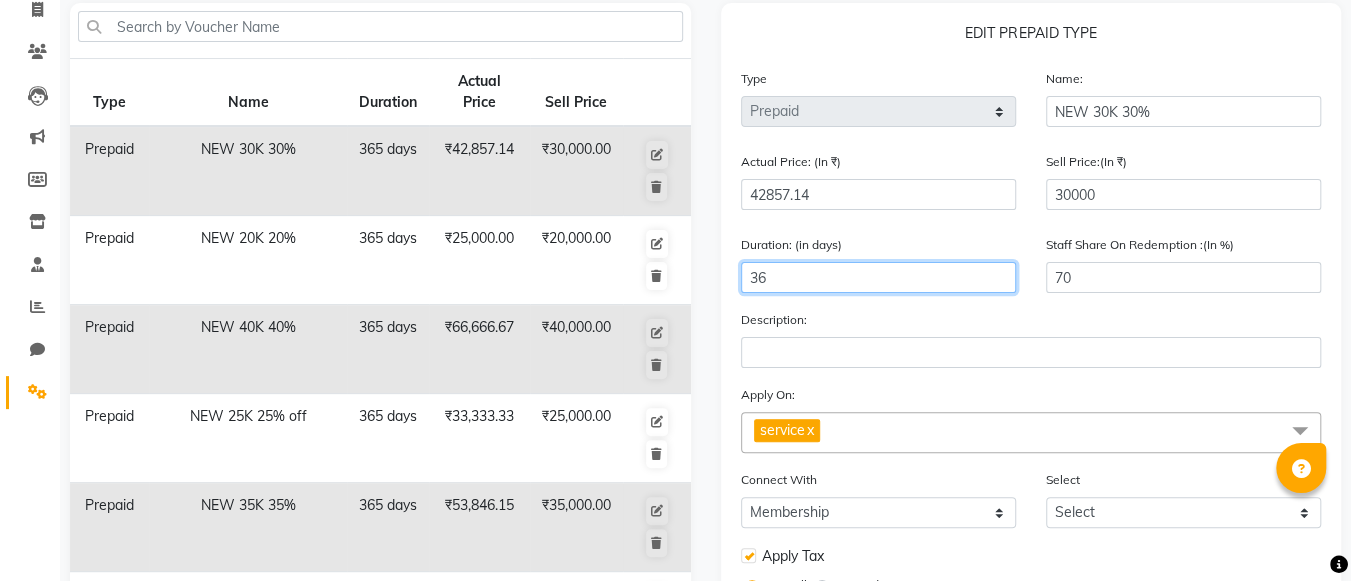 type on "3" 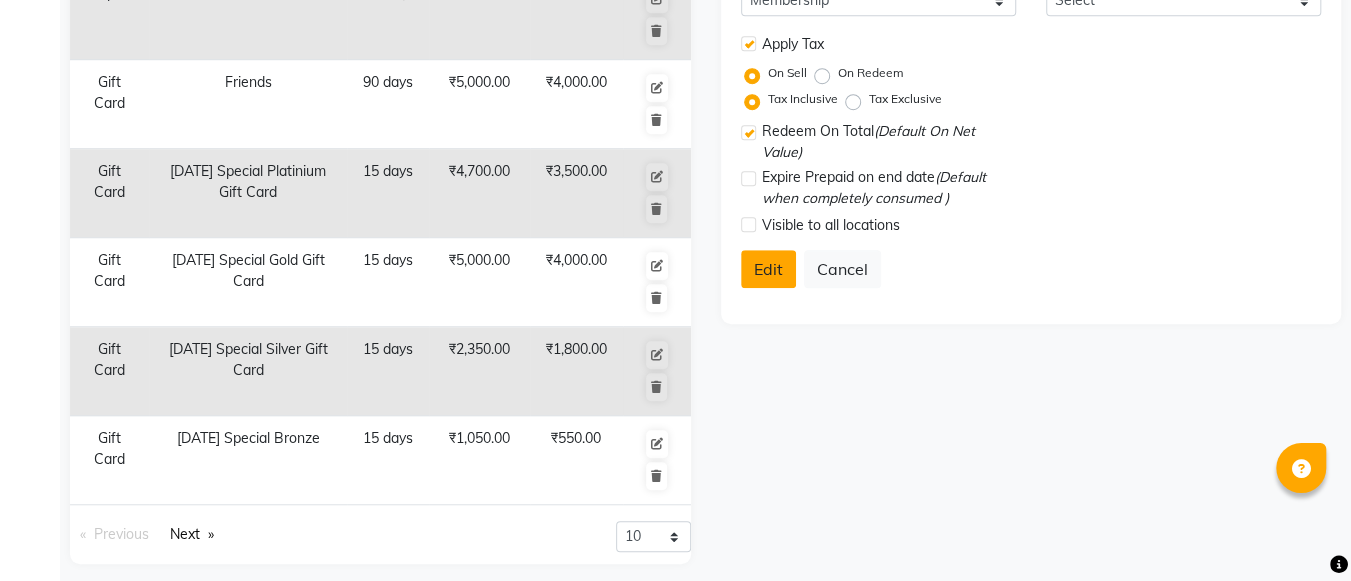 scroll, scrollTop: 652, scrollLeft: 0, axis: vertical 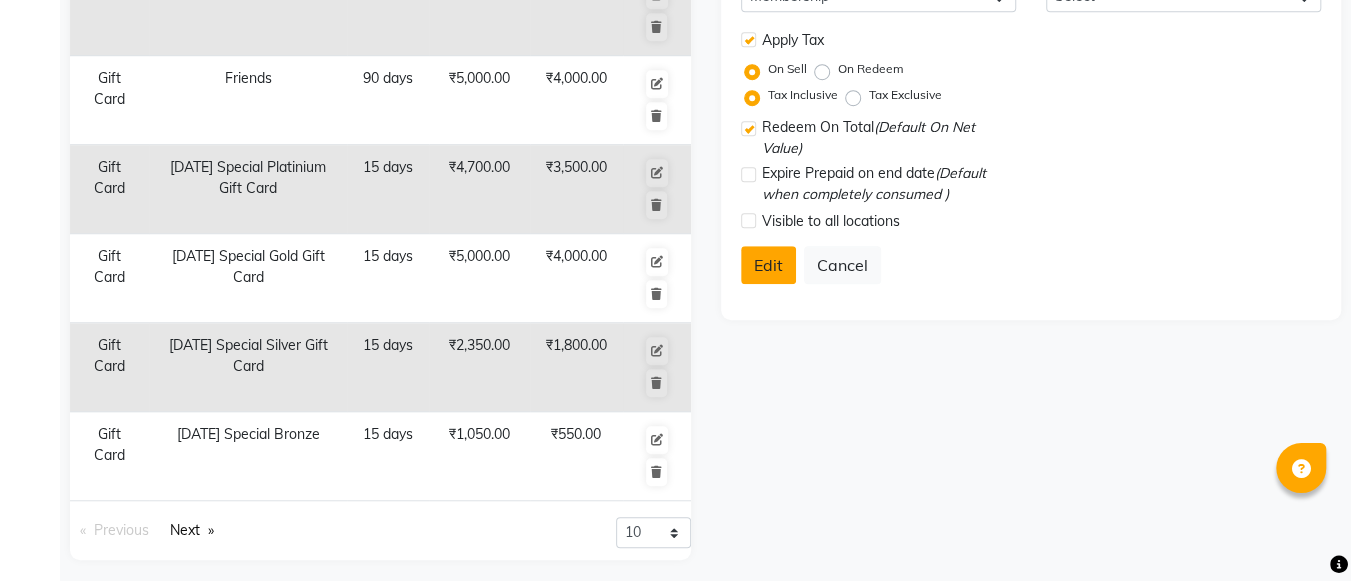 type on "1000" 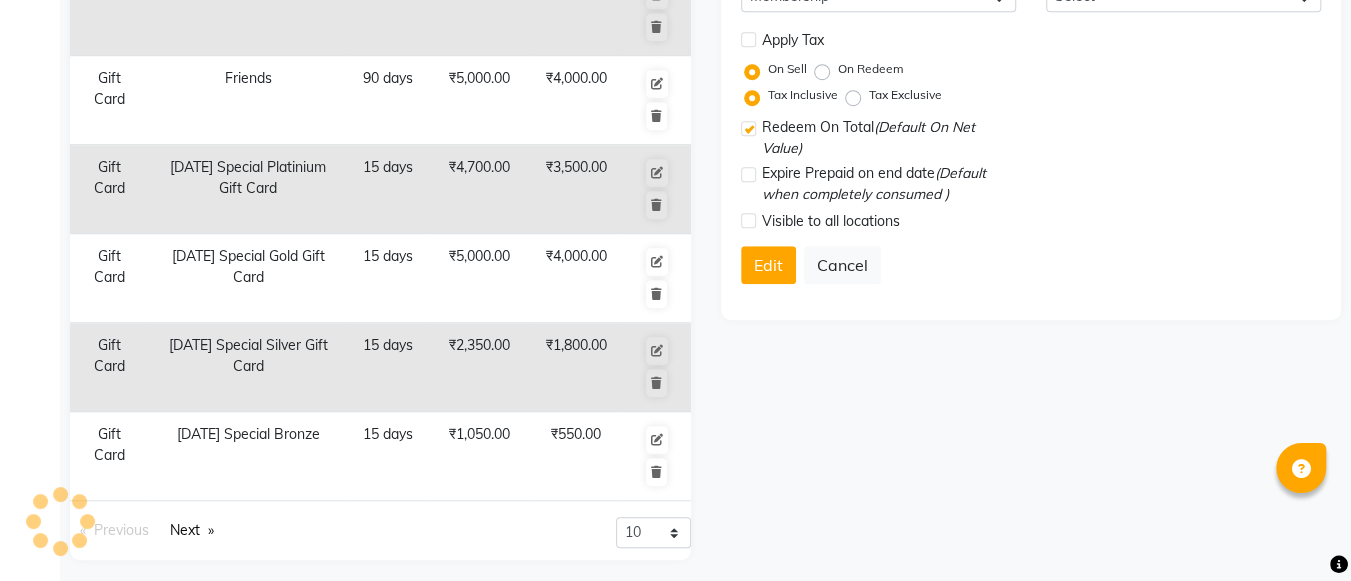 select 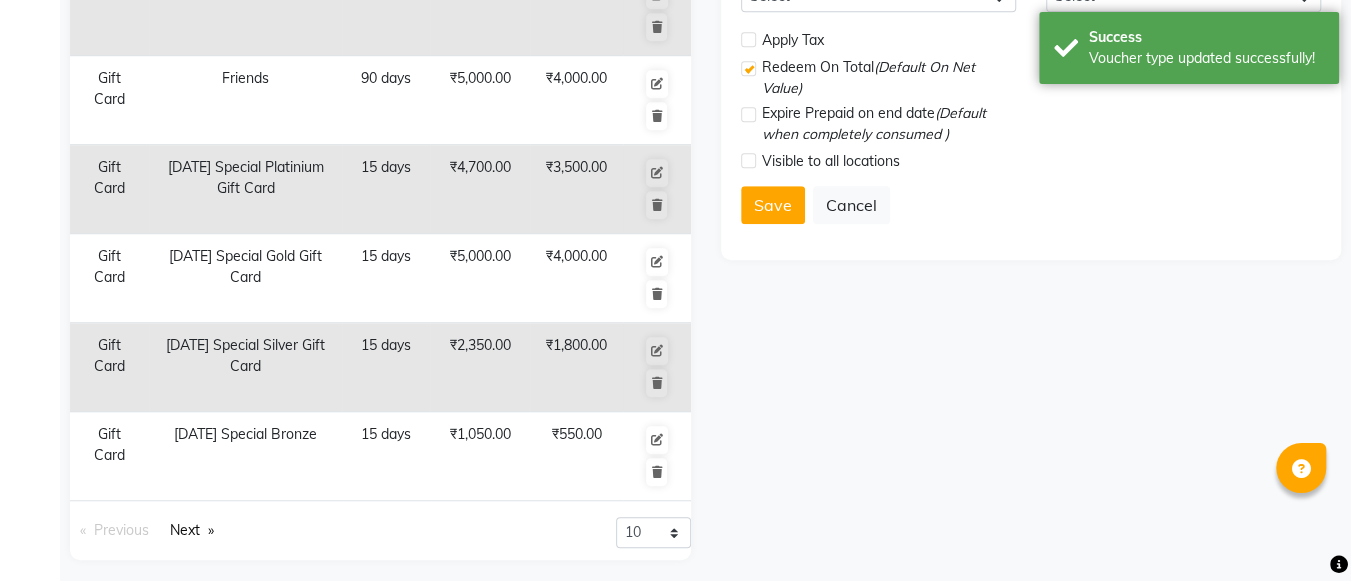 scroll, scrollTop: 585, scrollLeft: 0, axis: vertical 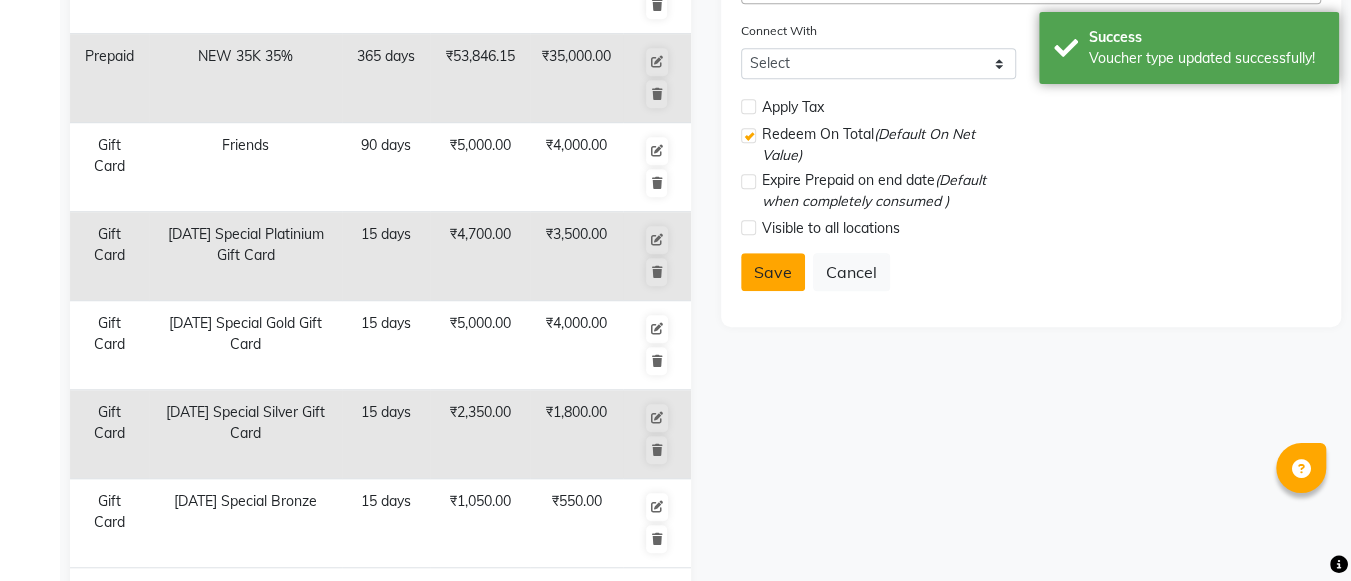 click on "Save" 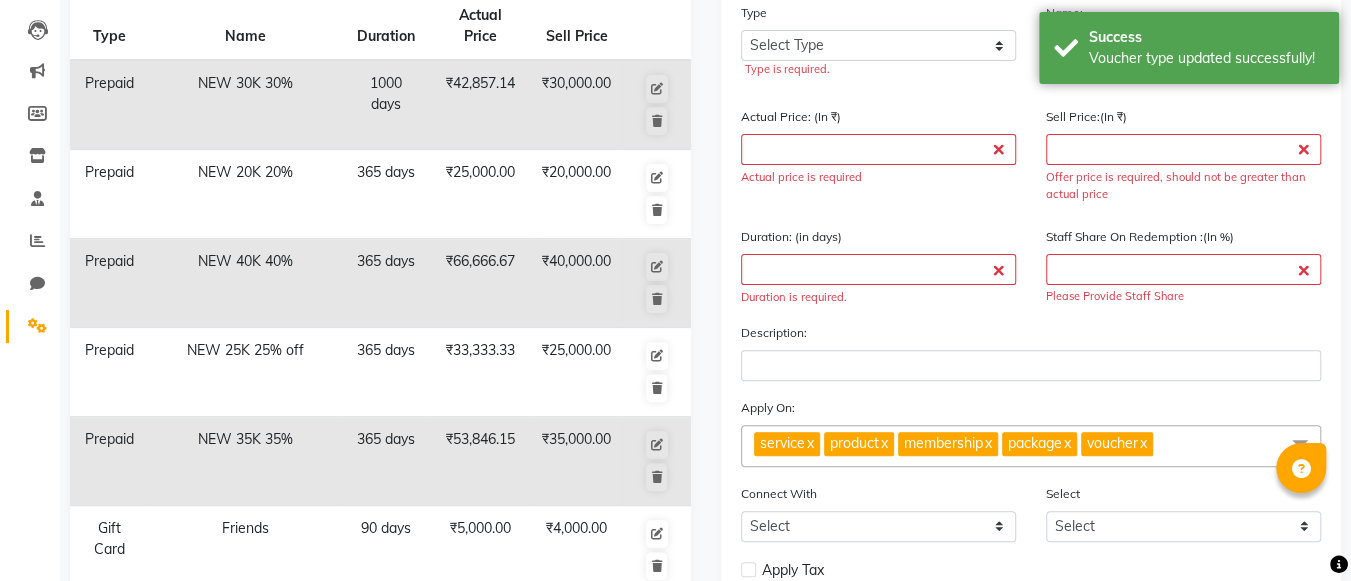 scroll, scrollTop: 201, scrollLeft: 0, axis: vertical 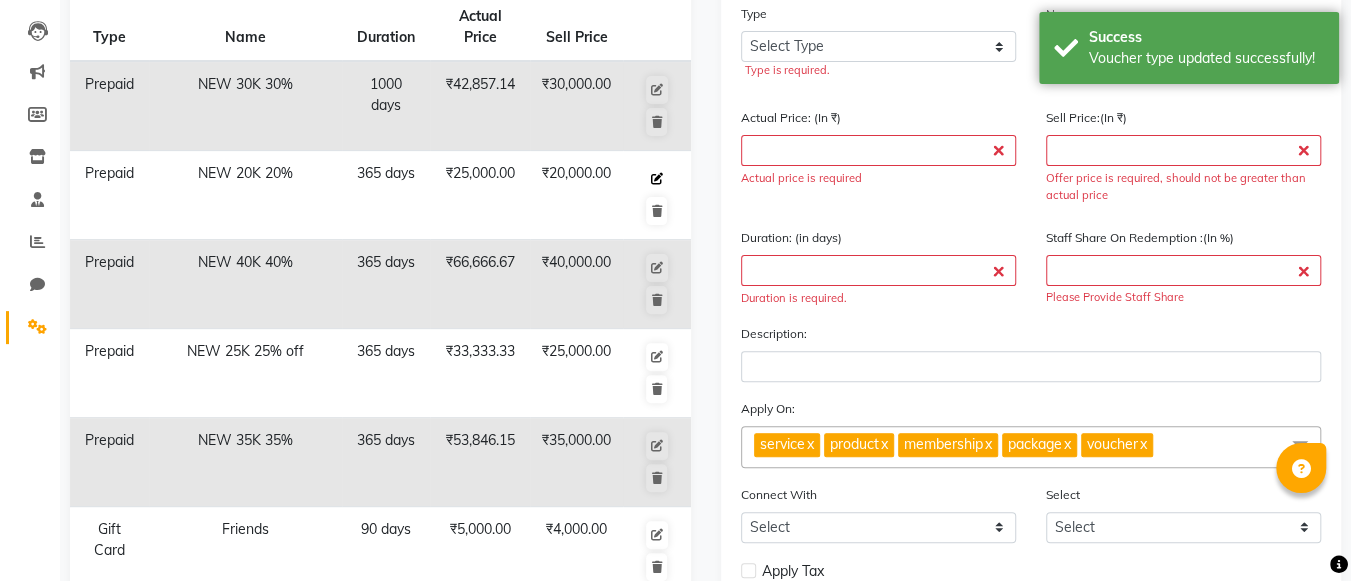 click 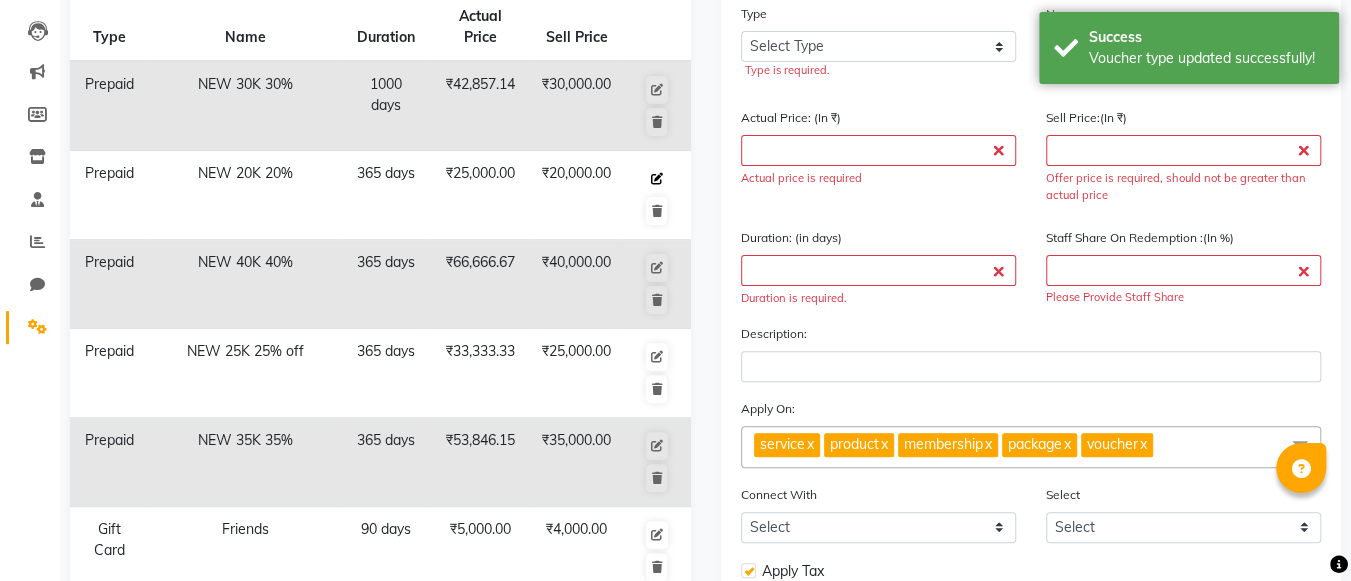 select on "P" 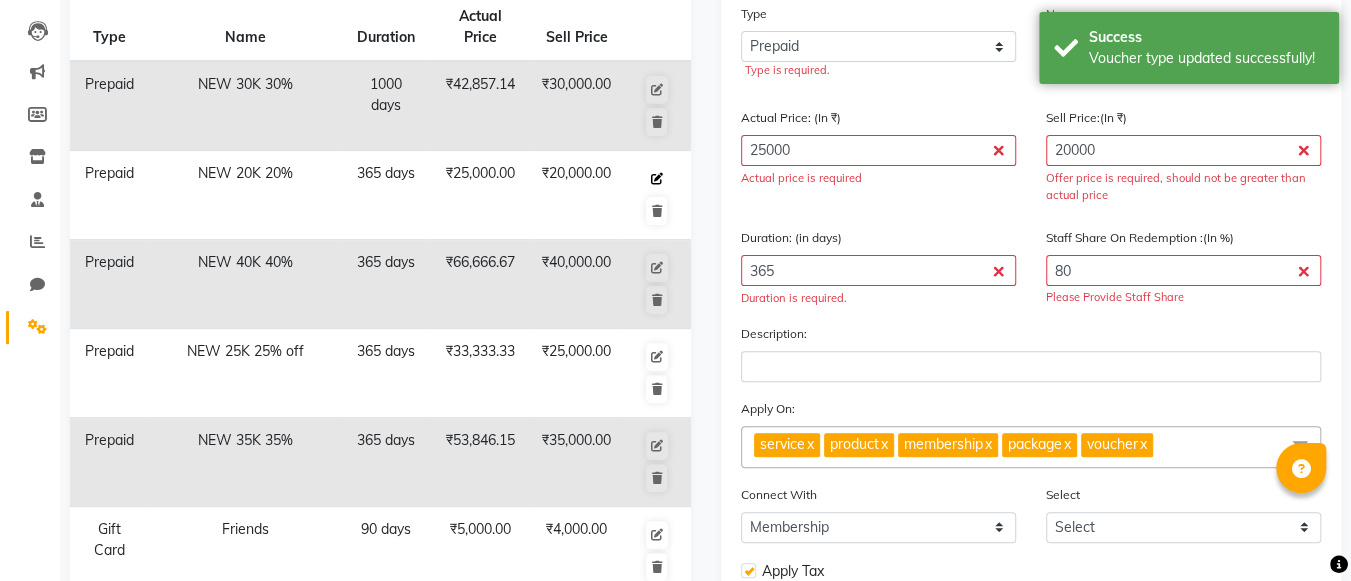 checkbox on "true" 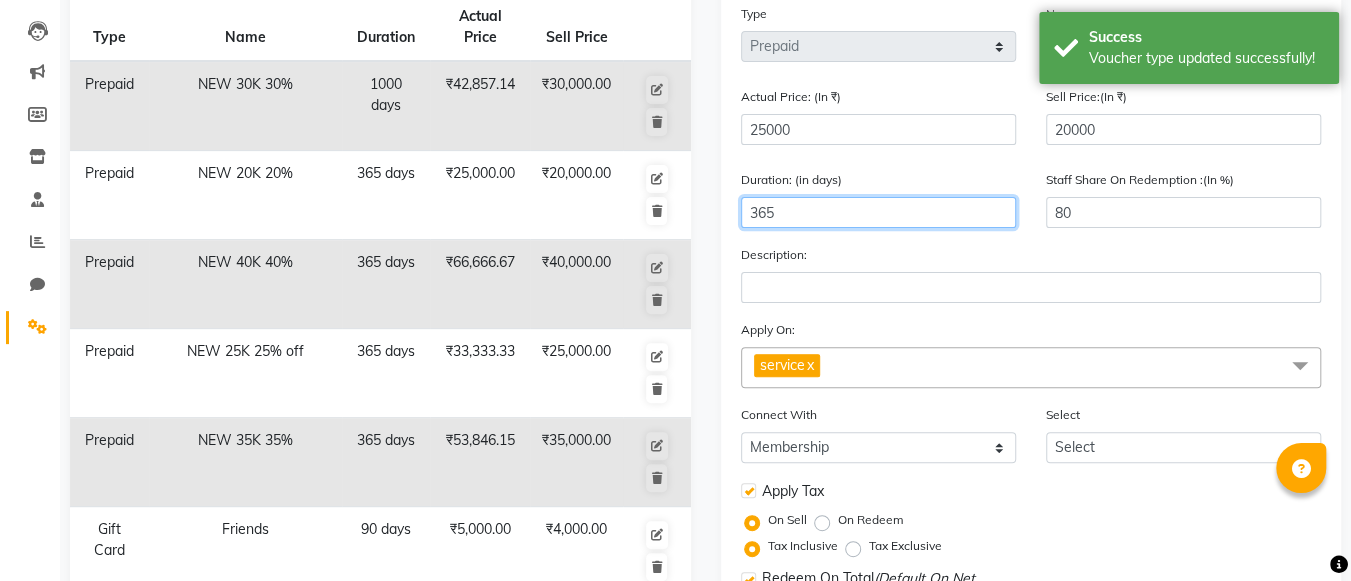 drag, startPoint x: 796, startPoint y: 214, endPoint x: 737, endPoint y: 214, distance: 59 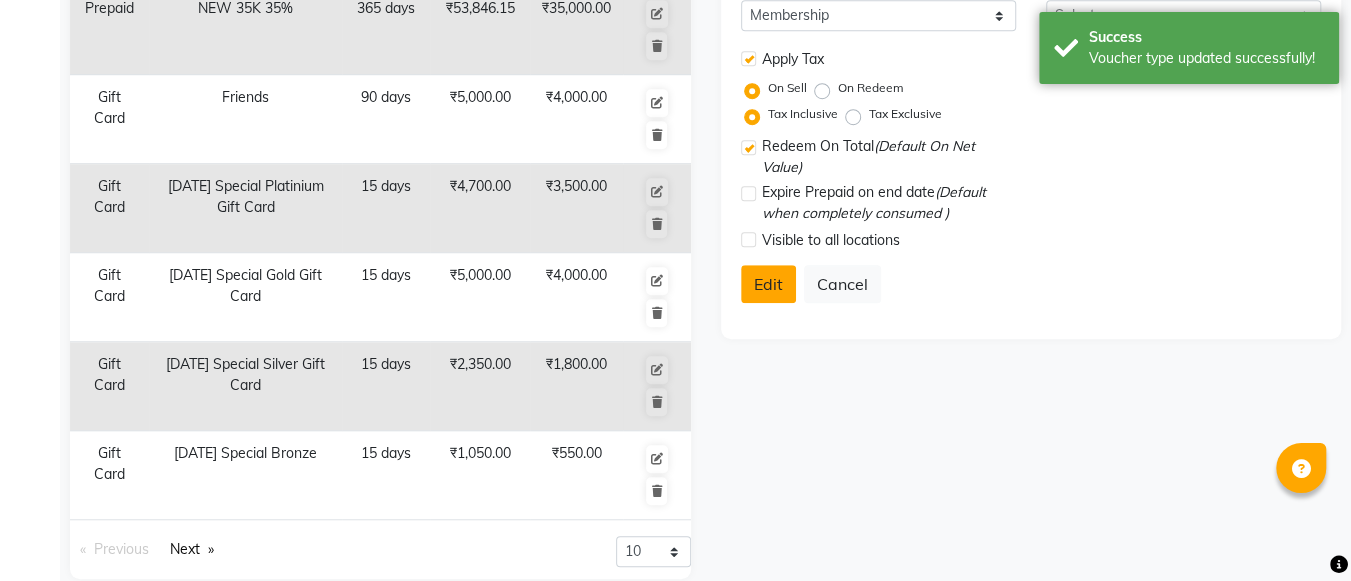 scroll, scrollTop: 641, scrollLeft: 0, axis: vertical 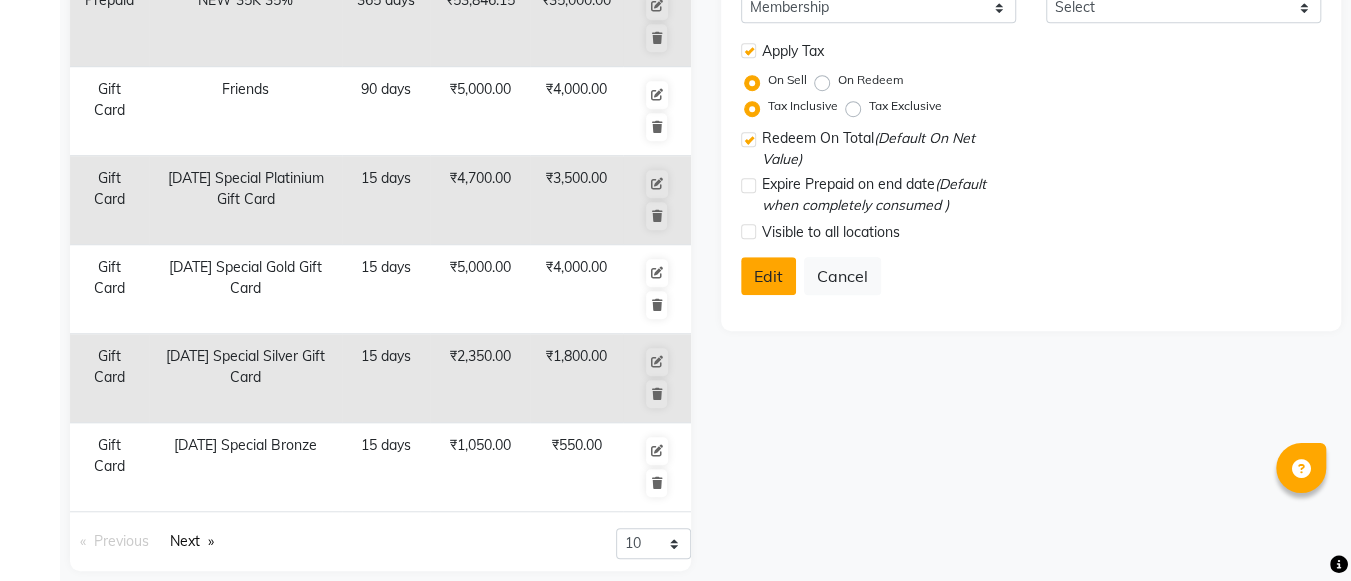 type on "1000" 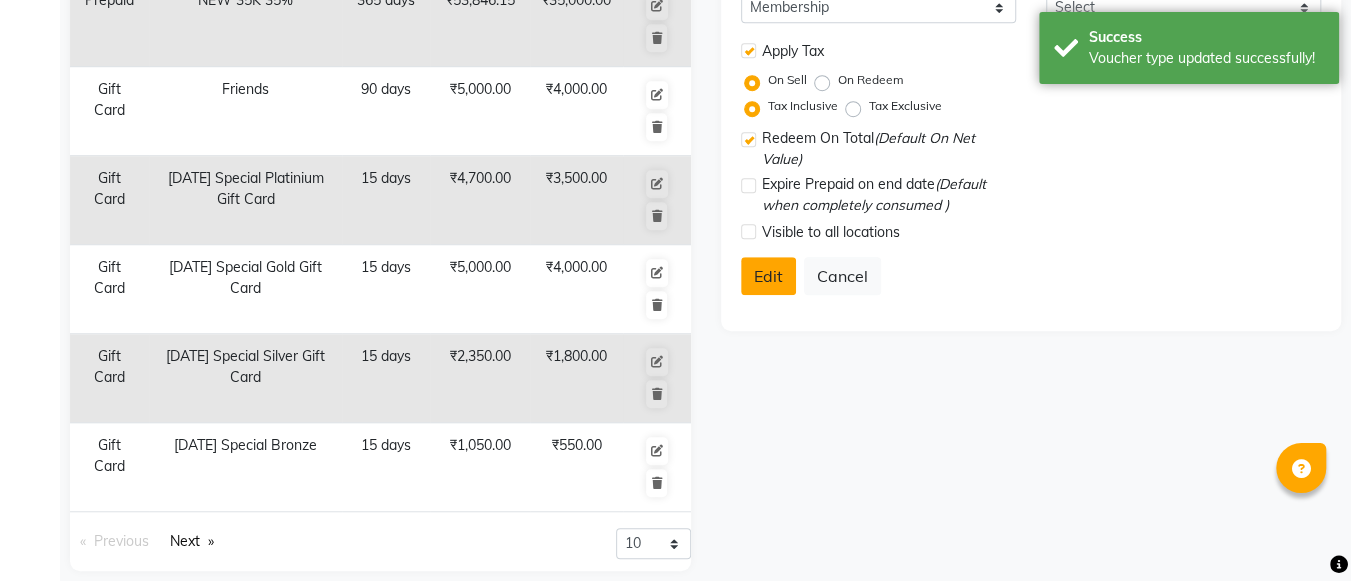 click on "Edit" 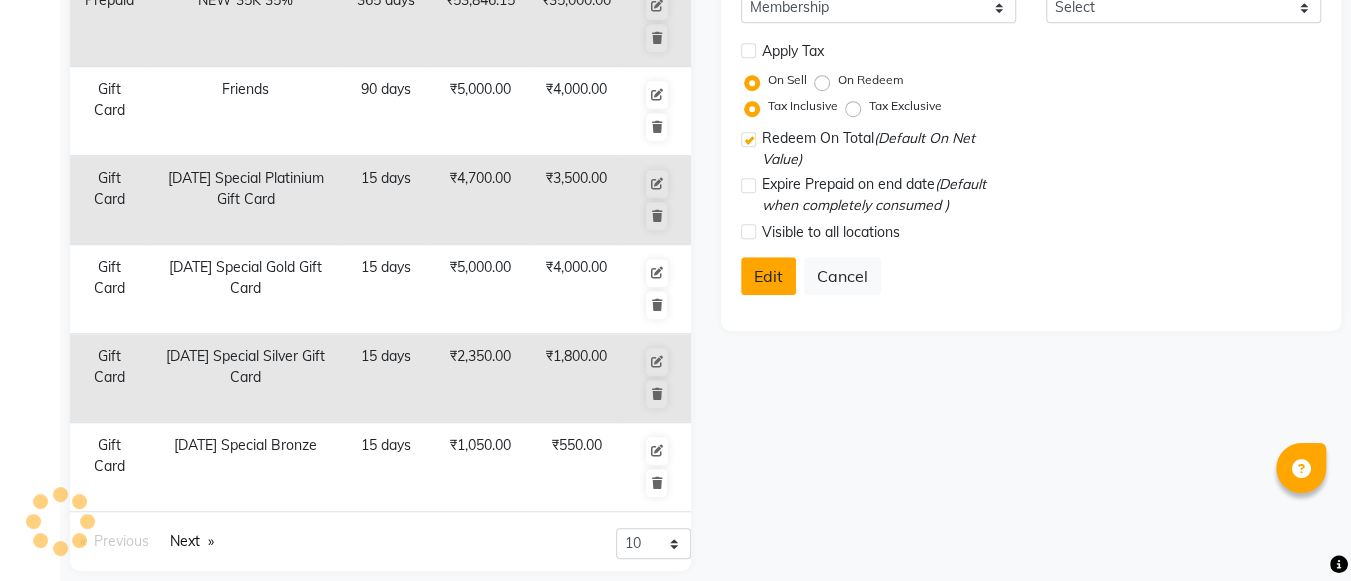 select 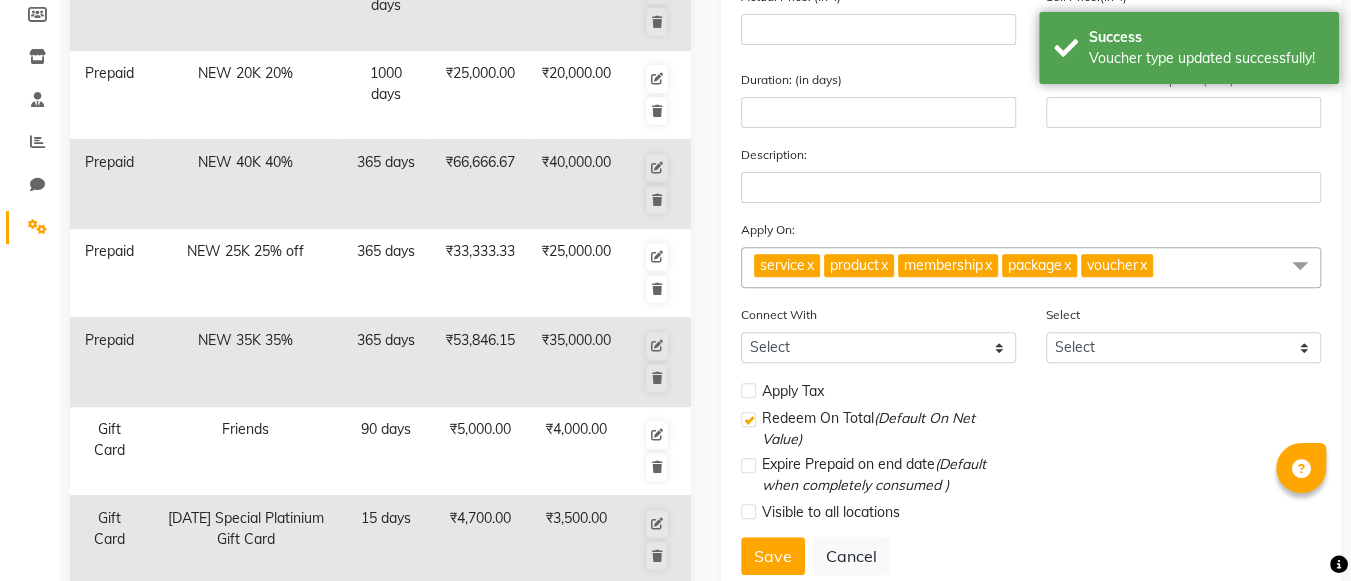 scroll, scrollTop: 222, scrollLeft: 0, axis: vertical 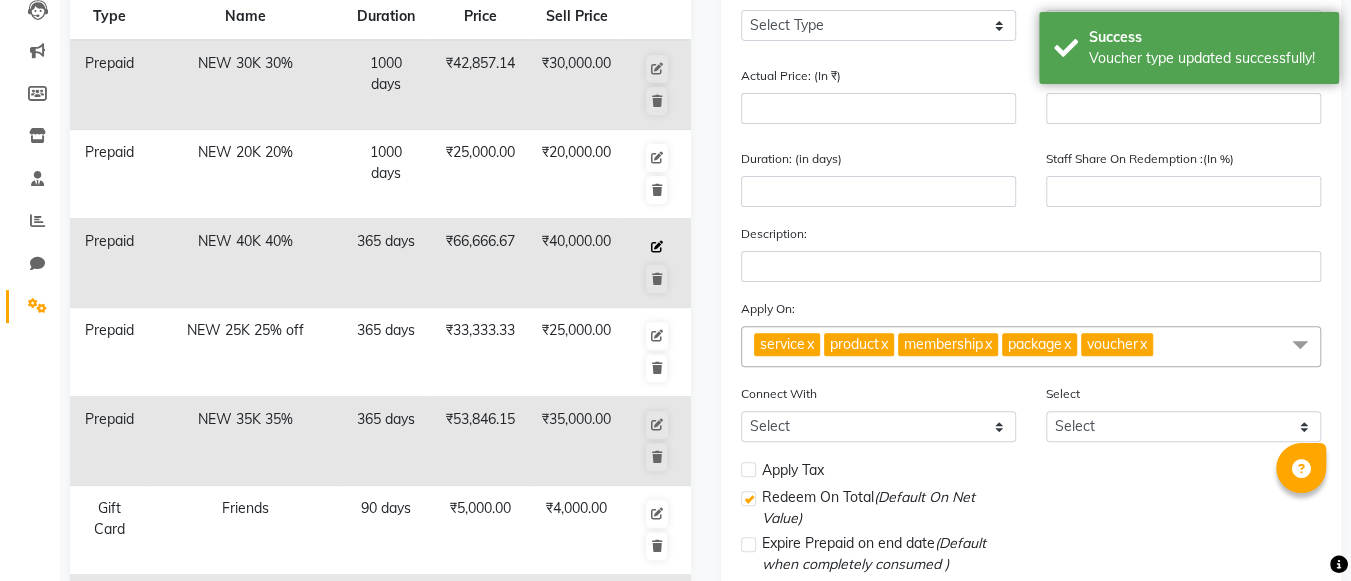 click 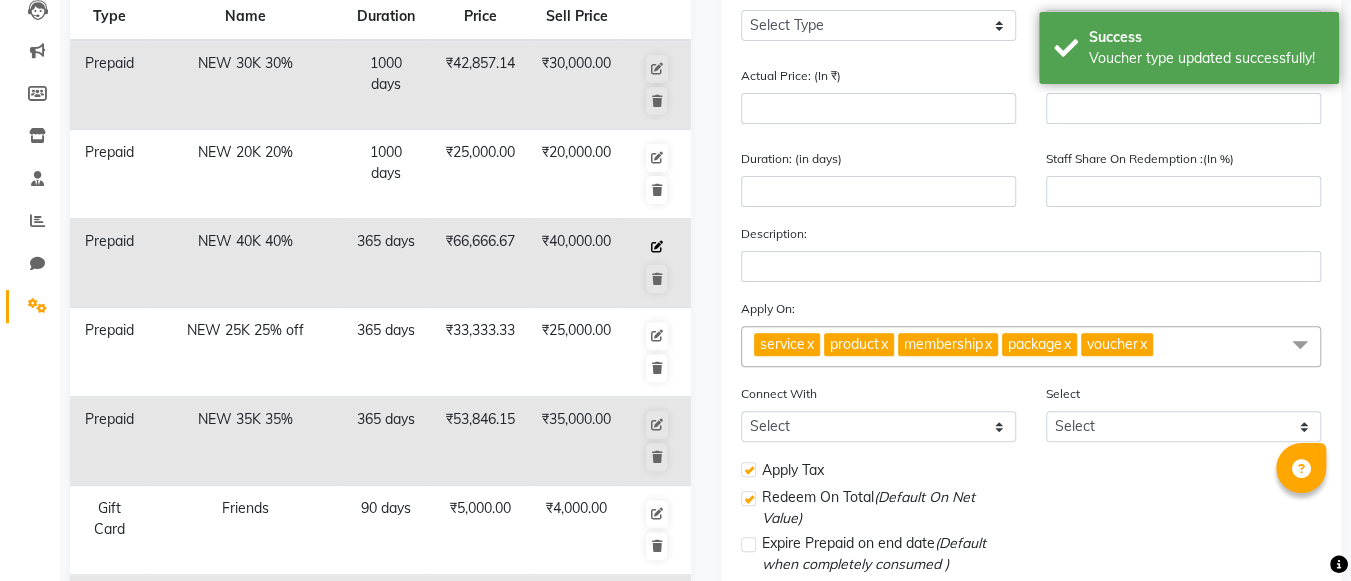 select on "P" 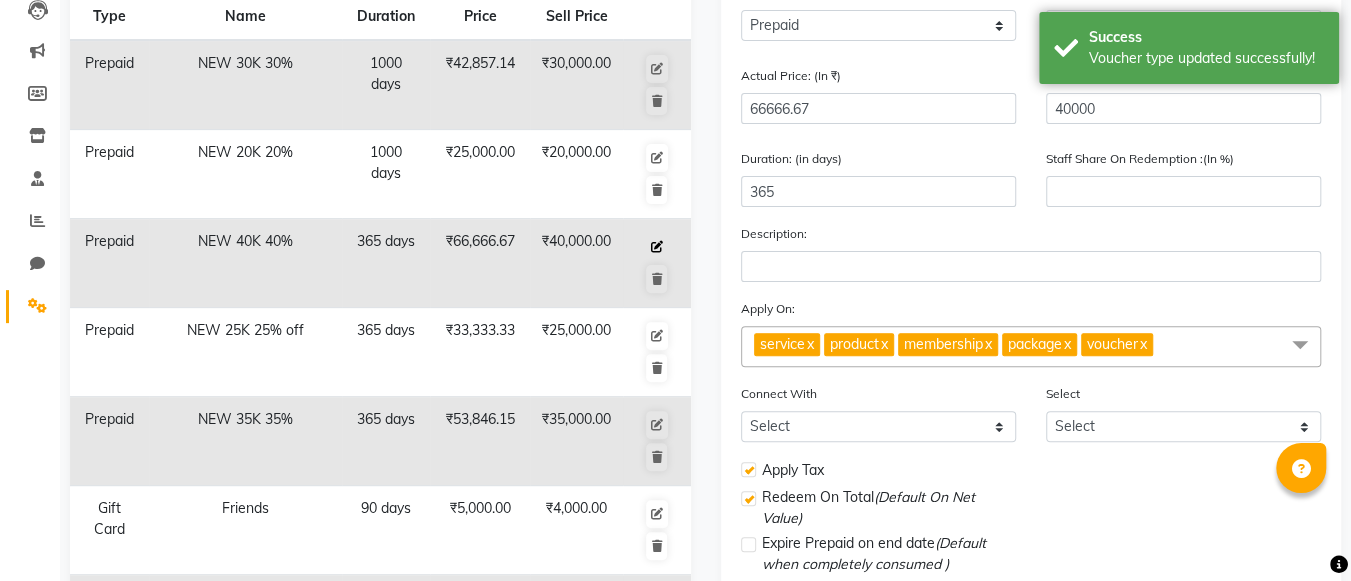 type on "60" 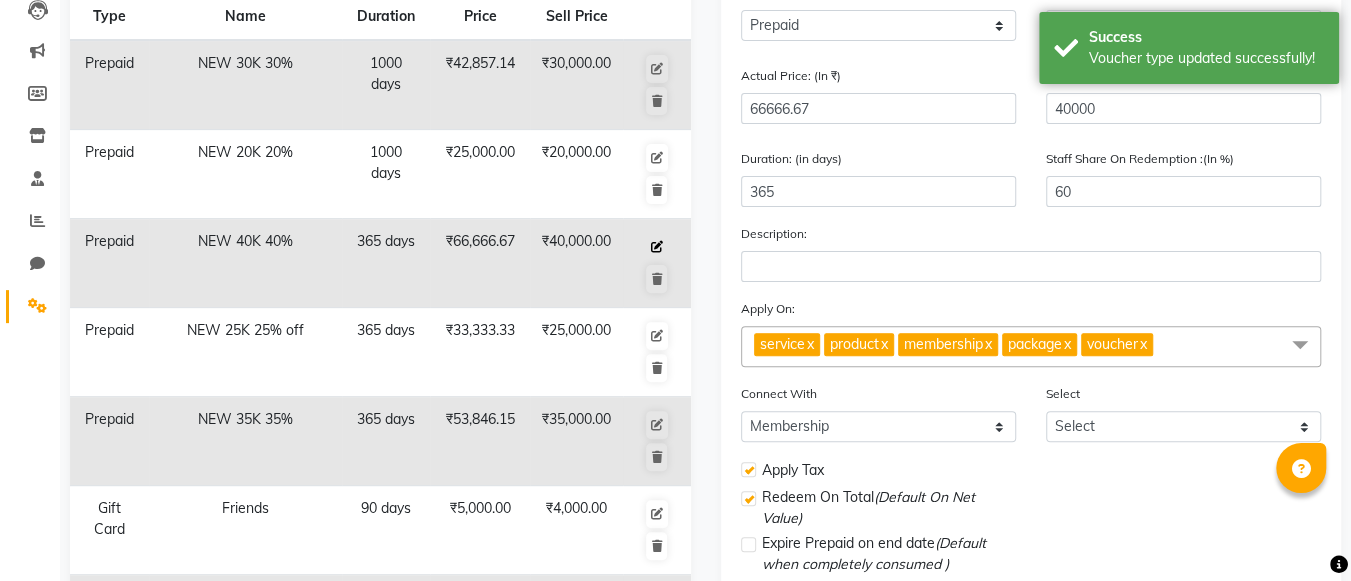 select 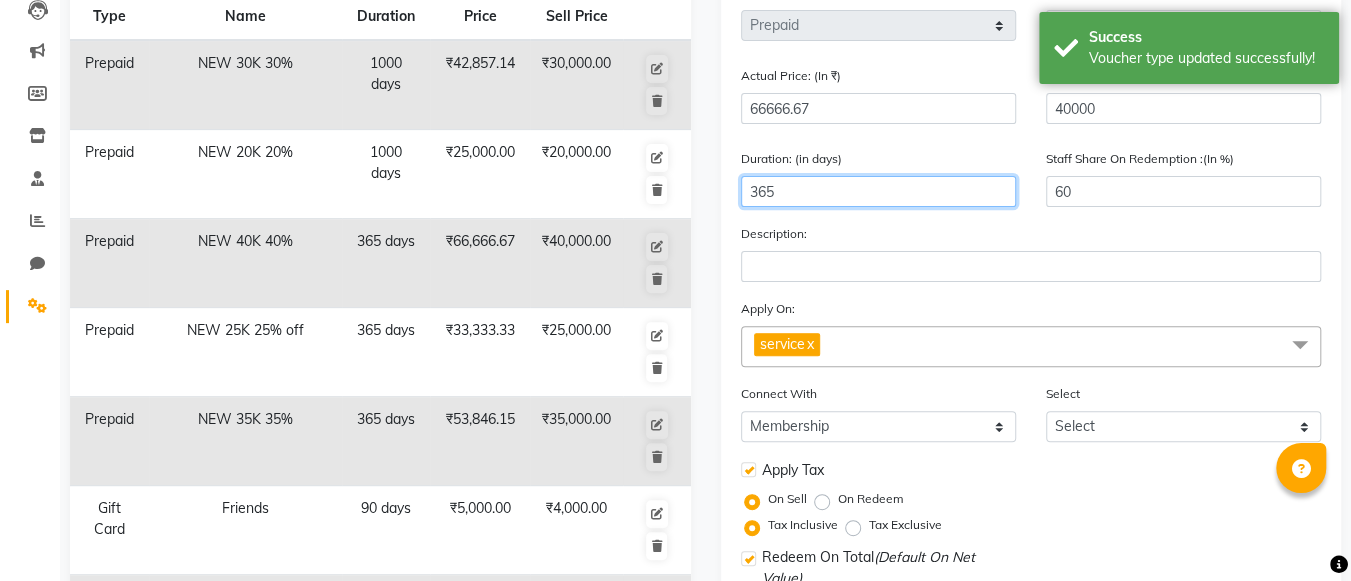 drag, startPoint x: 806, startPoint y: 187, endPoint x: 748, endPoint y: 199, distance: 59.22837 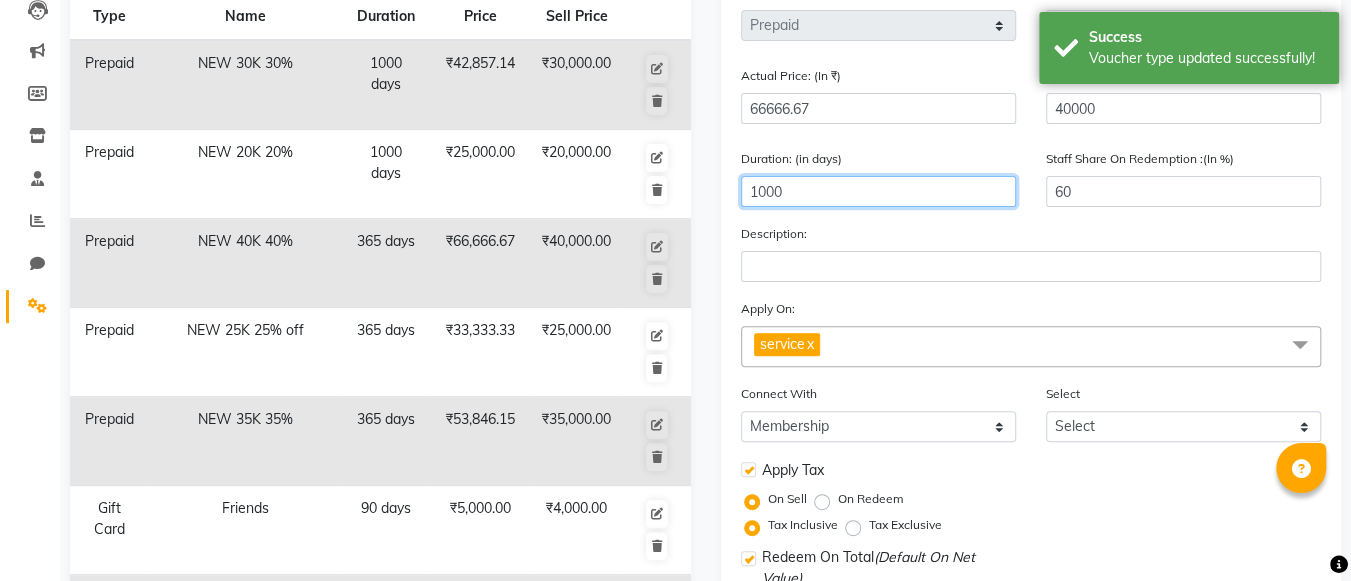 scroll, scrollTop: 533, scrollLeft: 0, axis: vertical 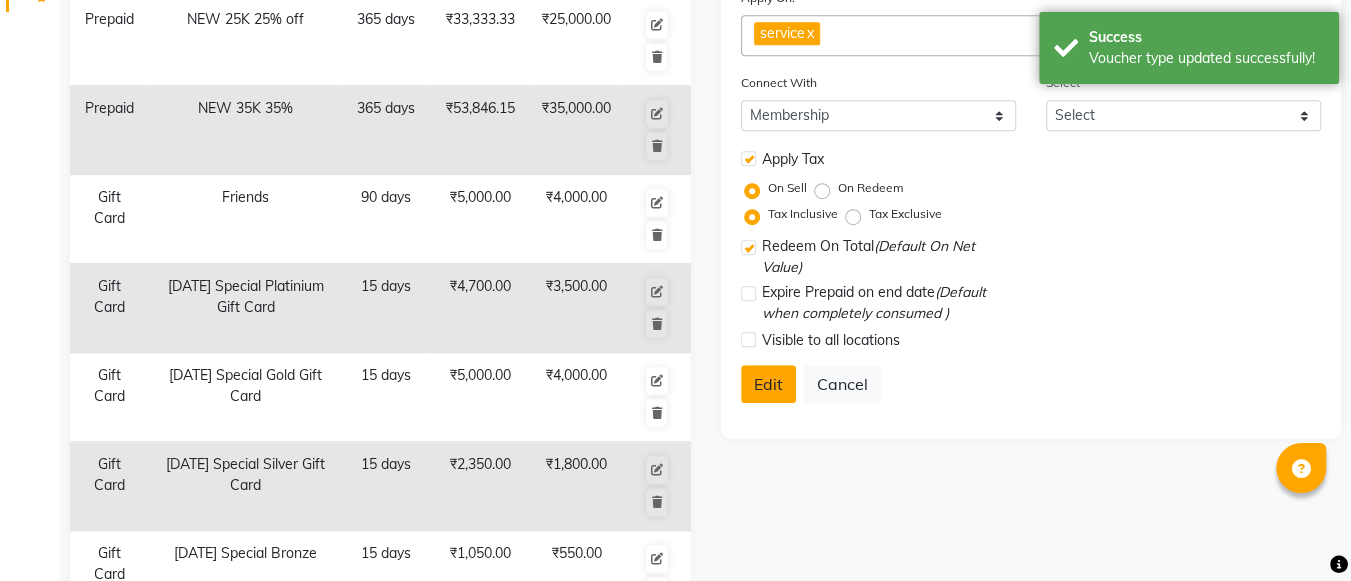 type on "1000" 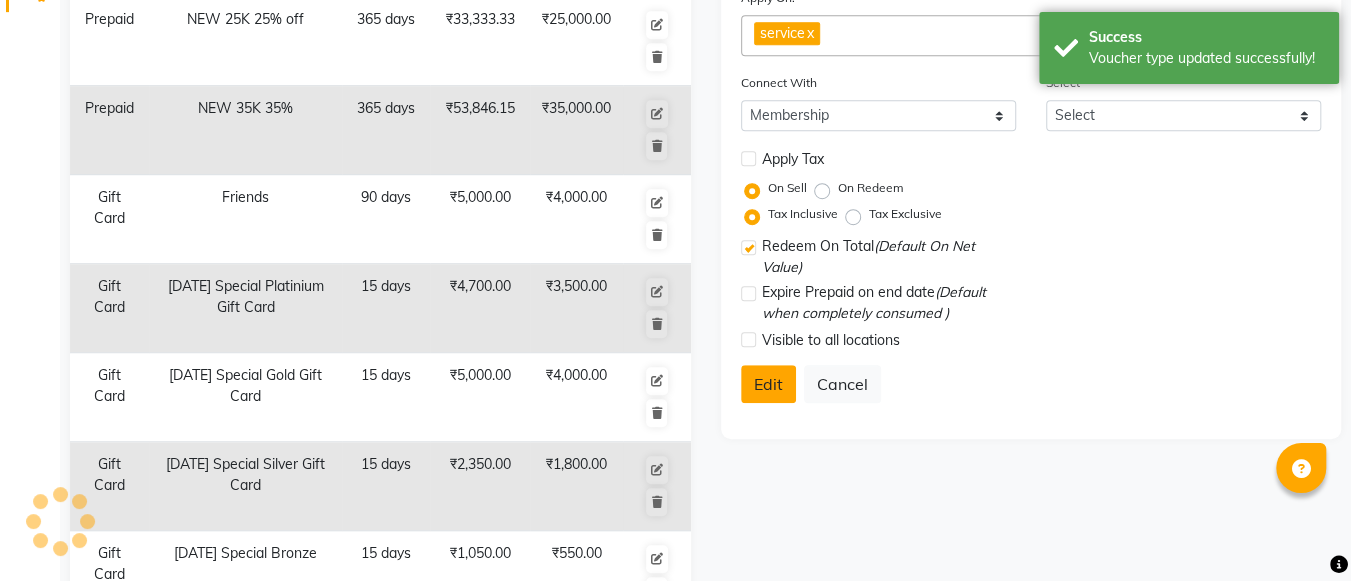 select 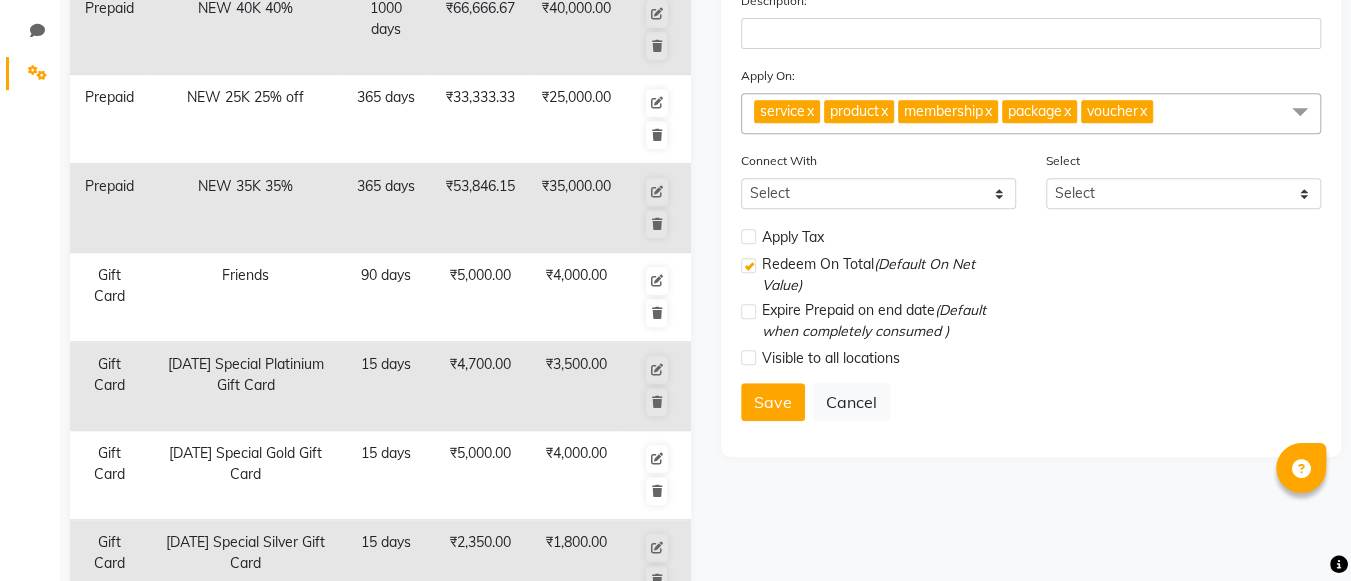 scroll, scrollTop: 352, scrollLeft: 0, axis: vertical 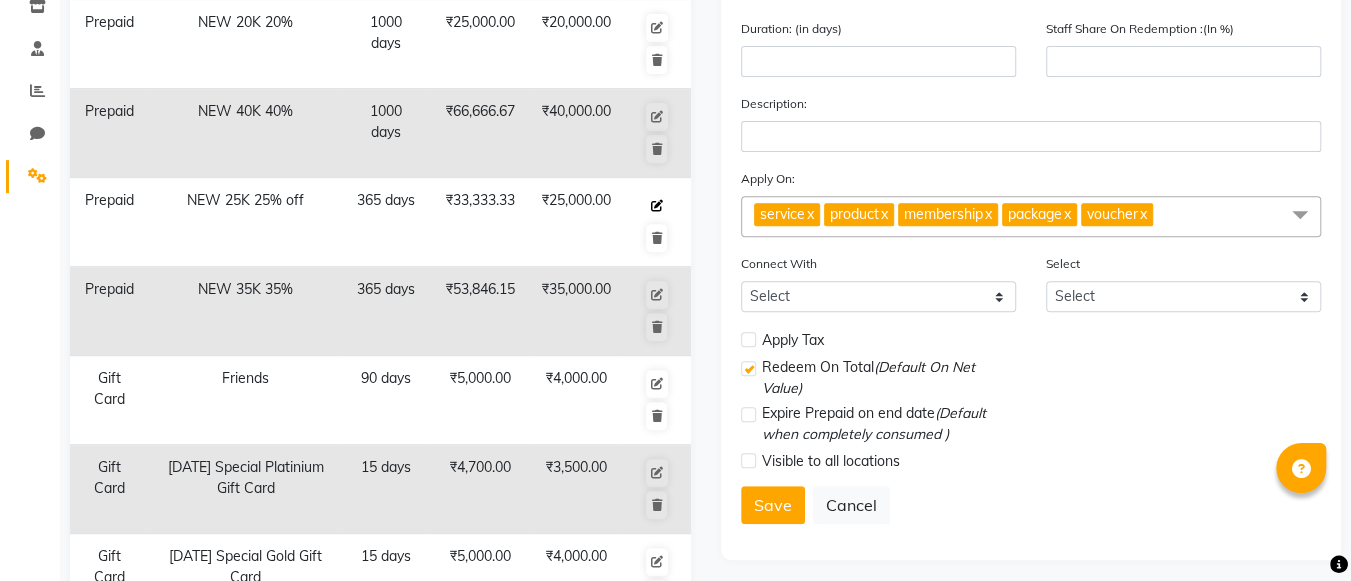 click 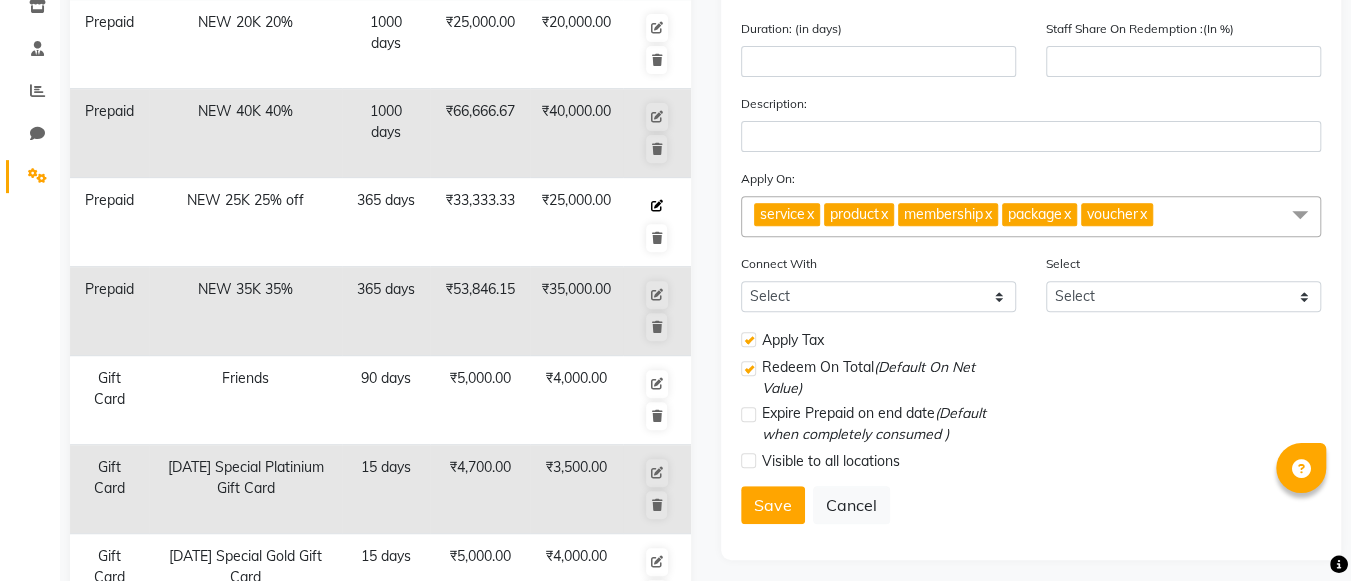 select on "P" 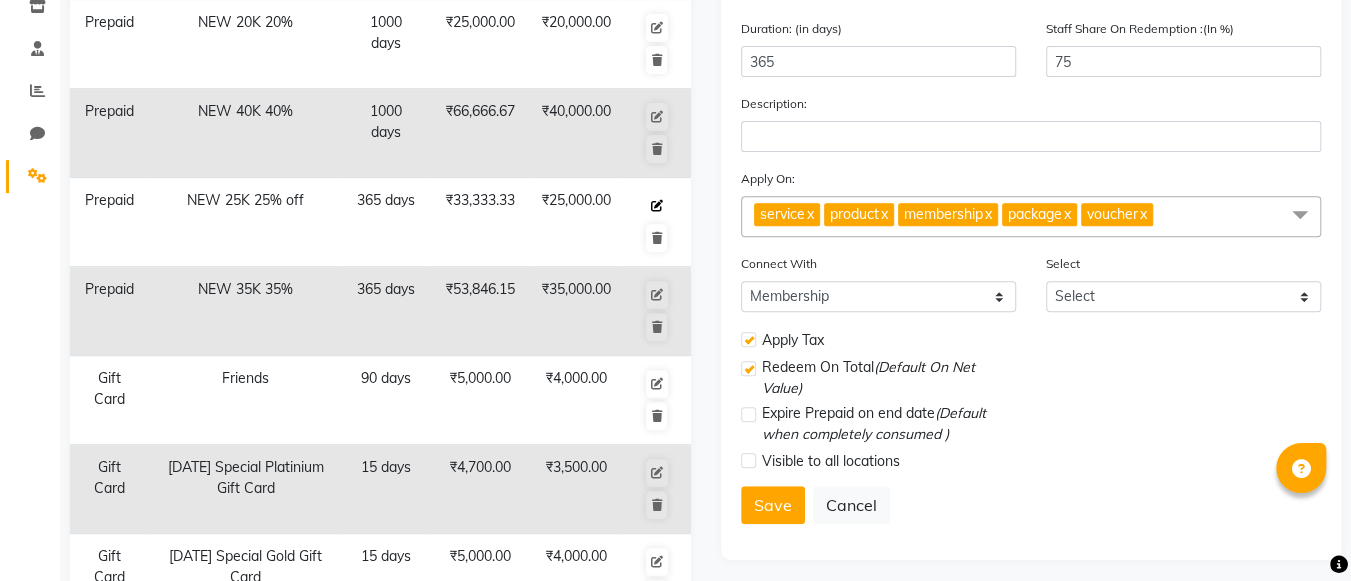 select 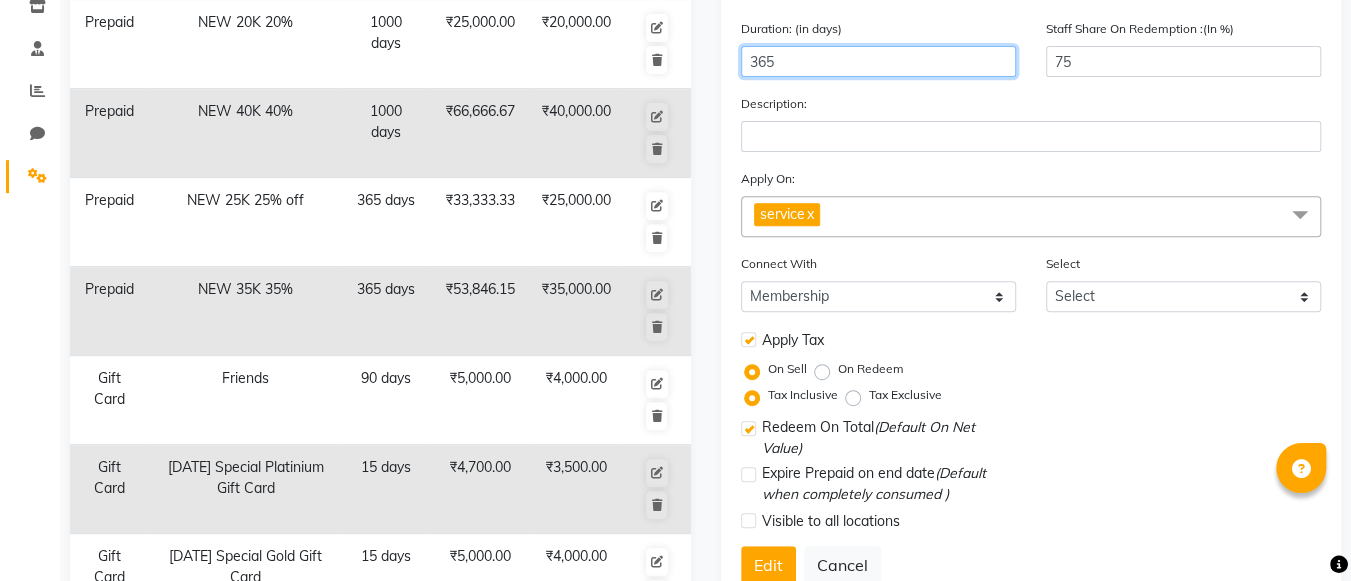 drag, startPoint x: 797, startPoint y: 64, endPoint x: 717, endPoint y: 72, distance: 80.399 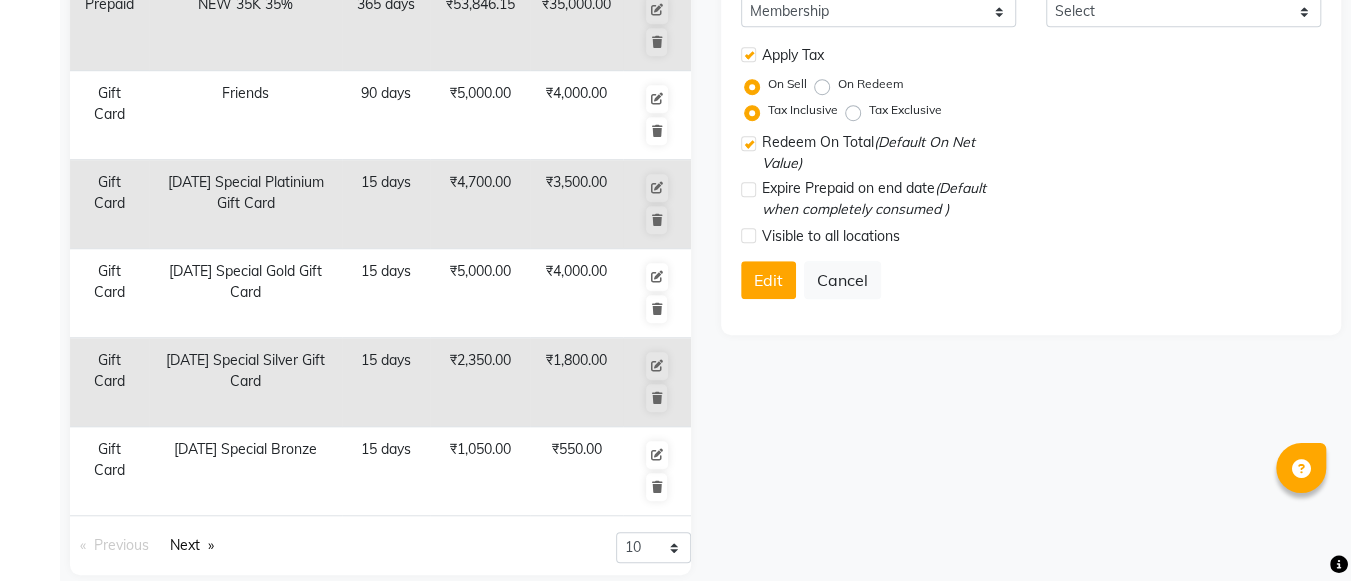 scroll, scrollTop: 641, scrollLeft: 0, axis: vertical 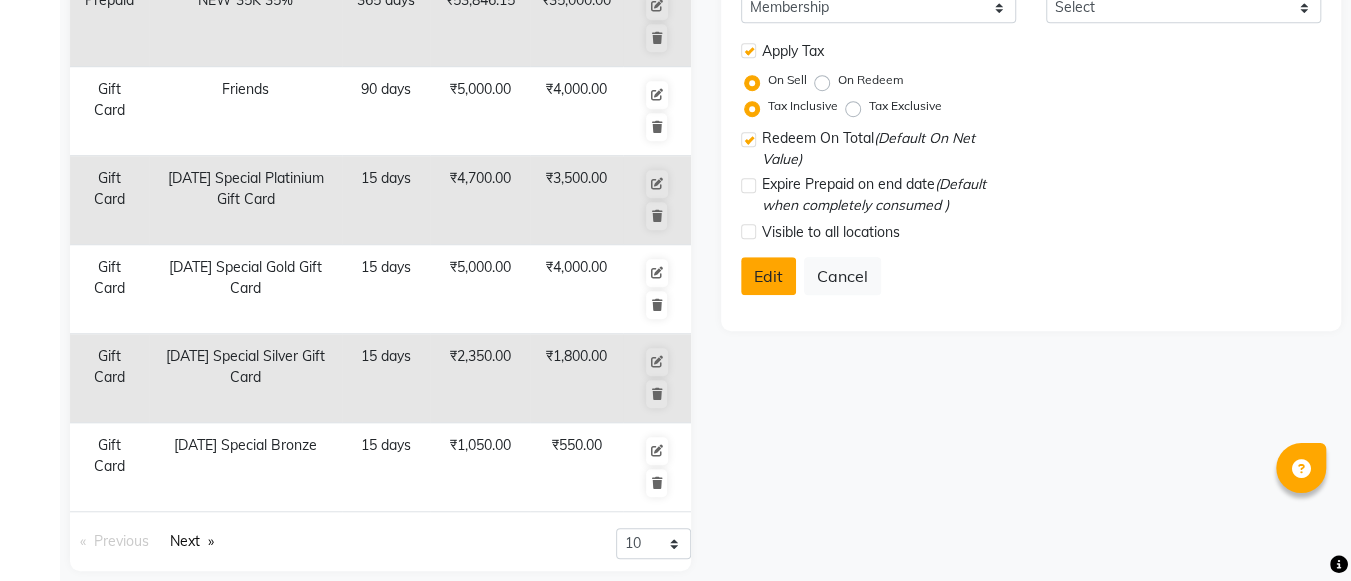 type on "1000" 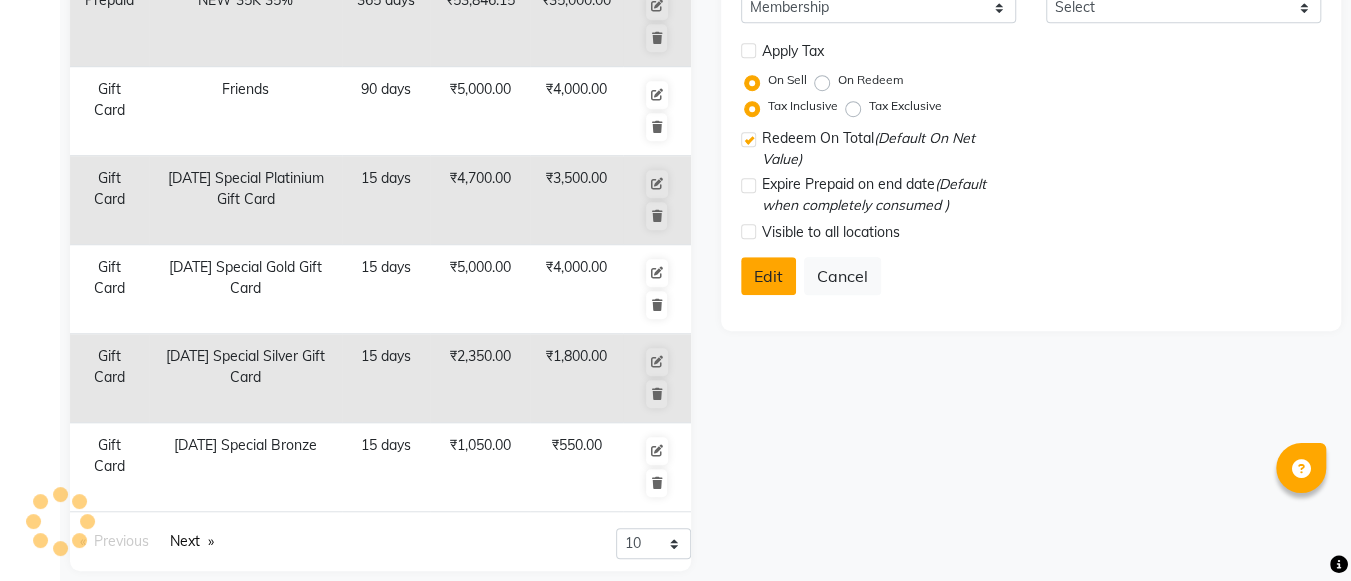 select 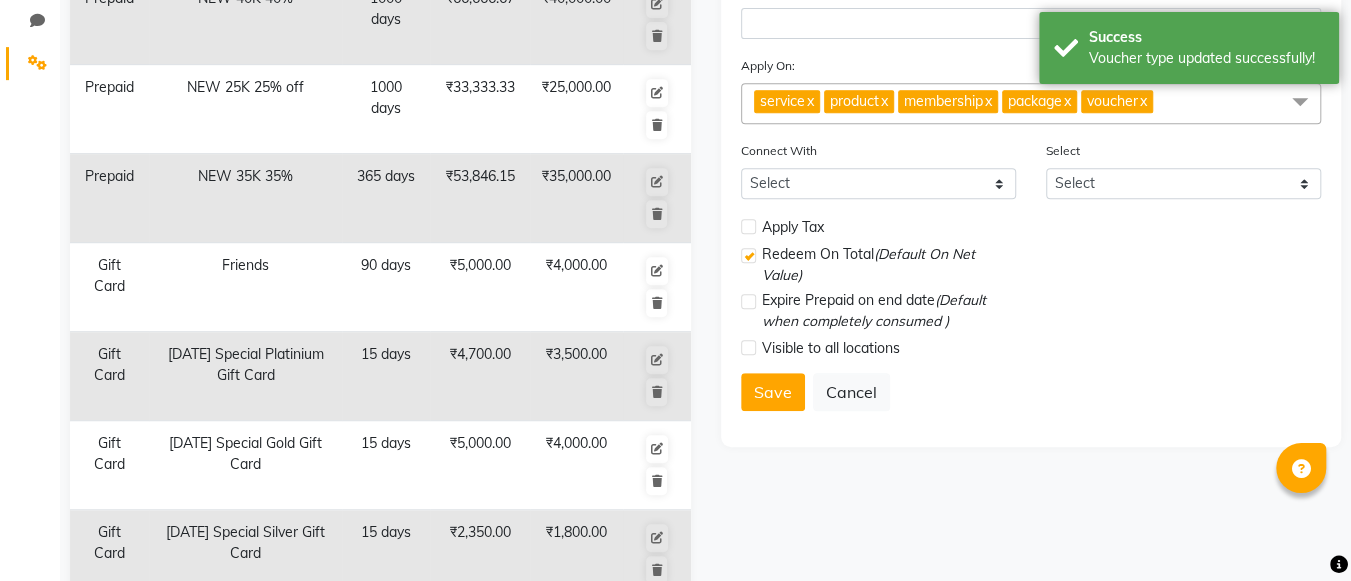 scroll, scrollTop: 464, scrollLeft: 0, axis: vertical 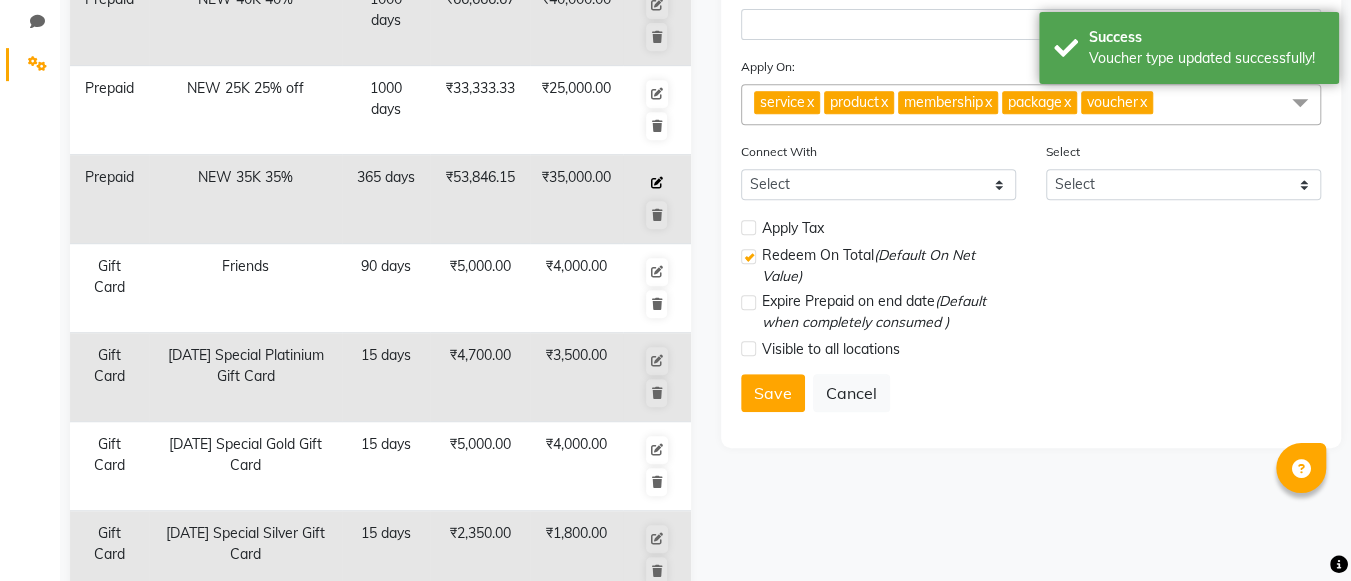 click 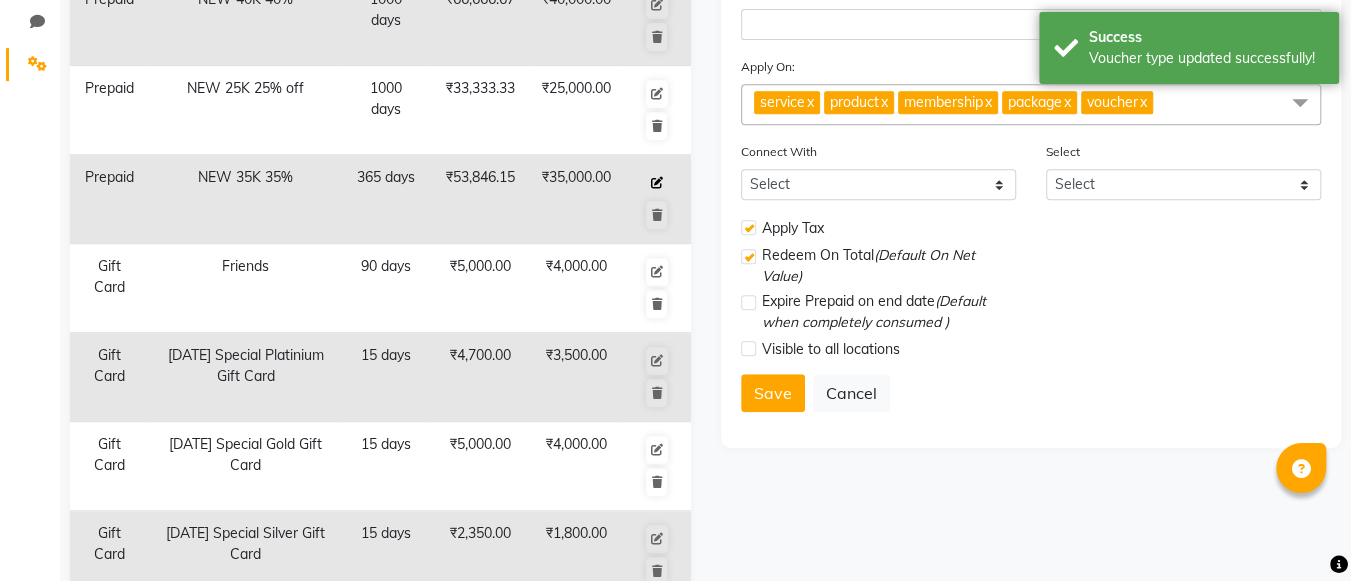 select on "P" 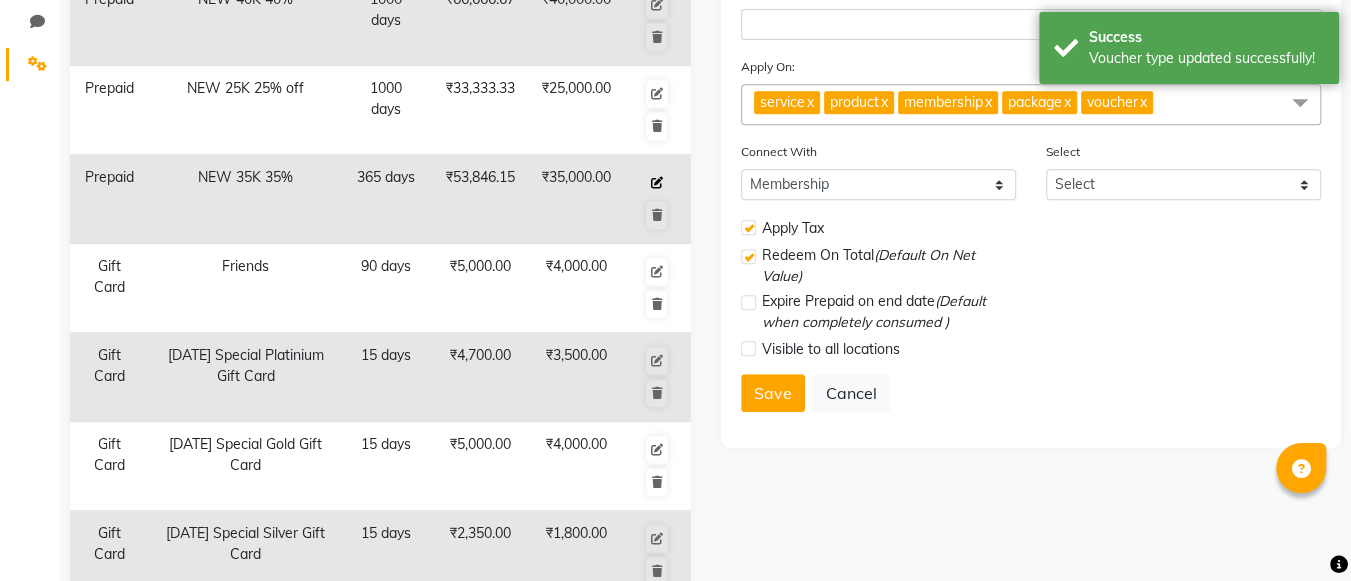 select 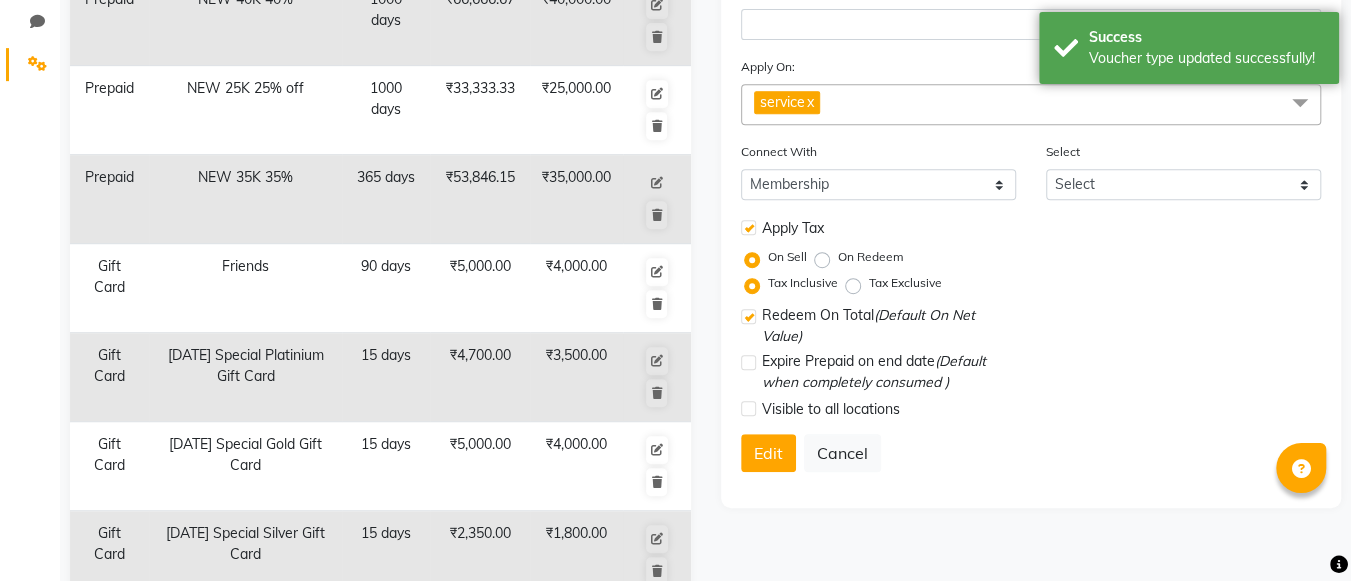 scroll, scrollTop: 310, scrollLeft: 0, axis: vertical 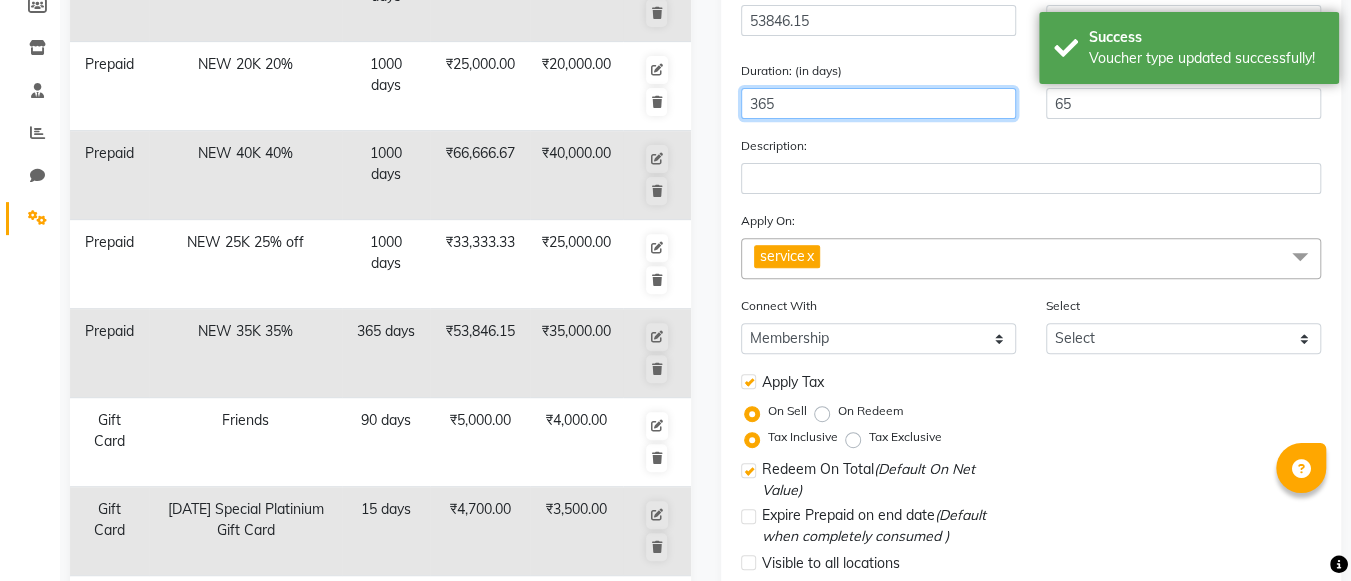 drag, startPoint x: 798, startPoint y: 108, endPoint x: 746, endPoint y: 108, distance: 52 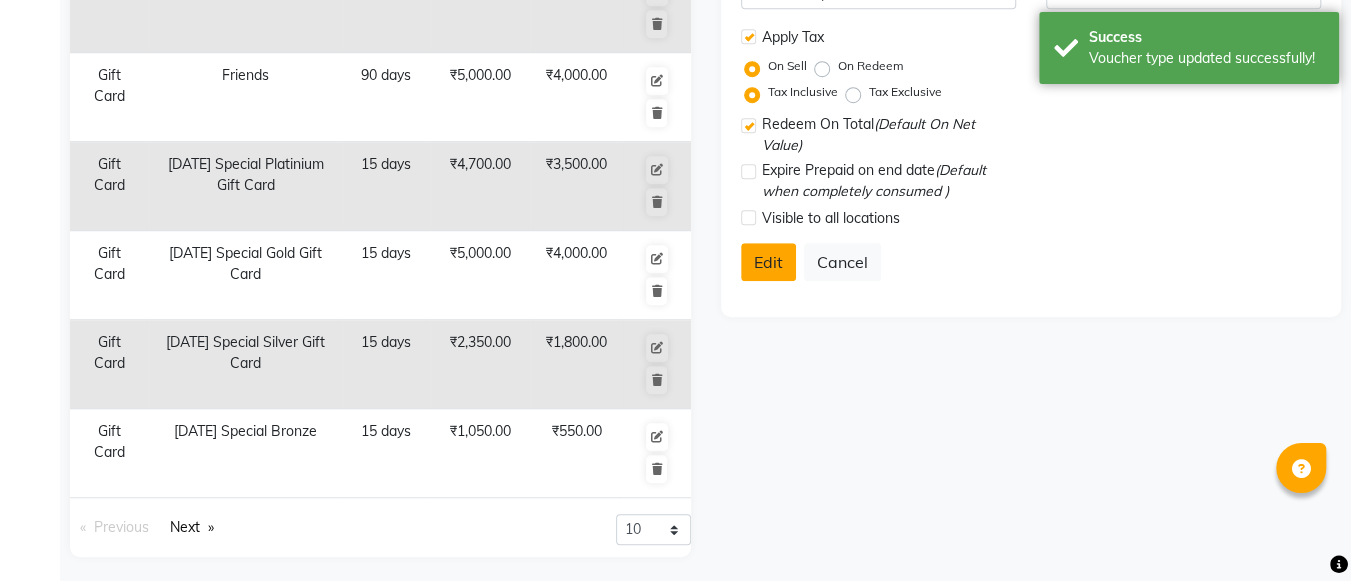 scroll, scrollTop: 657, scrollLeft: 0, axis: vertical 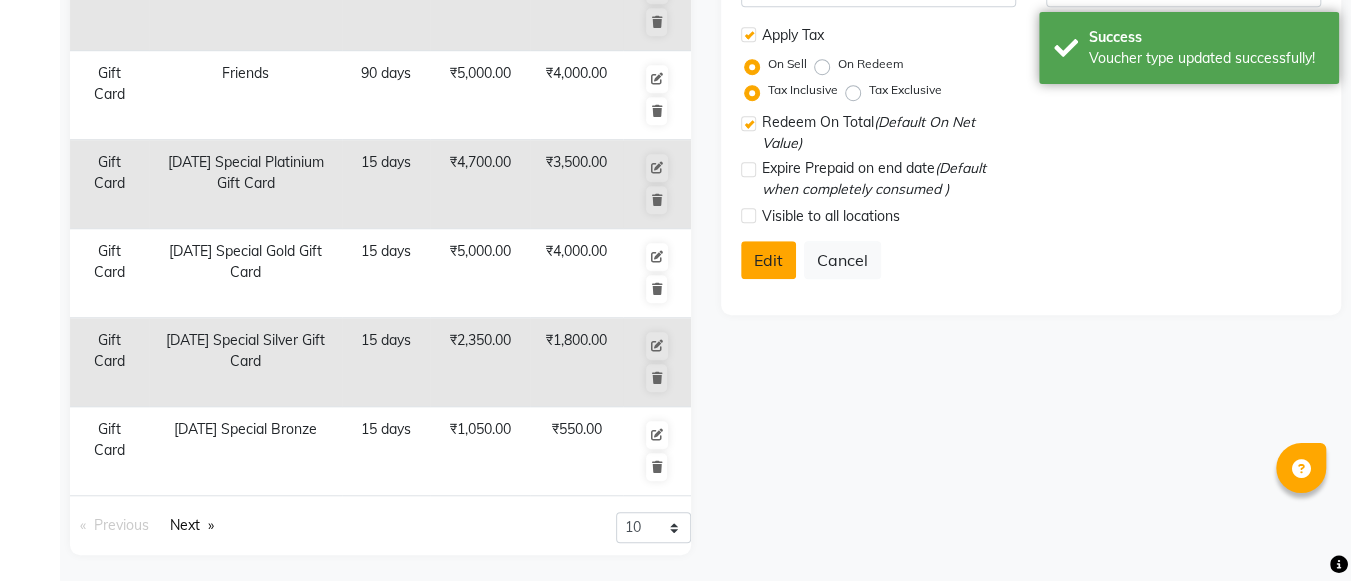 type on "1000" 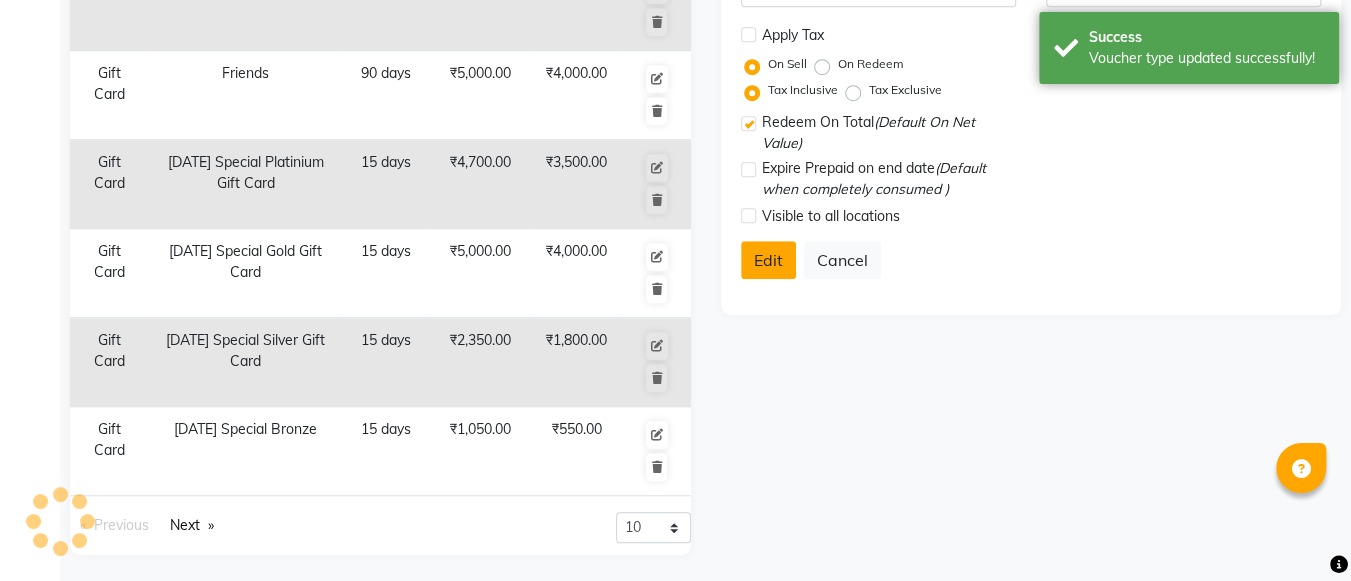 select 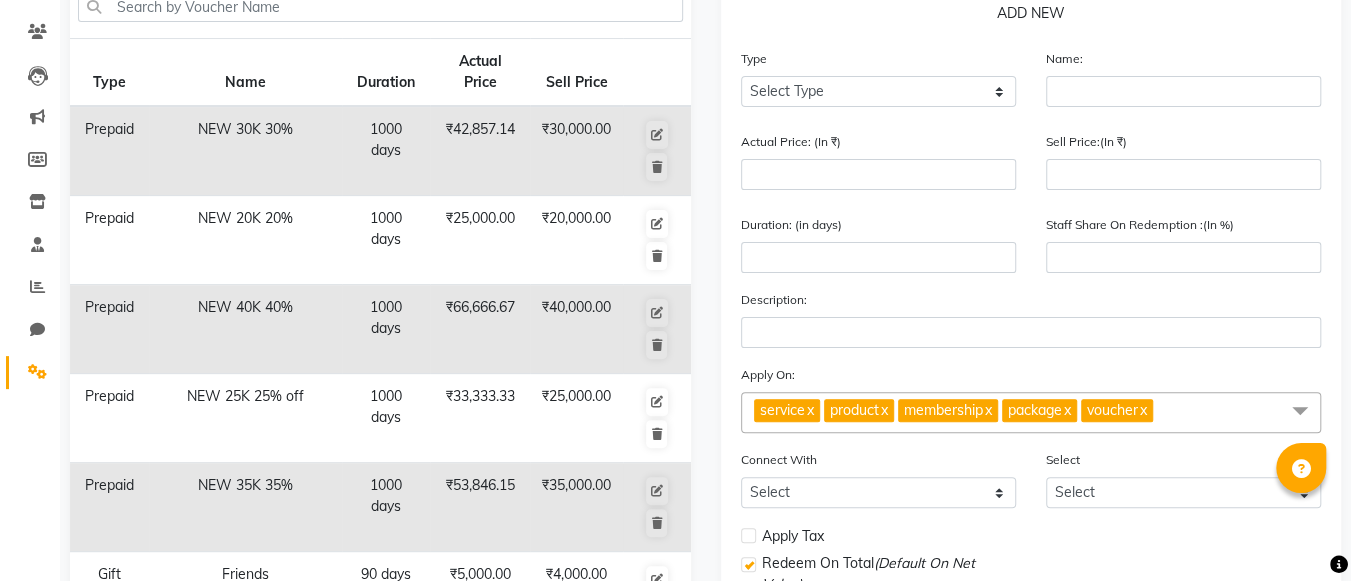 scroll, scrollTop: 0, scrollLeft: 0, axis: both 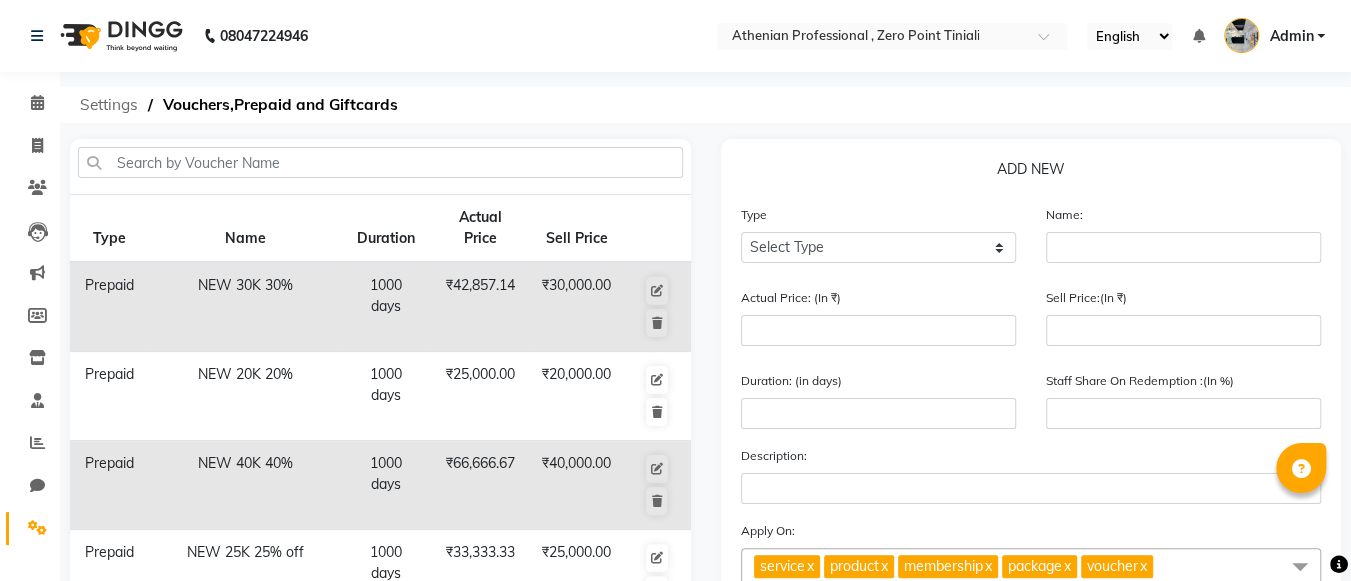click on "Settings" 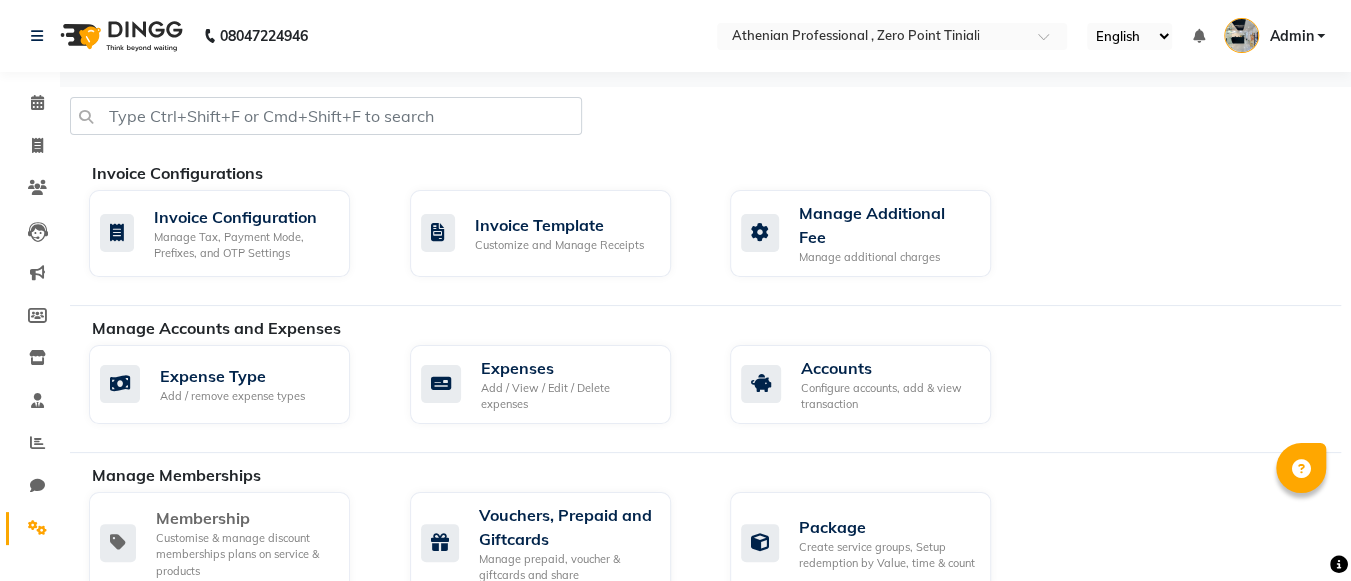 click on "Membership" 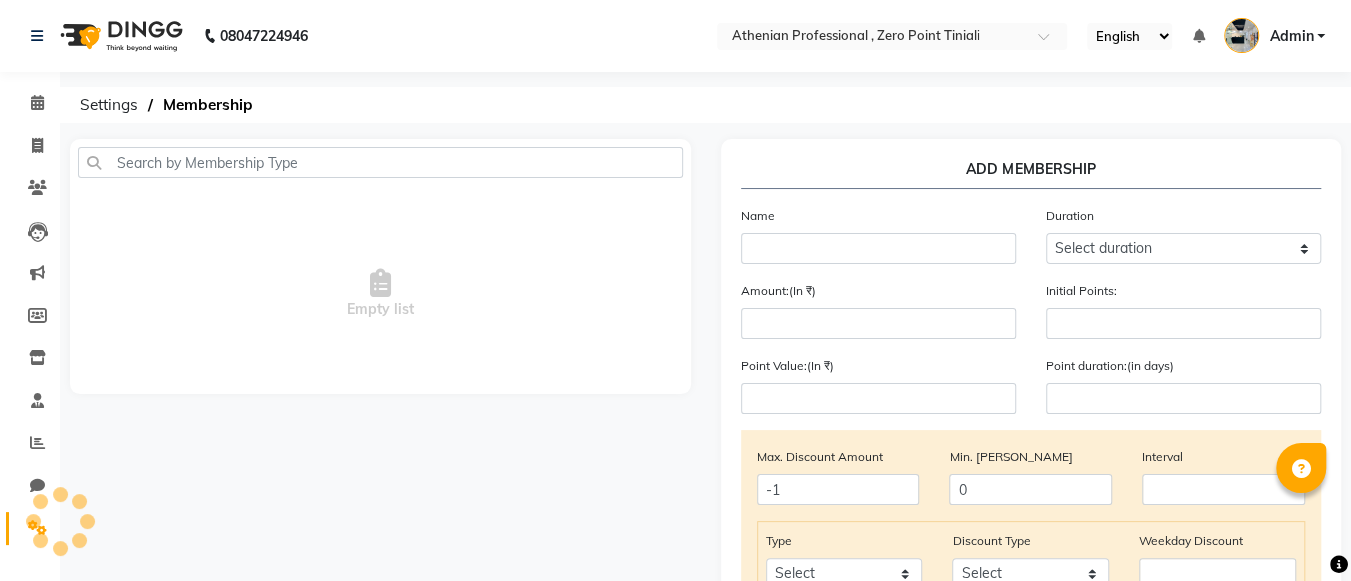 scroll, scrollTop: 91, scrollLeft: 0, axis: vertical 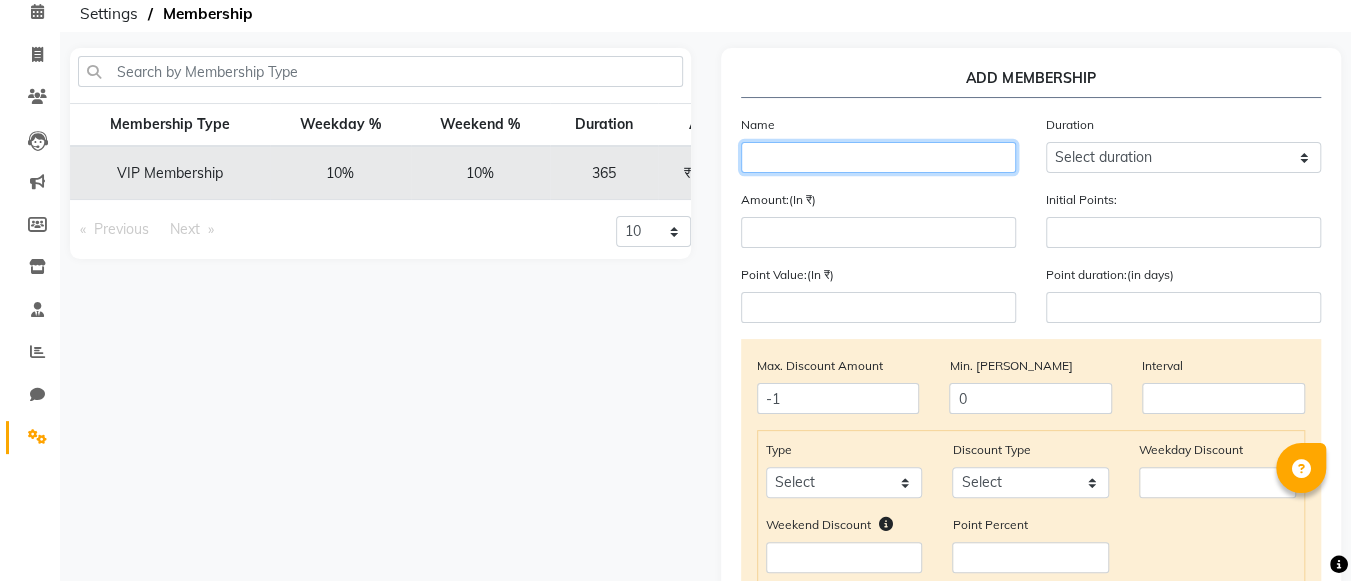 click 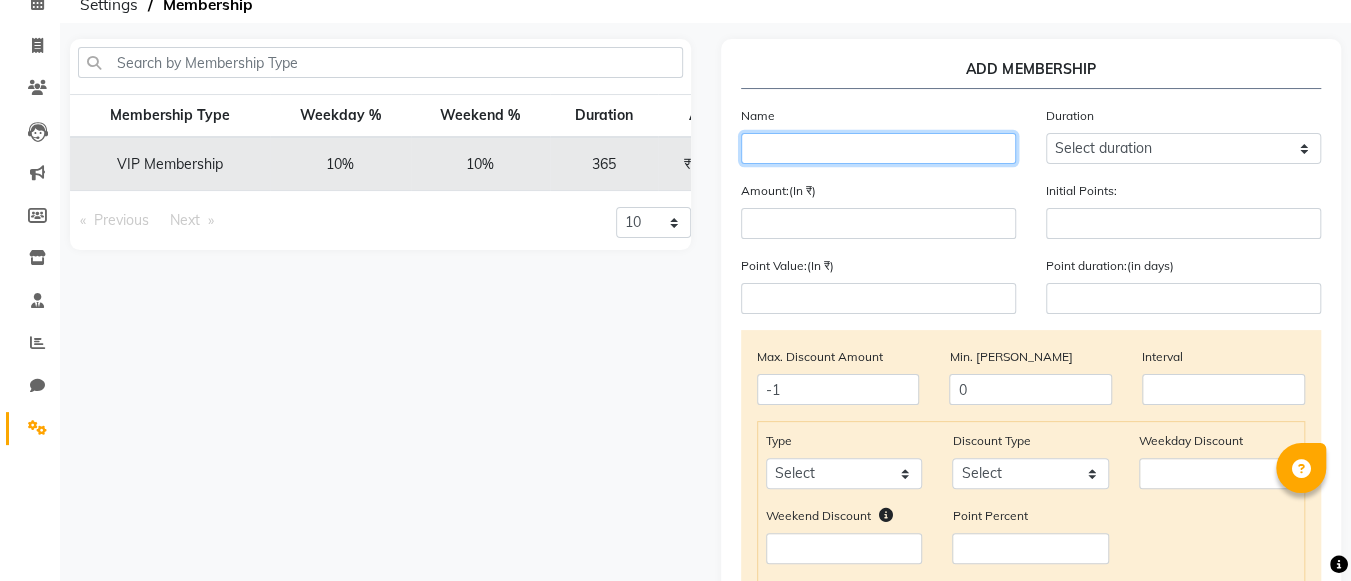 scroll, scrollTop: 77, scrollLeft: 0, axis: vertical 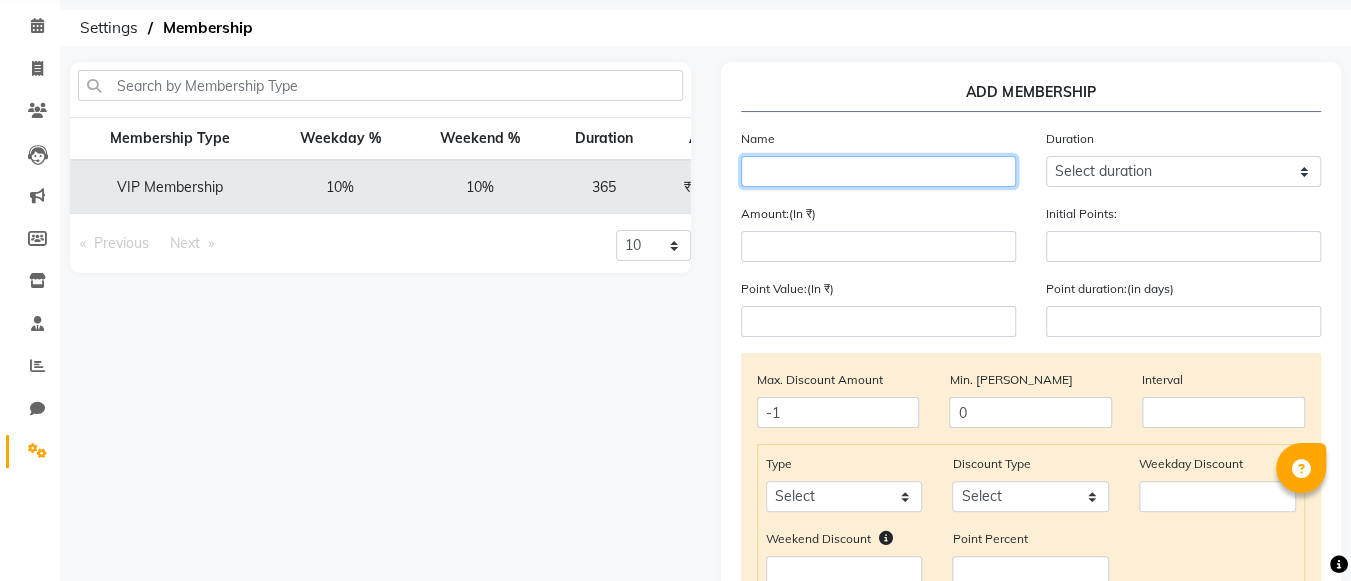 click 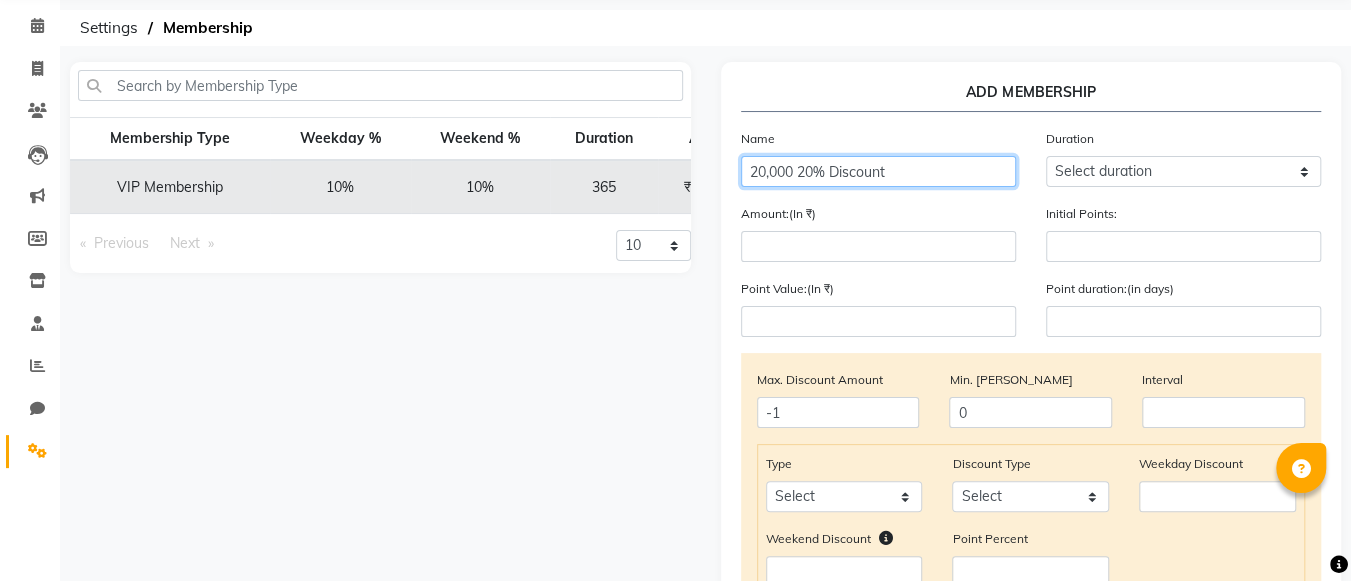 type on "20,000 20% Discount" 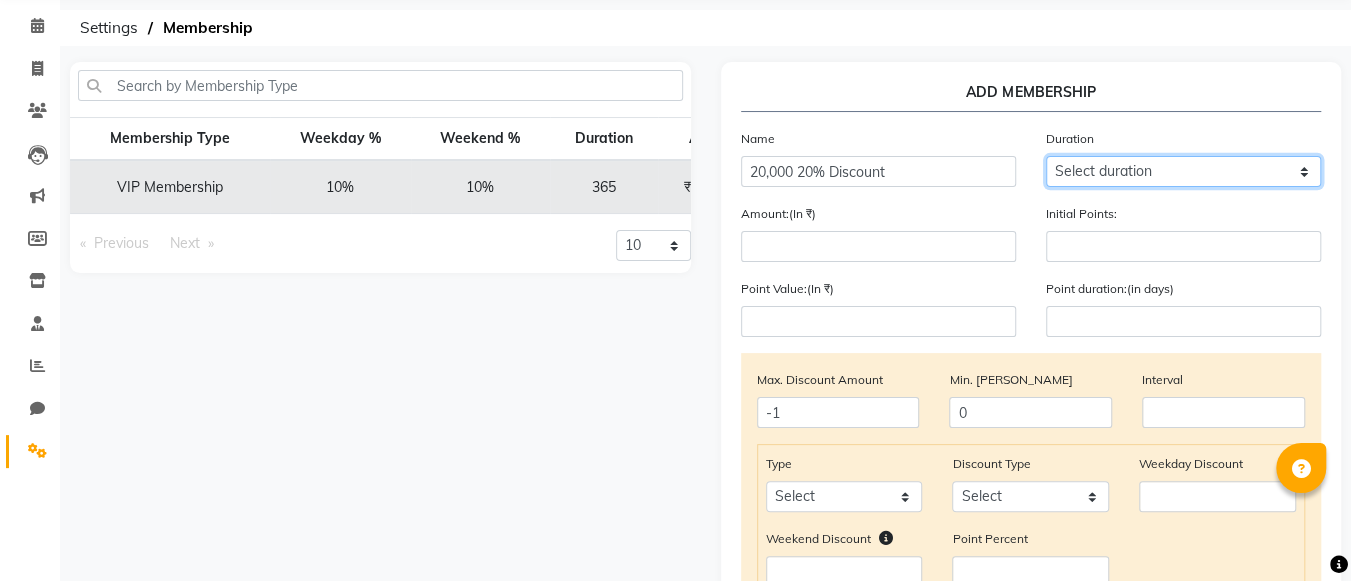 click on "Select duration Week  Half-month  Month  Year  Life Time  4 Months  8 Months  6 Months  15 Months  18 Months  30 Months  90 Days  210 Days  240 Days  270 Days  395 Days  425 Days  1 Day  2 Years  10 Months  3 Years  5 Years" 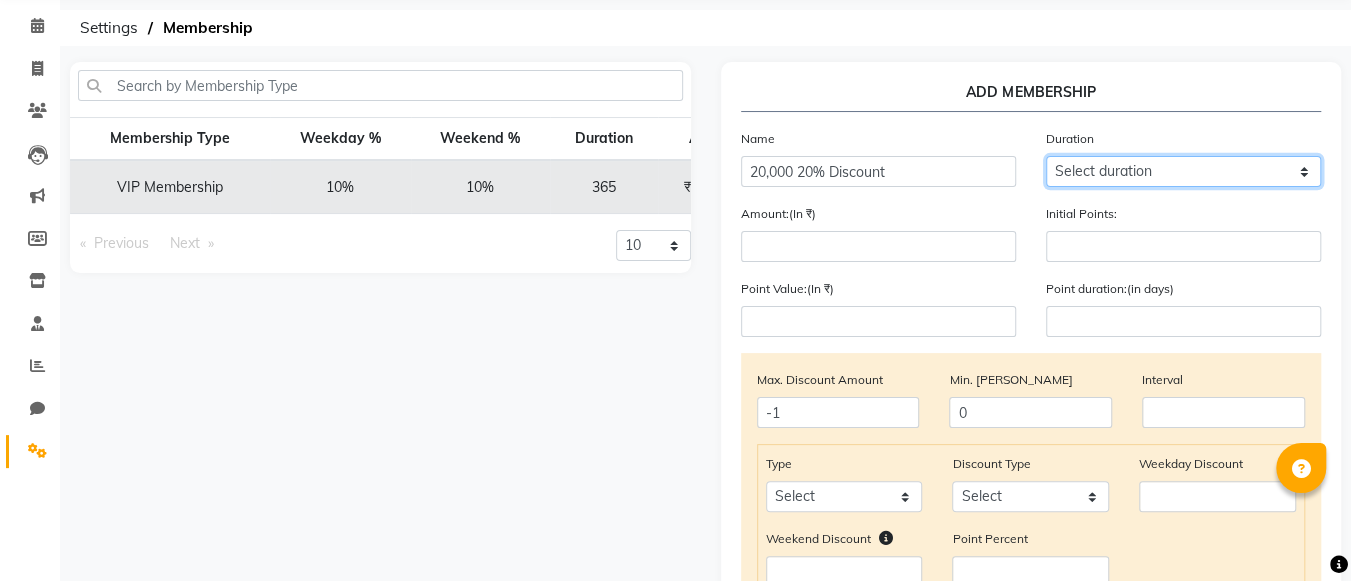 select on "5: 36500" 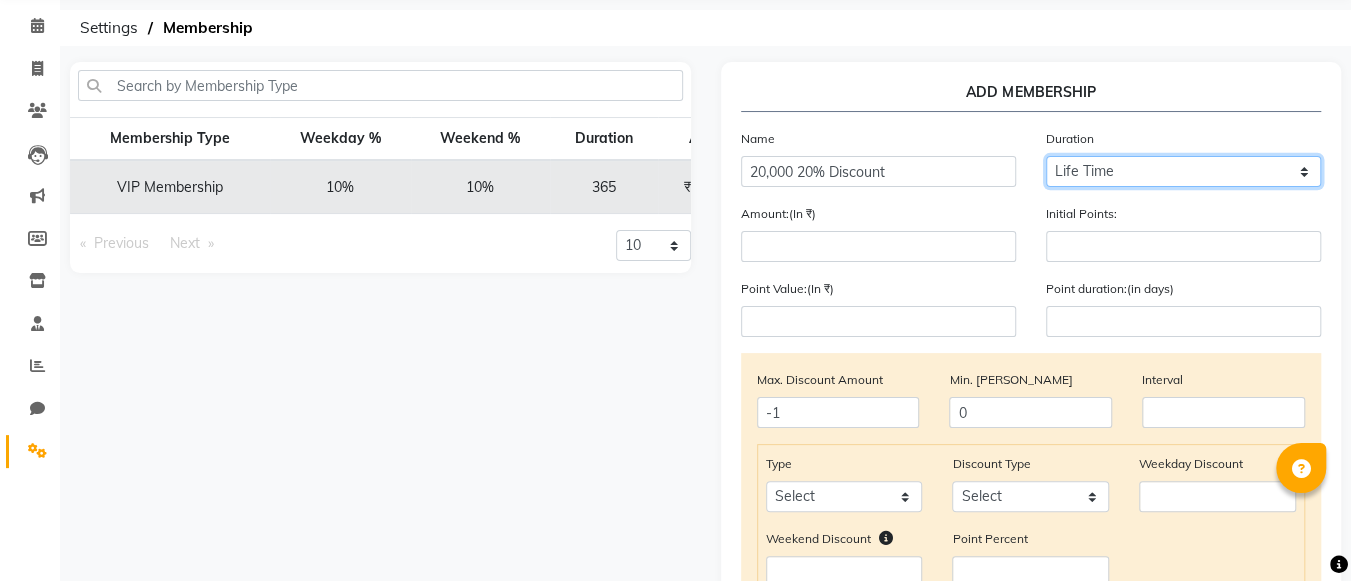 click on "Select duration Week  Half-month  Month  Year  Life Time  4 Months  8 Months  6 Months  15 Months  18 Months  30 Months  90 Days  210 Days  240 Days  270 Days  395 Days  425 Days  1 Day  2 Years  10 Months  3 Years  5 Years" 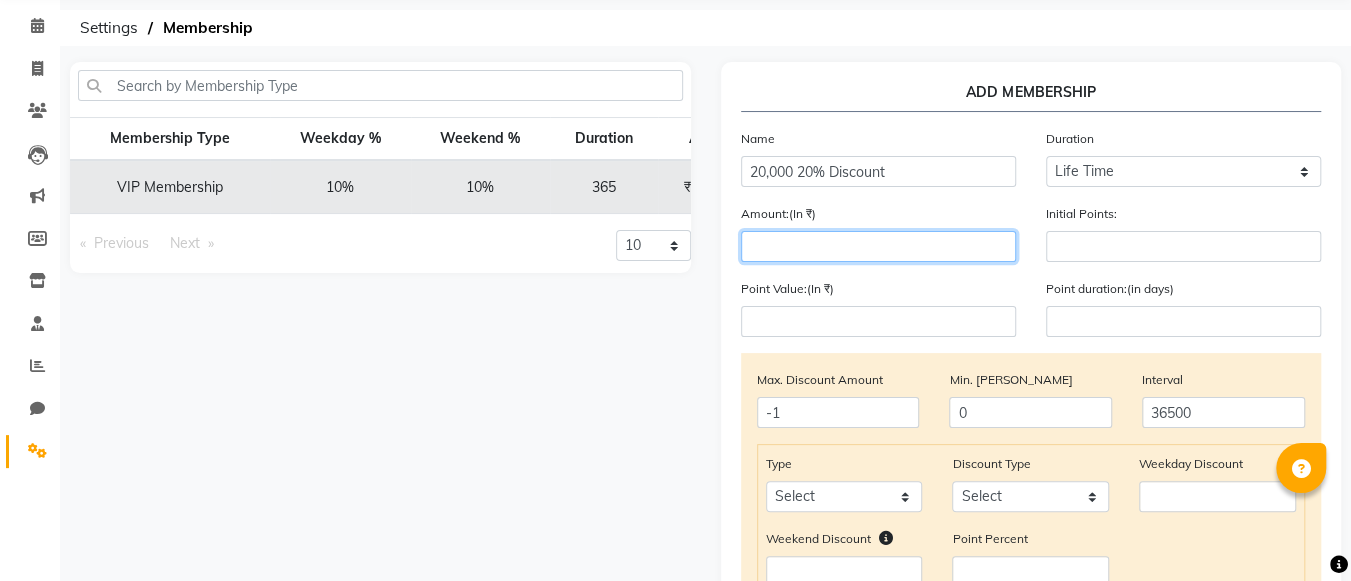 click 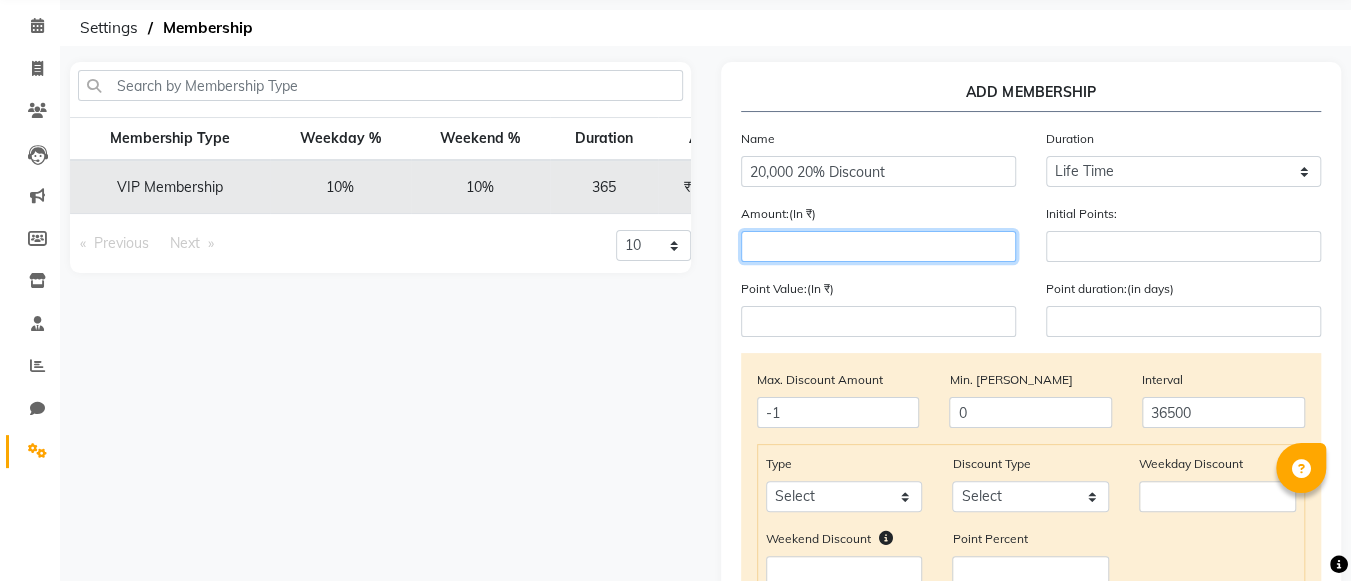 type on "2" 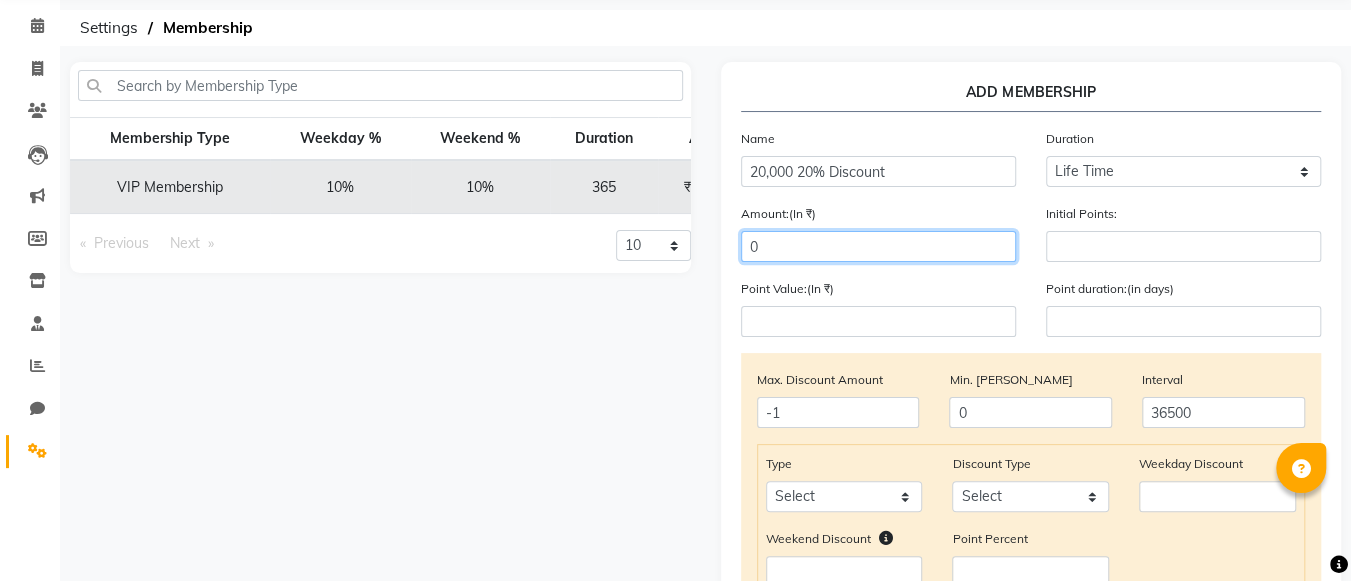 type 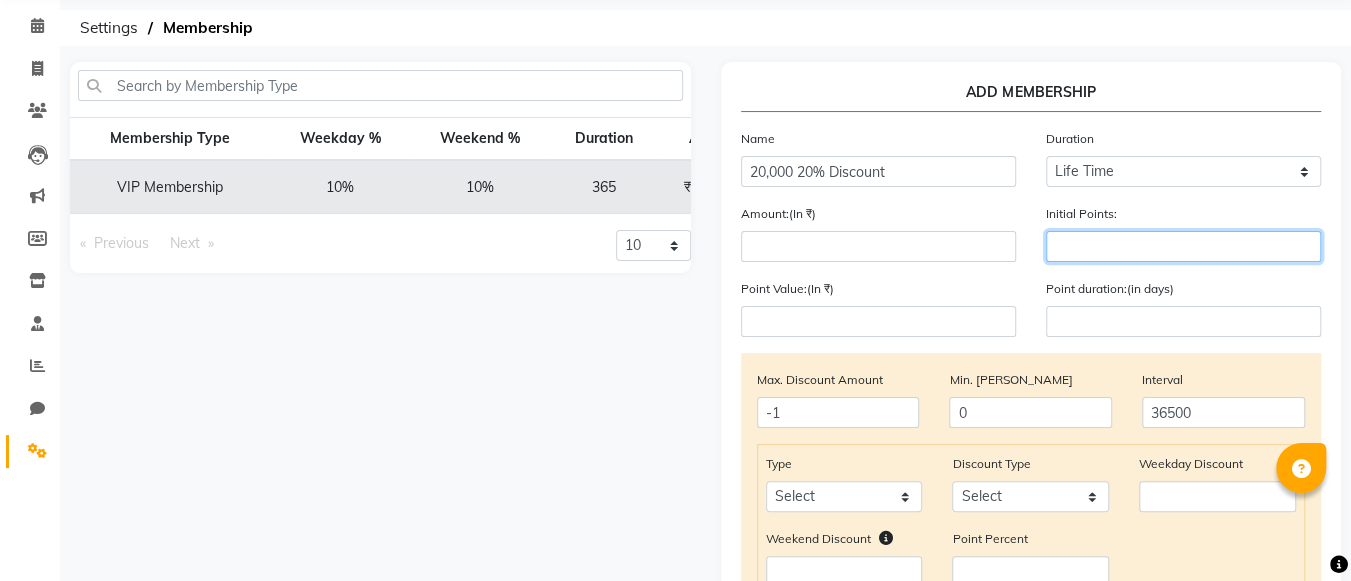 click 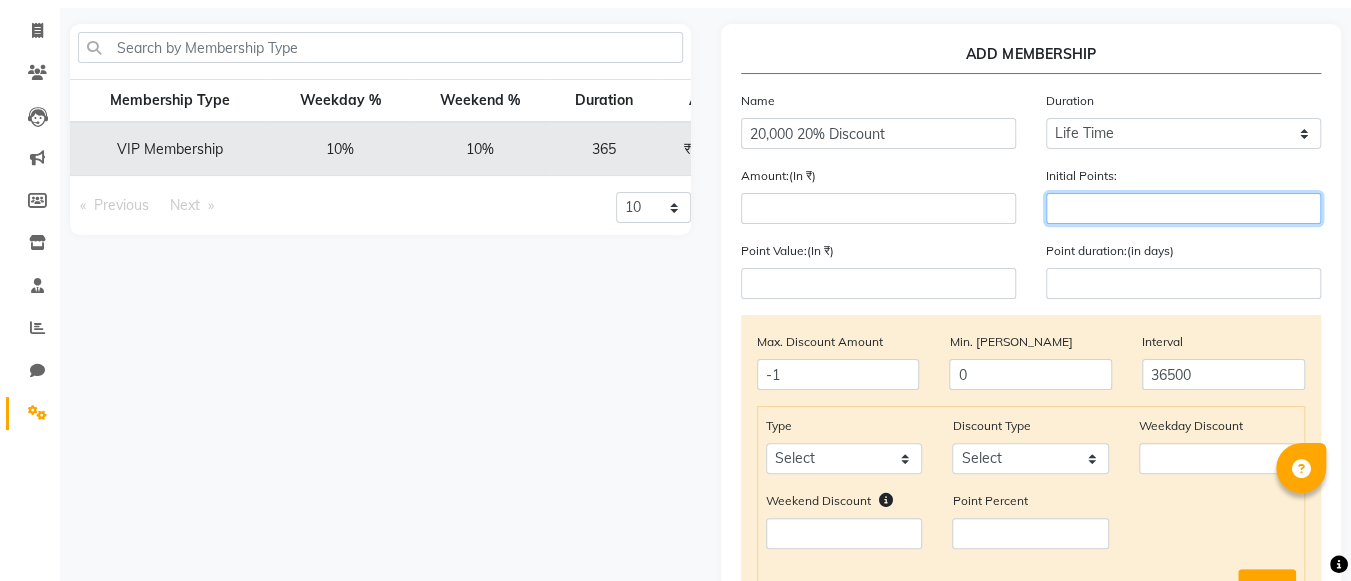 scroll, scrollTop: 116, scrollLeft: 0, axis: vertical 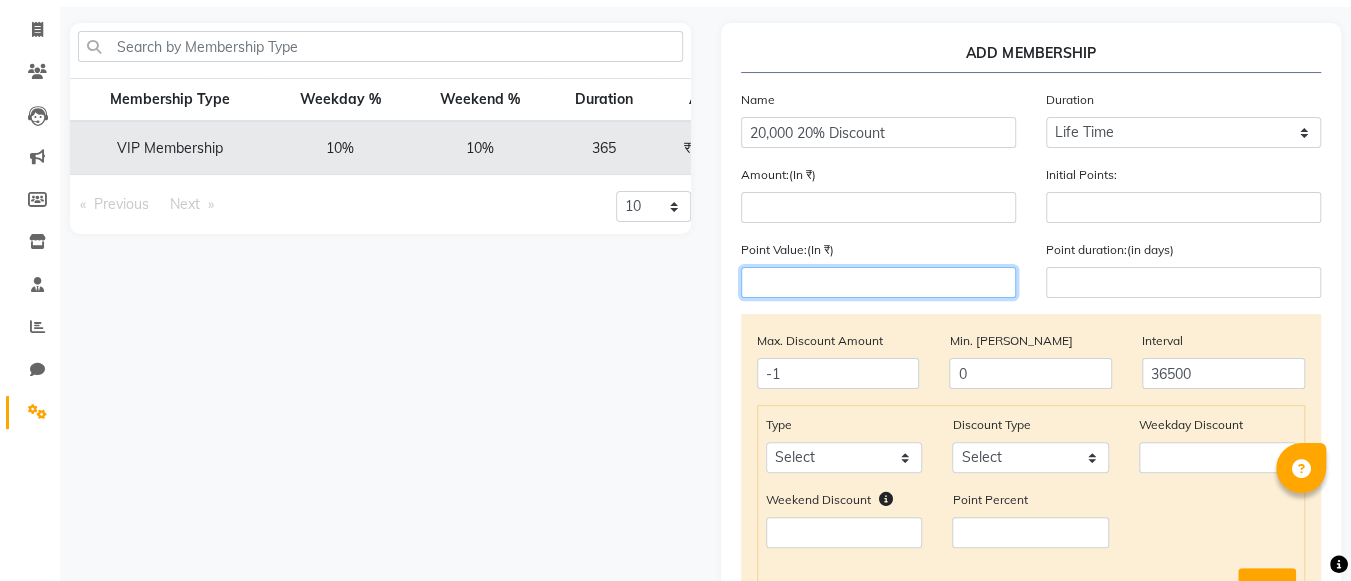 click 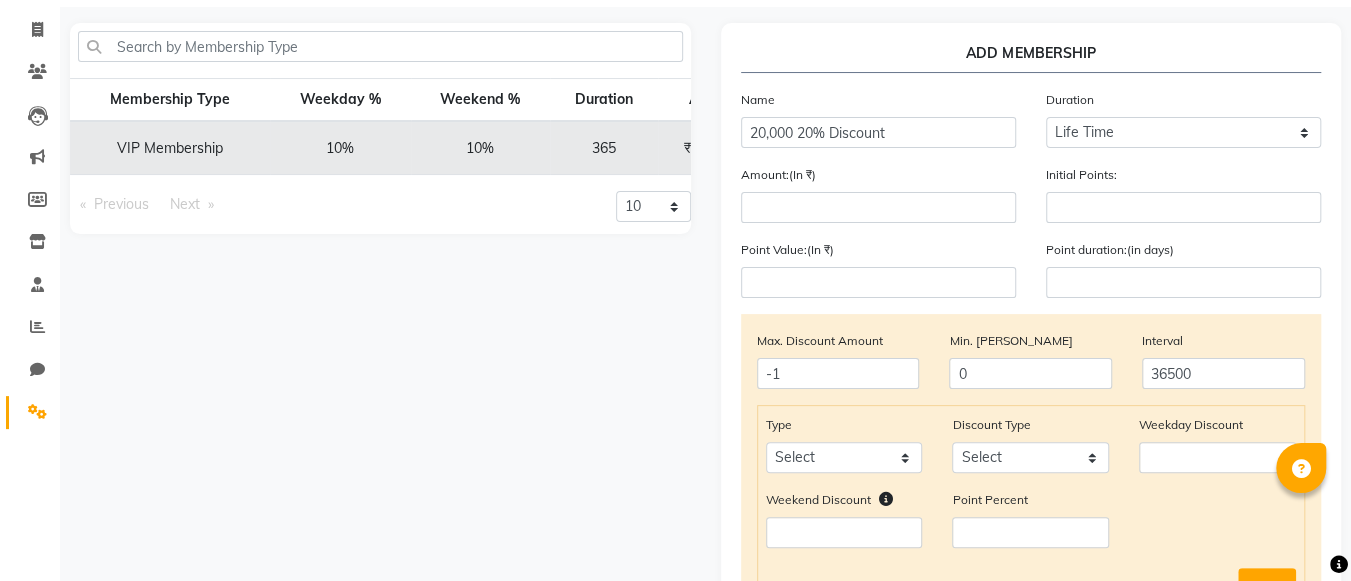 click on "Point duration:(in days)" 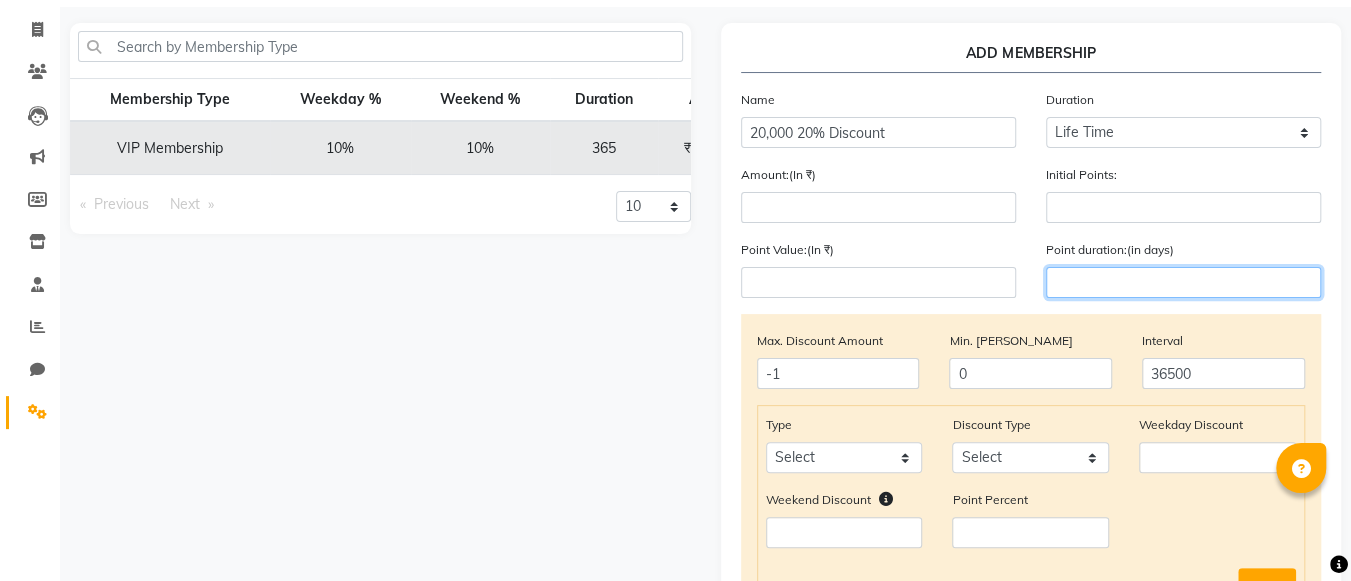 click 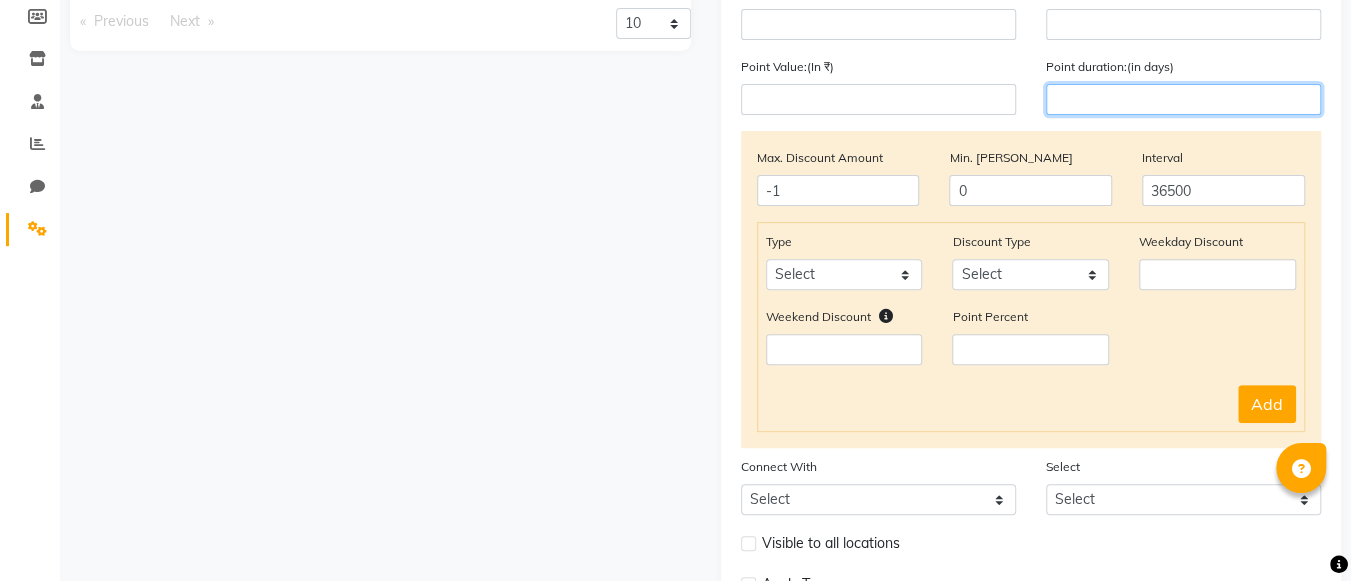 scroll, scrollTop: 300, scrollLeft: 0, axis: vertical 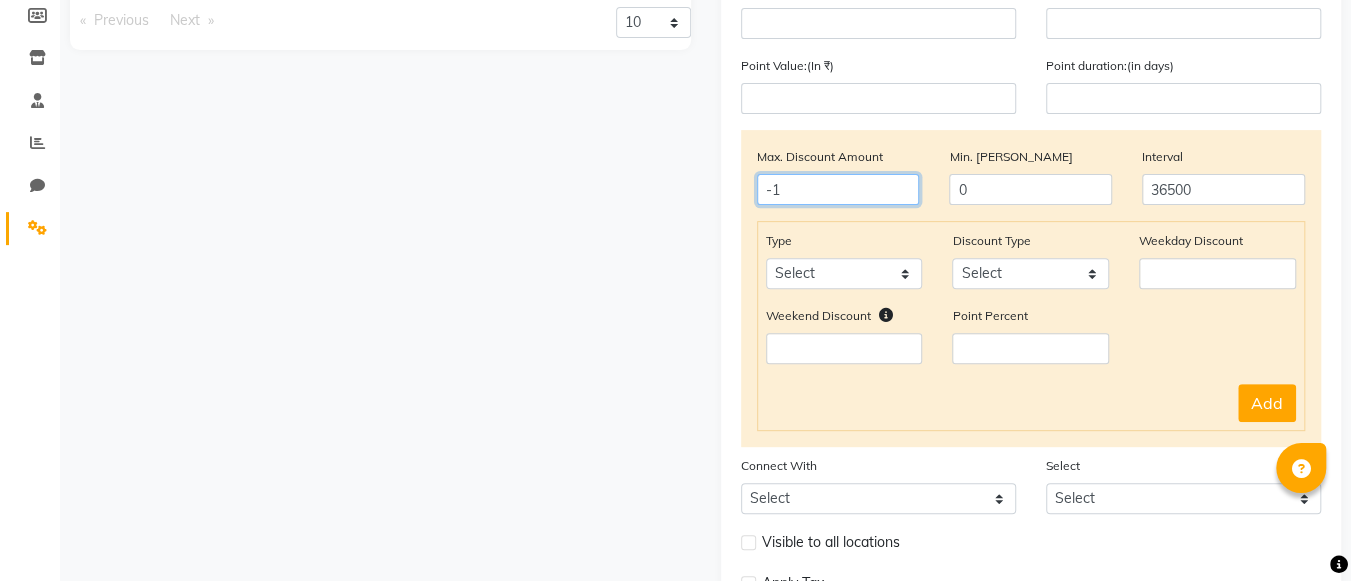 click on "-1" 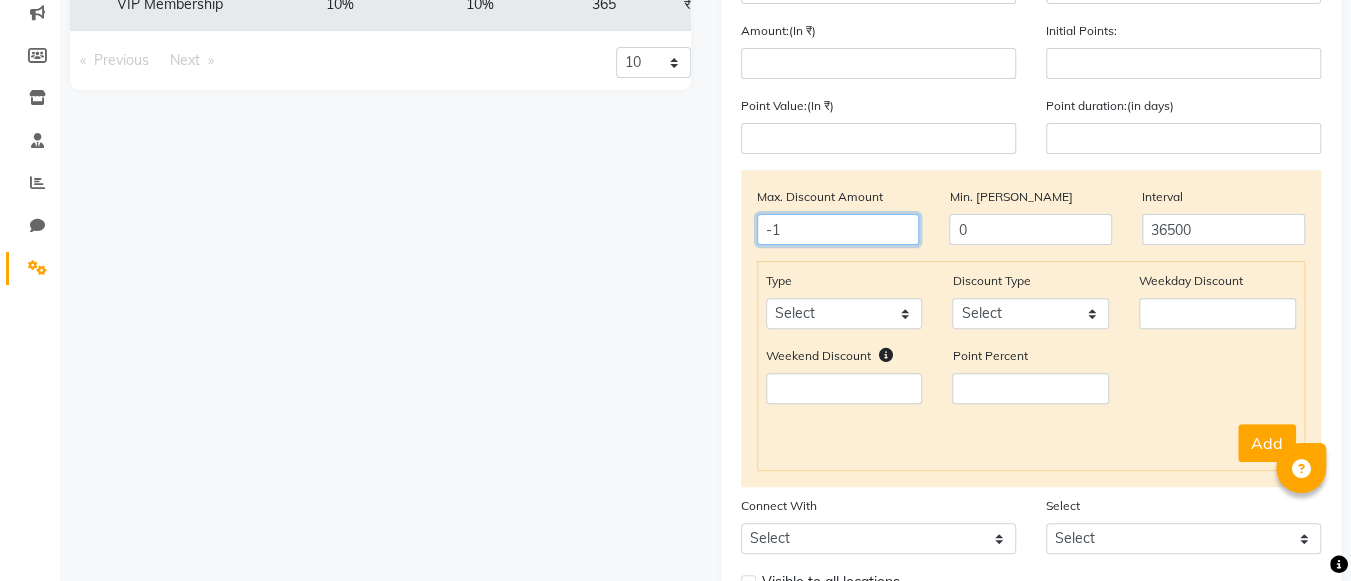 scroll, scrollTop: 259, scrollLeft: 0, axis: vertical 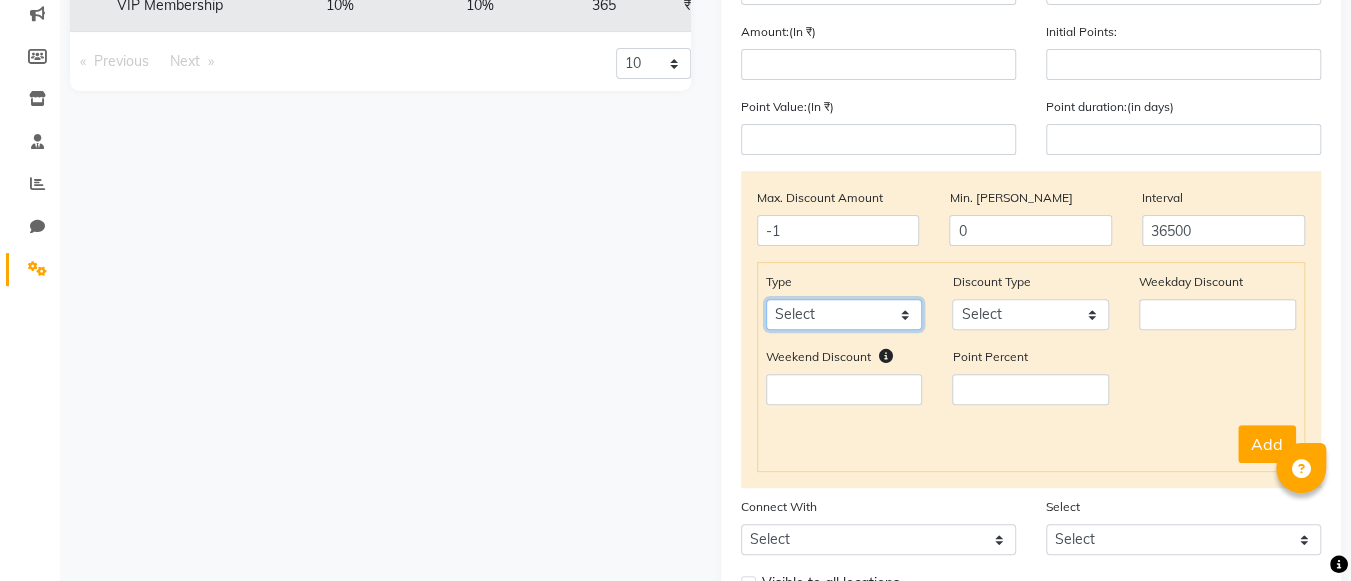 click on "Select Service Product Package Prepaid Voucher" 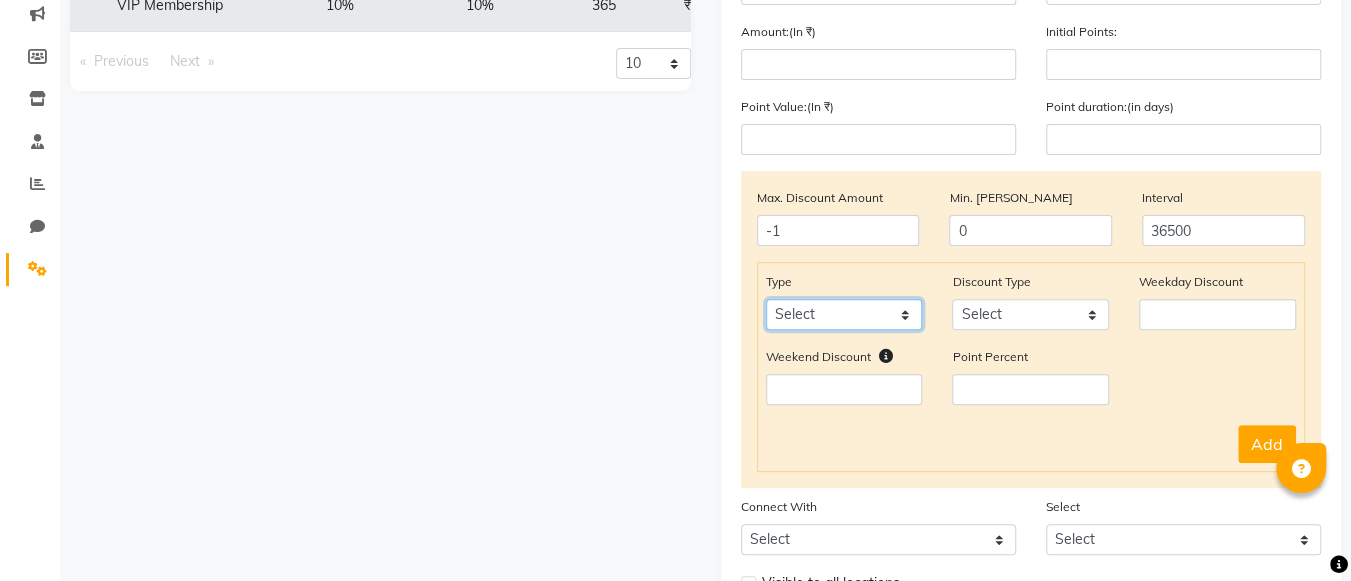 select on "service" 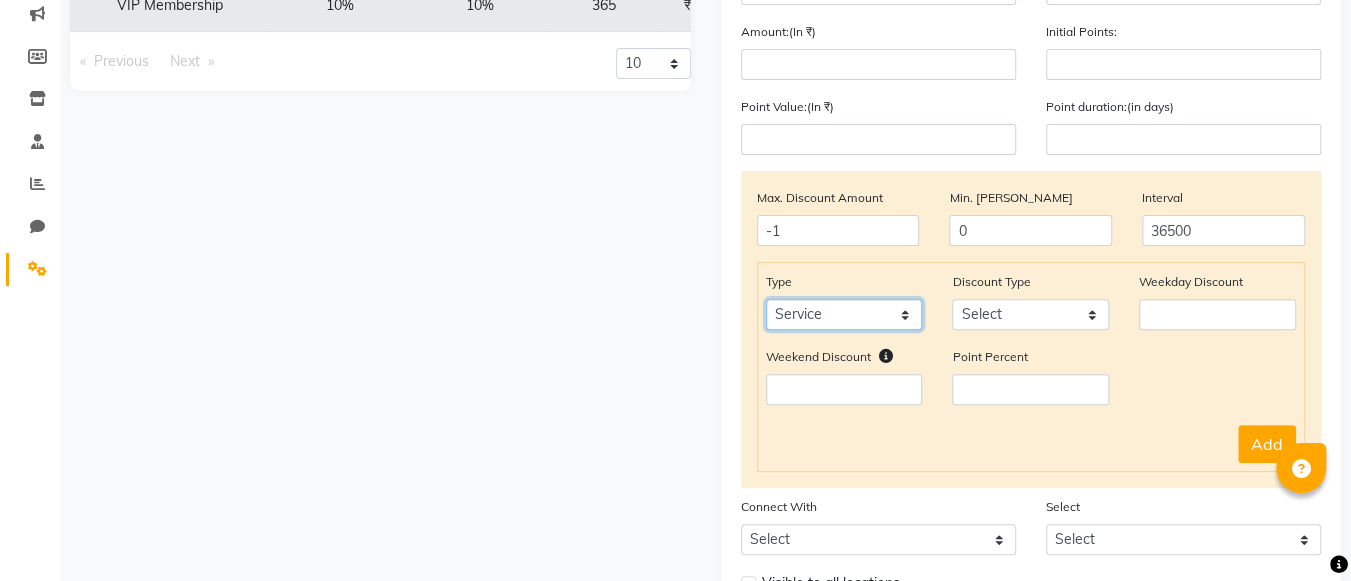 click on "Select Service Product Package Prepaid Voucher" 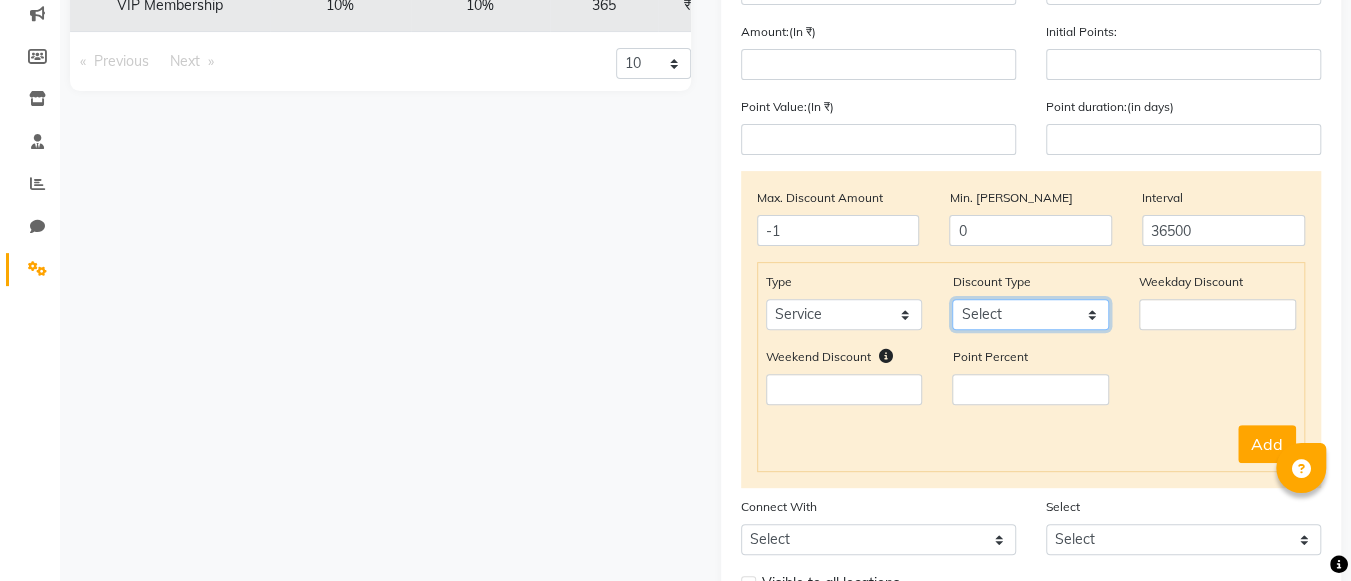 click on "Select Percent Flat" 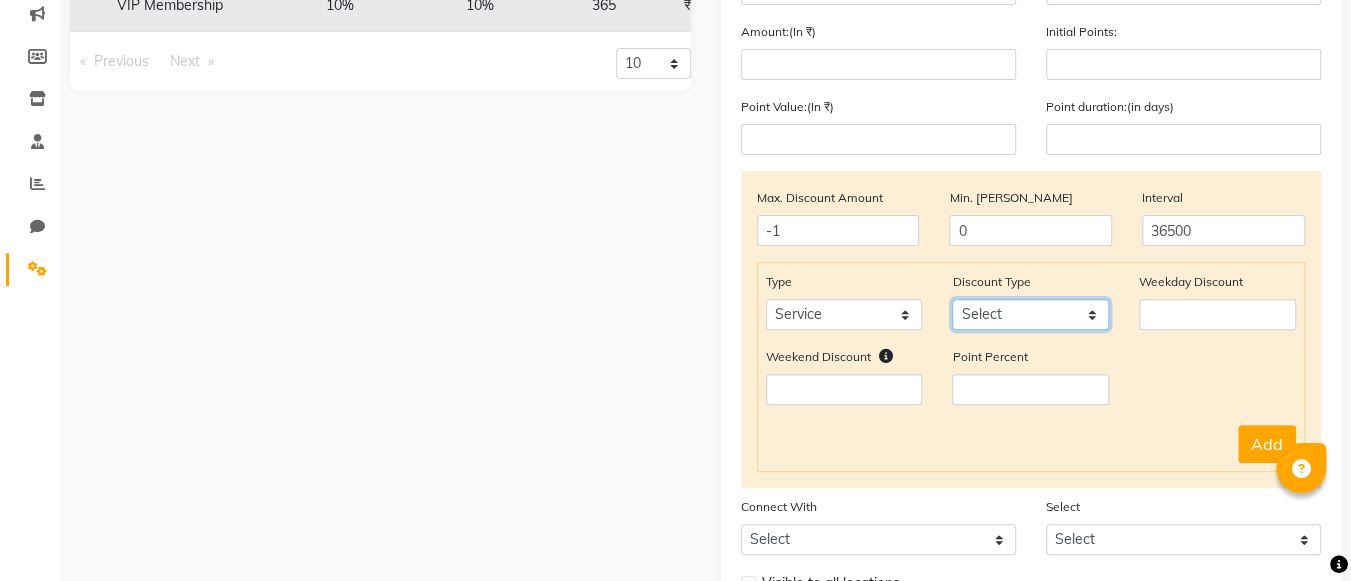 select on "Percent" 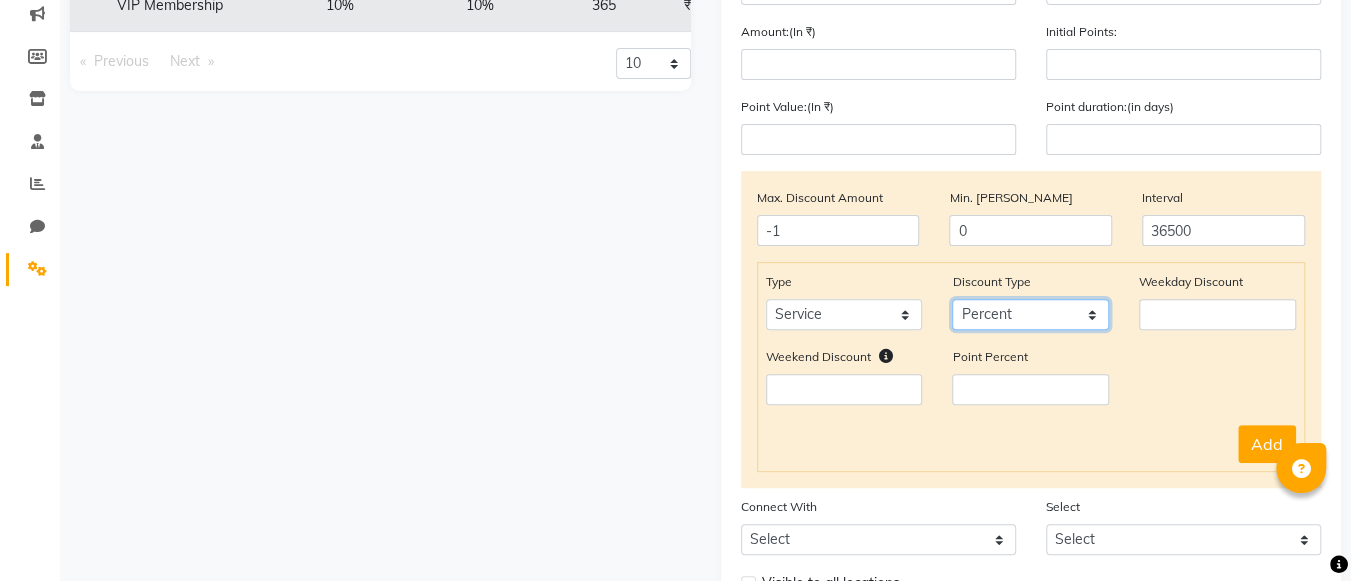 click on "Select Percent Flat" 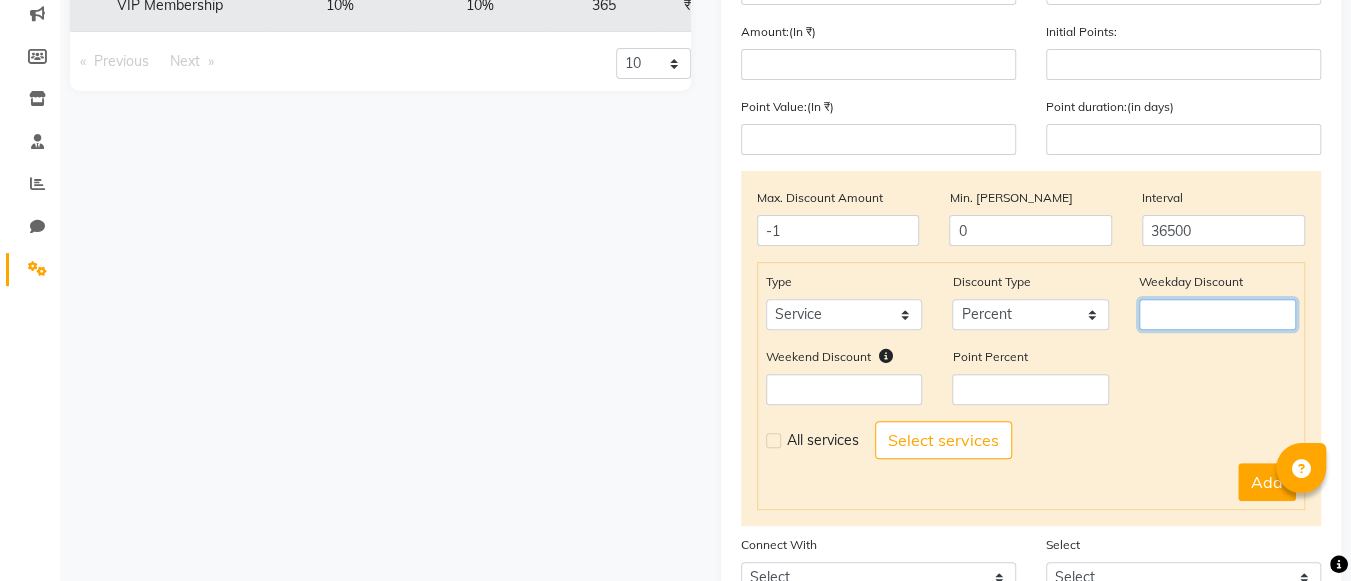click 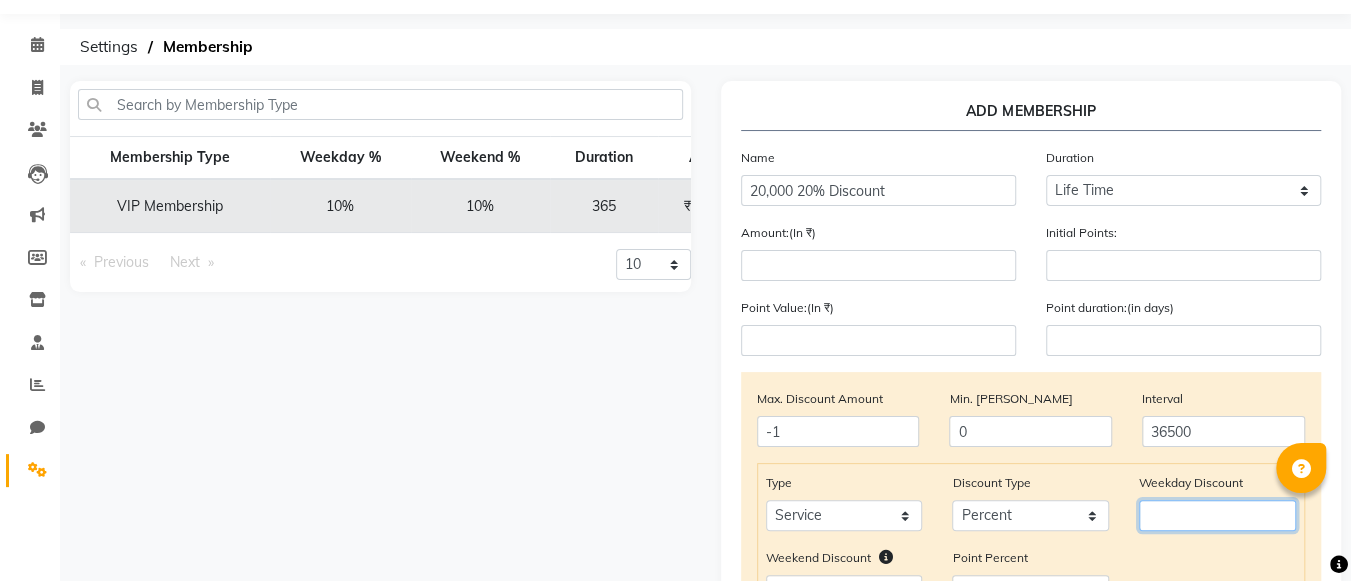 scroll, scrollTop: 215, scrollLeft: 0, axis: vertical 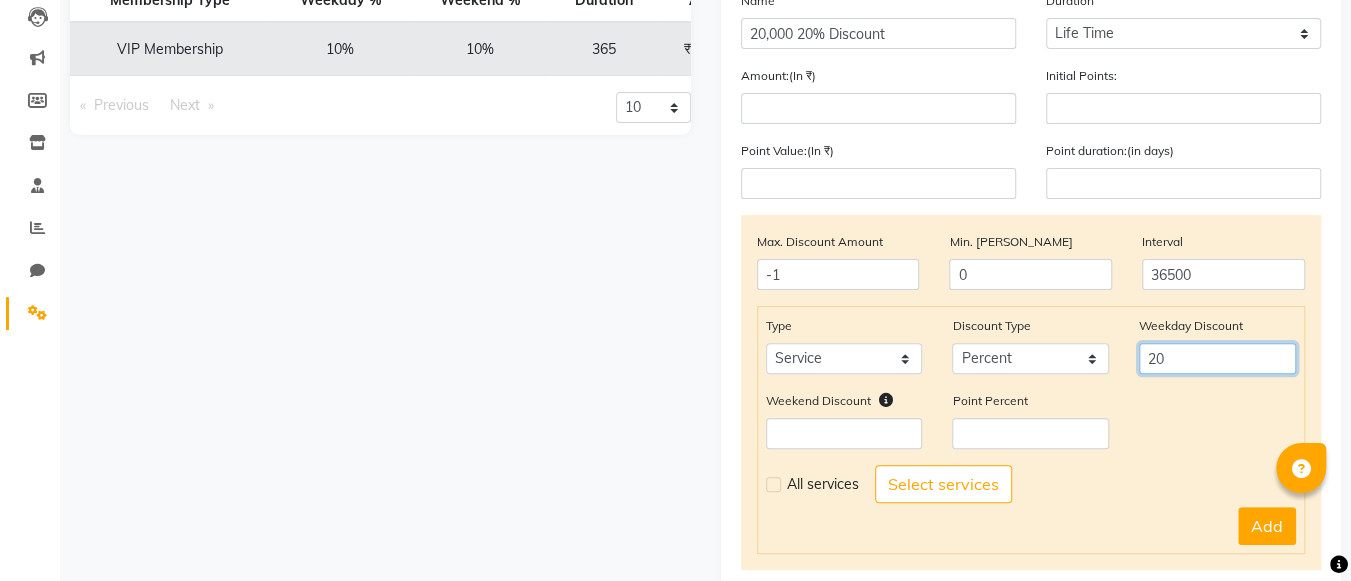 type on "20" 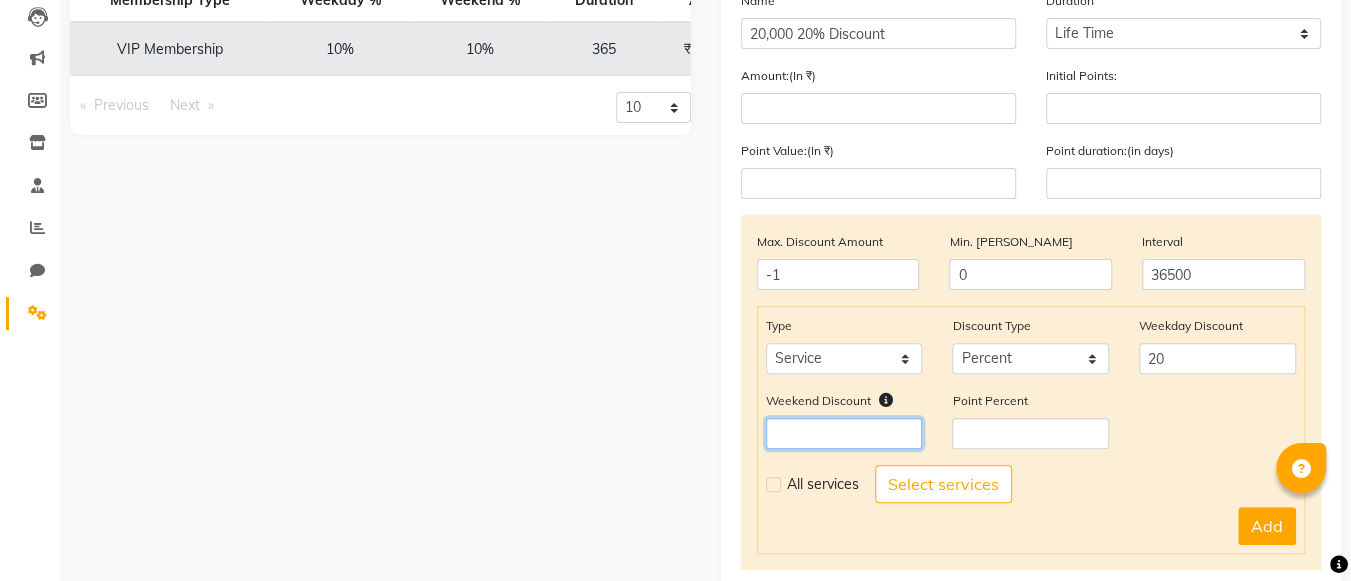 click 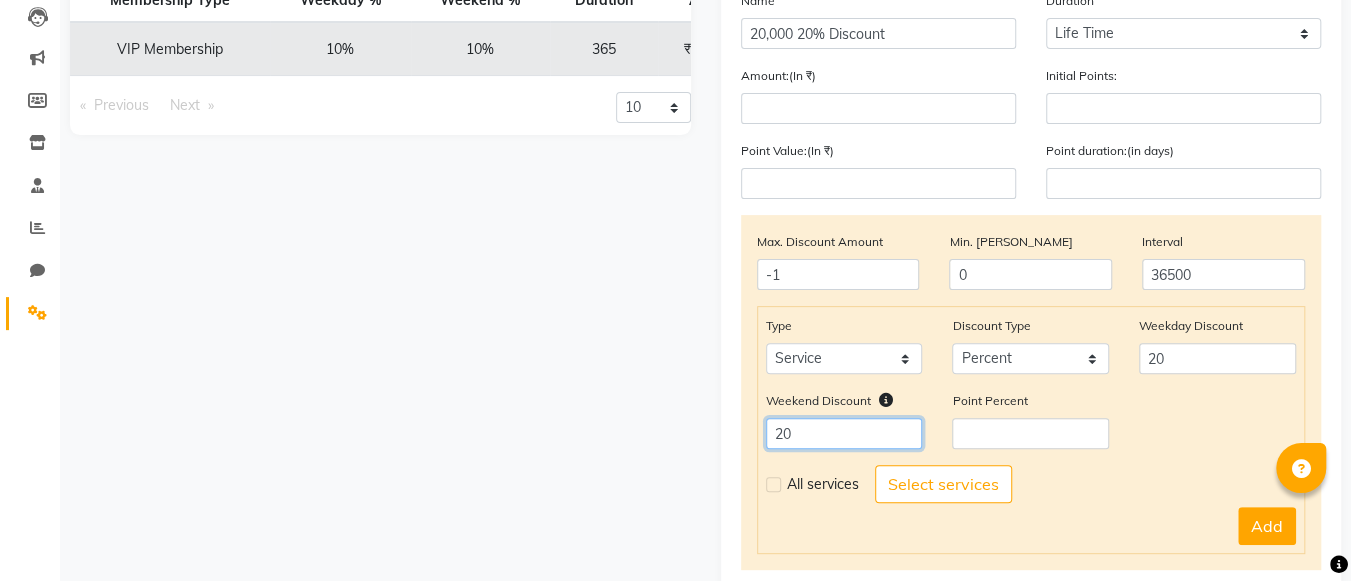 scroll, scrollTop: 241, scrollLeft: 0, axis: vertical 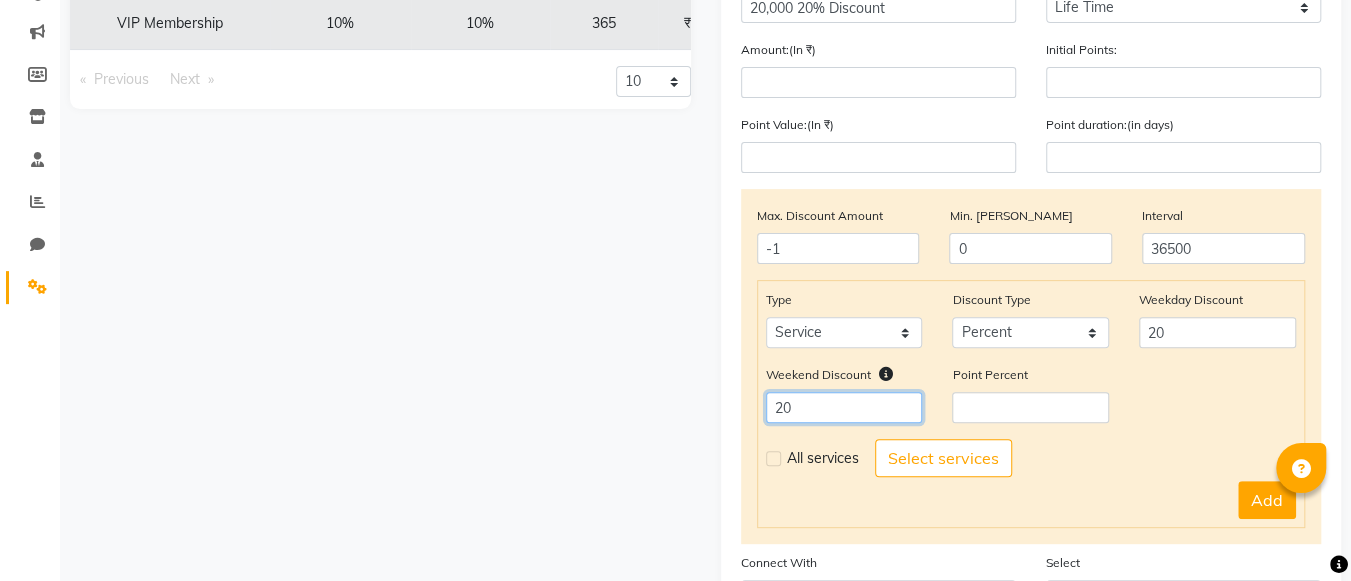 type on "20" 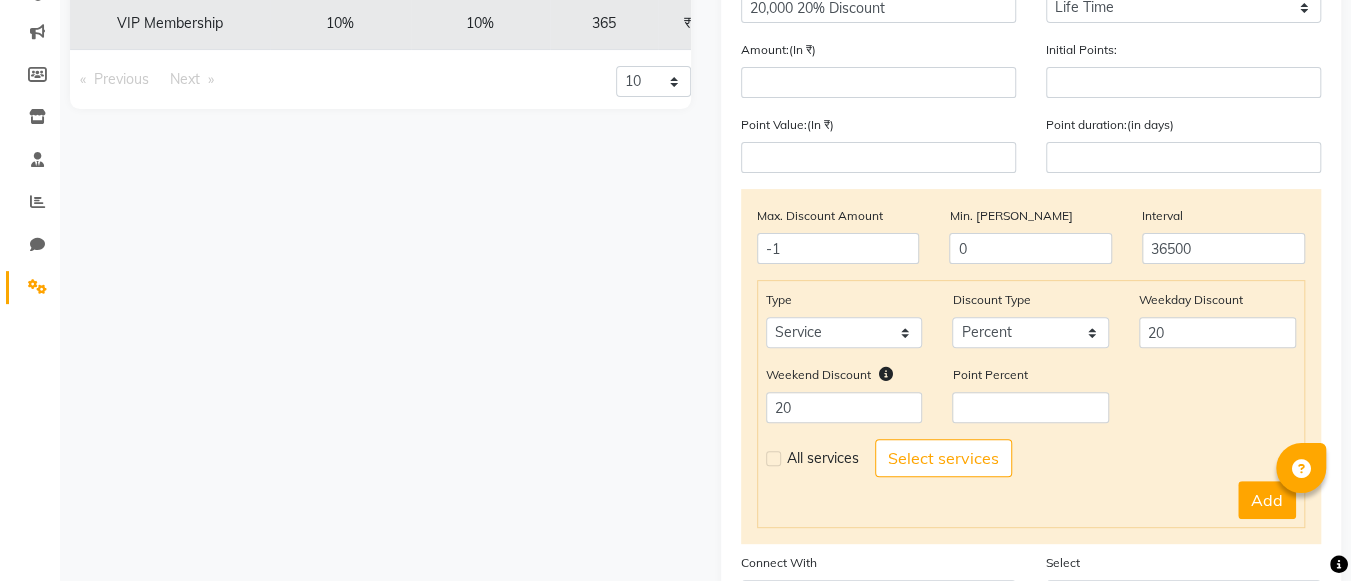 click on "All services Select services" 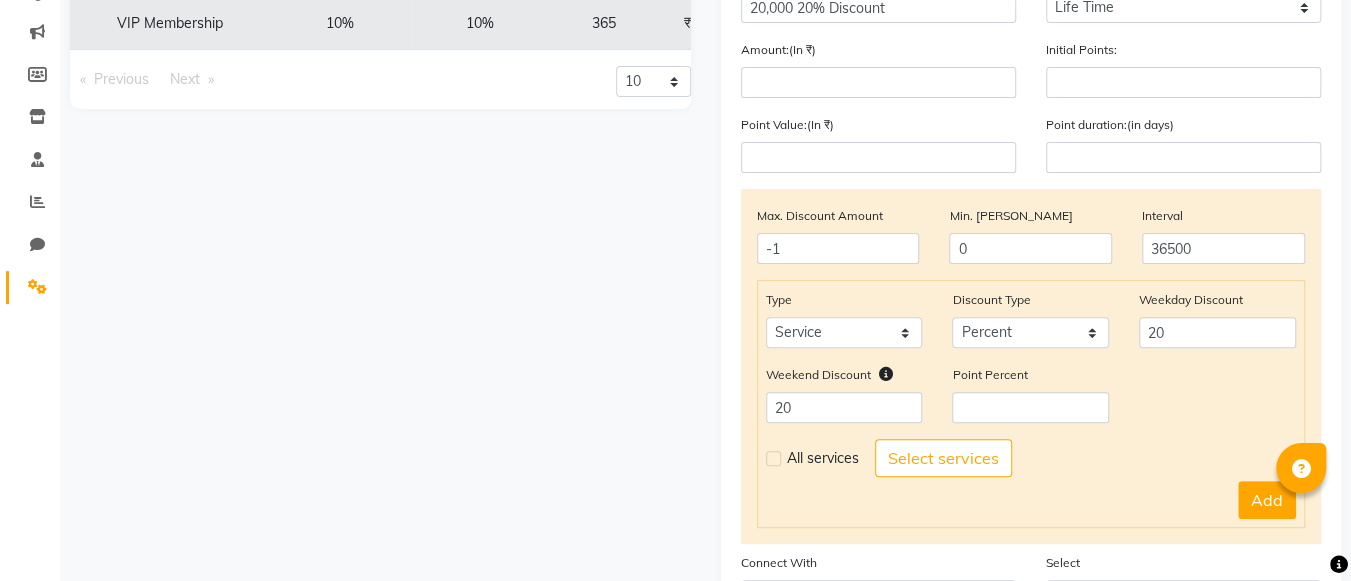 click on "All services" 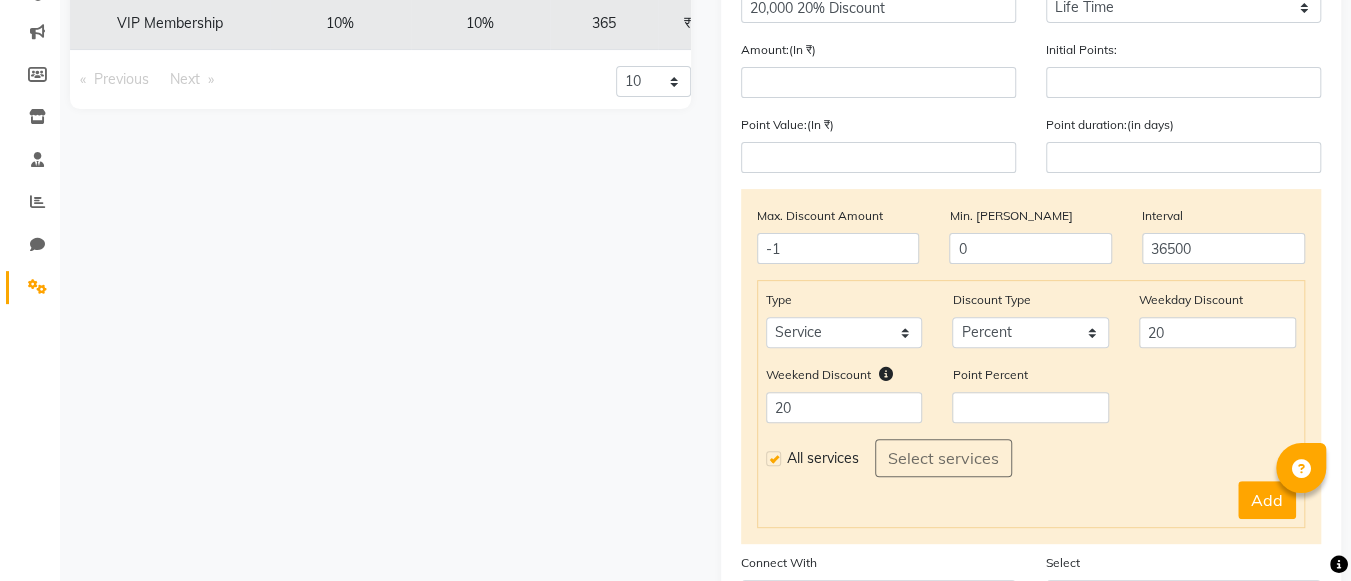 scroll, scrollTop: 423, scrollLeft: 0, axis: vertical 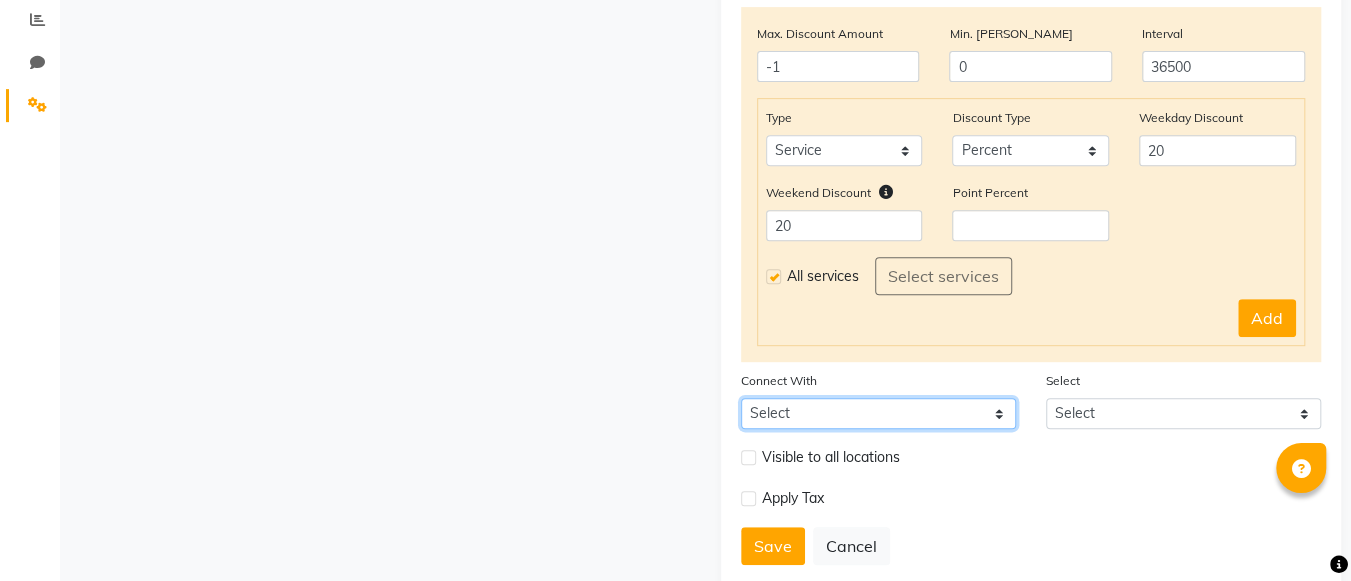 click on "Select Package Prepaid Voucher" 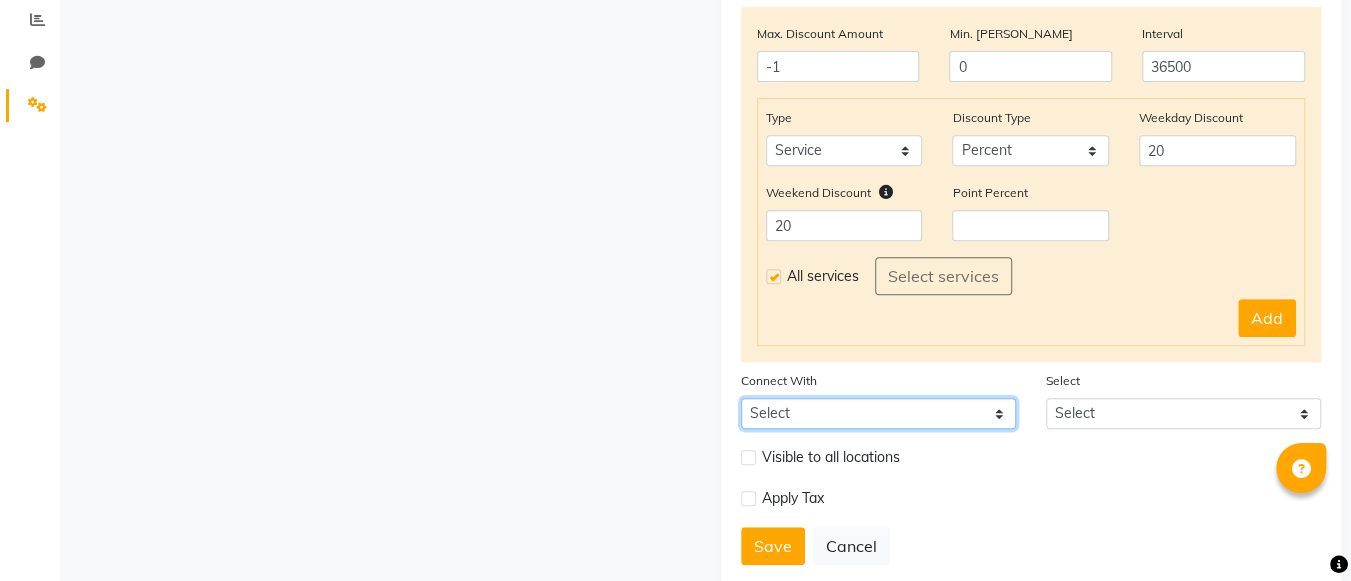 click on "Select Package Prepaid Voucher" 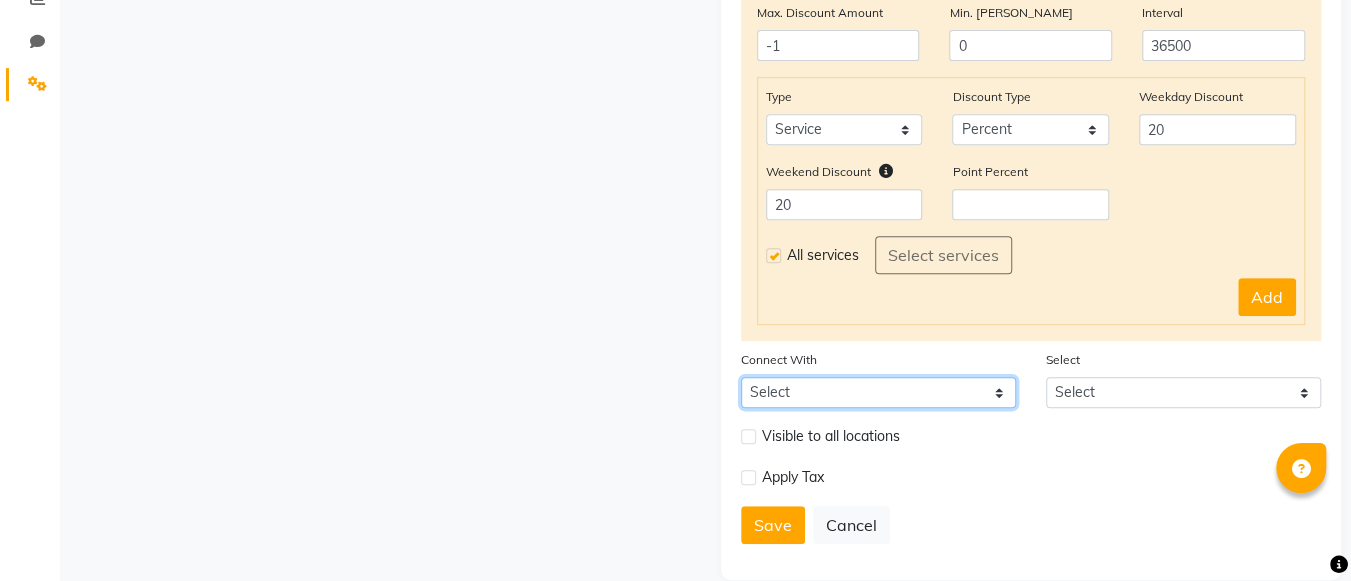 scroll, scrollTop: 470, scrollLeft: 0, axis: vertical 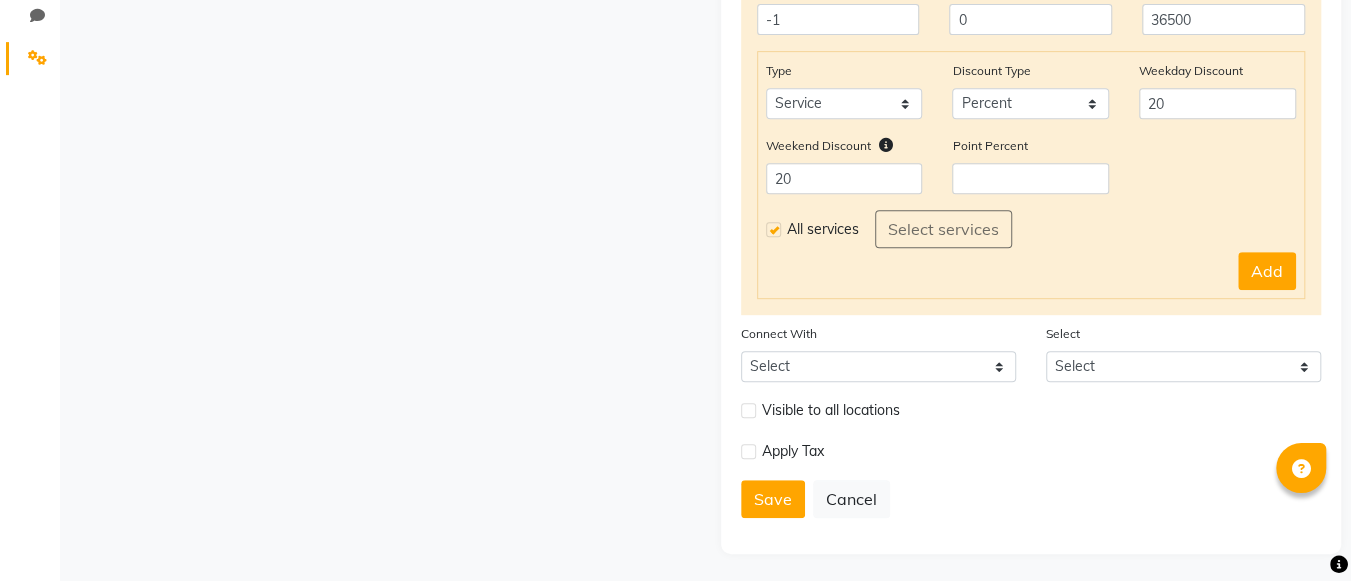 click 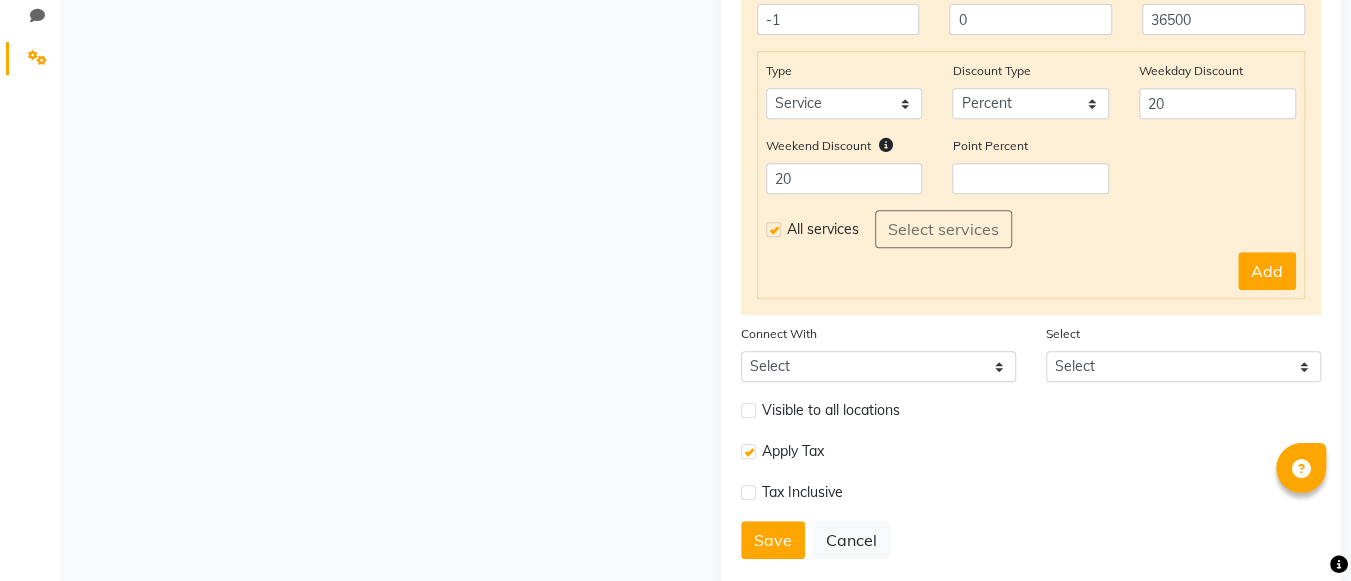 click 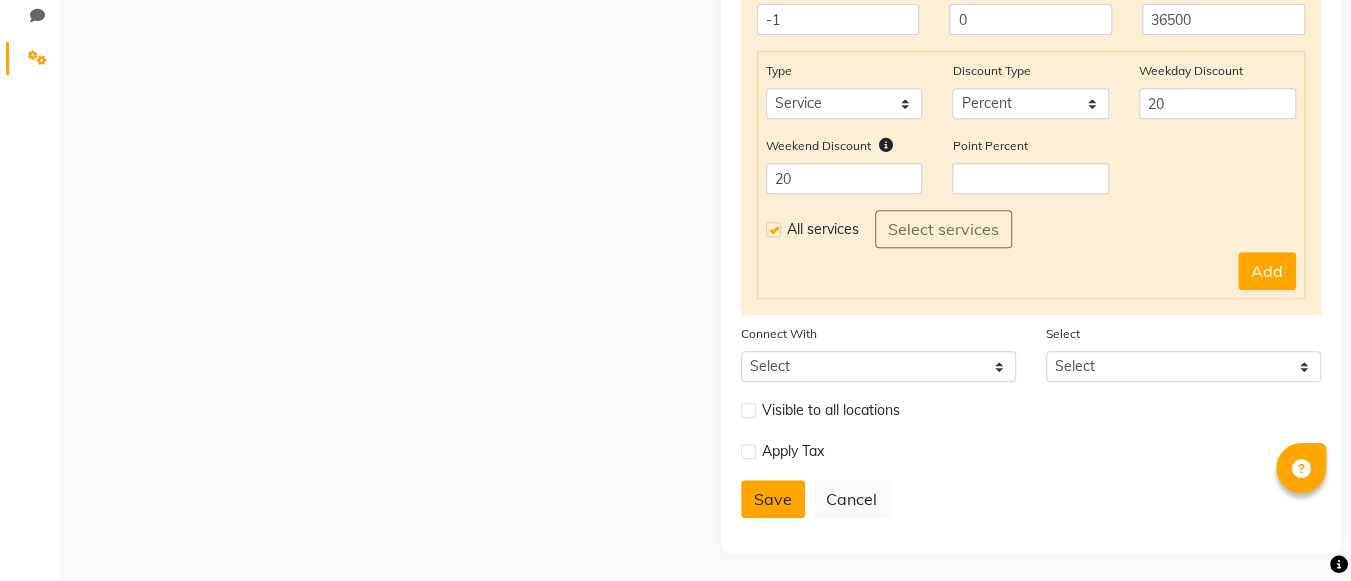 click on "Save" 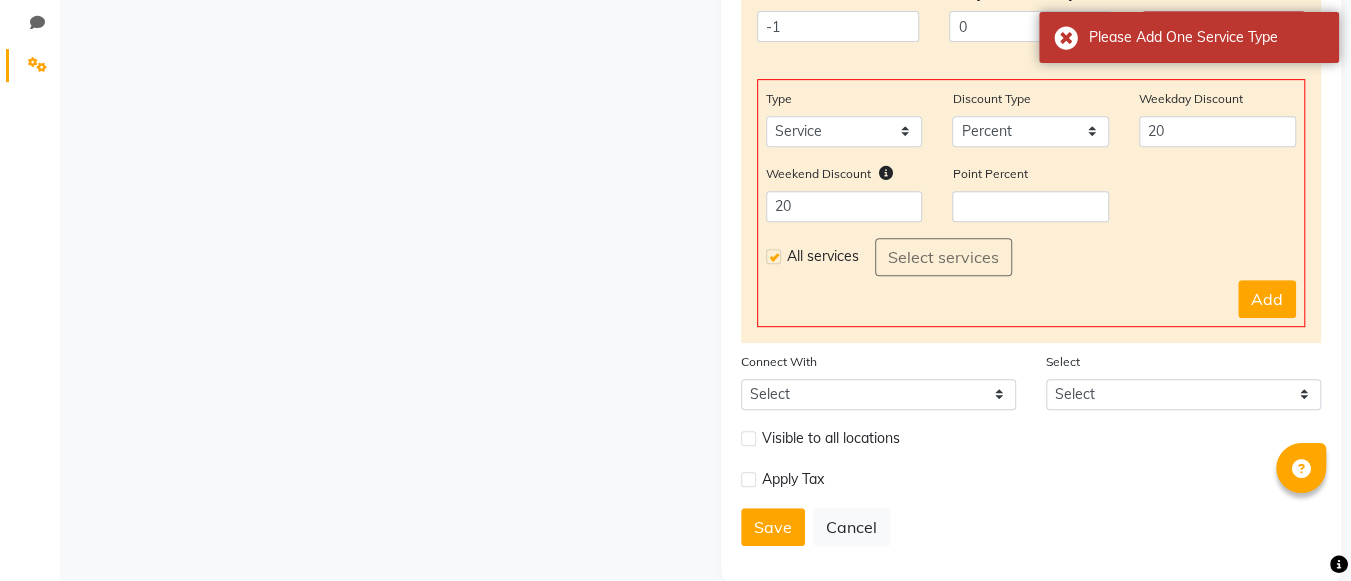 scroll, scrollTop: 455, scrollLeft: 0, axis: vertical 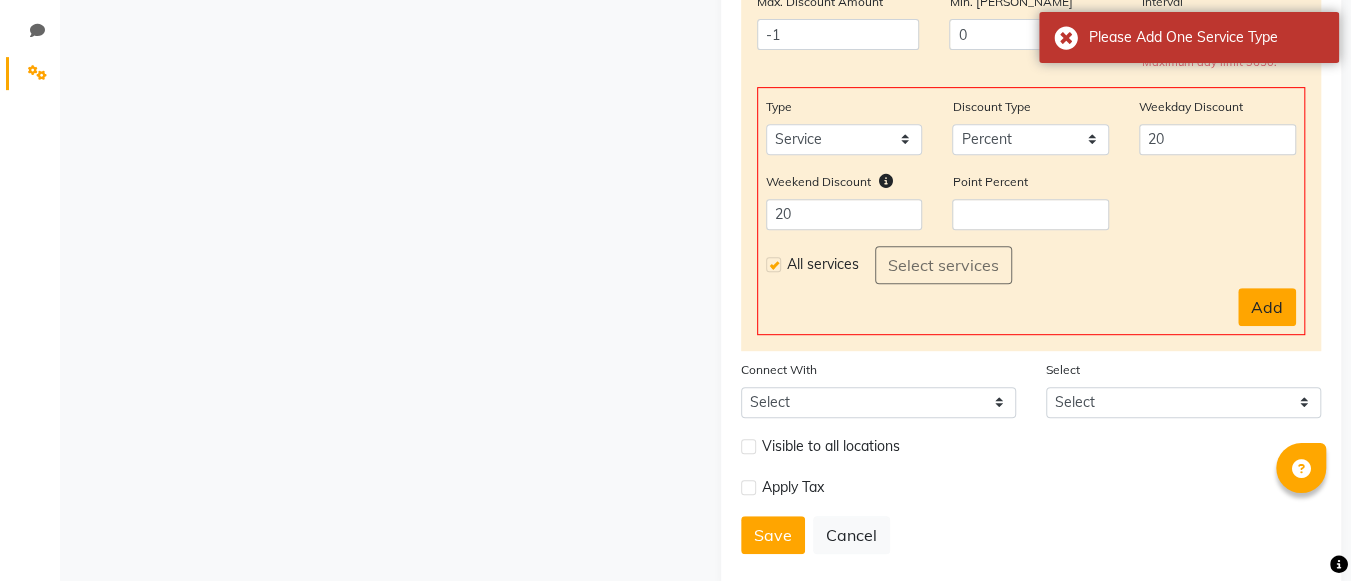 click on "Add" 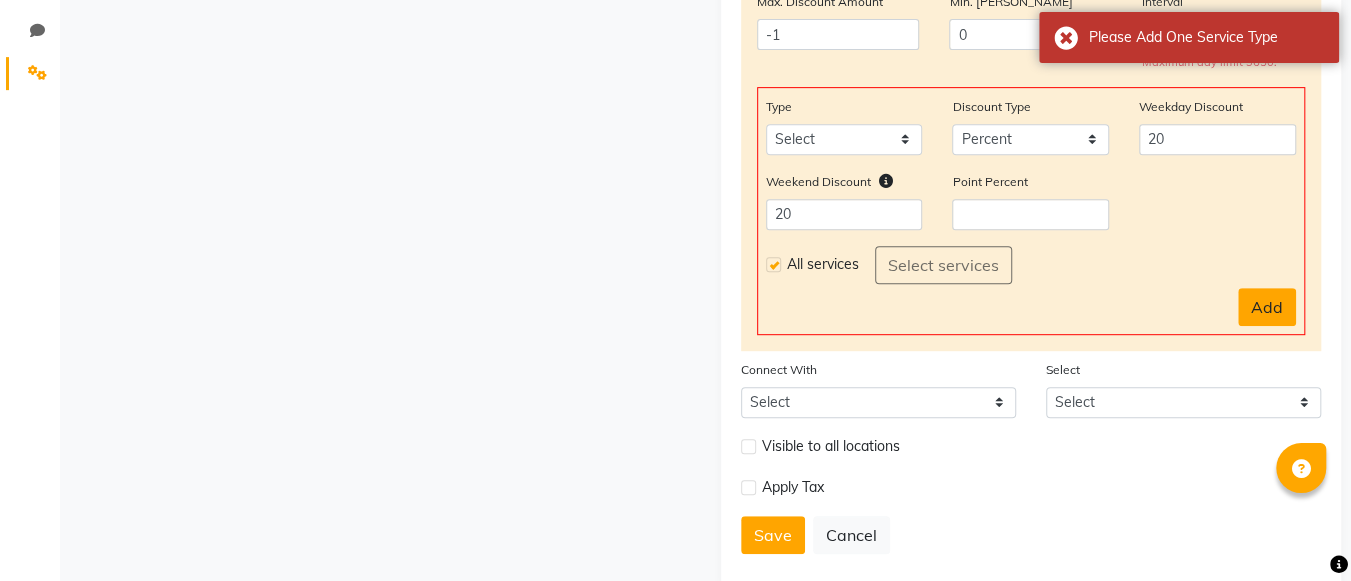 select 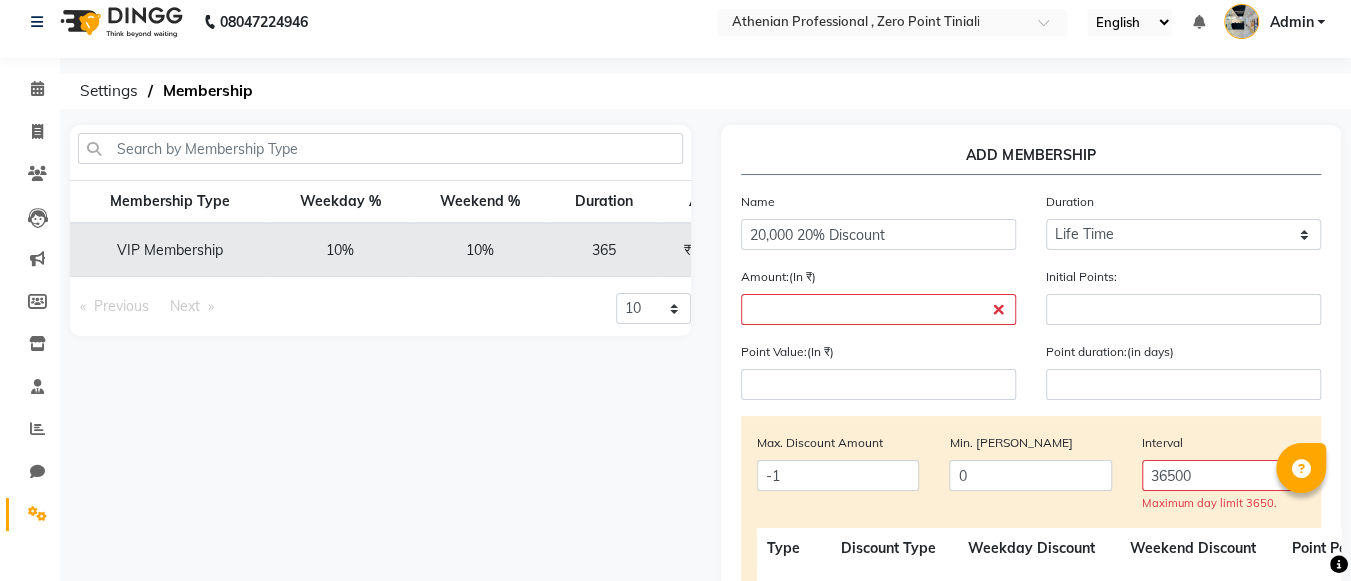 scroll, scrollTop: 15, scrollLeft: 0, axis: vertical 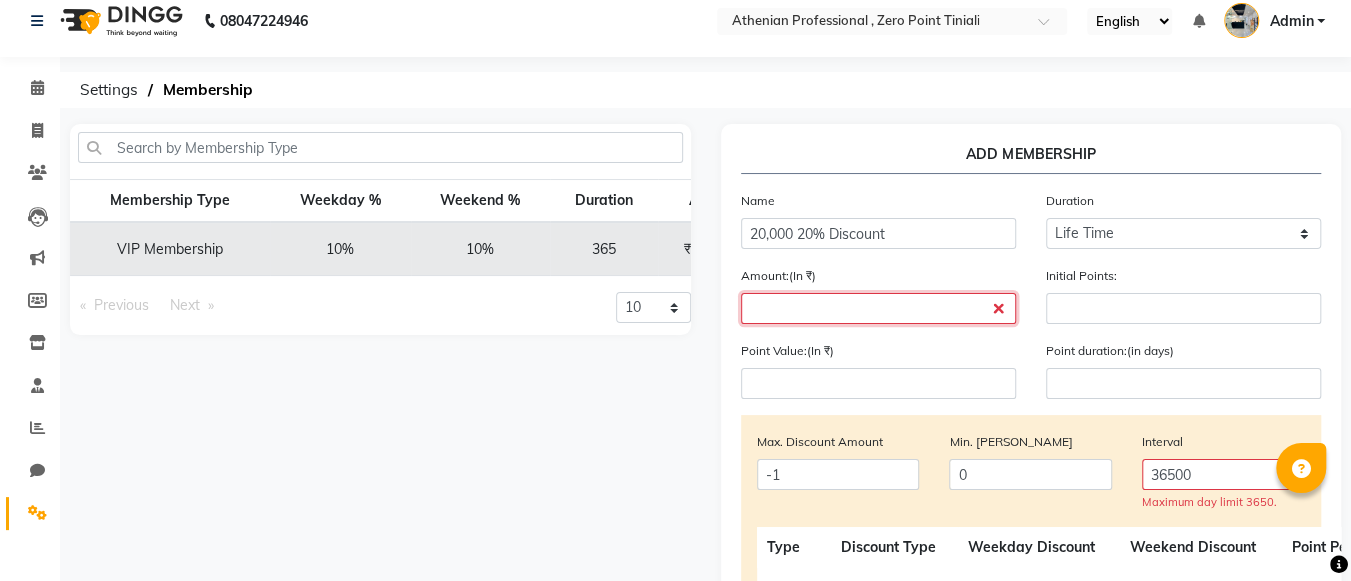 click 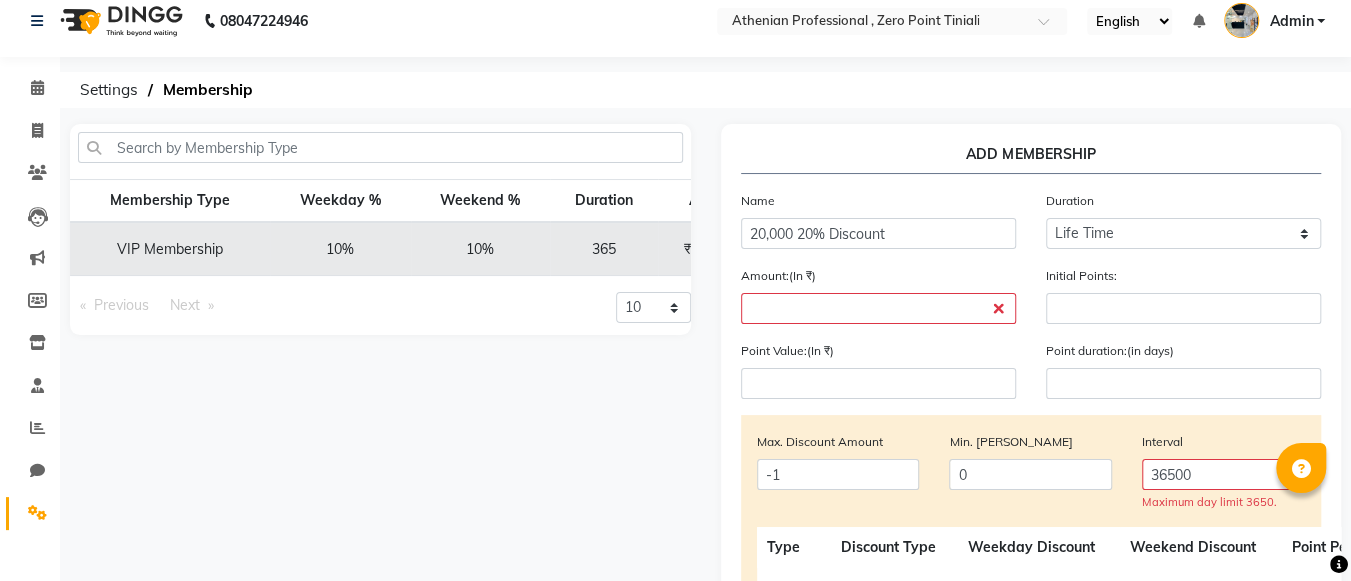 click on "Point Value:(In ₹)" 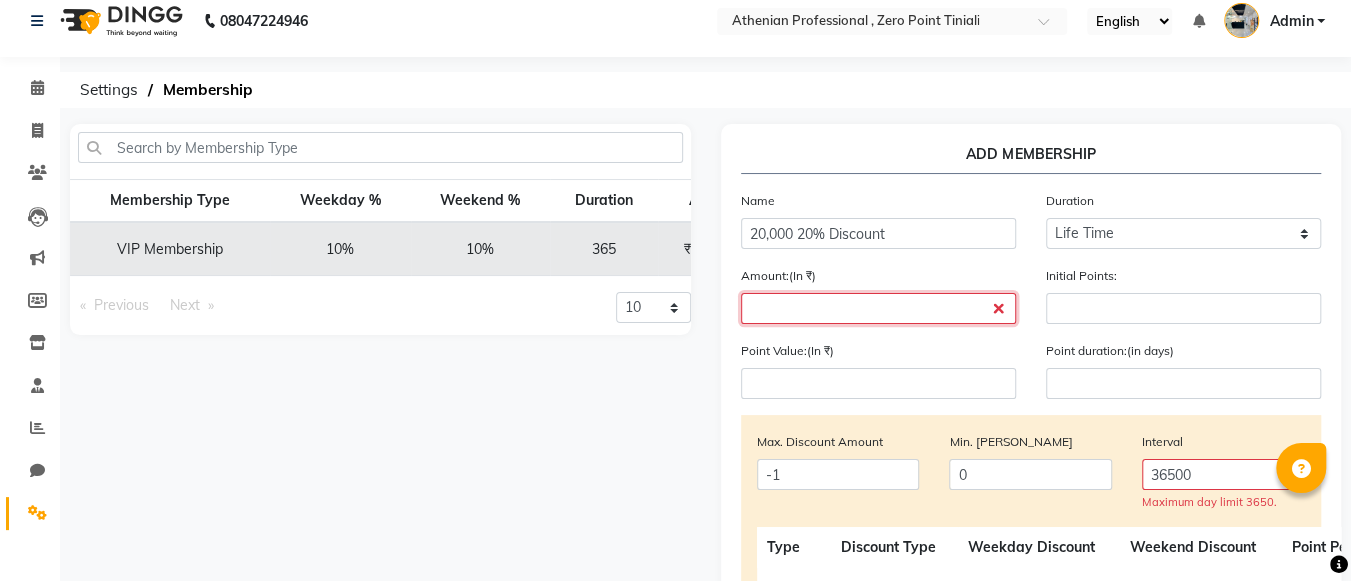 click 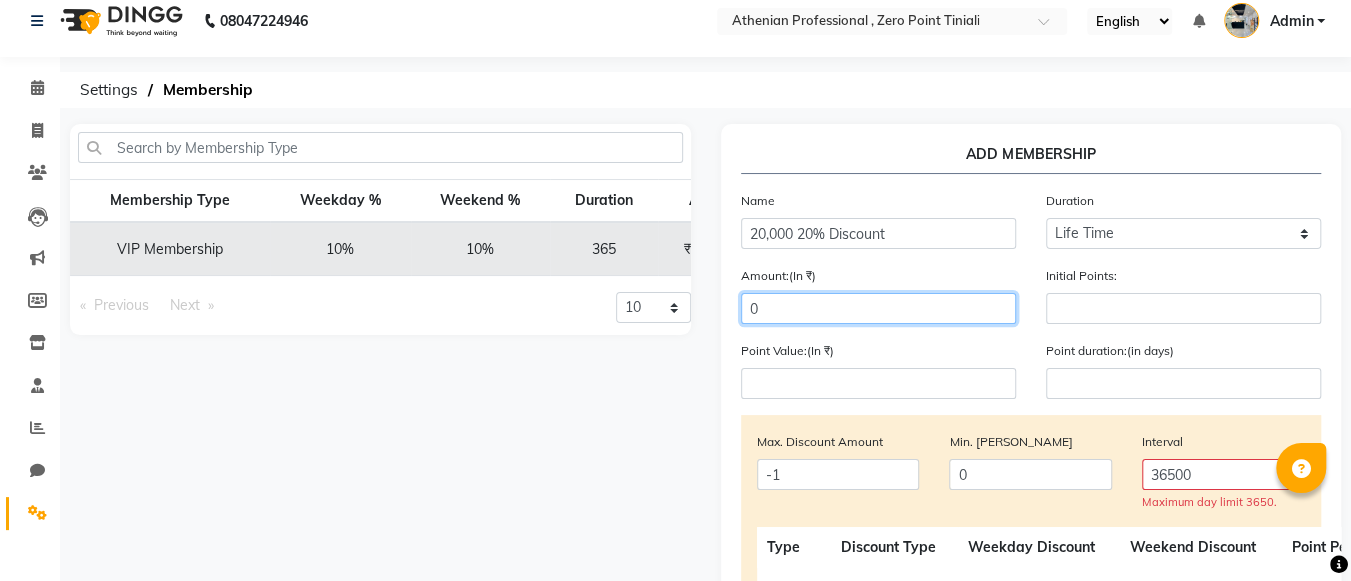 type on "0" 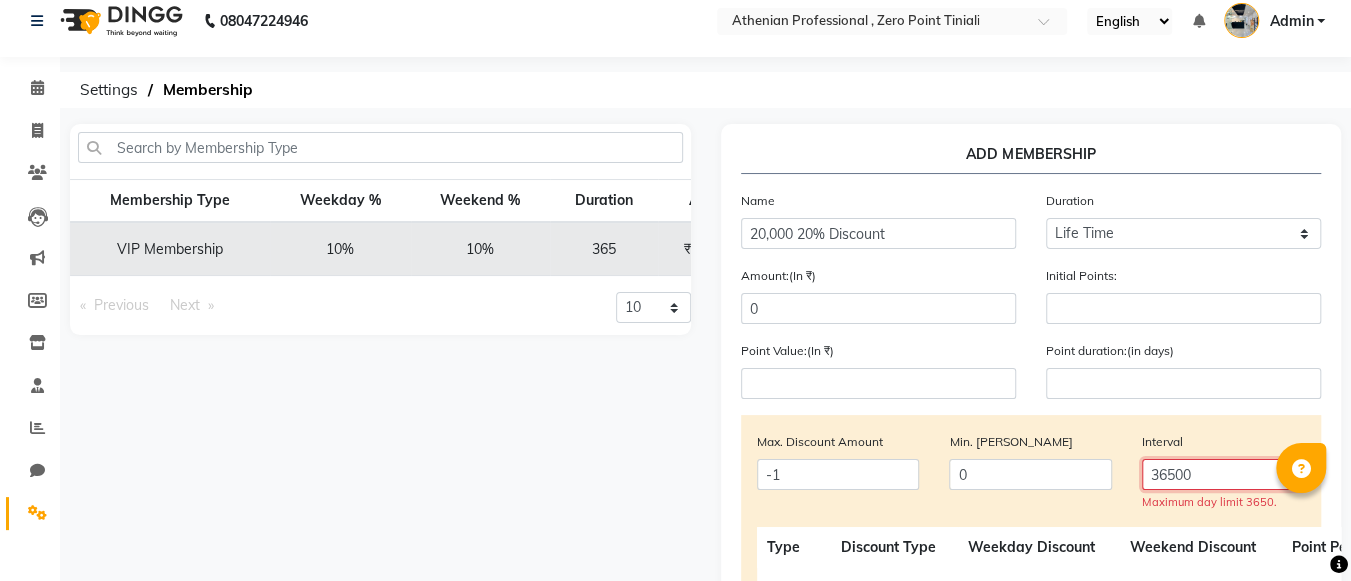 click on "36500" 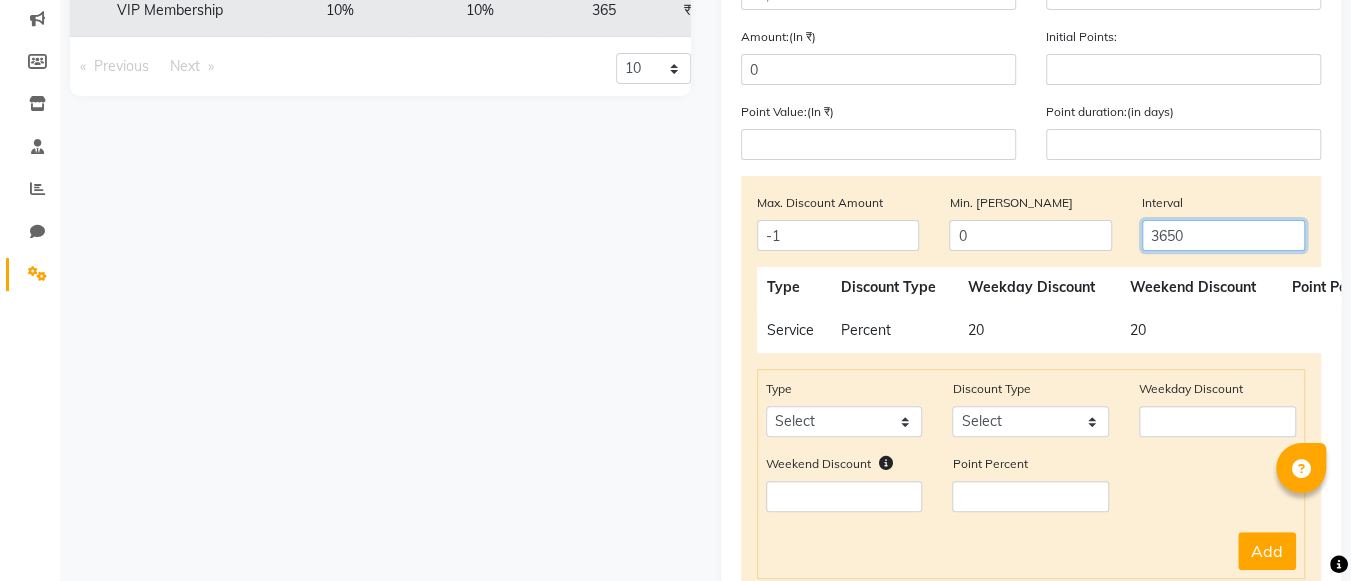 scroll, scrollTop: 328, scrollLeft: 0, axis: vertical 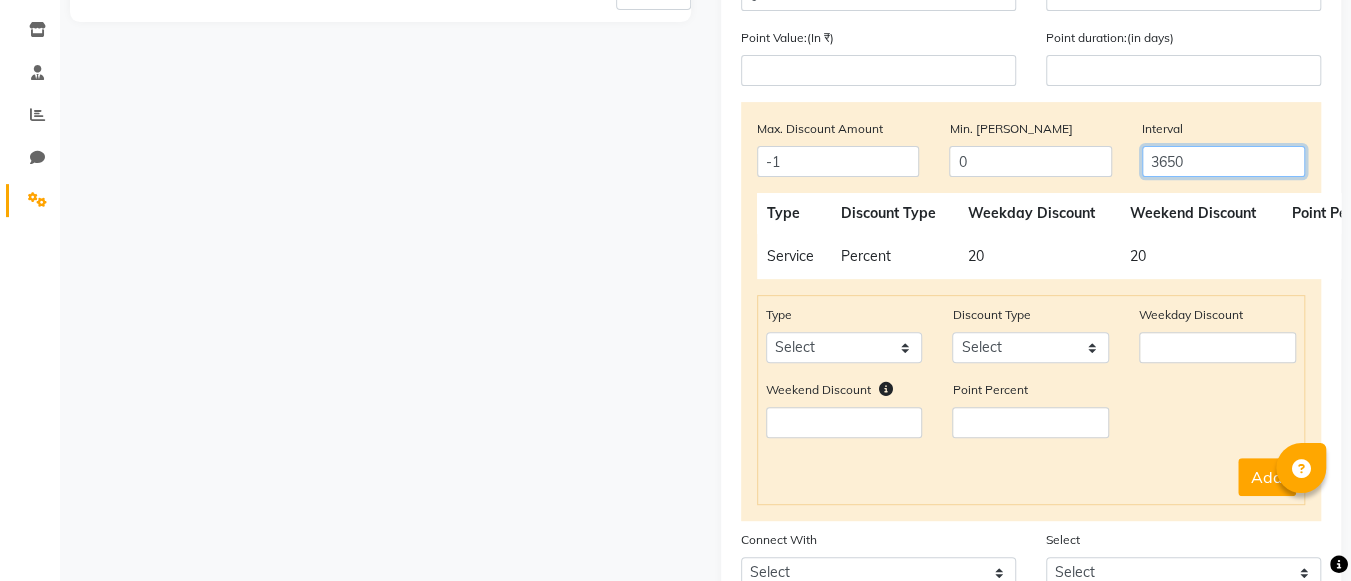 type on "3650" 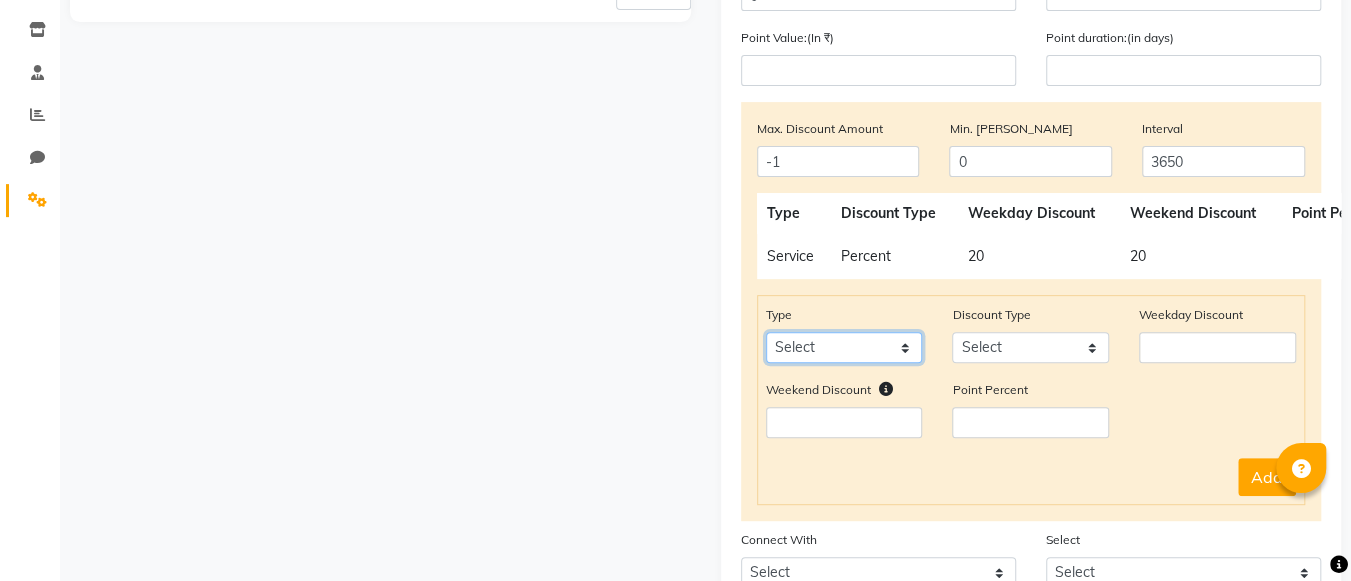 click on "Select Product Package Prepaid Voucher" 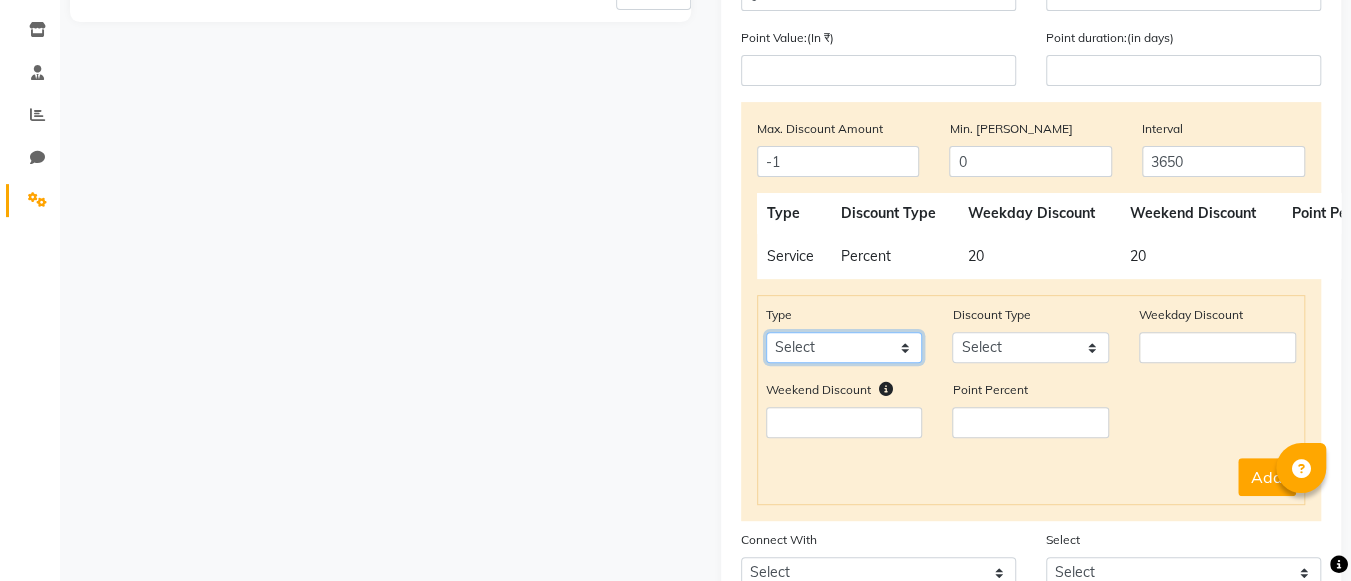 select on "prepaid" 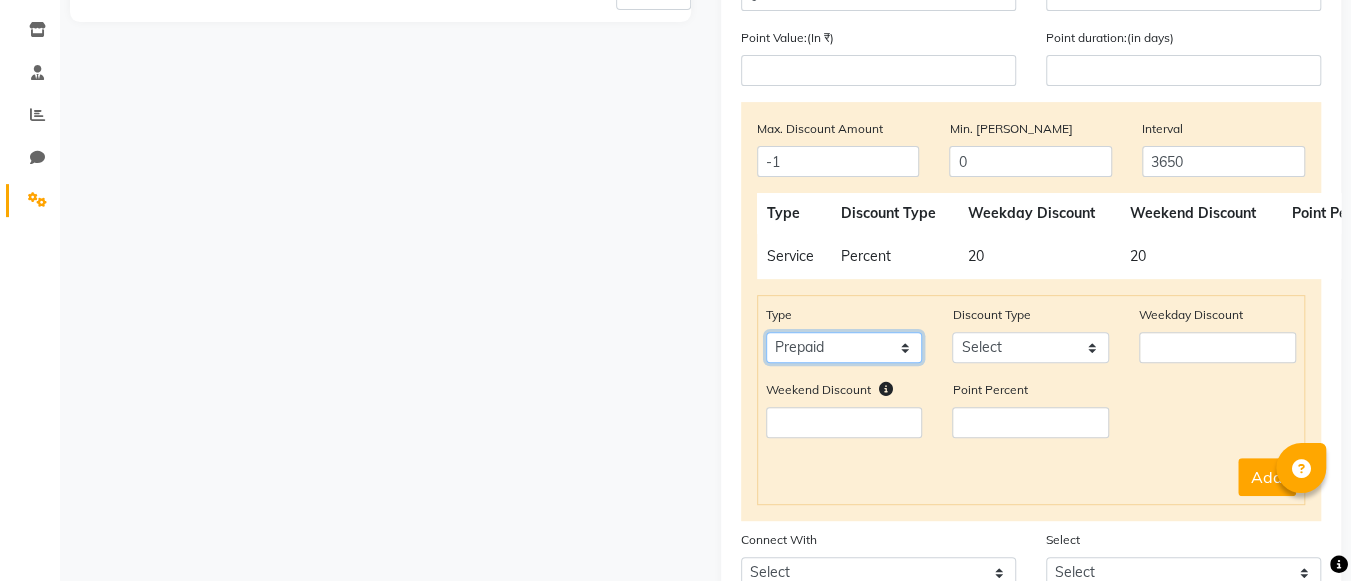 click on "Select Product Package Prepaid Voucher" 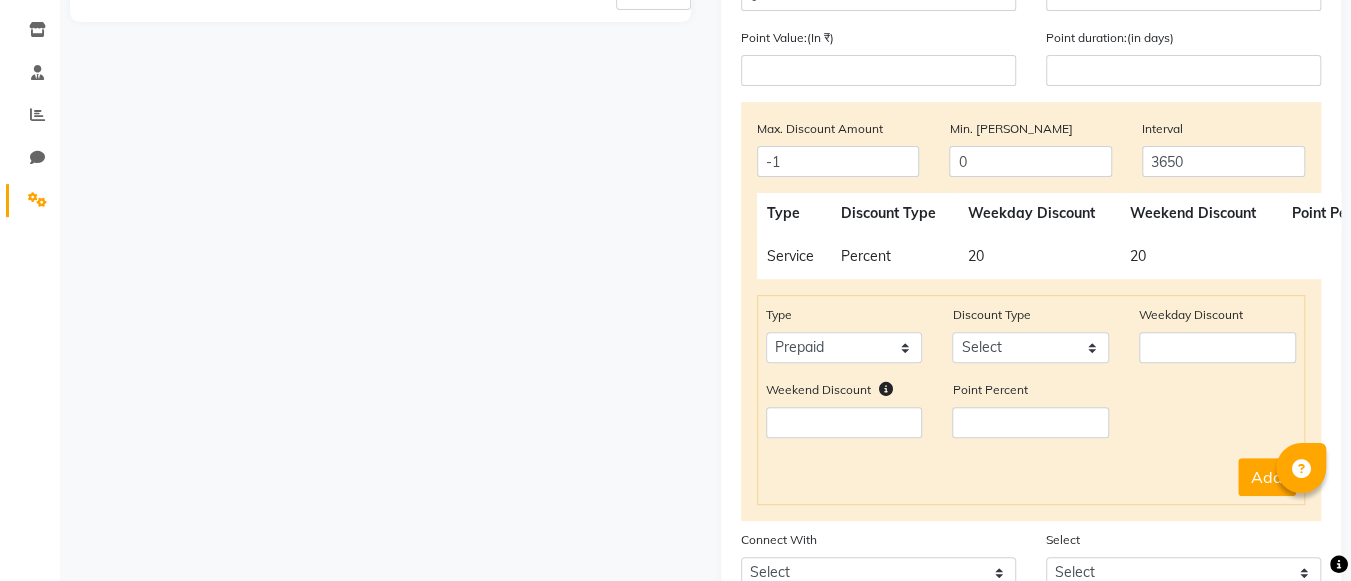 click on "Max. Discount Amount -1 Min. Bill Amount 0 Interval 3650  Type   Discount Type   Weekday Discount   Weekend Discount   Point Percent   Count  Service Percent 20 20 All Type Select Product Package Prepaid Voucher Discount Type Select Percent Flat Weekday Discount Weekend Discount    Point Percent Add" 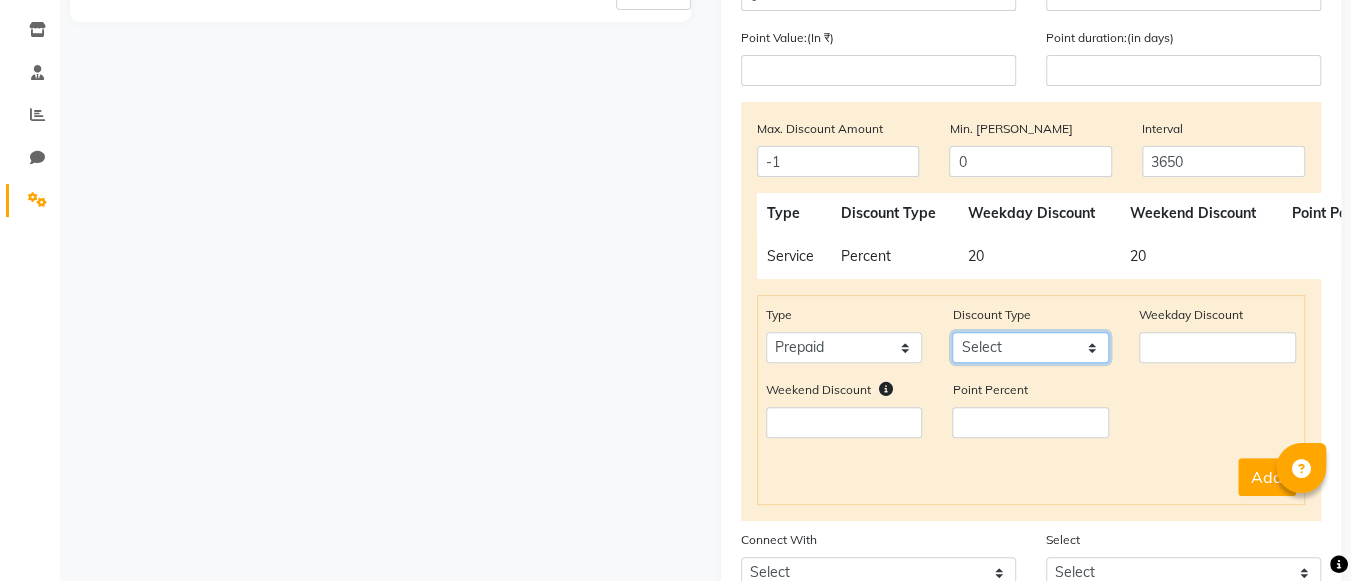 click on "Select Percent Flat" 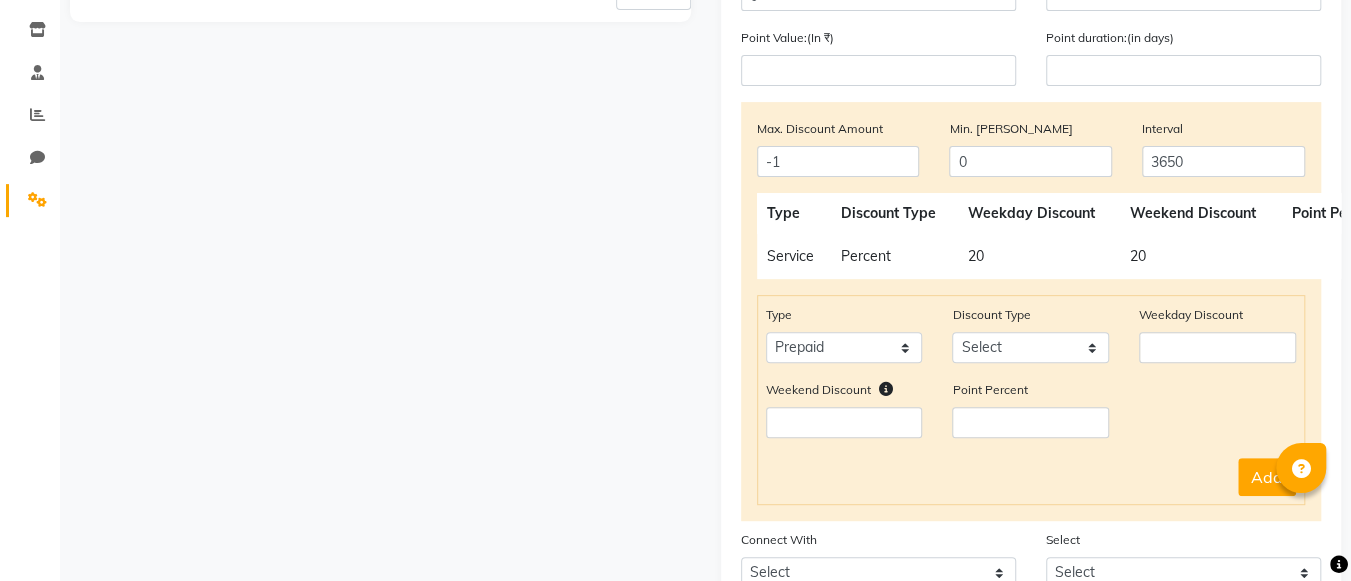 click on "Percent" 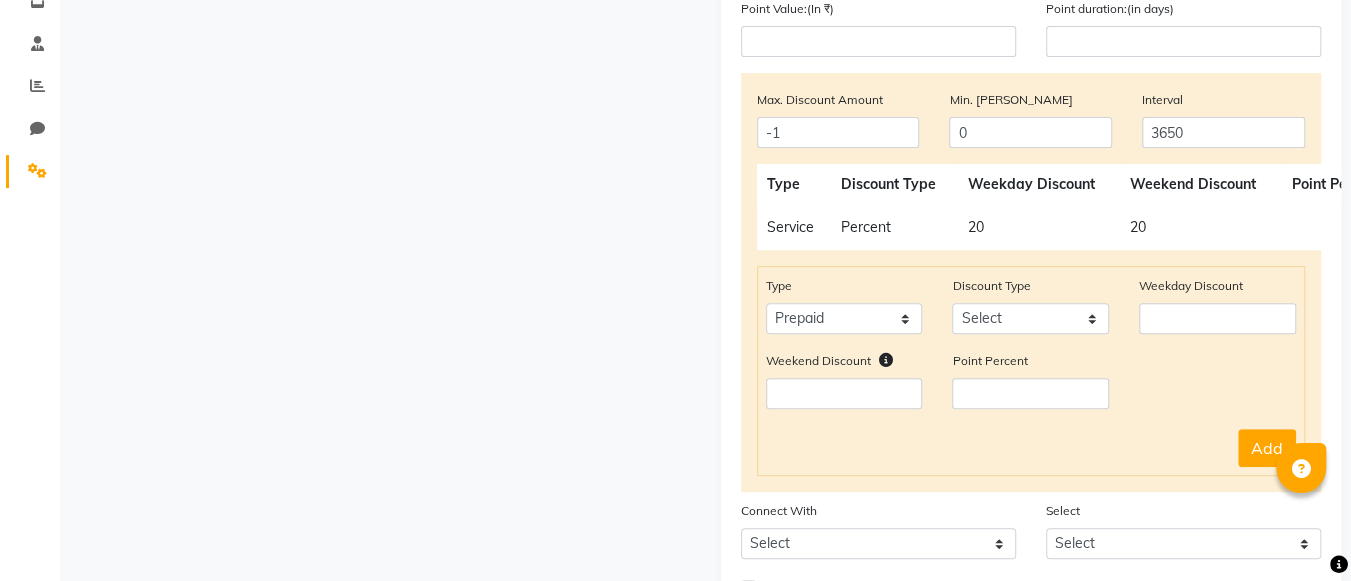 scroll, scrollTop: 358, scrollLeft: 0, axis: vertical 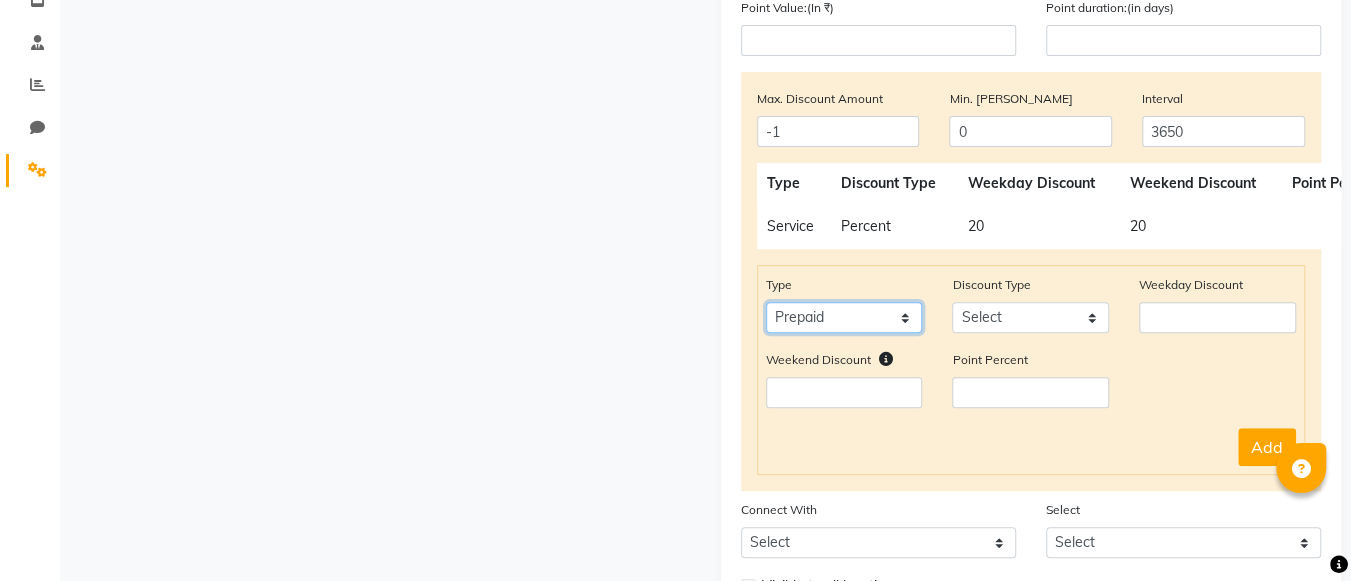 click on "Select Product Package Prepaid Voucher" 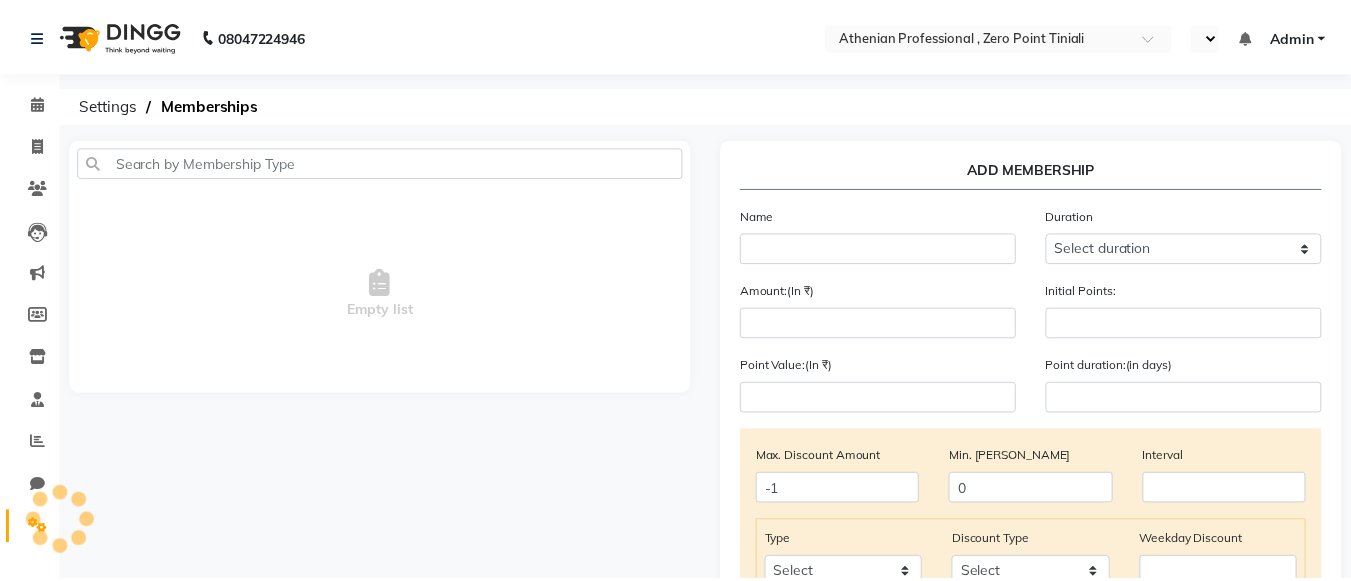 scroll, scrollTop: 0, scrollLeft: 0, axis: both 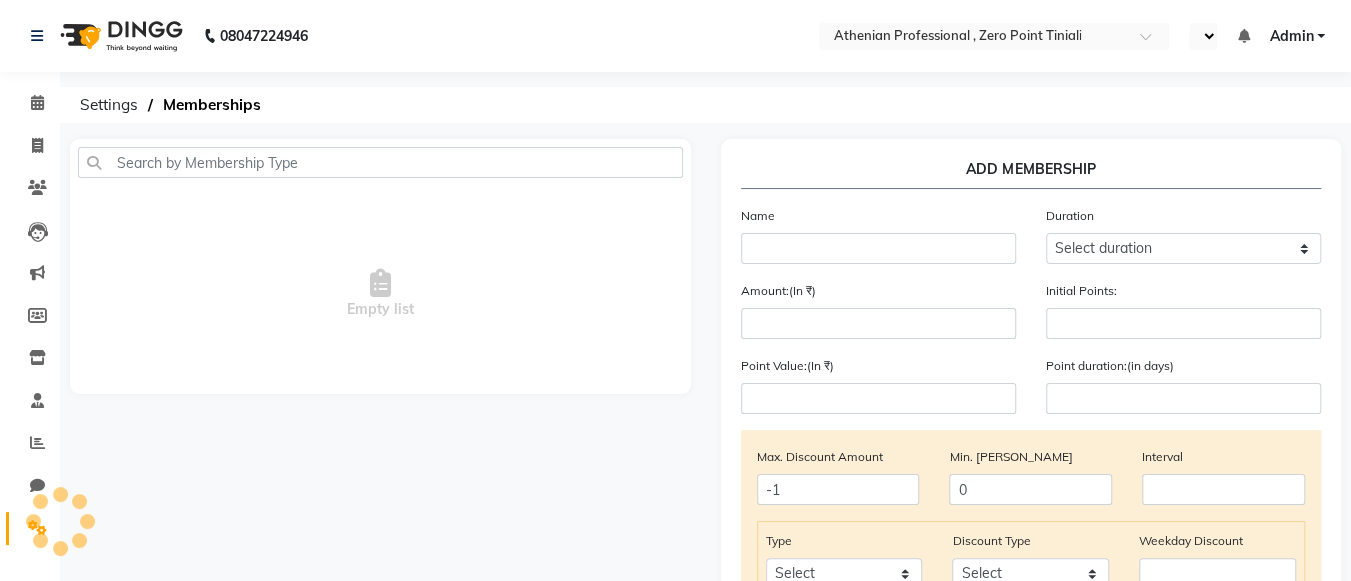 select on "en" 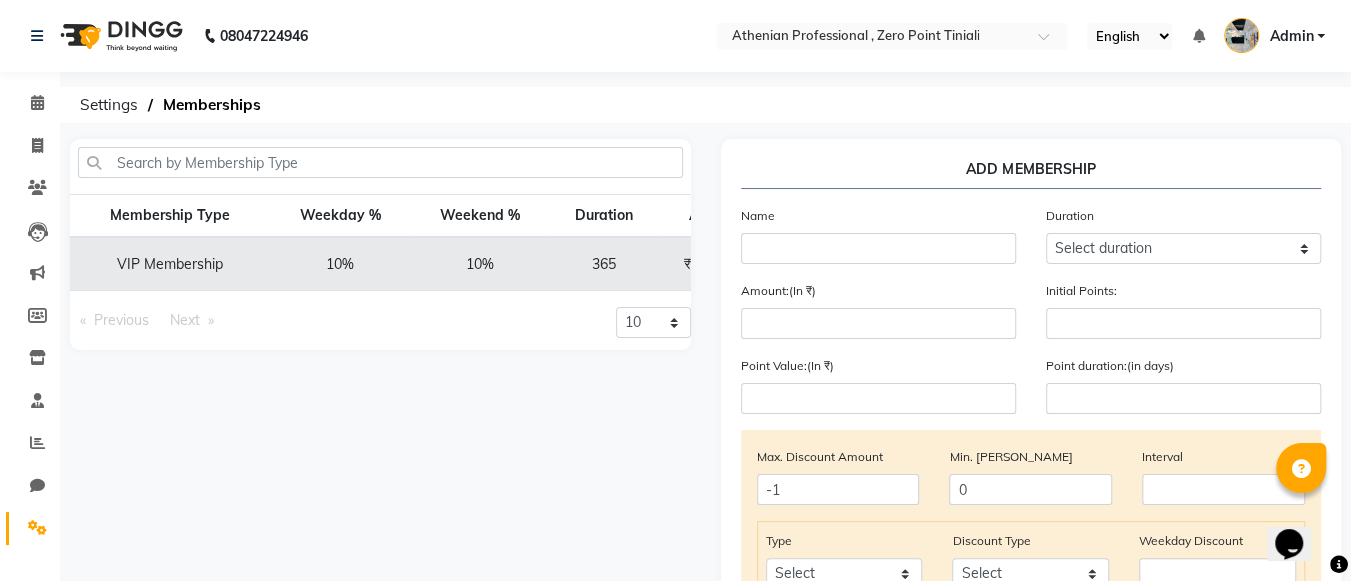 scroll, scrollTop: 0, scrollLeft: 0, axis: both 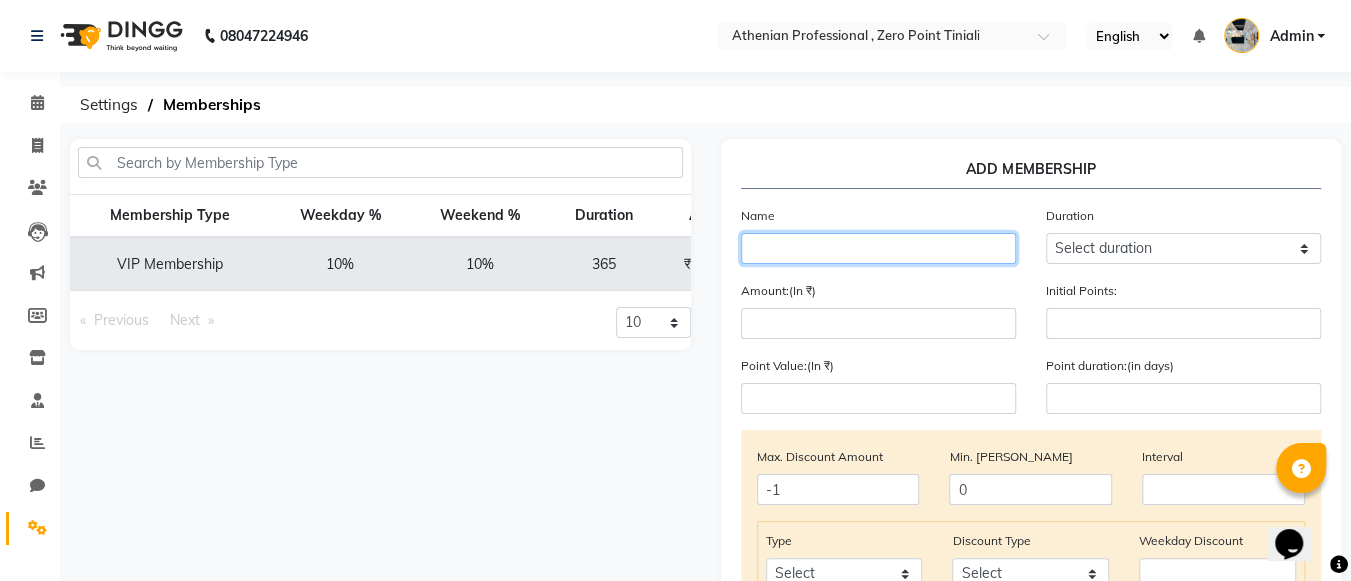click 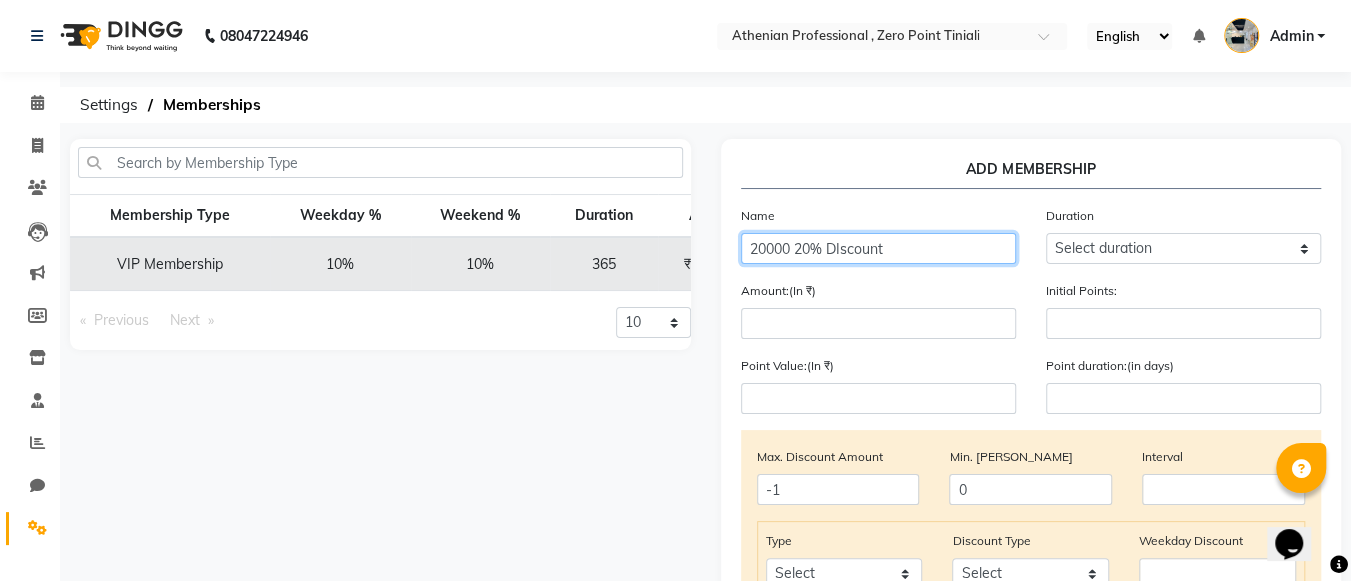 type on "20000 20% DIscount" 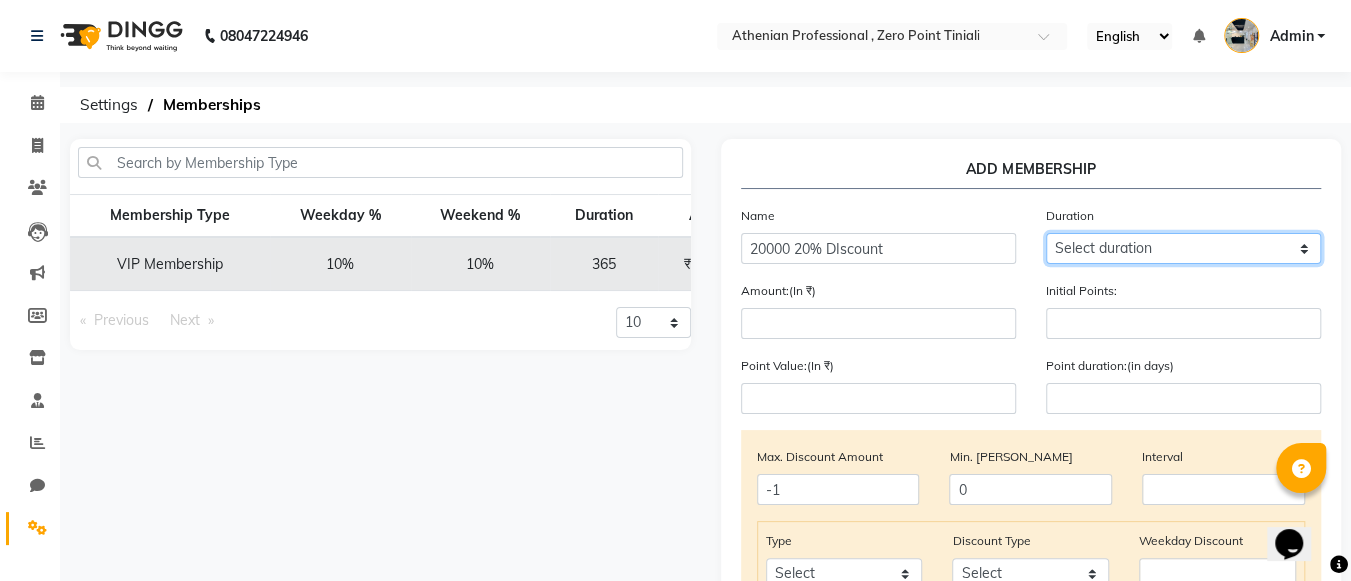 click on "Select duration Week  Half-month  Month  Year  Life Time  4 Months  8 Months  6 Months  15 Months  18 Months  30 Months  90 Days  210 Days  240 Days  270 Days  395 Days  425 Days  1 Day  2 Years  10 Months  3 Years  5 Years" 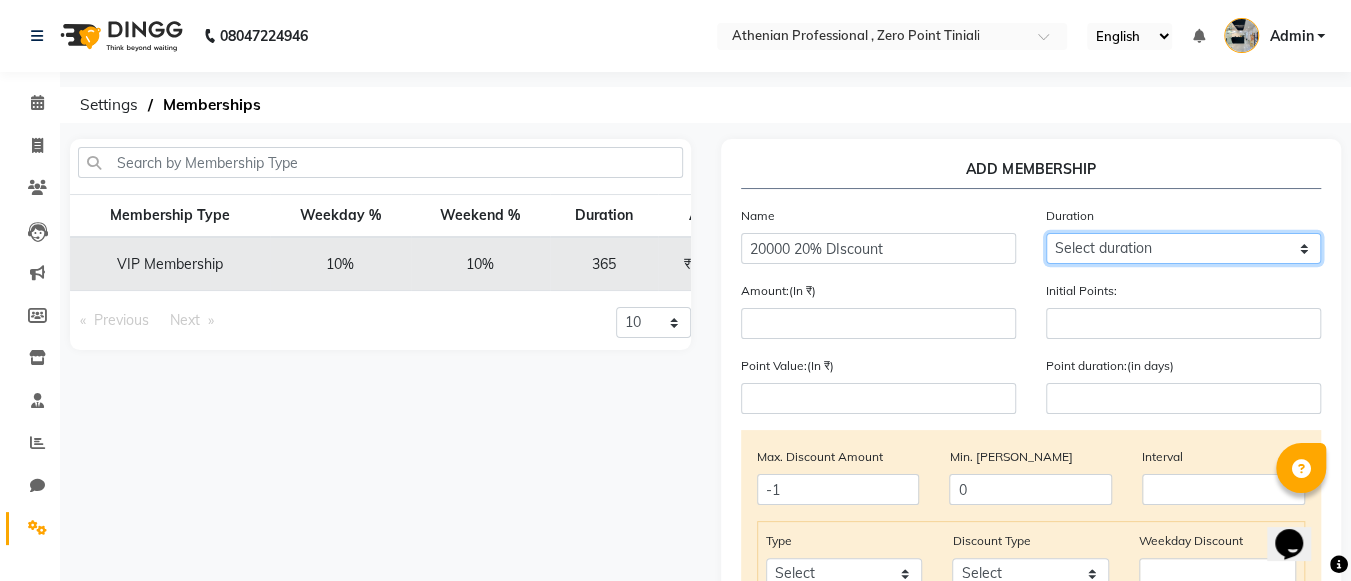 select on "5: 36500" 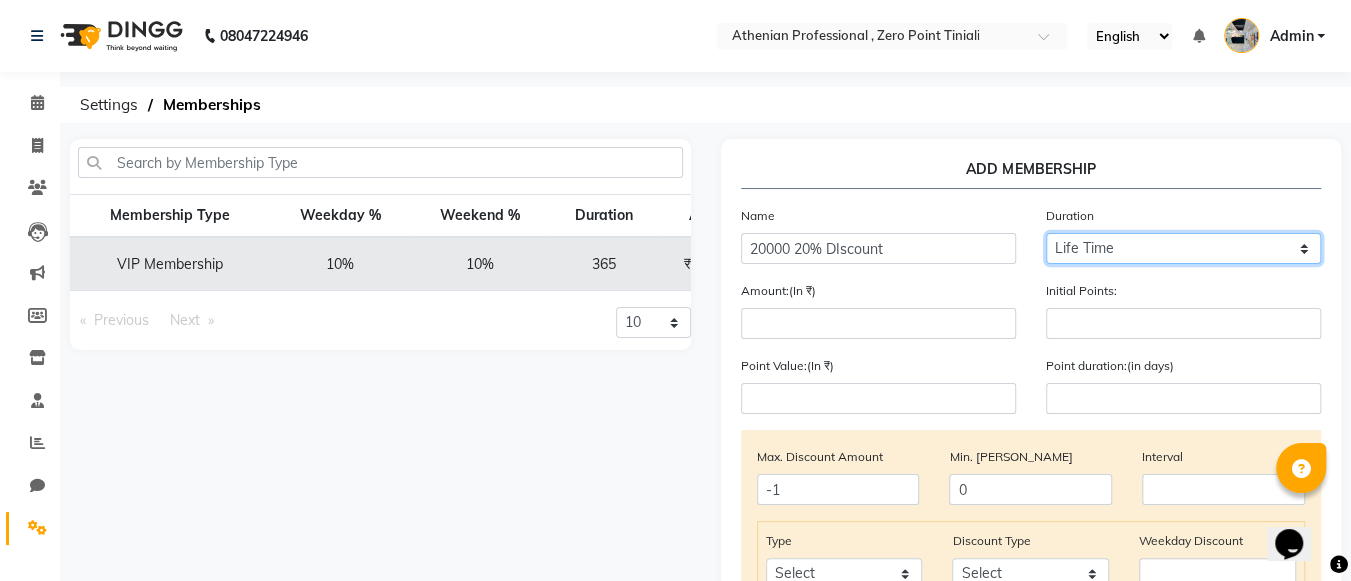 click on "Select duration Week  Half-month  Month  Year  Life Time  4 Months  8 Months  6 Months  15 Months  18 Months  30 Months  90 Days  210 Days  240 Days  270 Days  395 Days  425 Days  1 Day  2 Years  10 Months  3 Years  5 Years" 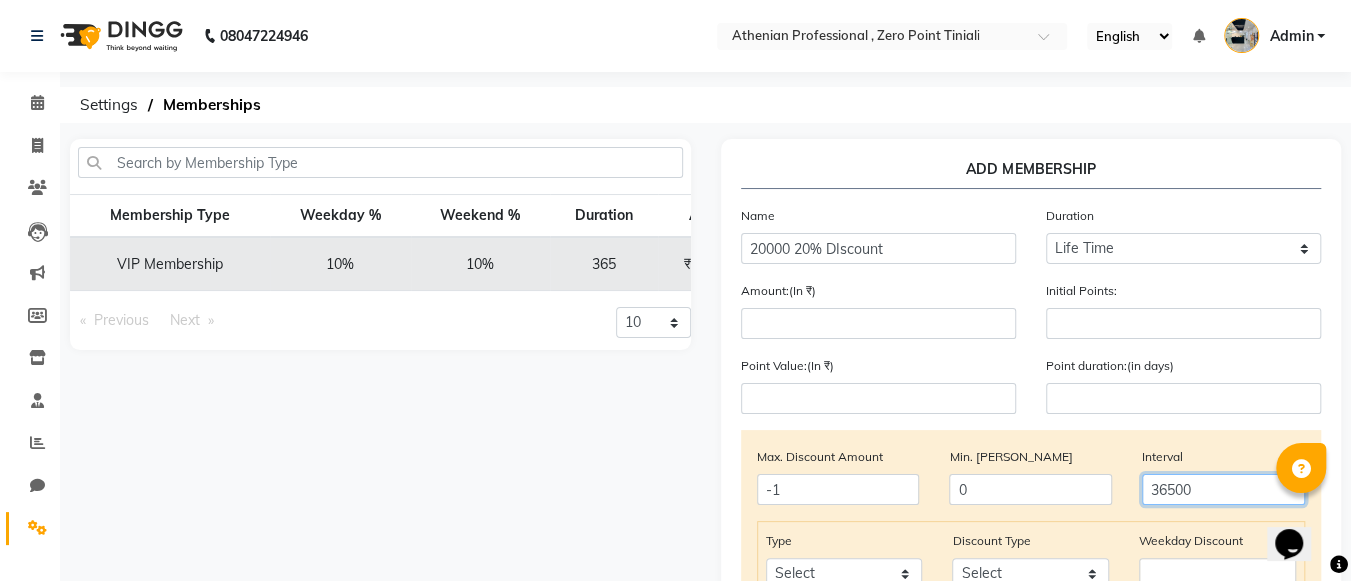click on "36500" 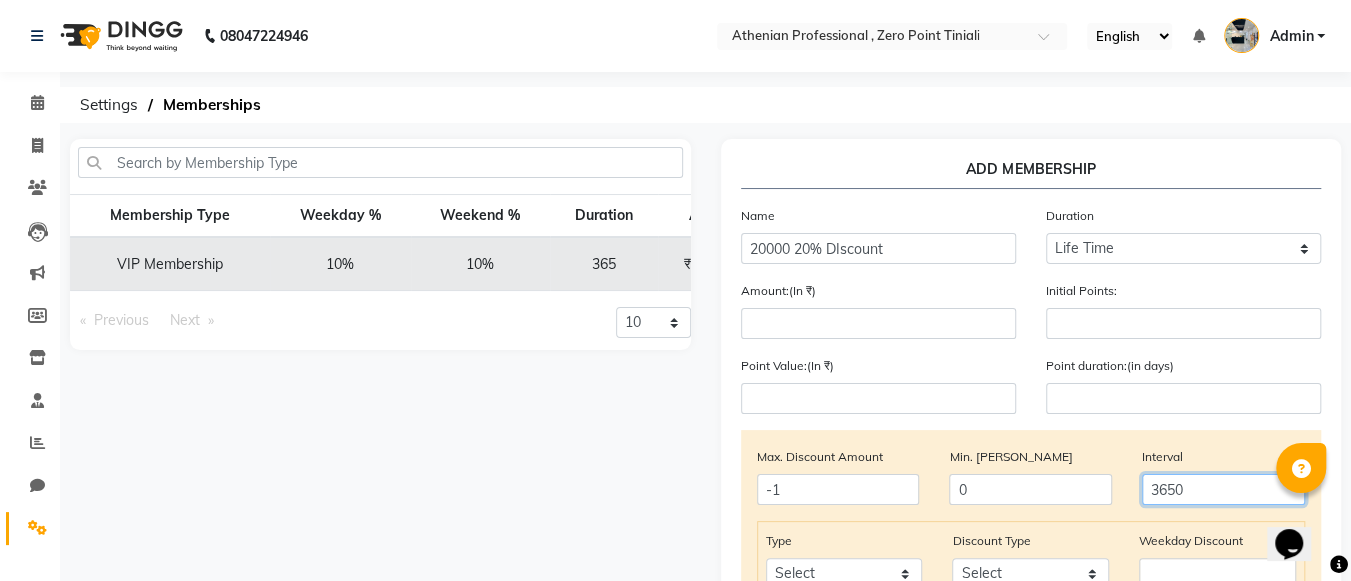 type on "3650" 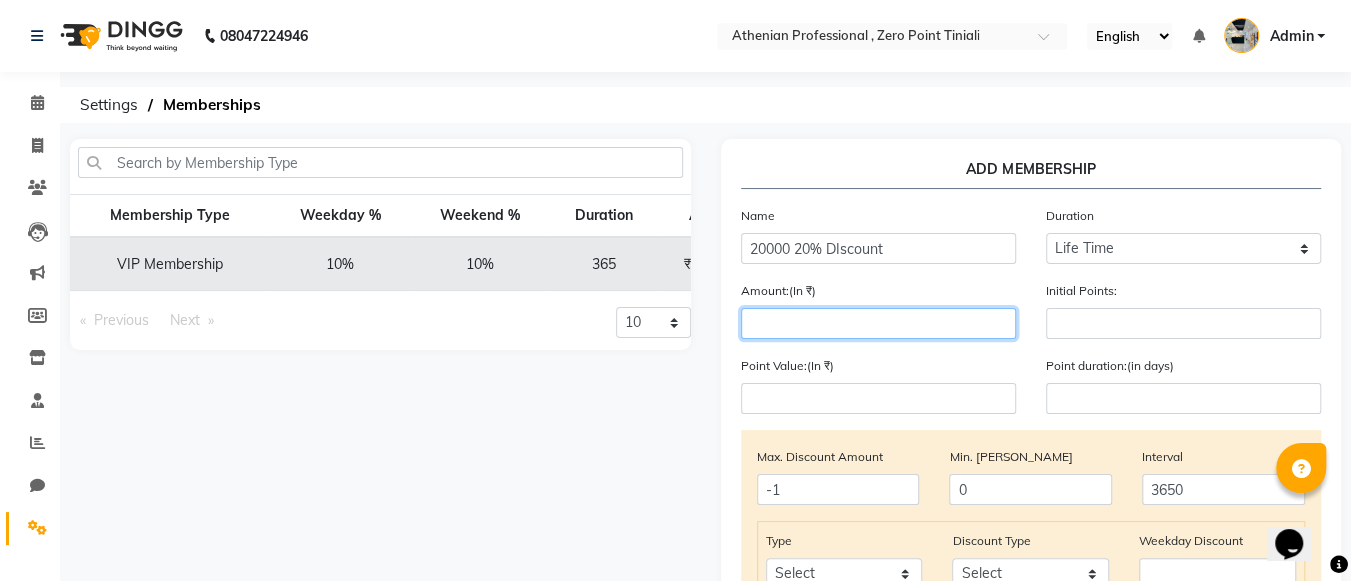 click 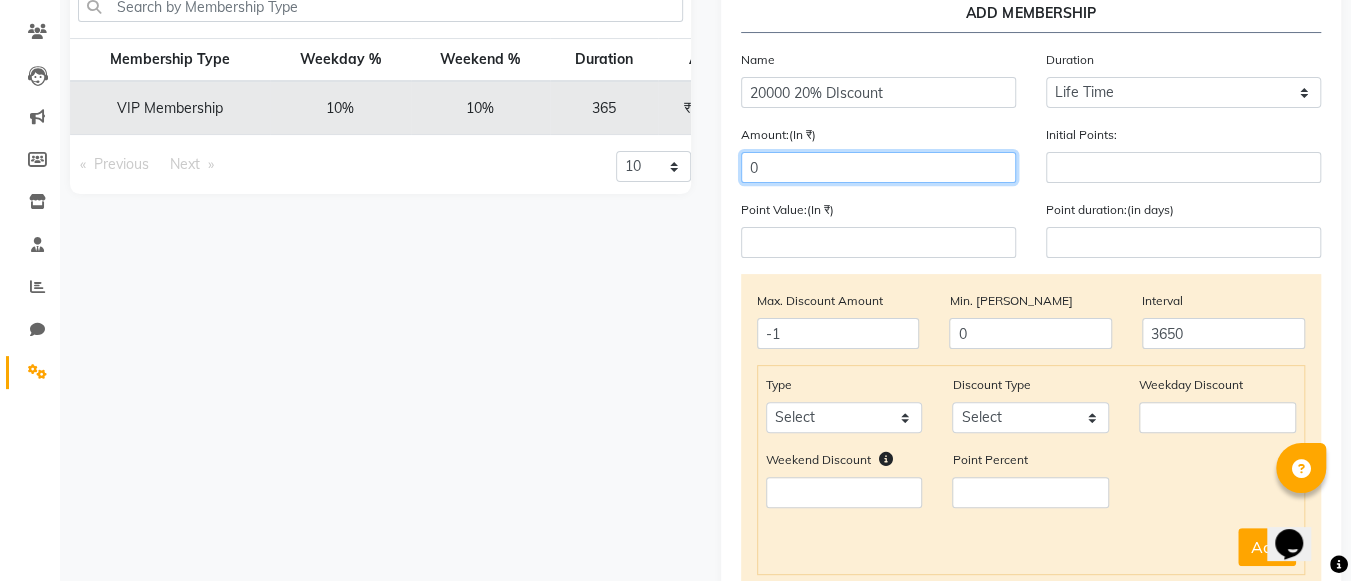 scroll, scrollTop: 157, scrollLeft: 0, axis: vertical 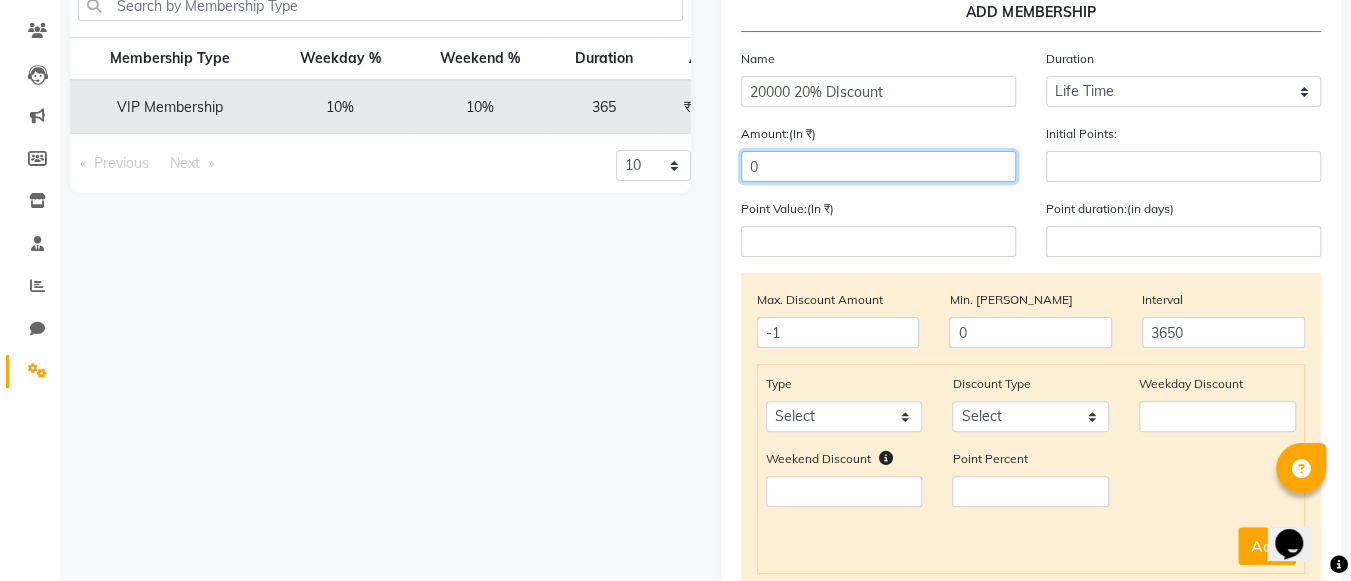 type on "0" 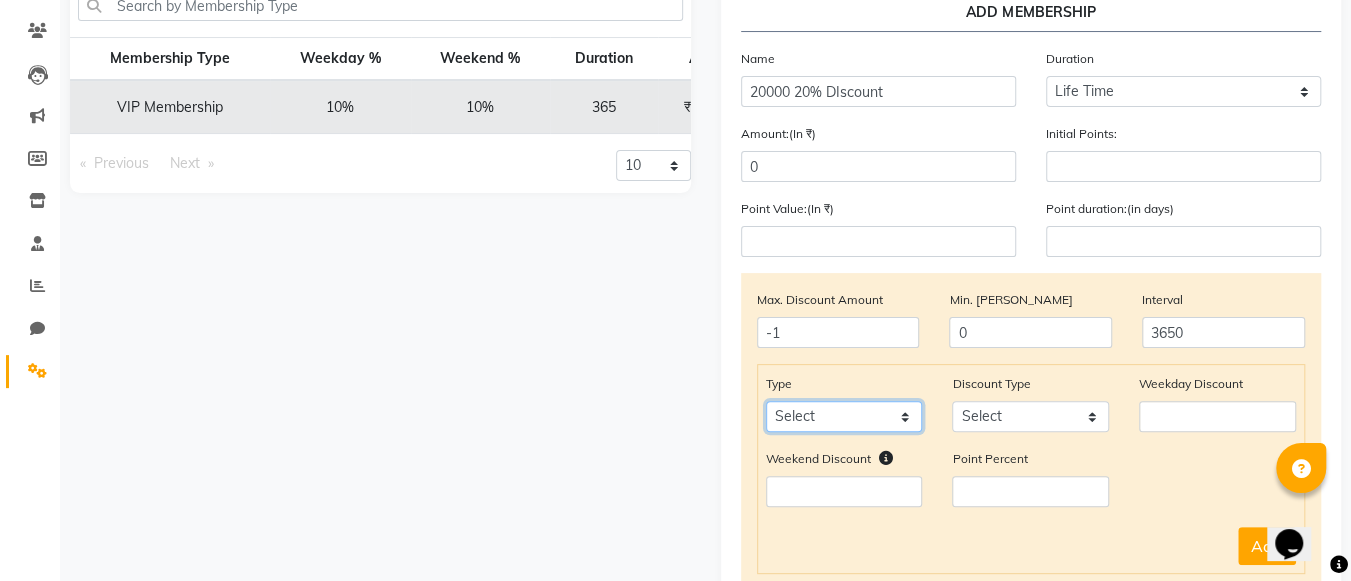 click on "Select Service Product Package Prepaid Voucher" 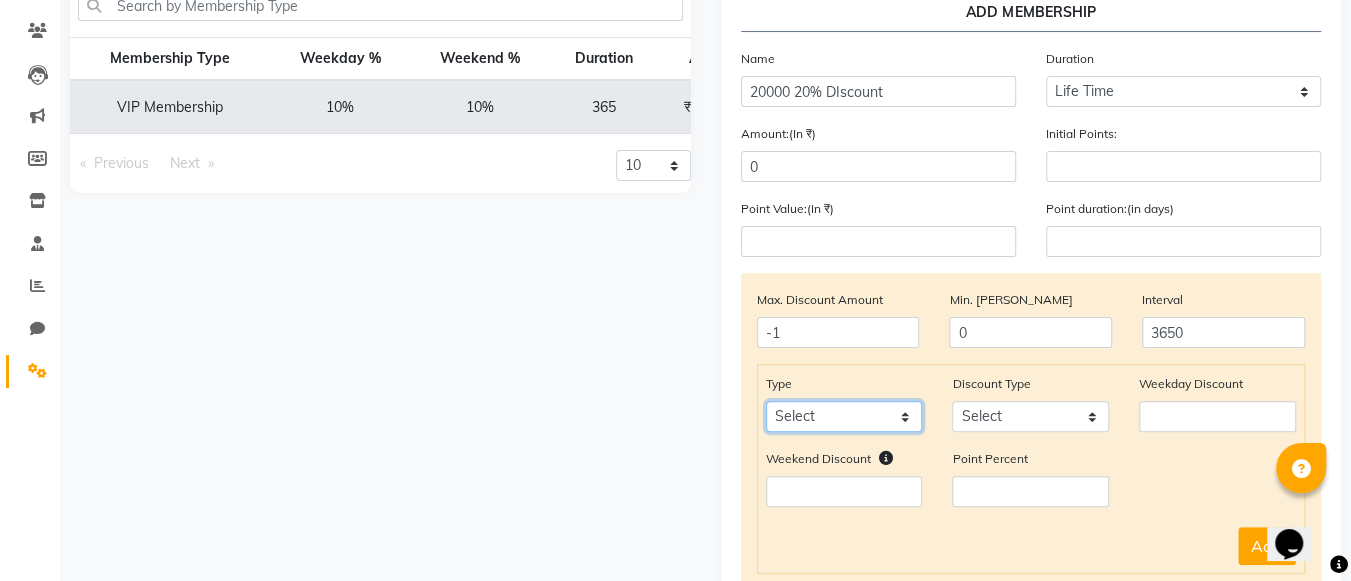 select on "service" 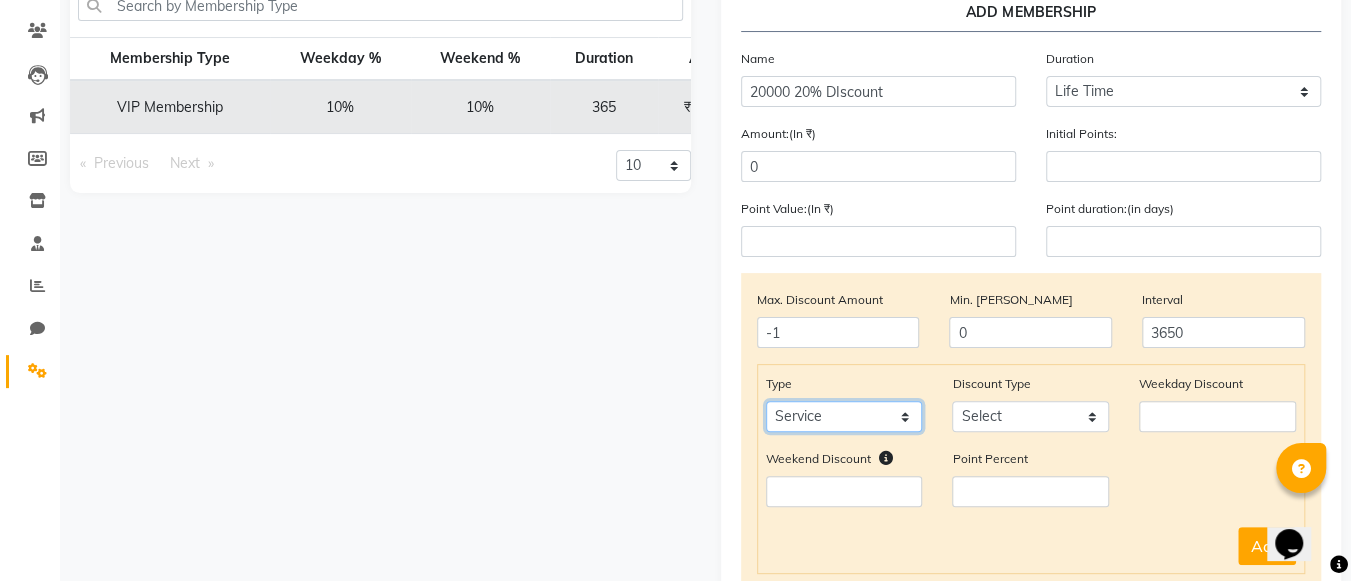 click on "Select Service Product Package Prepaid Voucher" 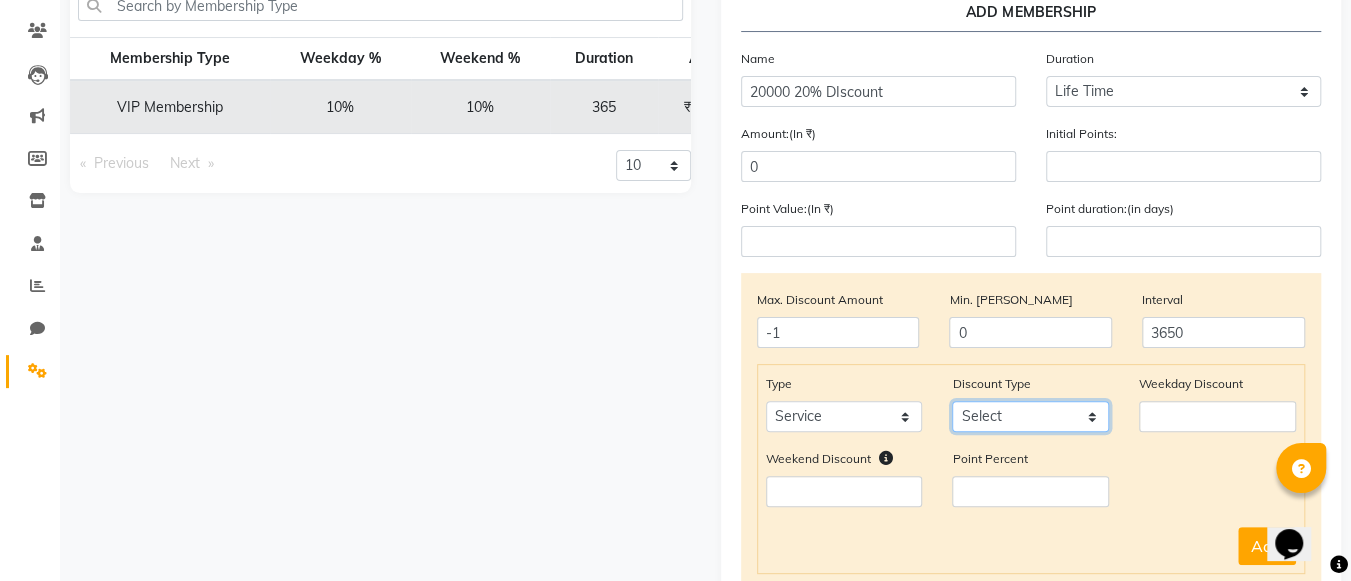 click on "Select Percent Flat" 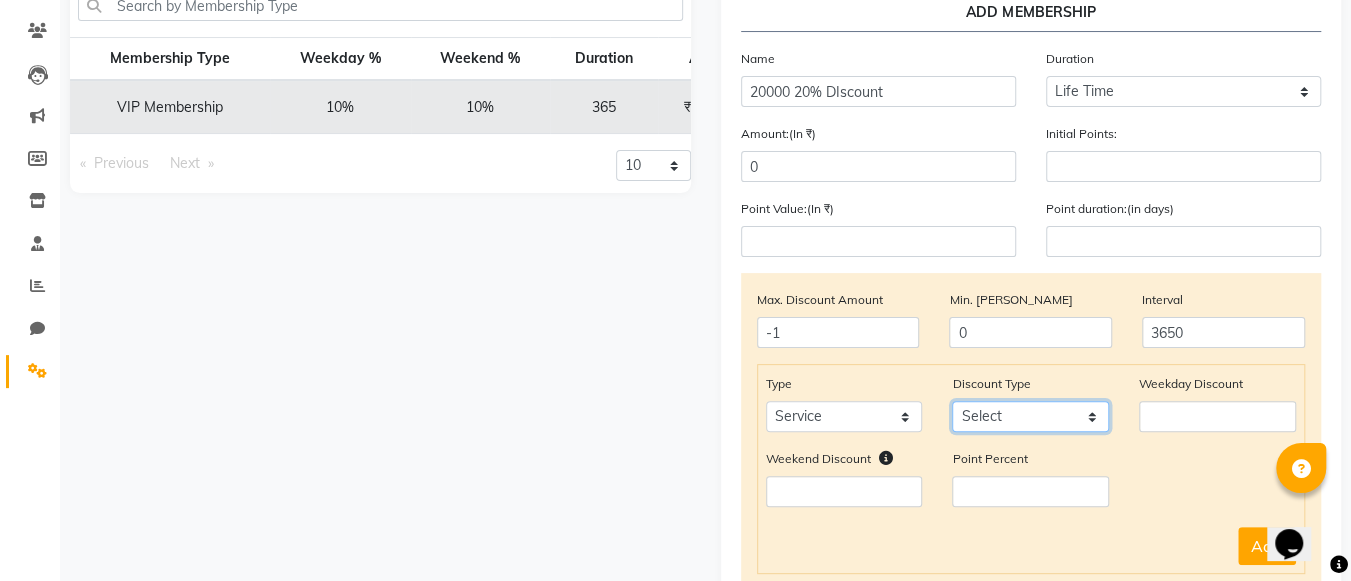 select on "Percent" 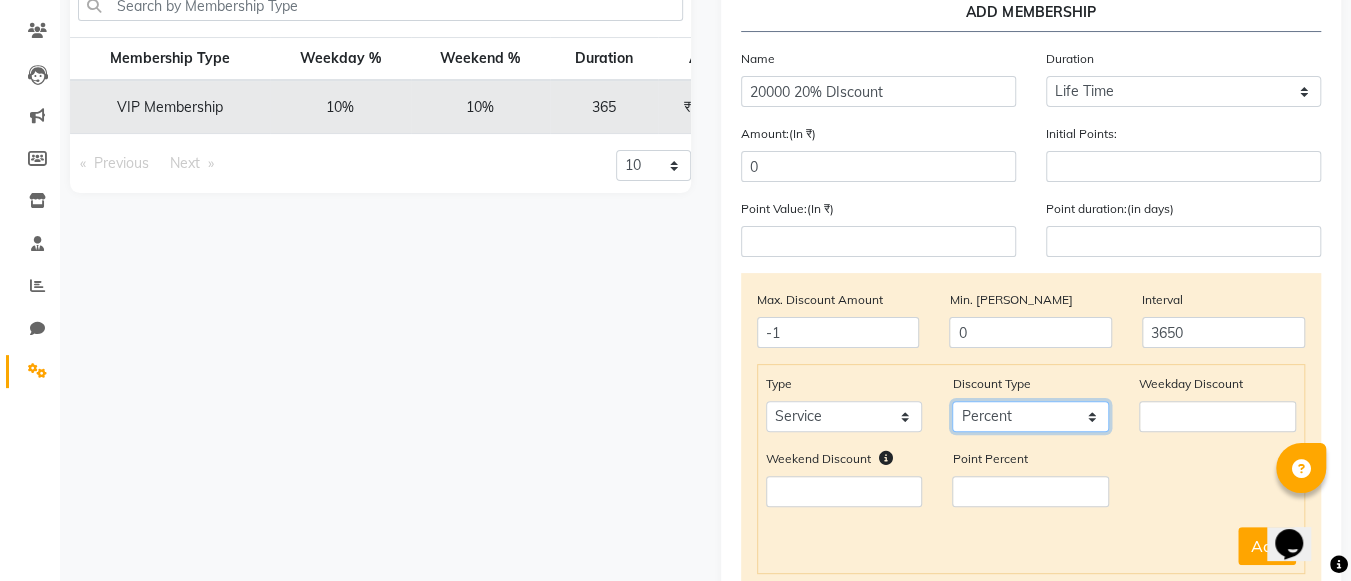 click on "Select Percent Flat" 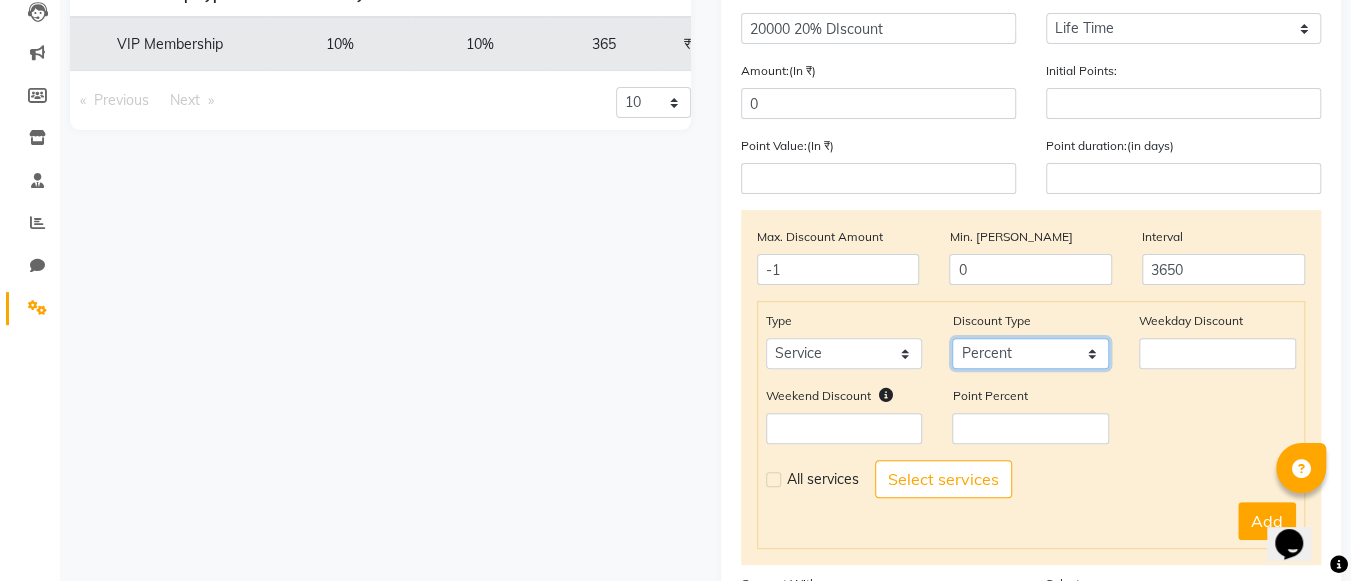 scroll, scrollTop: 221, scrollLeft: 0, axis: vertical 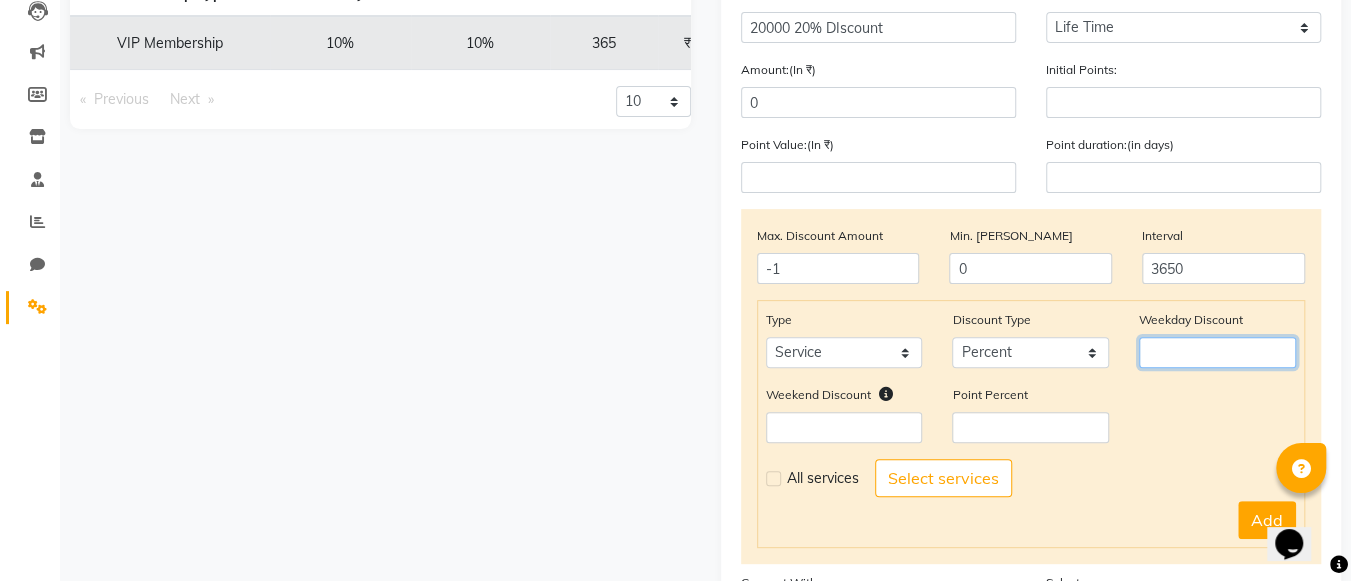 click 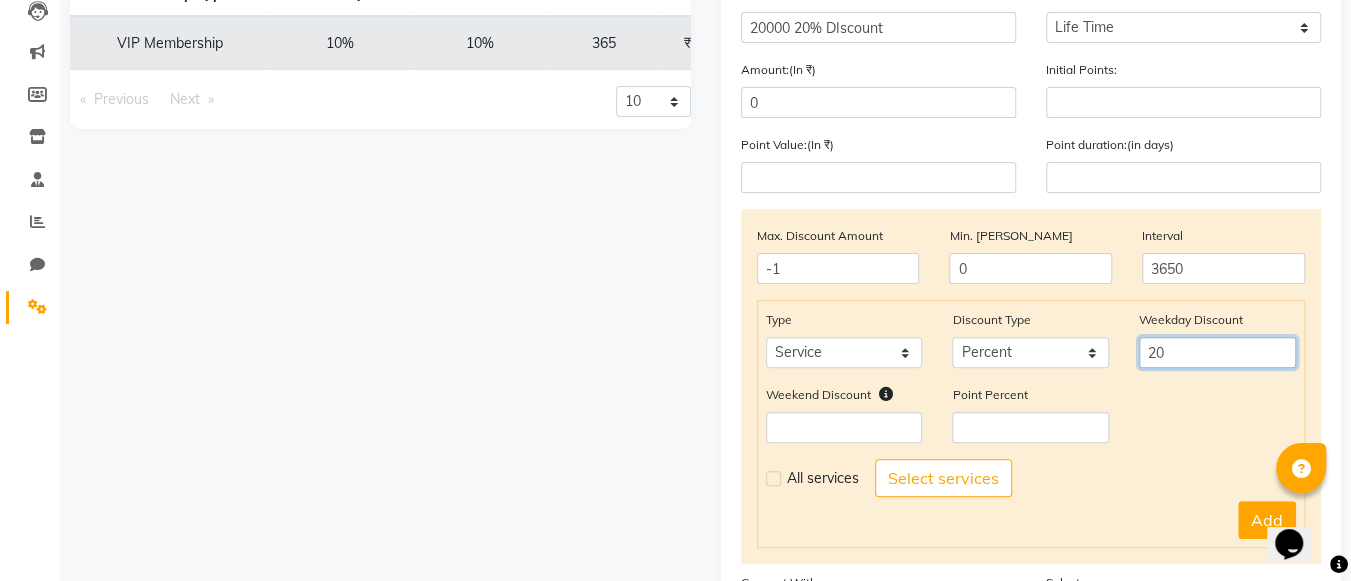 type on "20" 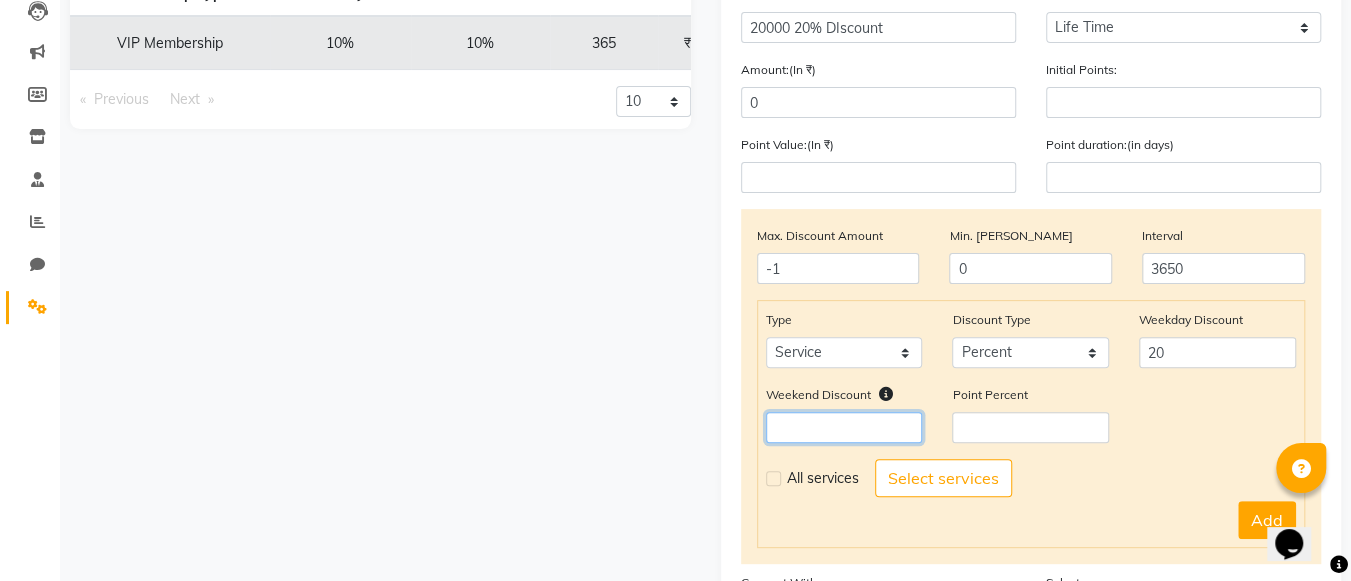 click 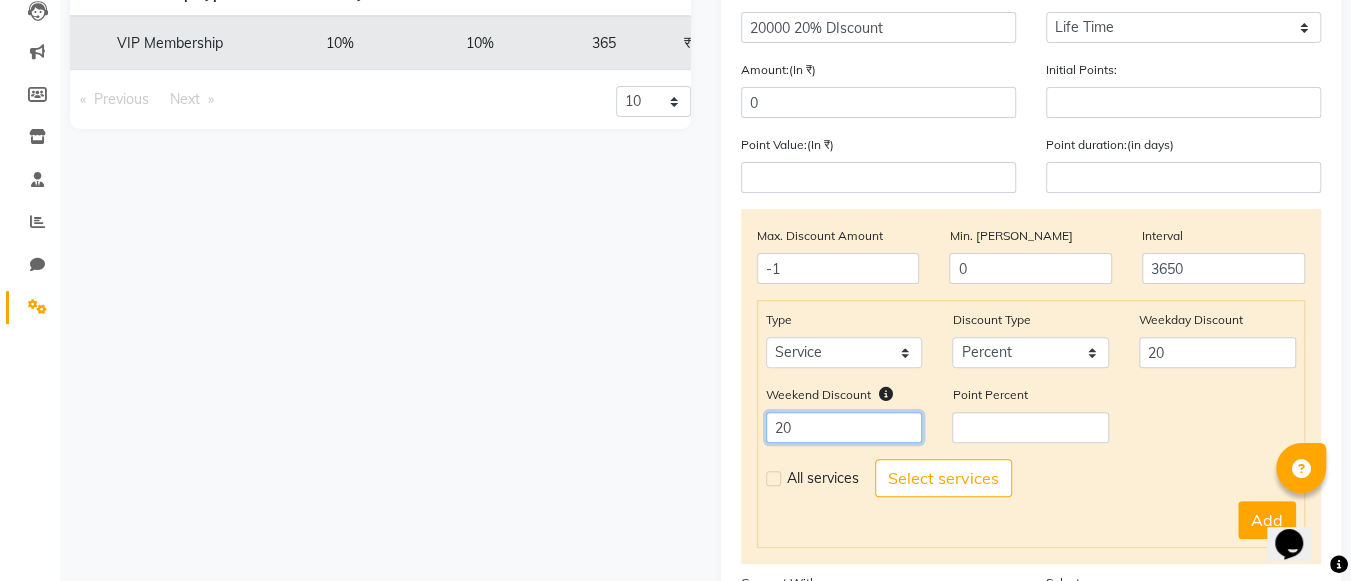 scroll, scrollTop: 313, scrollLeft: 0, axis: vertical 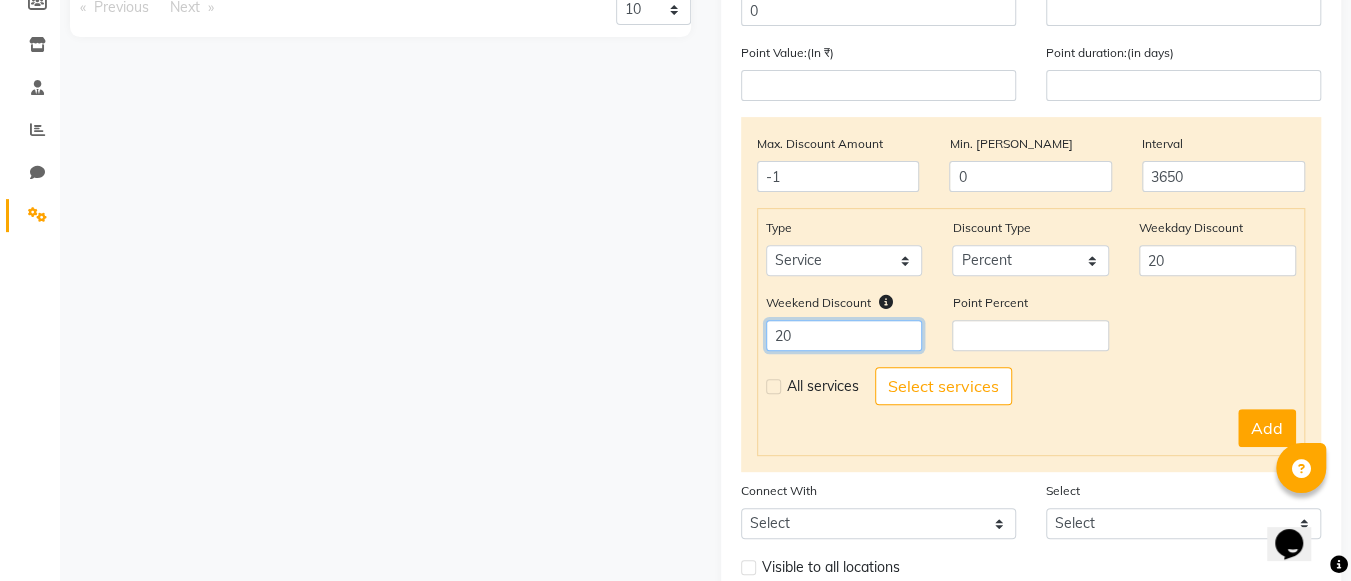 type on "20" 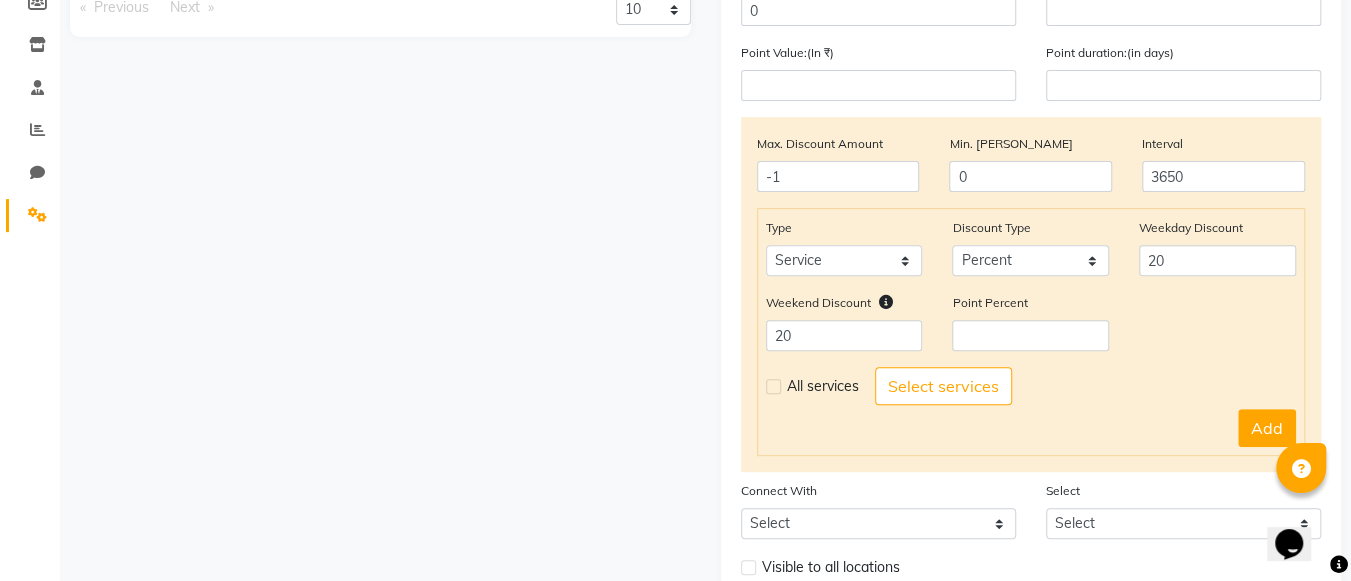 click 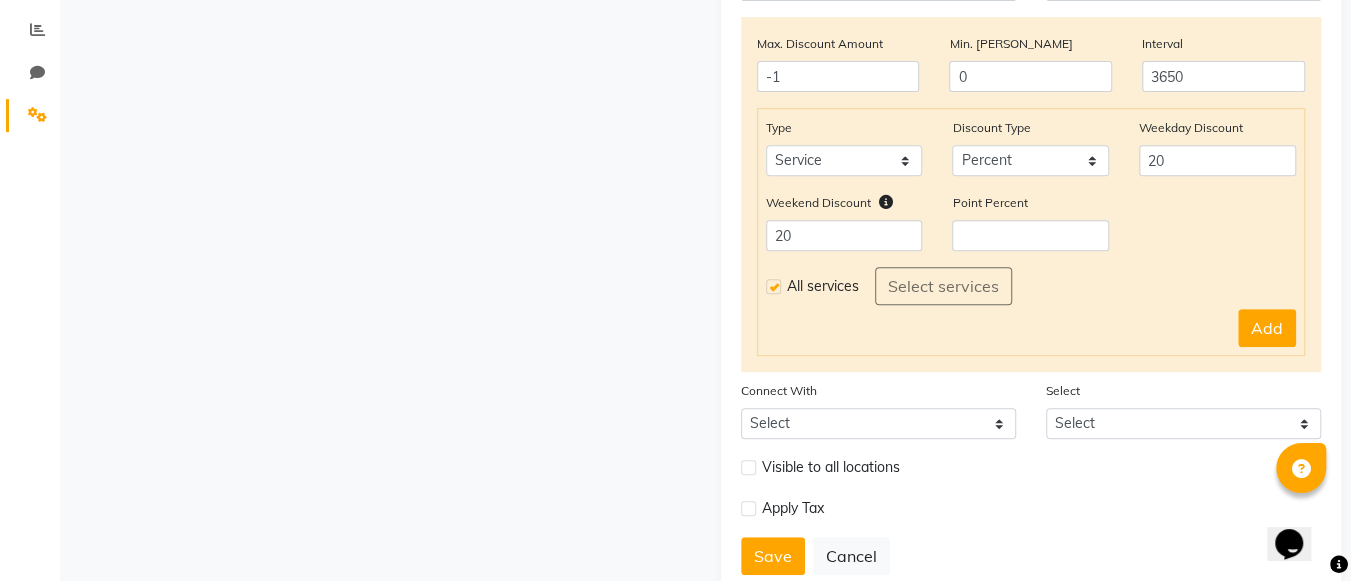 scroll, scrollTop: 418, scrollLeft: 0, axis: vertical 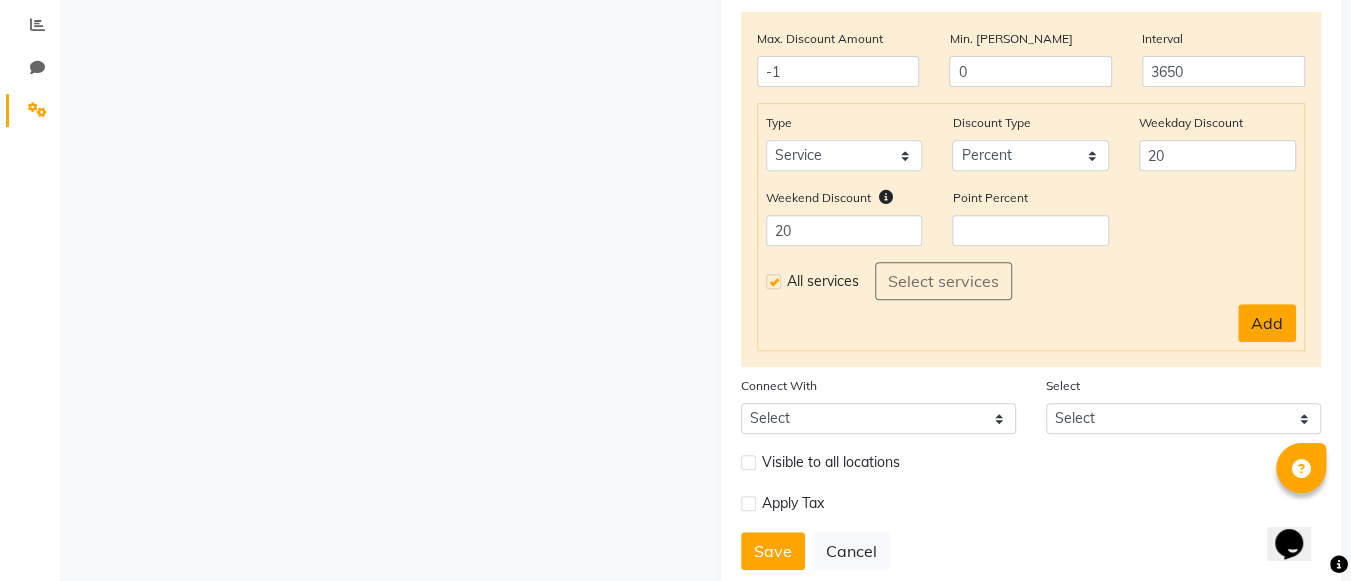 click on "Add" 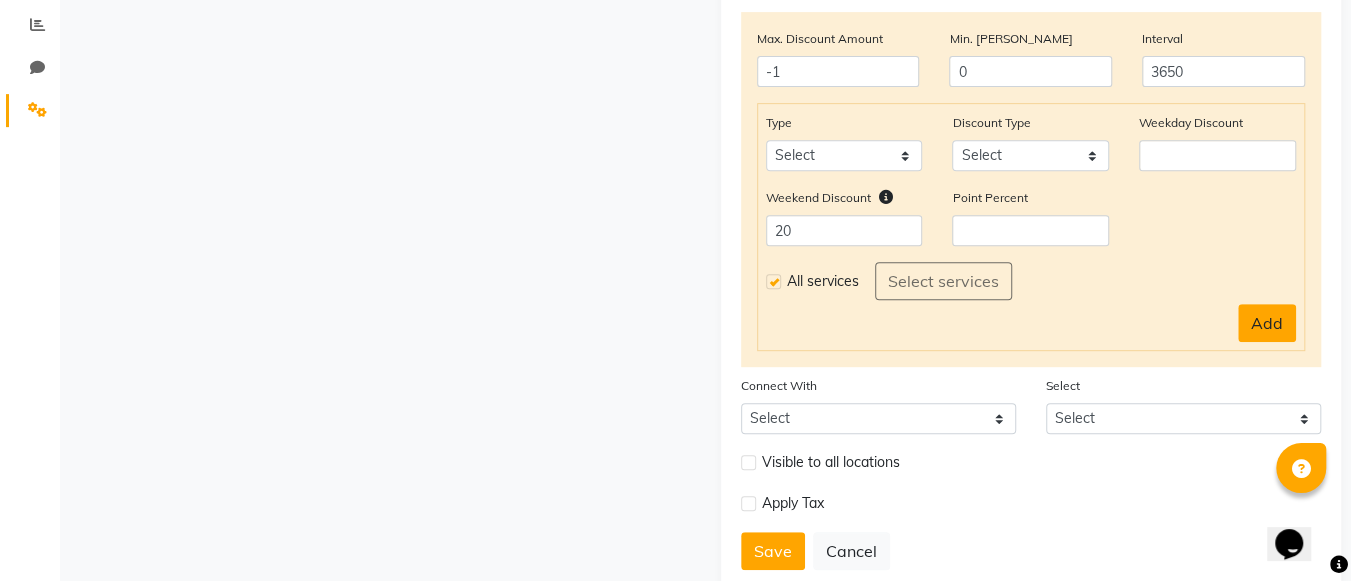 type 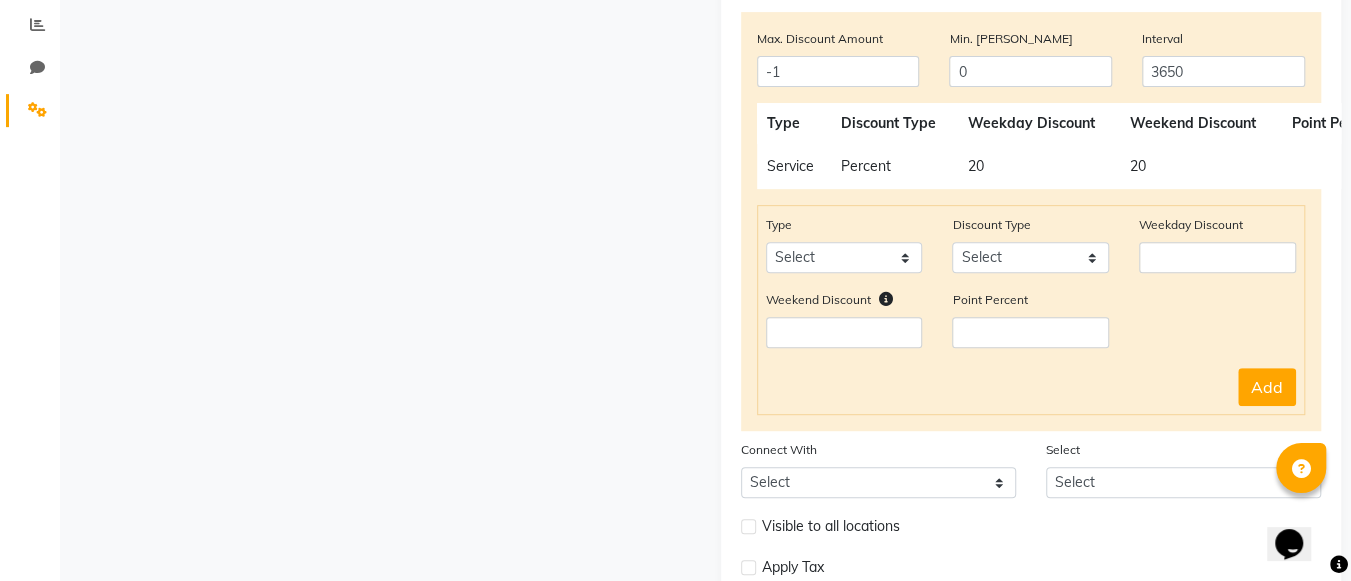 scroll, scrollTop: 534, scrollLeft: 0, axis: vertical 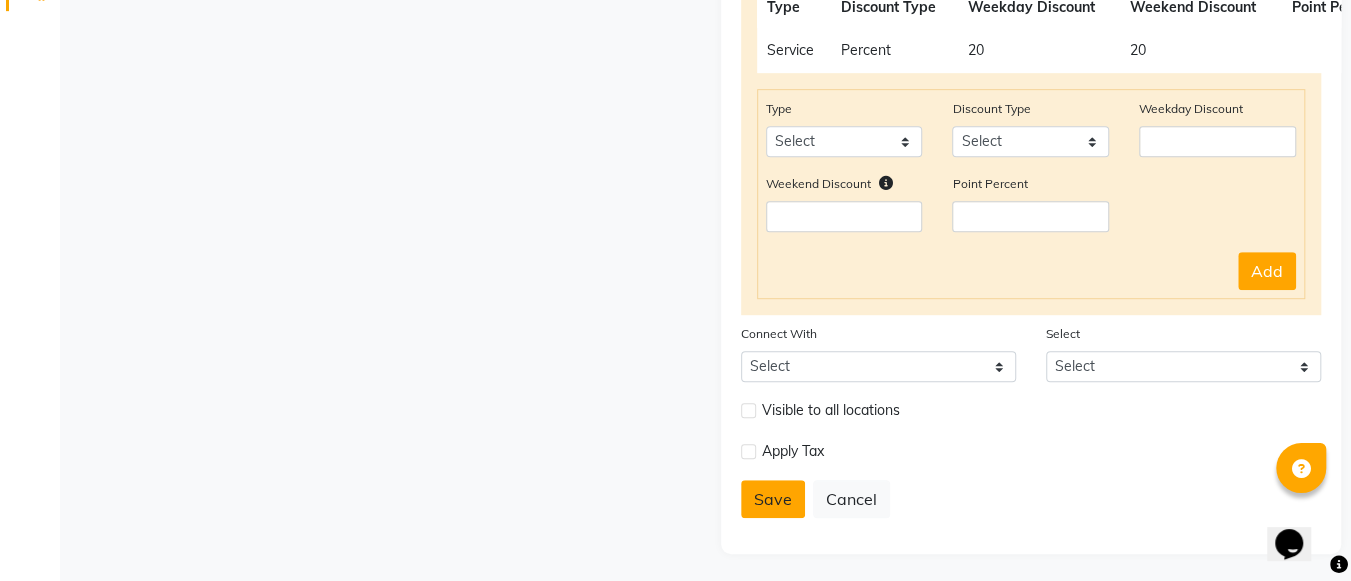click on "Save" 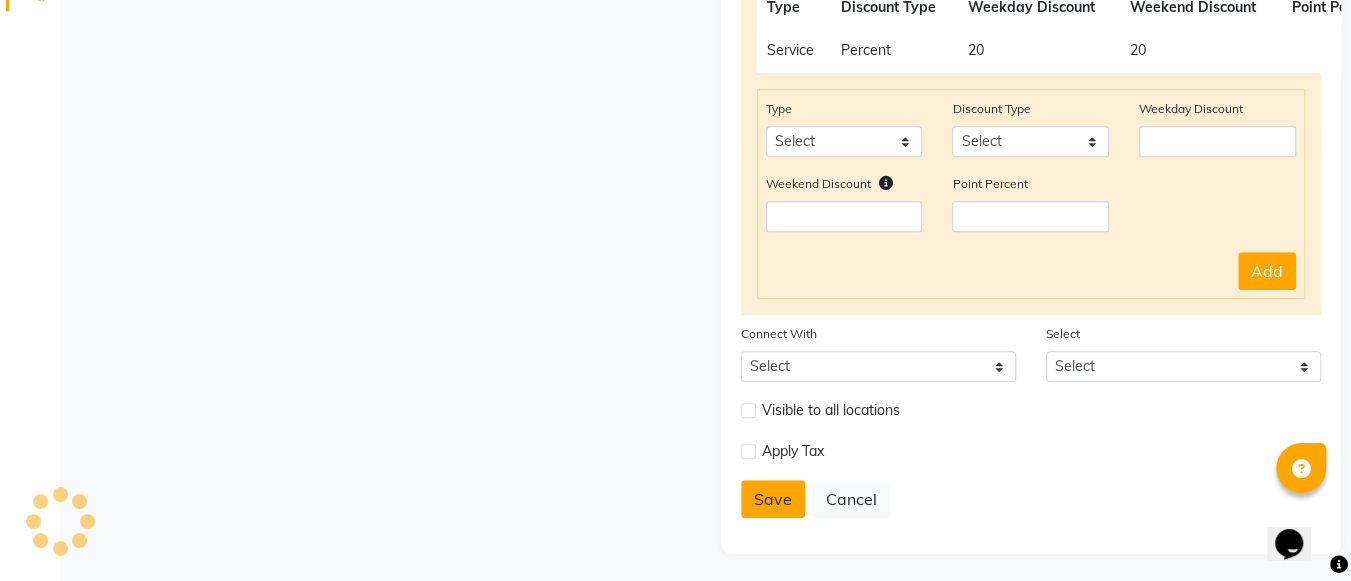 type 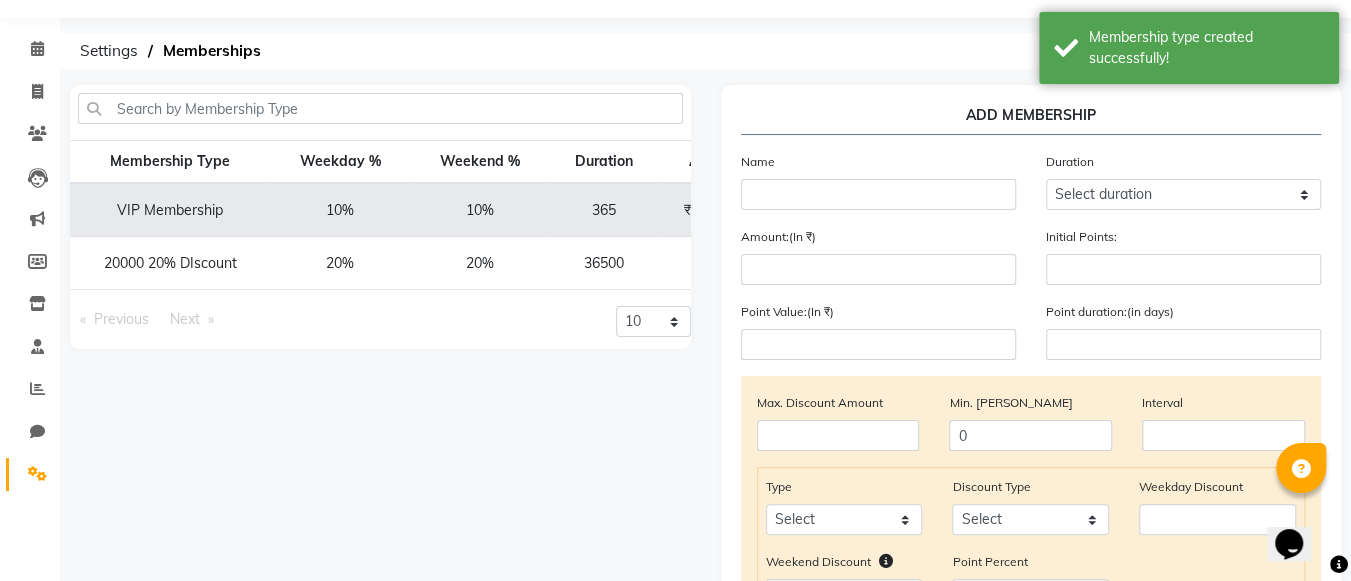 scroll, scrollTop: 55, scrollLeft: 0, axis: vertical 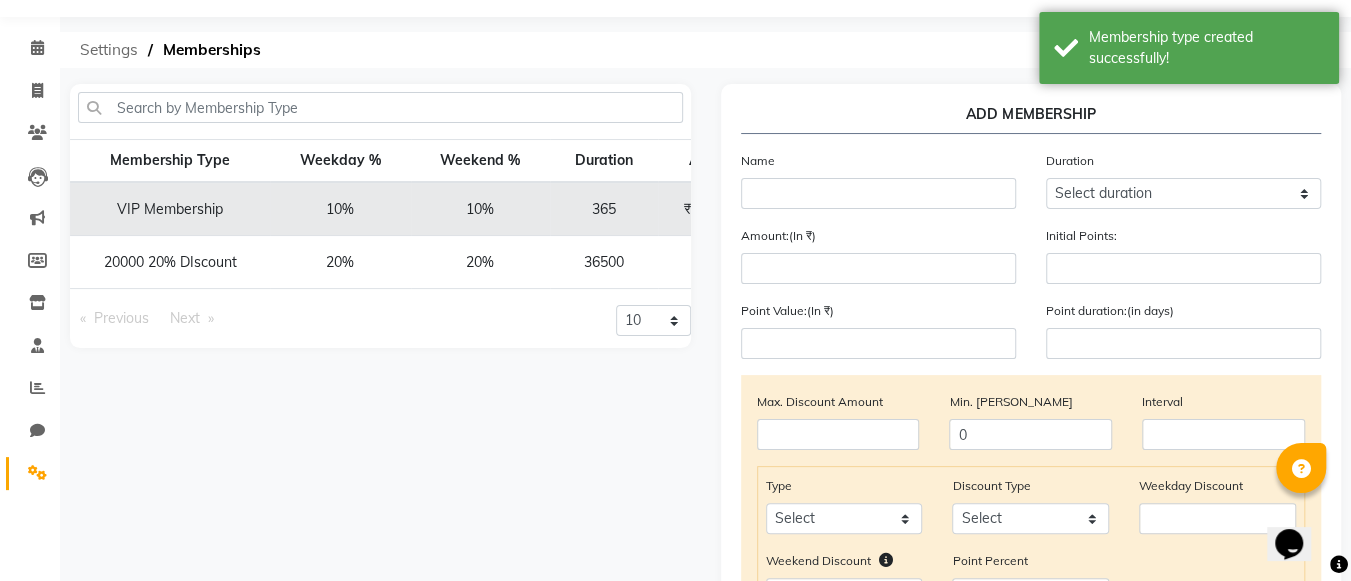 click on "Settings" 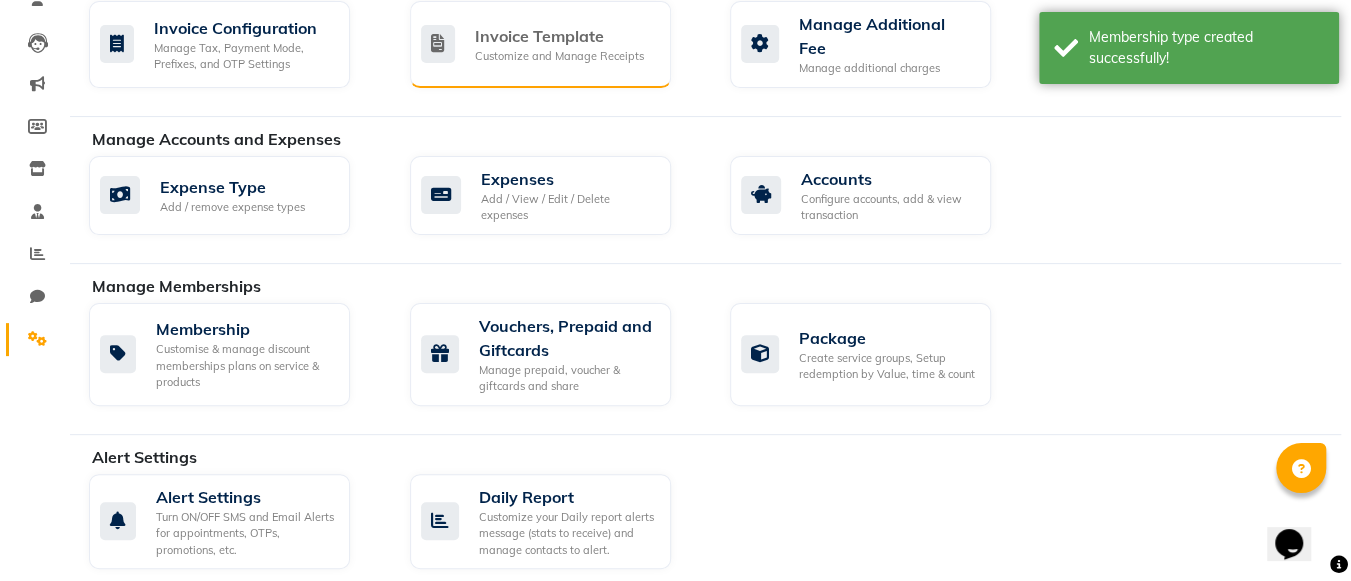 scroll, scrollTop: 190, scrollLeft: 0, axis: vertical 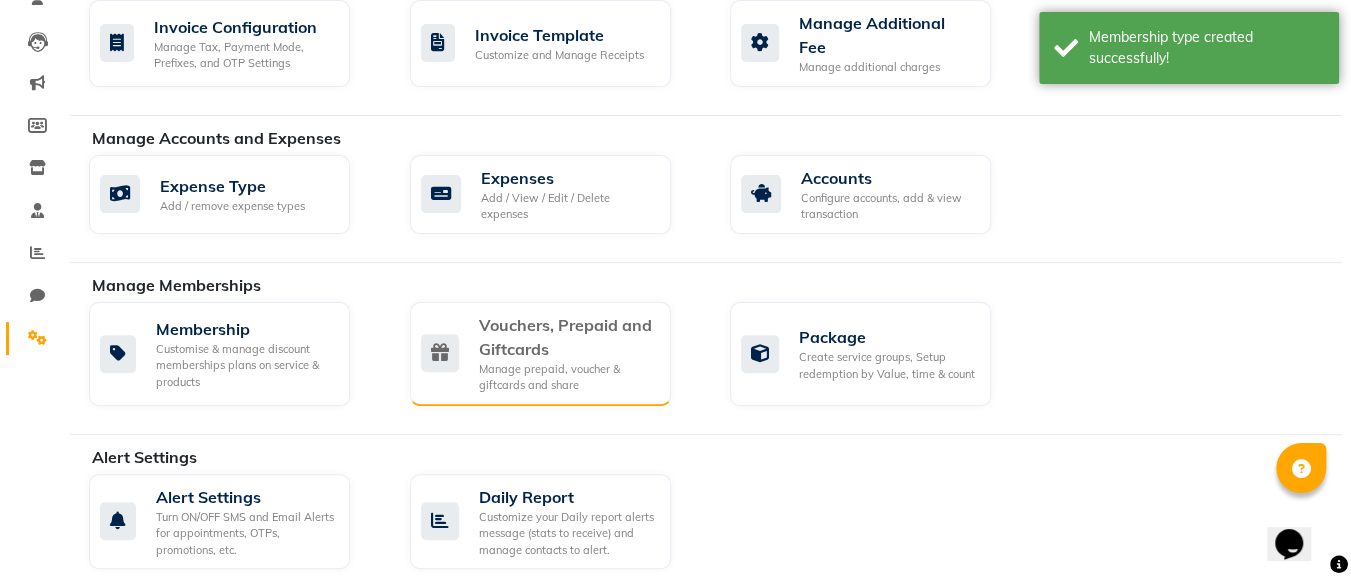 click on "Manage prepaid, voucher & giftcards and share" 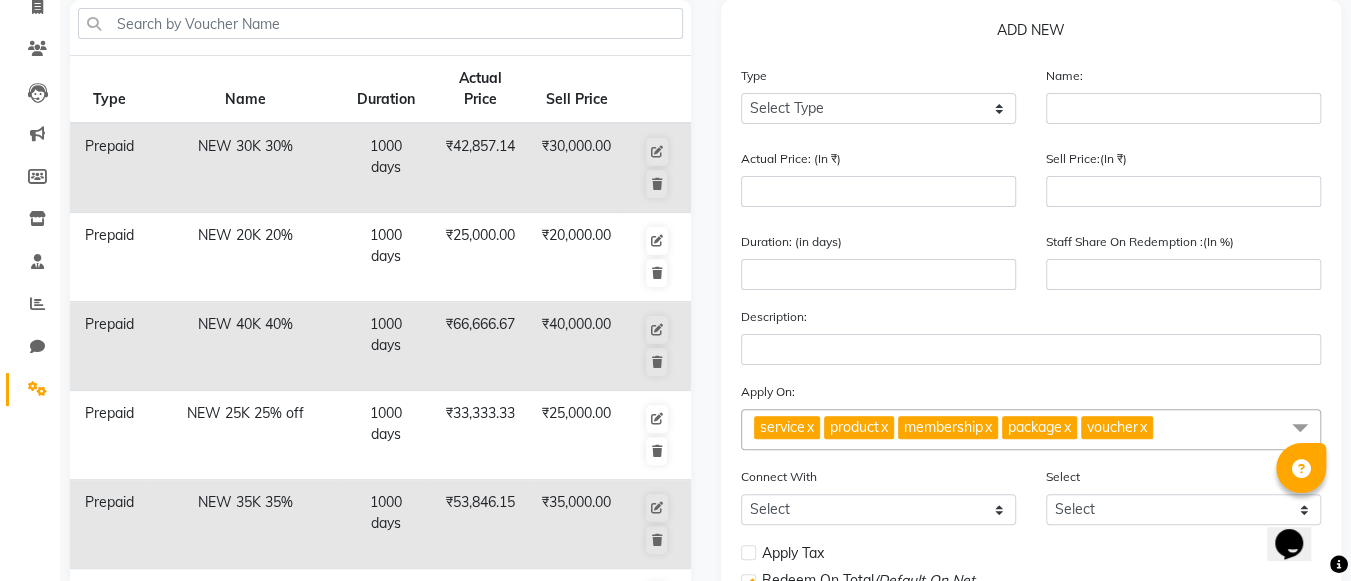 scroll, scrollTop: 138, scrollLeft: 0, axis: vertical 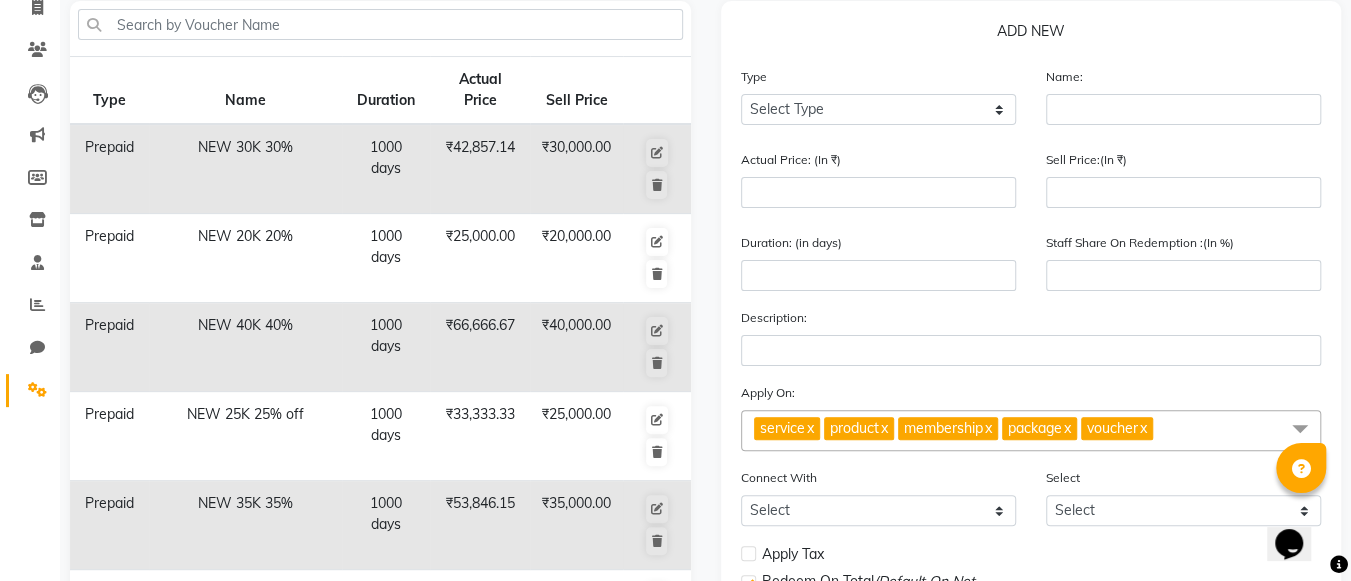 click on "1000 days" 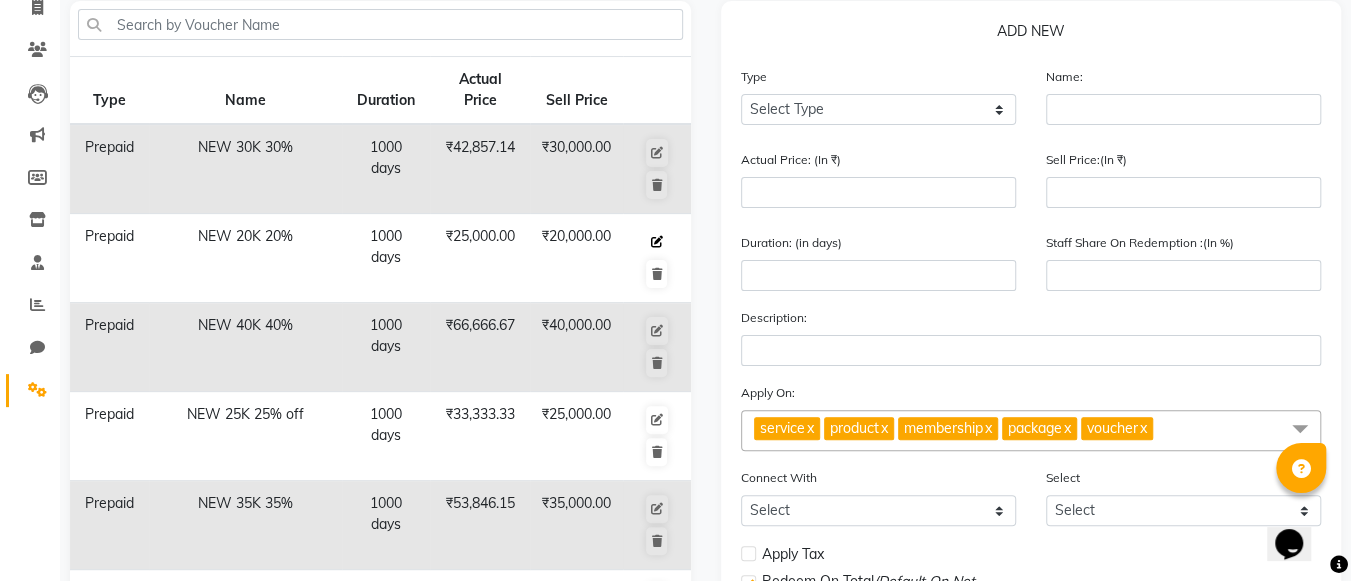 click 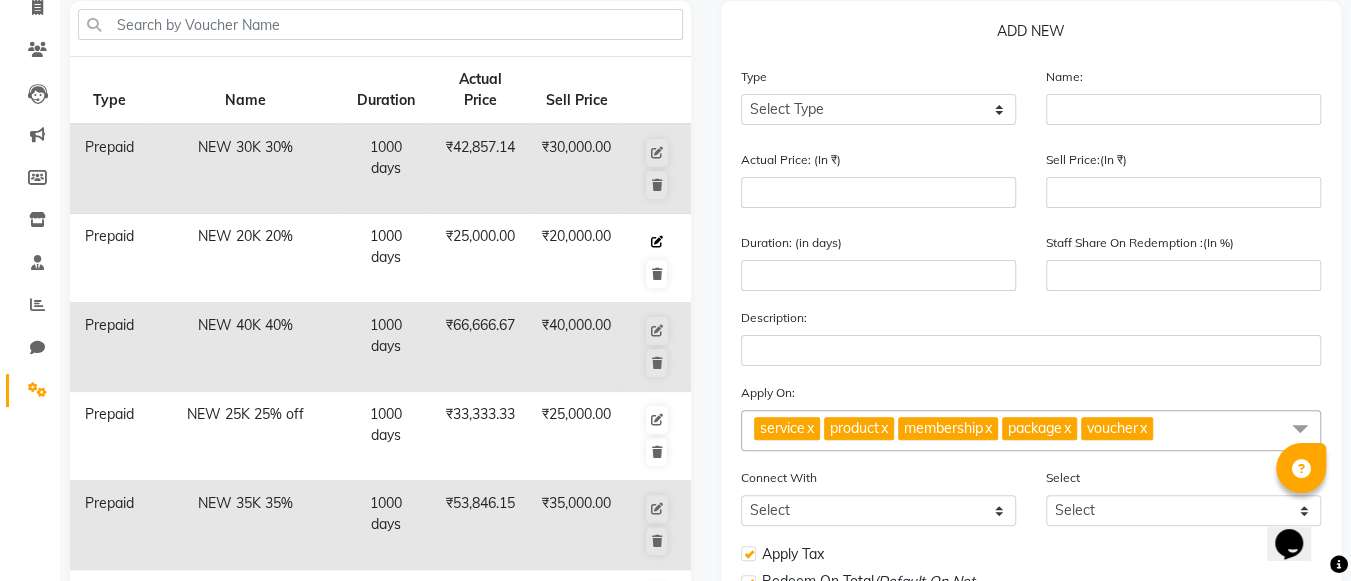select on "P" 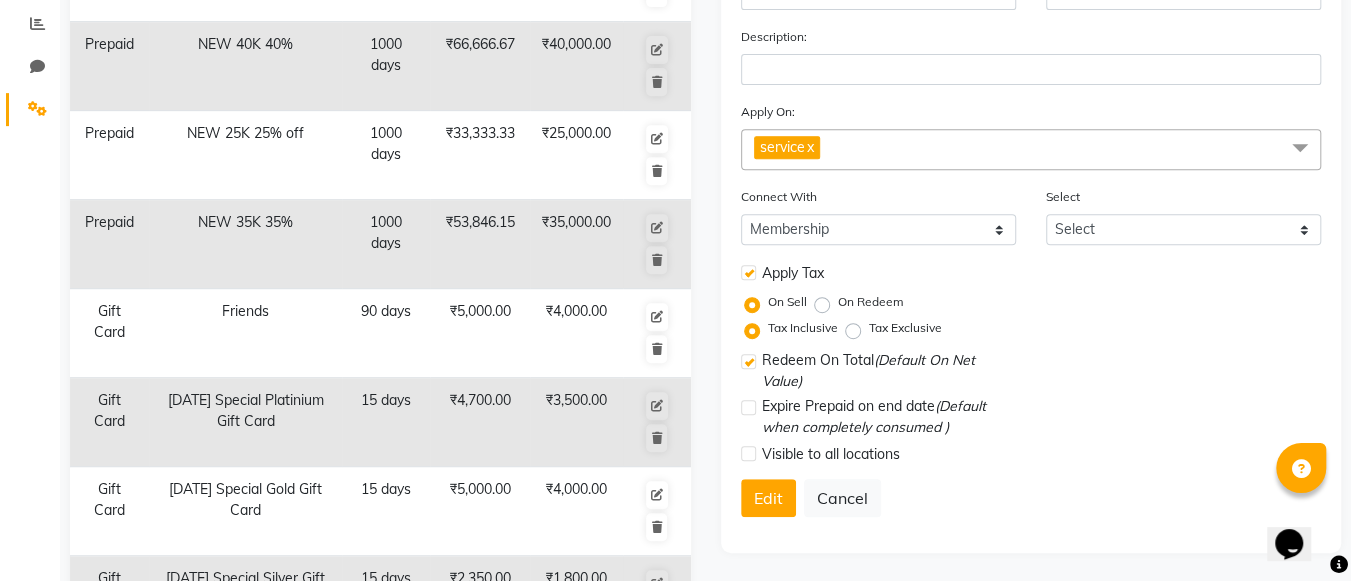 scroll, scrollTop: 420, scrollLeft: 0, axis: vertical 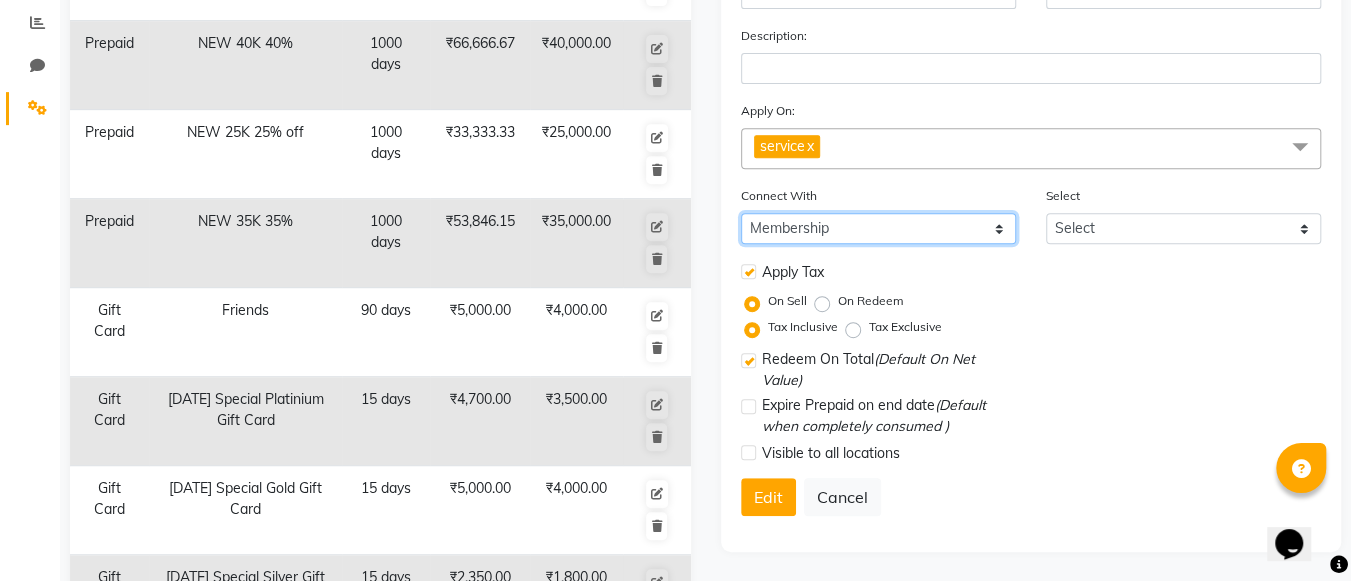 click on "Select Membership Package" 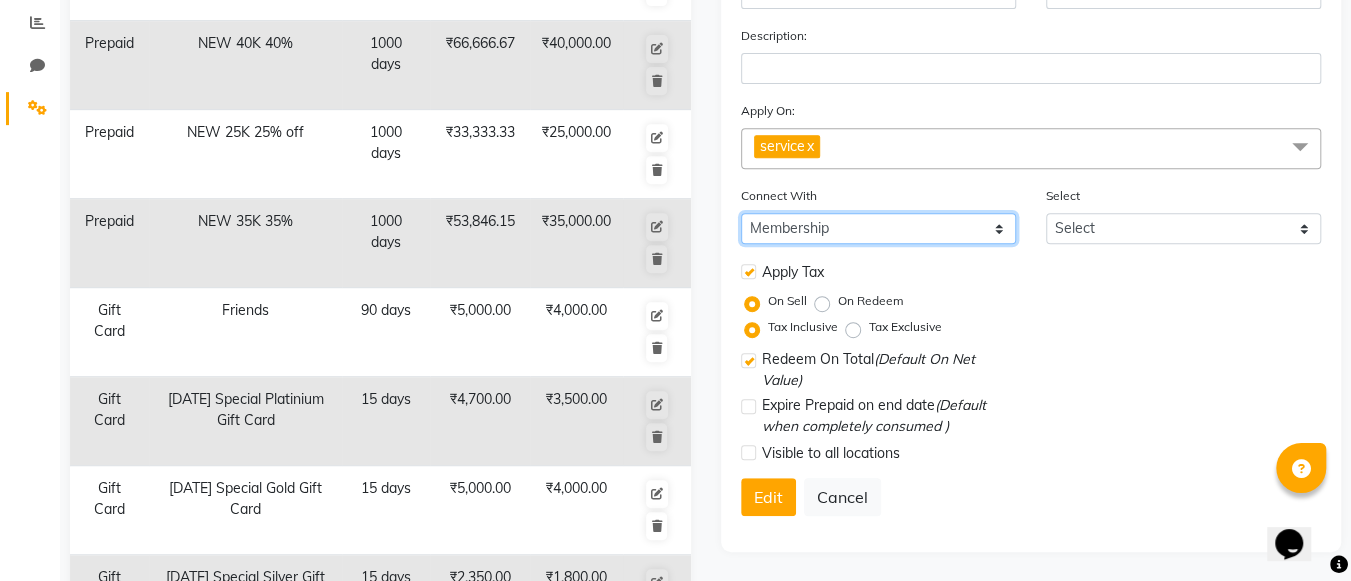 click on "Select Membership Package" 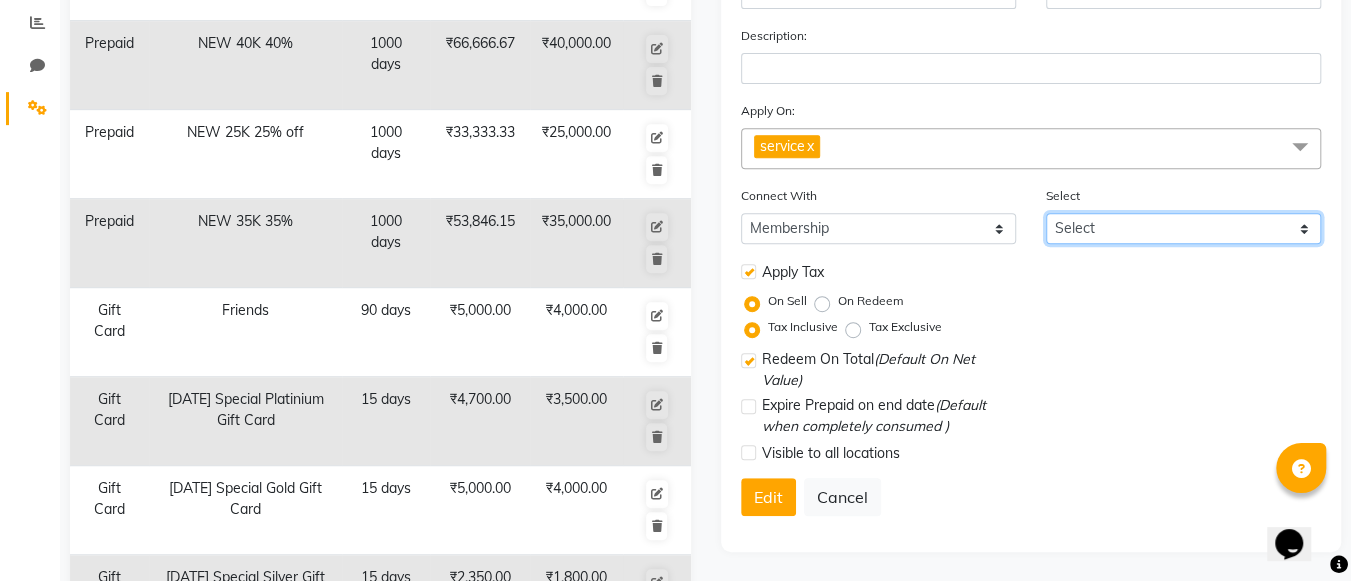 click on "Select VIP Membership 20000 20% DIscount" 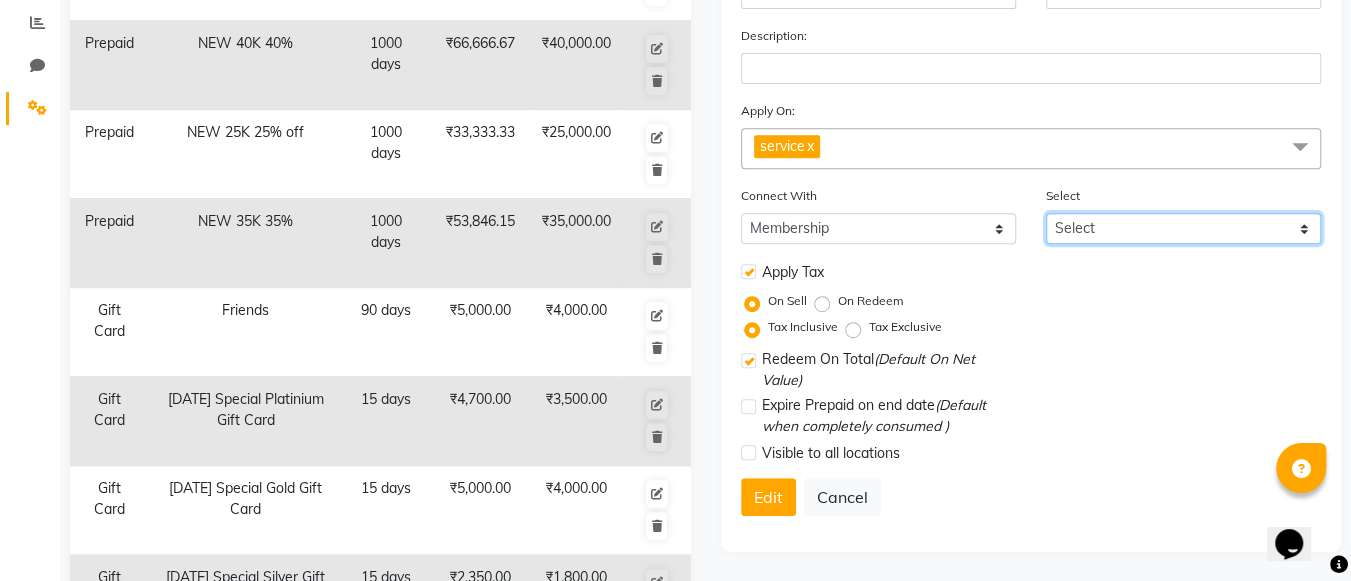 select on "2: 9929" 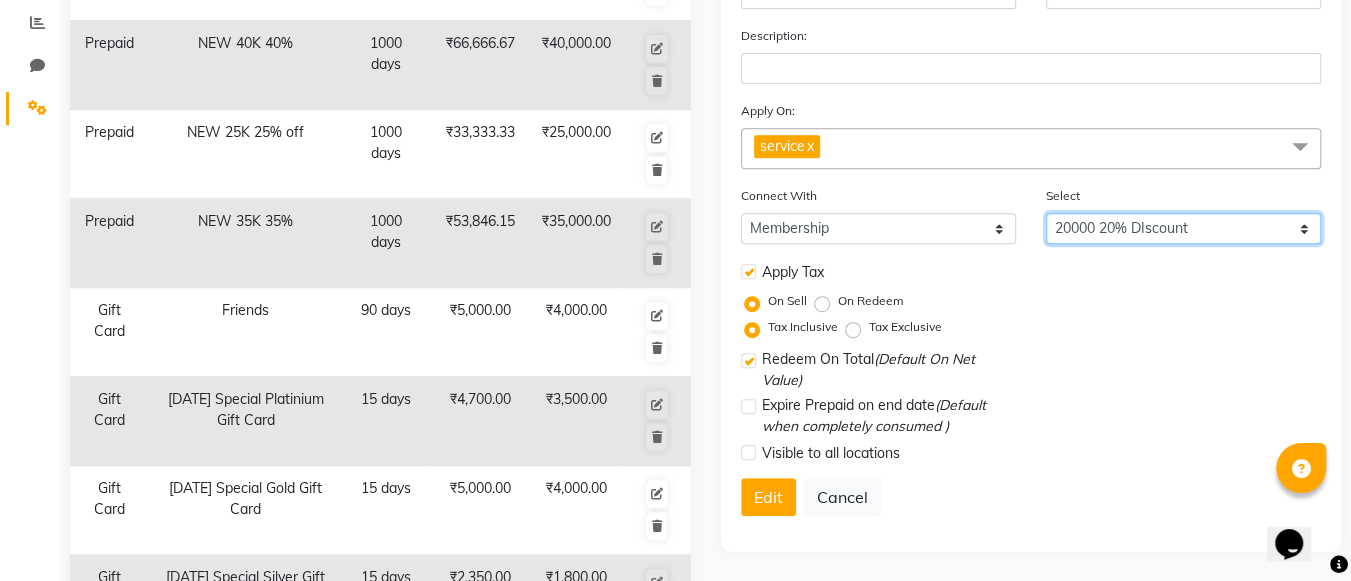 click on "Select VIP Membership 20000 20% DIscount" 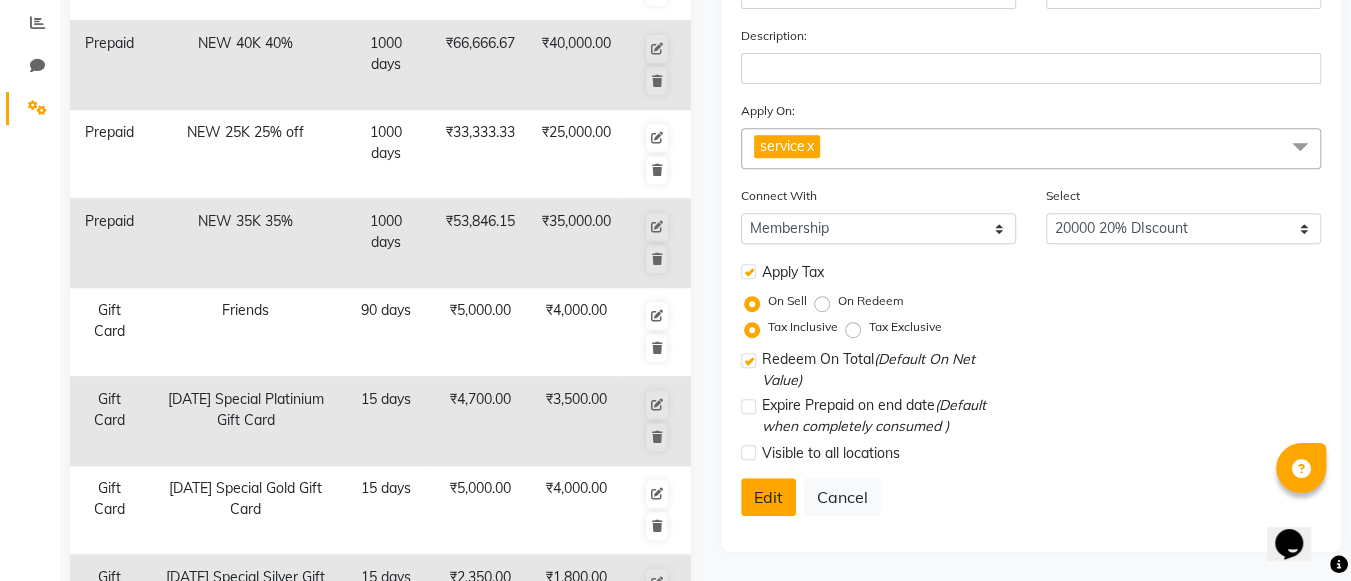 click on "Edit" 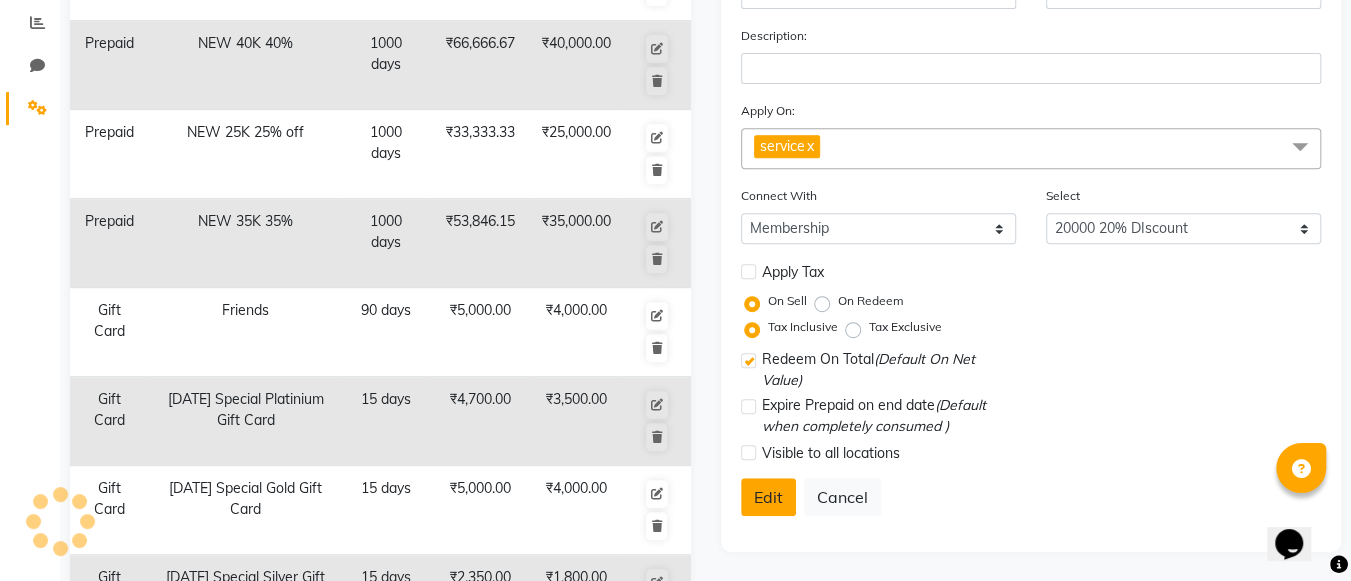 select 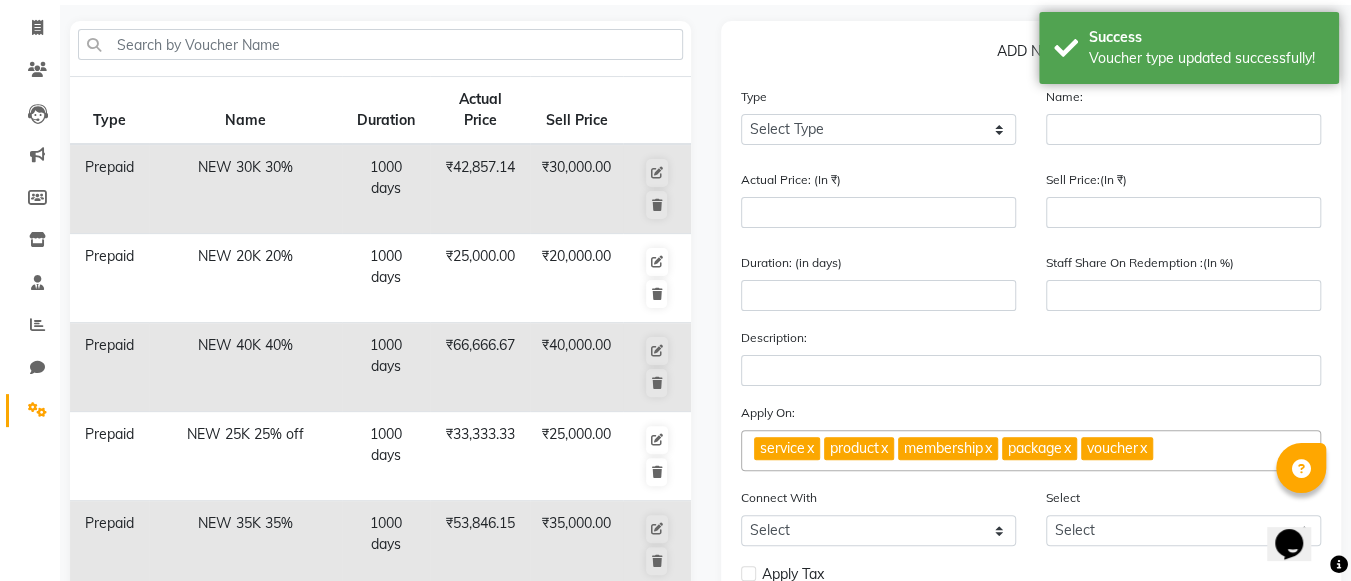 scroll, scrollTop: 0, scrollLeft: 0, axis: both 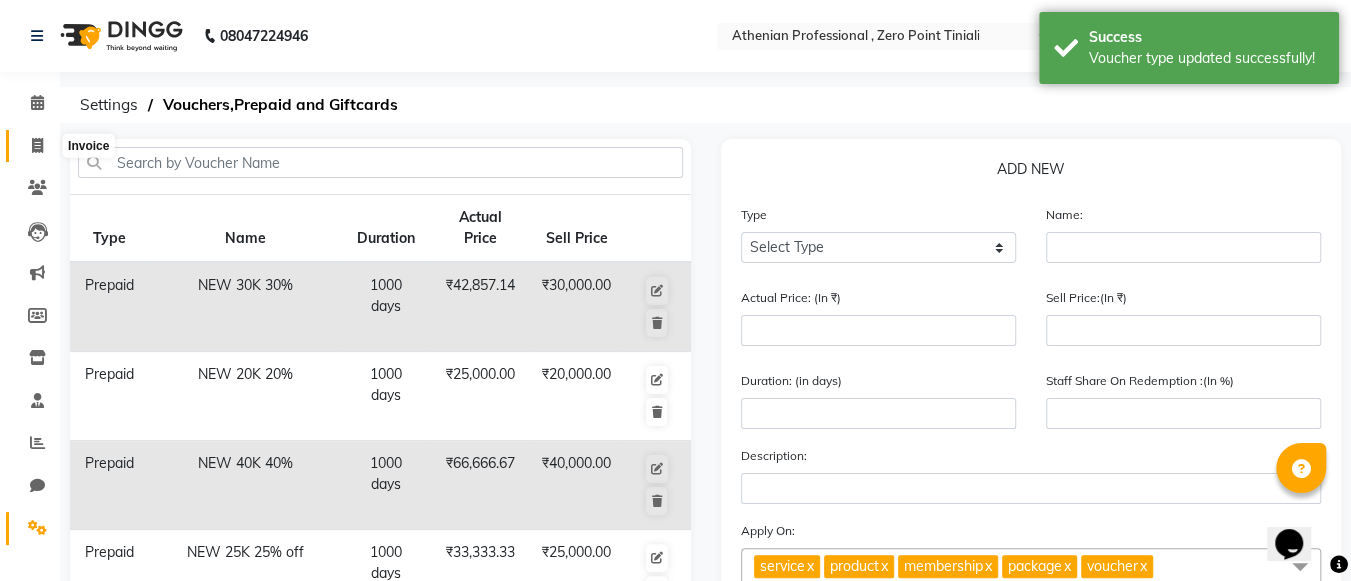 click 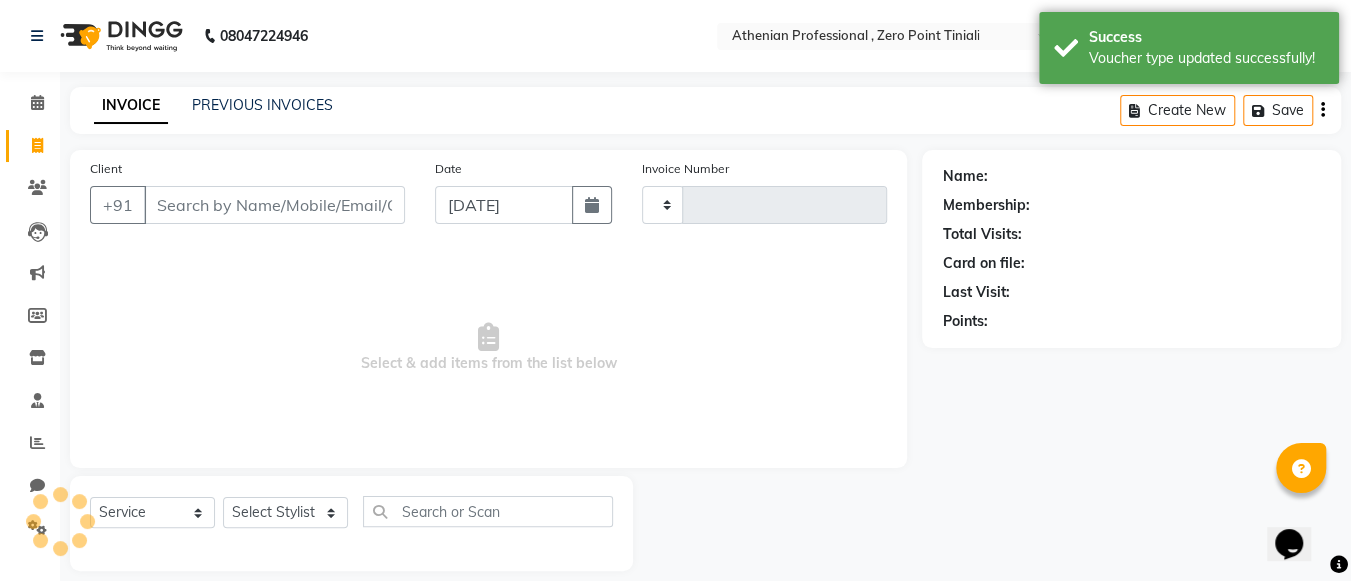 click on "Client" at bounding box center [274, 205] 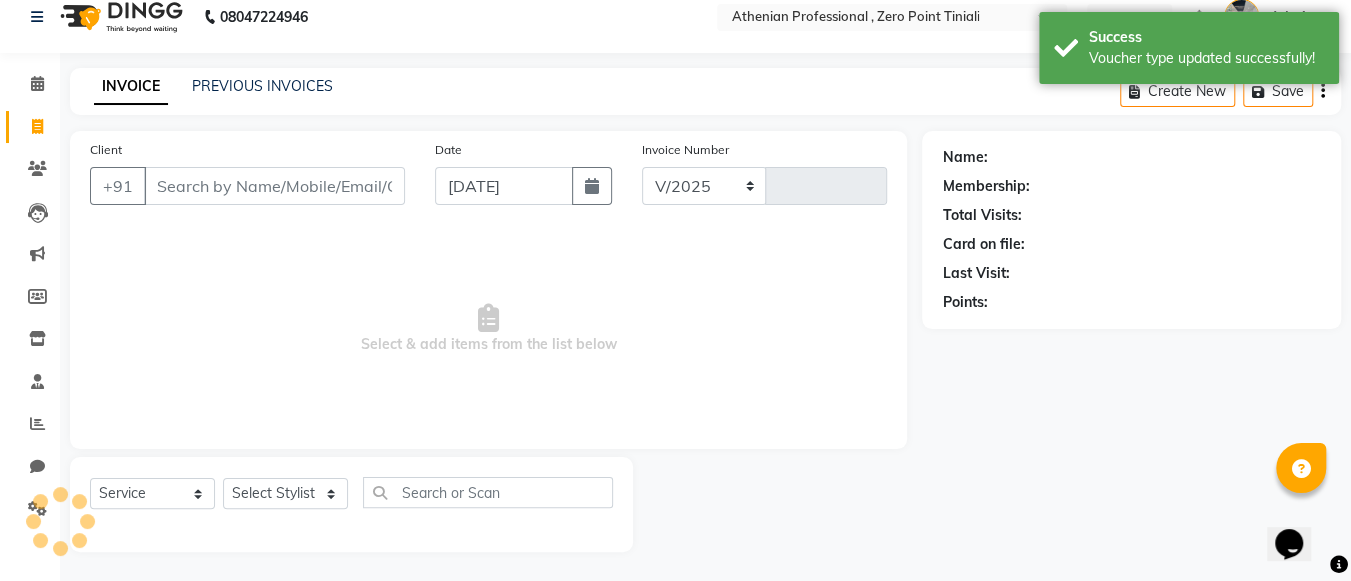 select on "8300" 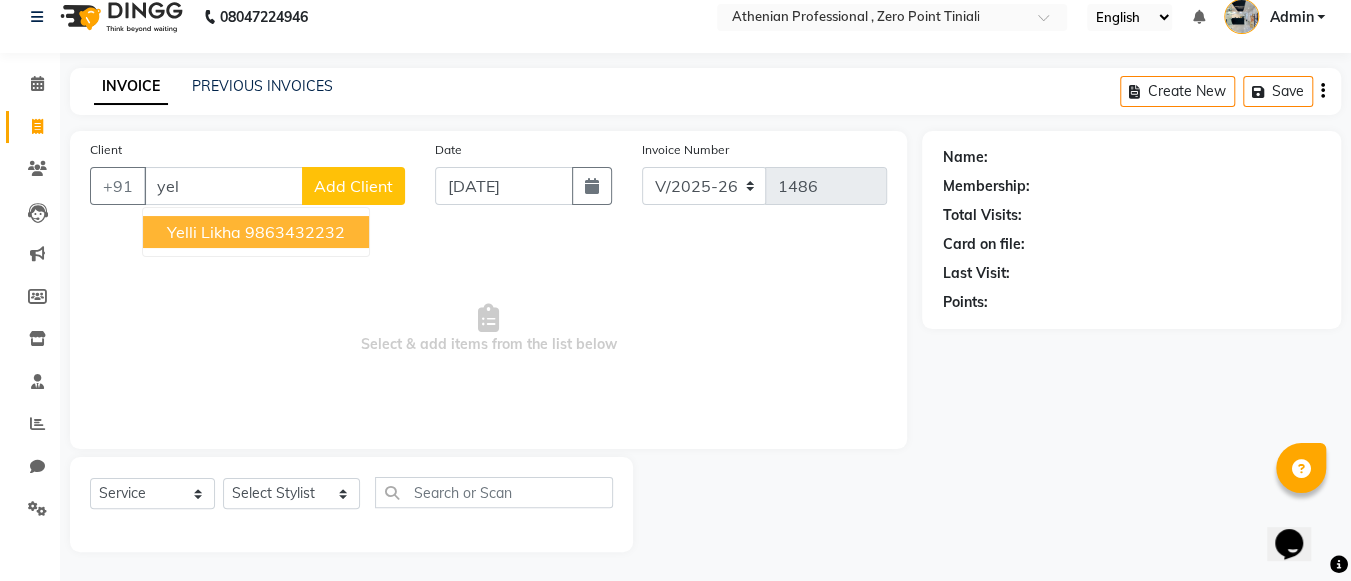 click on "9863432232" at bounding box center [295, 232] 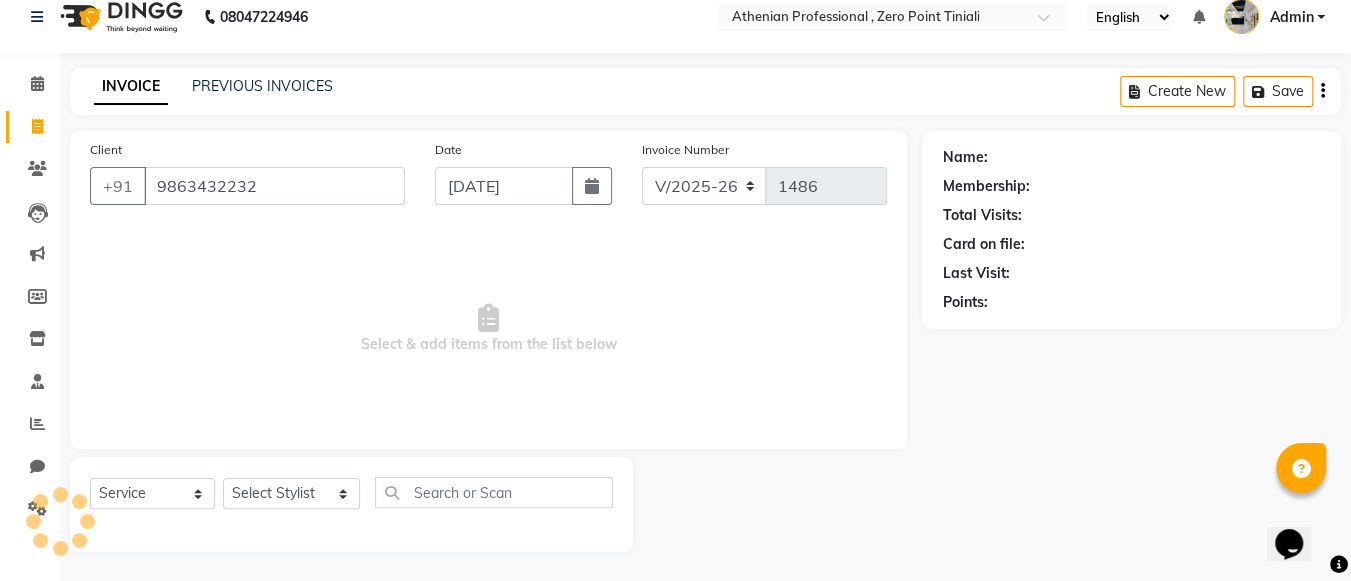 type on "9863432232" 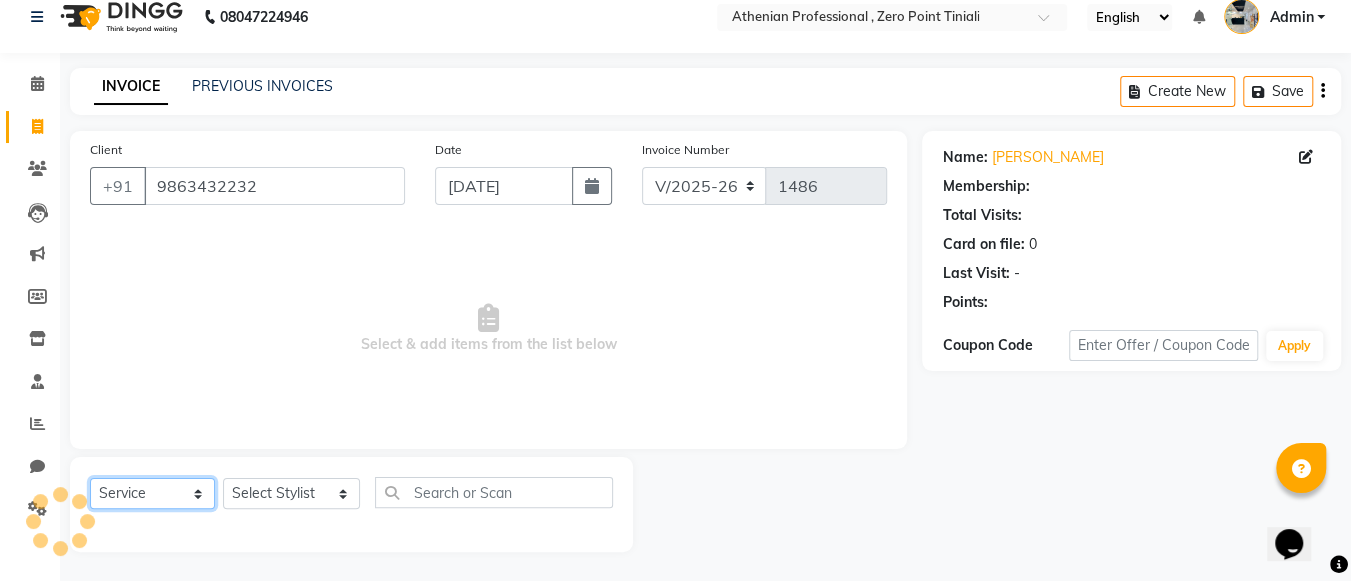 click on "Select  Service  Product  Membership  Package Voucher Prepaid Gift Card" 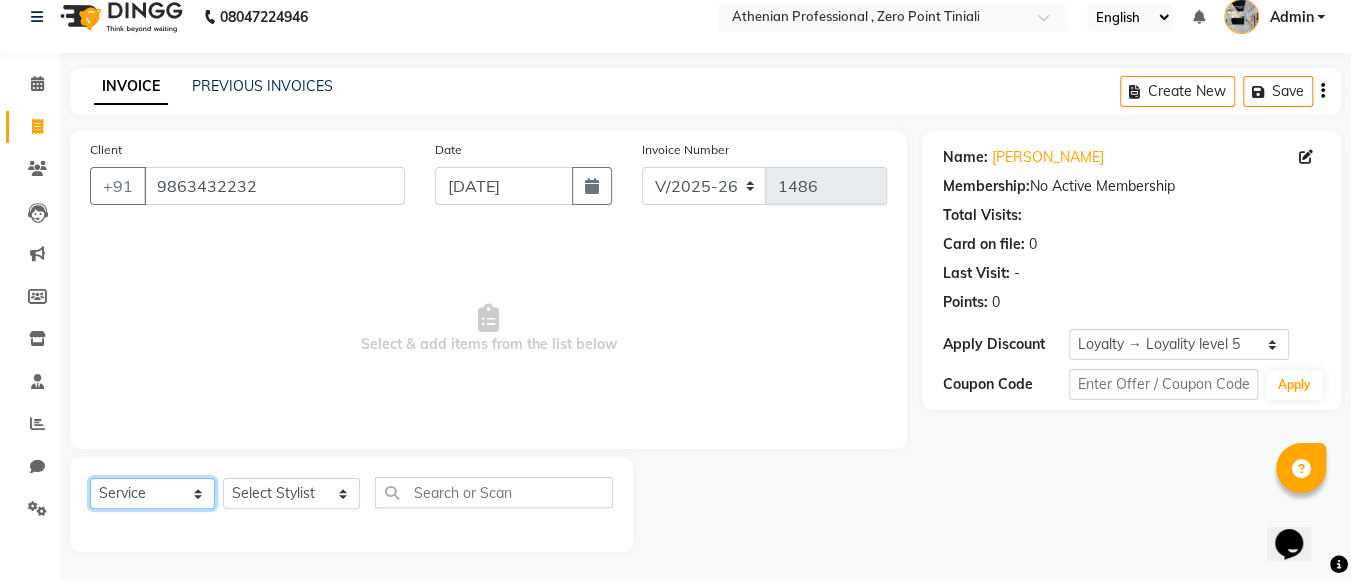 select on "P" 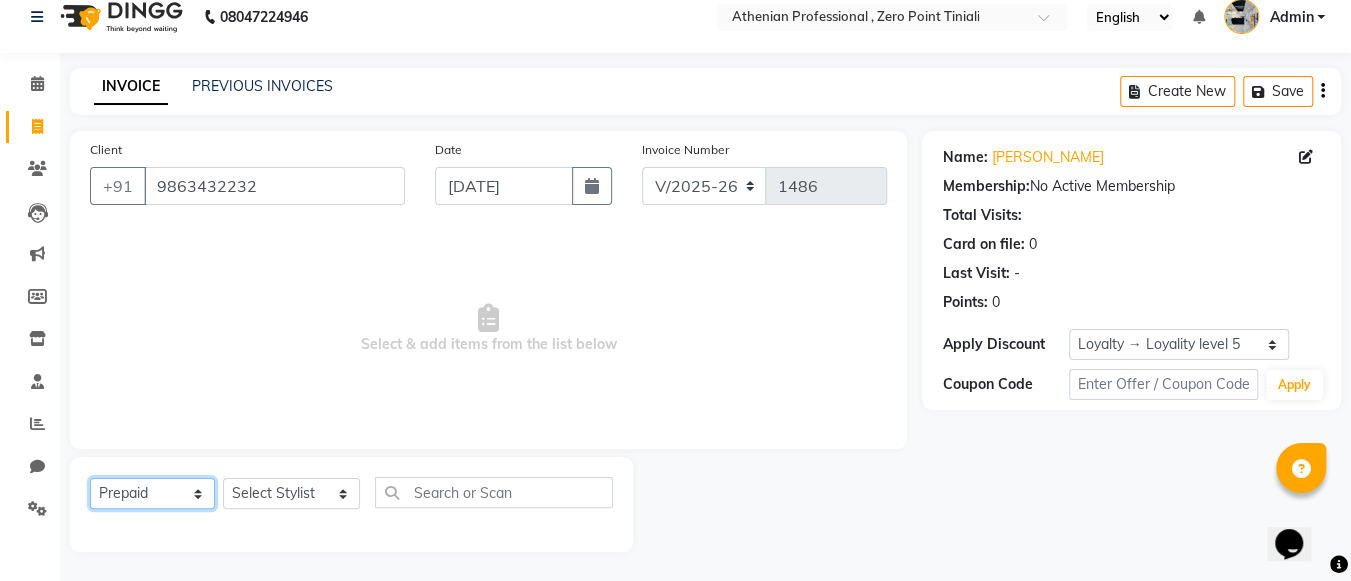 click on "Select  Service  Product  Membership  Package Voucher Prepaid Gift Card" 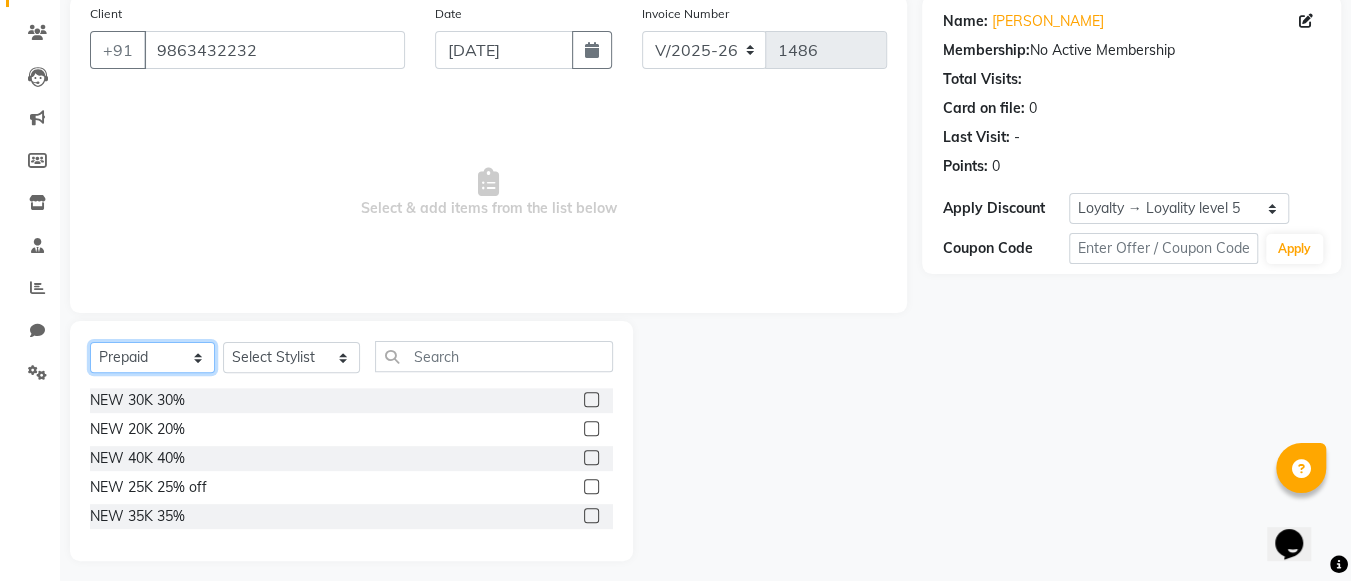 scroll, scrollTop: 156, scrollLeft: 0, axis: vertical 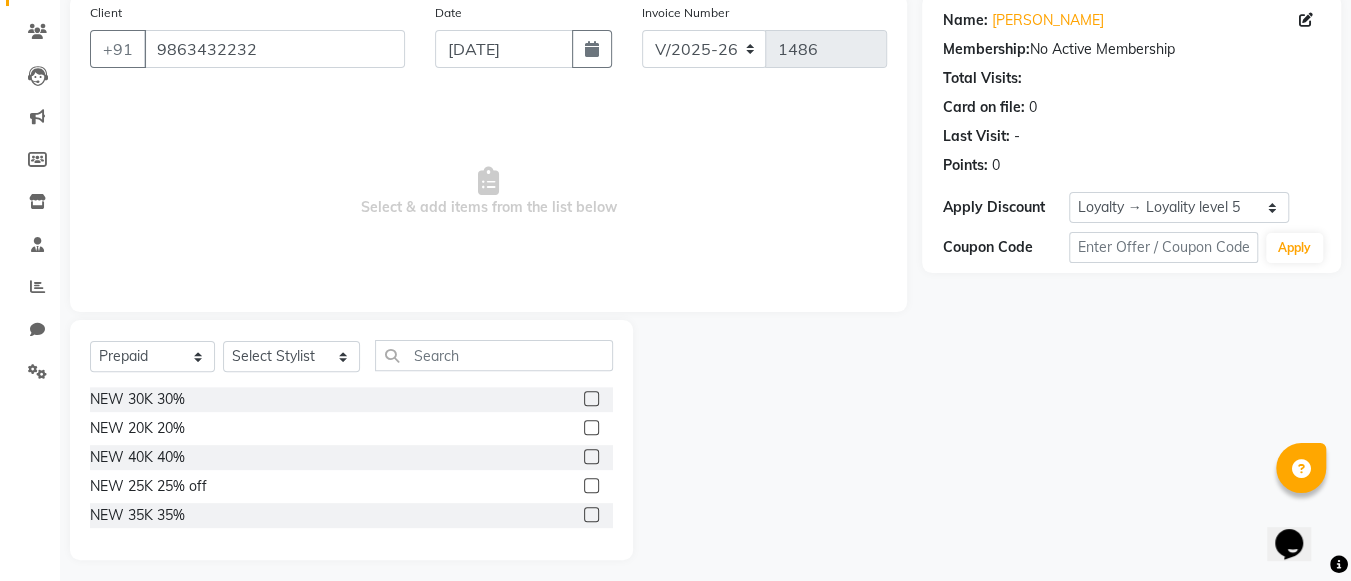 click on "NEW 20K 20%" 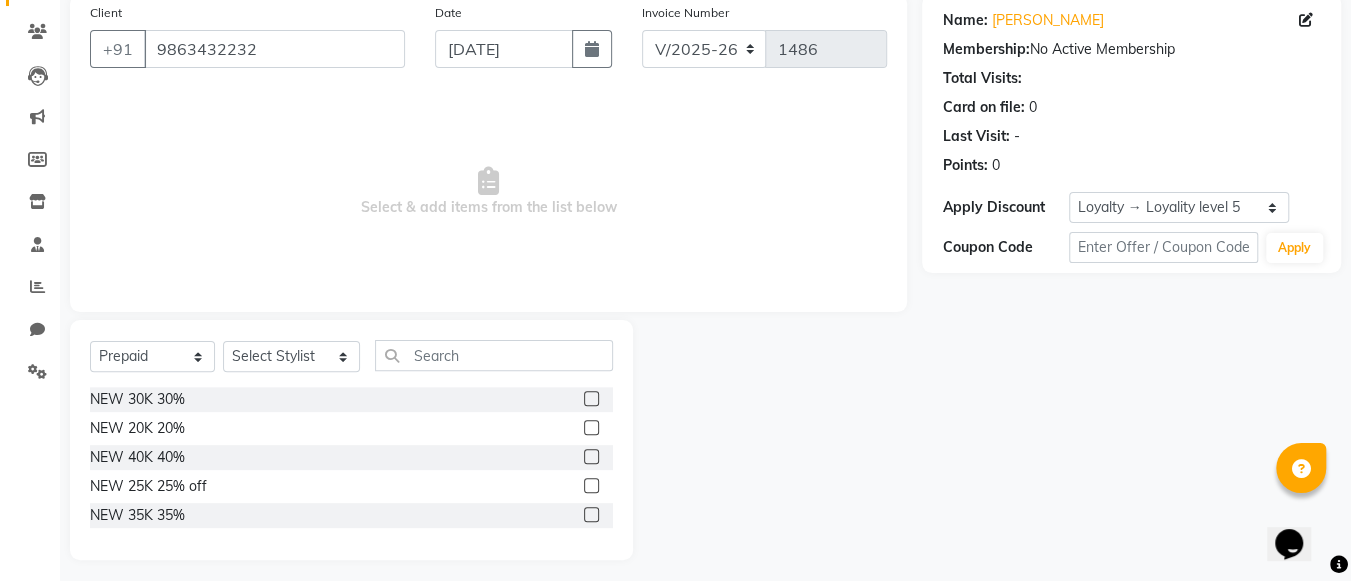 click 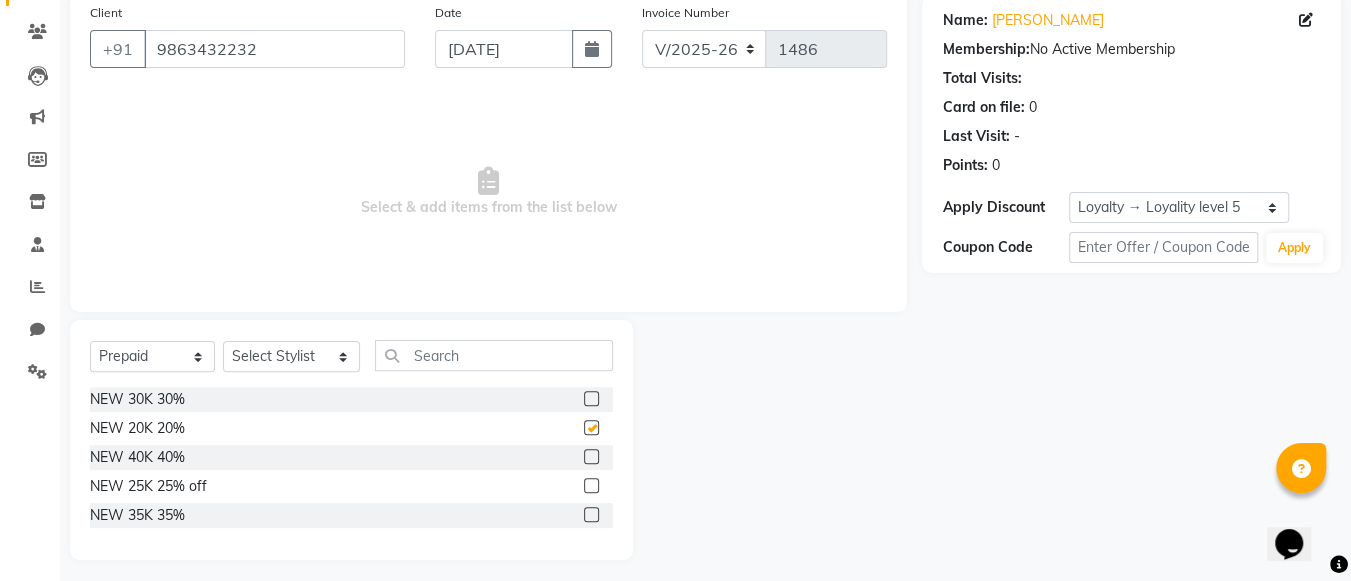 checkbox on "false" 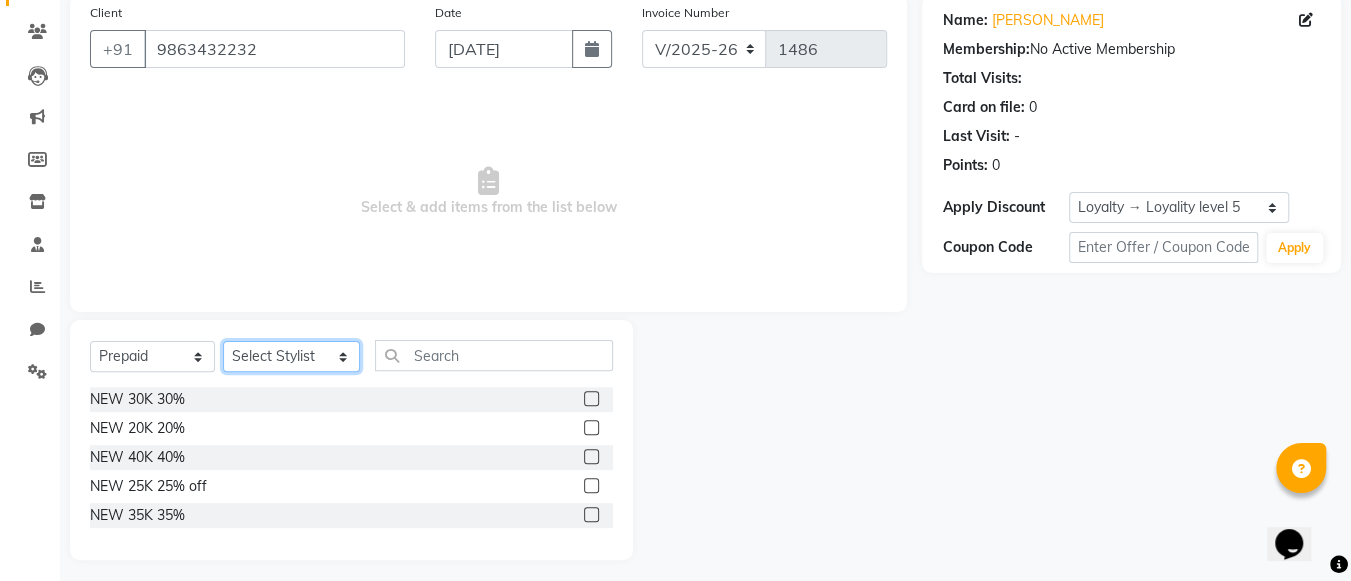 click on "Select Stylist Abin Mili Admin JAVED ANSARI KOLAM WANGSU KOSHEH BIHAM LINDUM NEME MAHINDRA BASUMATARY Manager MANJU MANHAM MINUKA CHETTRY NGAMNON RALONGHAM SHADAB KHAN SUMAN MAGAR SUMI BISWAS  SWAPNA DEVI CHETRY TAMCHI YAMA Toingam Jamikham YELLI LIKHA" 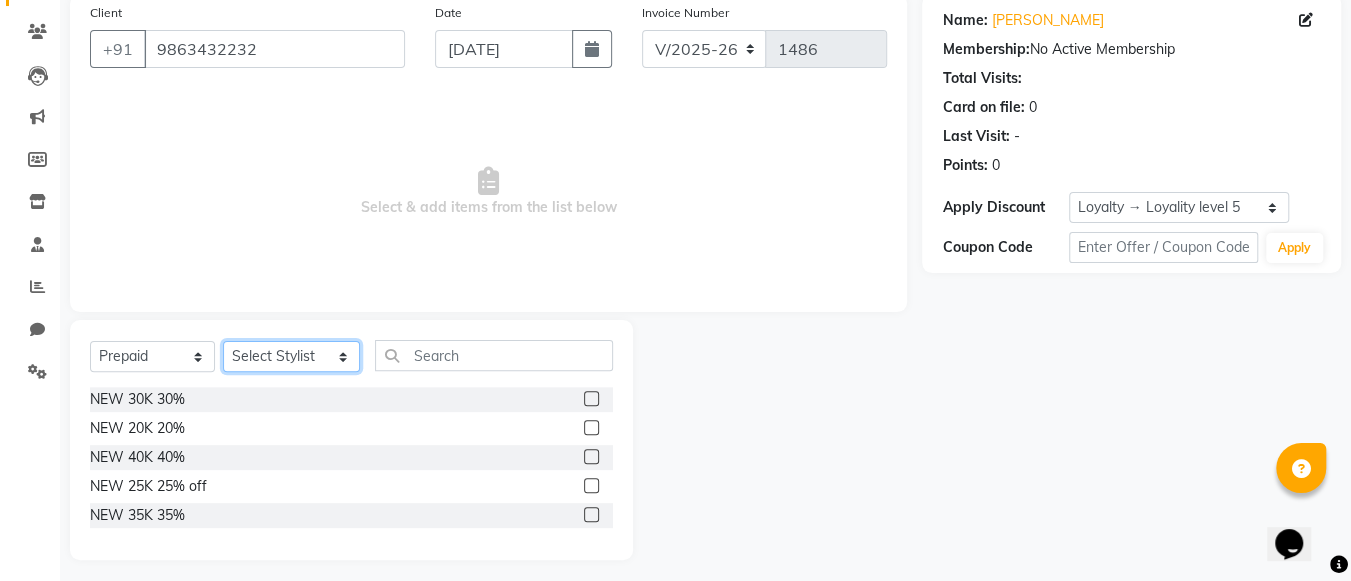 select on "80201" 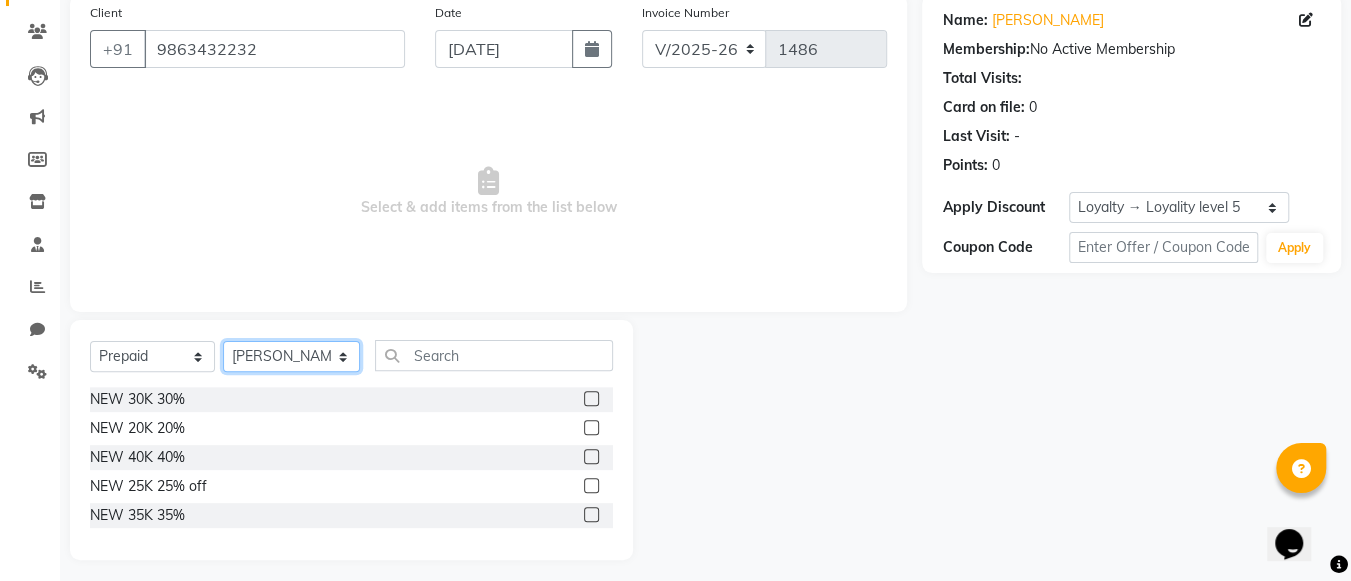 click on "Select Stylist Abin Mili Admin JAVED ANSARI KOLAM WANGSU KOSHEH BIHAM LINDUM NEME MAHINDRA BASUMATARY Manager MANJU MANHAM MINUKA CHETTRY NGAMNON RALONGHAM SHADAB KHAN SUMAN MAGAR SUMI BISWAS  SWAPNA DEVI CHETRY TAMCHI YAMA Toingam Jamikham YELLI LIKHA" 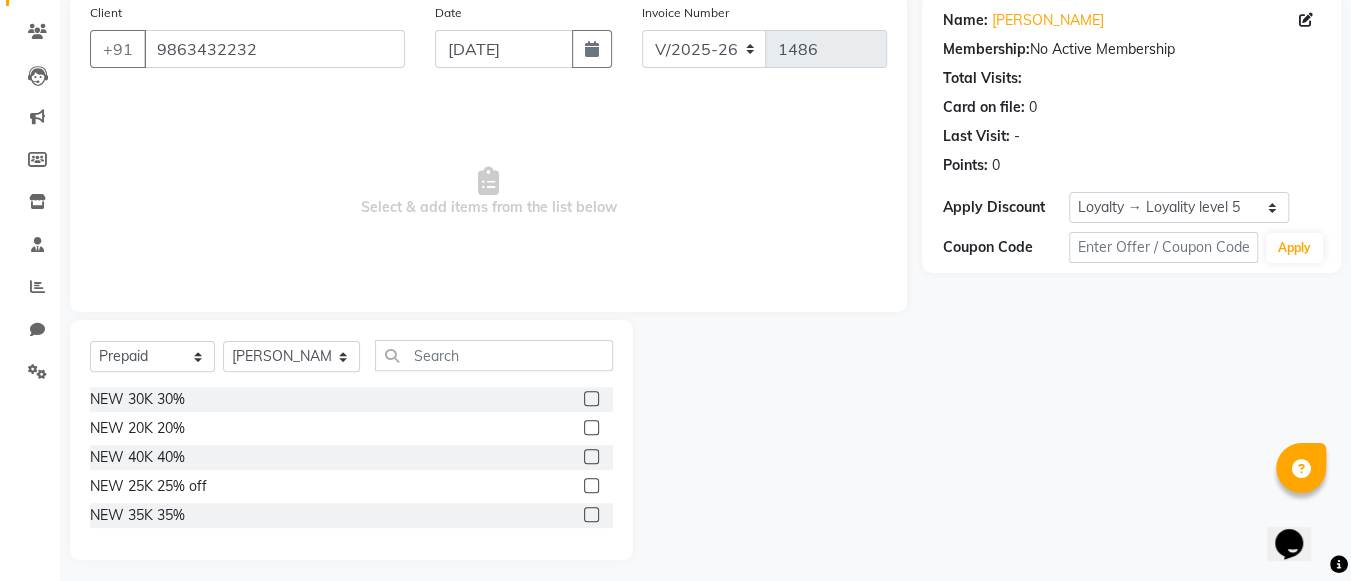 click 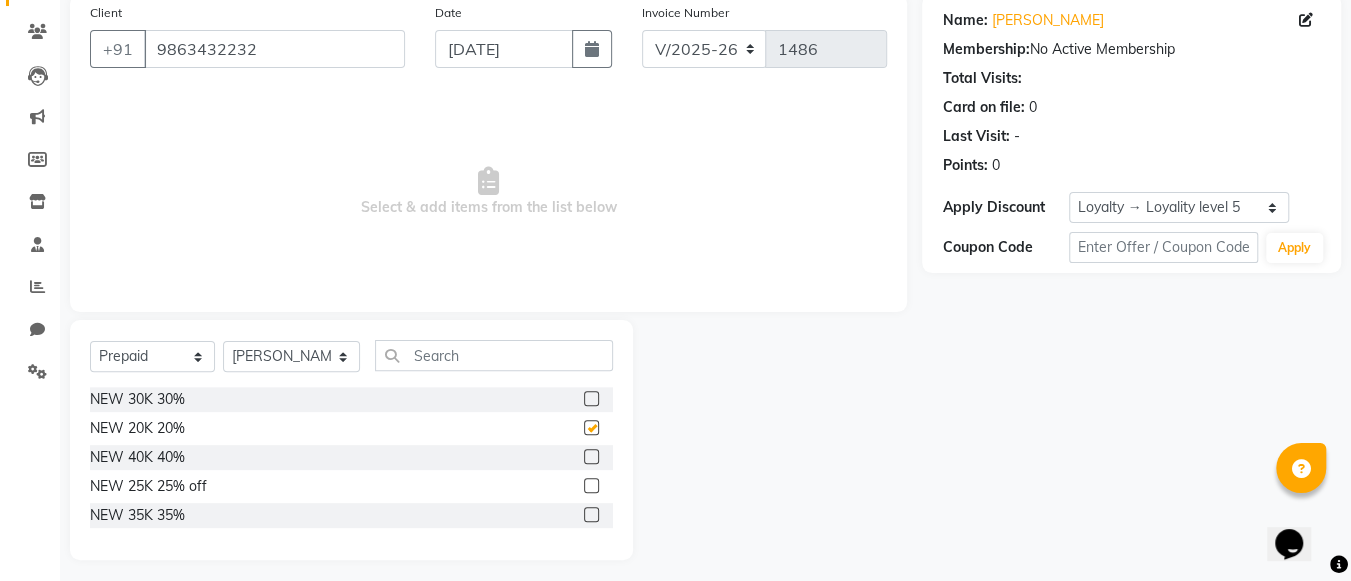 select on "select" 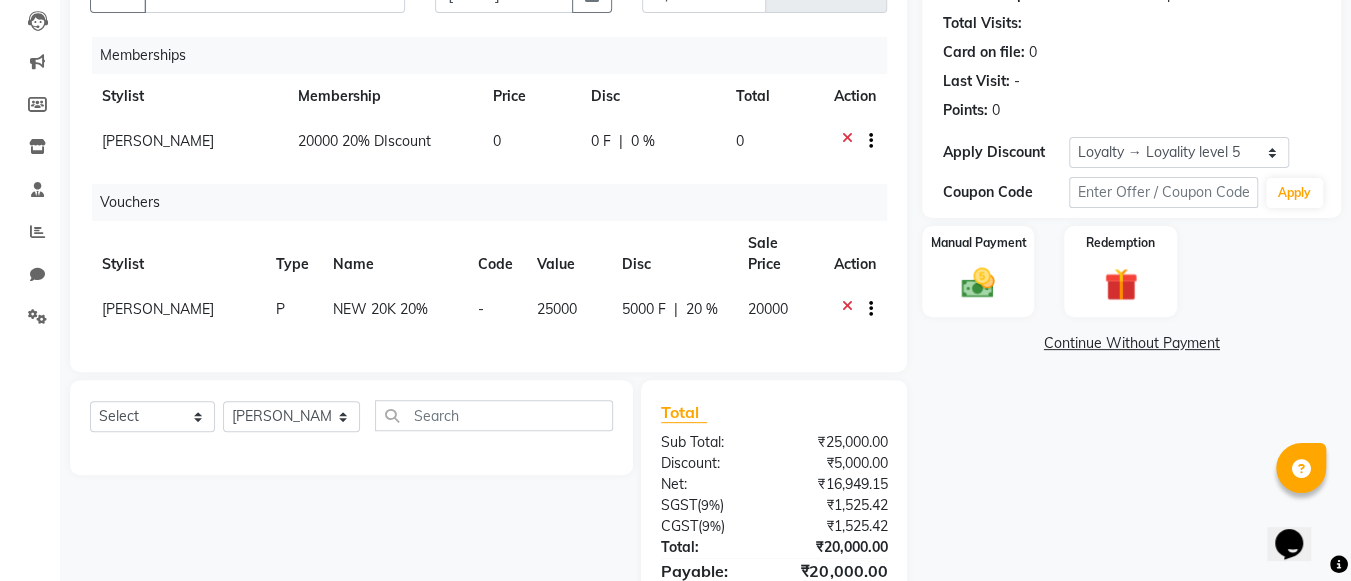 scroll, scrollTop: 214, scrollLeft: 0, axis: vertical 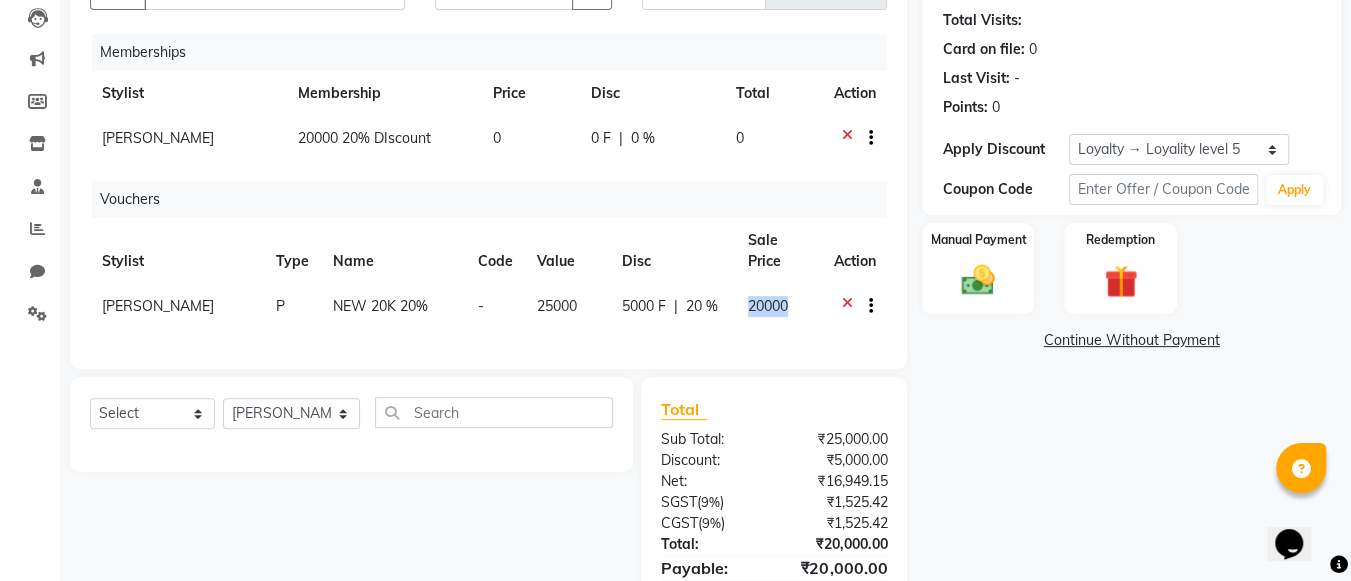 drag, startPoint x: 788, startPoint y: 303, endPoint x: 747, endPoint y: 303, distance: 41 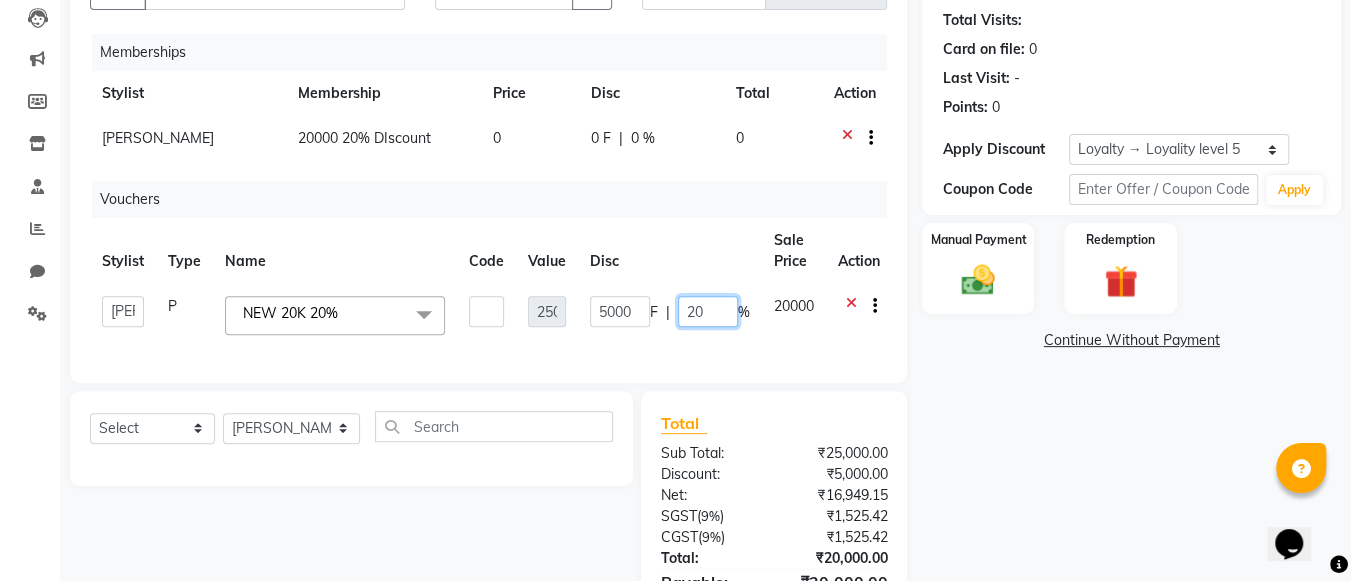 drag, startPoint x: 712, startPoint y: 311, endPoint x: 683, endPoint y: 311, distance: 29 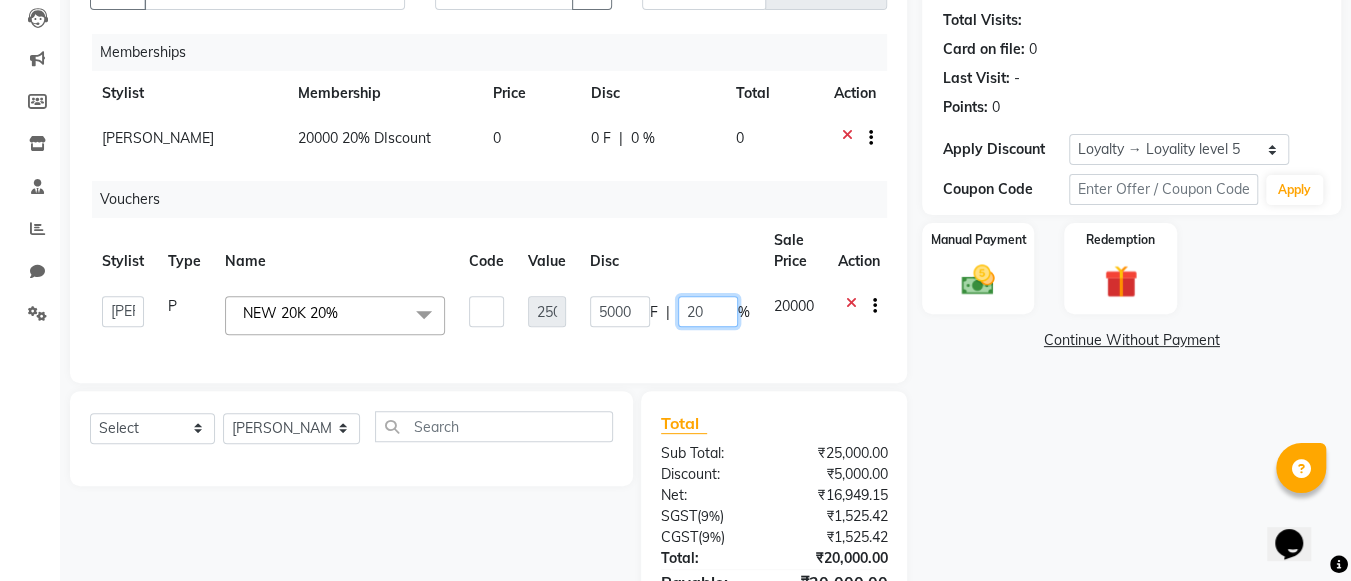 click on "20" 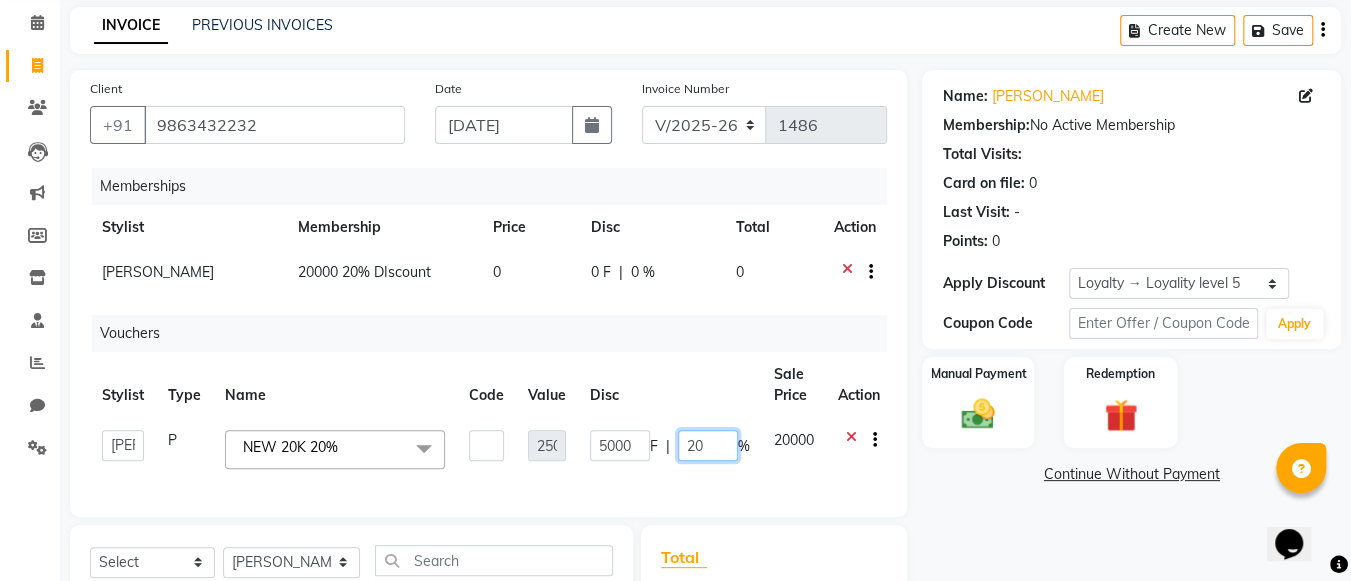 scroll, scrollTop: 3, scrollLeft: 0, axis: vertical 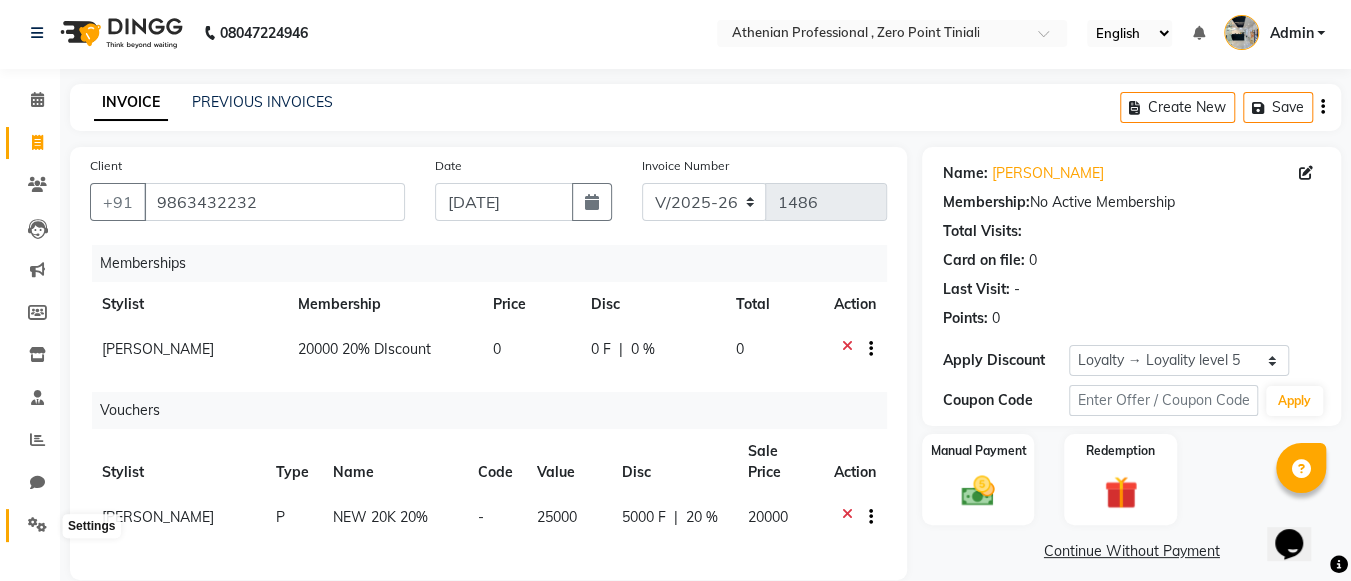 click 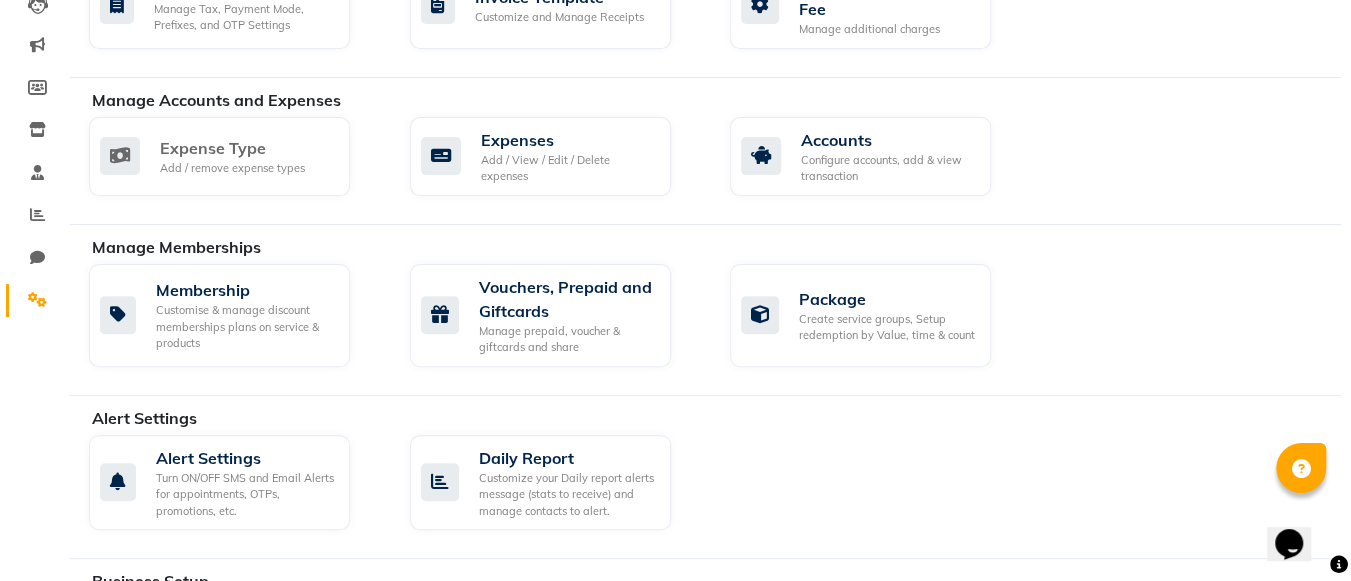 scroll, scrollTop: 227, scrollLeft: 0, axis: vertical 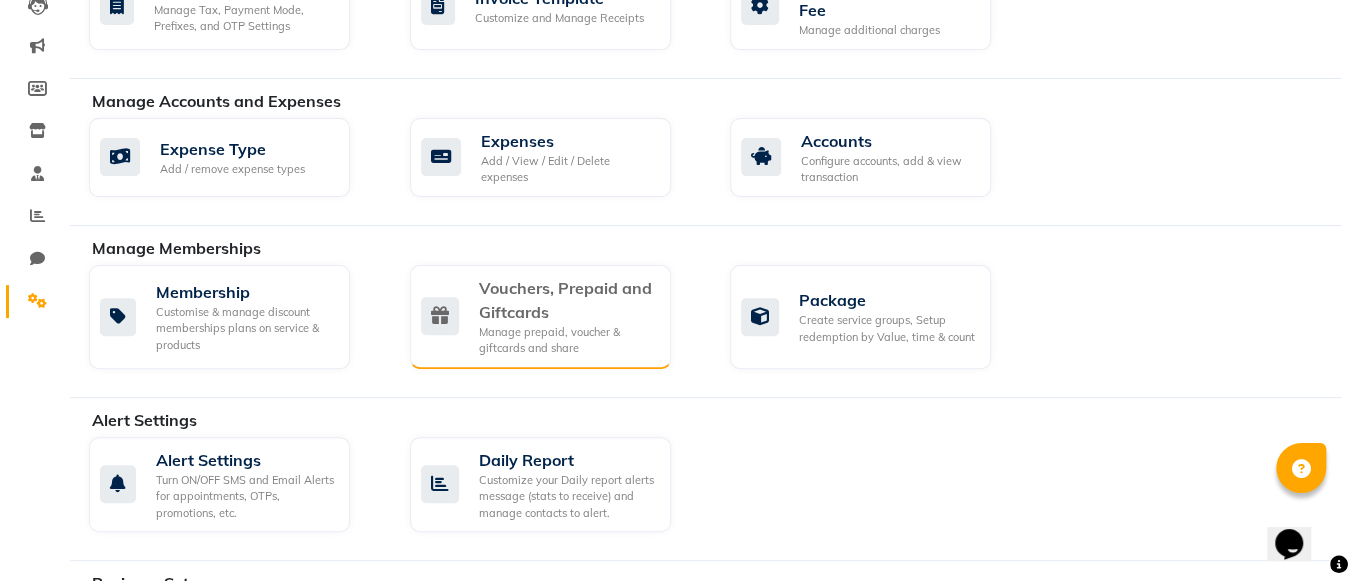 click on "Manage prepaid, voucher & giftcards and share" 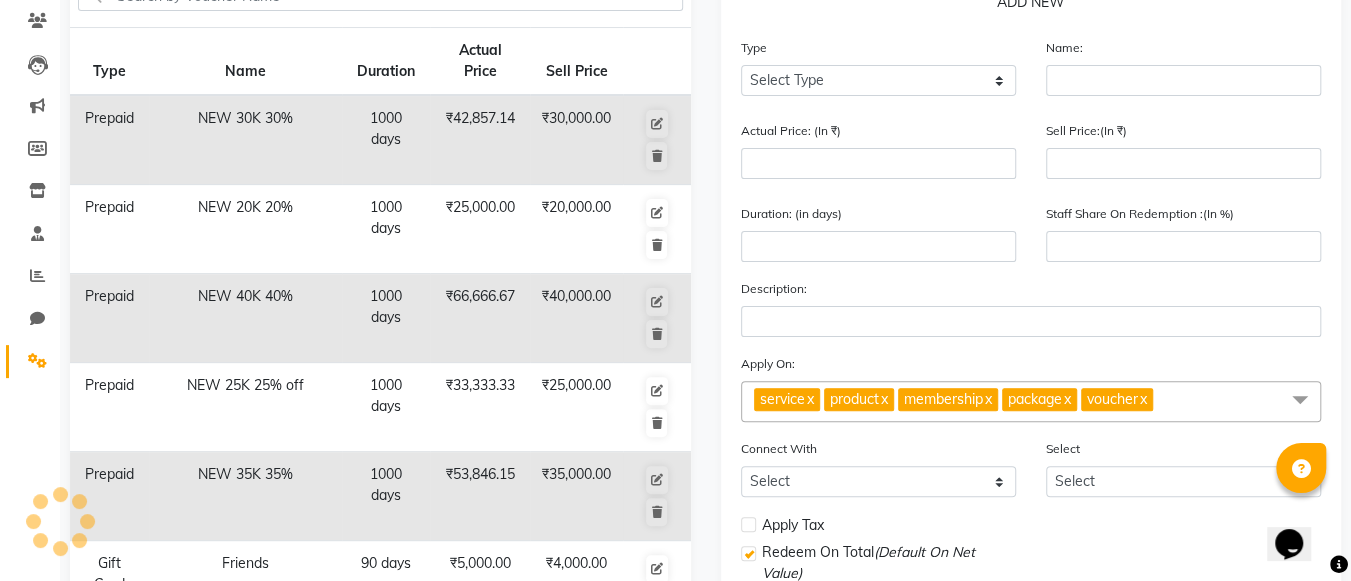 scroll, scrollTop: 166, scrollLeft: 0, axis: vertical 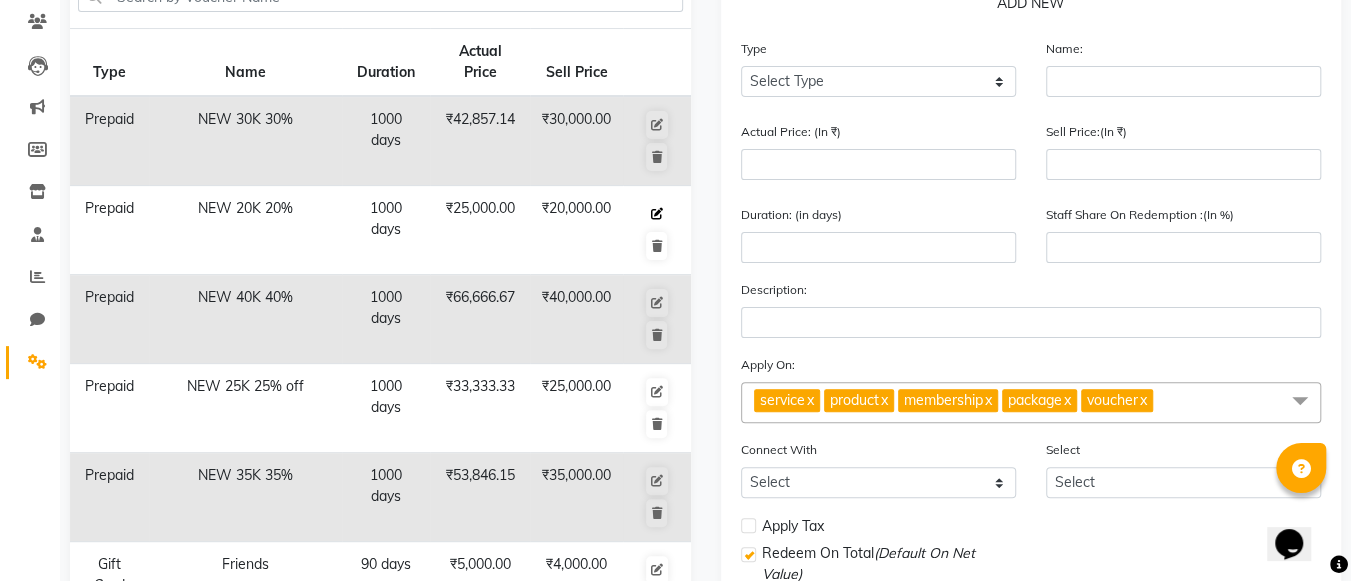 click 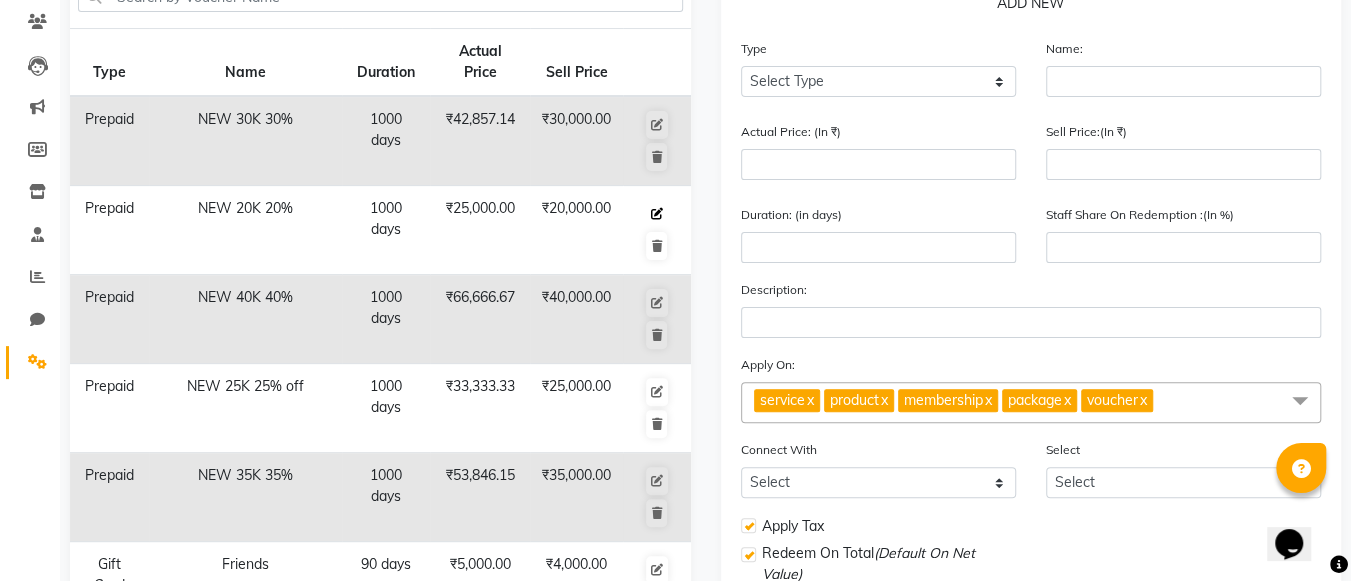 select on "P" 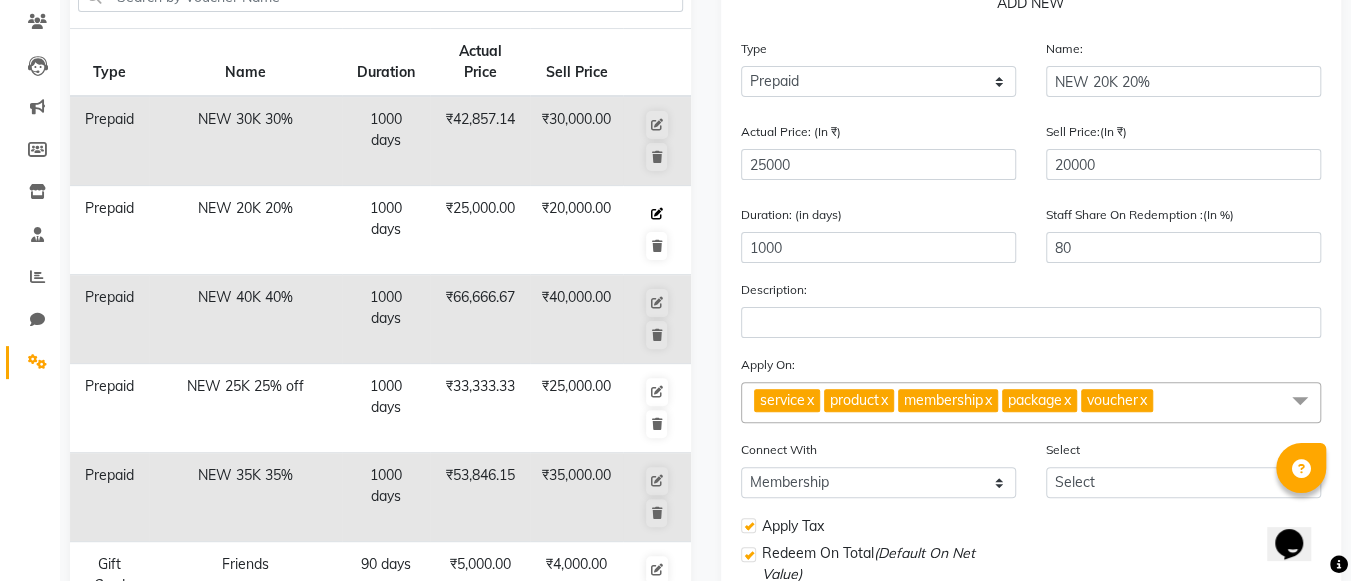 select on "2: 9929" 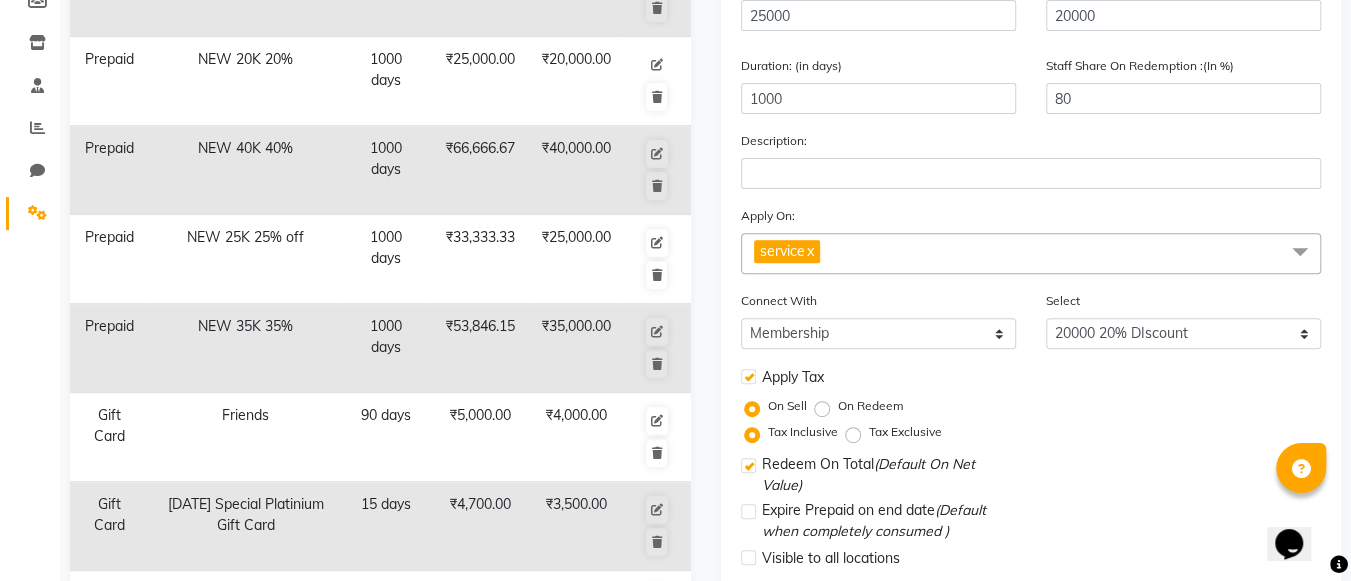 scroll, scrollTop: 321, scrollLeft: 0, axis: vertical 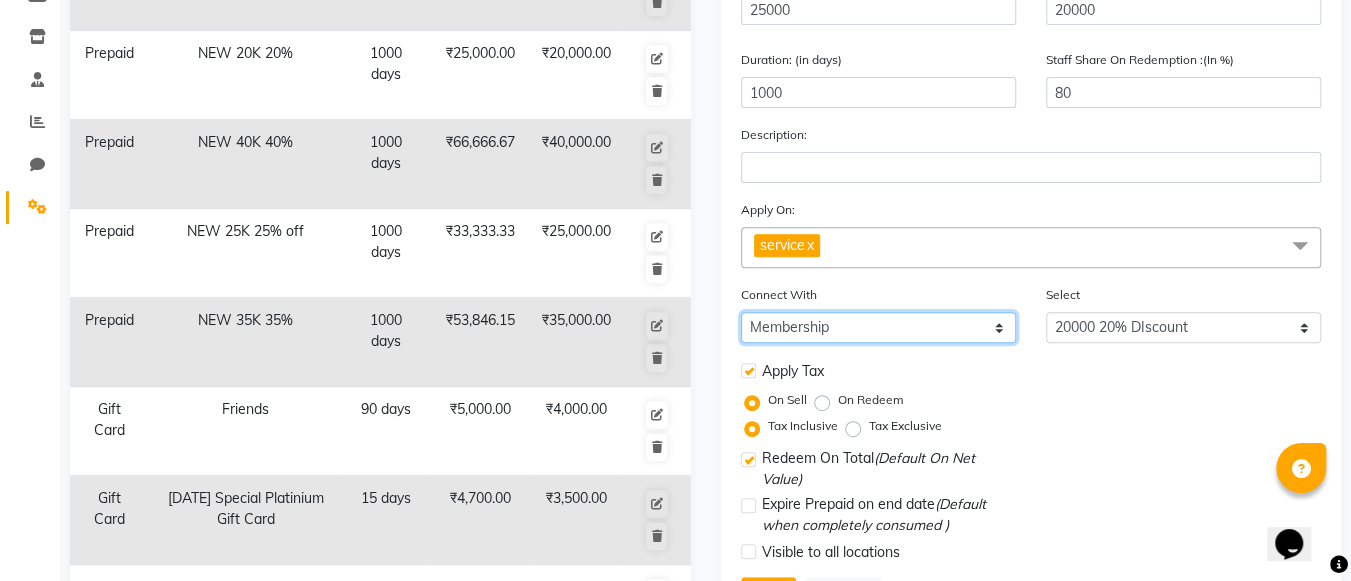 click on "Select Membership Package" 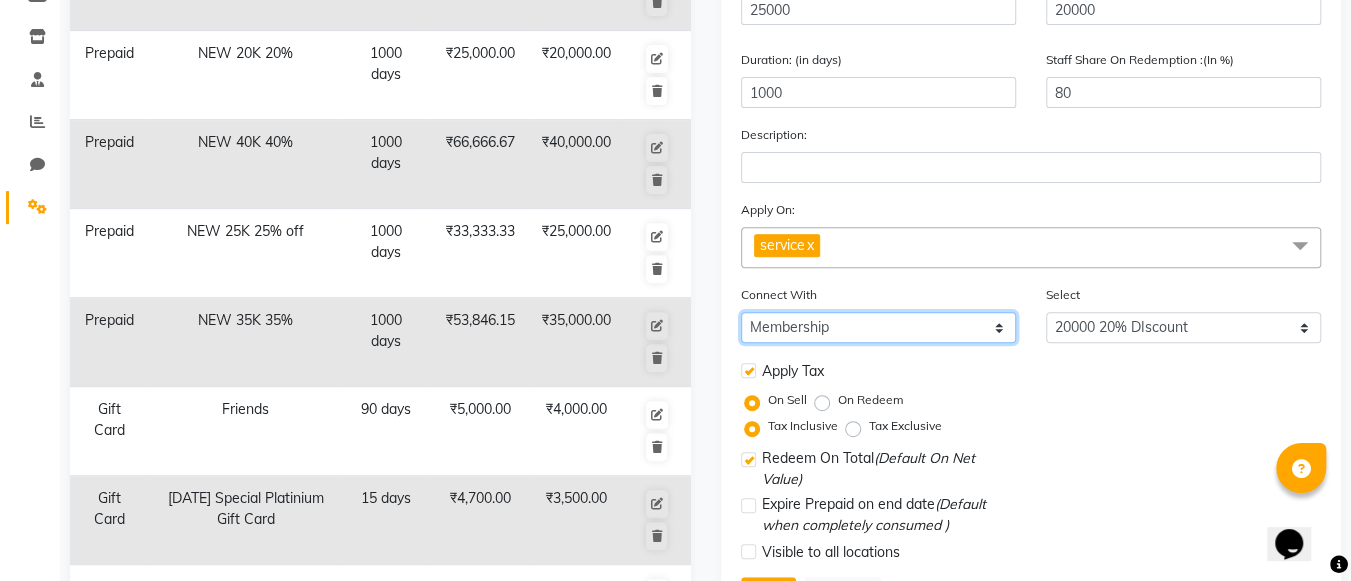 select 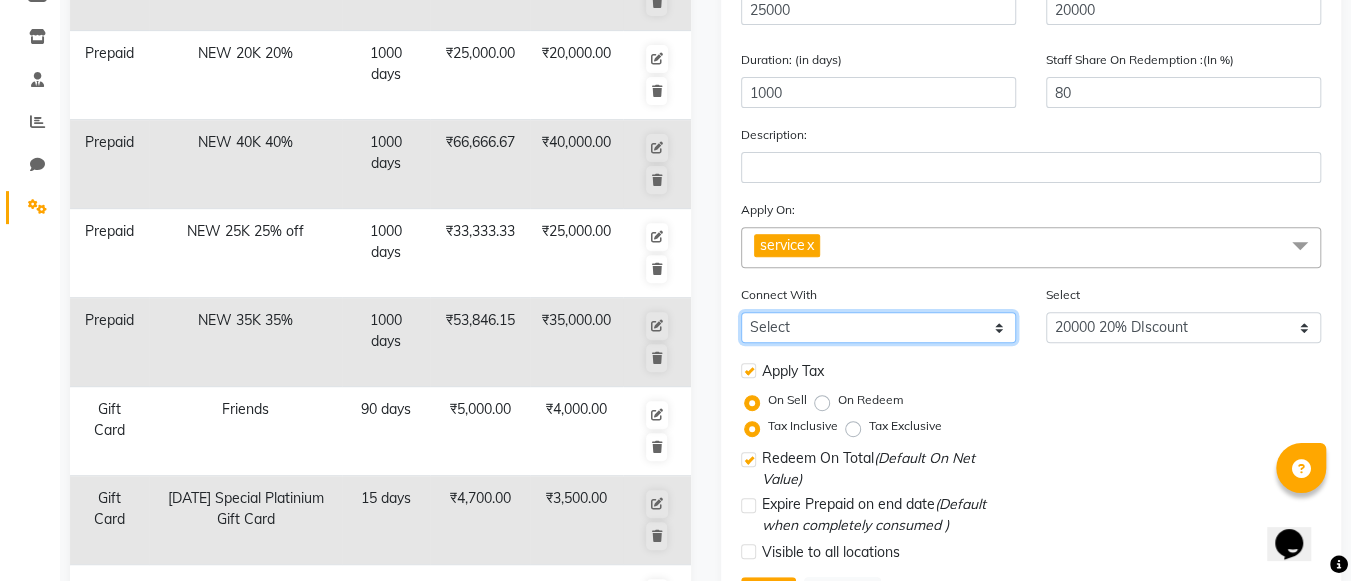 click on "Select Membership Package" 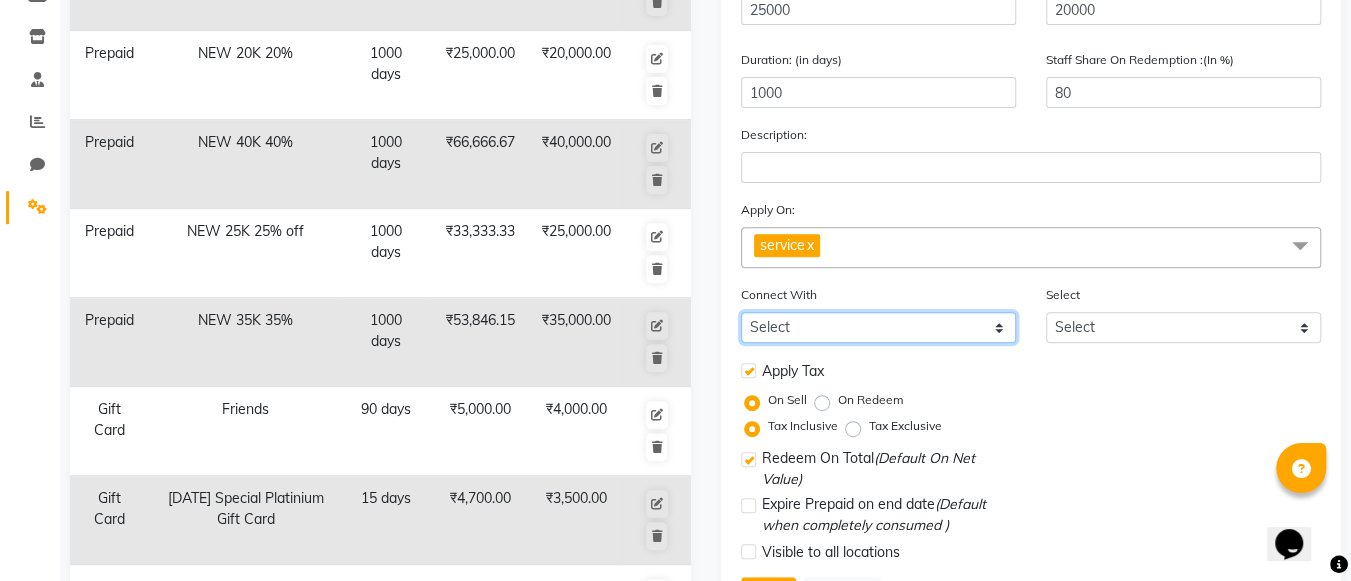 scroll, scrollTop: 568, scrollLeft: 0, axis: vertical 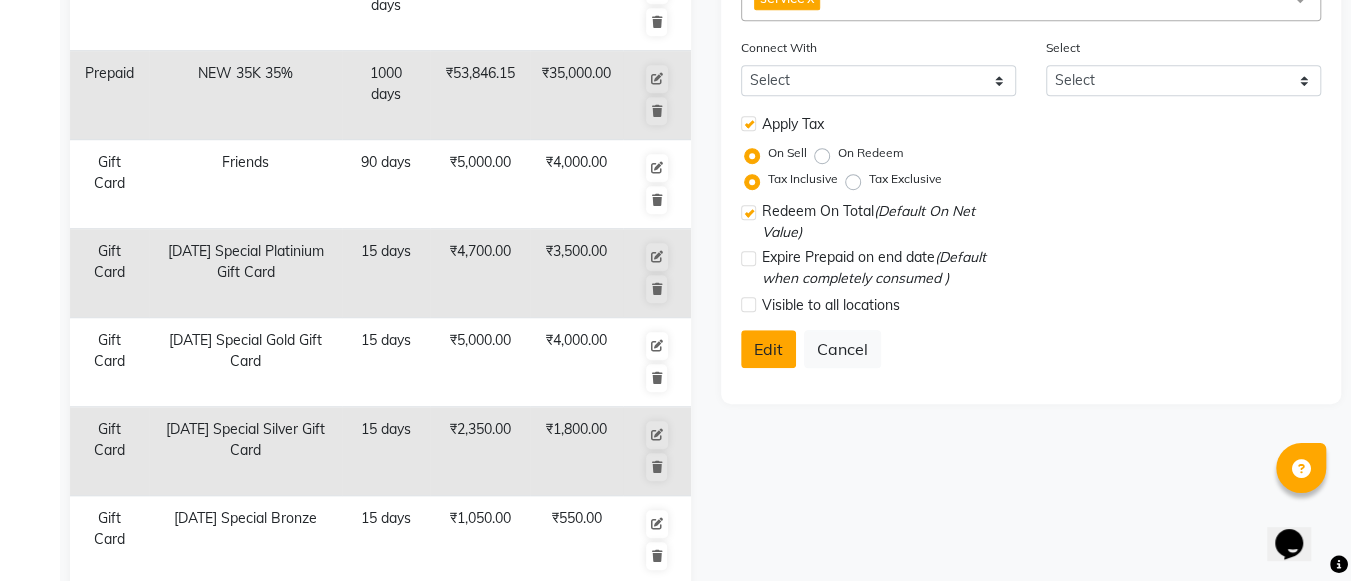 click on "Edit" 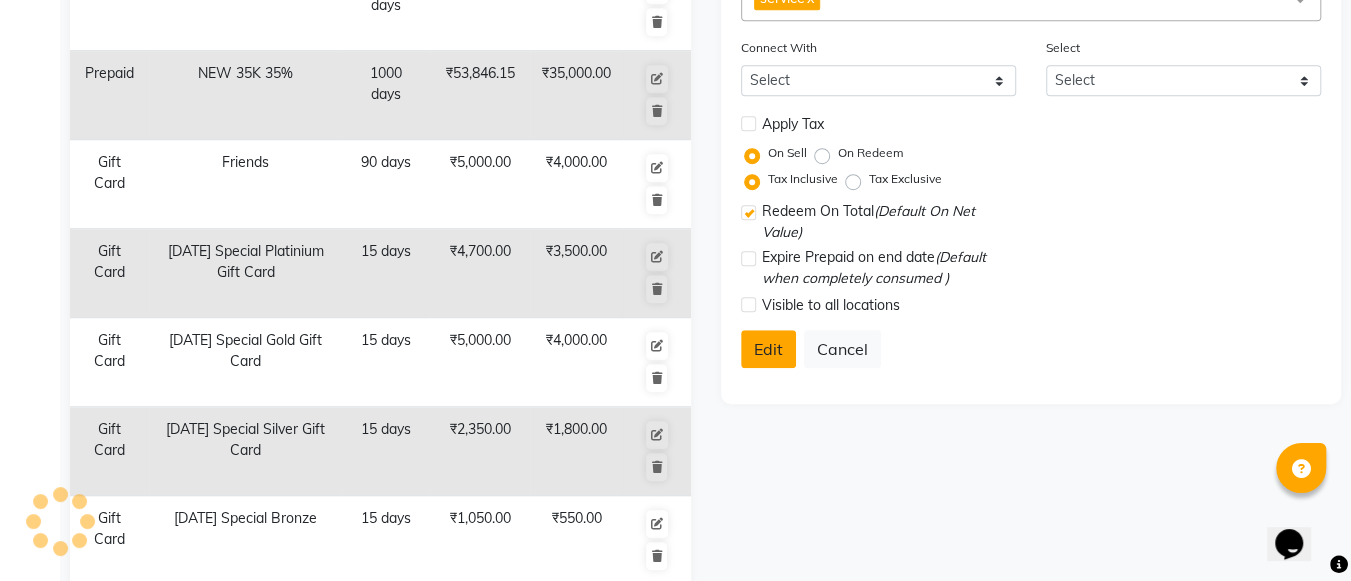 select 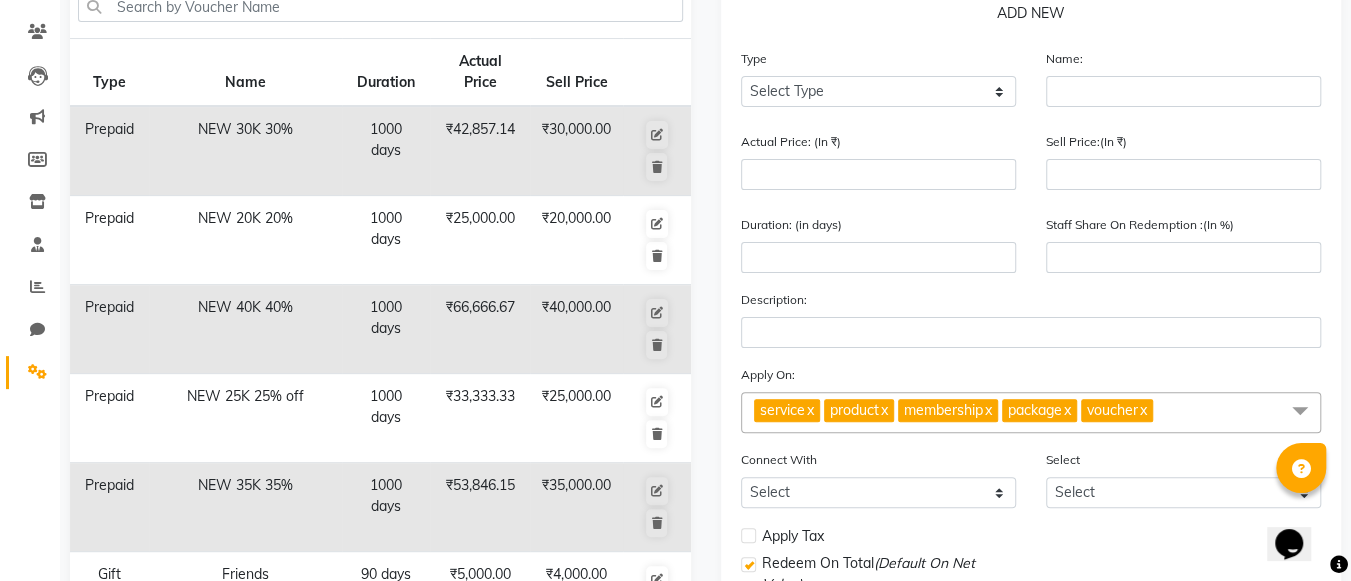 scroll, scrollTop: 0, scrollLeft: 0, axis: both 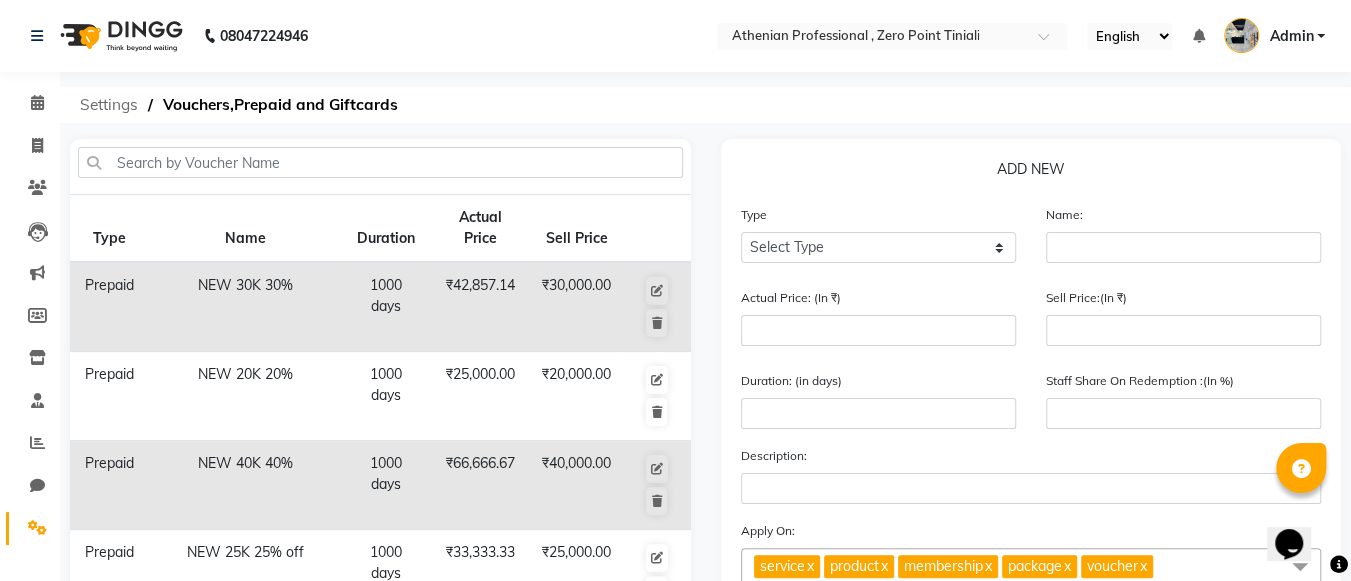 click on "Settings" 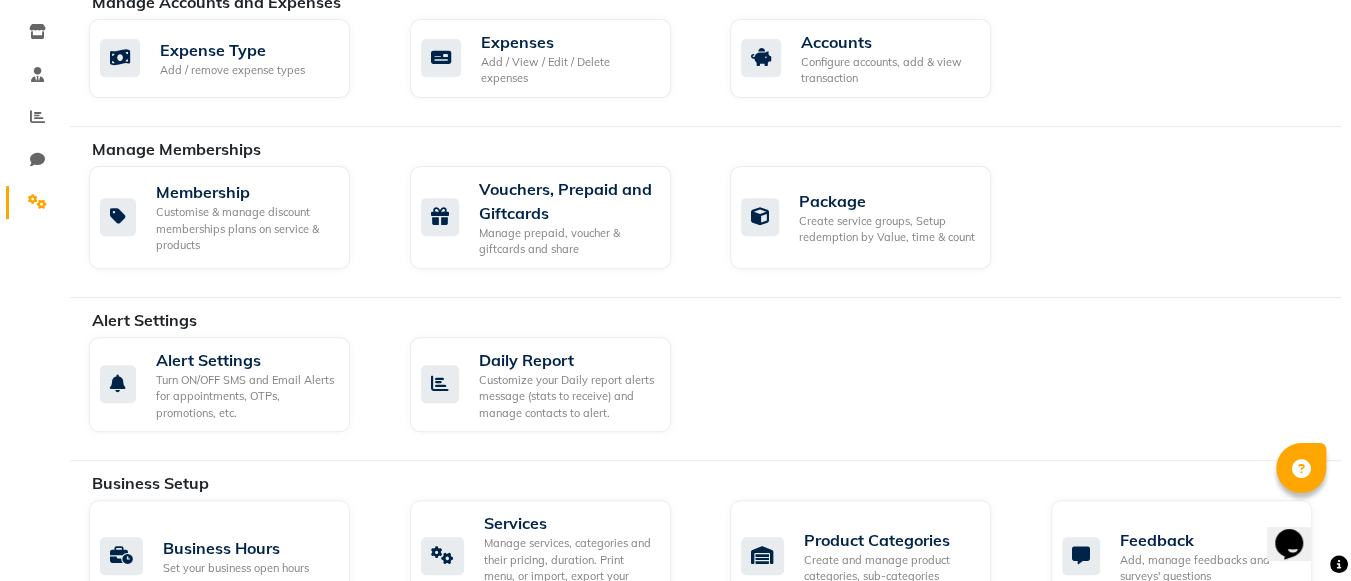 scroll, scrollTop: 327, scrollLeft: 0, axis: vertical 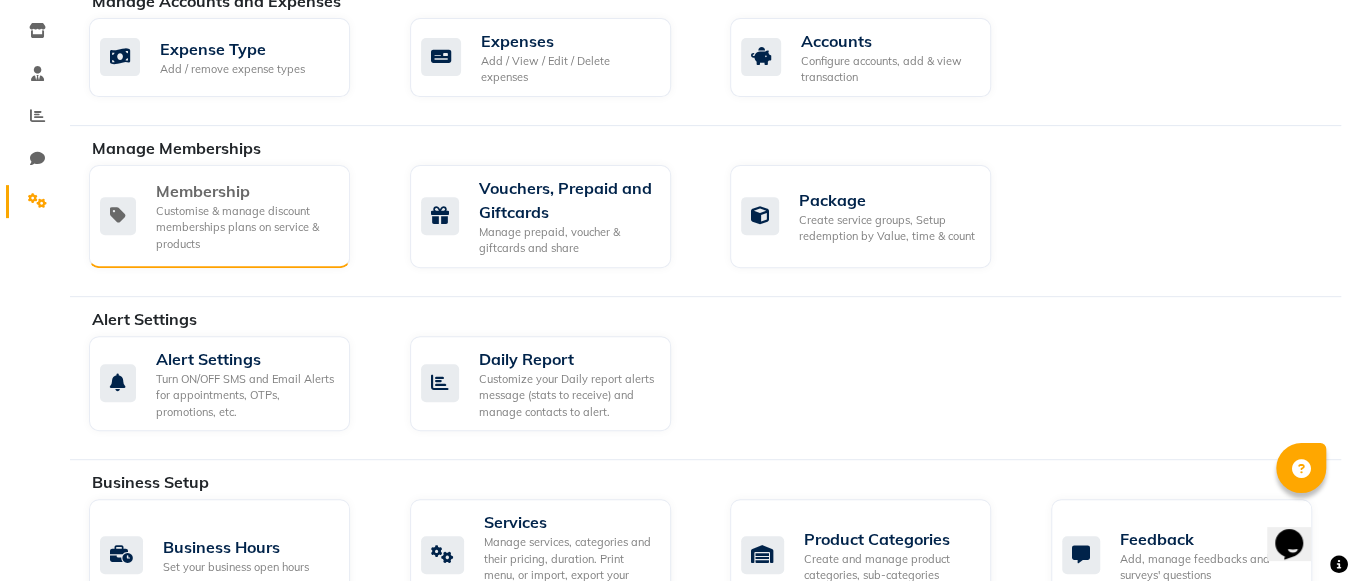 click on "Customise & manage discount memberships plans on service & products" 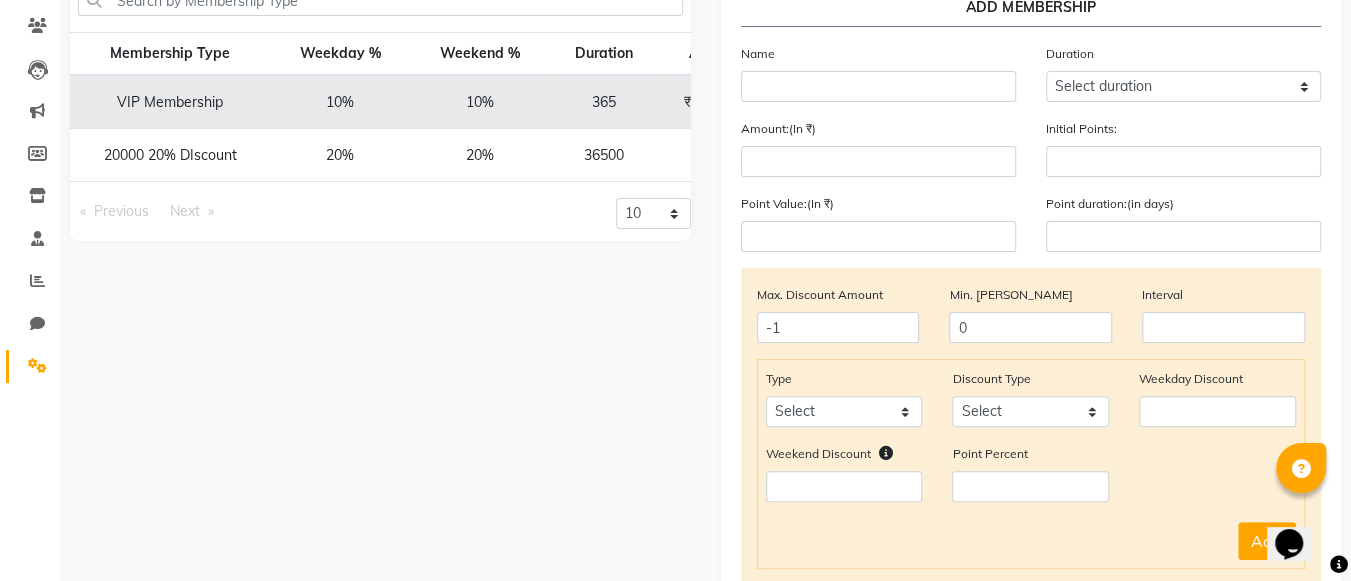 scroll, scrollTop: 44, scrollLeft: 0, axis: vertical 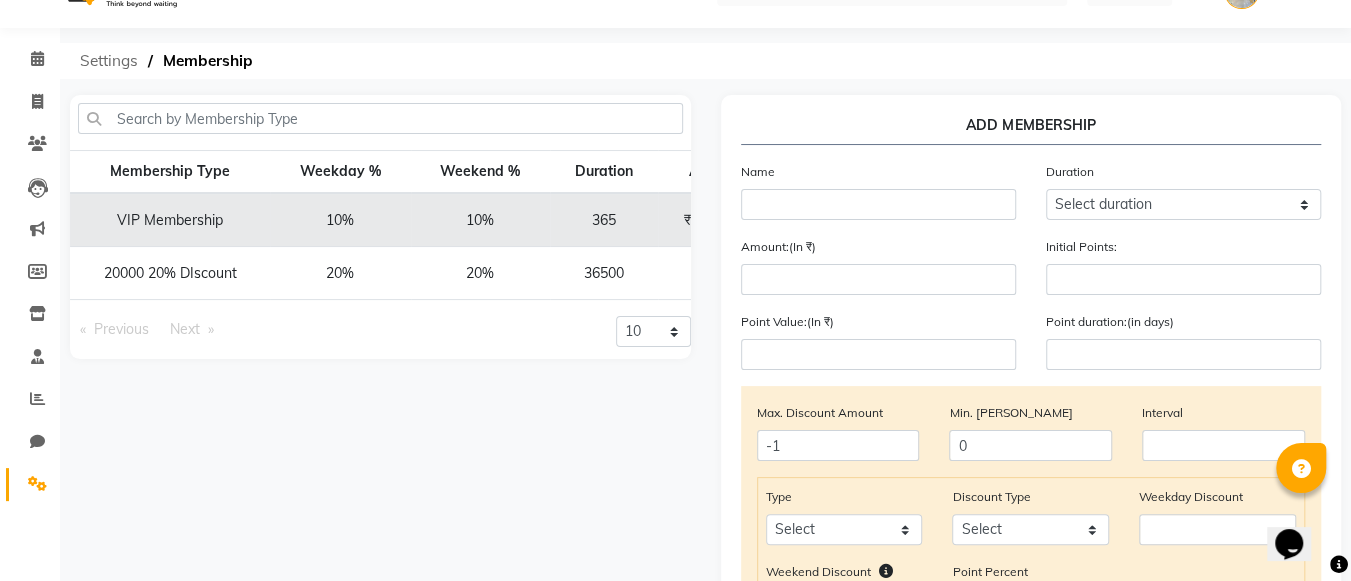 click on "Settings" 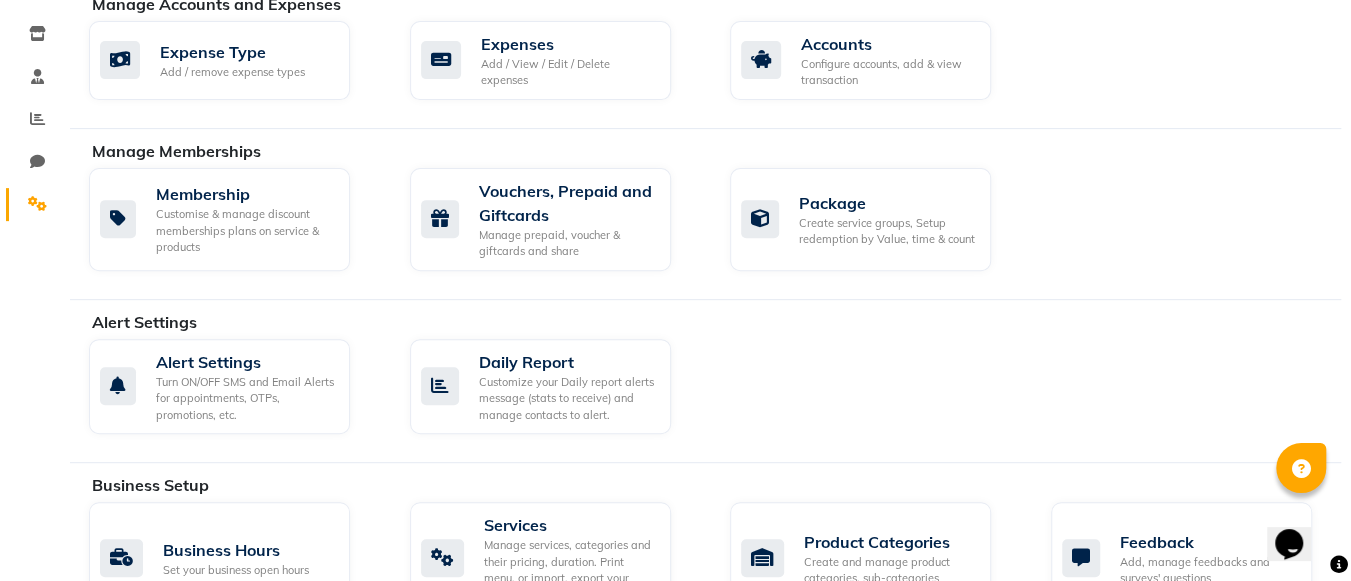 scroll, scrollTop: 327, scrollLeft: 0, axis: vertical 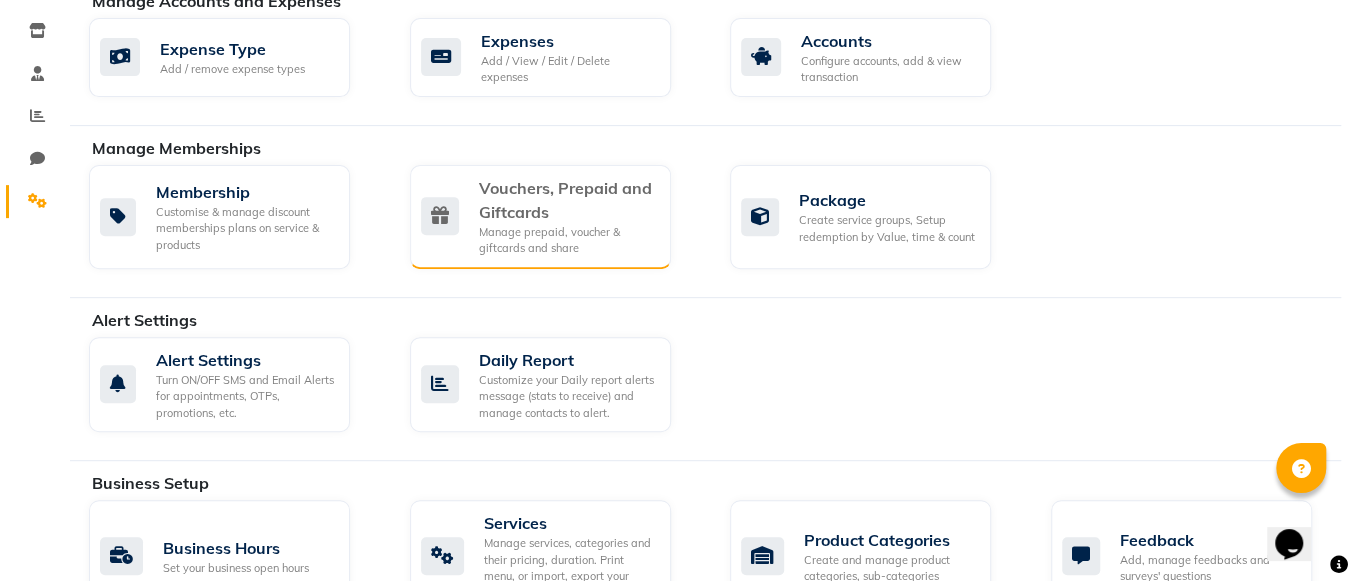 click on "Manage prepaid, voucher & giftcards and share" 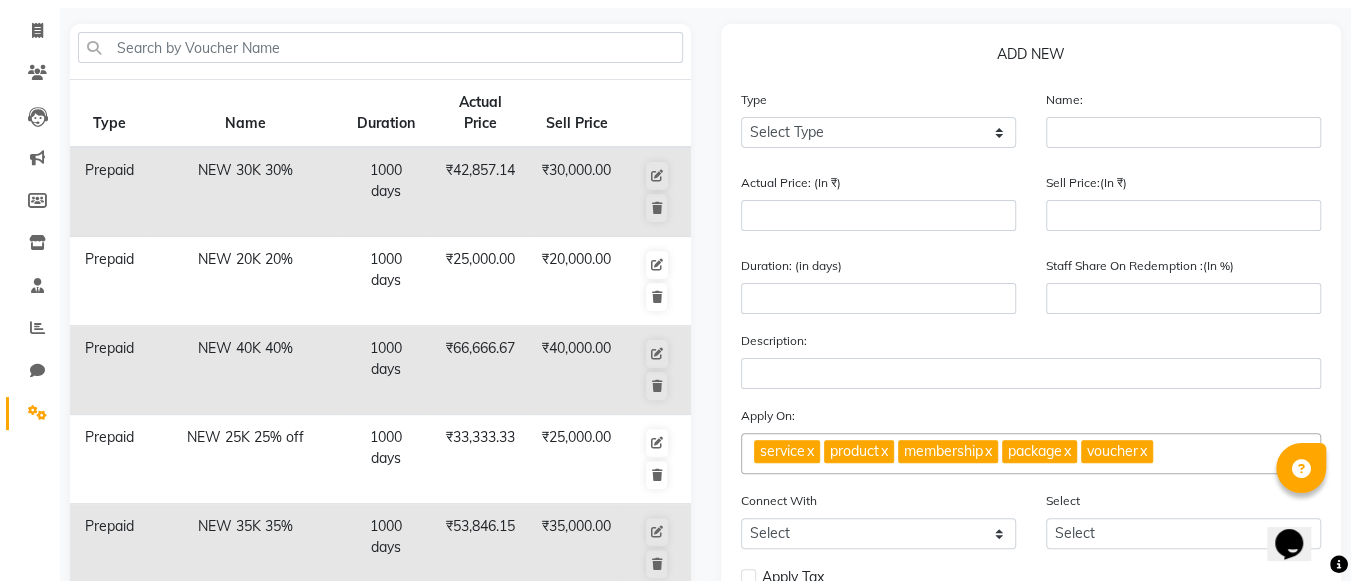 scroll, scrollTop: 0, scrollLeft: 0, axis: both 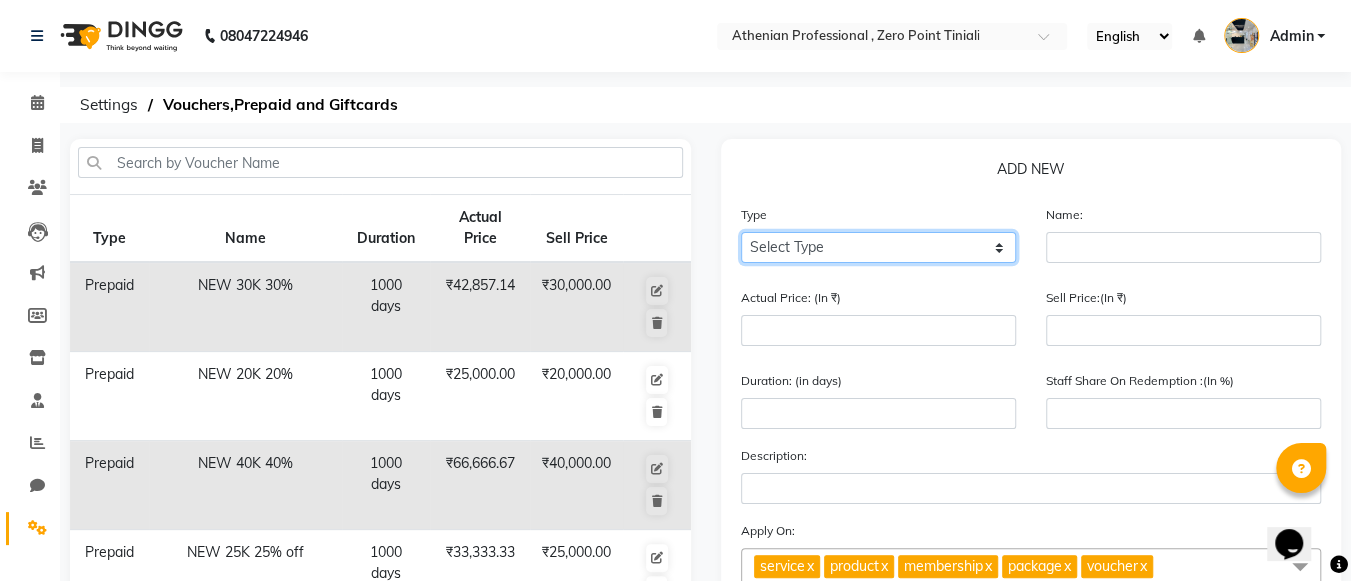 click on "Select Type Voucher Prepaid Gift Card" 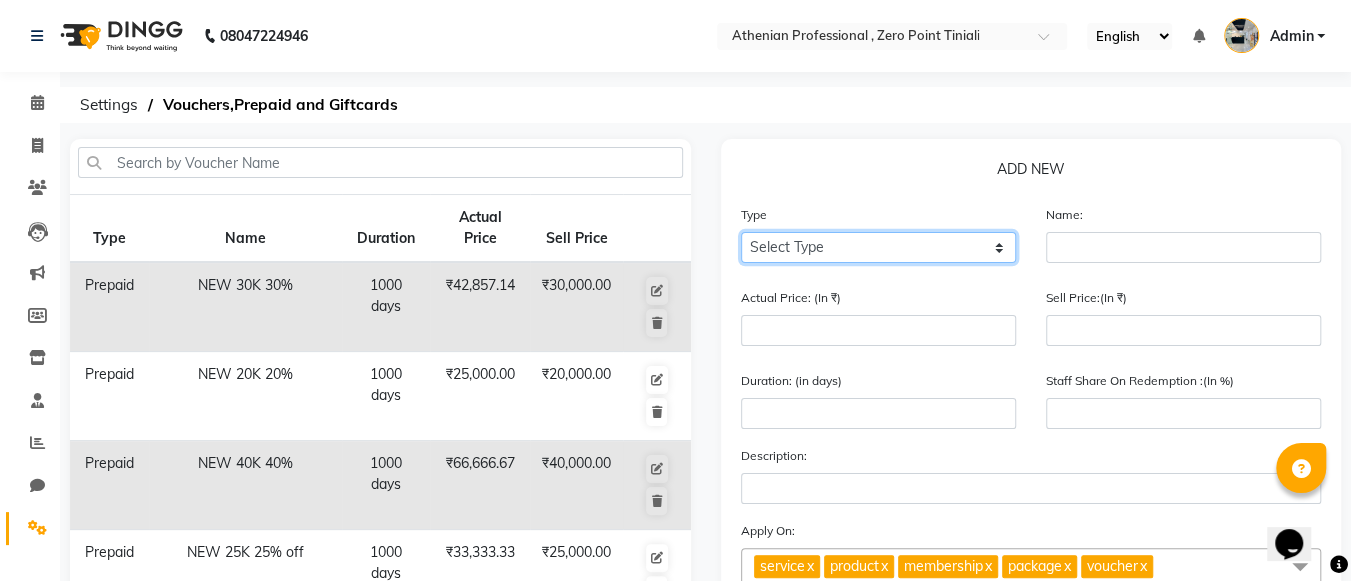 select on "P" 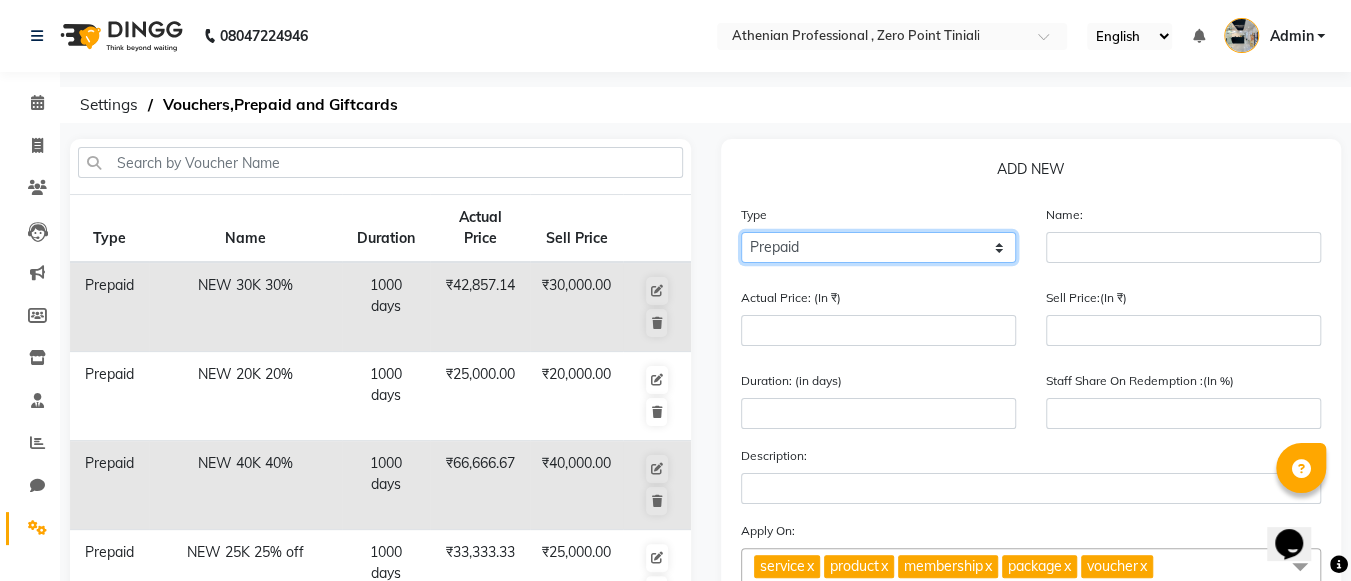 click on "Select Type Voucher Prepaid Gift Card" 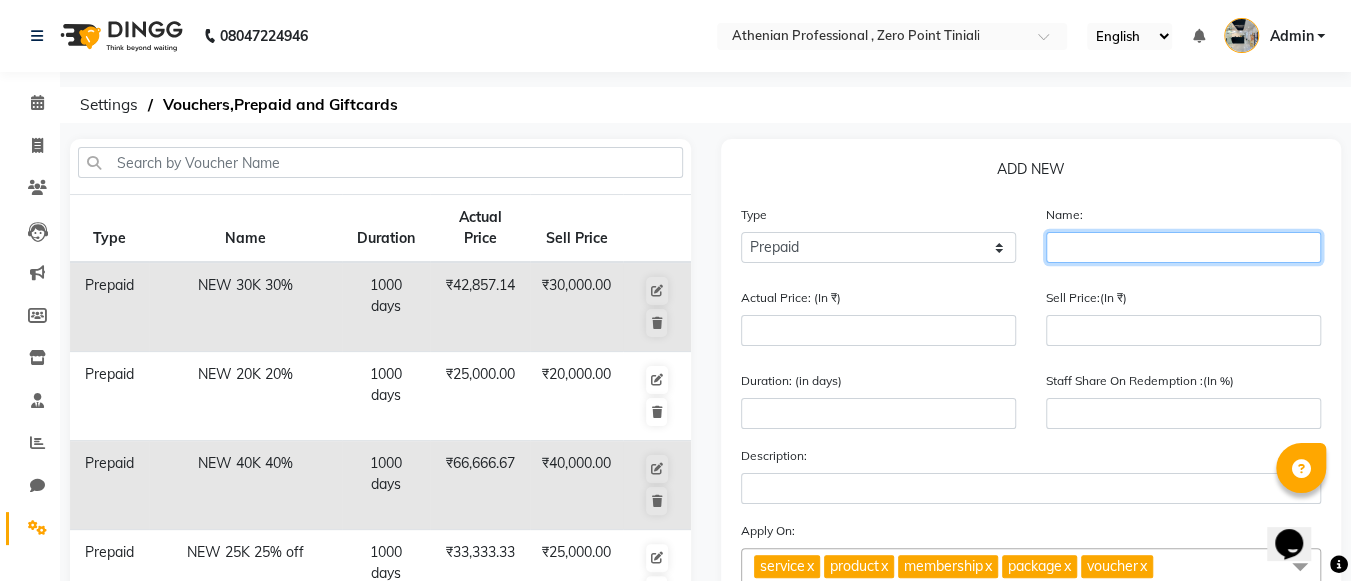 click 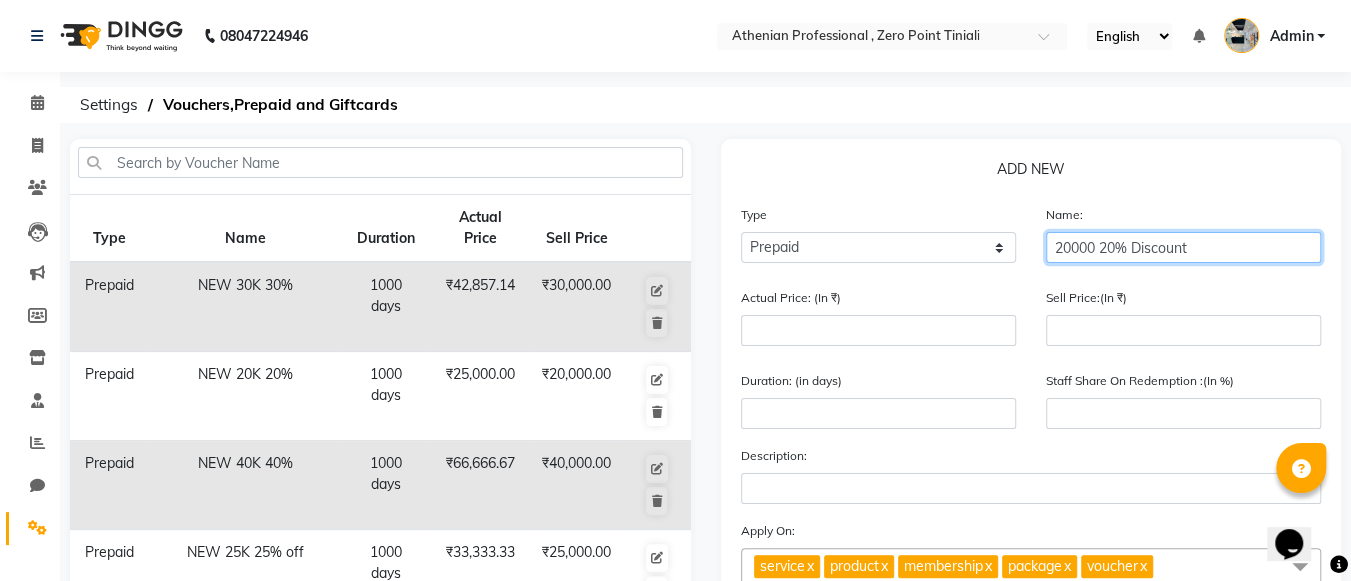 type on "20000 20% Discount" 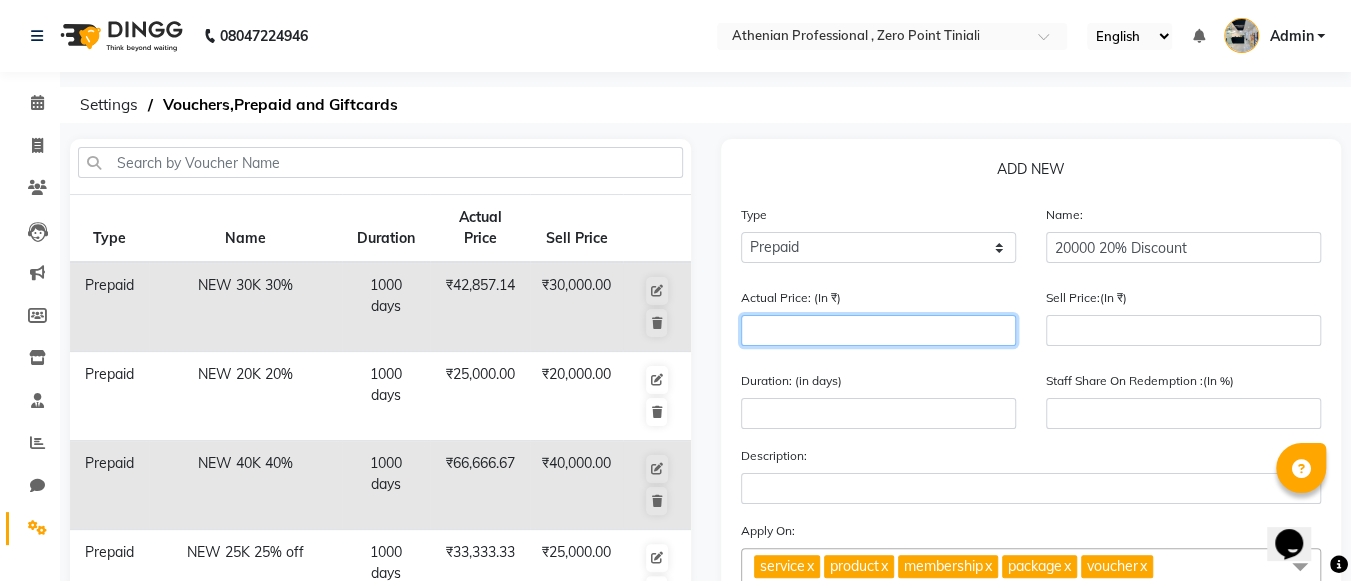 click 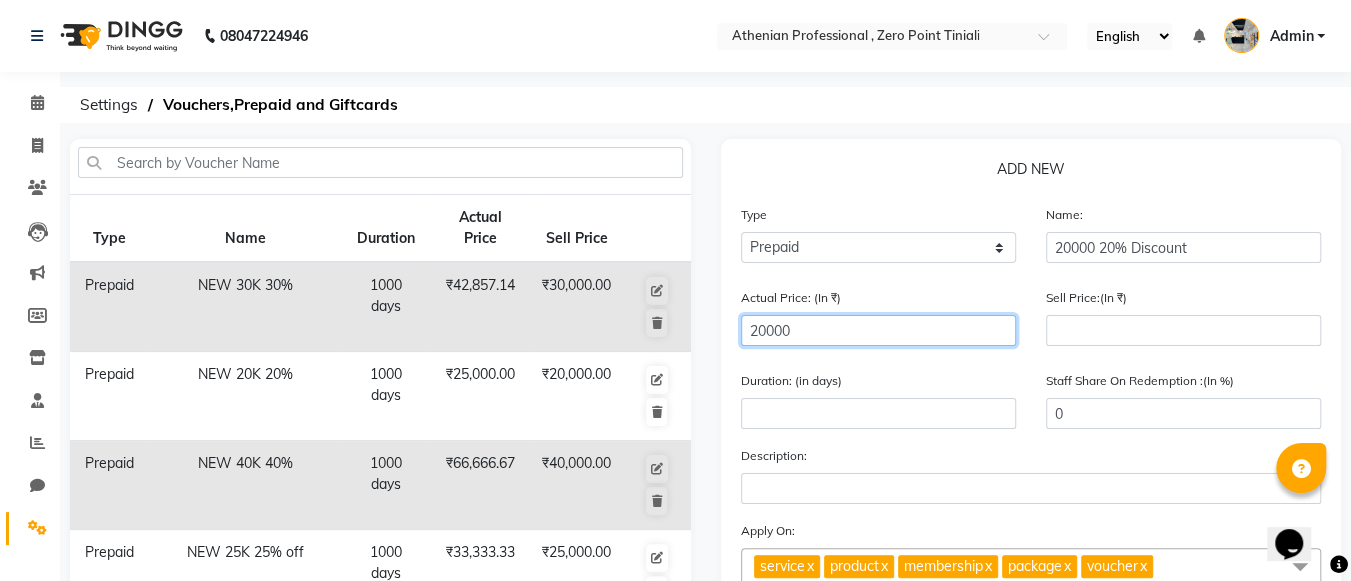 type on "20000" 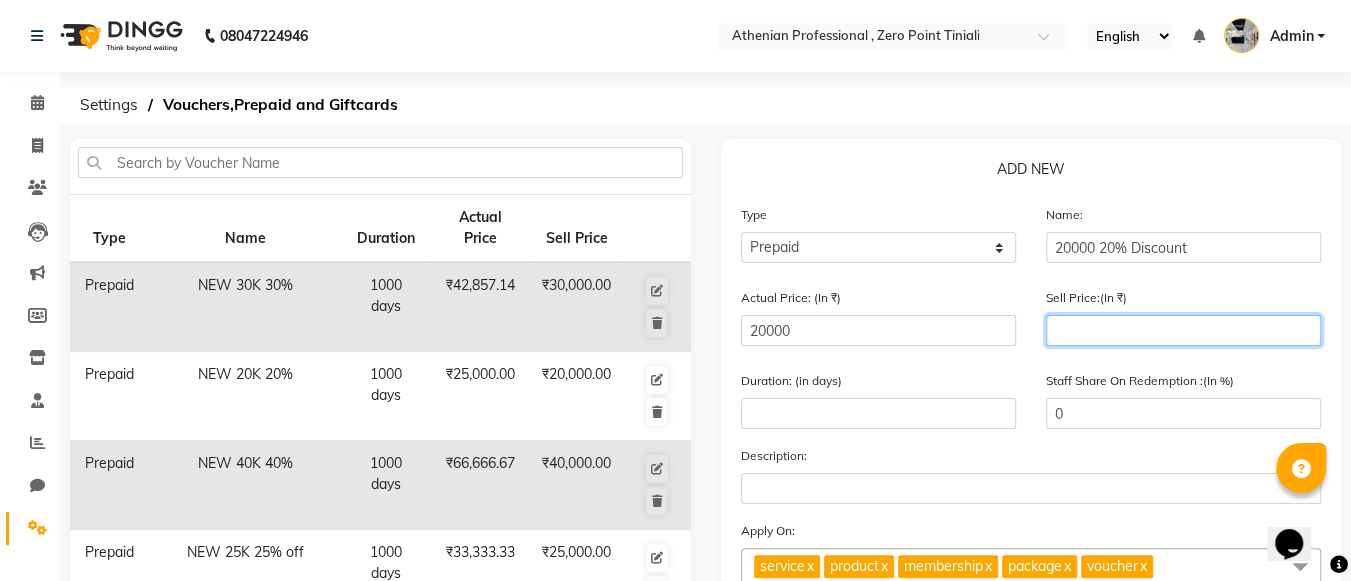 click 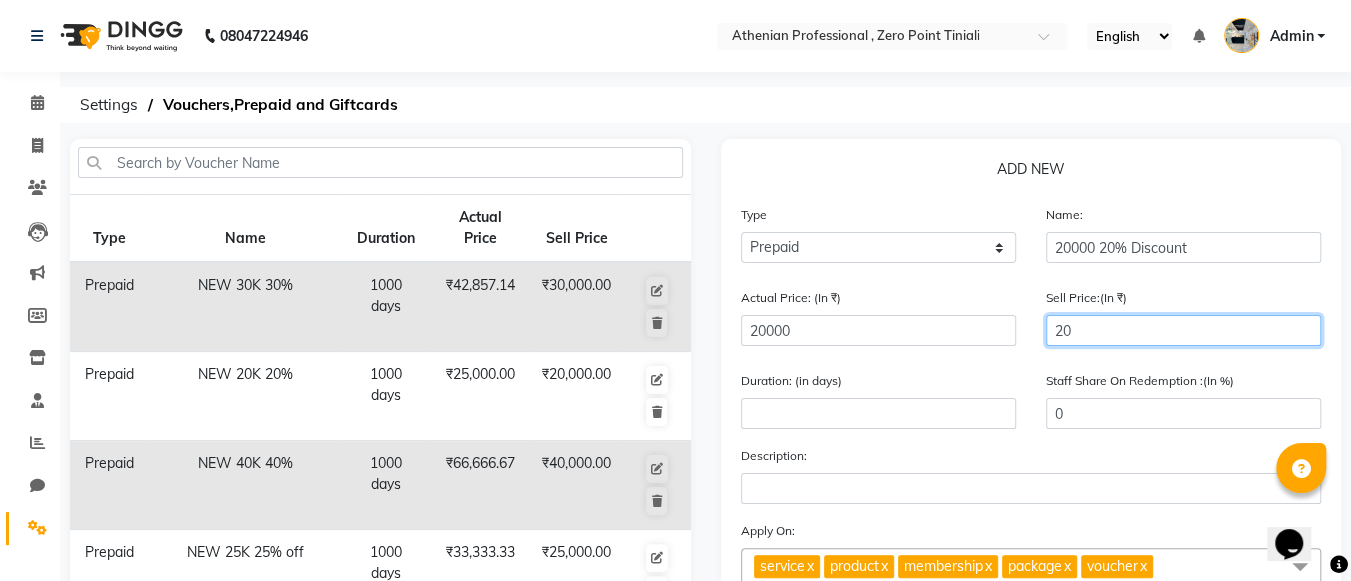 type on "200" 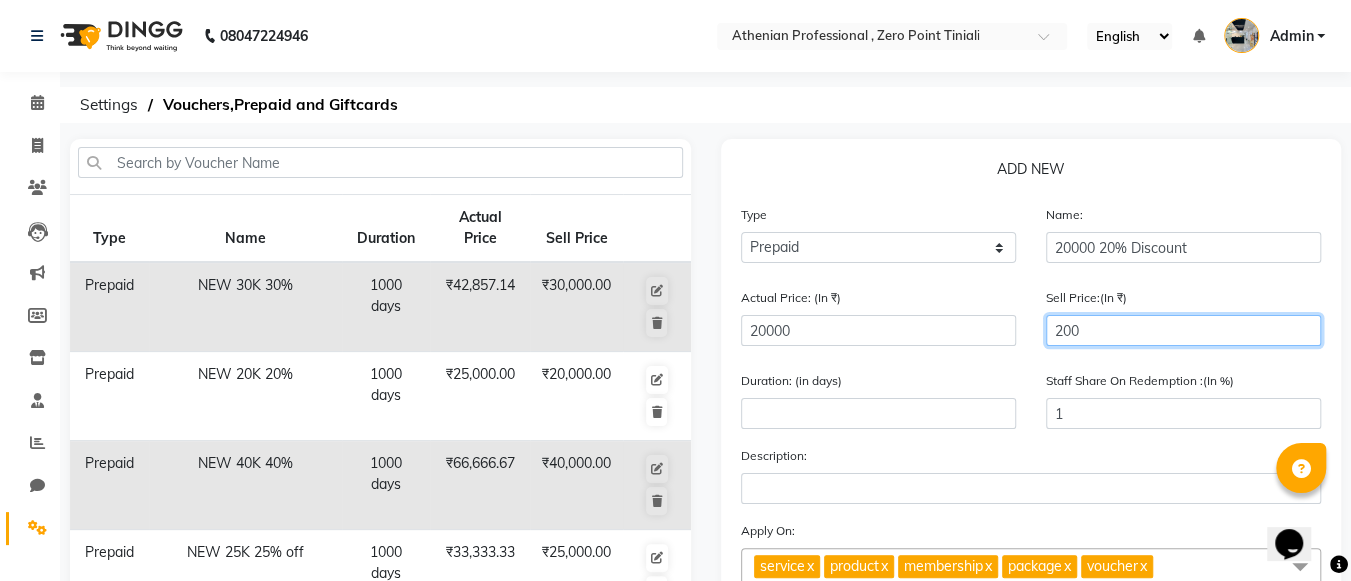 type on "2000" 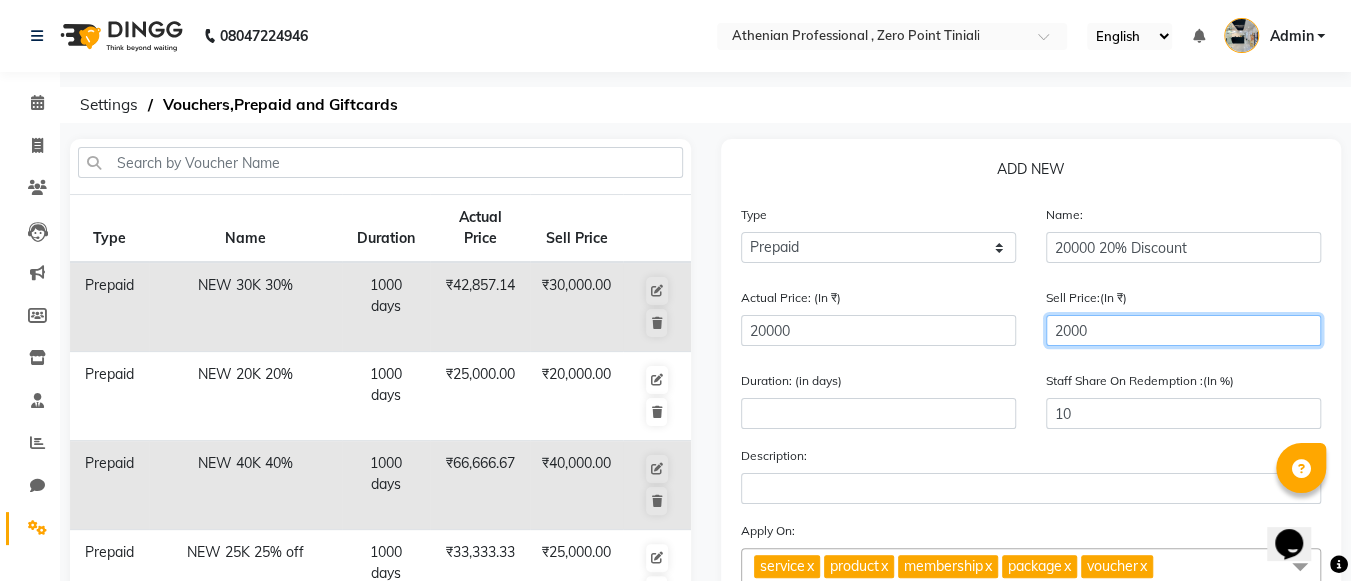 type on "20000" 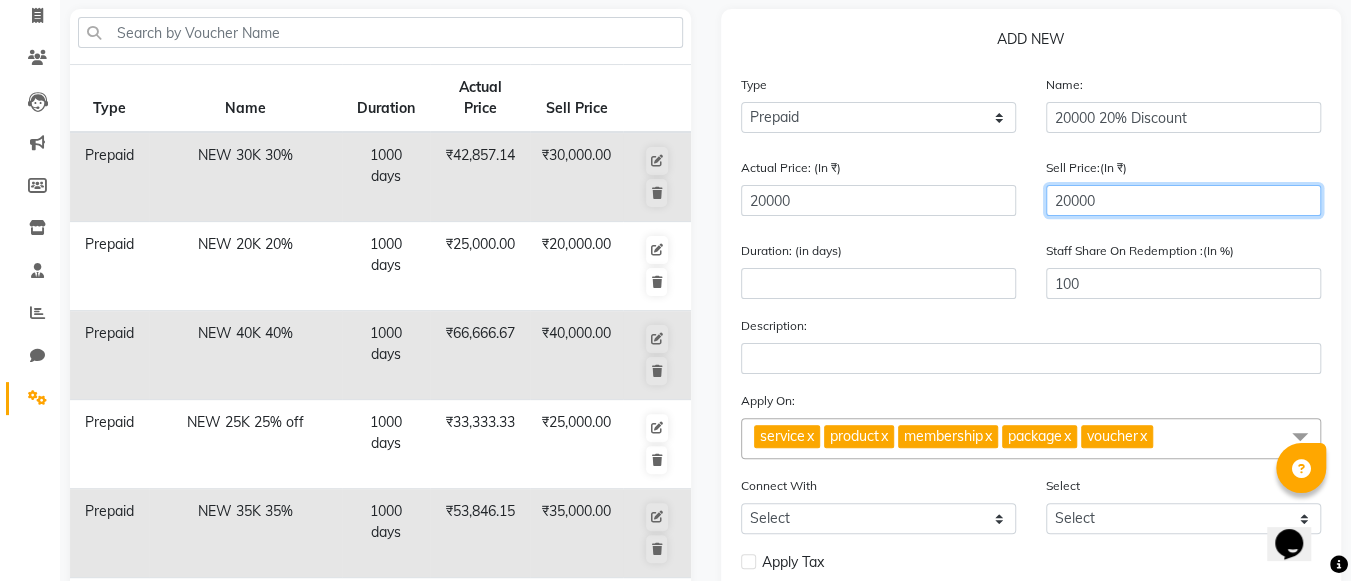 scroll, scrollTop: 131, scrollLeft: 0, axis: vertical 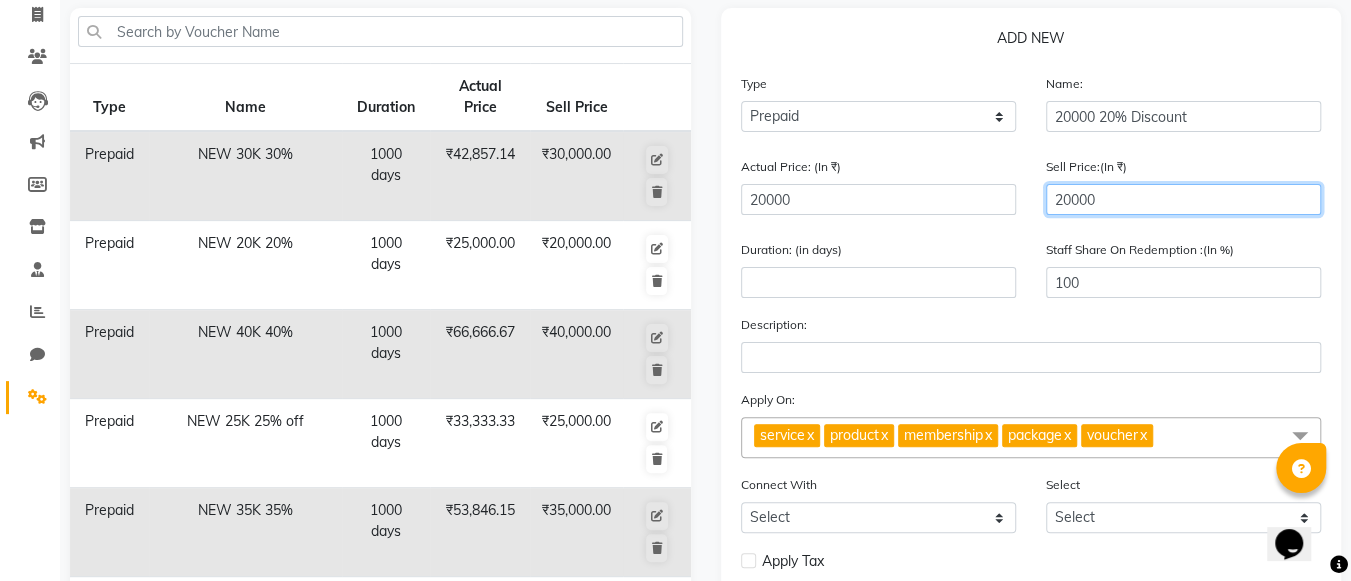 type on "20000" 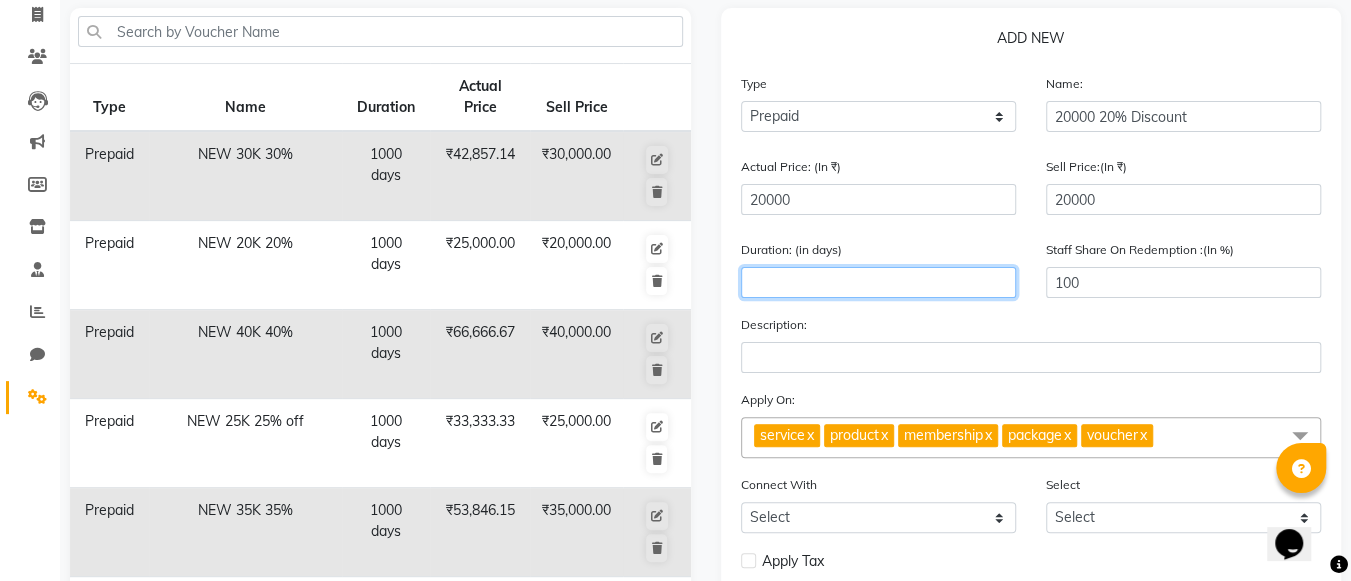 click 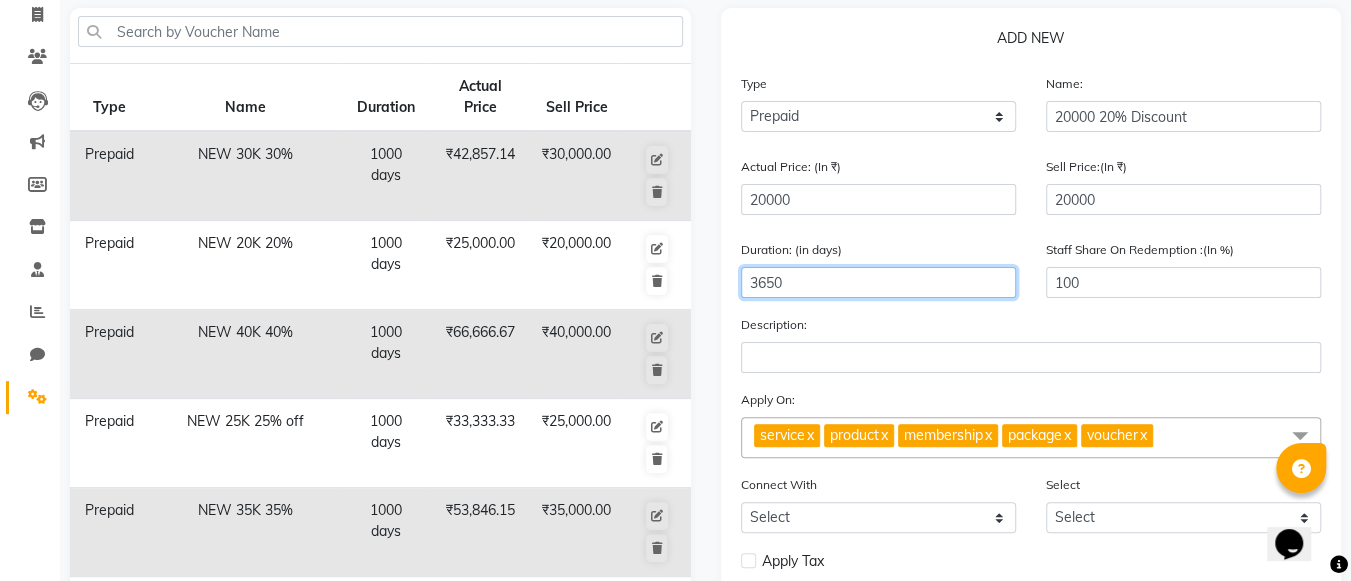 type on "3650" 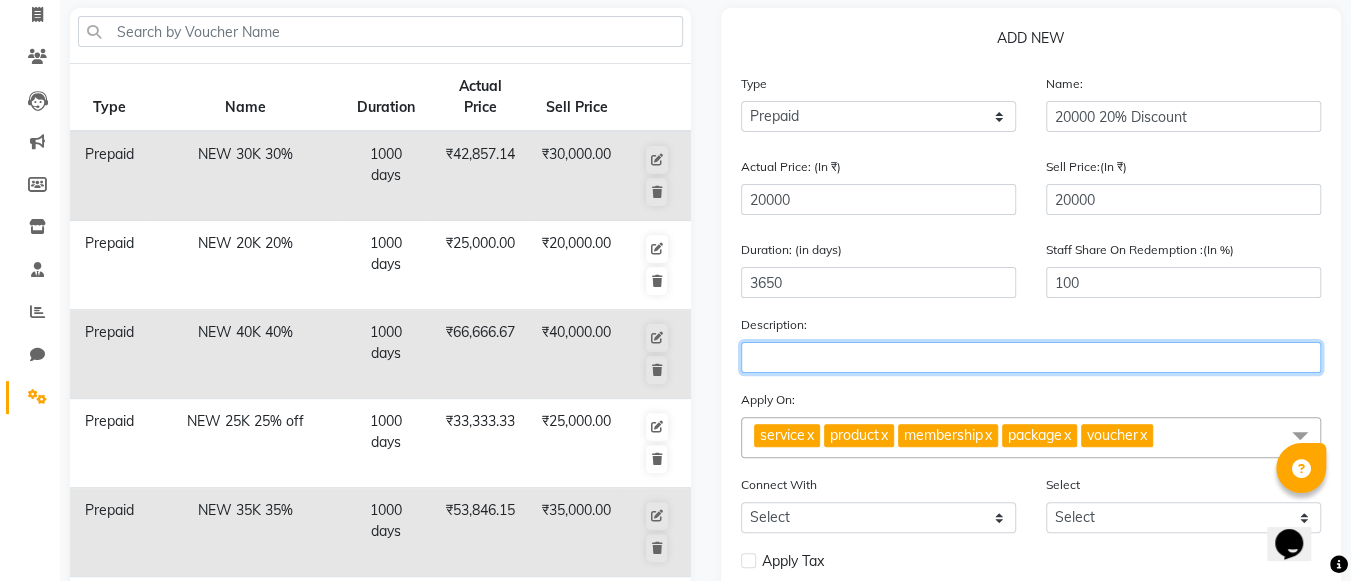 click 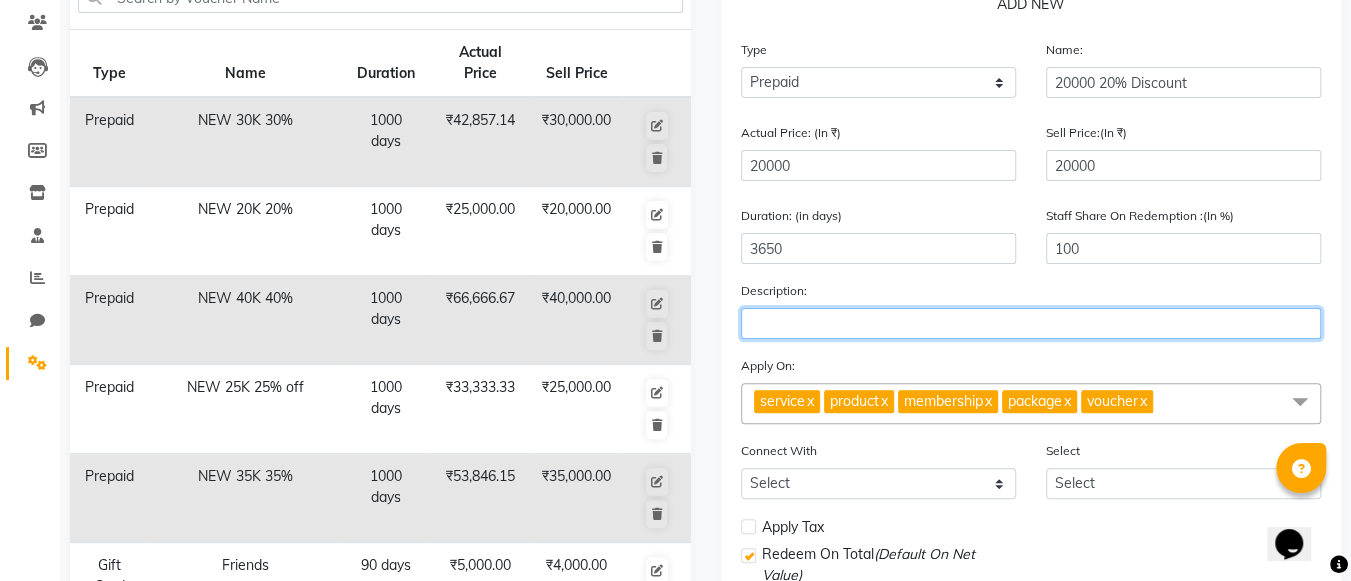 scroll, scrollTop: 240, scrollLeft: 0, axis: vertical 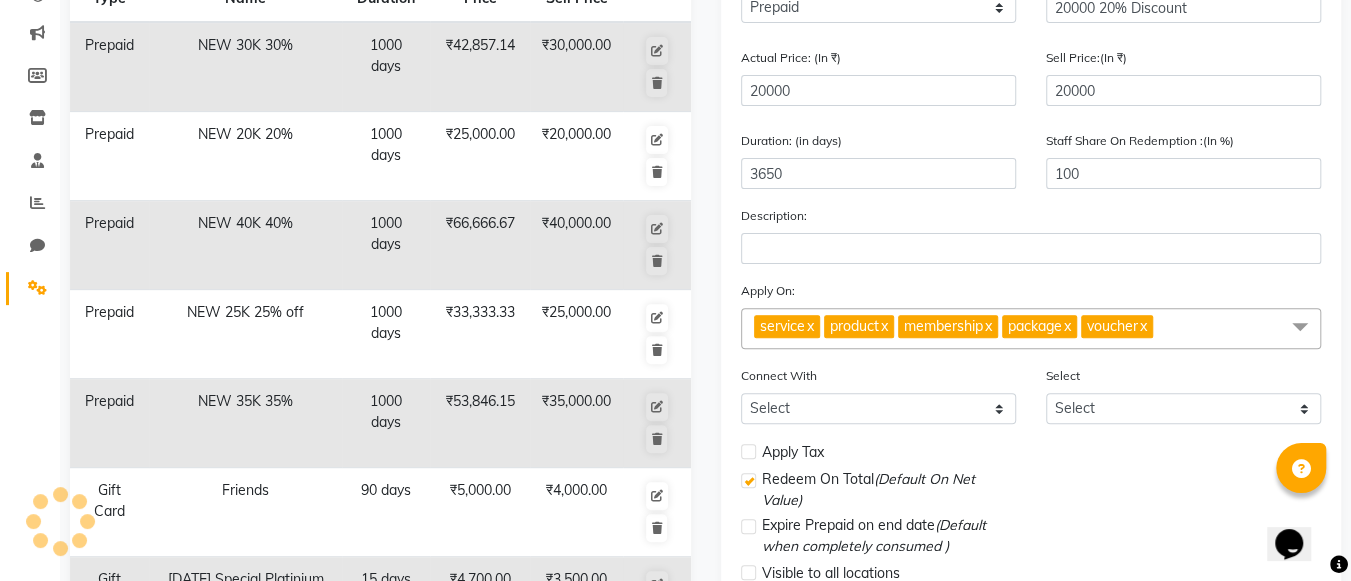 click on "x" 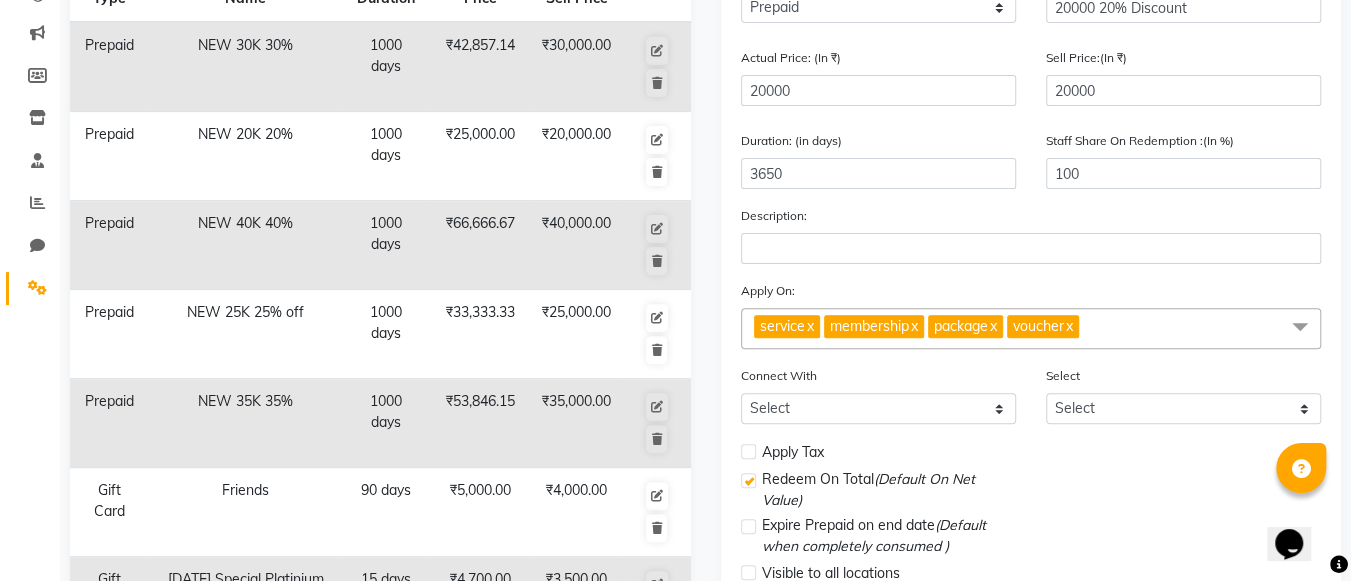 click on "x" 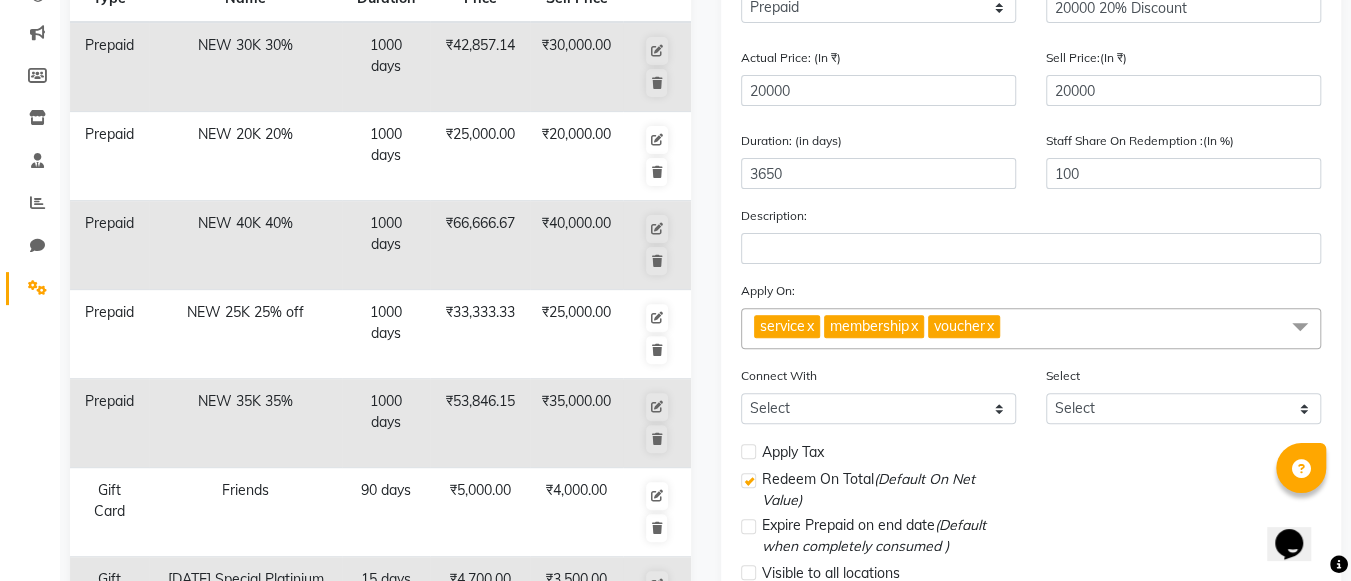 click on "x" 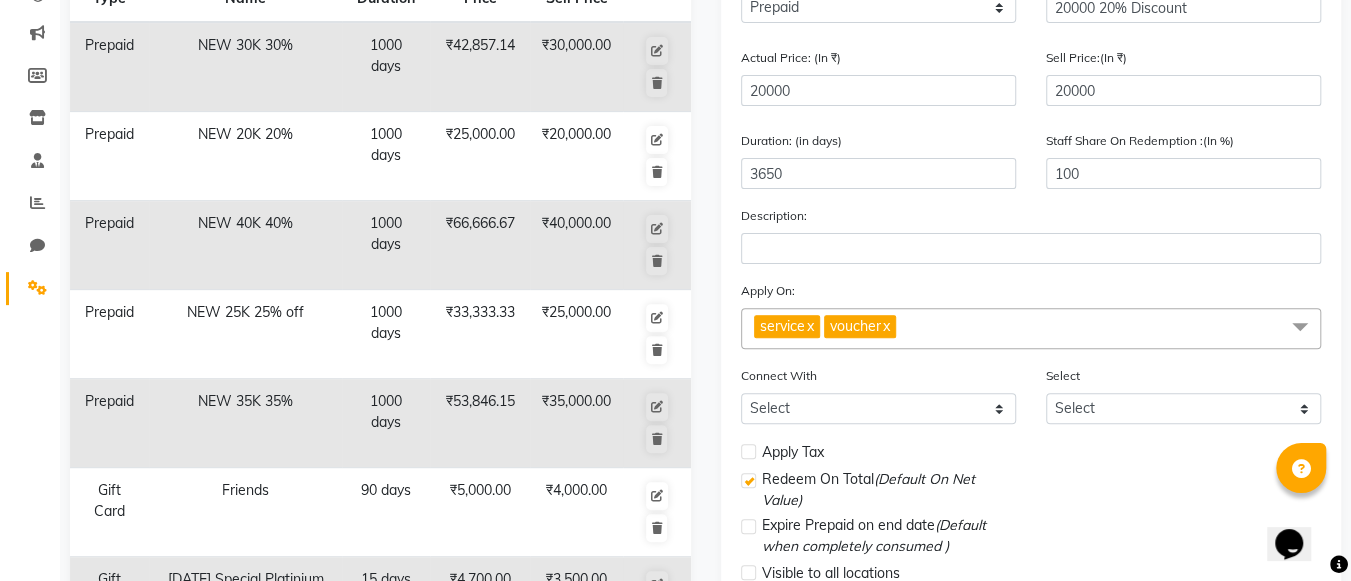 click on "x" 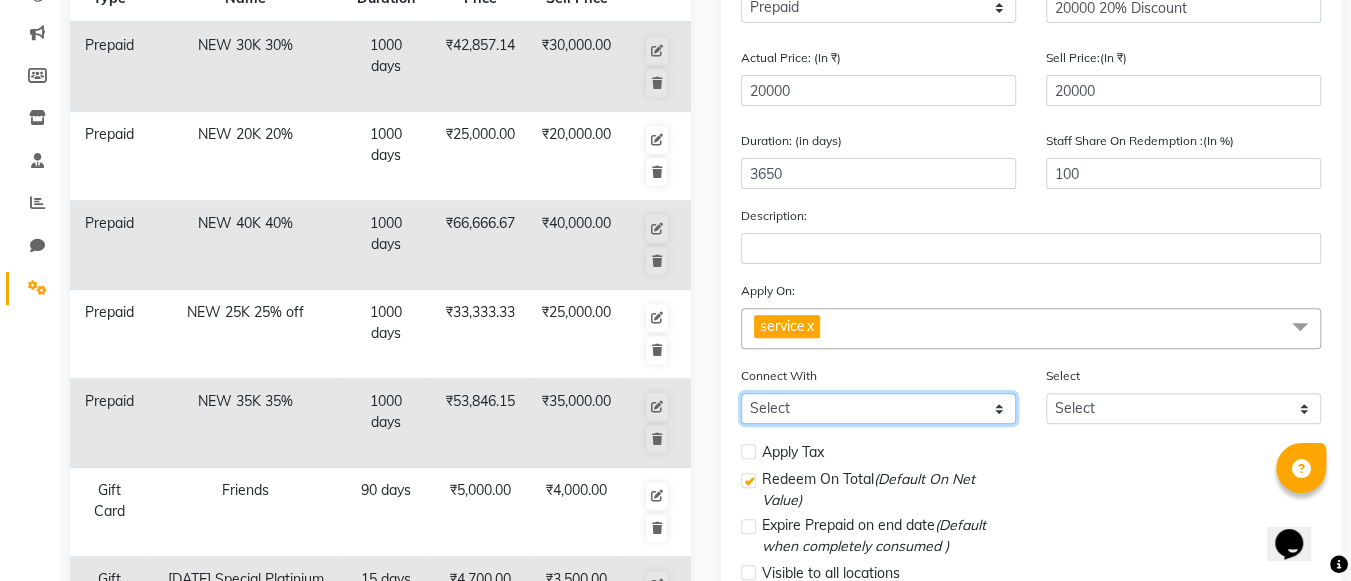 click on "Select Membership Package" 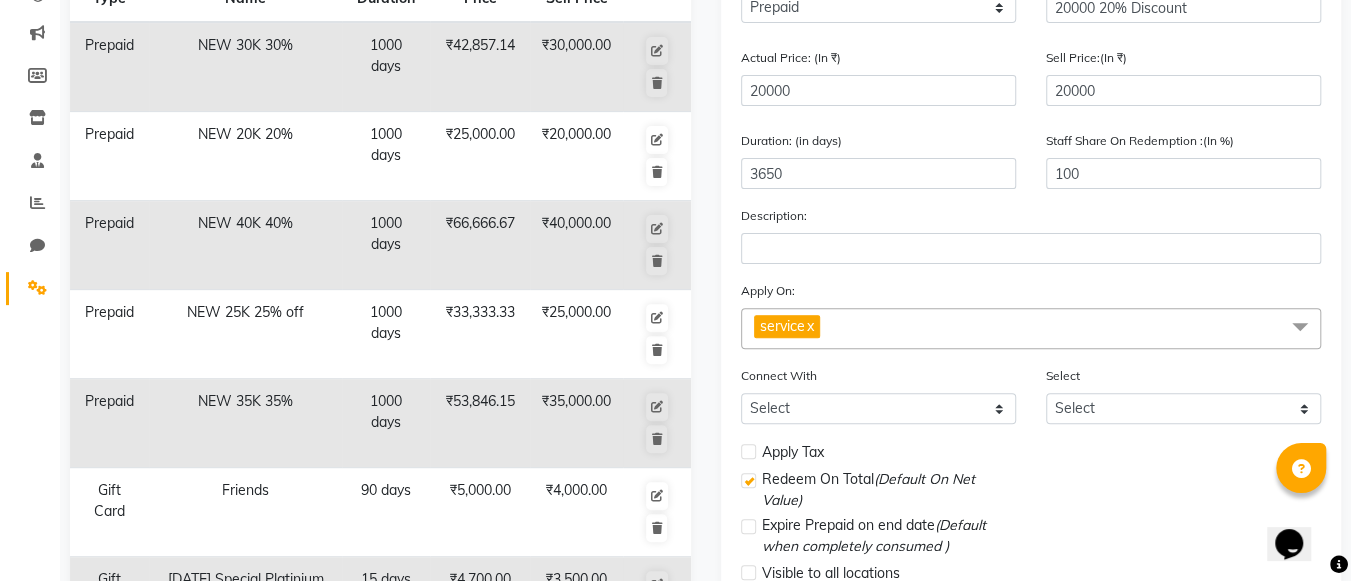 click on "Connect With Select Membership Package" 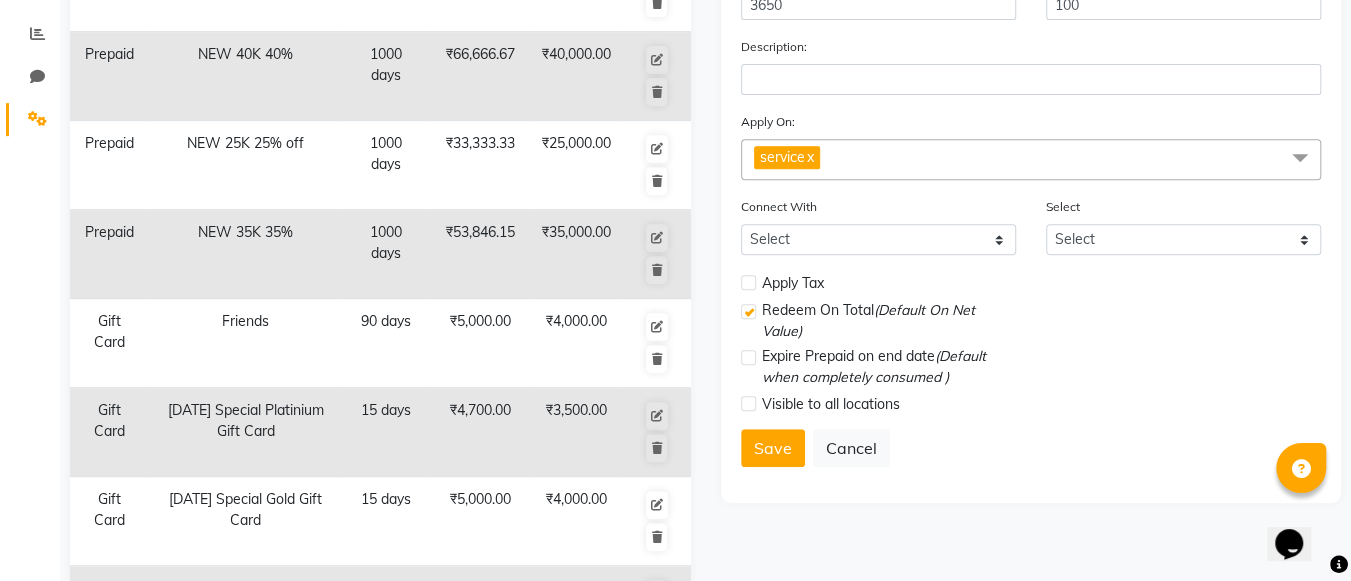 scroll, scrollTop: 407, scrollLeft: 0, axis: vertical 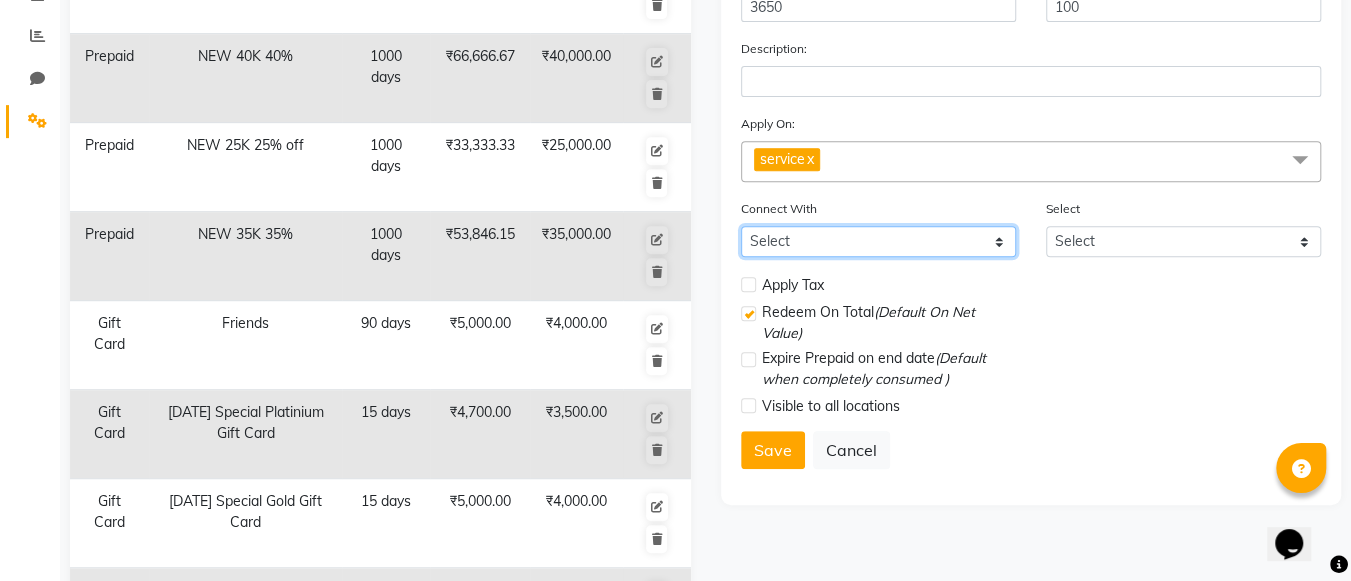 click on "Select Membership Package" 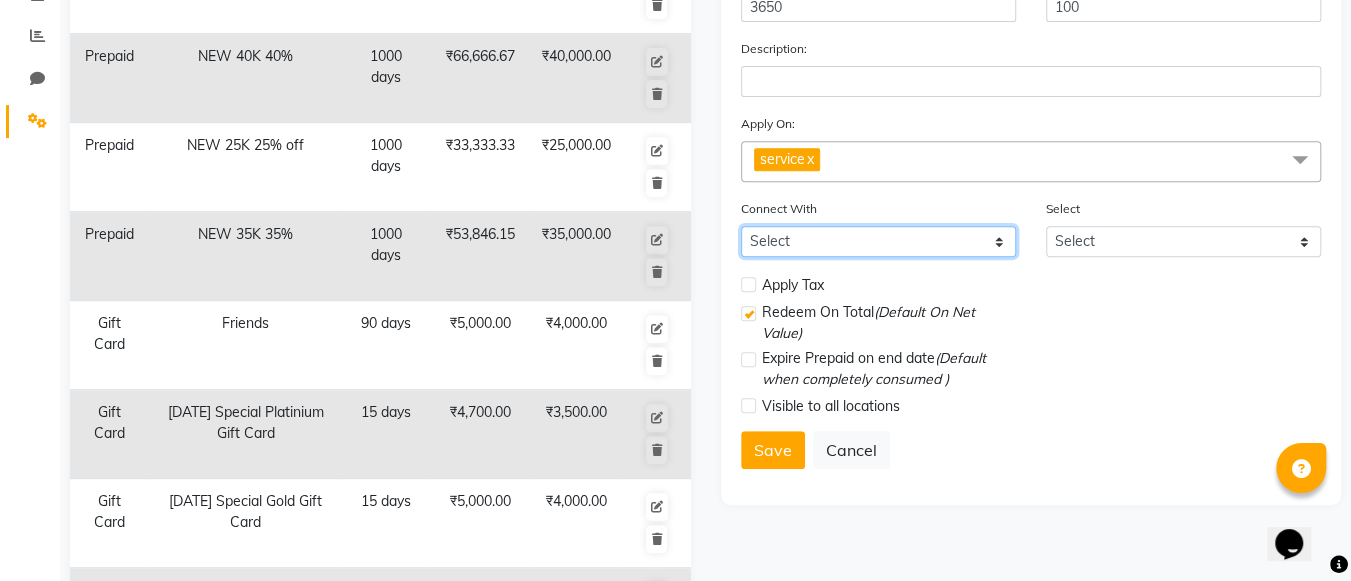 select on "1: M" 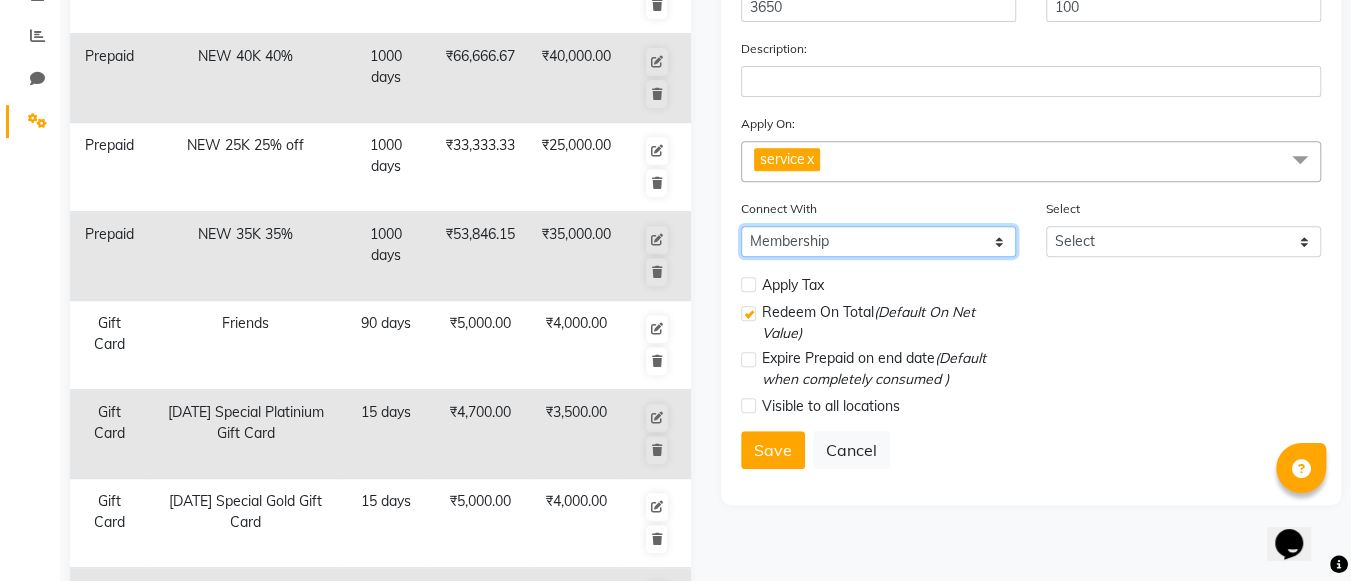 click on "Select Membership Package" 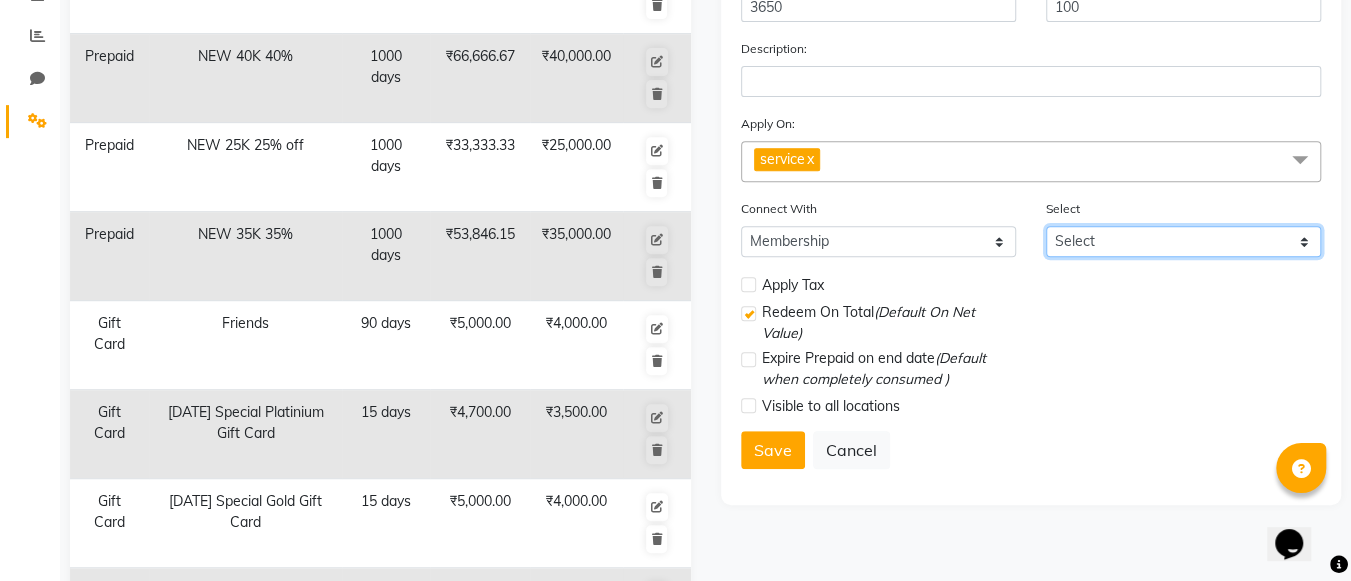 click on "Select VIP Membership 20000 20% DIscount" 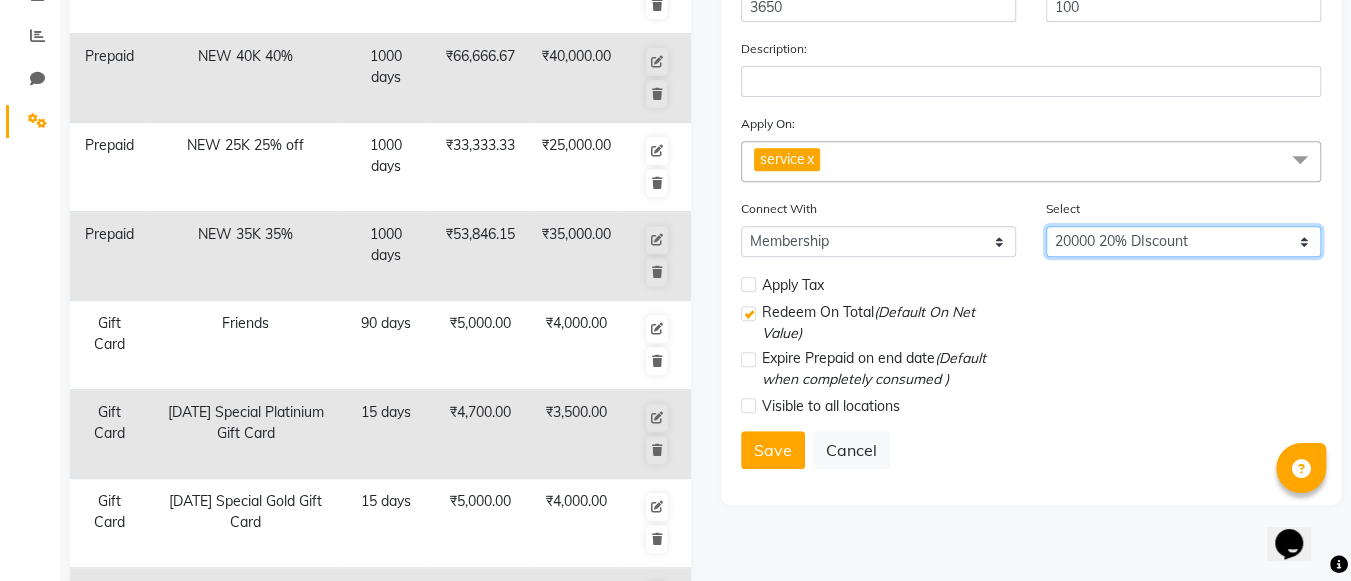 click on "Select VIP Membership 20000 20% DIscount" 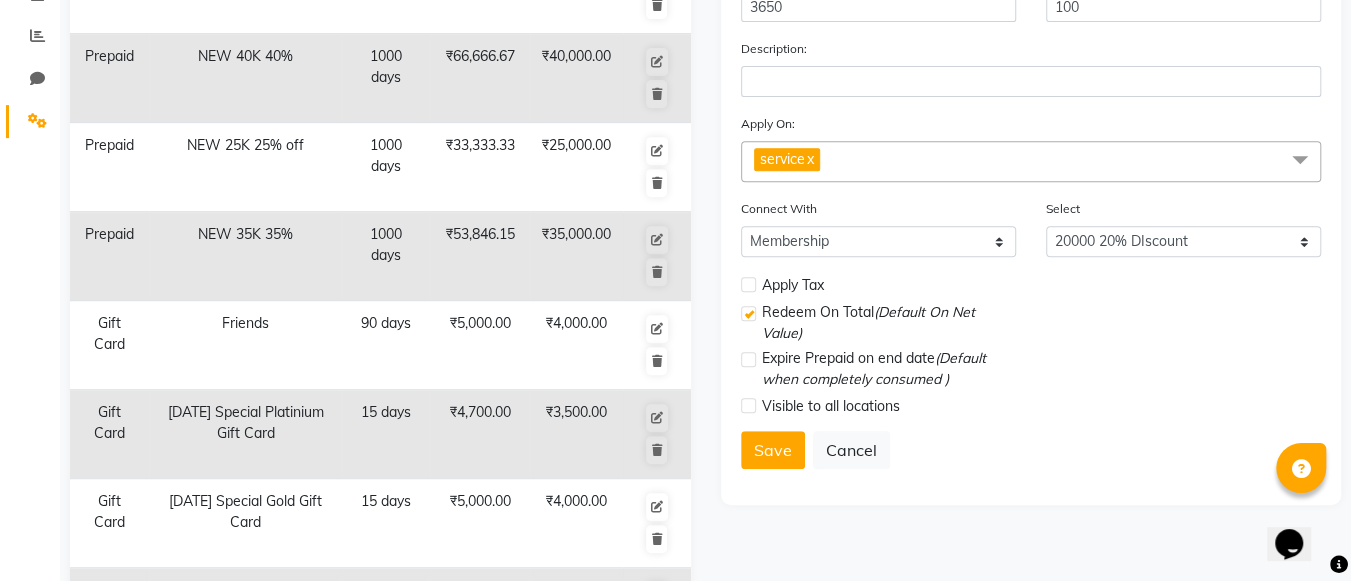 click 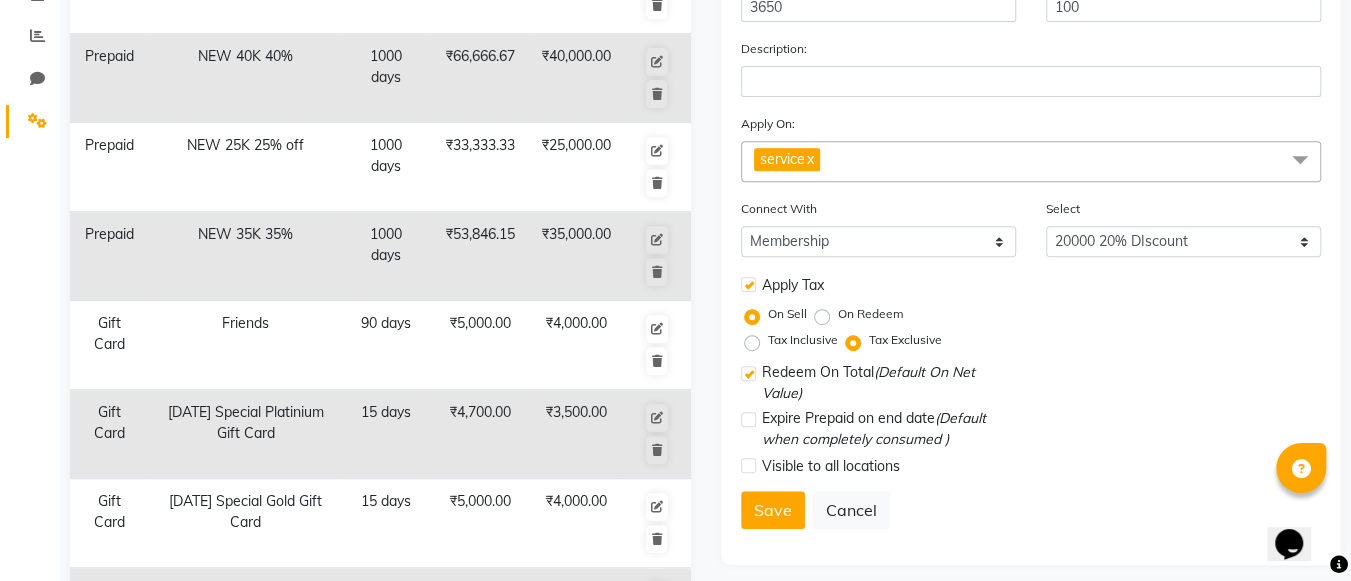 click on "Tax Inclusive" 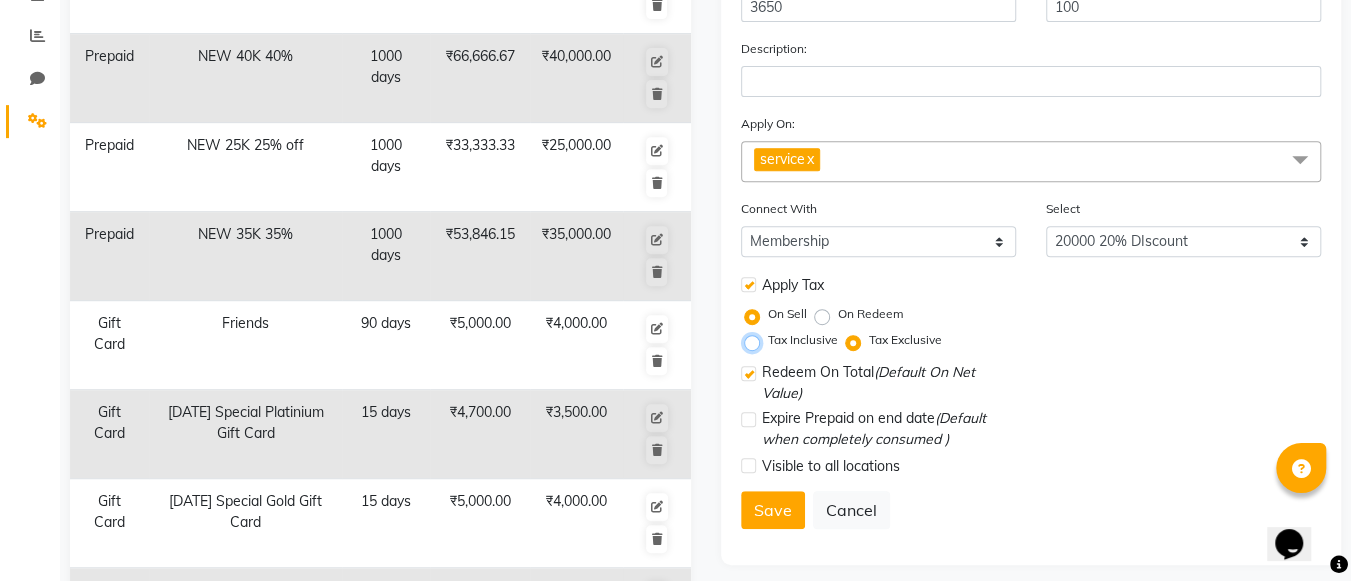 click on "Tax Inclusive" at bounding box center [756, 340] 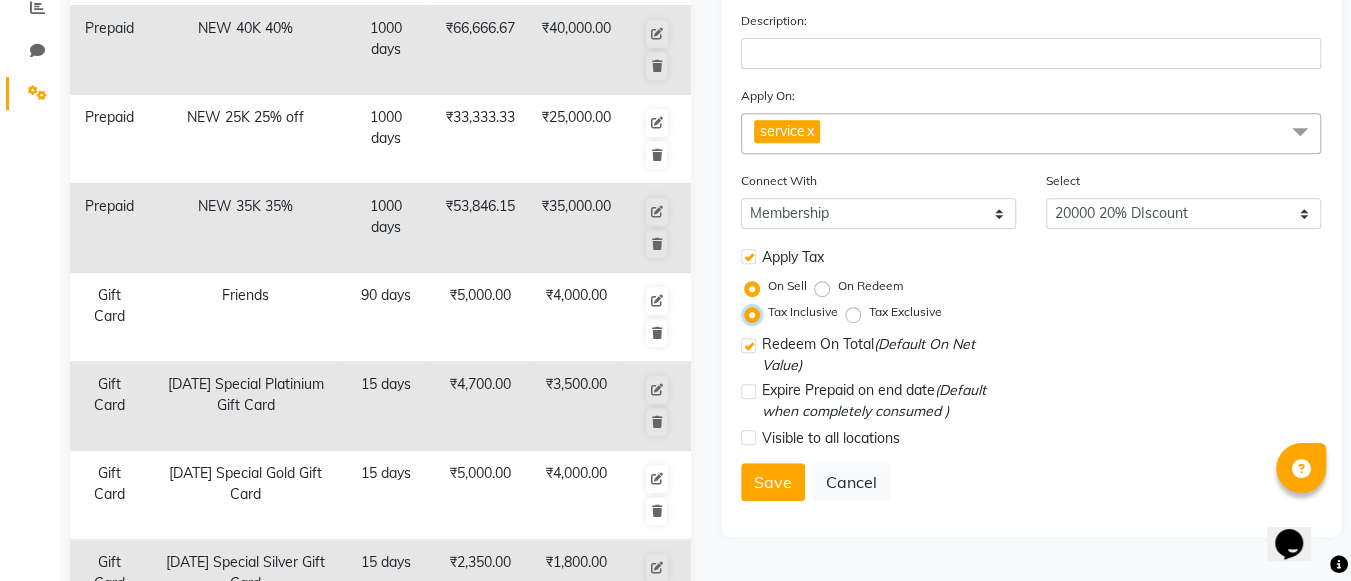 scroll, scrollTop: 436, scrollLeft: 0, axis: vertical 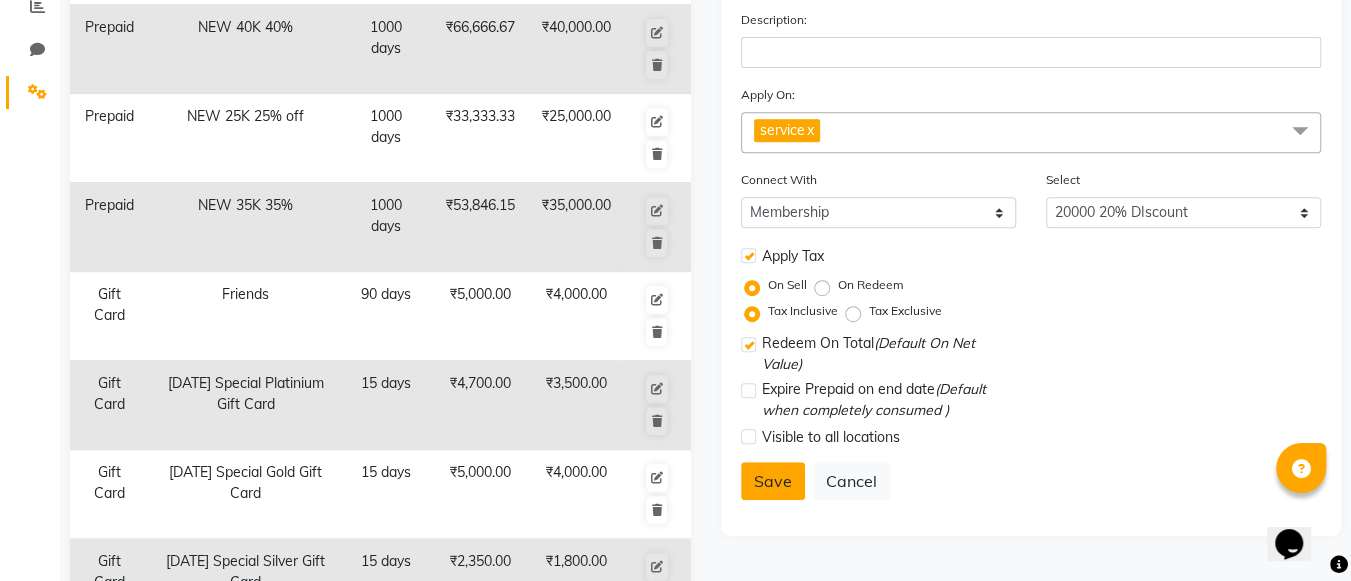 click on "Save" 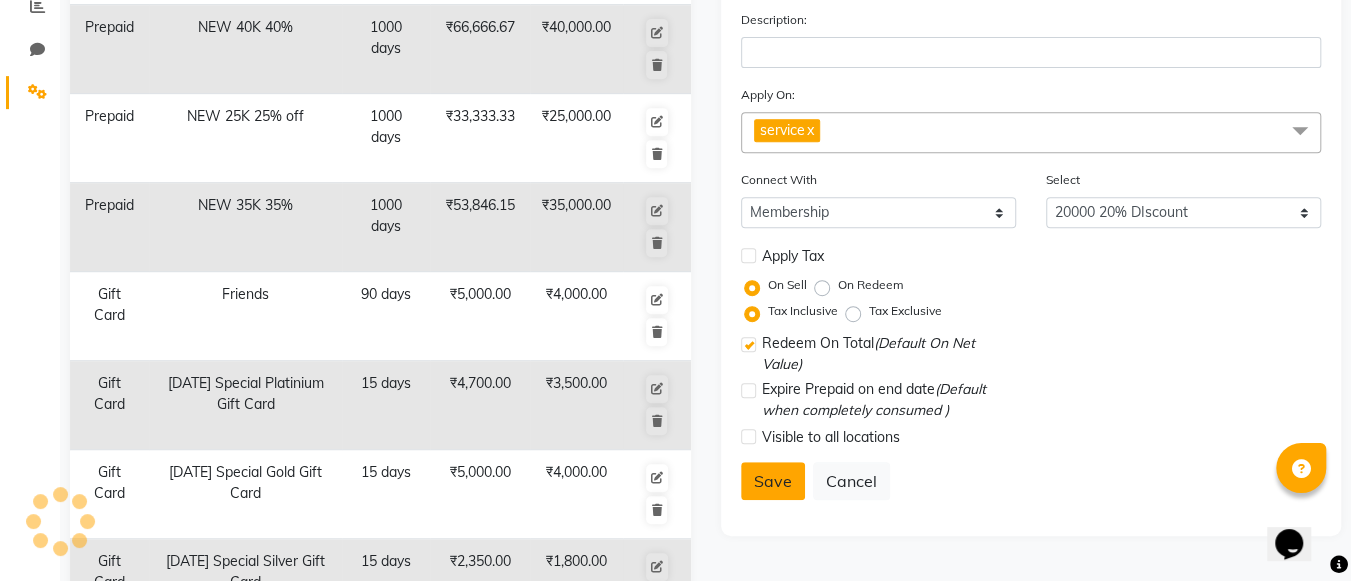 select 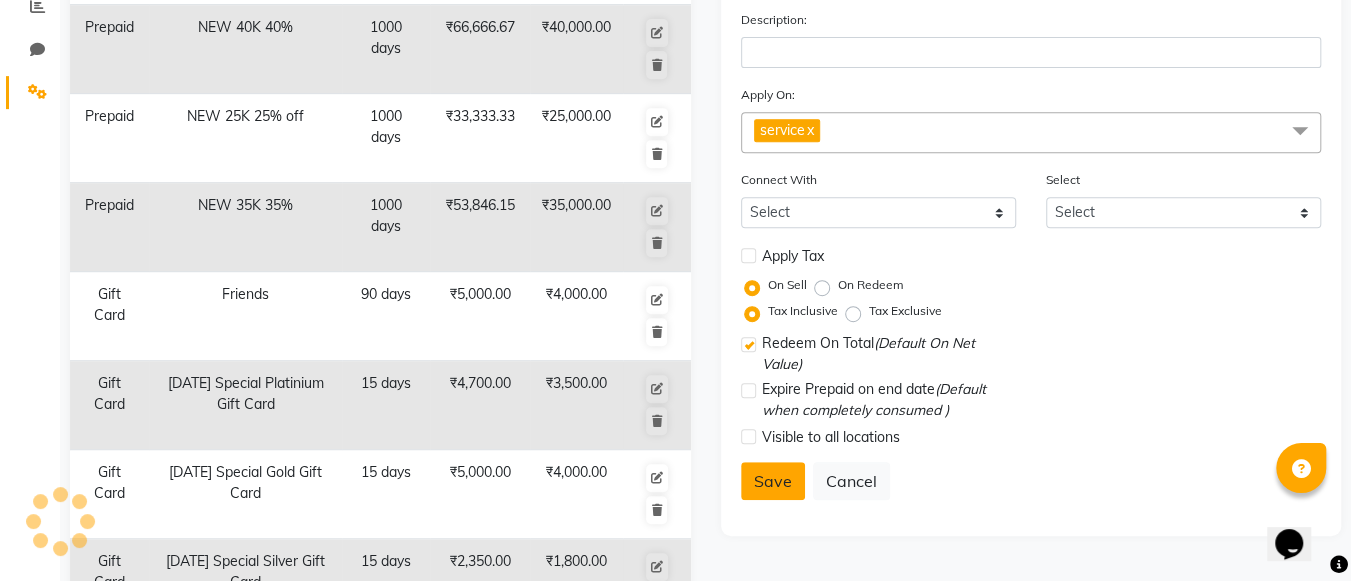 checkbox on "true" 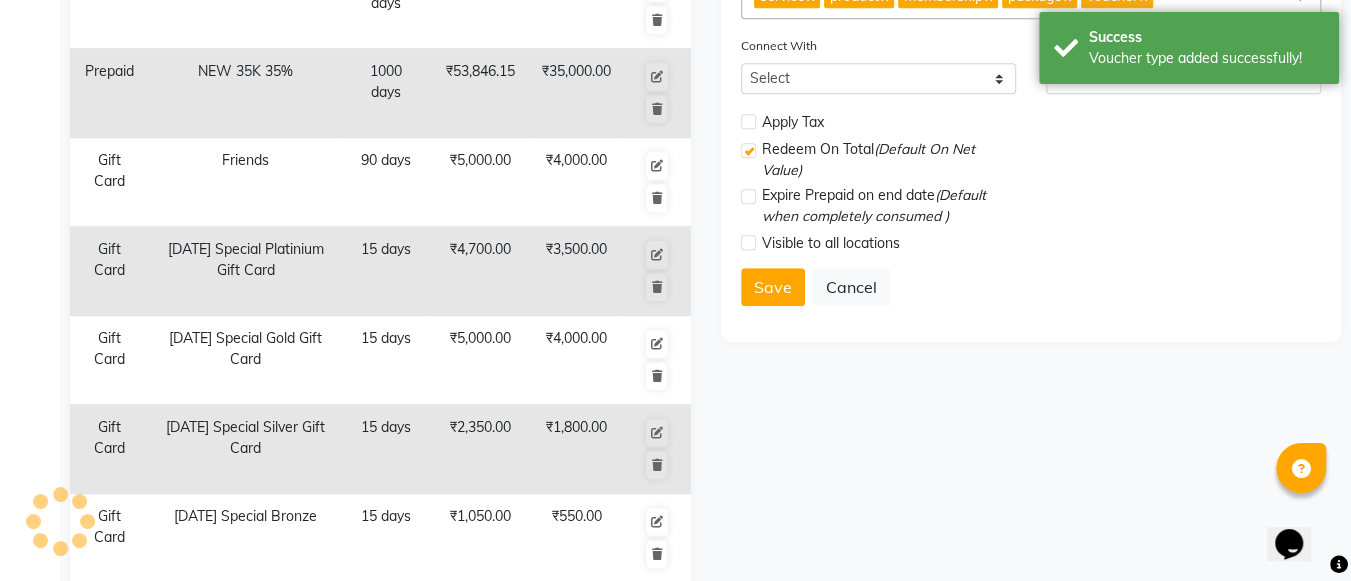 scroll, scrollTop: 657, scrollLeft: 0, axis: vertical 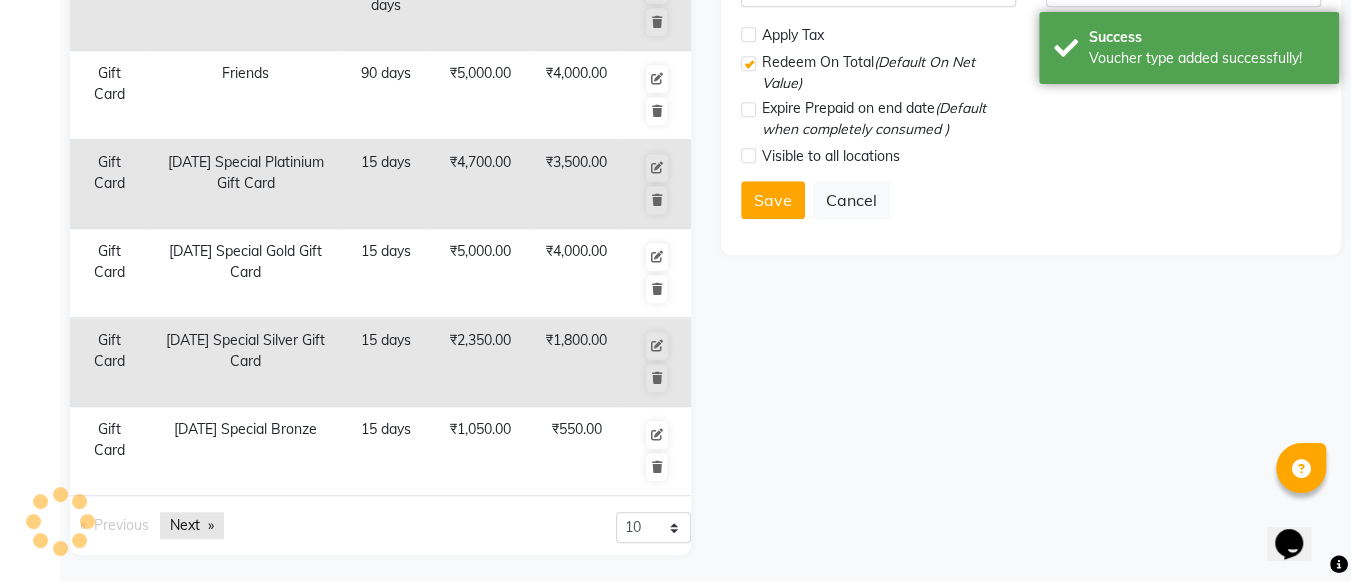 click on "Next  page" 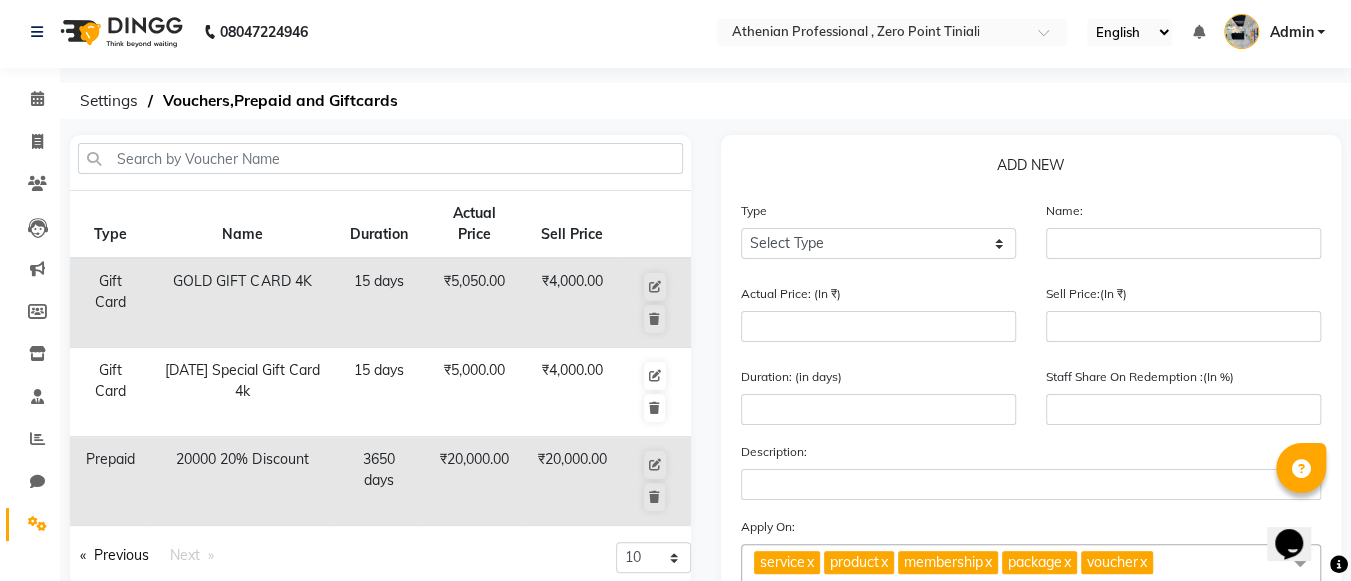 scroll, scrollTop: 0, scrollLeft: 0, axis: both 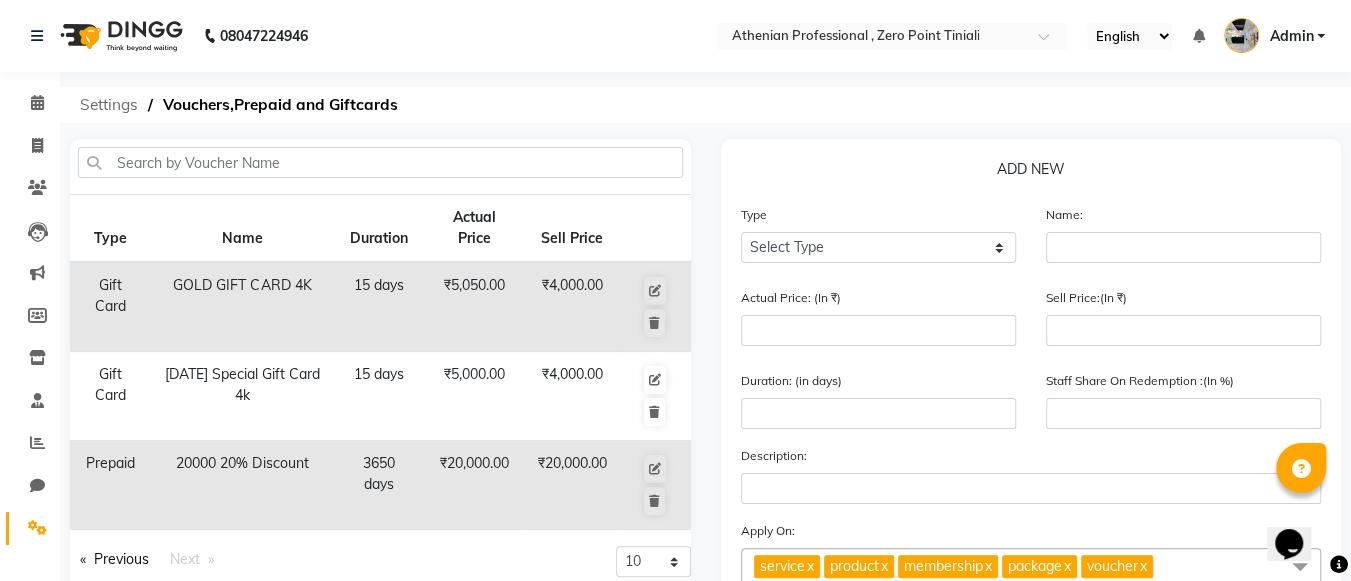 click on "Settings" 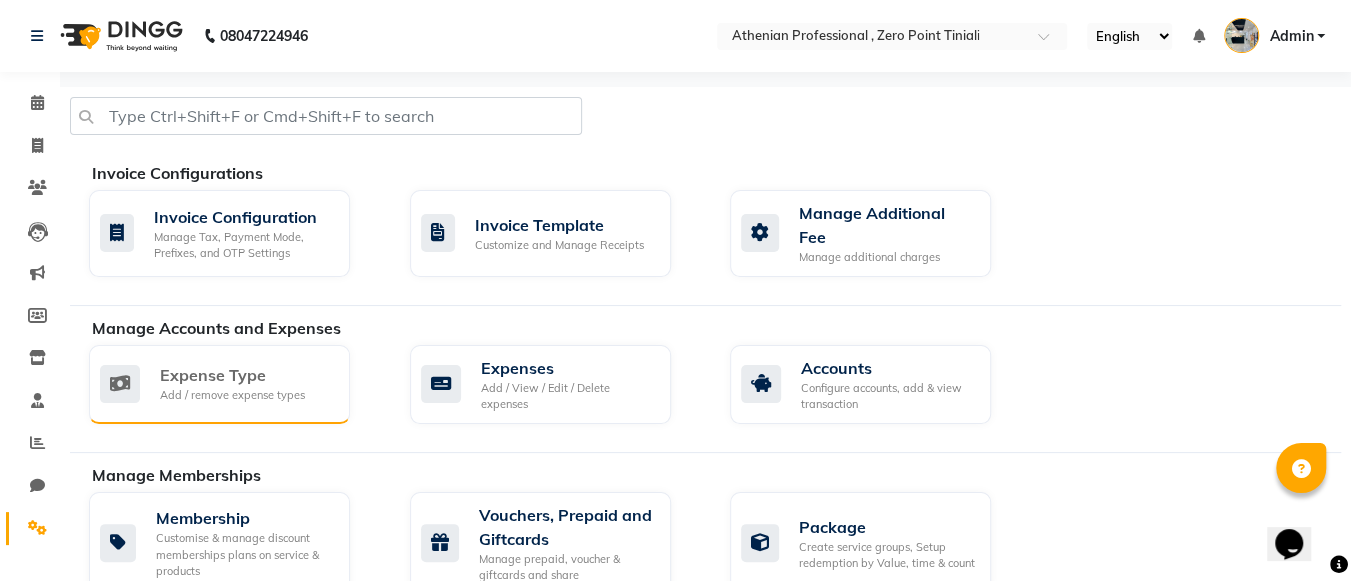scroll, scrollTop: 221, scrollLeft: 0, axis: vertical 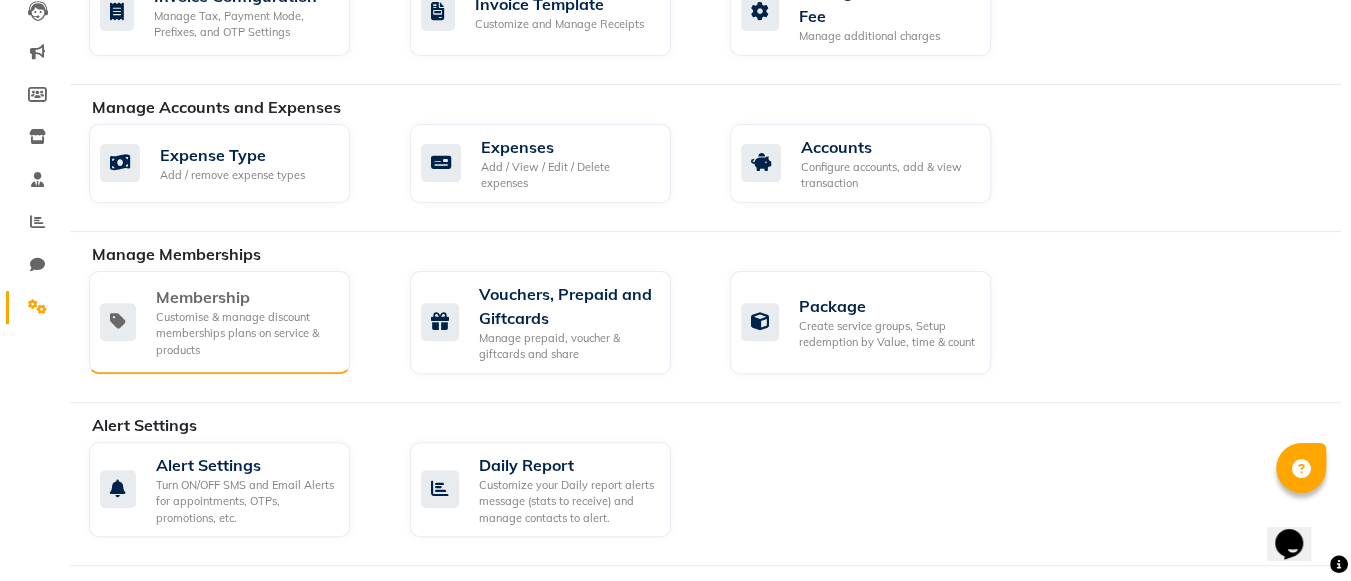 click on "Customise & manage discount memberships plans on service & products" 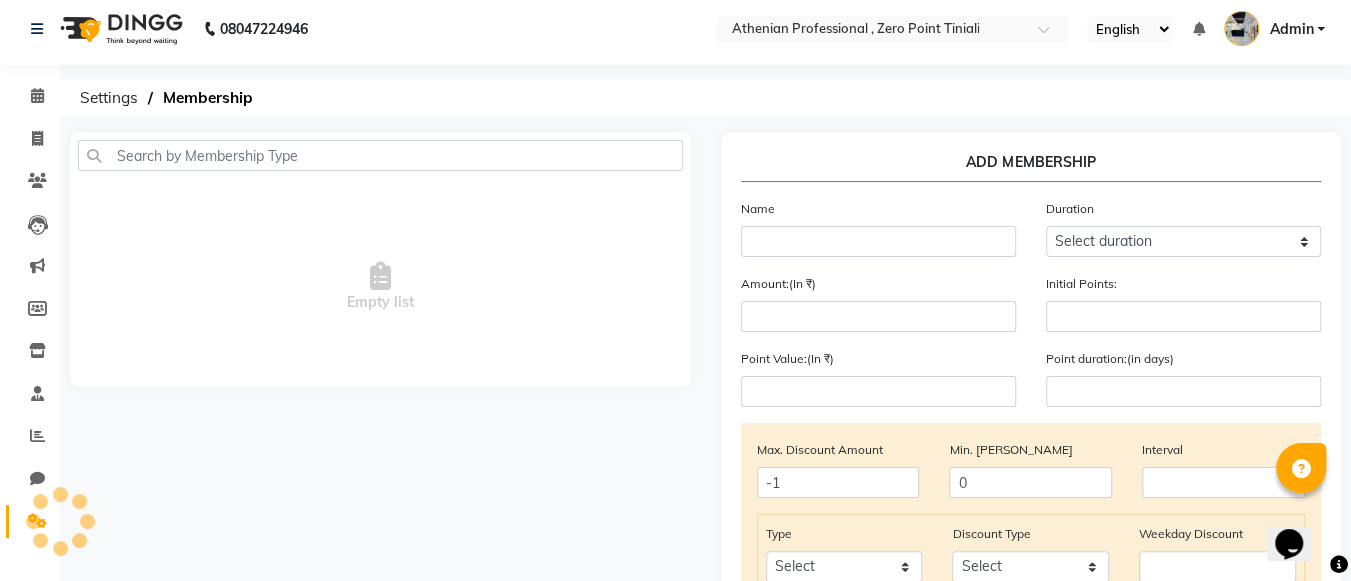 scroll, scrollTop: 0, scrollLeft: 0, axis: both 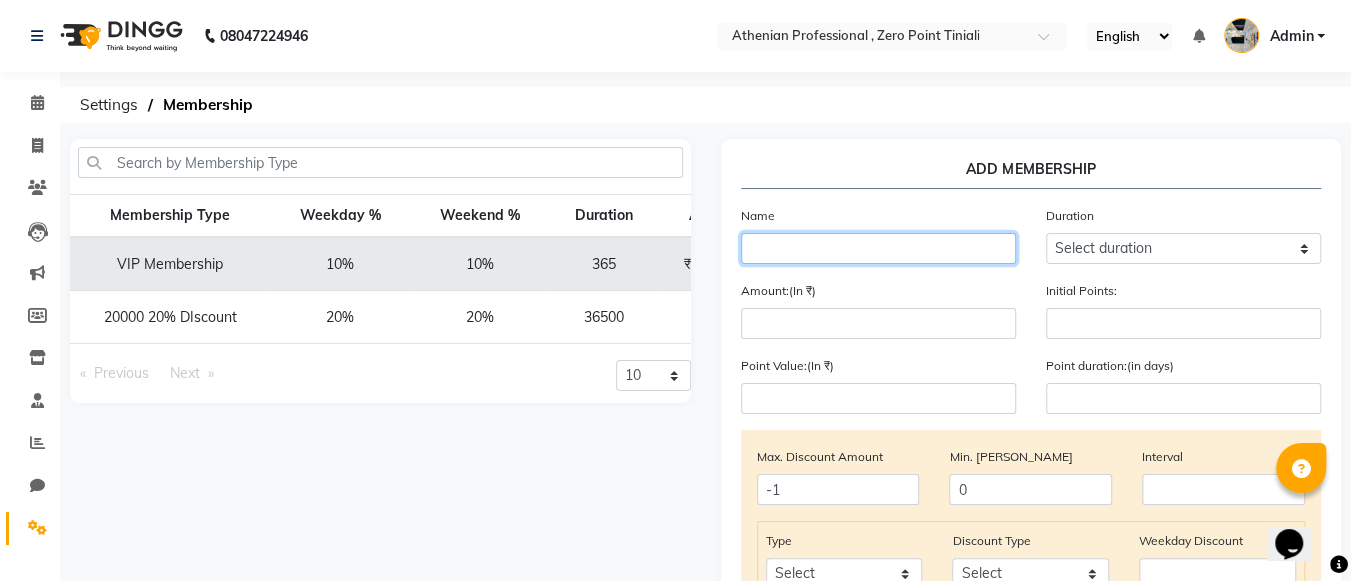click 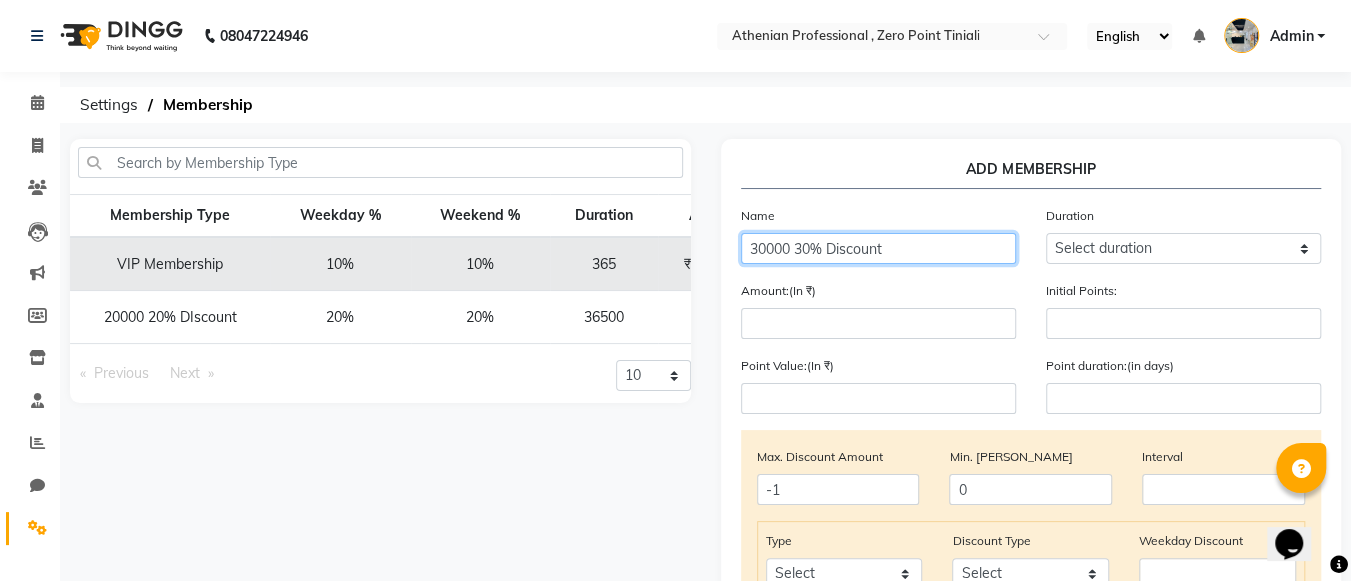 type on "30000 30% Discount" 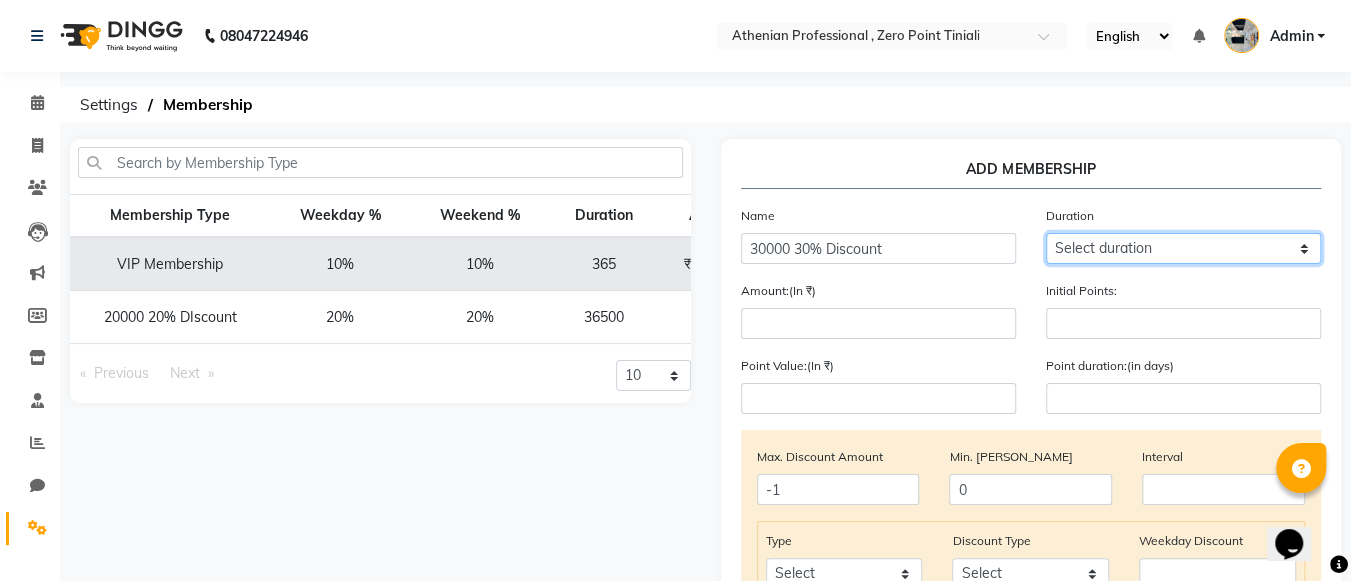 click on "Select duration Week  Half-month  Month  Year  Life Time  4 Months  8 Months  6 Months  15 Months  18 Months  30 Months  90 Days  210 Days  240 Days  270 Days  395 Days  425 Days  1 Day  2 Years  10 Months  3 Years  5 Years" 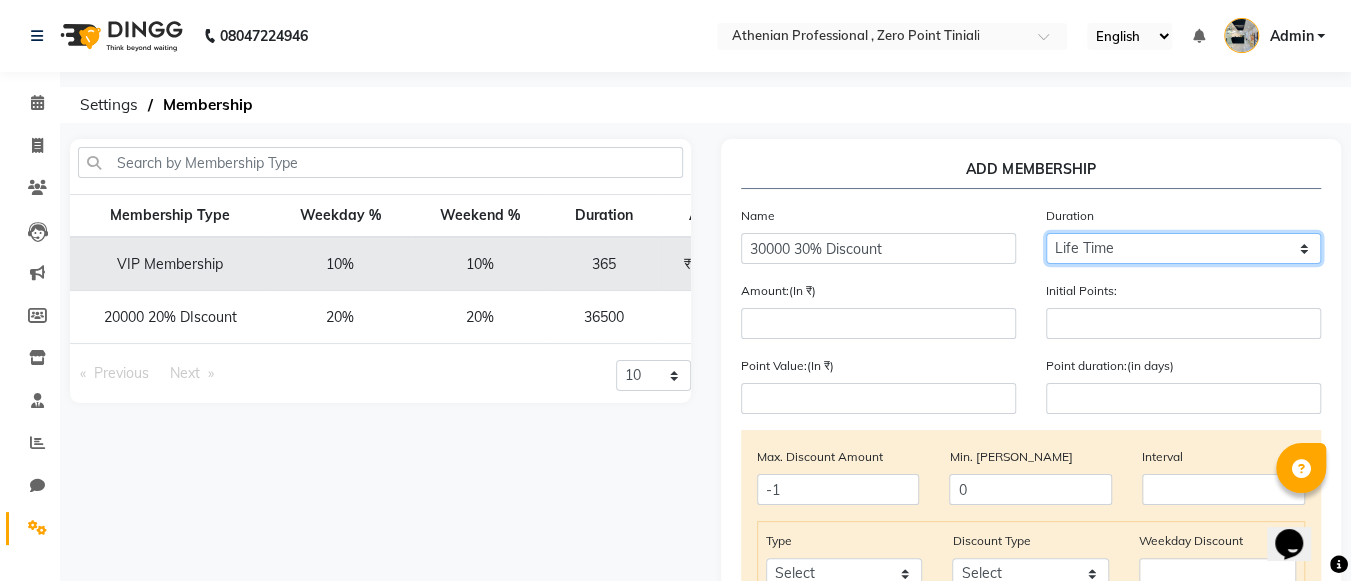 click on "Select duration Week  Half-month  Month  Year  Life Time  4 Months  8 Months  6 Months  15 Months  18 Months  30 Months  90 Days  210 Days  240 Days  270 Days  395 Days  425 Days  1 Day  2 Years  10 Months  3 Years  5 Years" 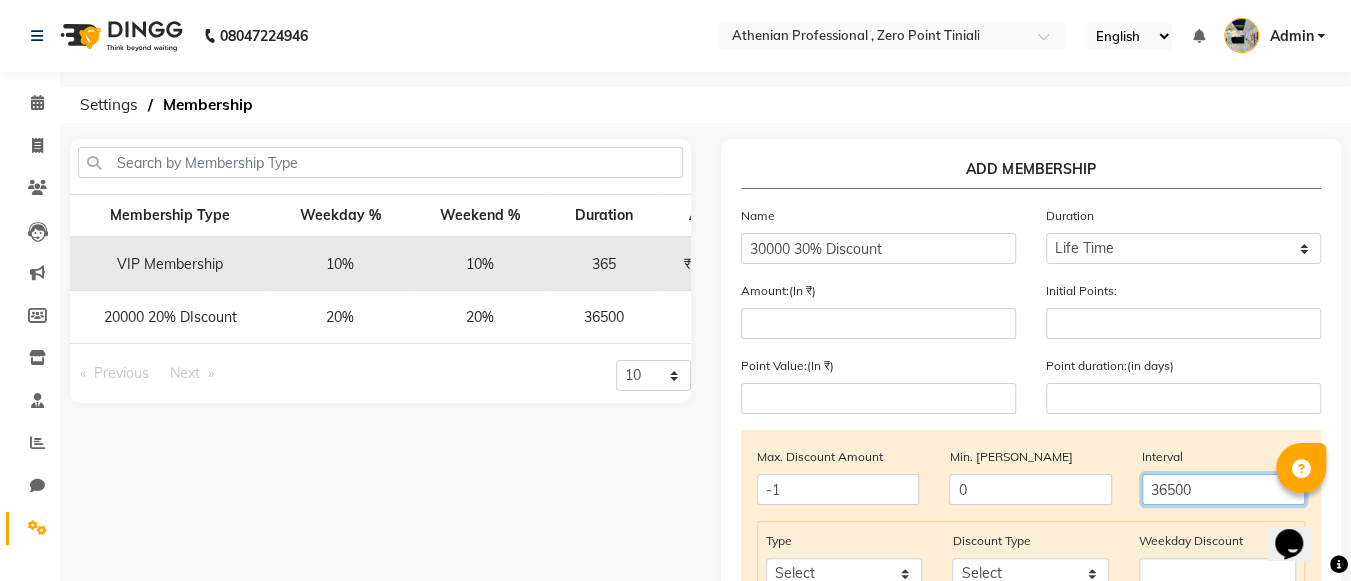click on "36500" 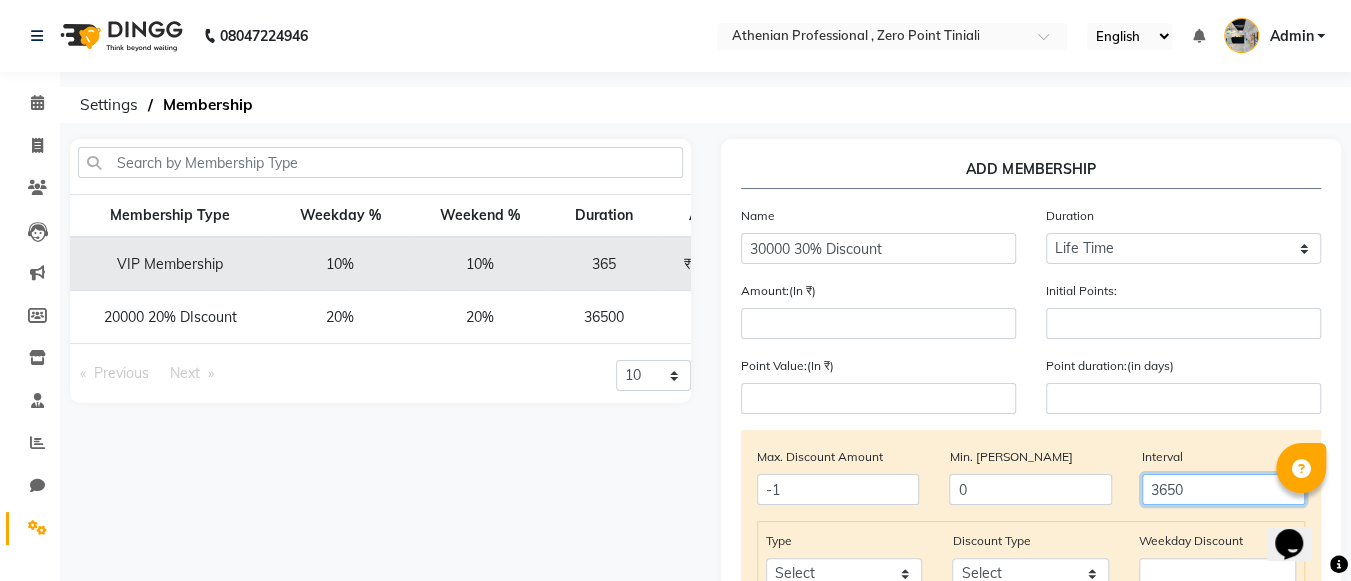 scroll, scrollTop: 120, scrollLeft: 0, axis: vertical 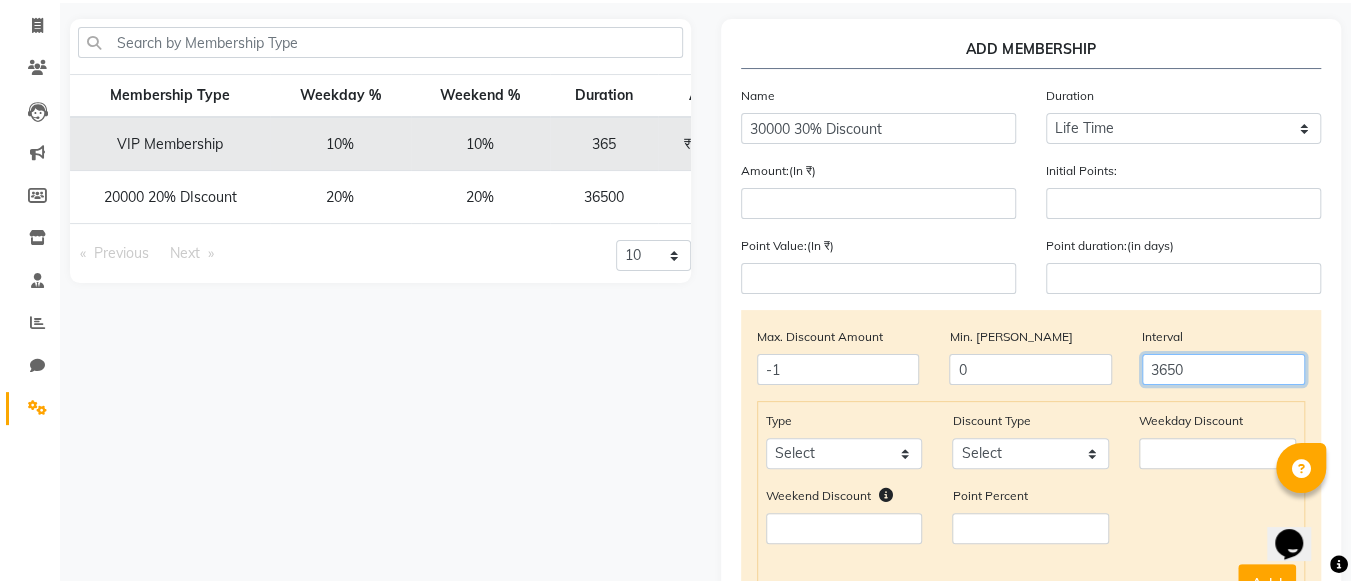 type on "3650" 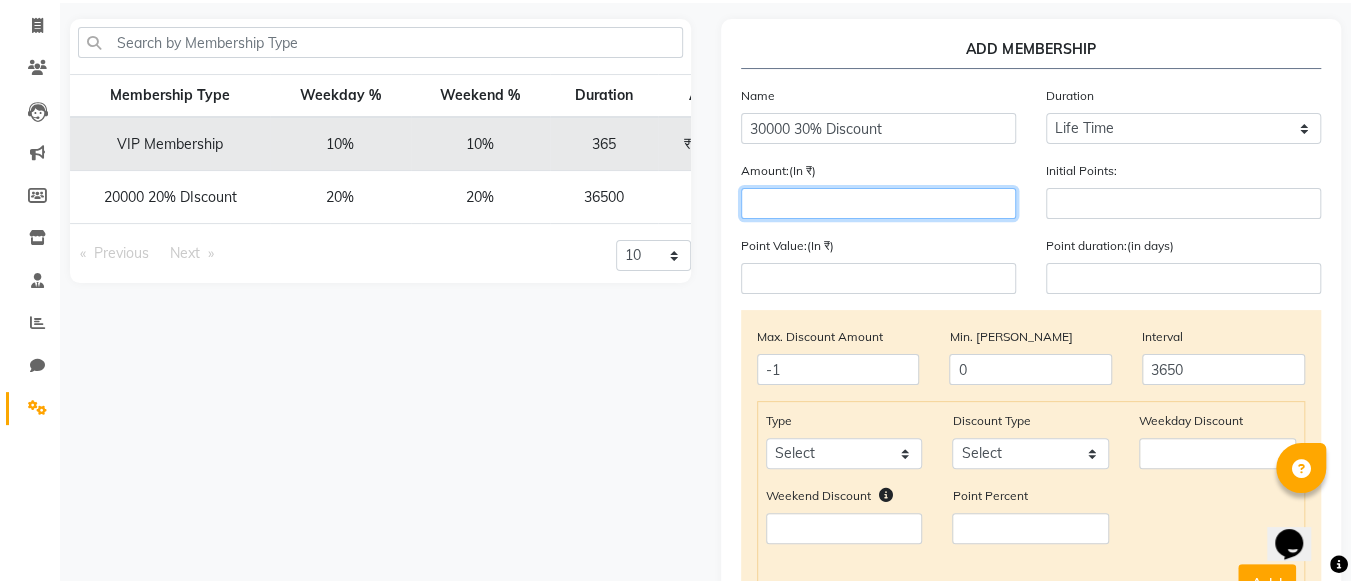 click 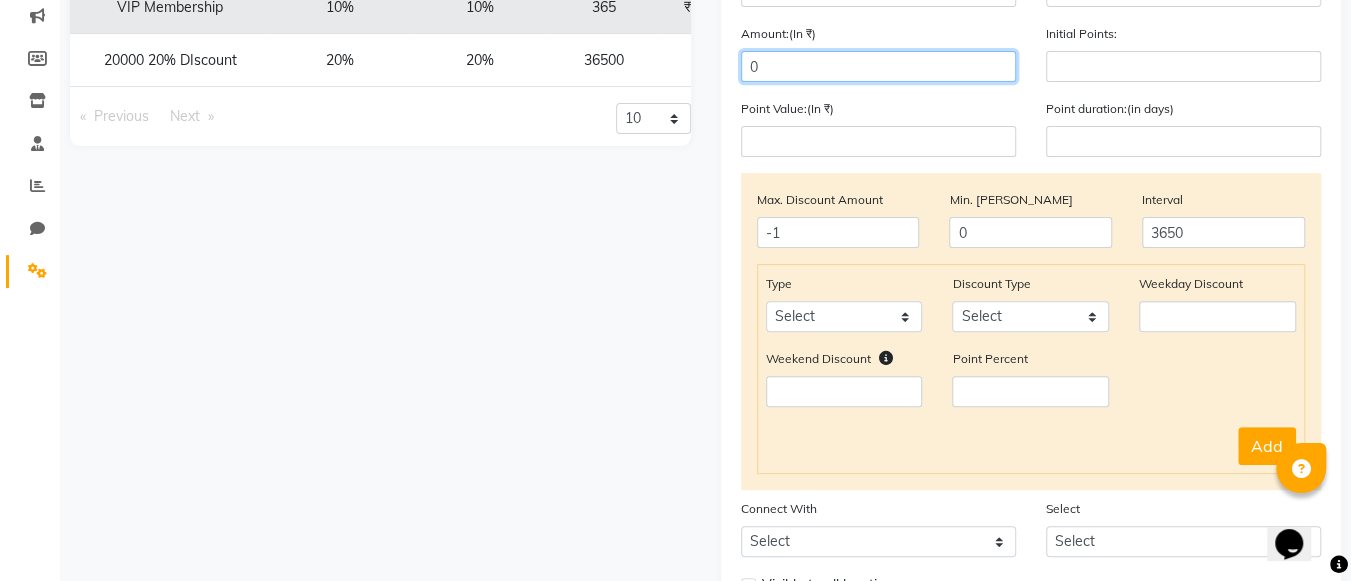 scroll, scrollTop: 258, scrollLeft: 0, axis: vertical 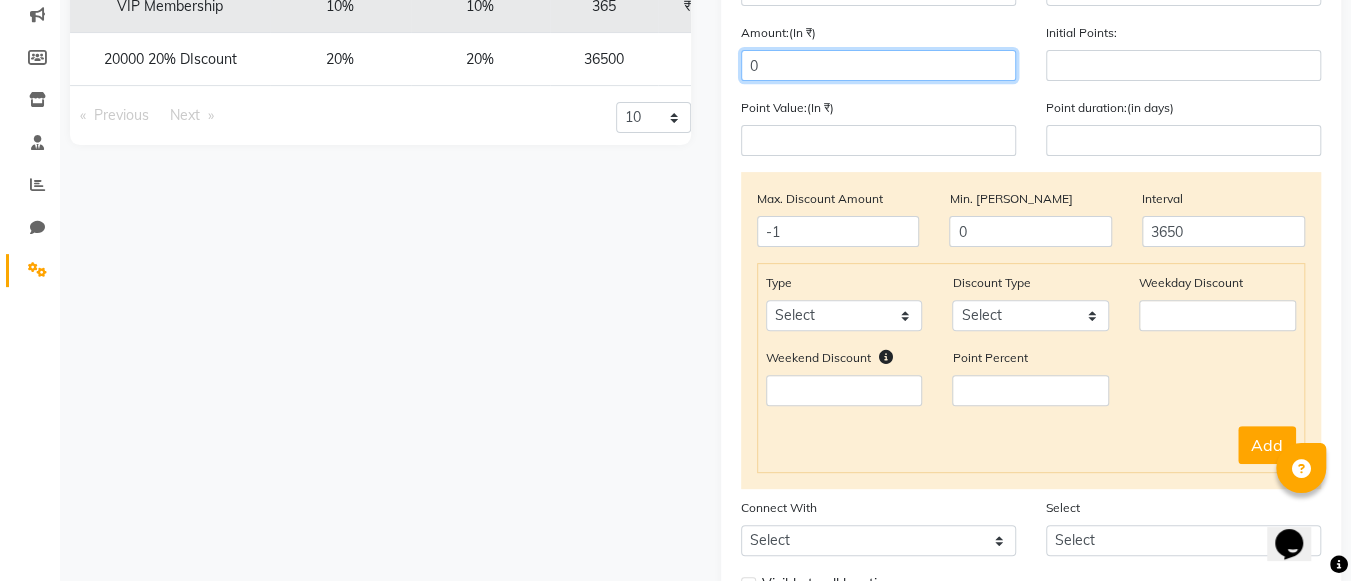 type on "0" 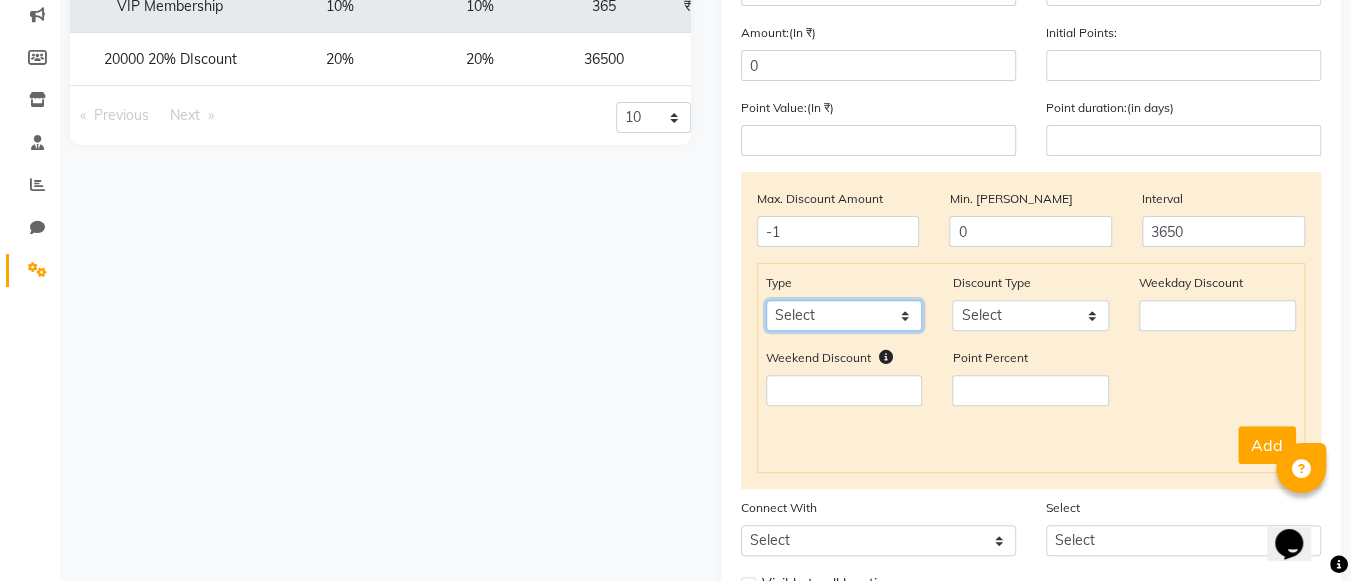 click on "Select Service Product Package Prepaid Voucher" 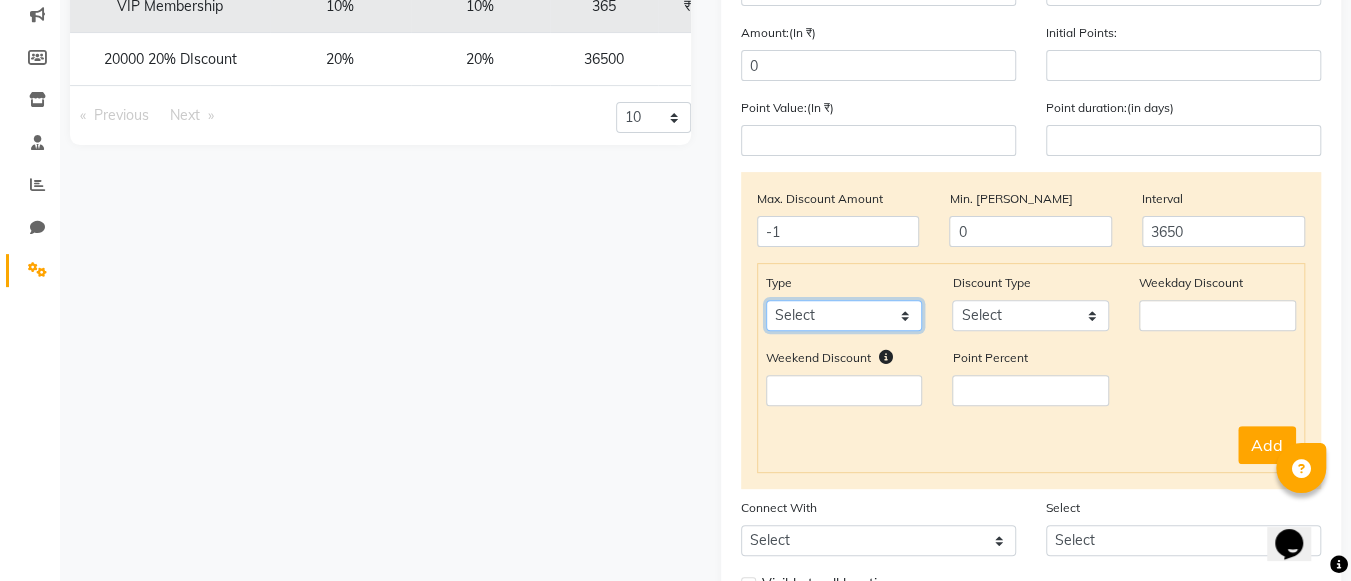 select on "service" 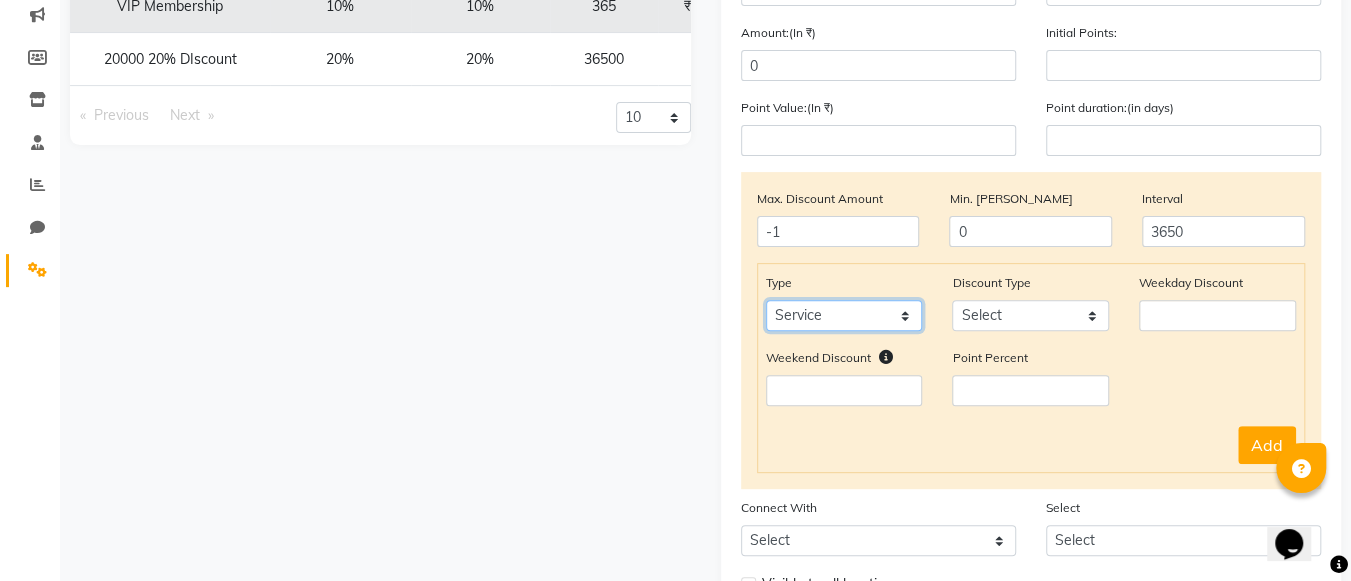 click on "Select Service Product Package Prepaid Voucher" 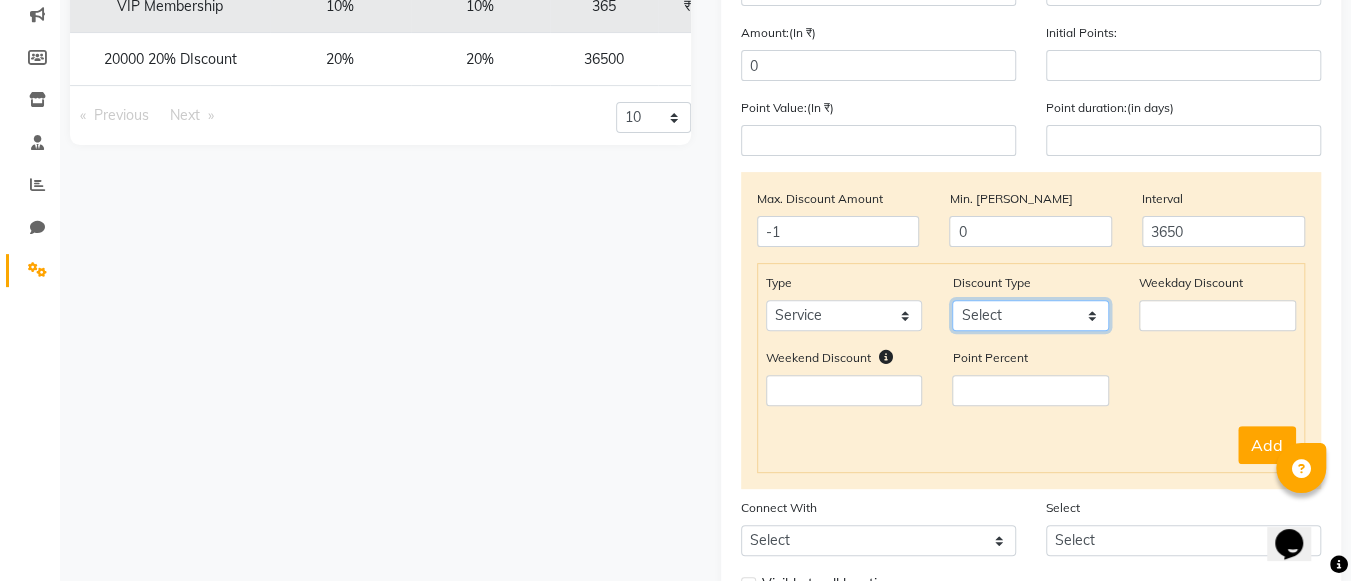 click on "Select Percent Flat" 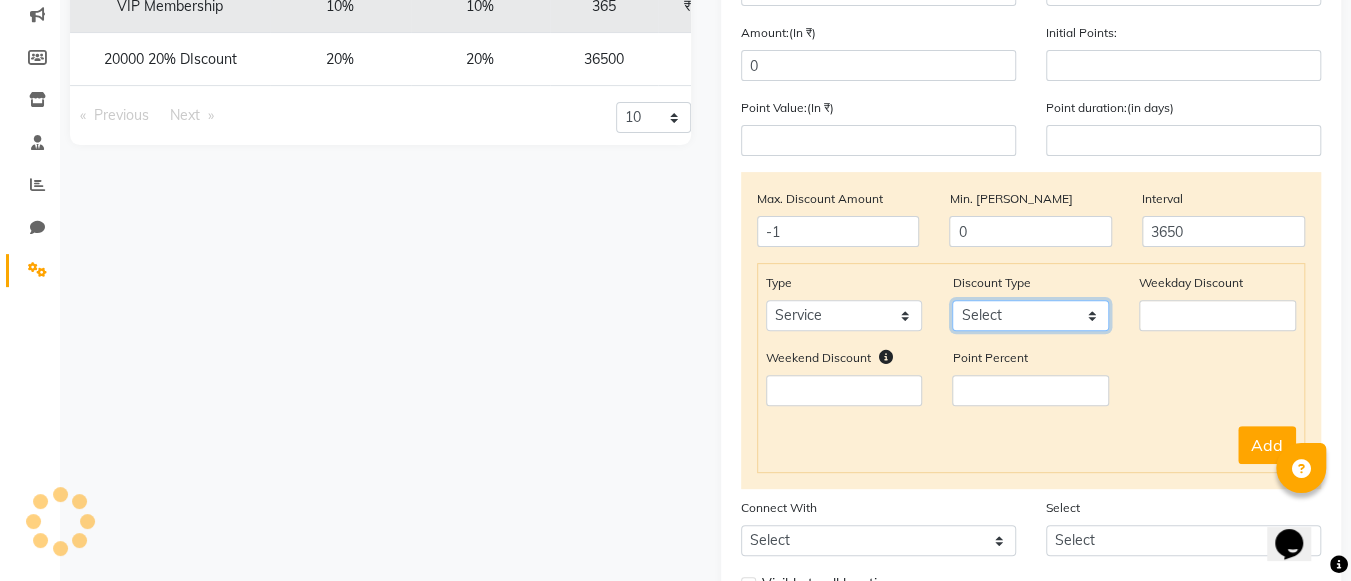 select on "Percent" 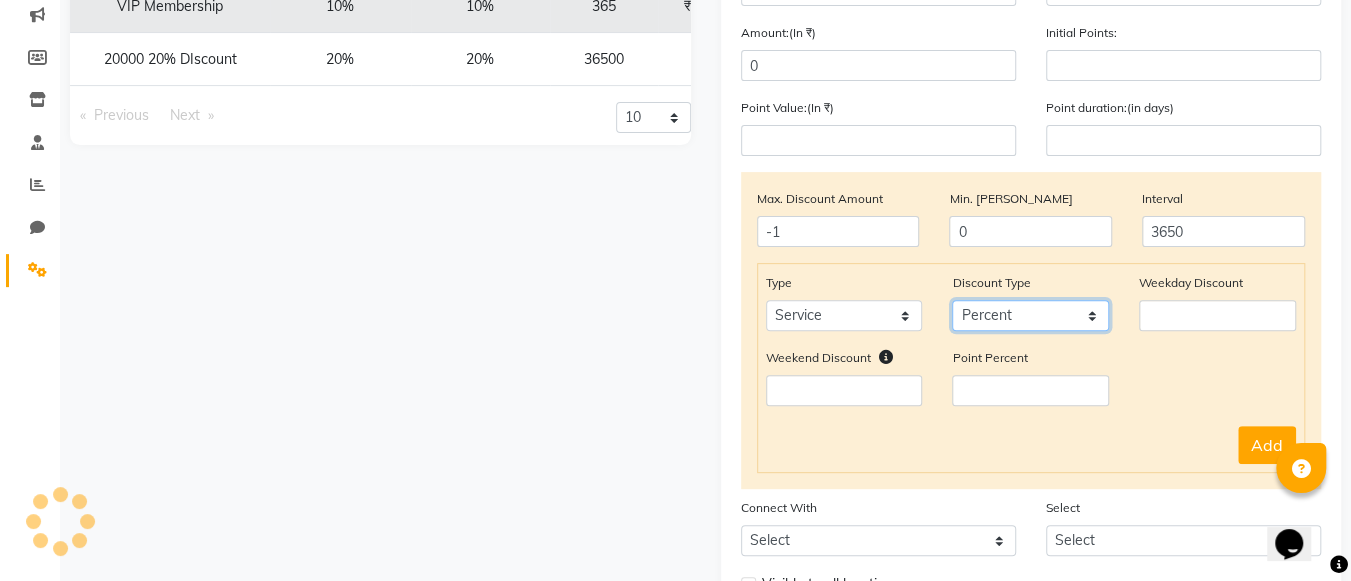 click on "Select Percent Flat" 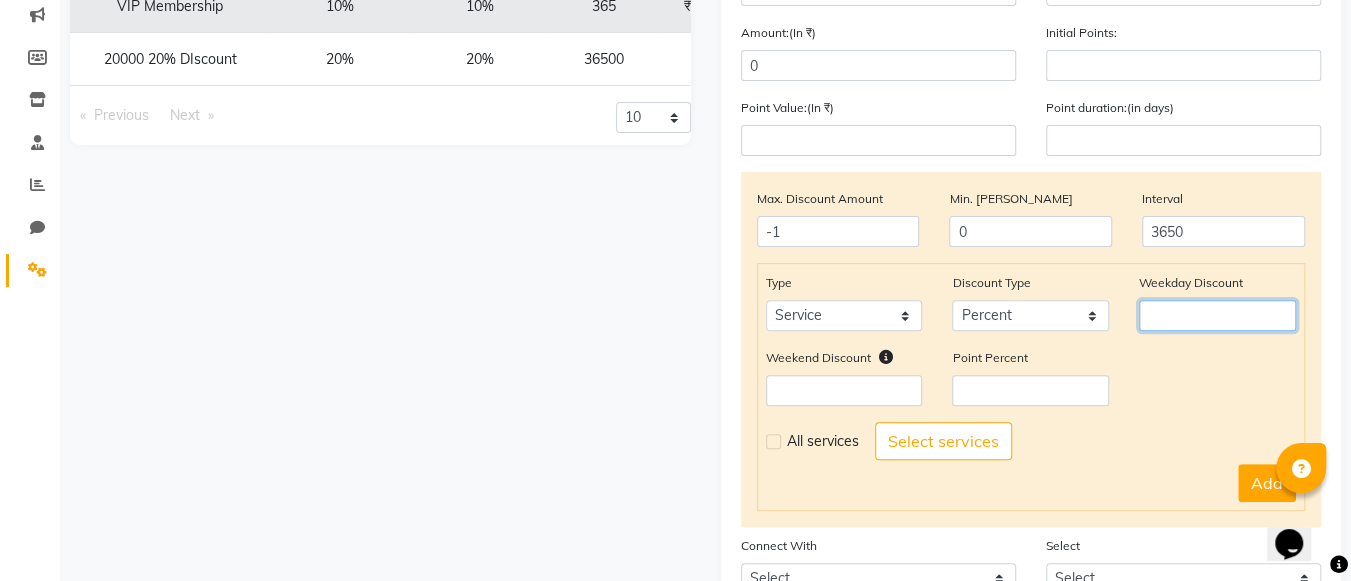 click 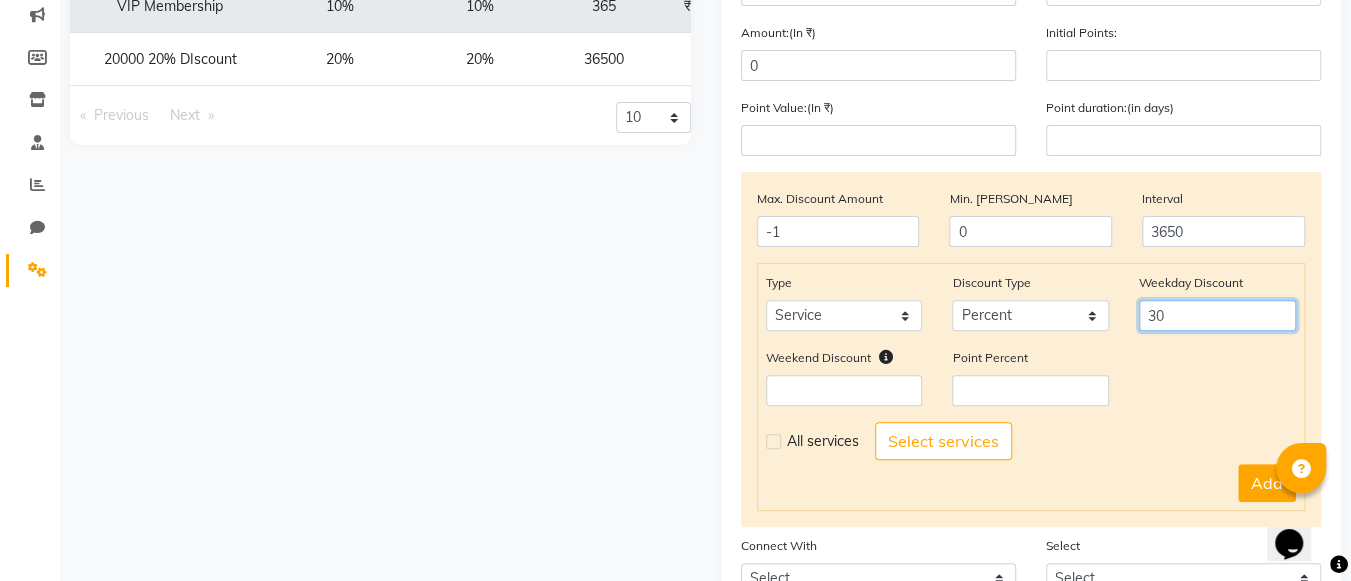 type on "30" 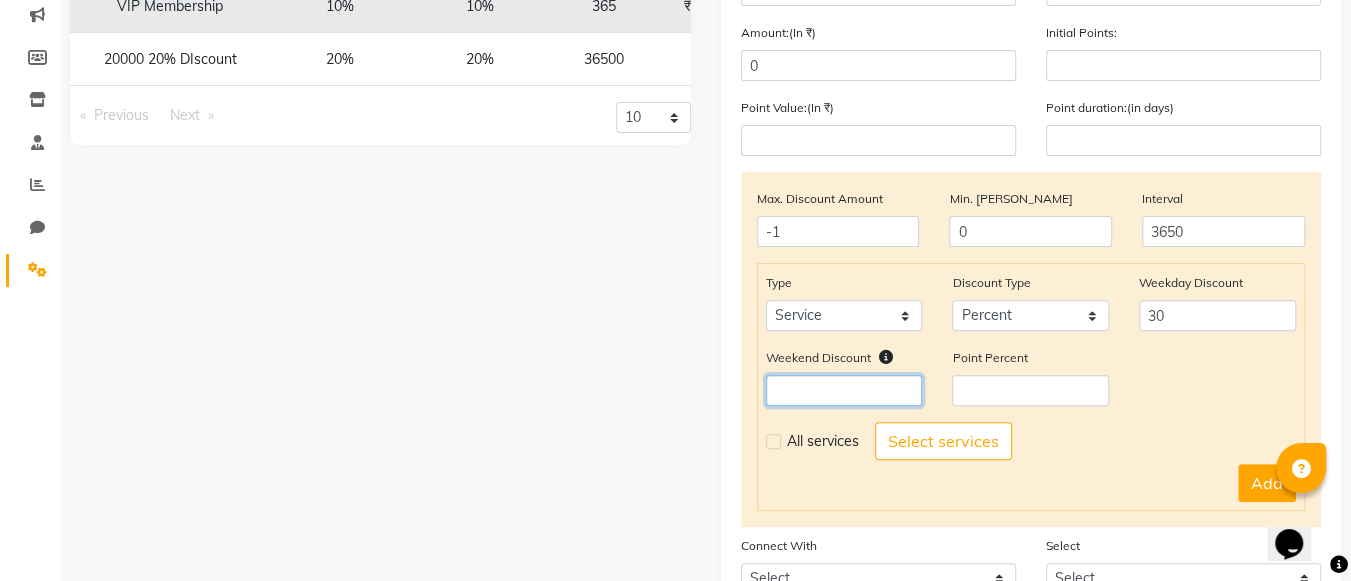 click 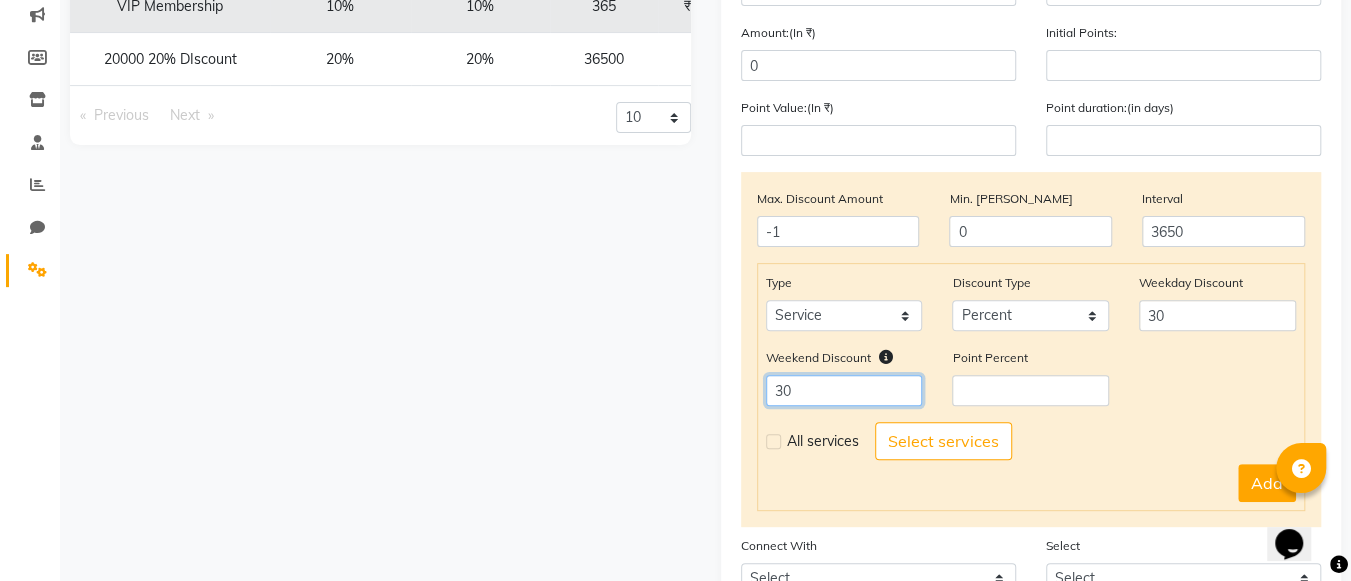 type on "30" 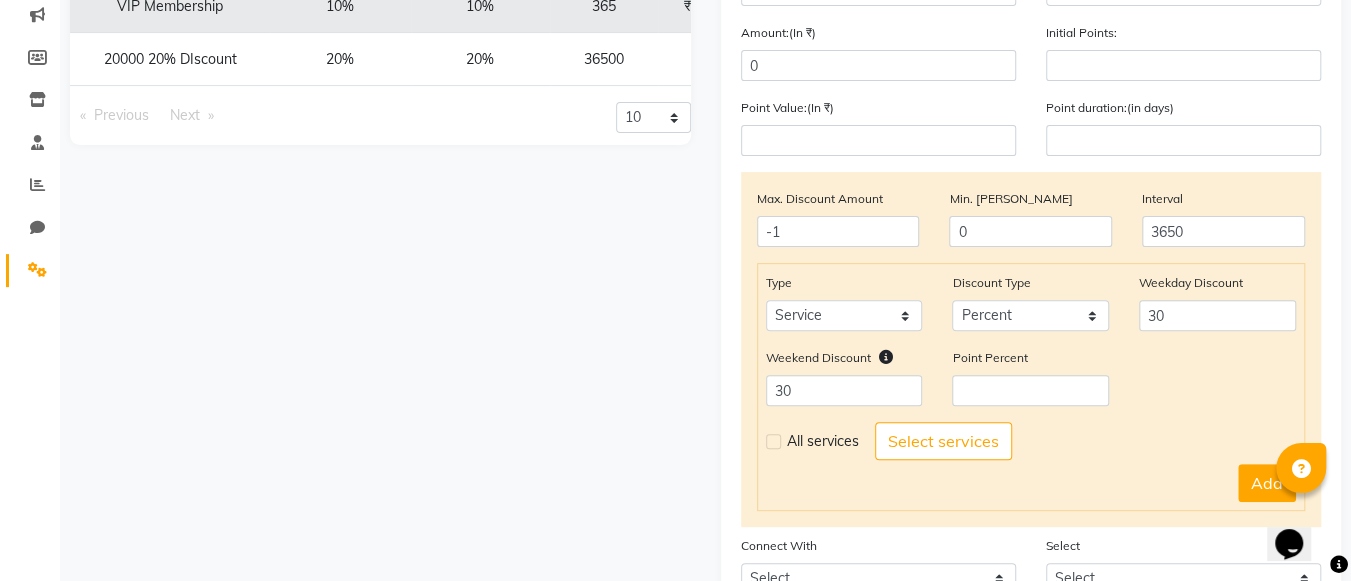 click 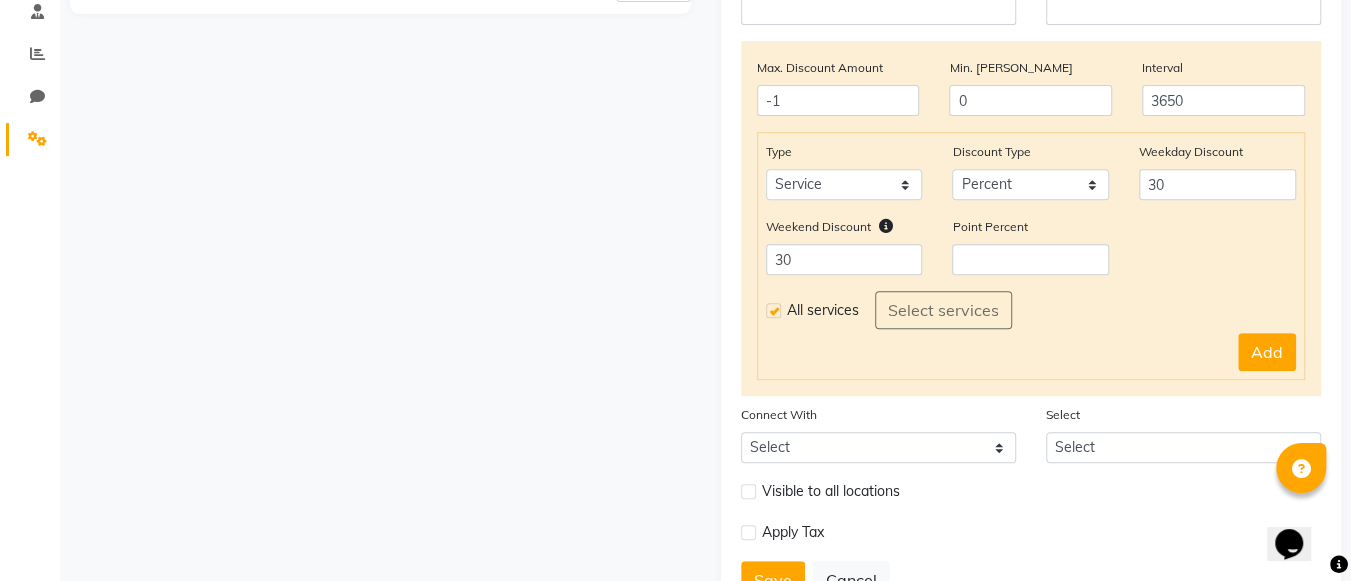 scroll, scrollTop: 390, scrollLeft: 0, axis: vertical 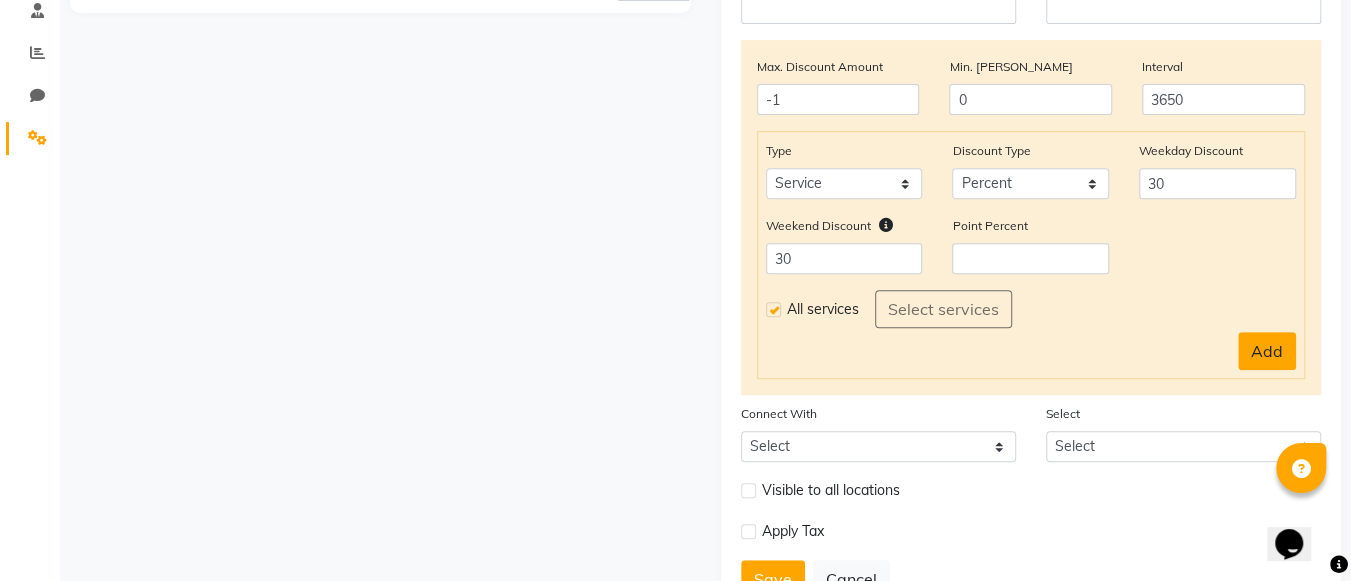 click on "Add" 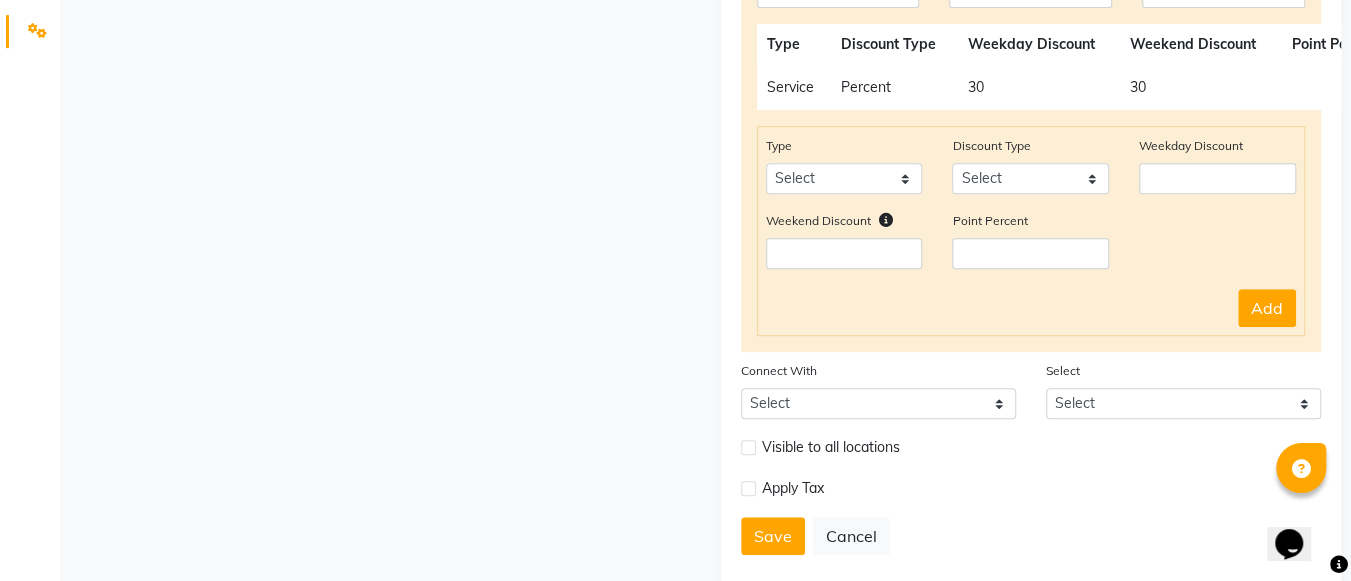 scroll, scrollTop: 534, scrollLeft: 0, axis: vertical 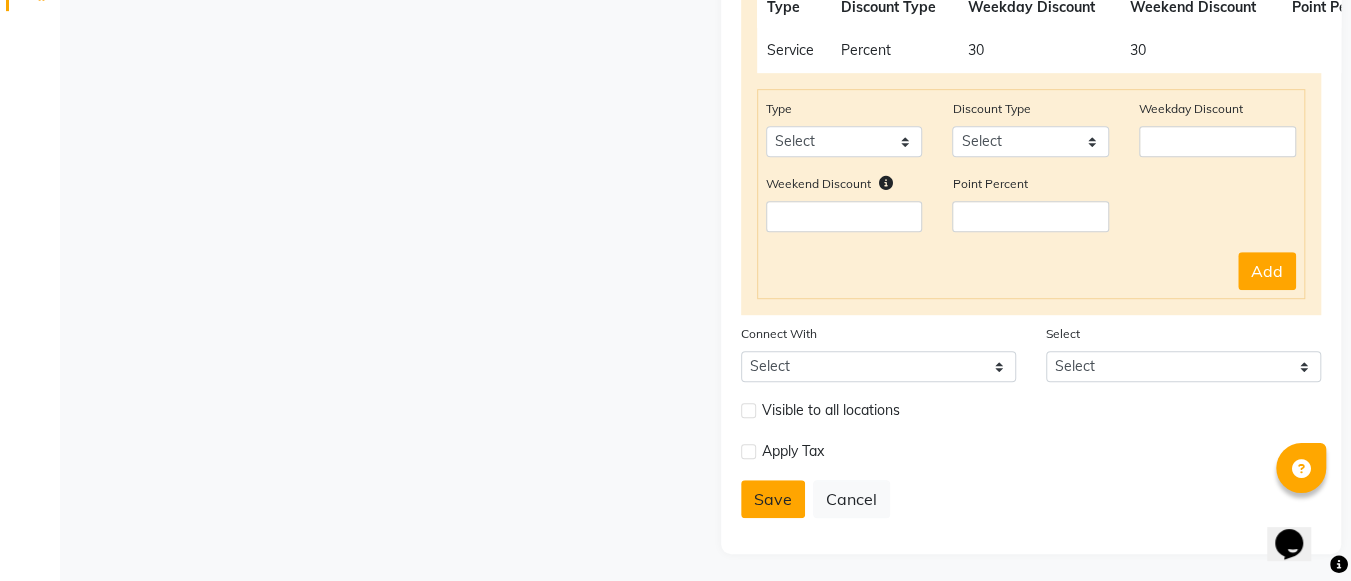 click on "Save" 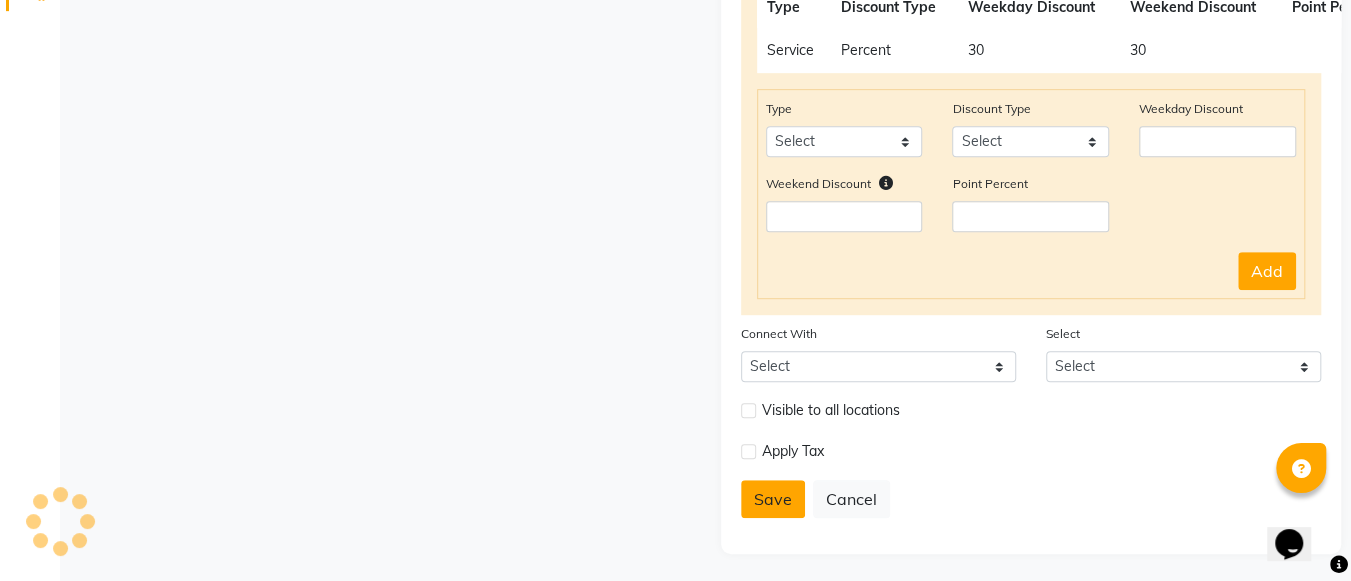 type 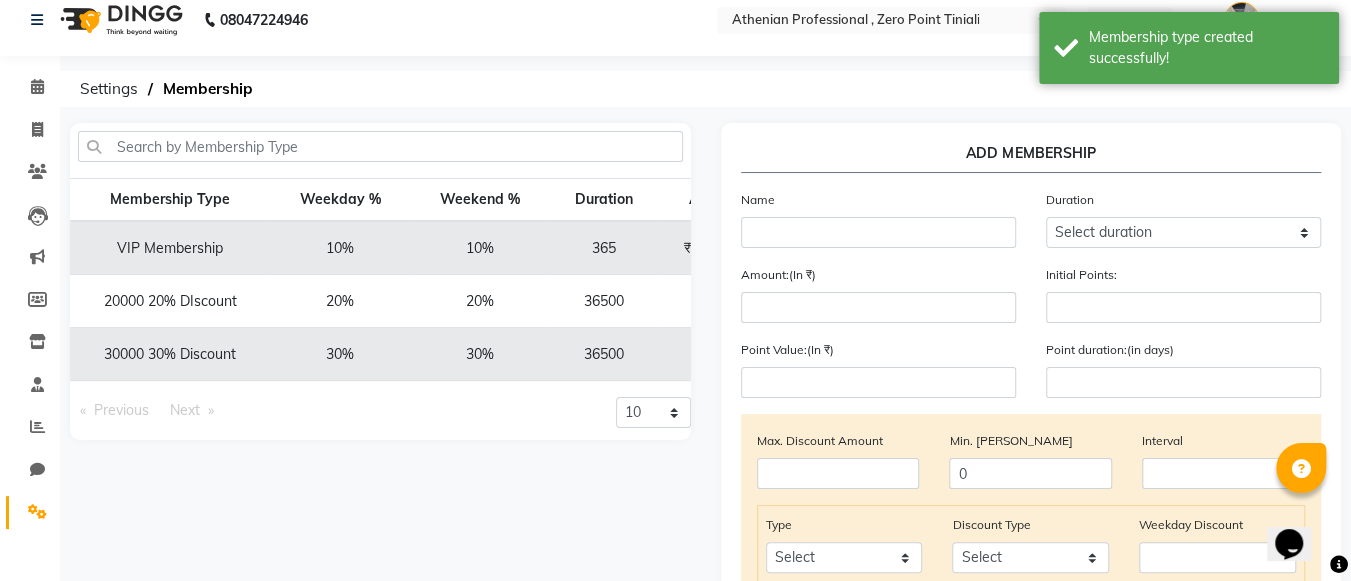 scroll, scrollTop: 14, scrollLeft: 0, axis: vertical 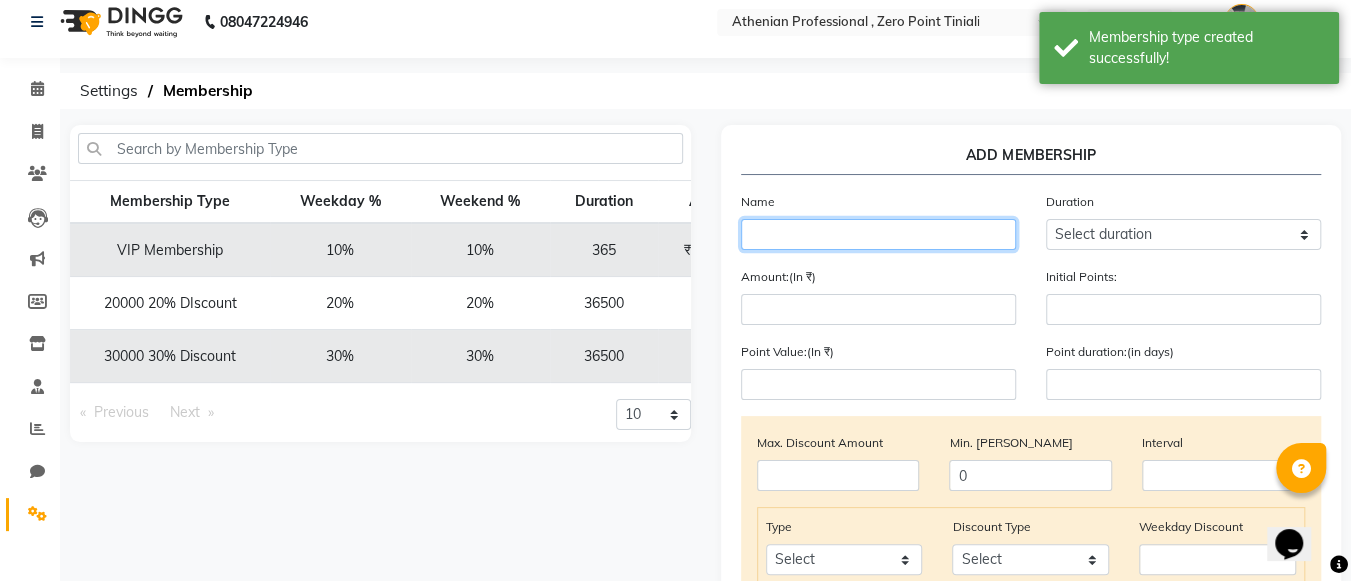 click 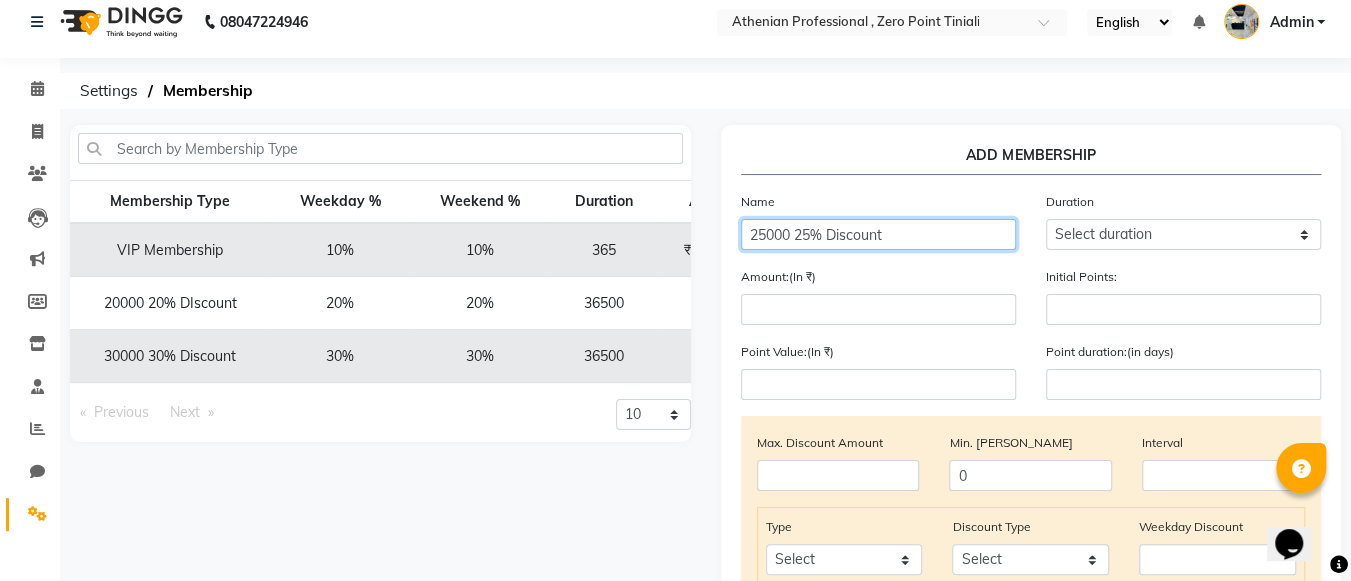 type on "25000 25% Discount" 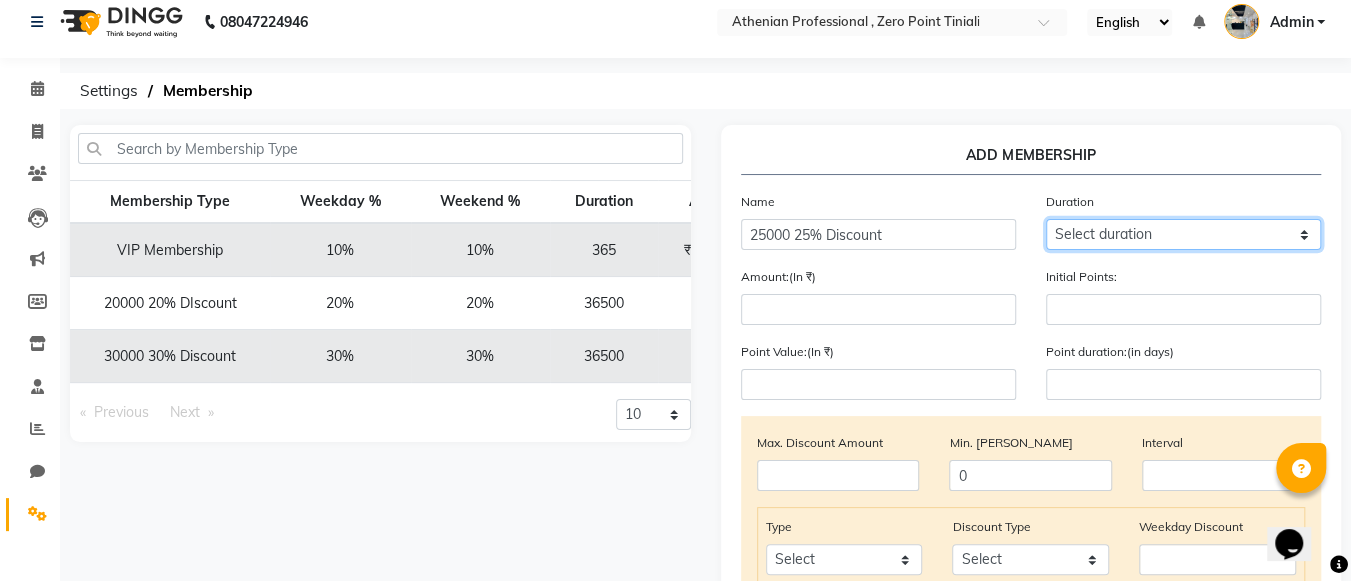 click on "Select duration Week  Half-month  Month  Year  Life Time  4 Months  8 Months  6 Months  15 Months  18 Months  30 Months  90 Days  210 Days  240 Days  270 Days  395 Days  425 Days  1 Day  2 Years  10 Months  3 Years  5 Years" 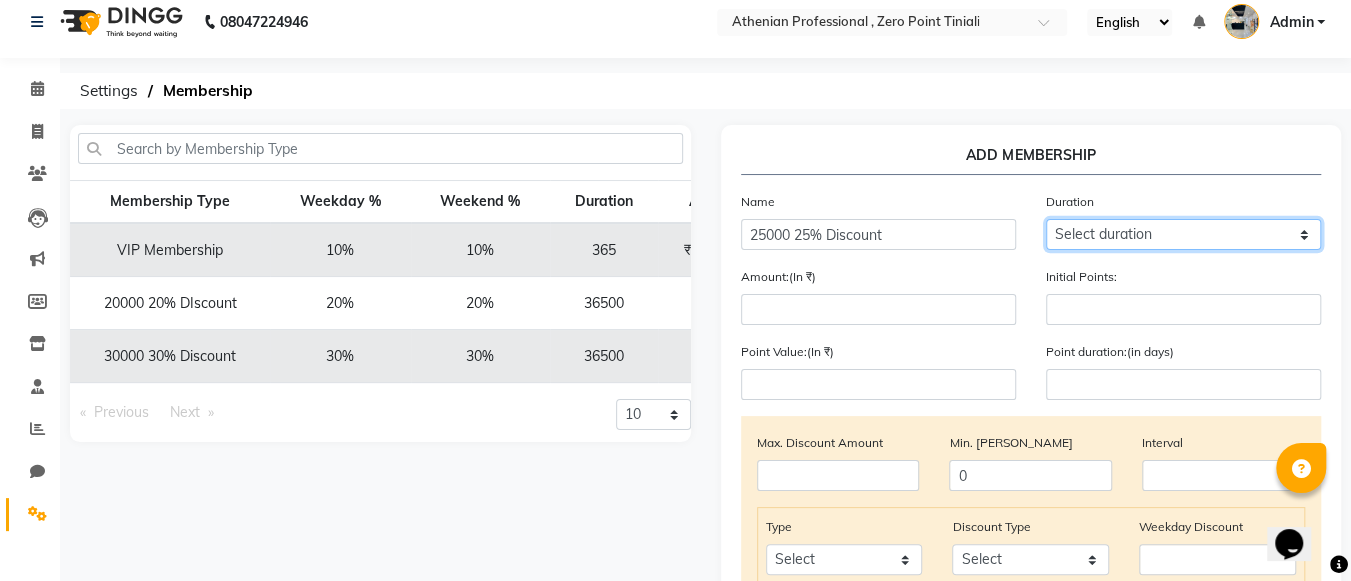 select on "5: 36500" 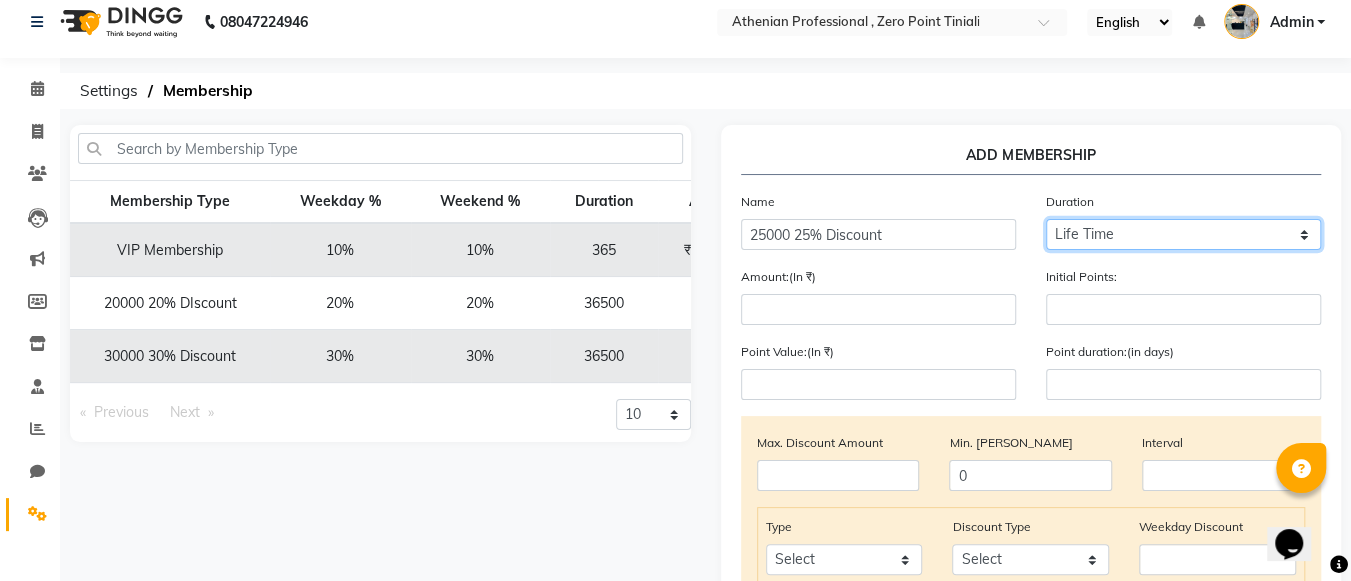 click on "Select duration Week  Half-month  Month  Year  Life Time  4 Months  8 Months  6 Months  15 Months  18 Months  30 Months  90 Days  210 Days  240 Days  270 Days  395 Days  425 Days  1 Day  2 Years  10 Months  3 Years  5 Years" 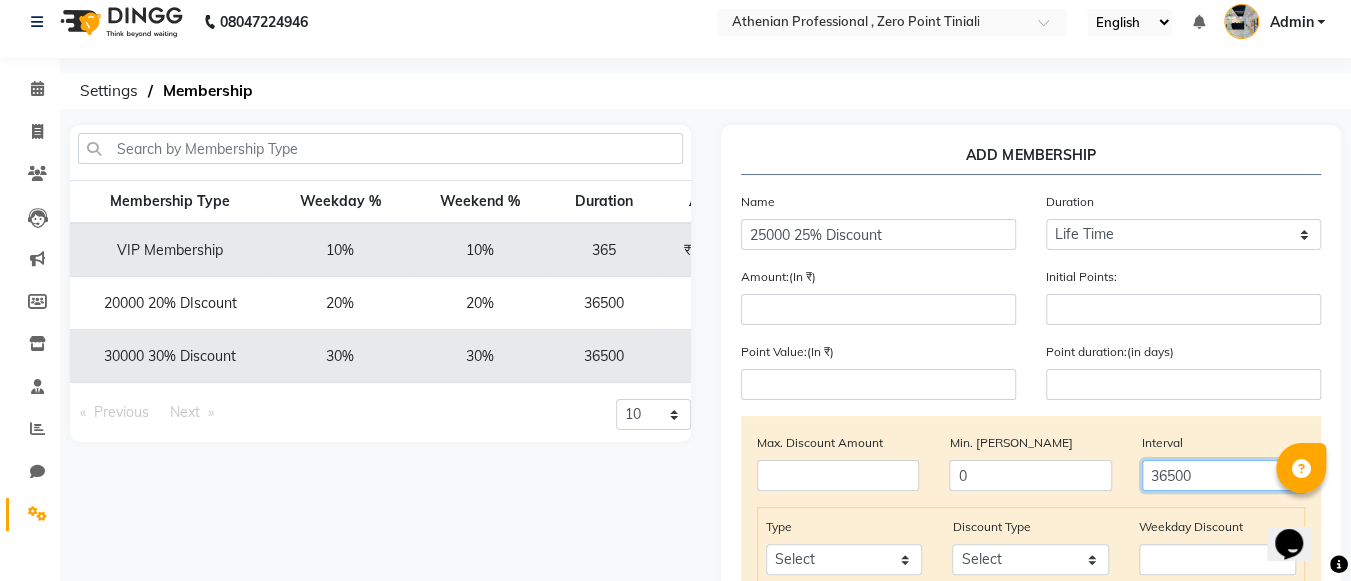 click on "36500" 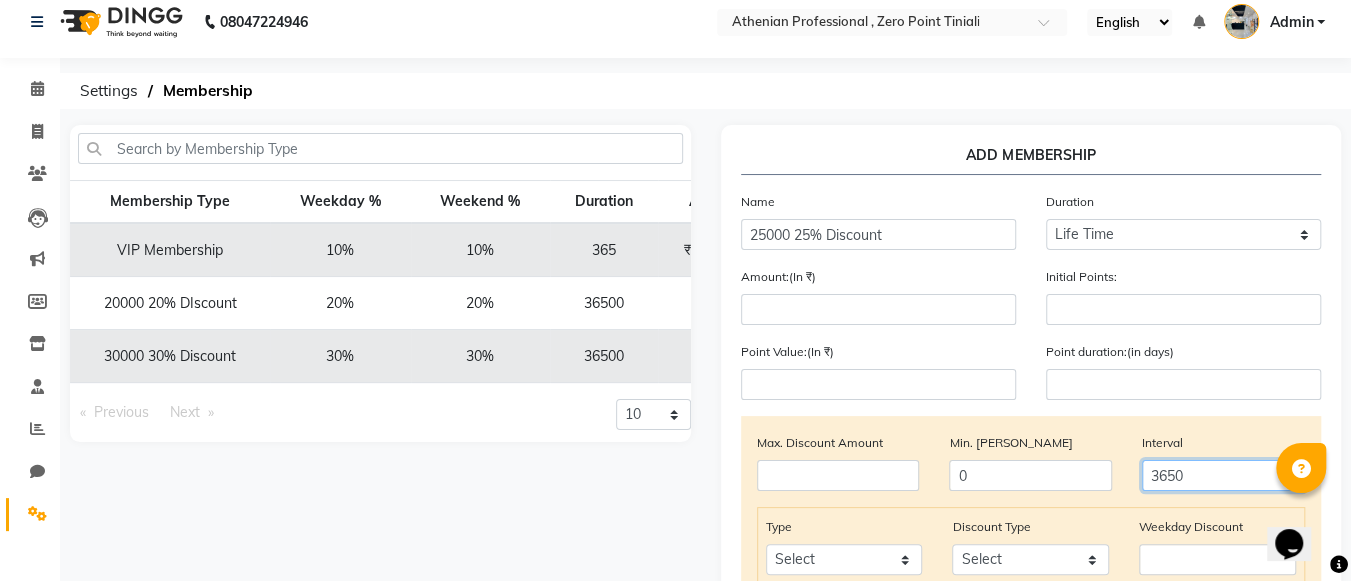 type on "3650" 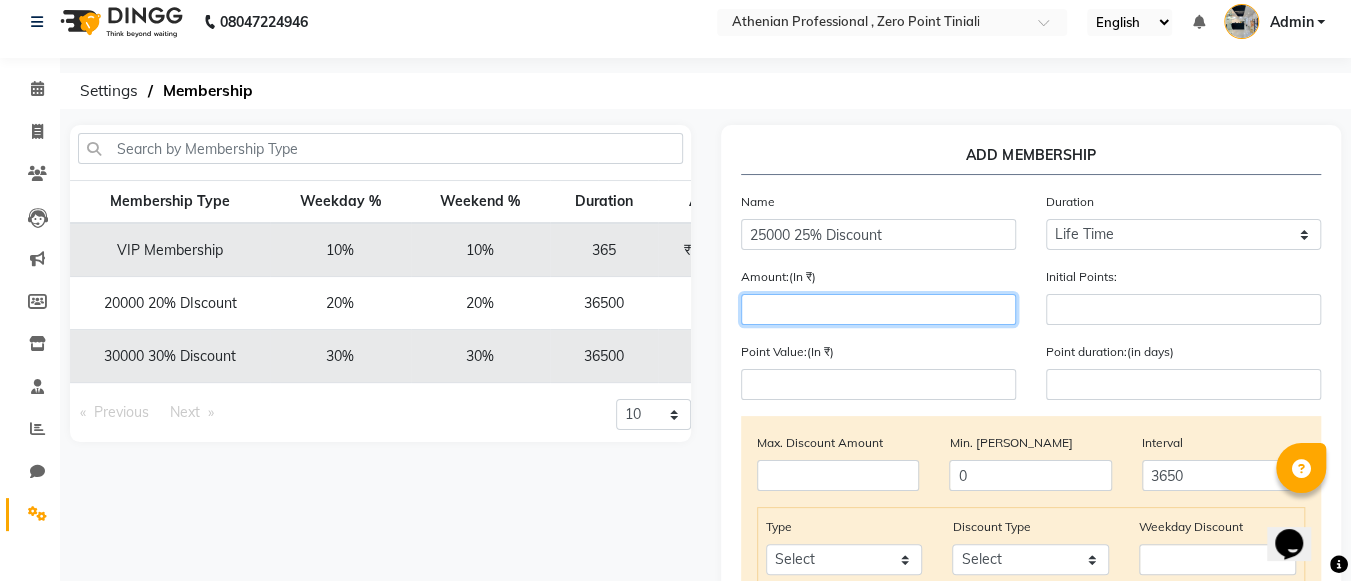 click 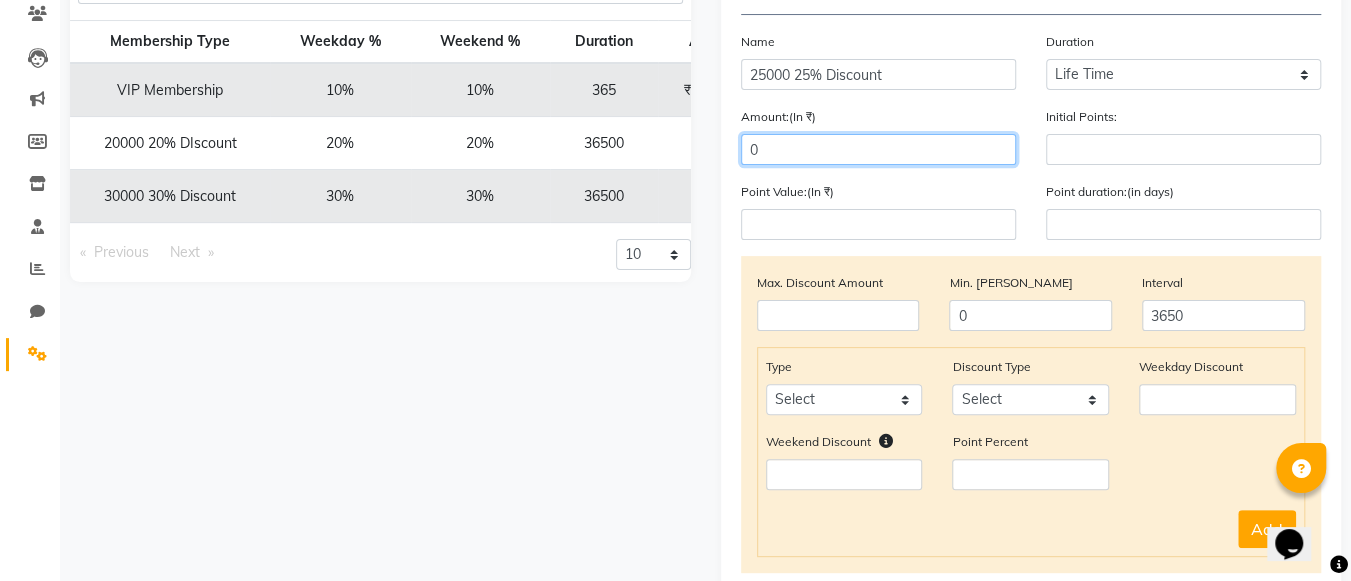 scroll, scrollTop: 194, scrollLeft: 0, axis: vertical 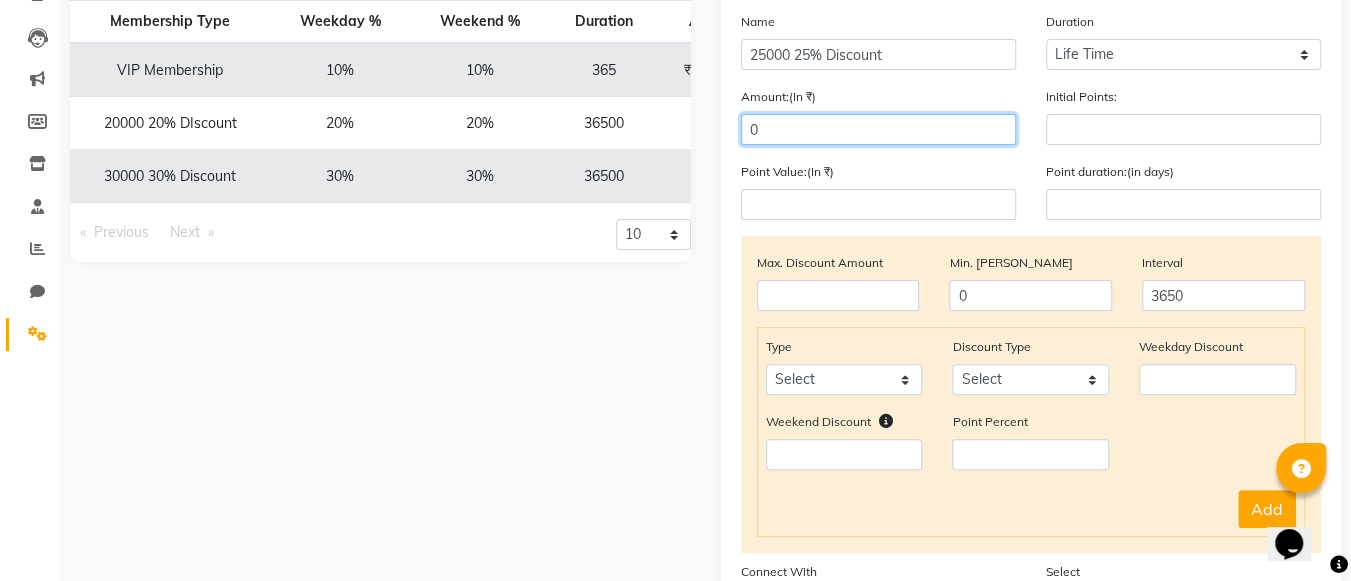 type on "0" 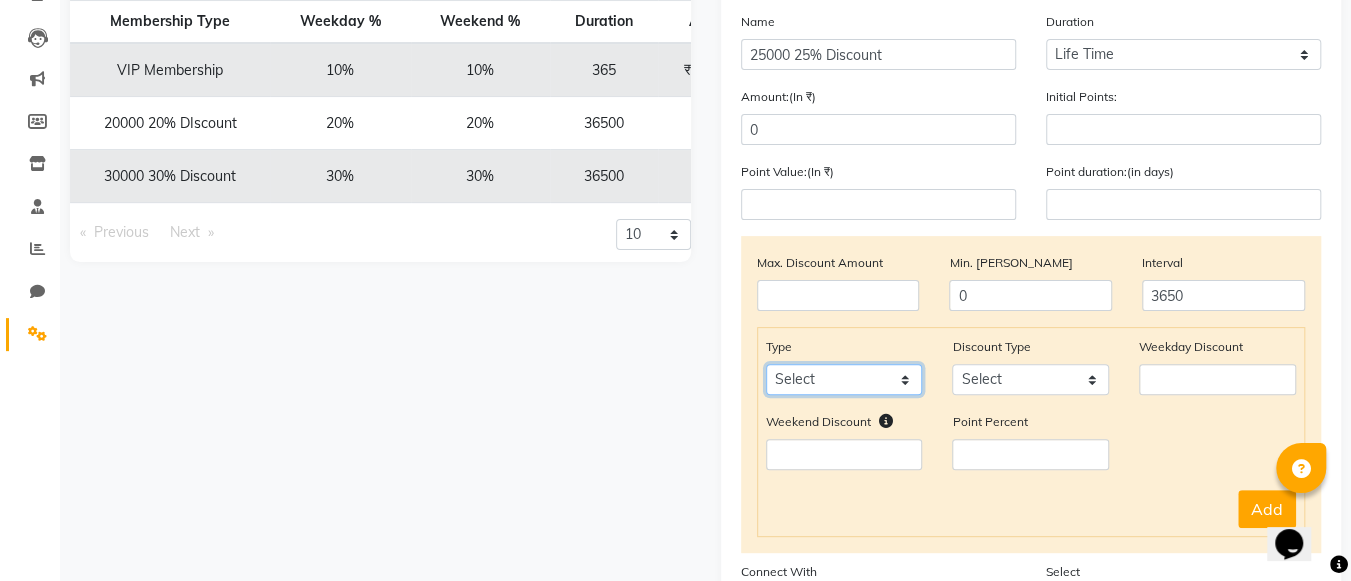 click on "Select Service Product Package Prepaid Voucher" 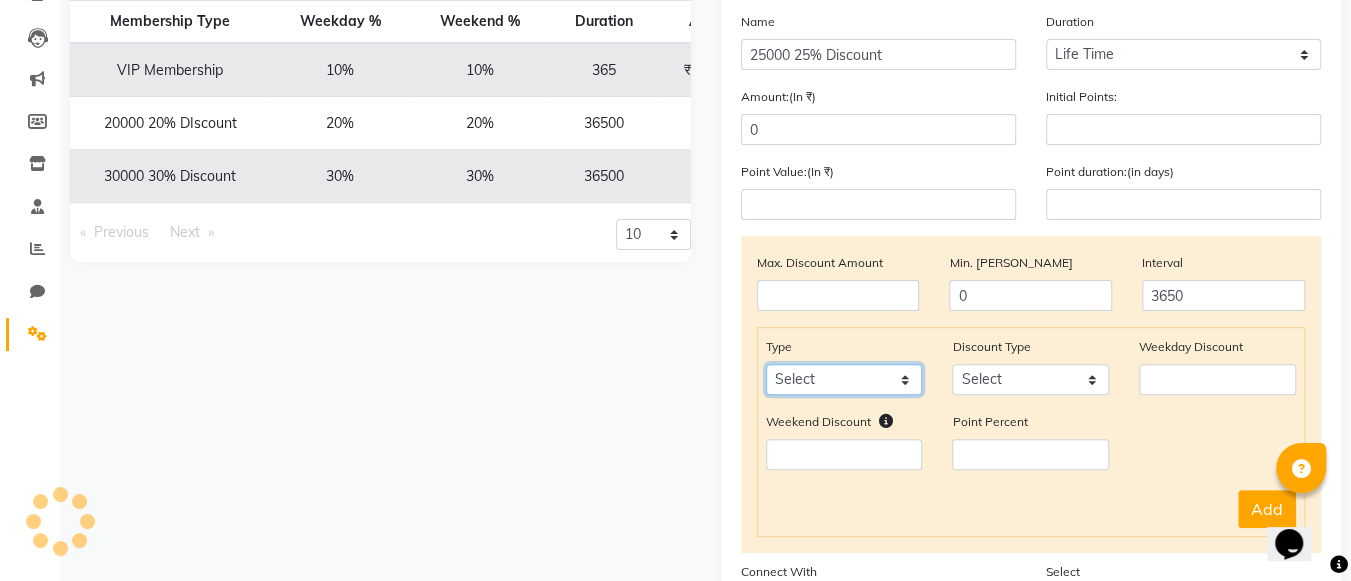select on "service" 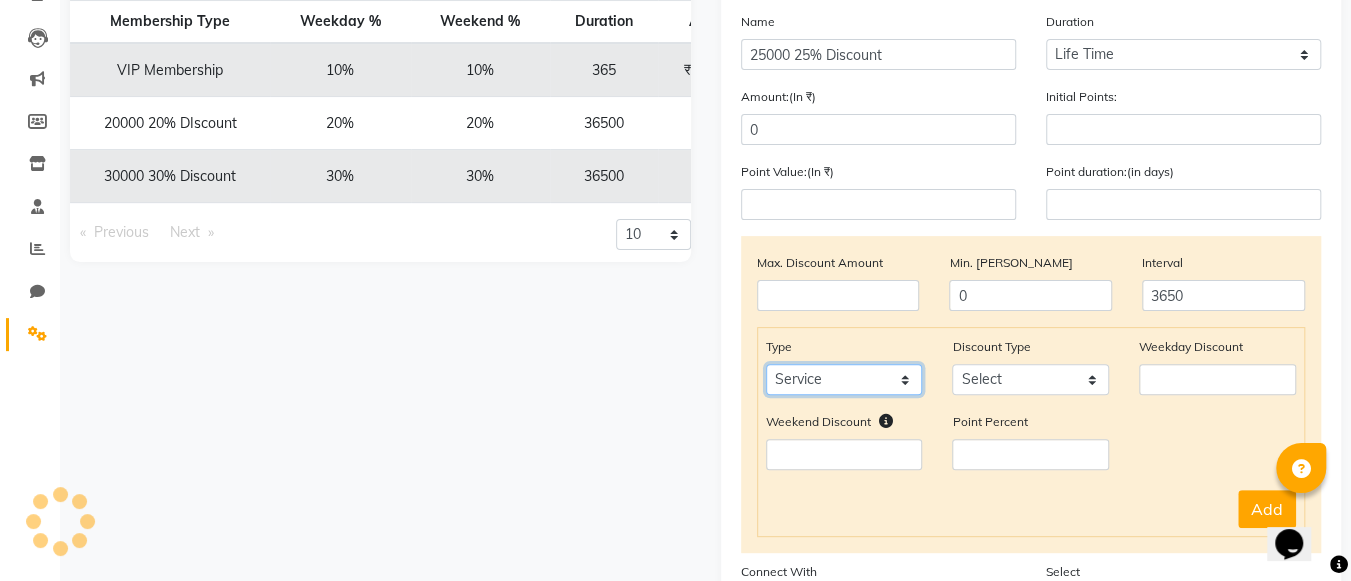 click on "Select Service Product Package Prepaid Voucher" 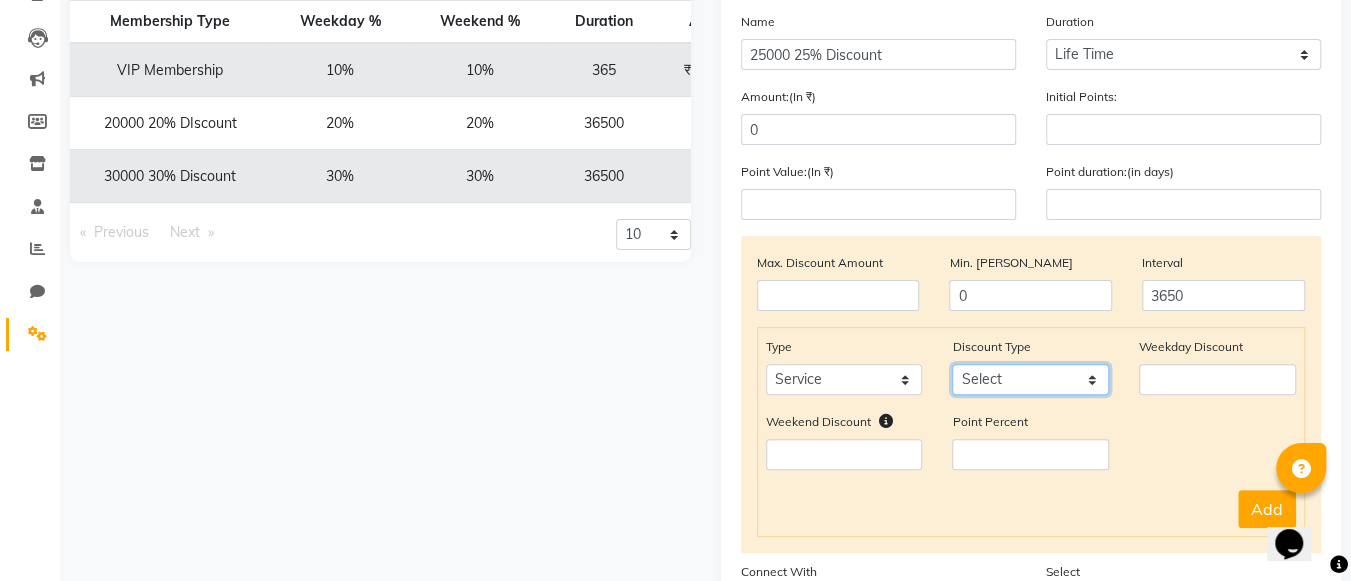 click on "Select Percent Flat" 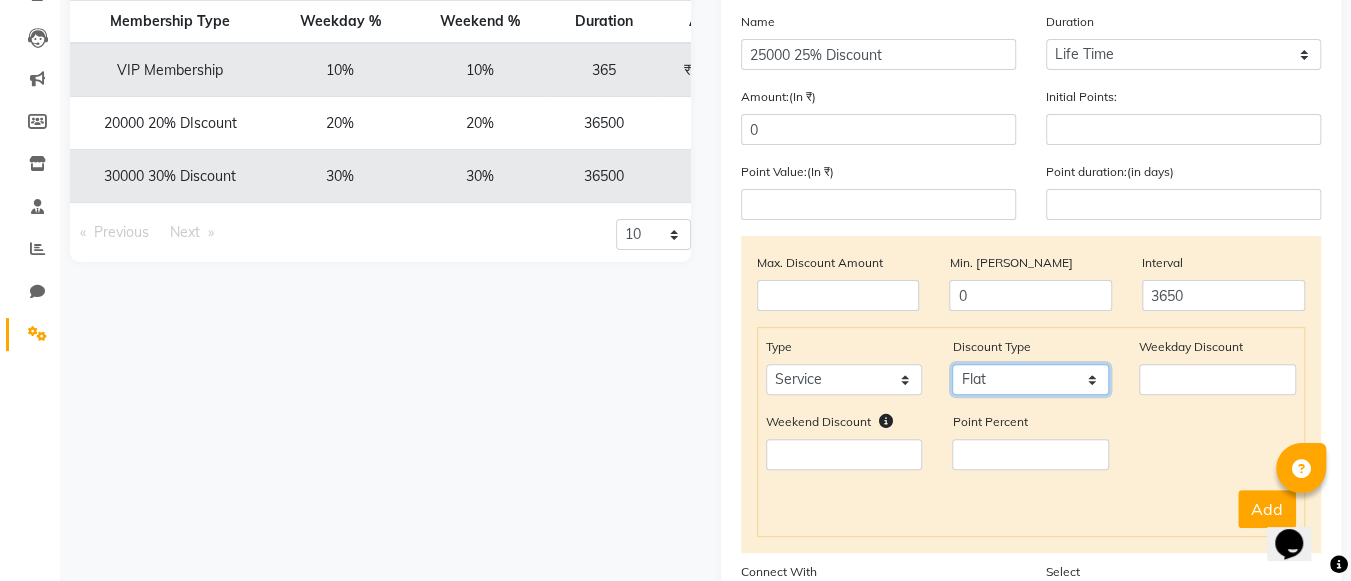click on "Select Percent Flat" 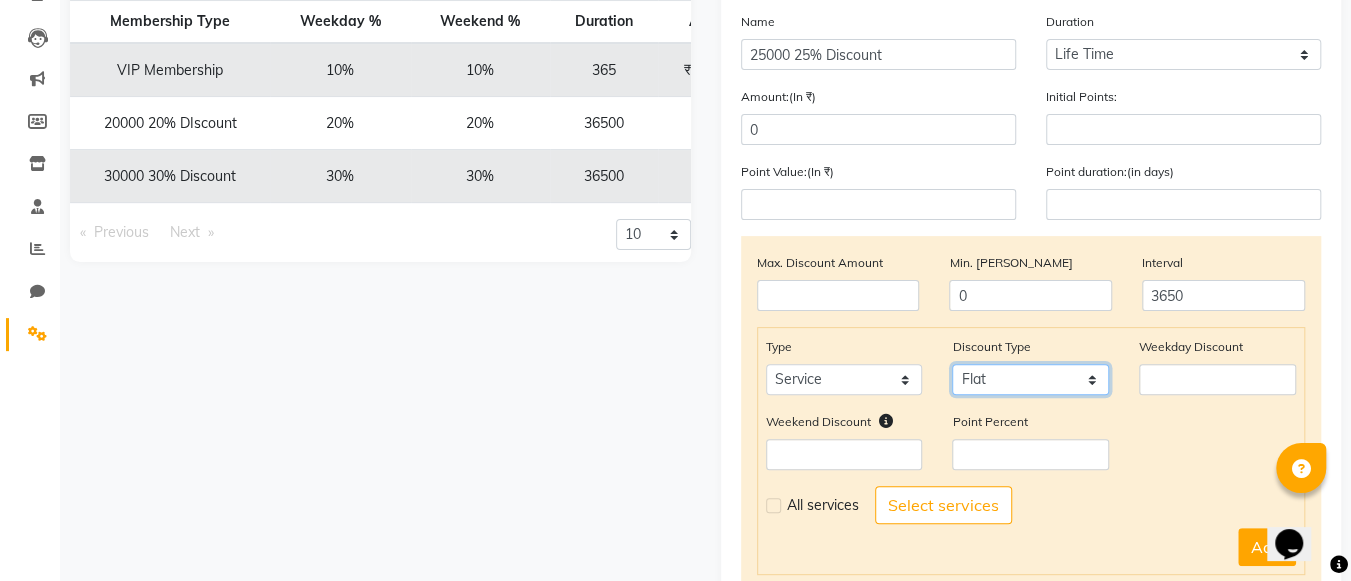 click on "Select Percent Flat" 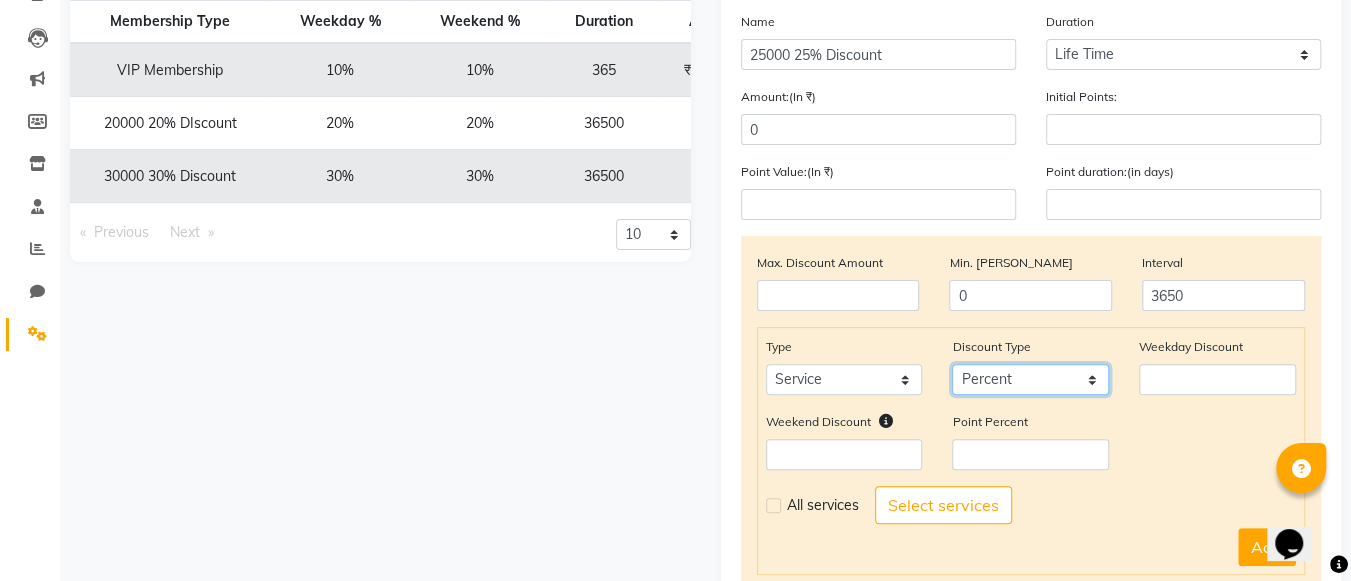 click on "Select Percent Flat" 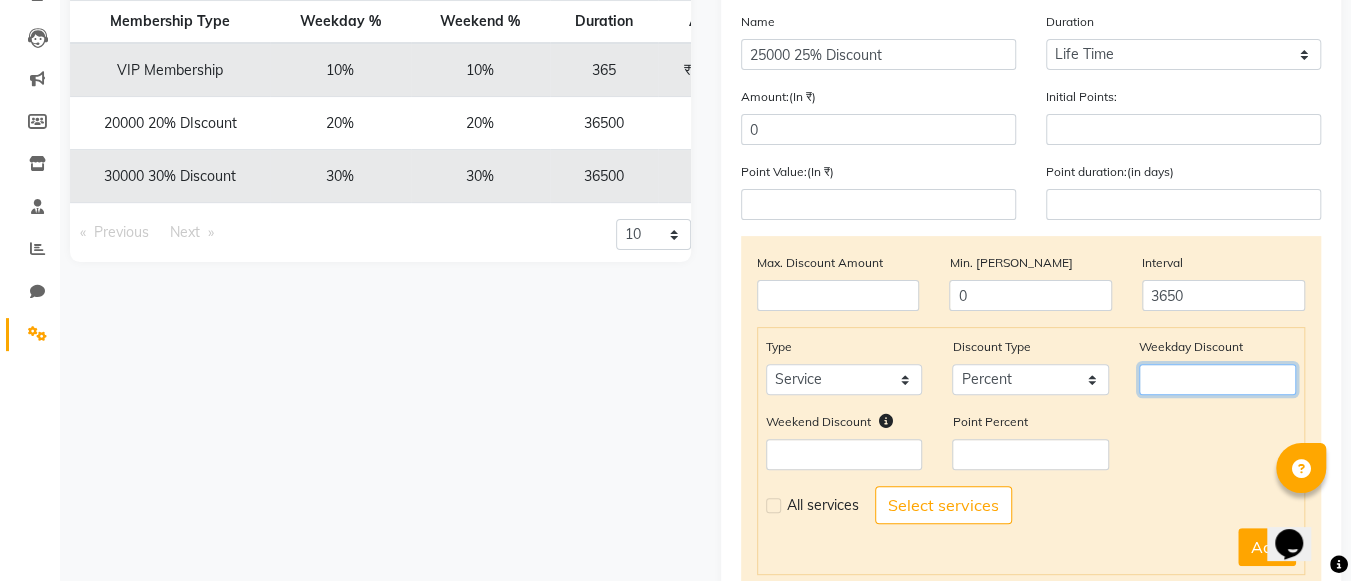 click 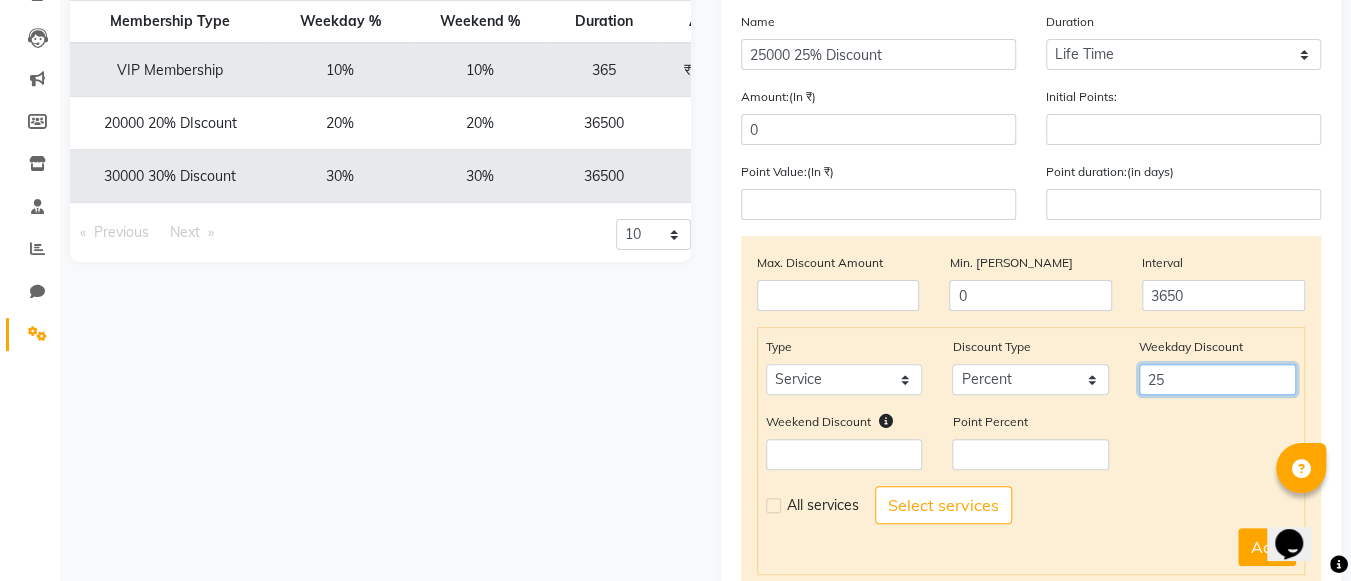 type on "25" 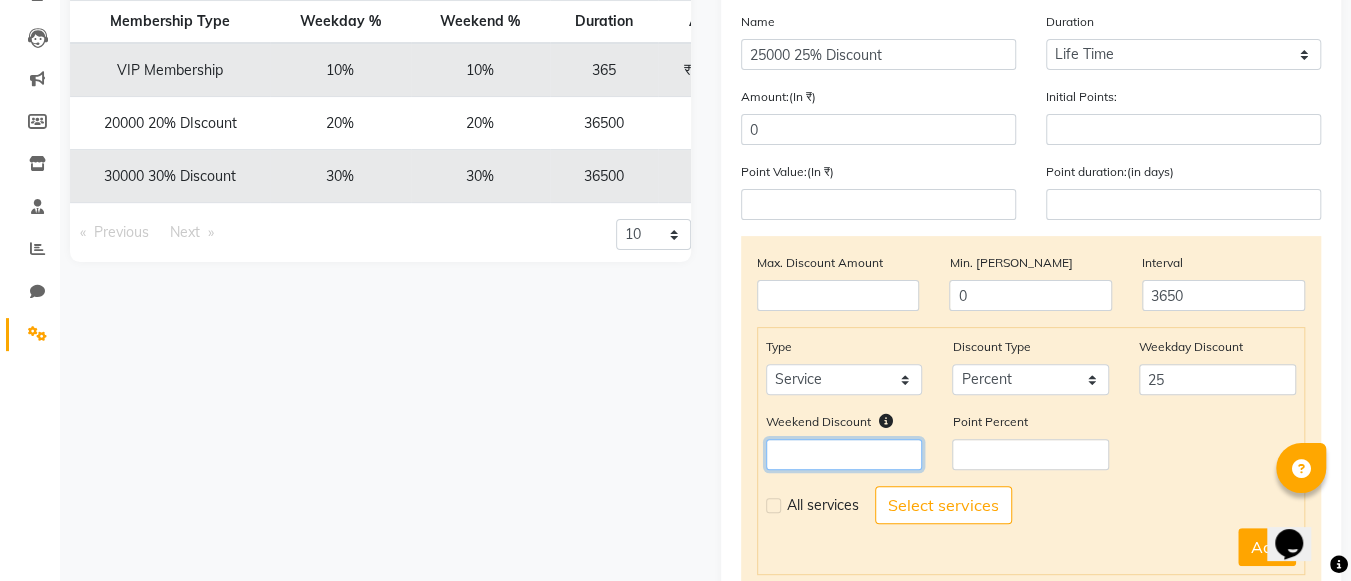 click 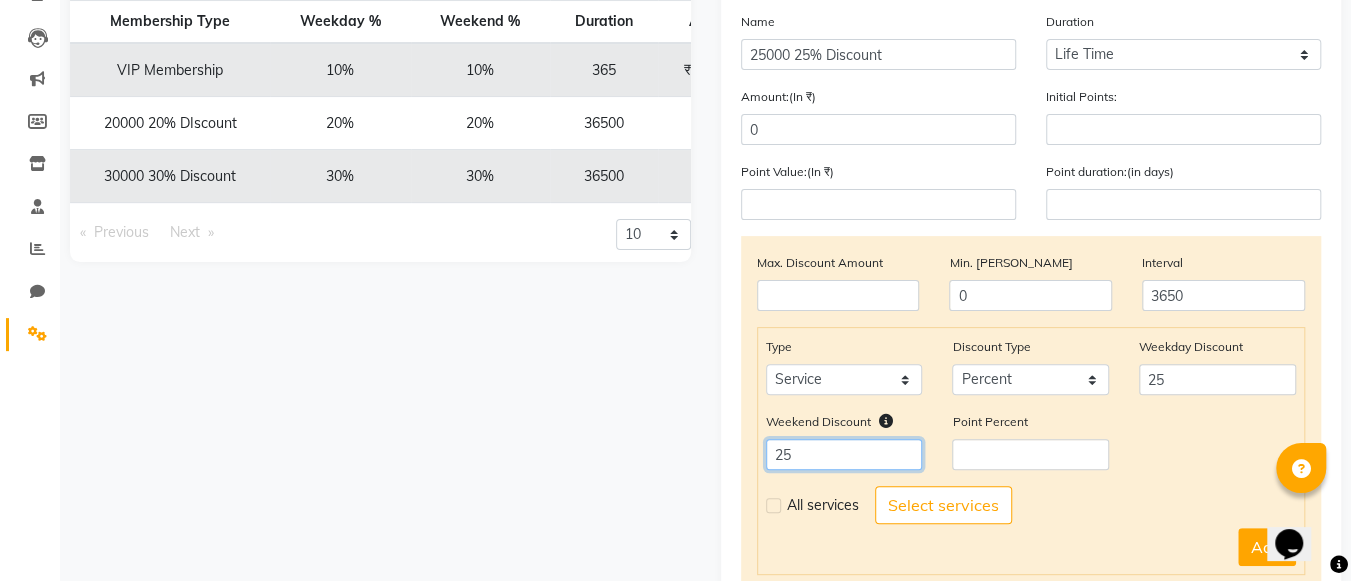 type on "25" 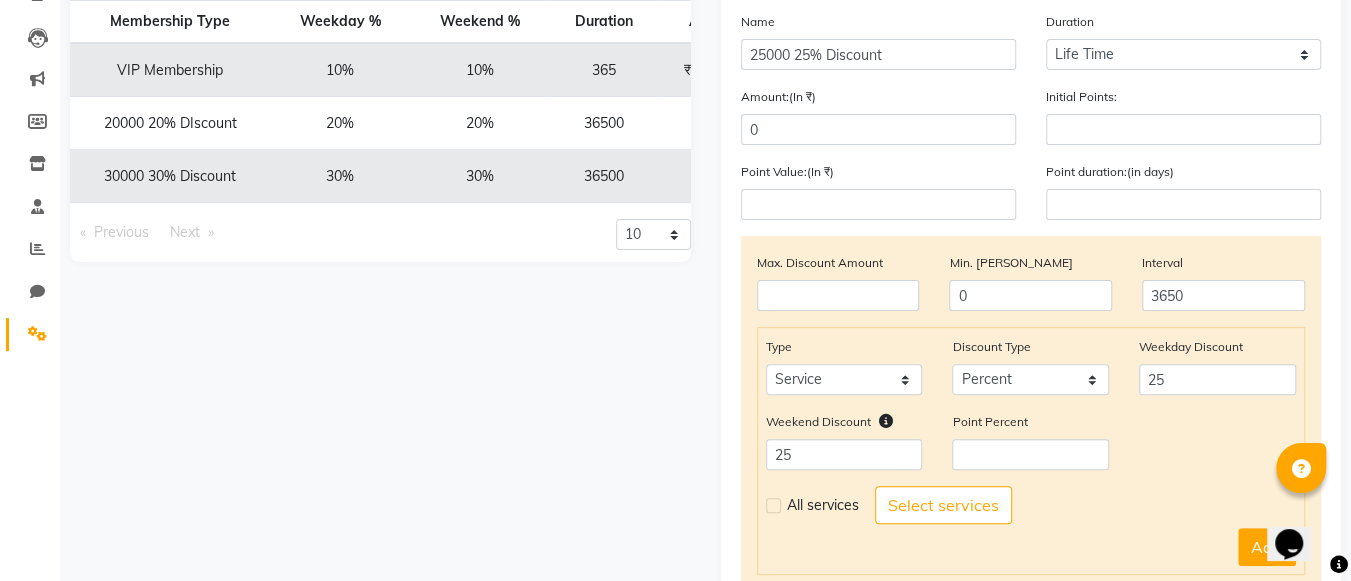 click 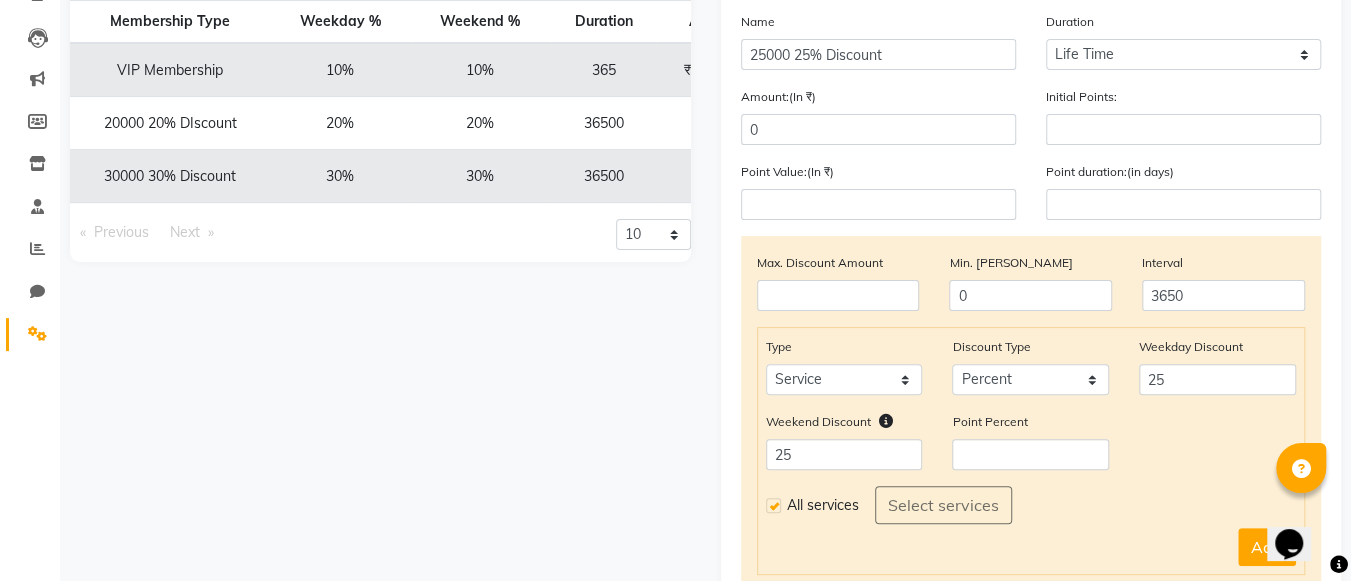 scroll, scrollTop: 370, scrollLeft: 0, axis: vertical 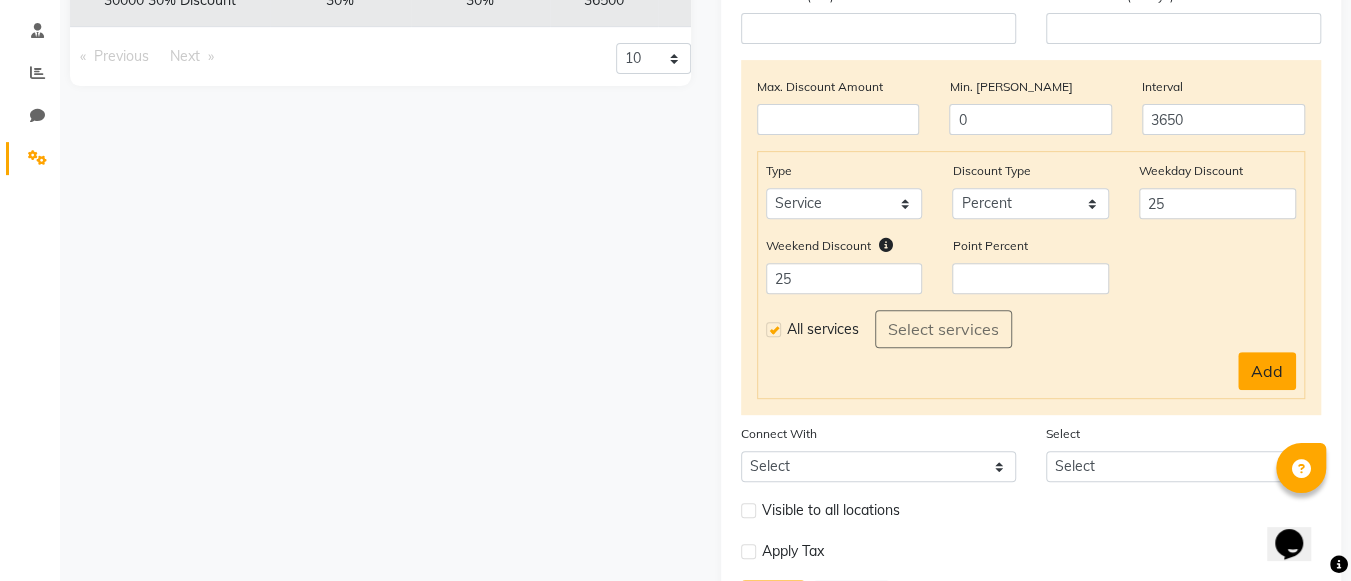 click on "Add" 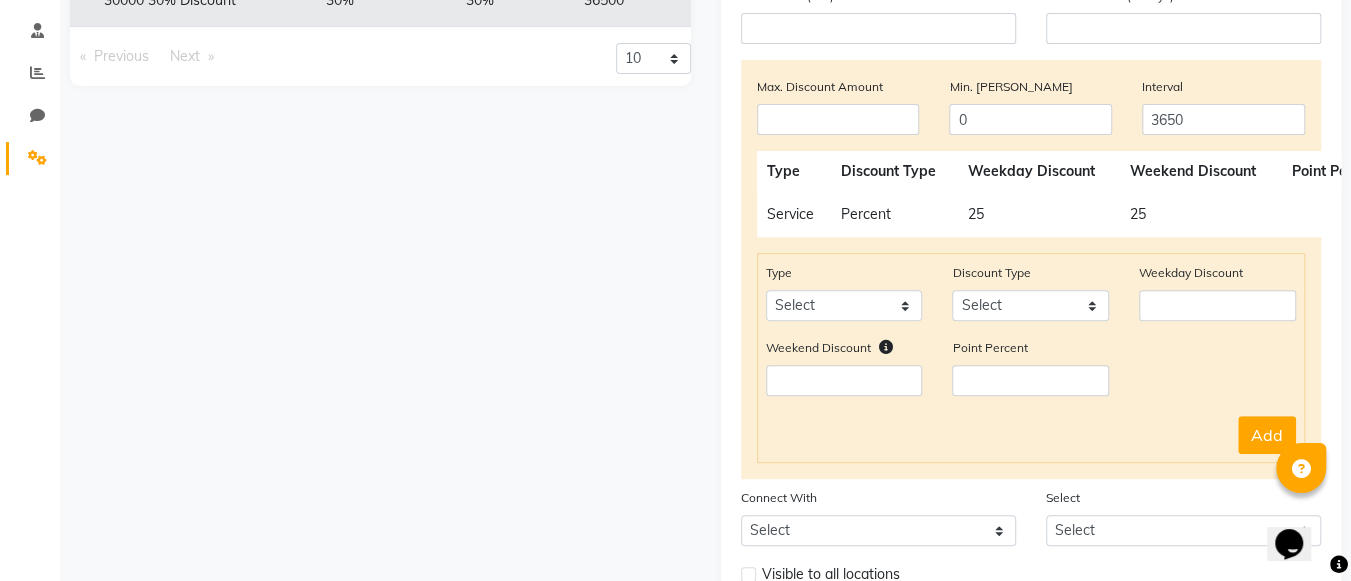 scroll, scrollTop: 534, scrollLeft: 0, axis: vertical 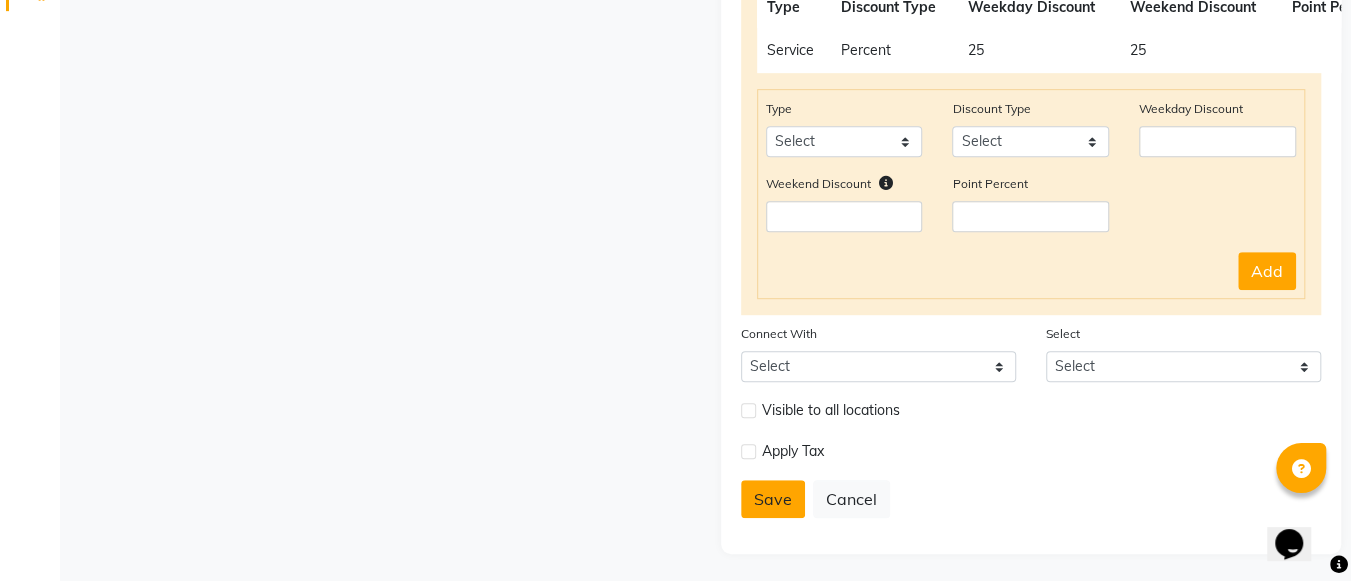 click on "Save" 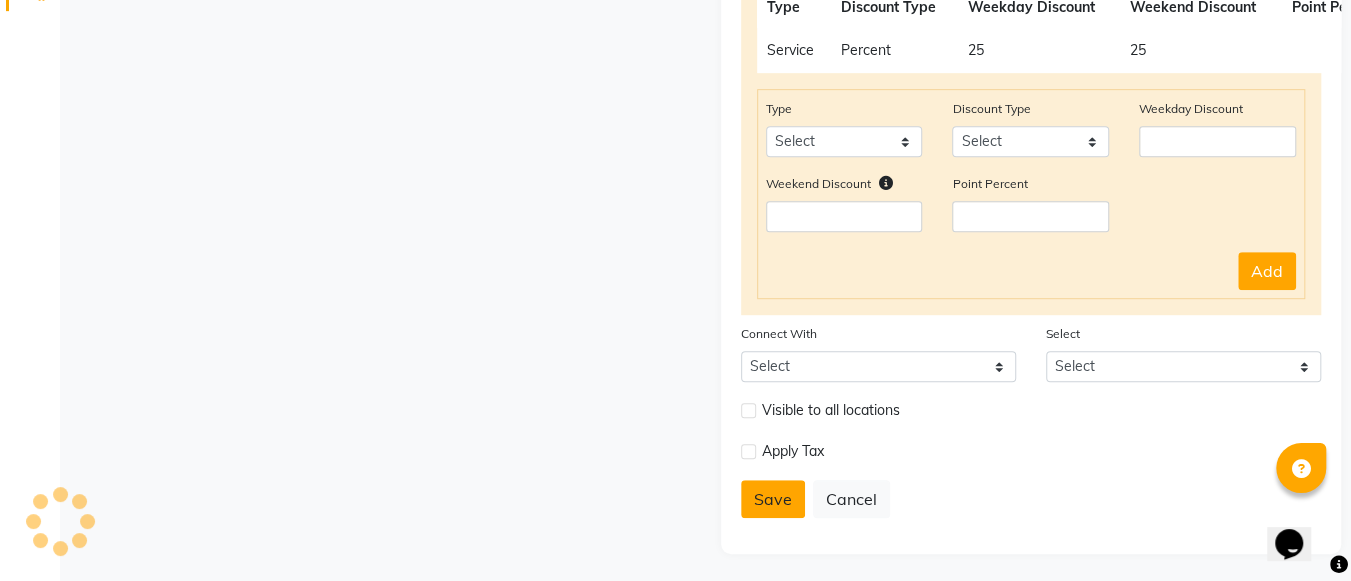 type 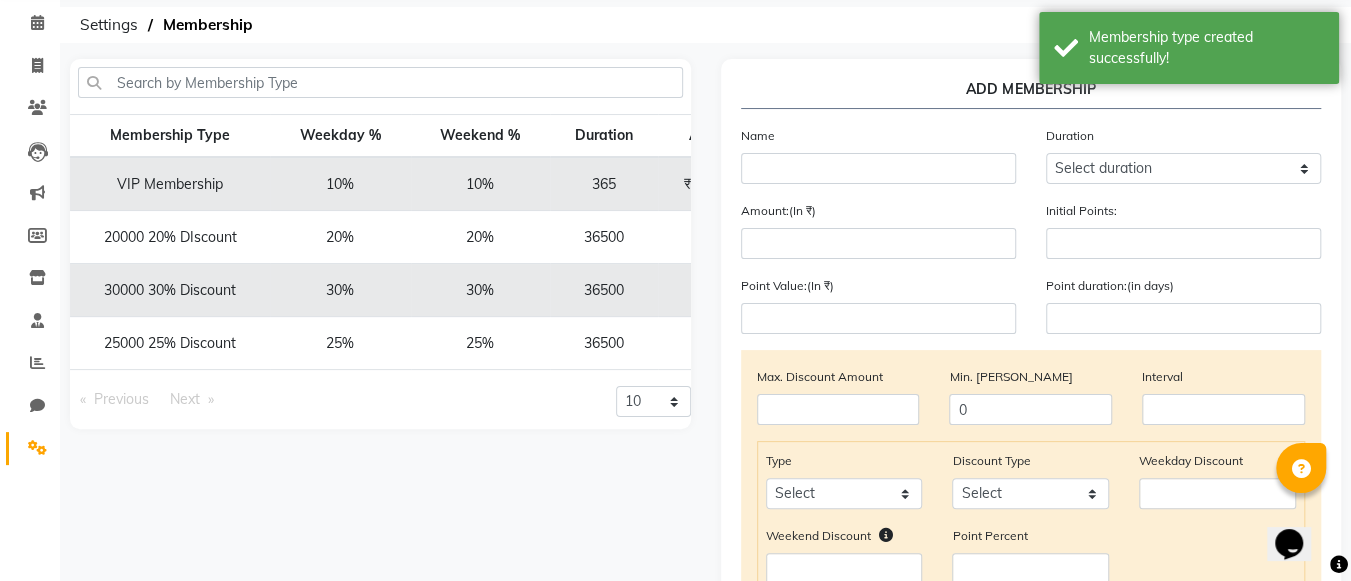 scroll, scrollTop: 72, scrollLeft: 0, axis: vertical 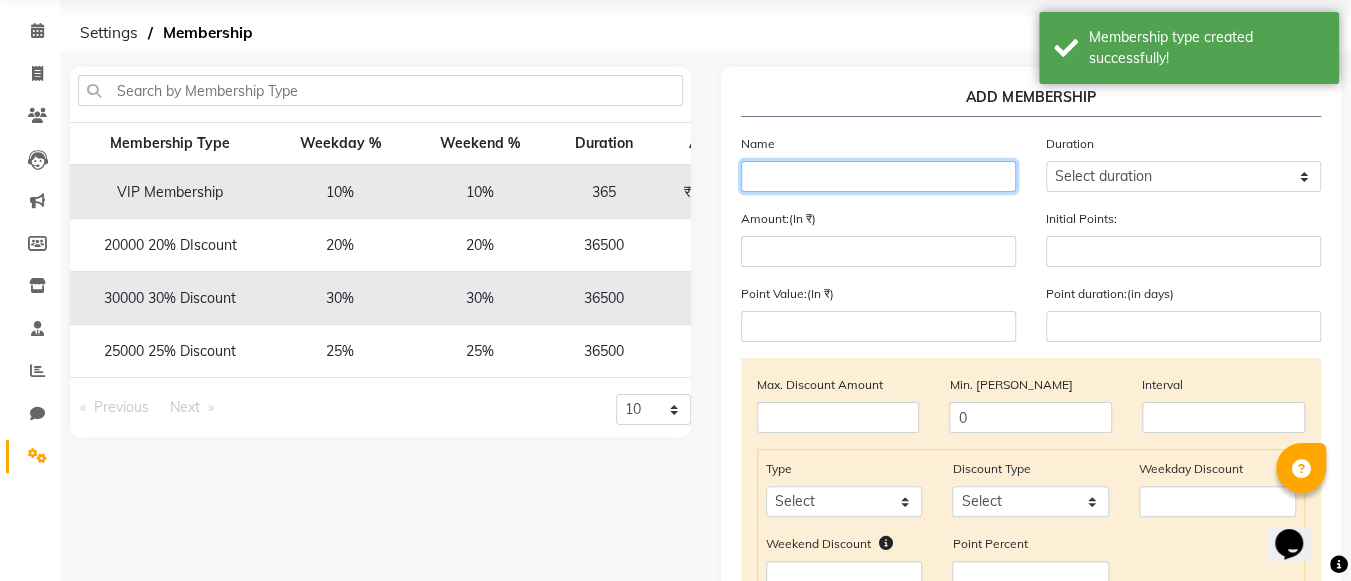 click 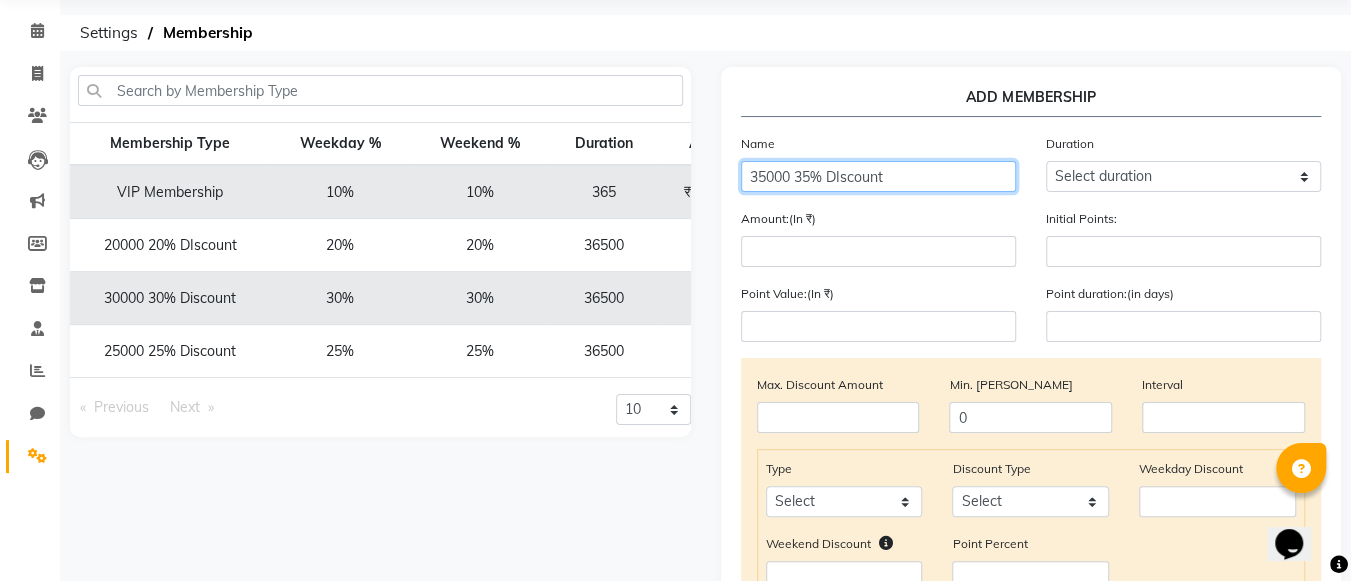 type on "35000 35% DIscount" 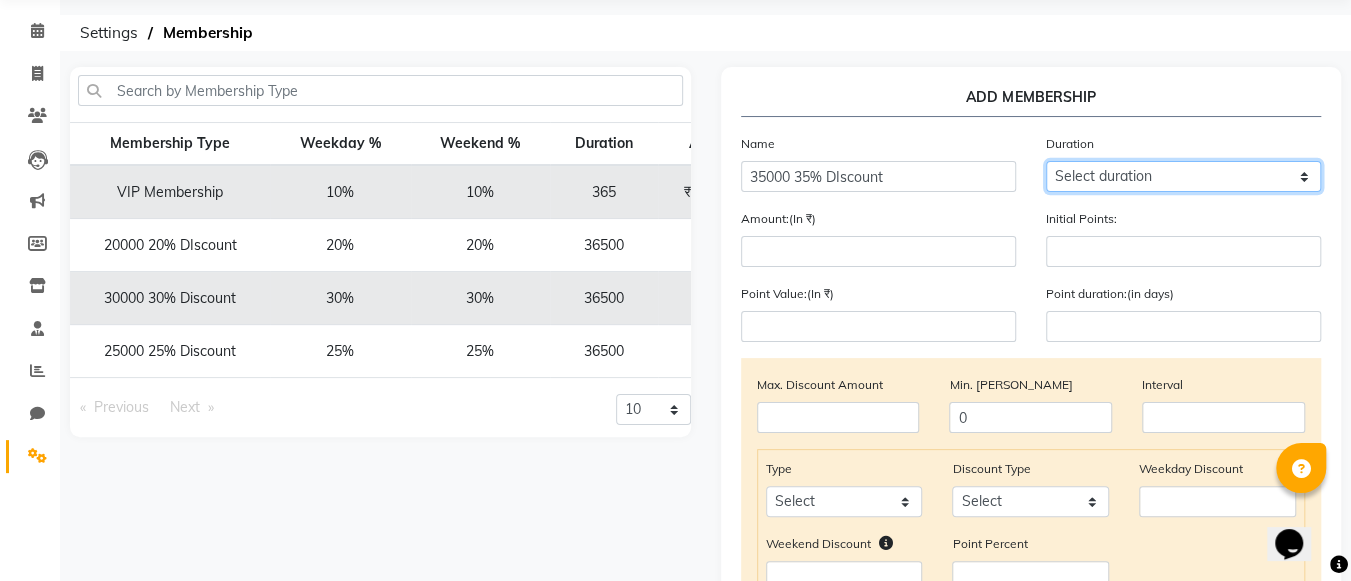click on "Select duration Week  Half-month  Month  Year  Life Time  4 Months  8 Months  6 Months  15 Months  18 Months  30 Months  90 Days  210 Days  240 Days  270 Days  395 Days  425 Days  1 Day  2 Years  10 Months  3 Years  5 Years" 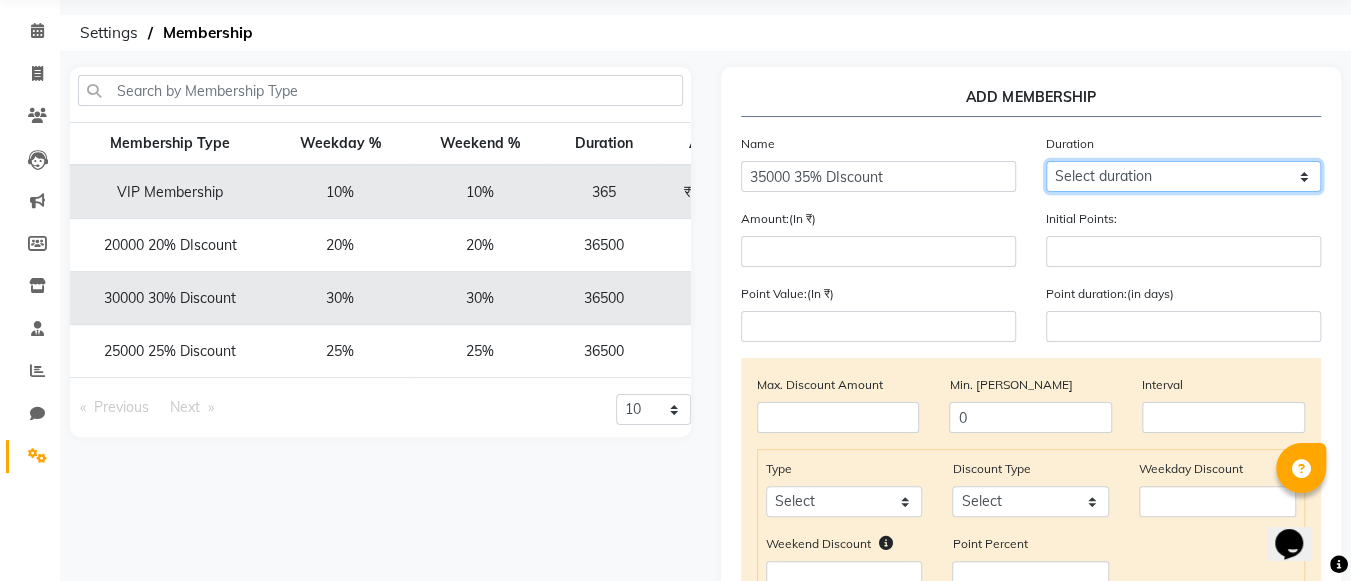 select on "5: 36500" 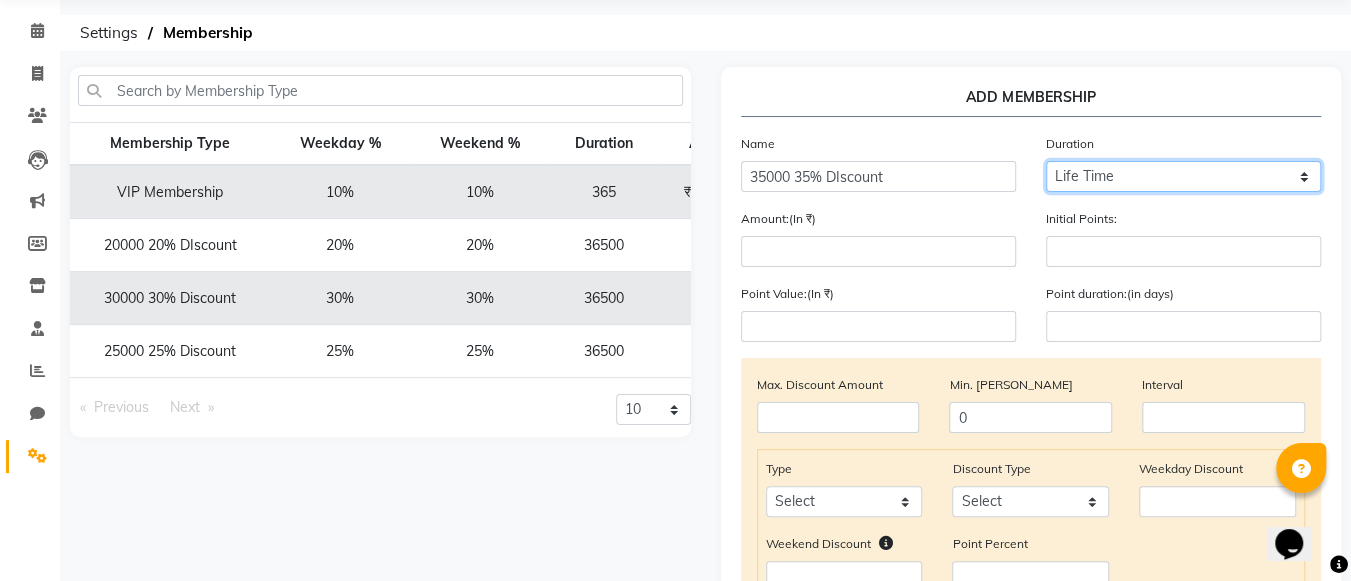 click on "Select duration Week  Half-month  Month  Year  Life Time  4 Months  8 Months  6 Months  15 Months  18 Months  30 Months  90 Days  210 Days  240 Days  270 Days  395 Days  425 Days  1 Day  2 Years  10 Months  3 Years  5 Years" 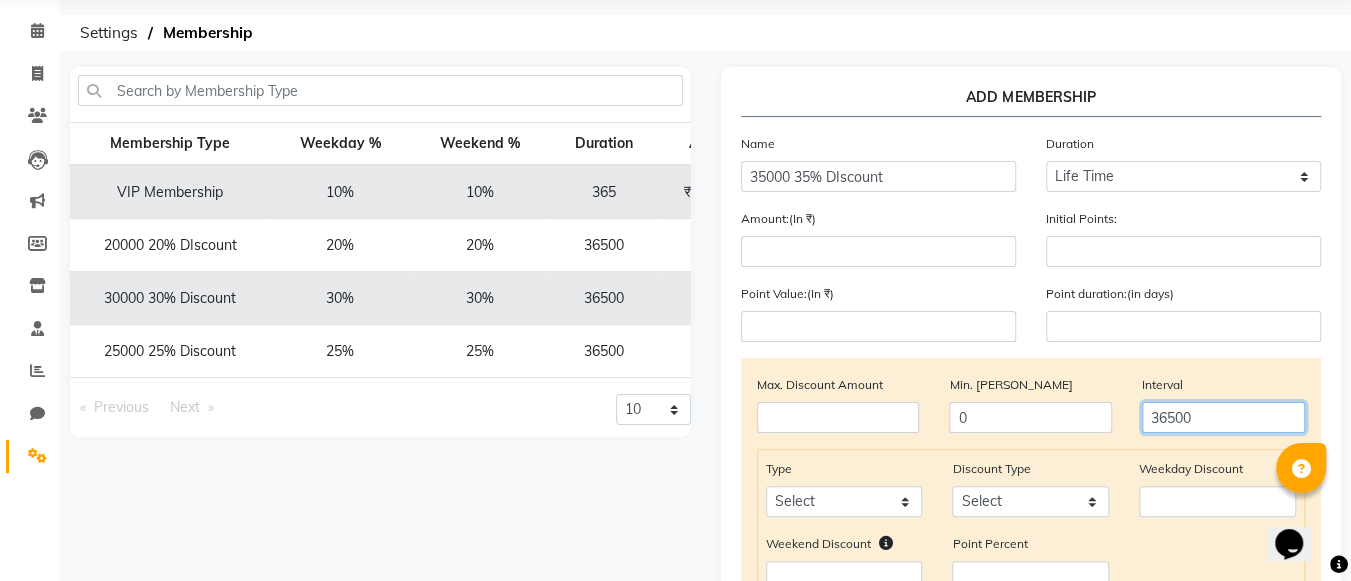 click on "36500" 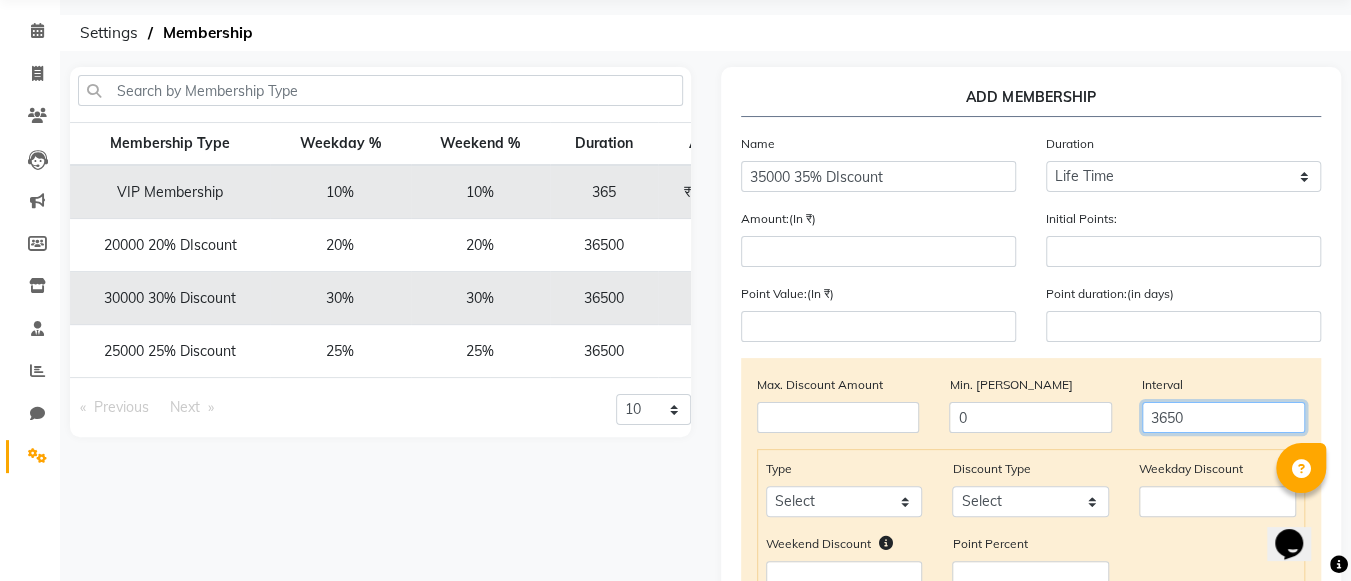 type on "3650" 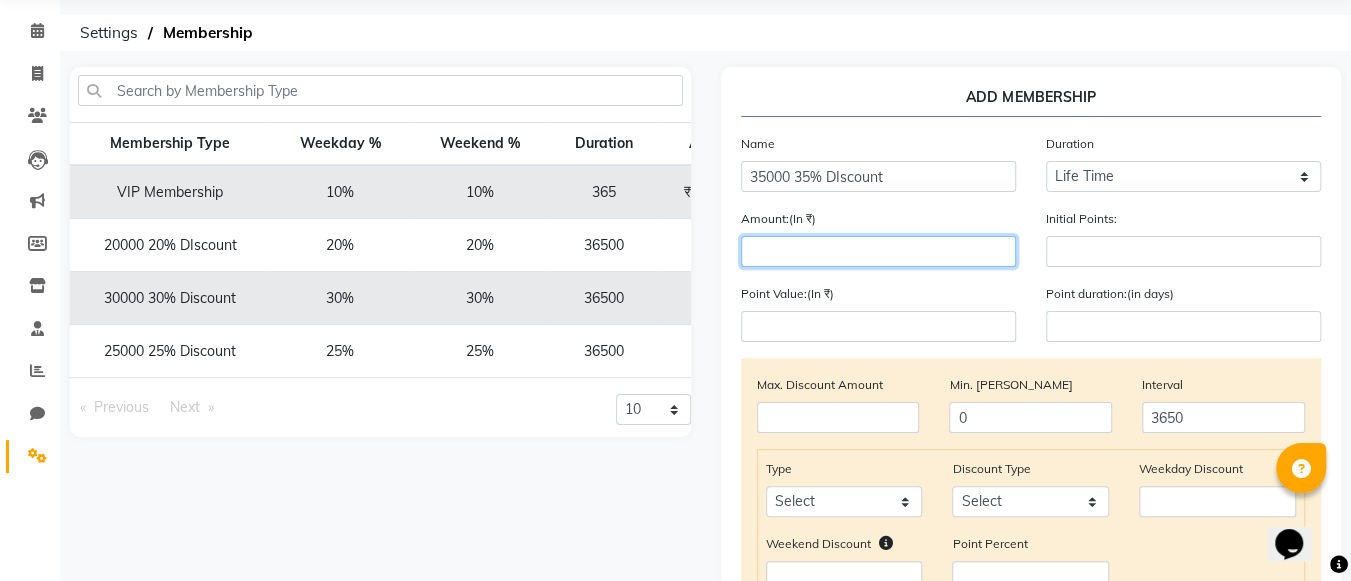 click 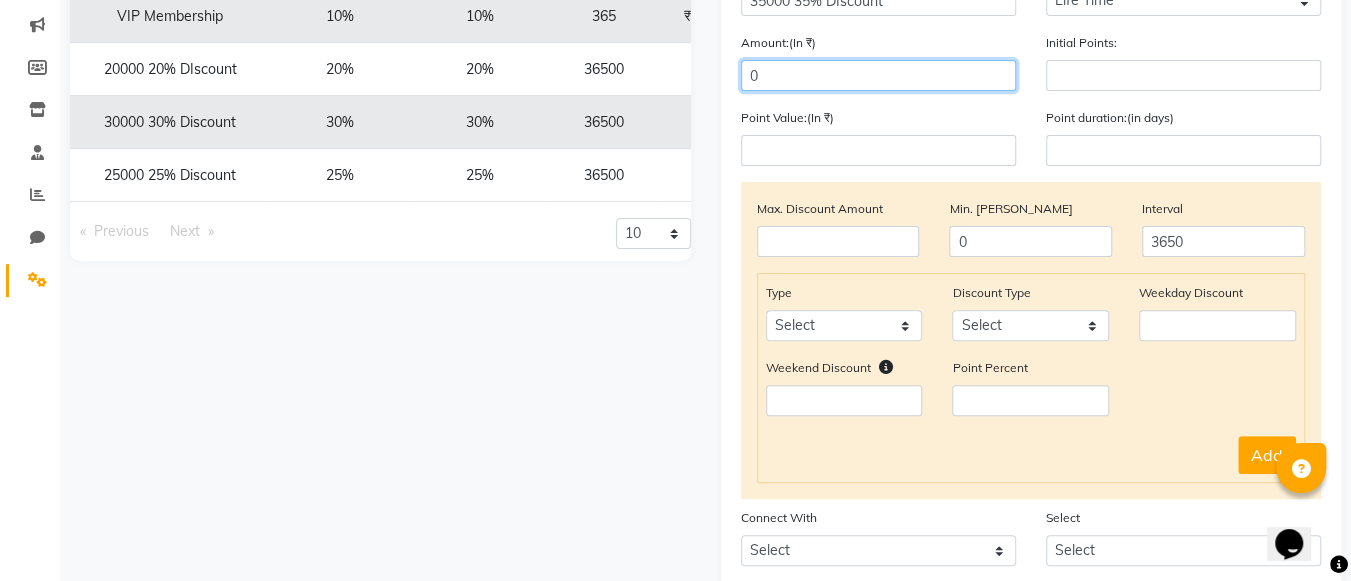 scroll, scrollTop: 274, scrollLeft: 0, axis: vertical 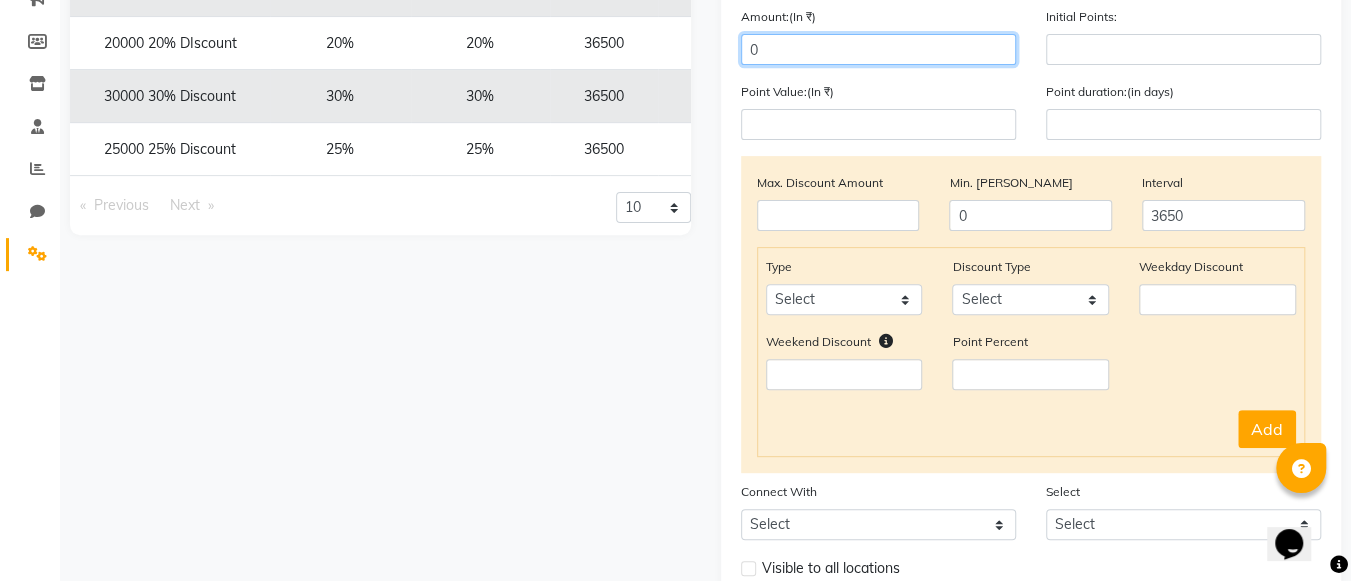 type on "0" 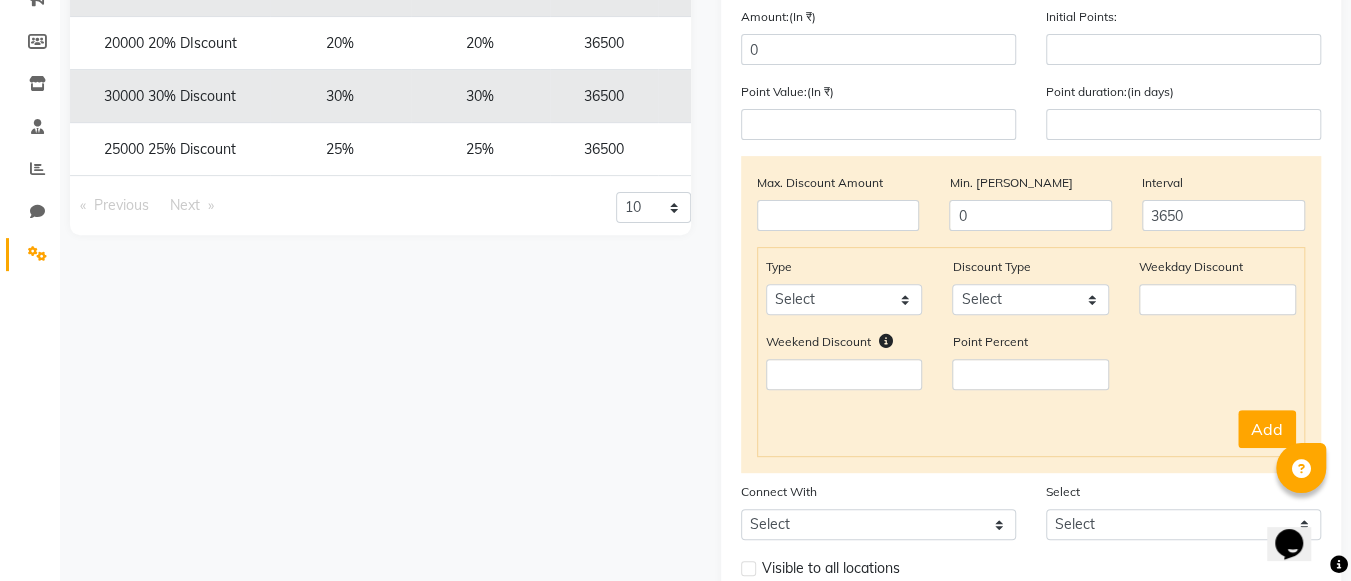 click on "Type Select Service Product Package Prepaid Voucher" 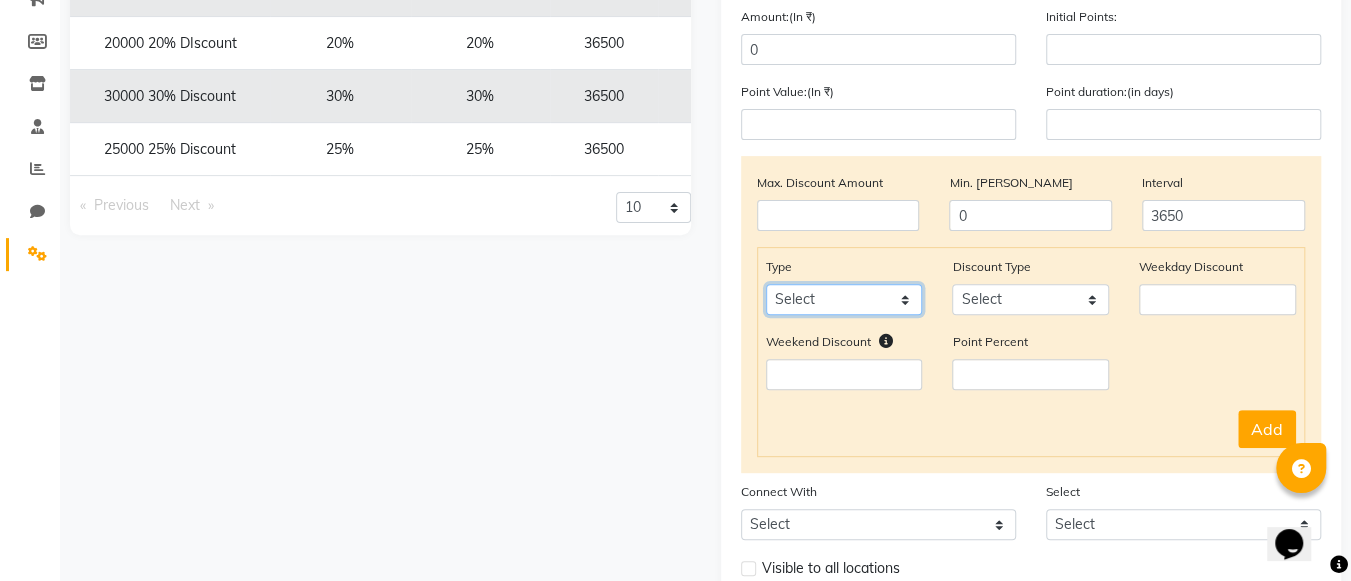 click on "Select Service Product Package Prepaid Voucher" 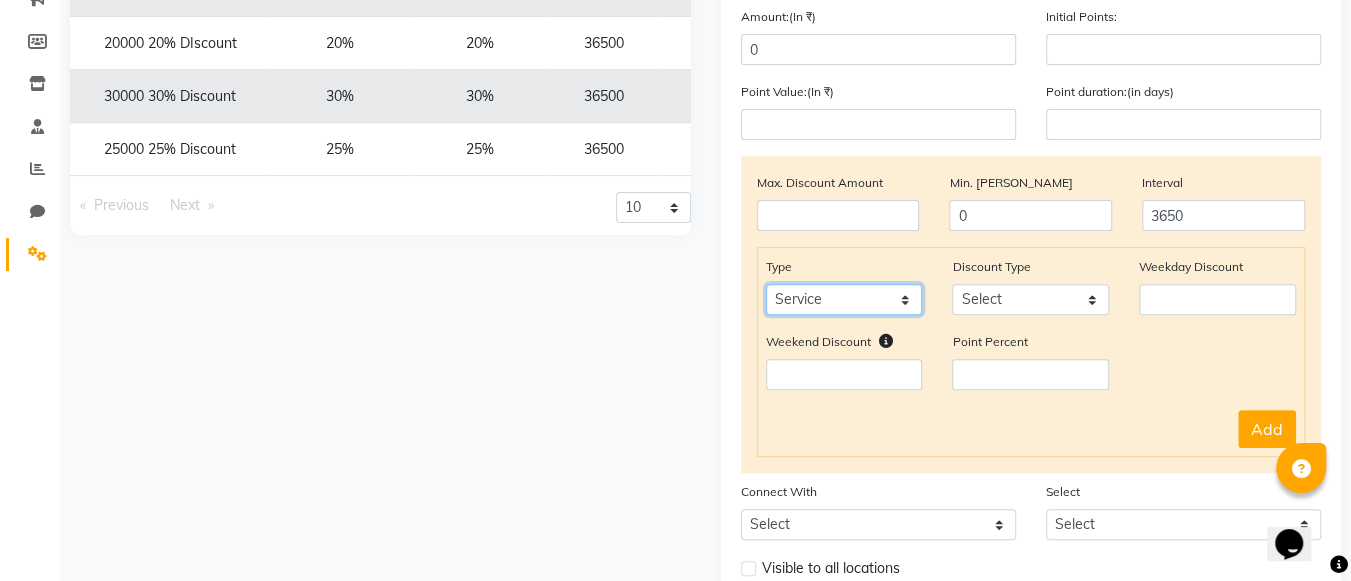 click on "Select Service Product Package Prepaid Voucher" 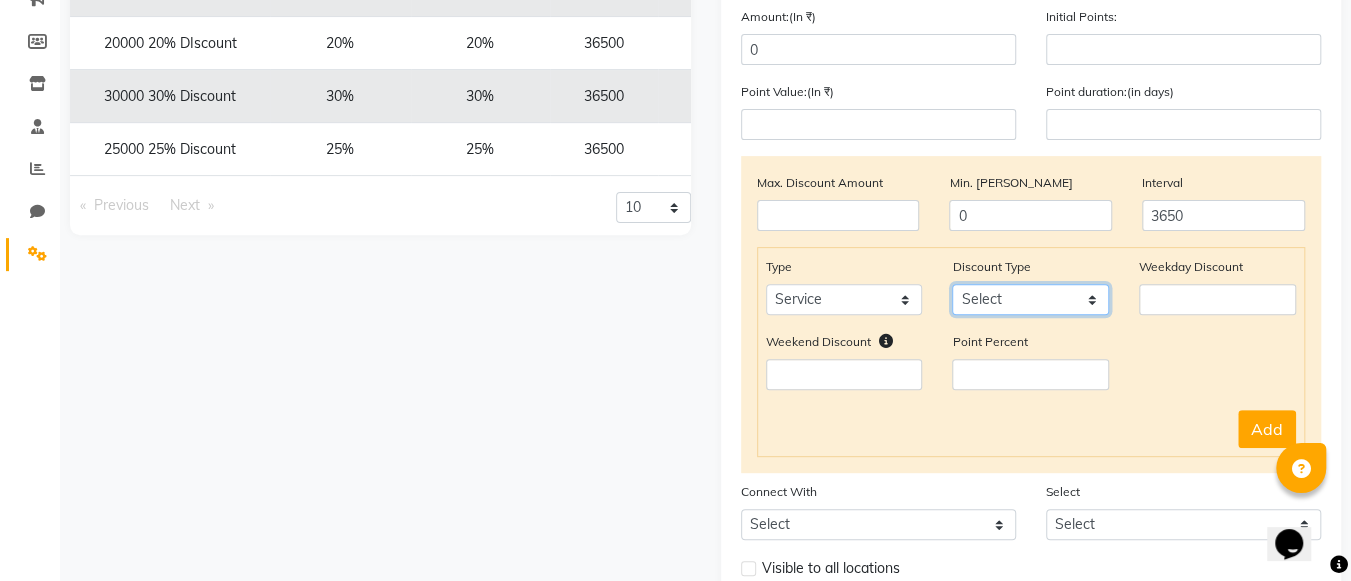 click on "Select Percent Flat" 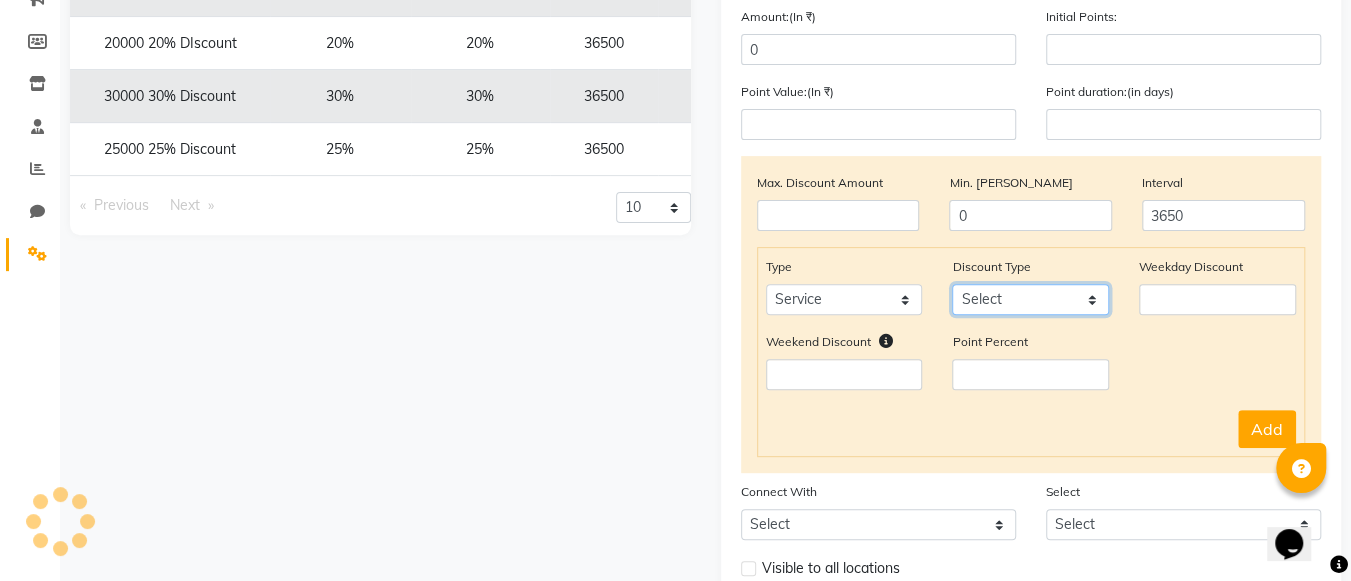 select on "Percent" 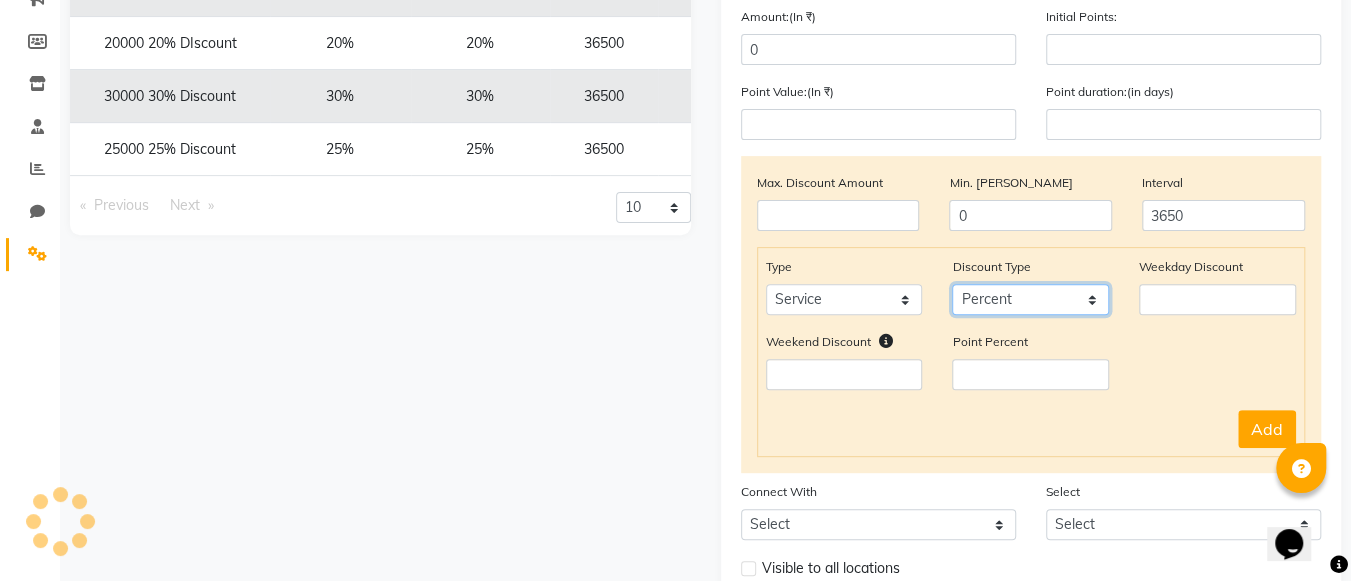 click on "Select Percent Flat" 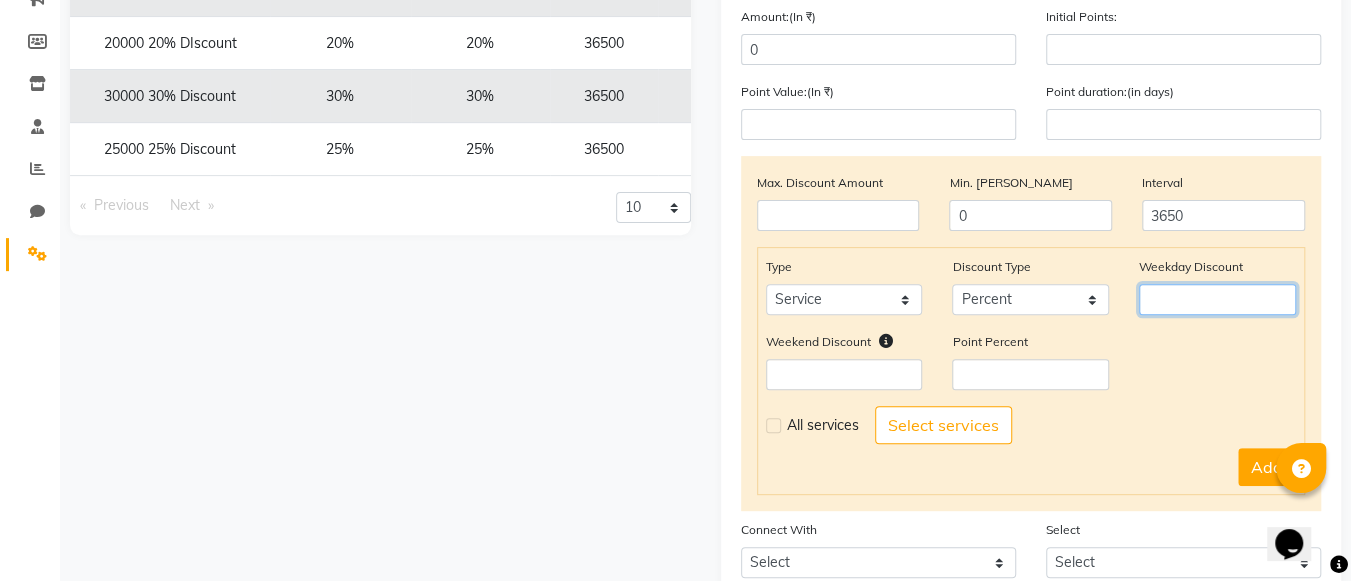 click 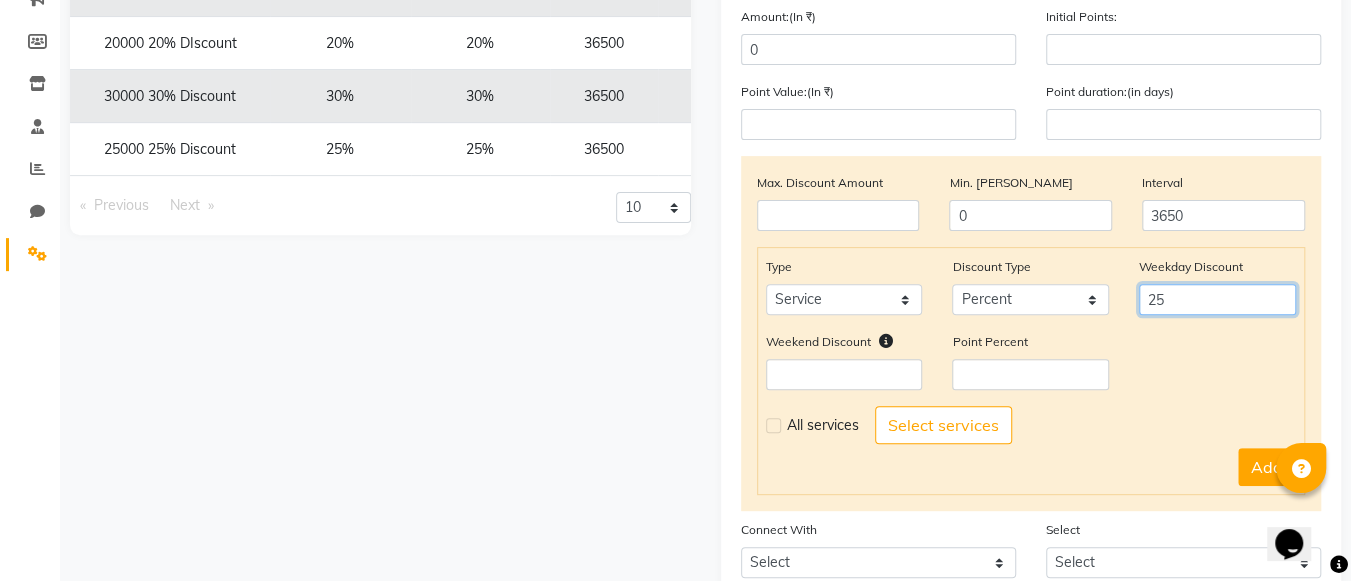type on "25" 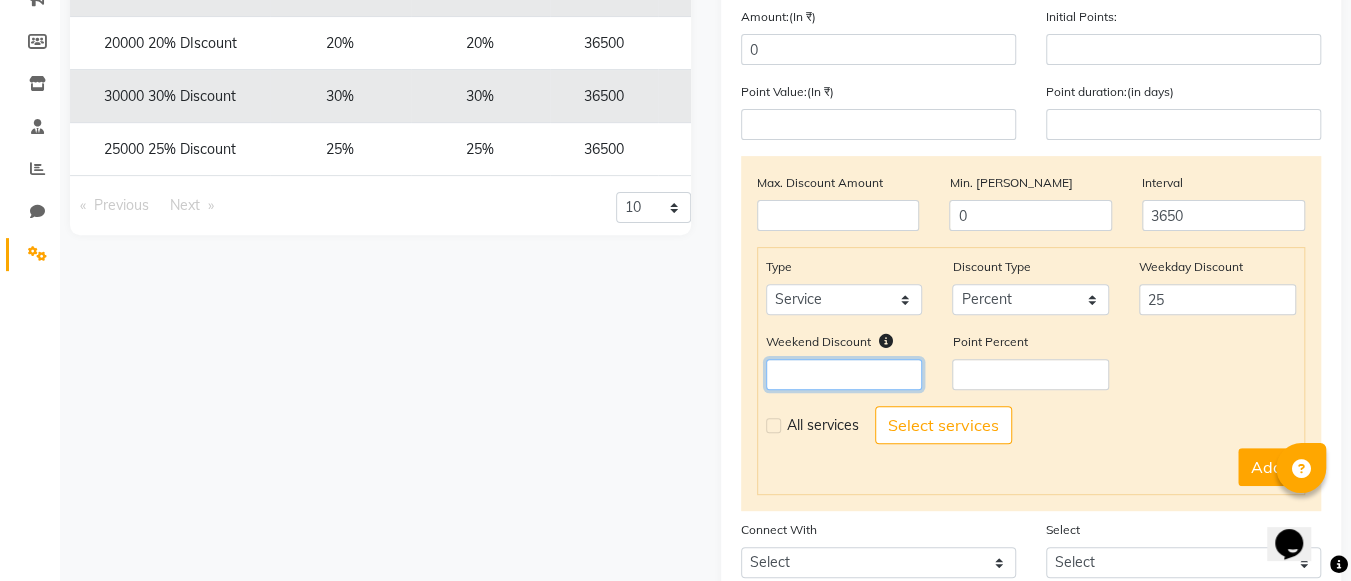 click 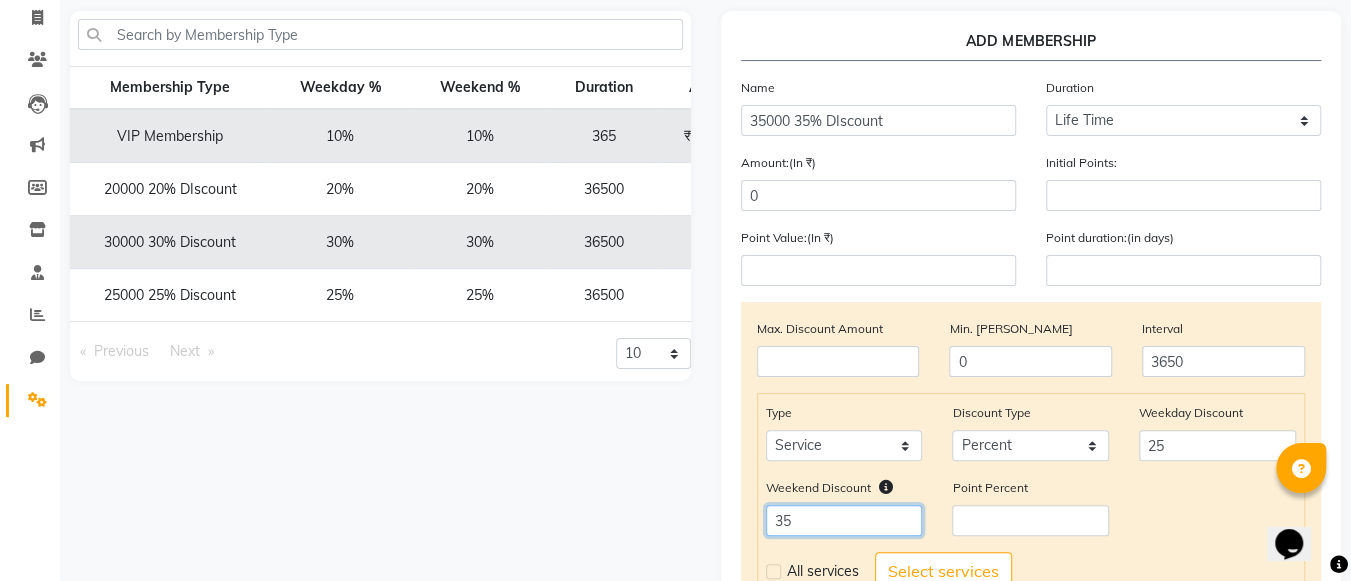scroll, scrollTop: 136, scrollLeft: 0, axis: vertical 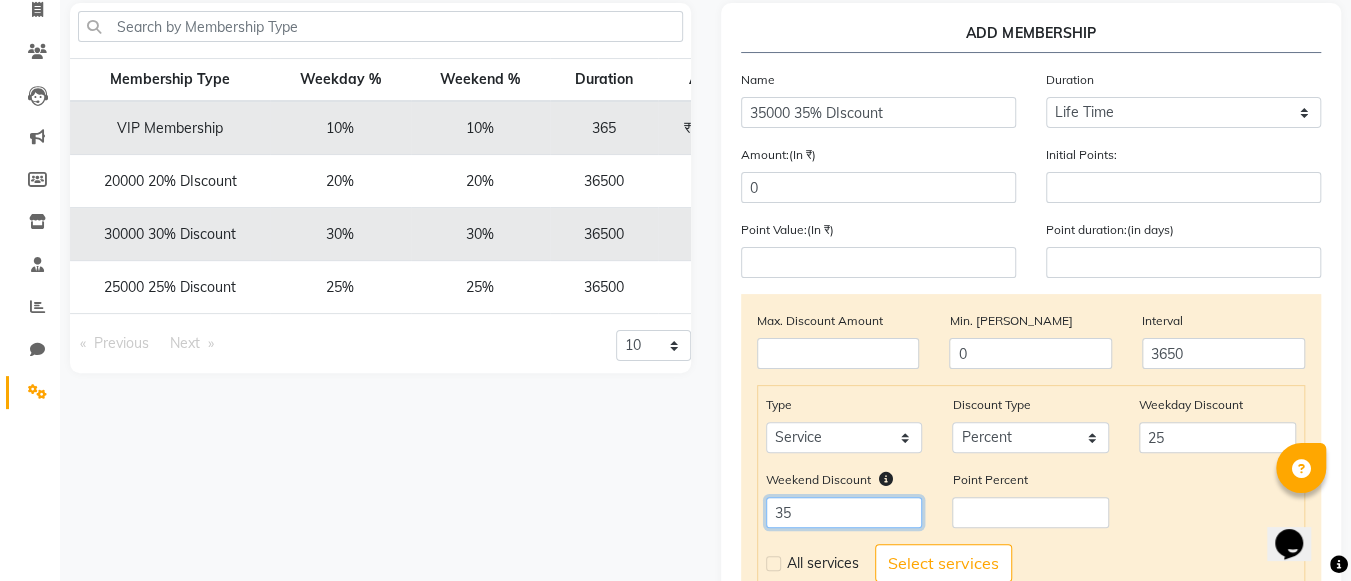 type on "35" 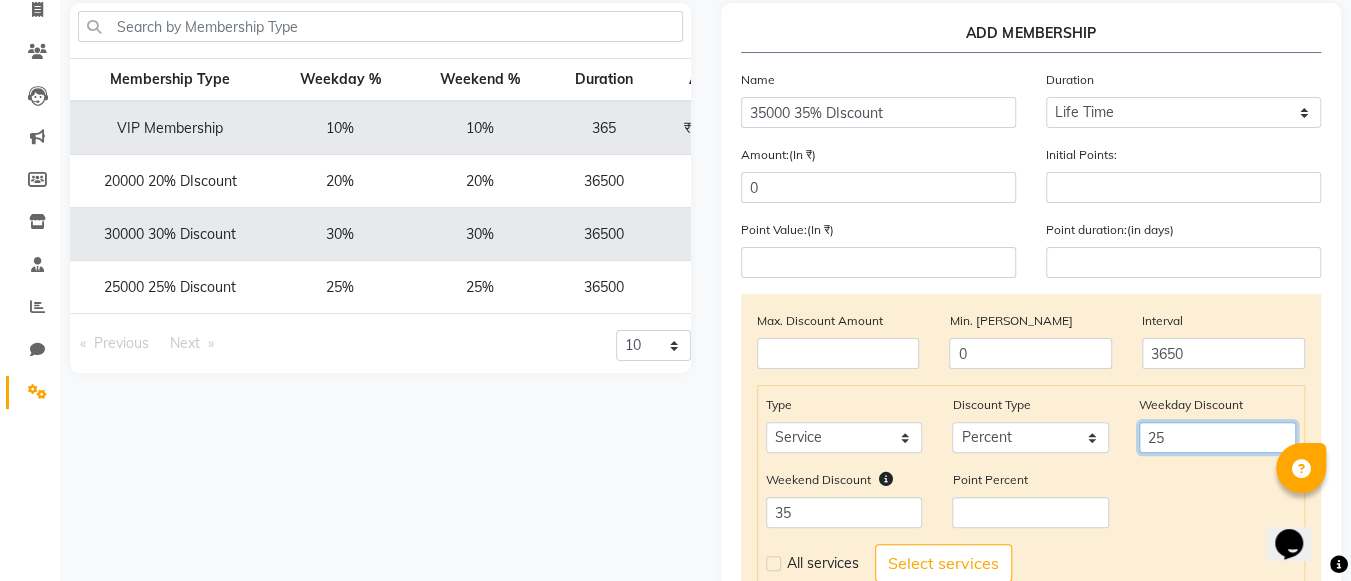 click on "25" 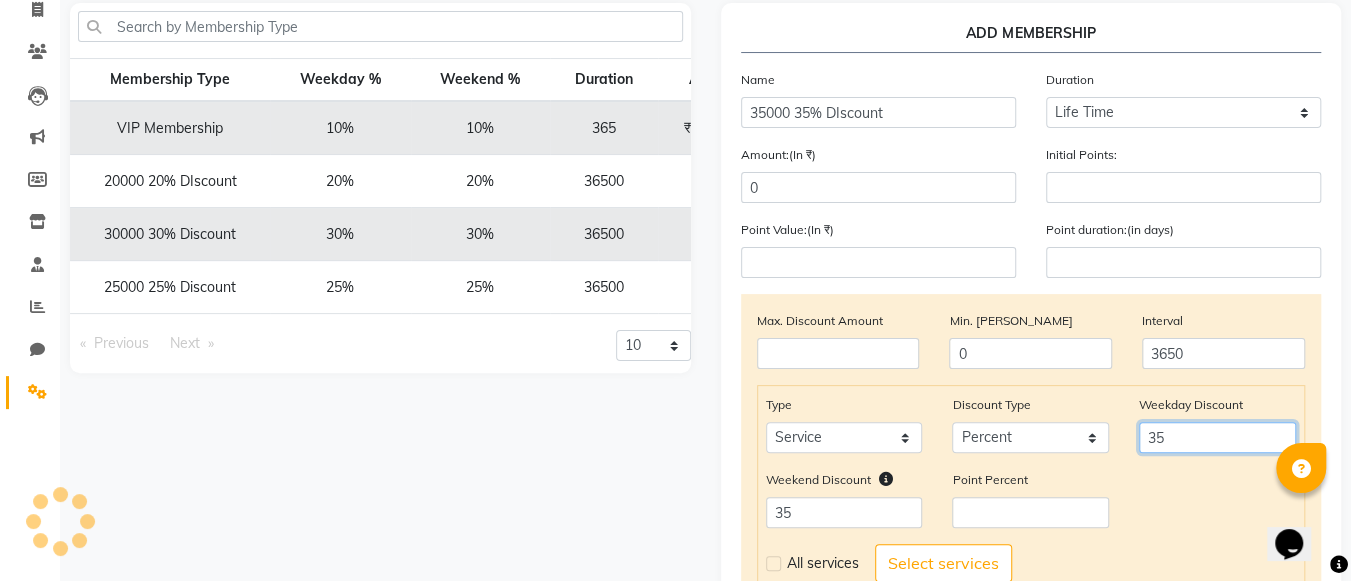 scroll, scrollTop: 364, scrollLeft: 0, axis: vertical 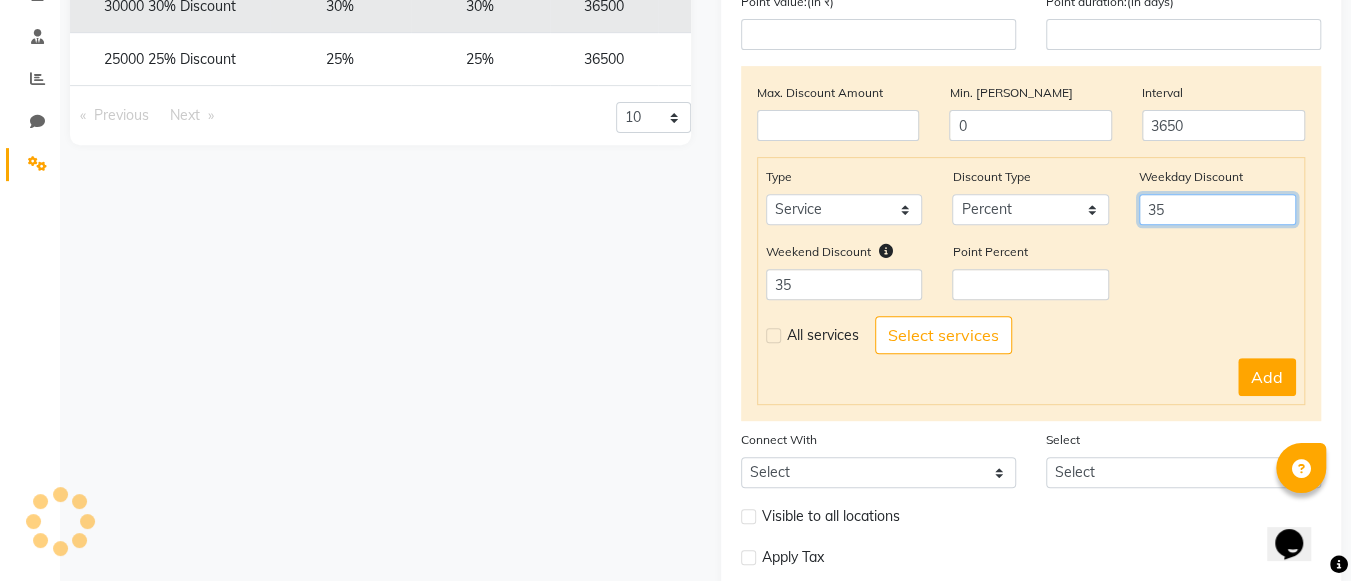type on "35" 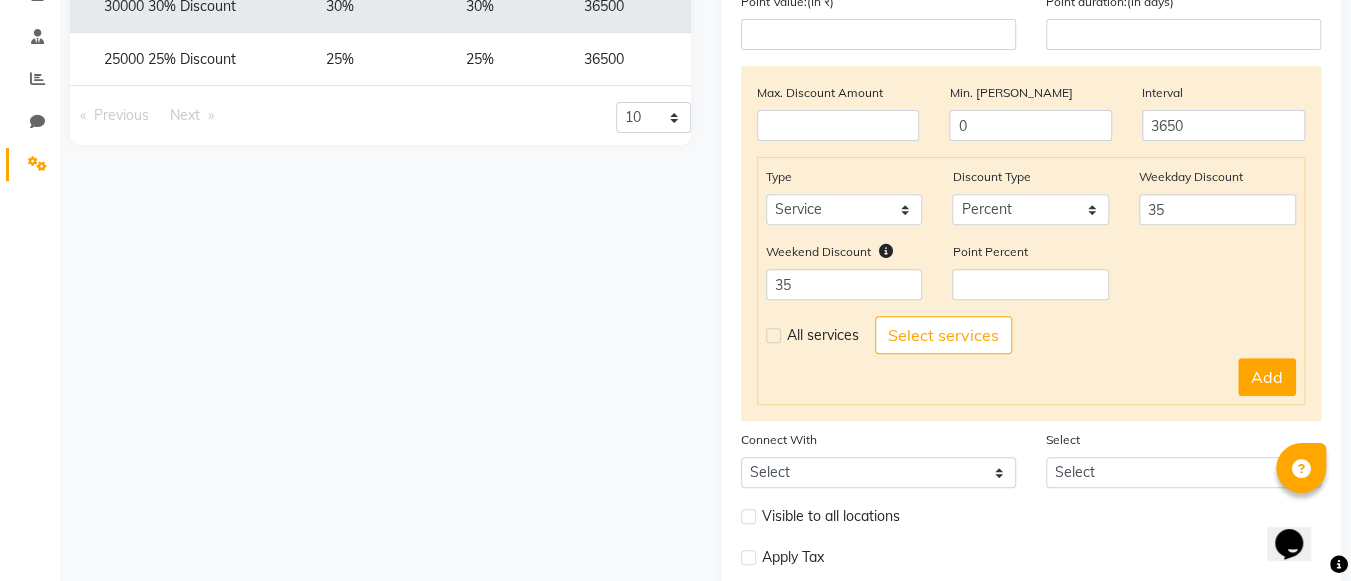 click 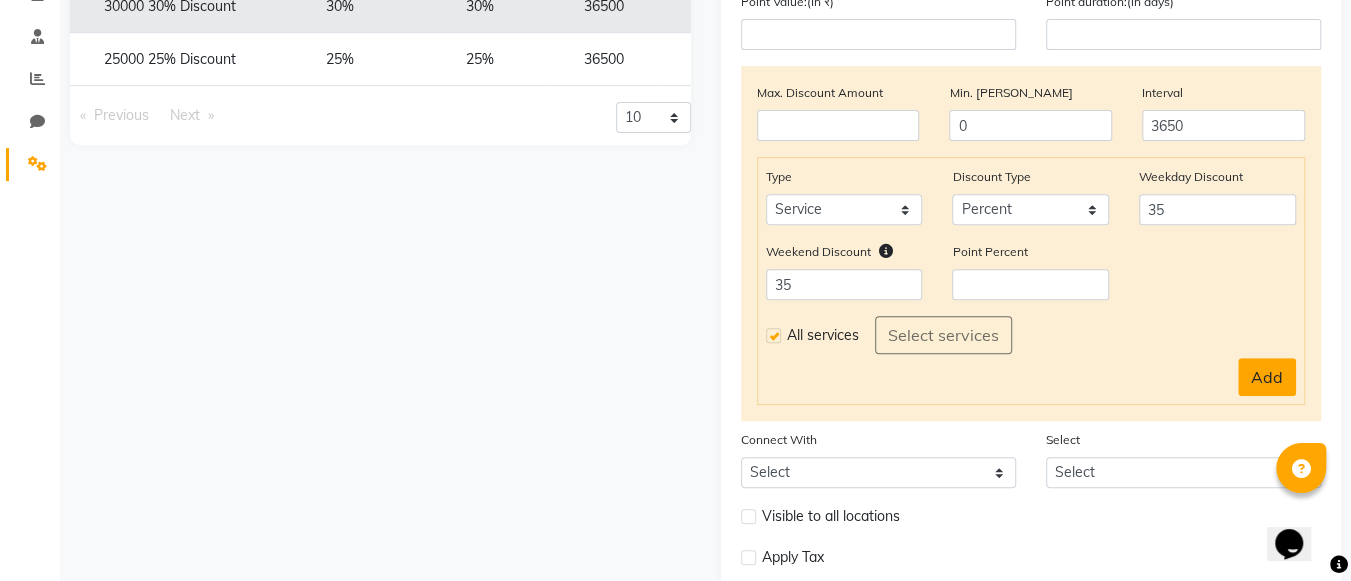 click on "Add" 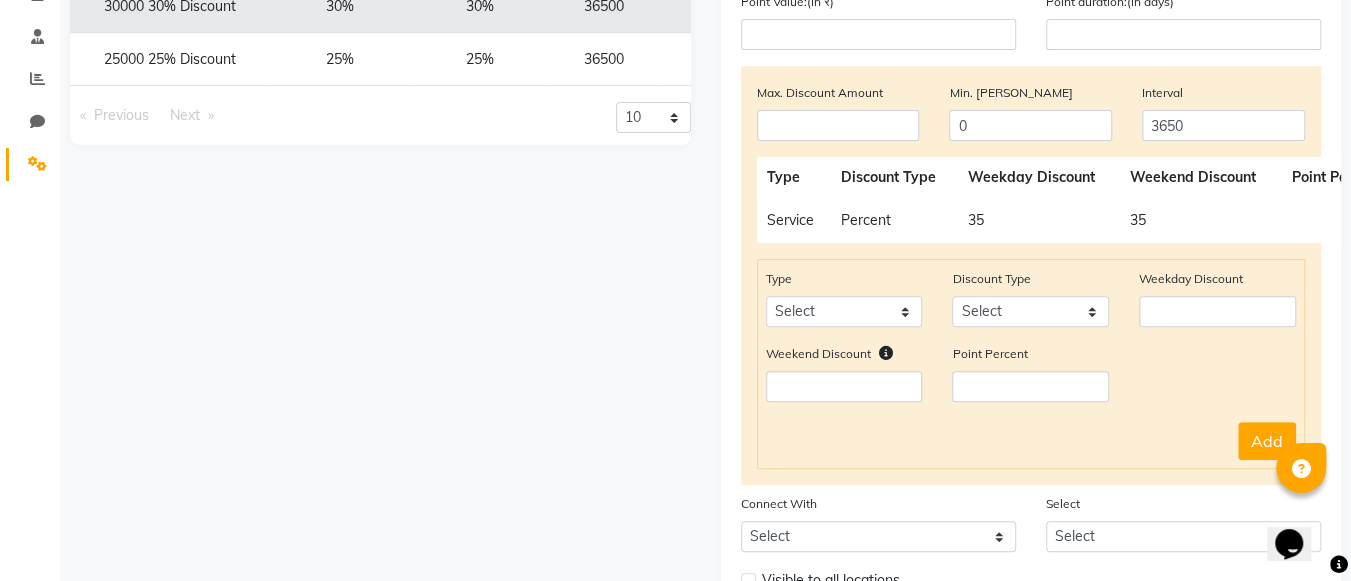scroll, scrollTop: 534, scrollLeft: 0, axis: vertical 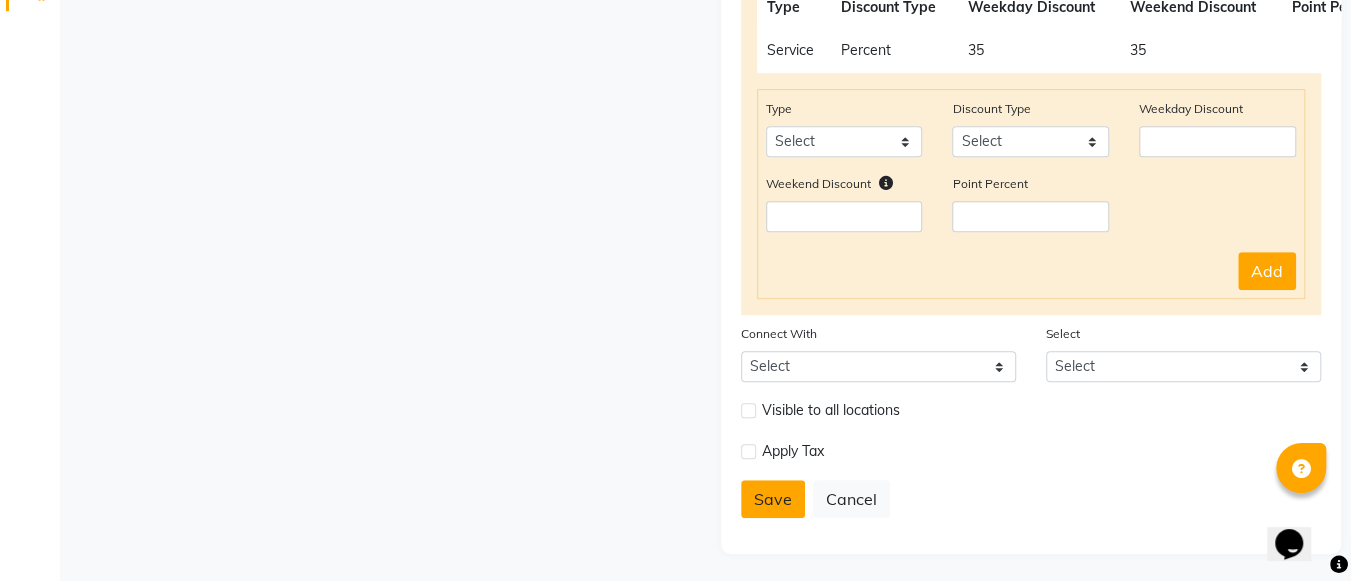 click on "Save" 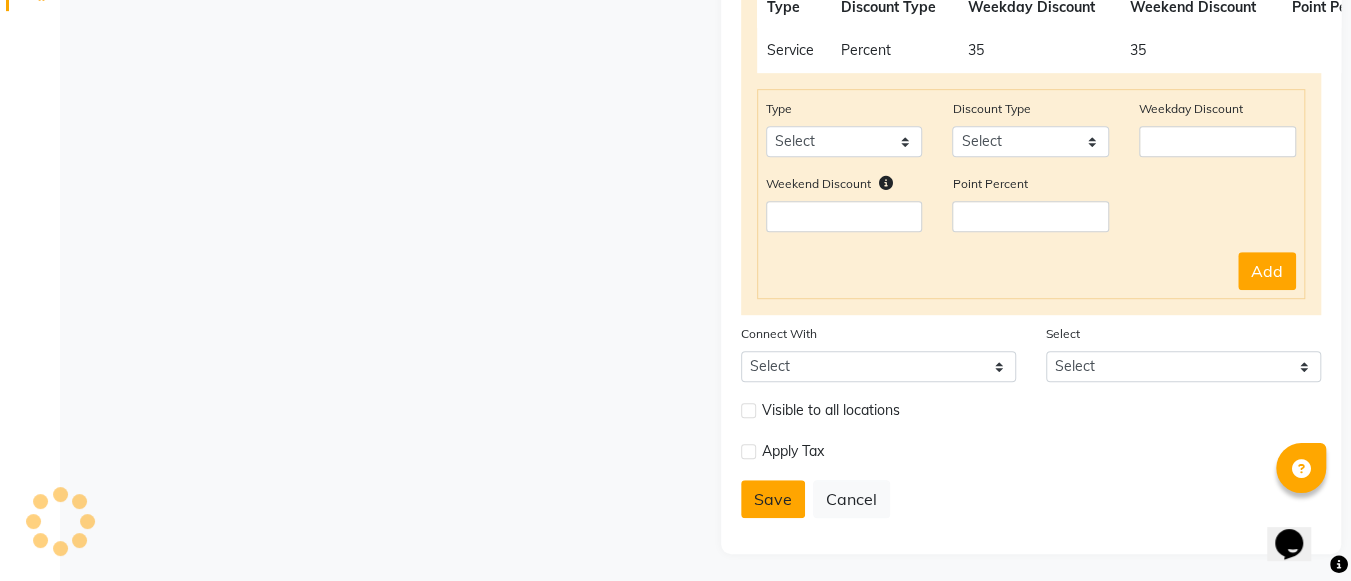 type 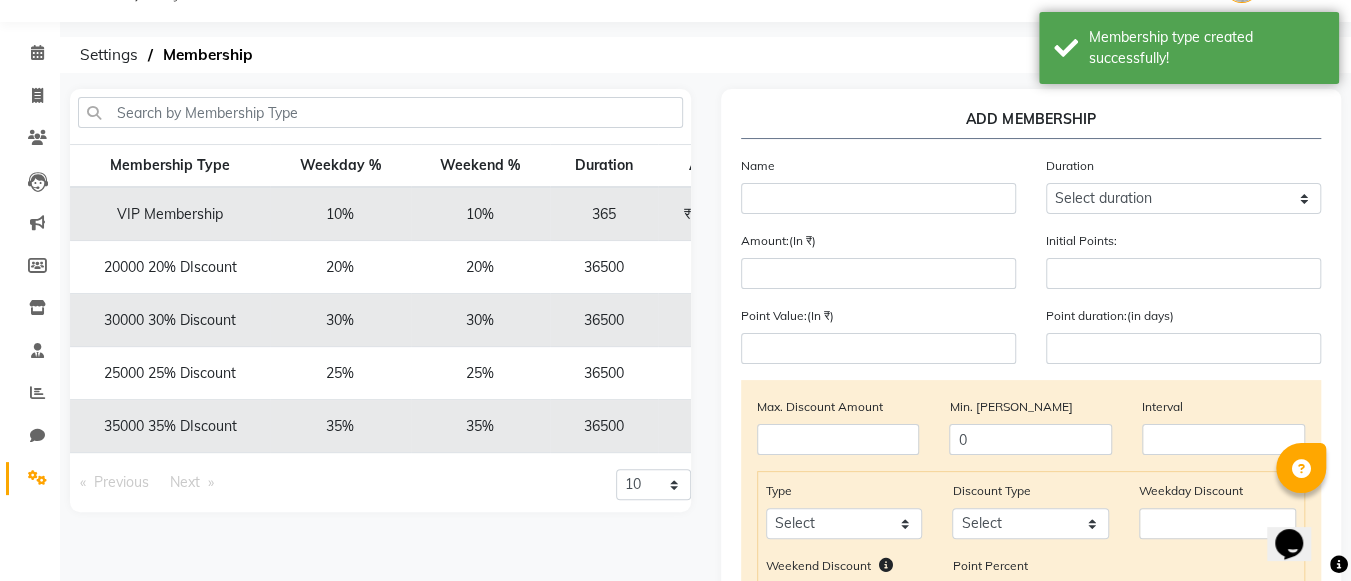 scroll, scrollTop: 50, scrollLeft: 0, axis: vertical 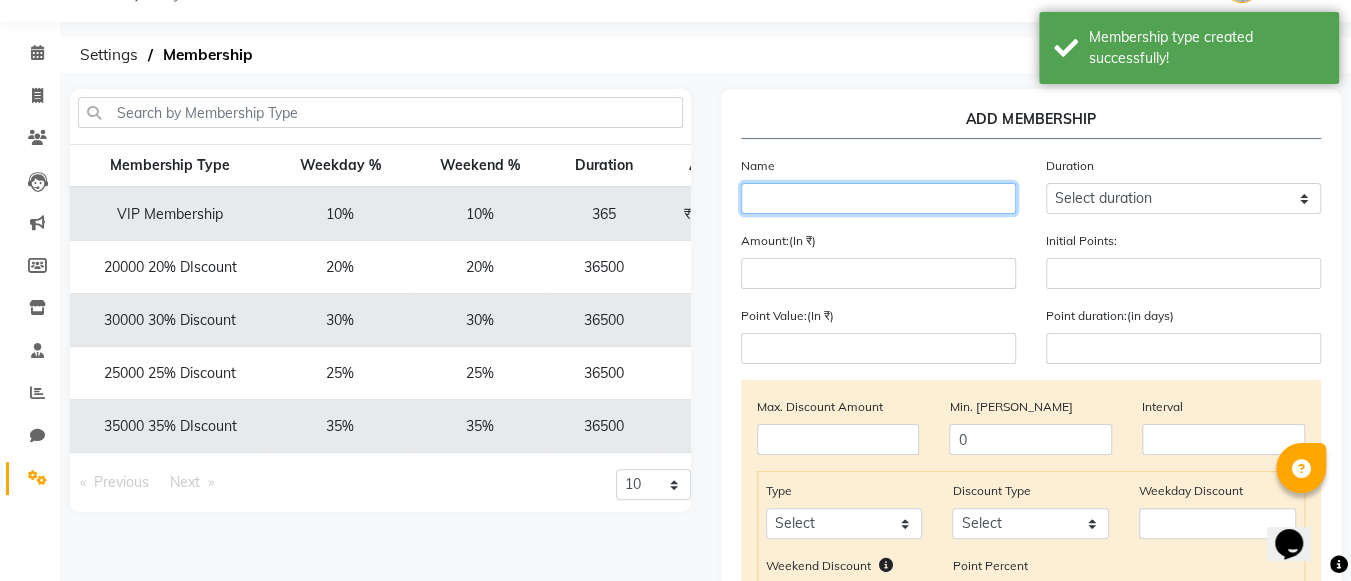 click 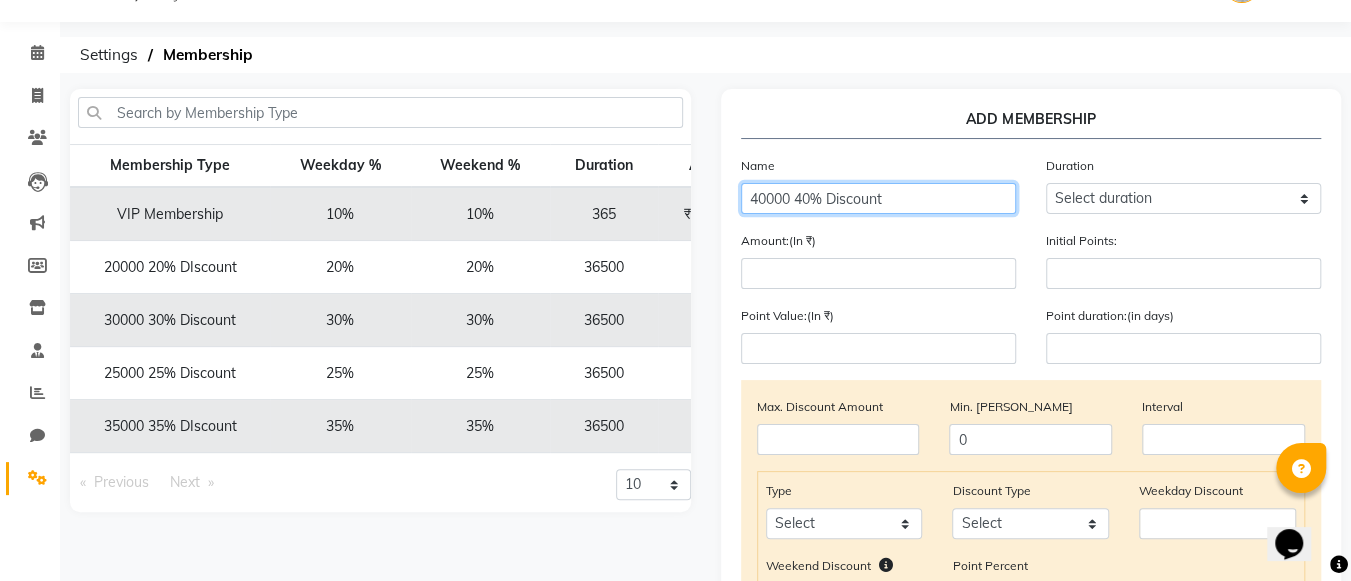 type on "40000 40% Discount" 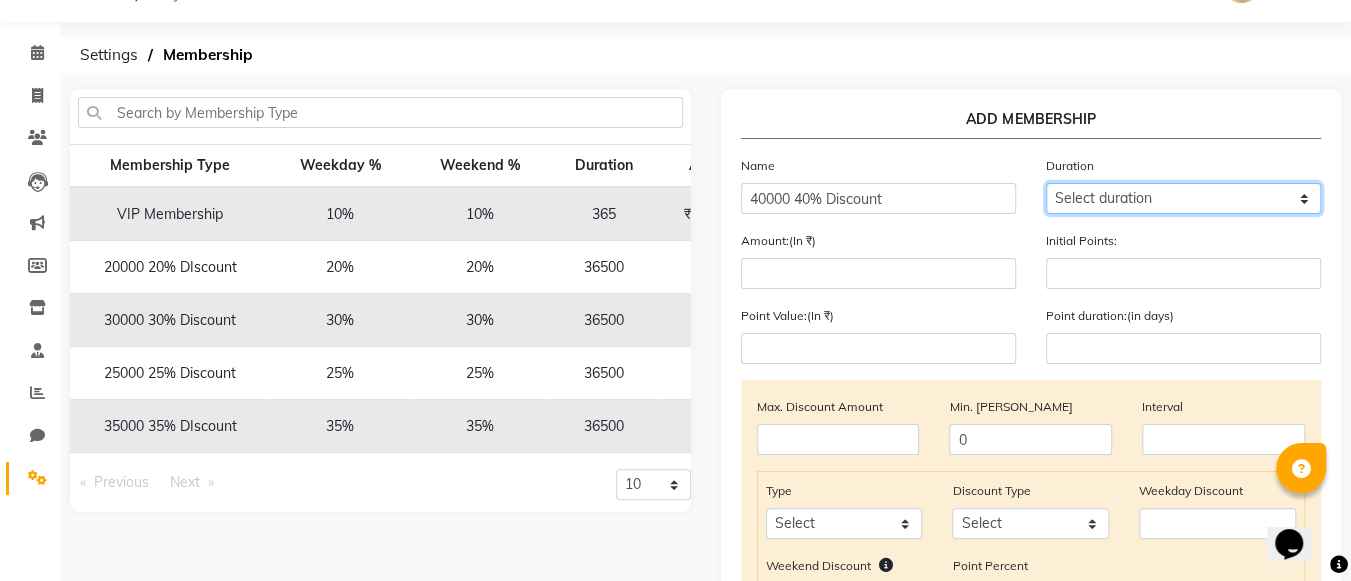 click on "Select duration Week  Half-month  Month  Year  Life Time  4 Months  8 Months  6 Months  15 Months  18 Months  30 Months  90 Days  210 Days  240 Days  270 Days  395 Days  425 Days  1 Day  2 Years  10 Months  3 Years  5 Years" 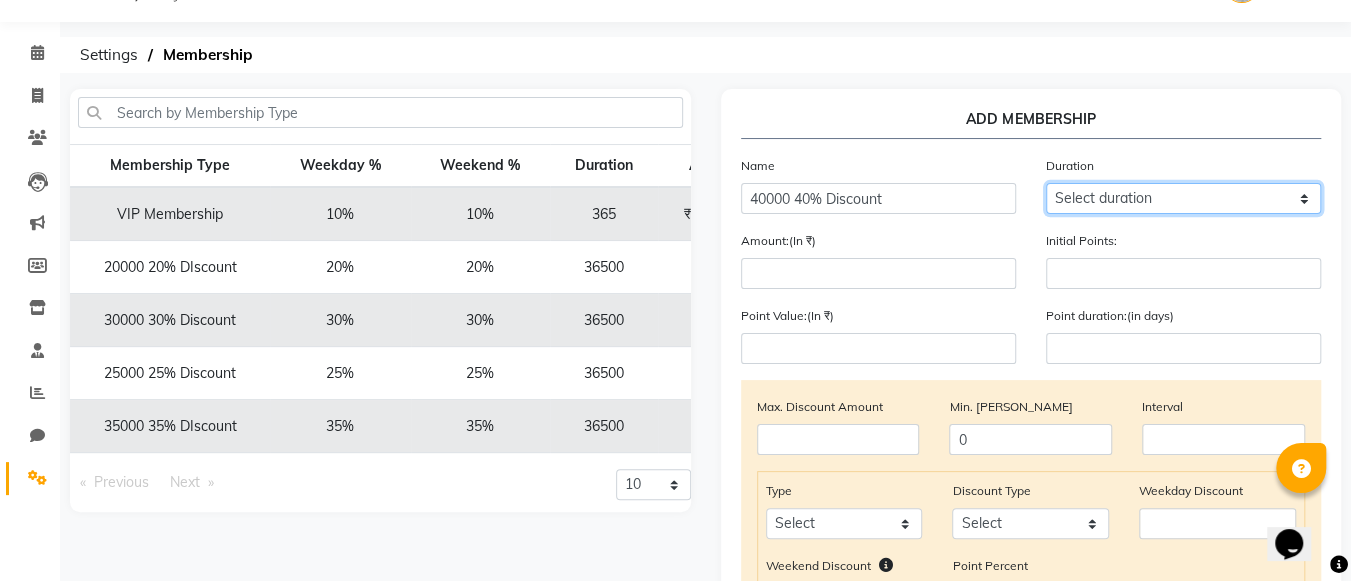 select on "5: 36500" 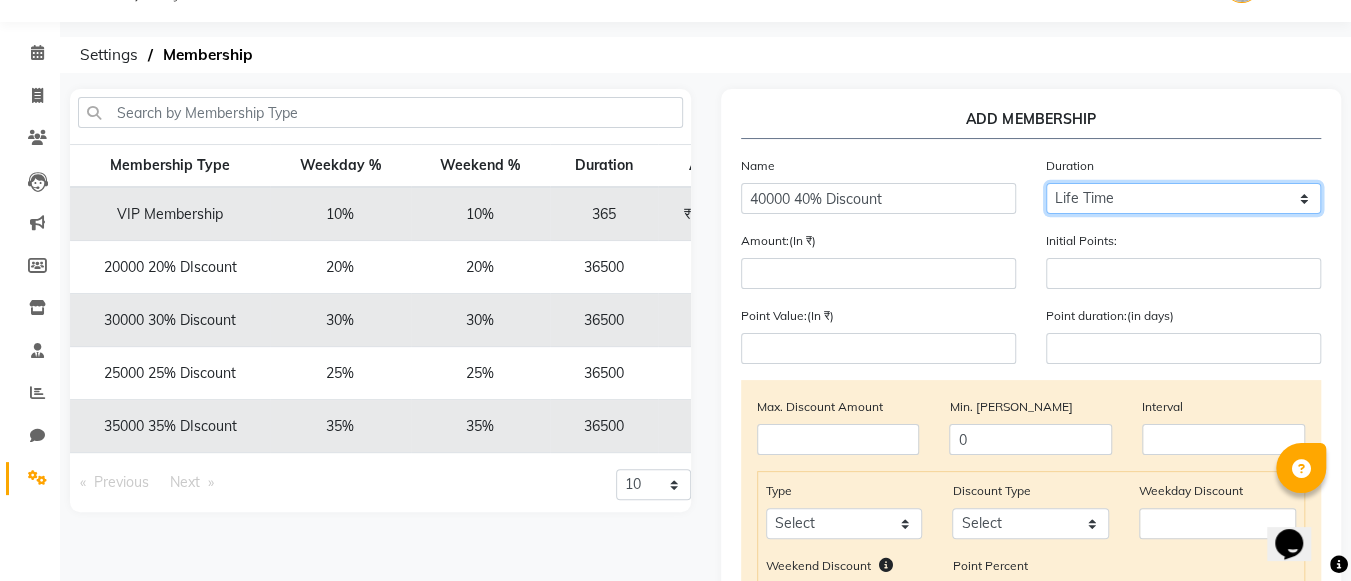 click on "Select duration Week  Half-month  Month  Year  Life Time  4 Months  8 Months  6 Months  15 Months  18 Months  30 Months  90 Days  210 Days  240 Days  270 Days  395 Days  425 Days  1 Day  2 Years  10 Months  3 Years  5 Years" 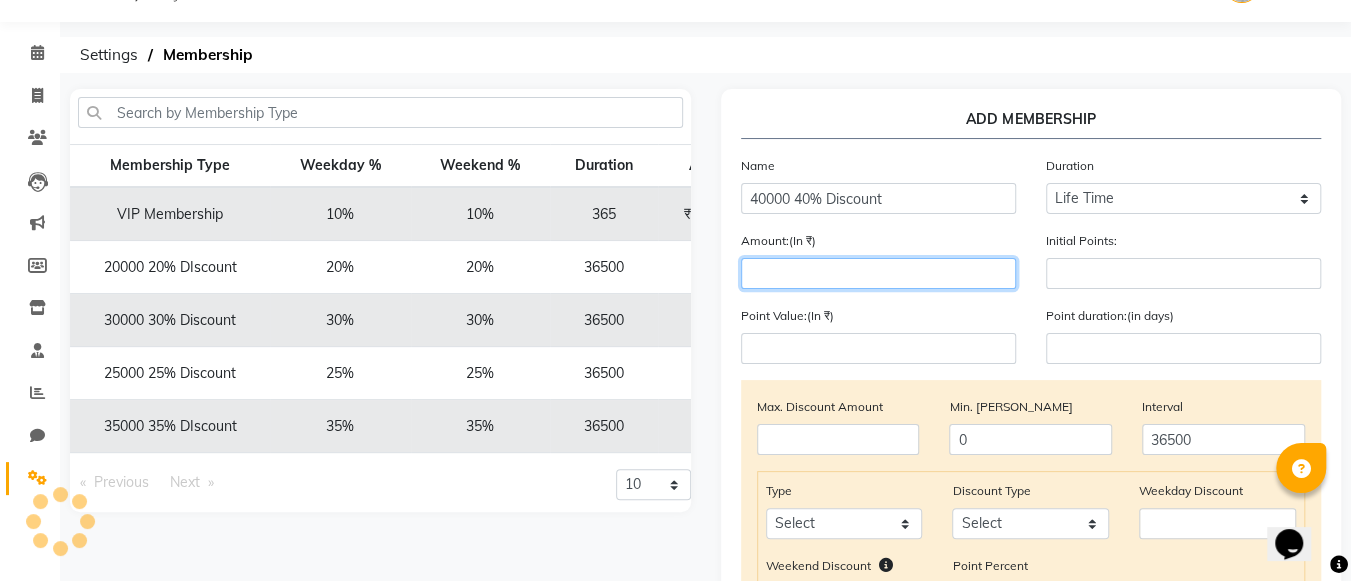 click 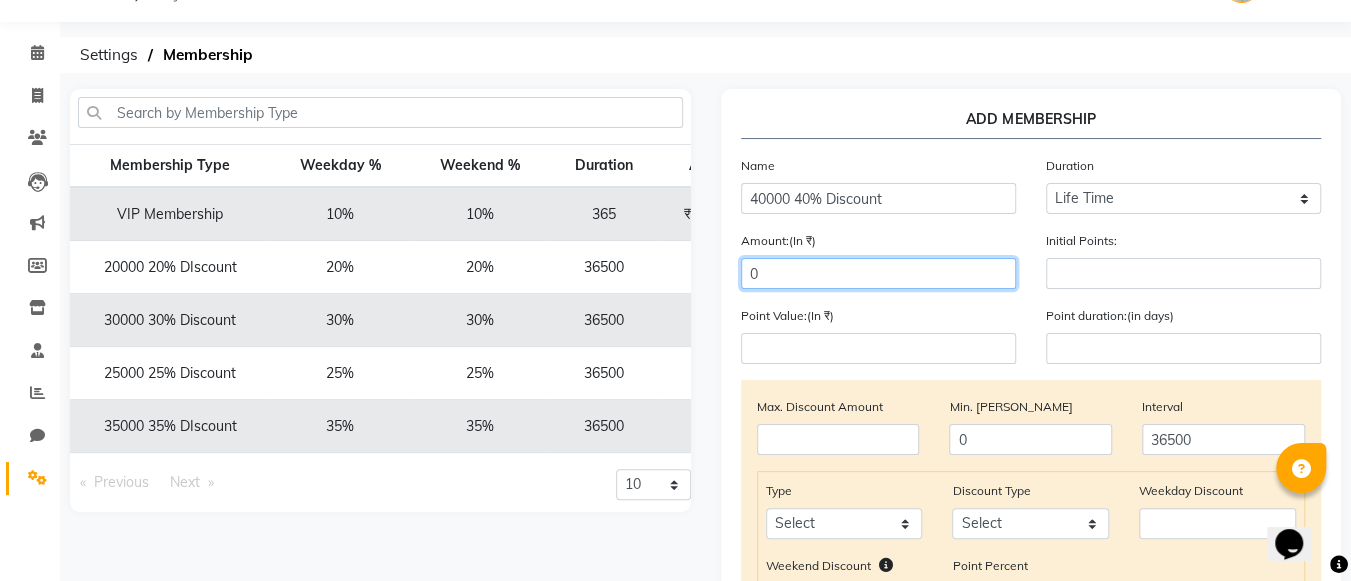 type on "0" 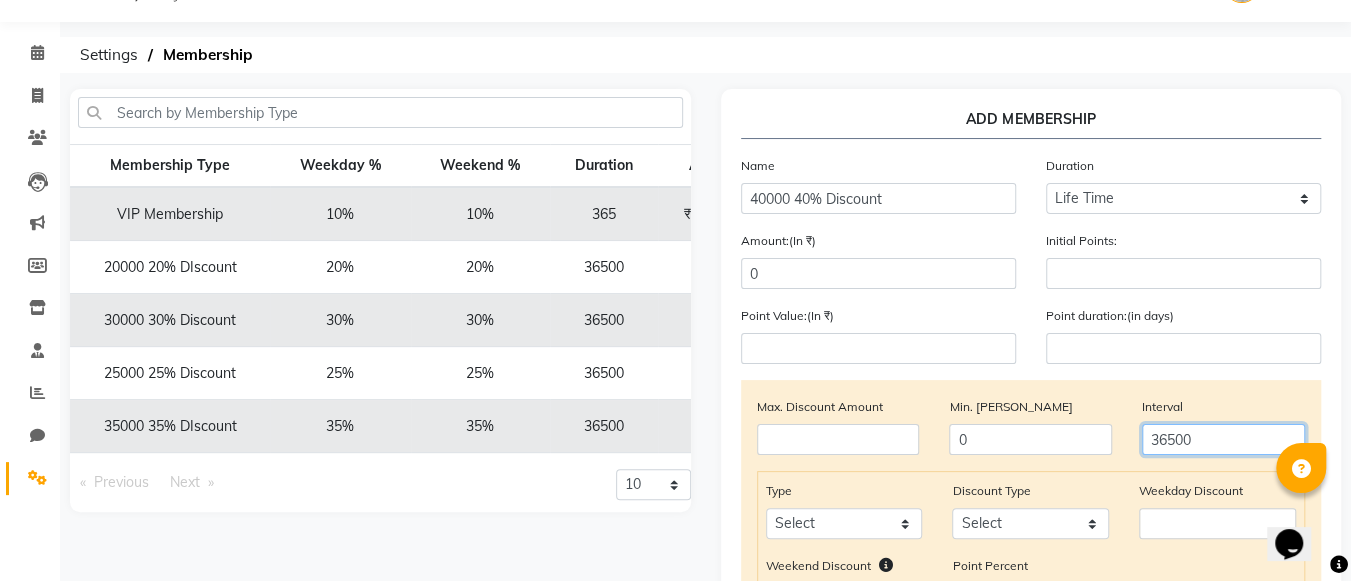 click on "36500" 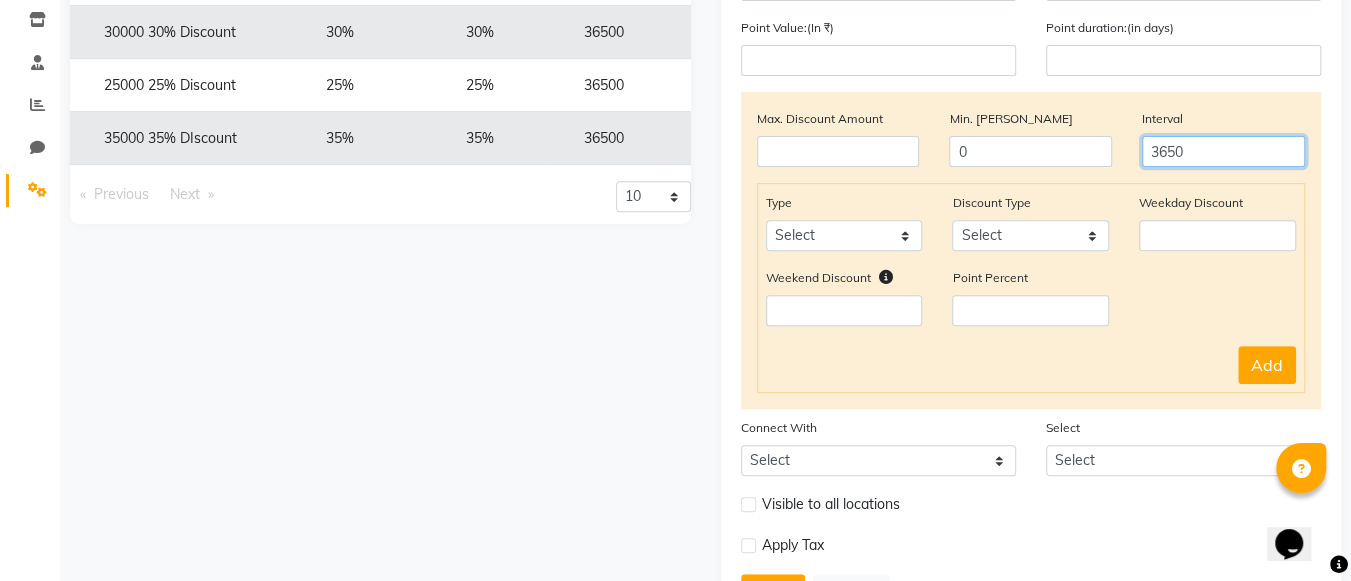 scroll, scrollTop: 338, scrollLeft: 0, axis: vertical 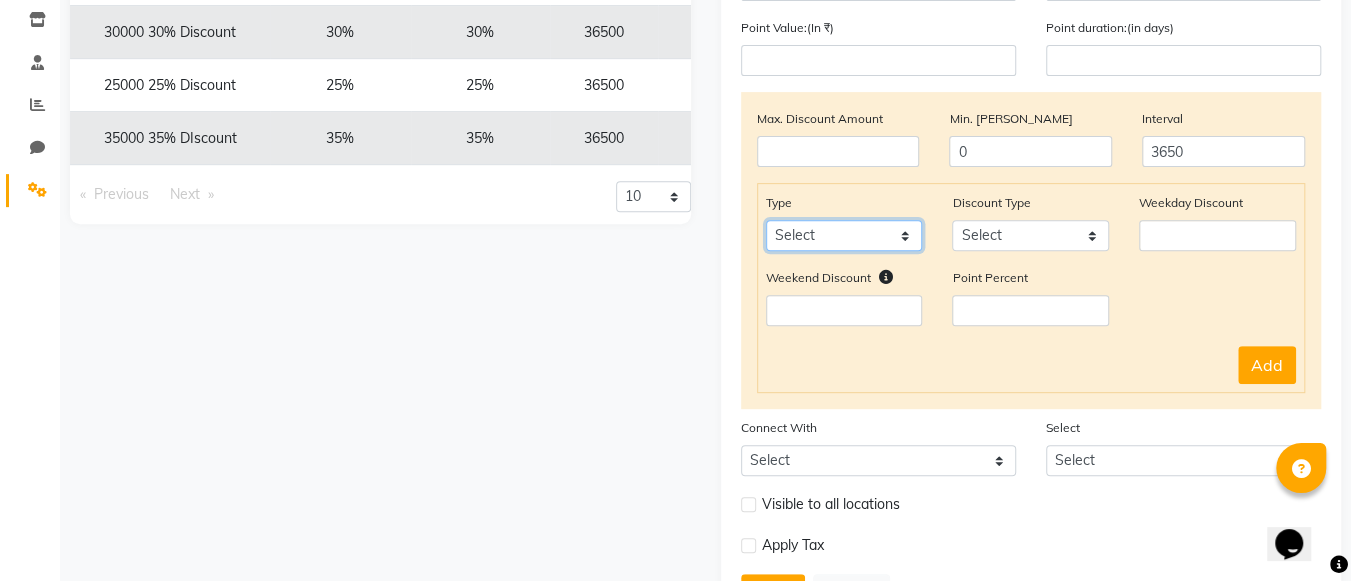 click on "Select Service Product Package Prepaid Voucher" 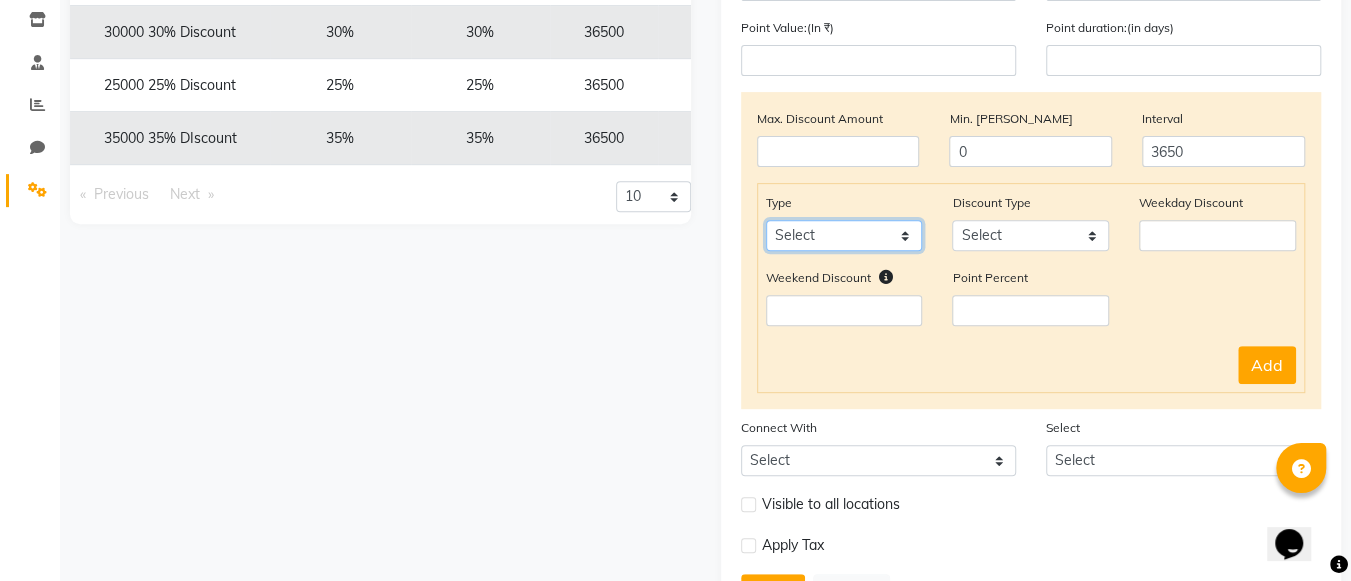 select on "service" 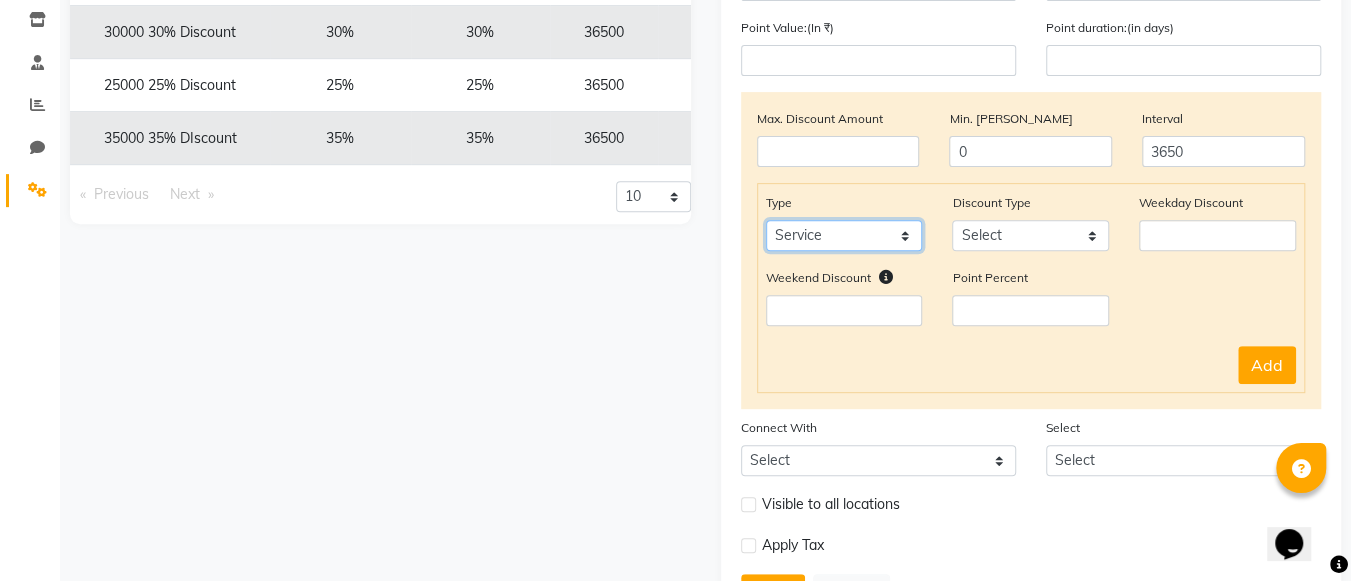 click on "Select Service Product Package Prepaid Voucher" 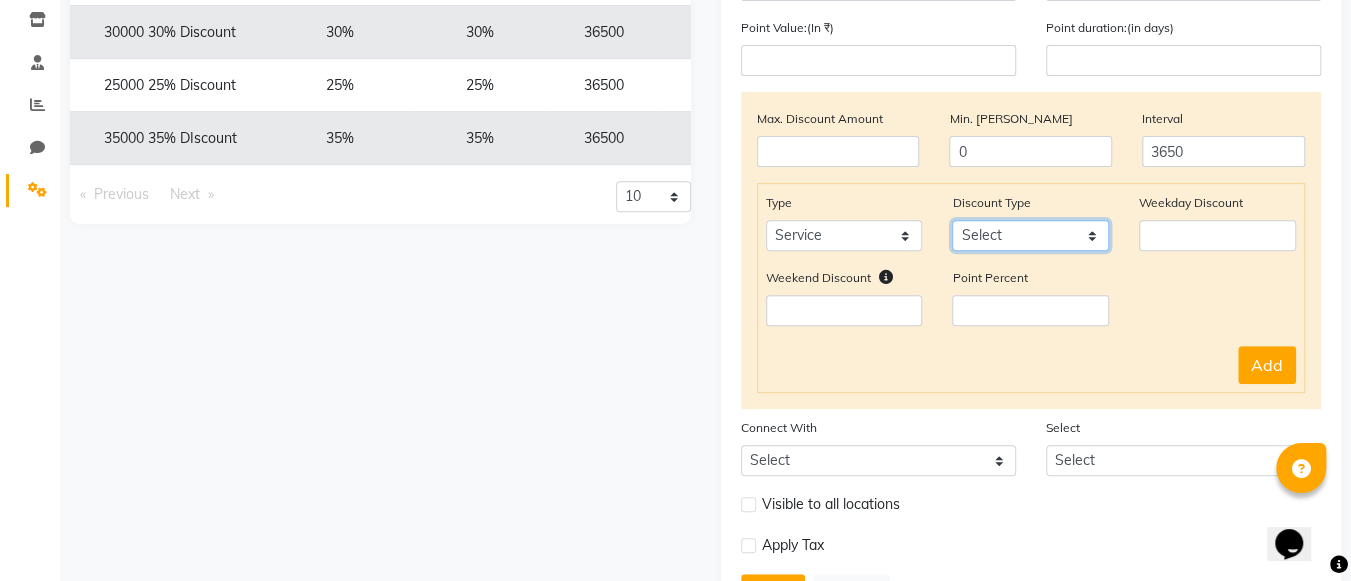 click on "Select Percent Flat" 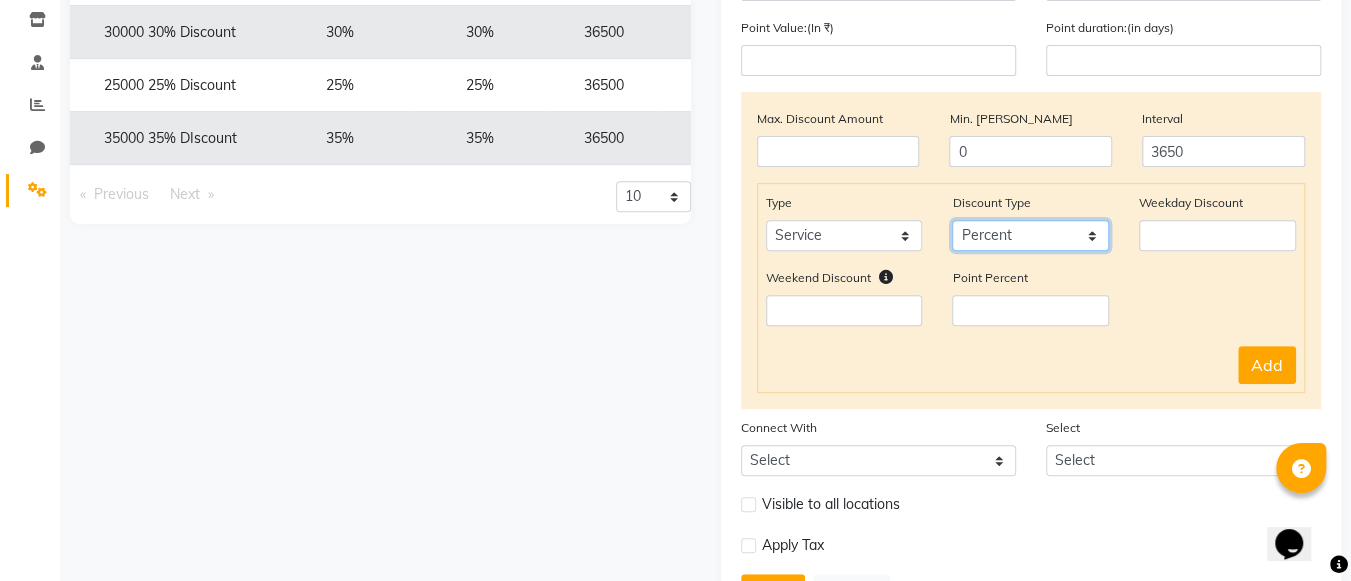 click on "Select Percent Flat" 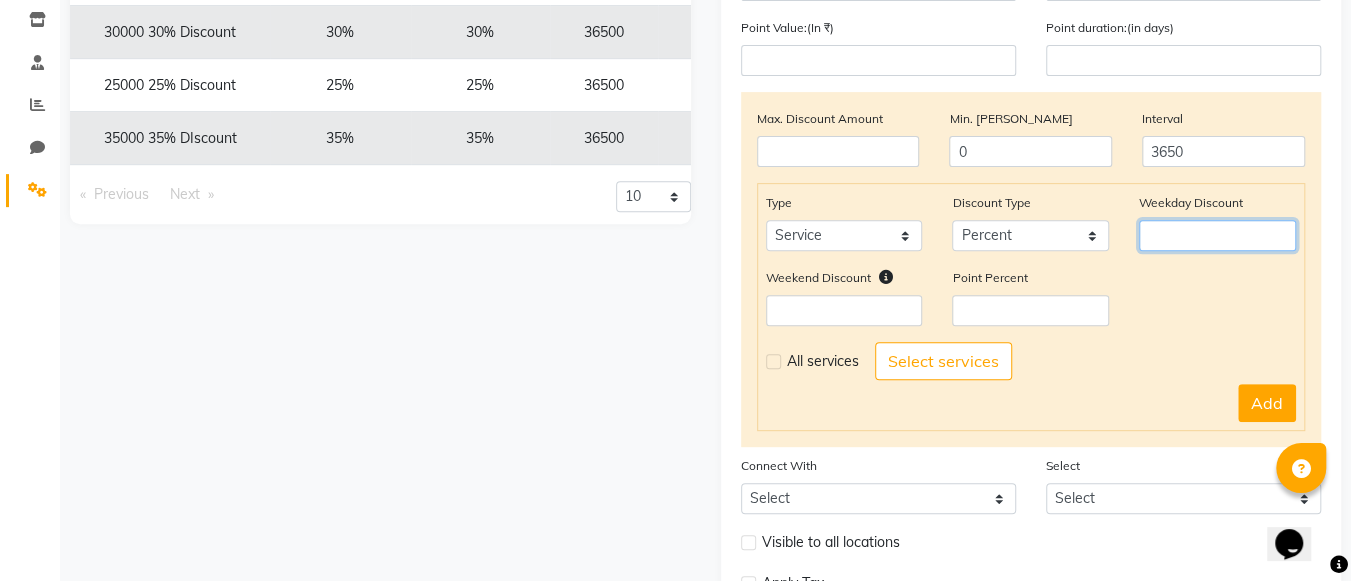 click 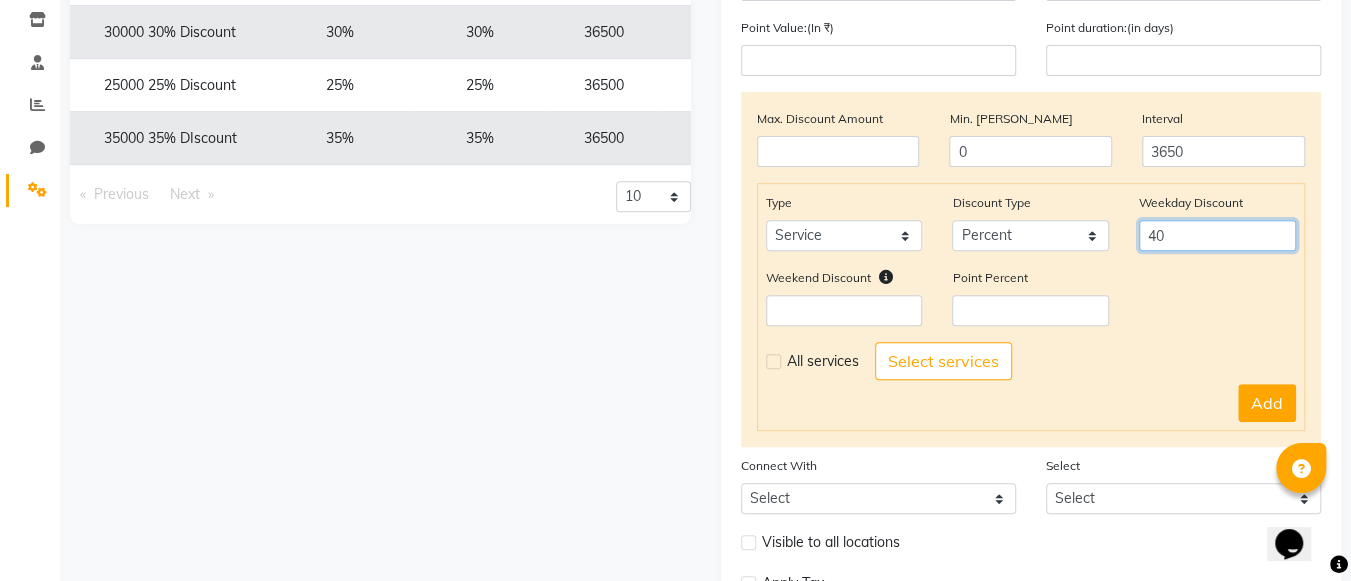 type on "40" 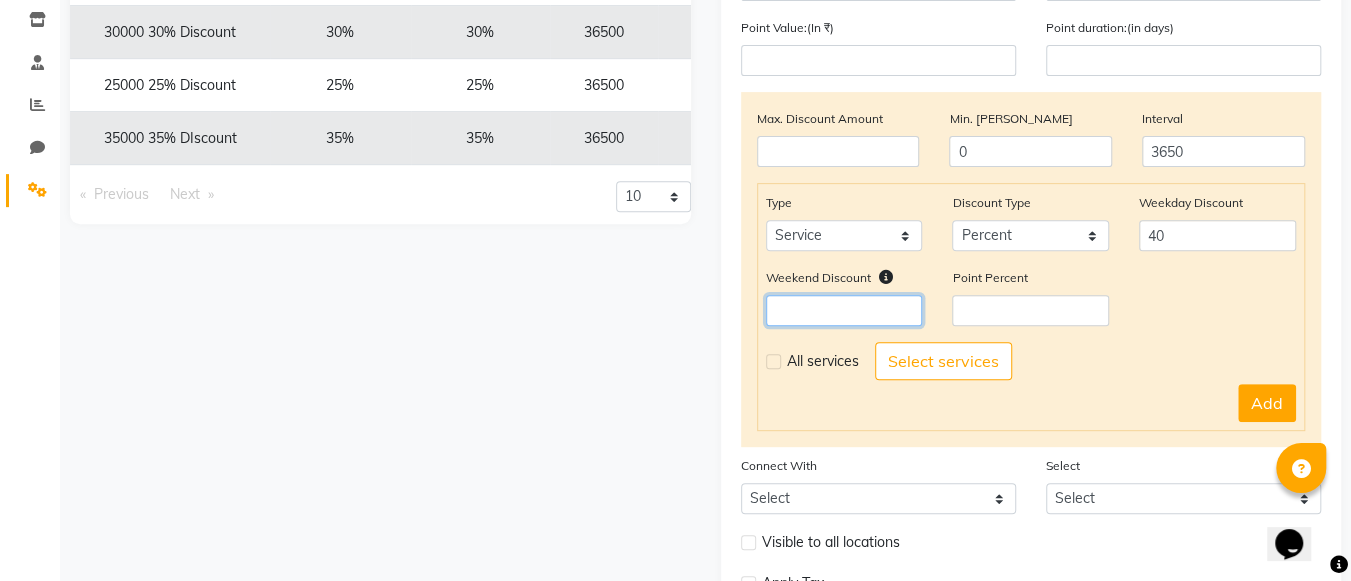 click 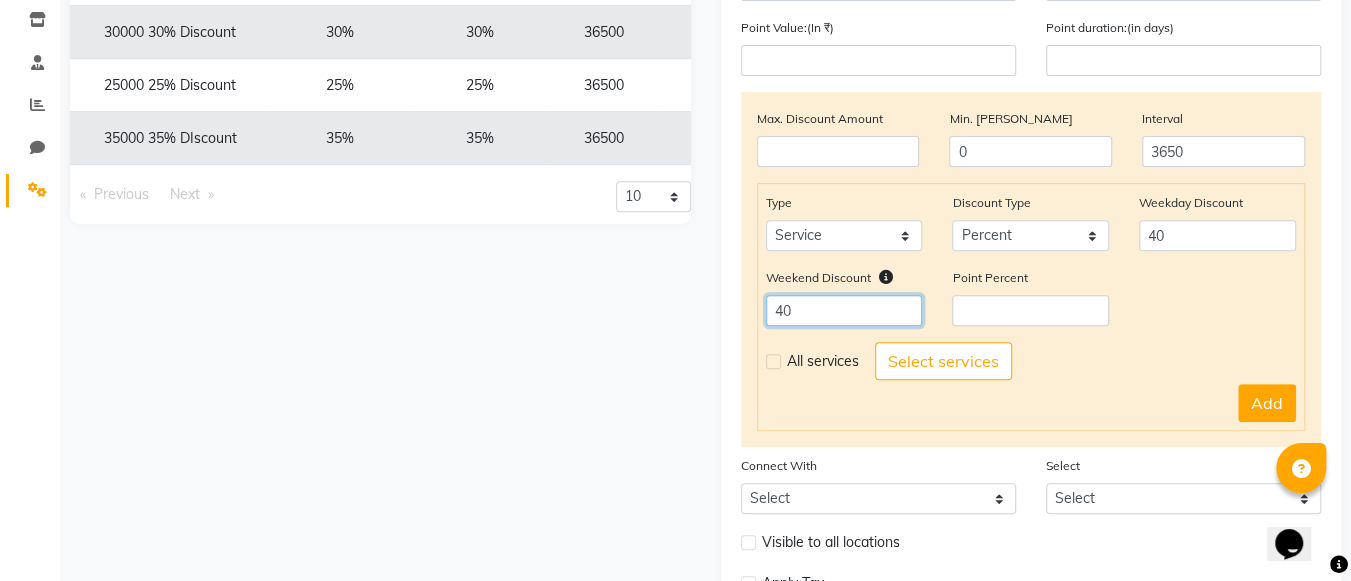 scroll, scrollTop: 470, scrollLeft: 0, axis: vertical 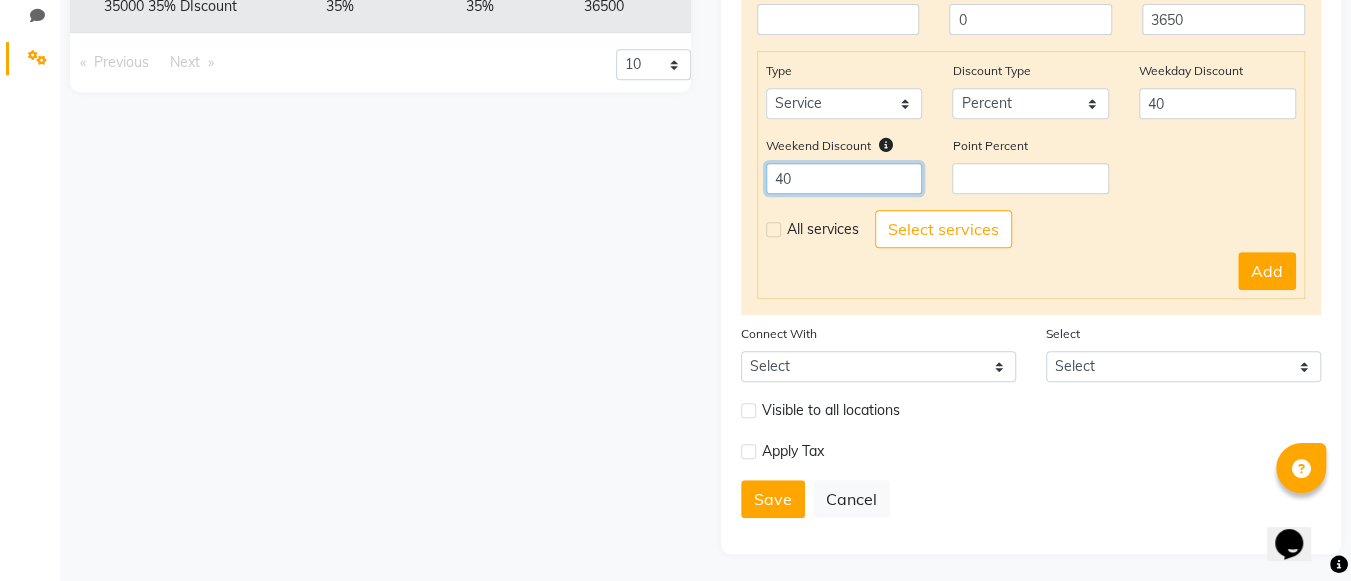 type on "40" 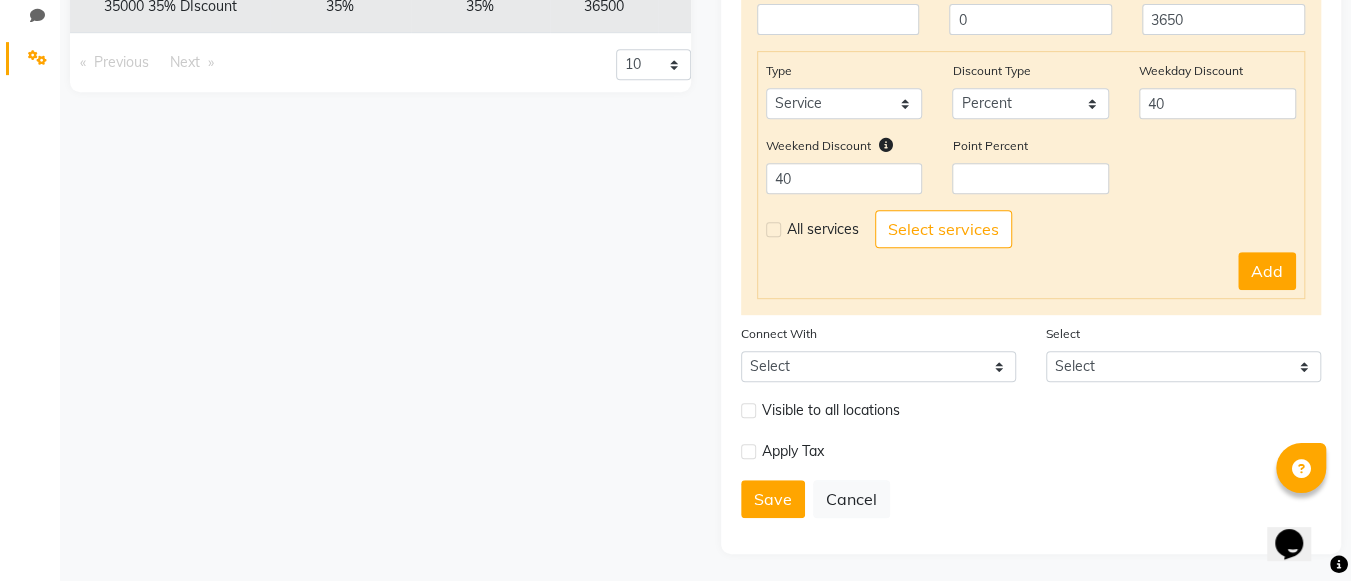 click on "All services" 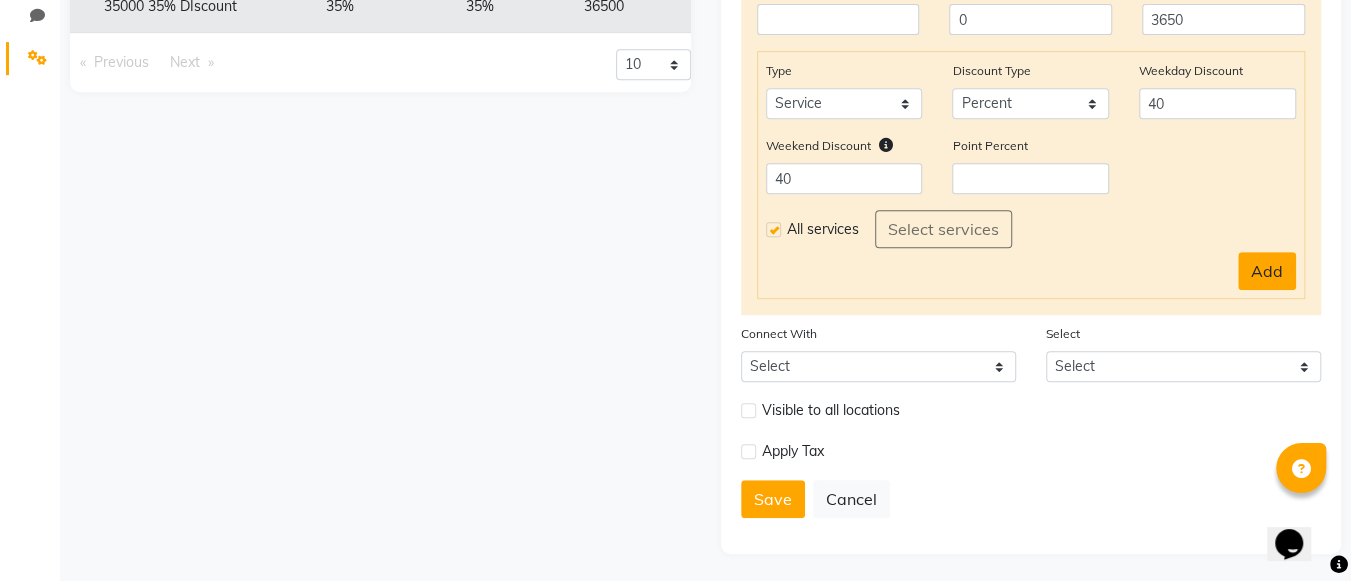 click on "Add" 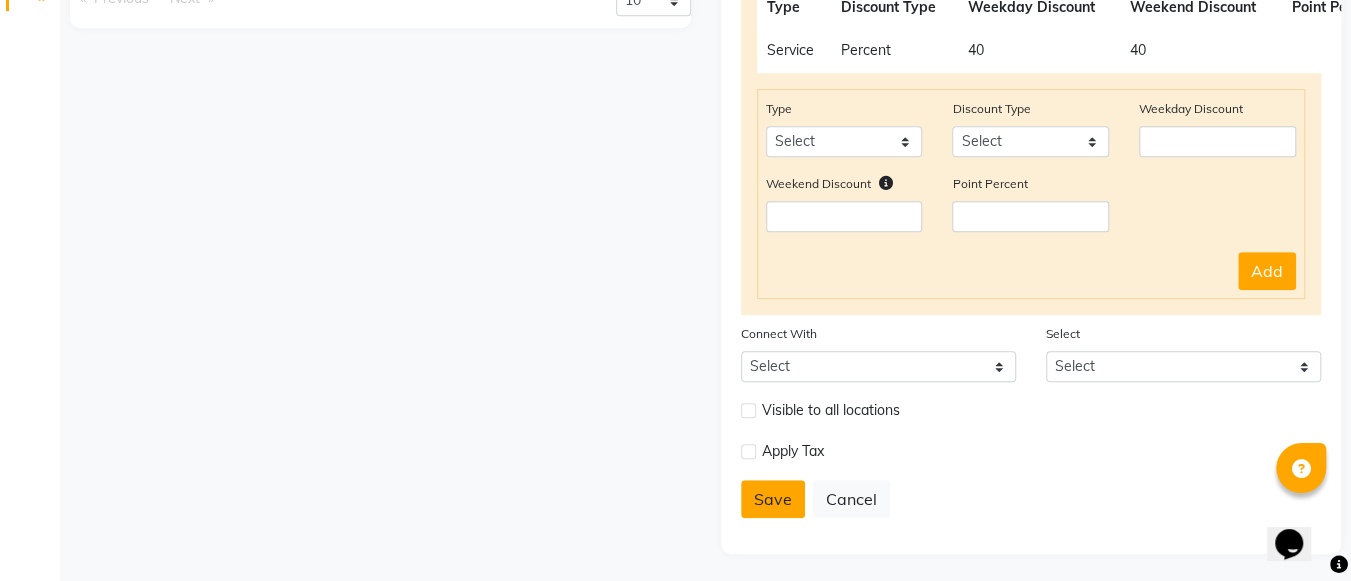 click on "Save" 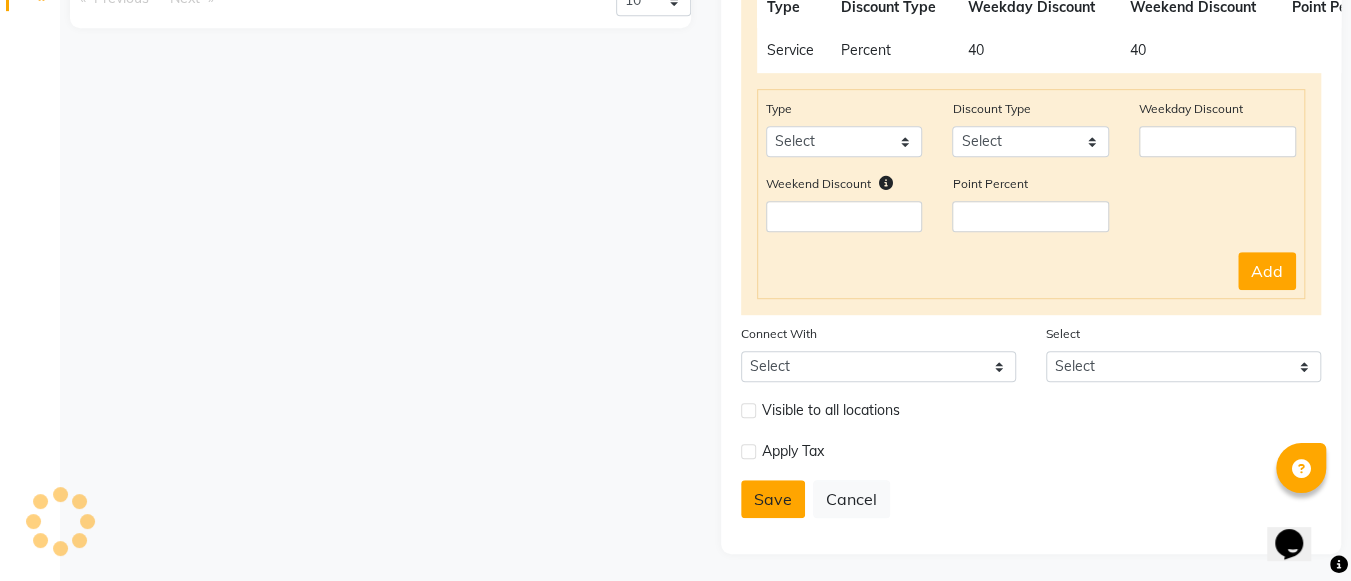 type 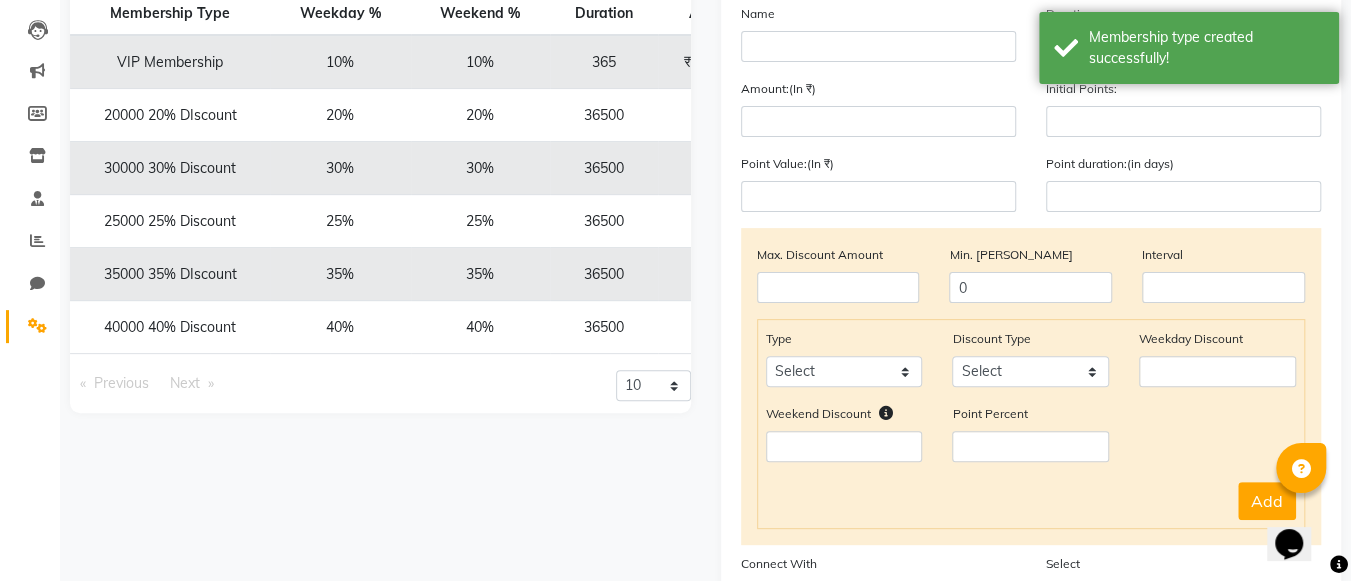 scroll, scrollTop: 0, scrollLeft: 0, axis: both 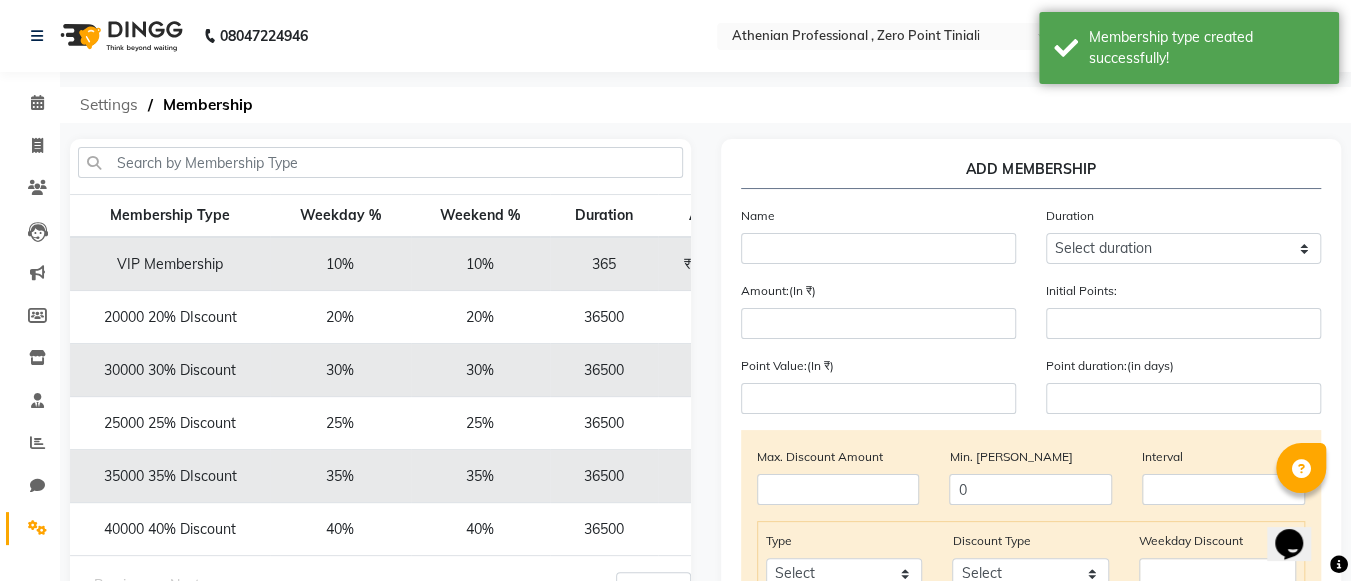 click on "Settings" 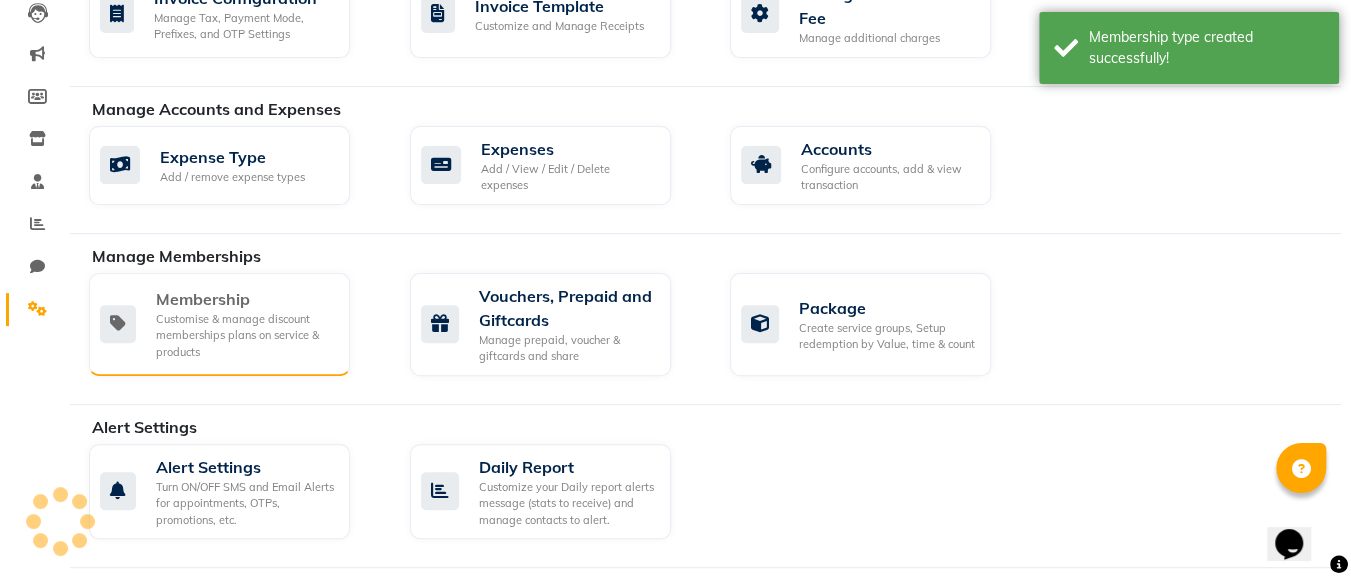 scroll, scrollTop: 257, scrollLeft: 0, axis: vertical 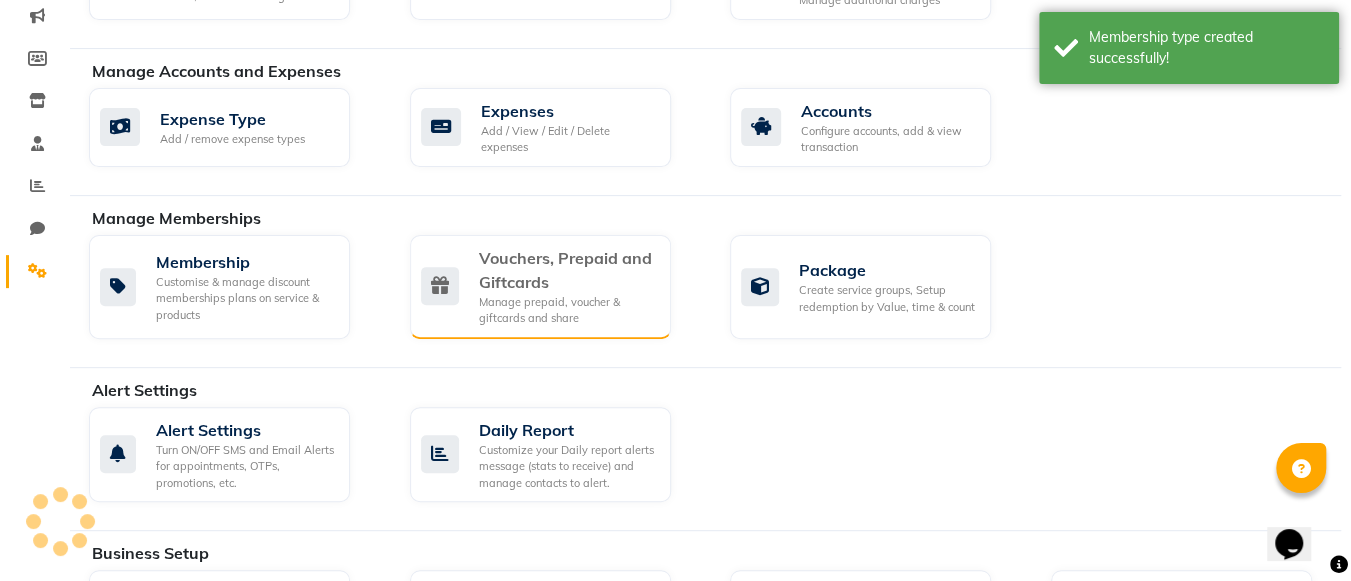 click on "Vouchers, Prepaid and Giftcards" 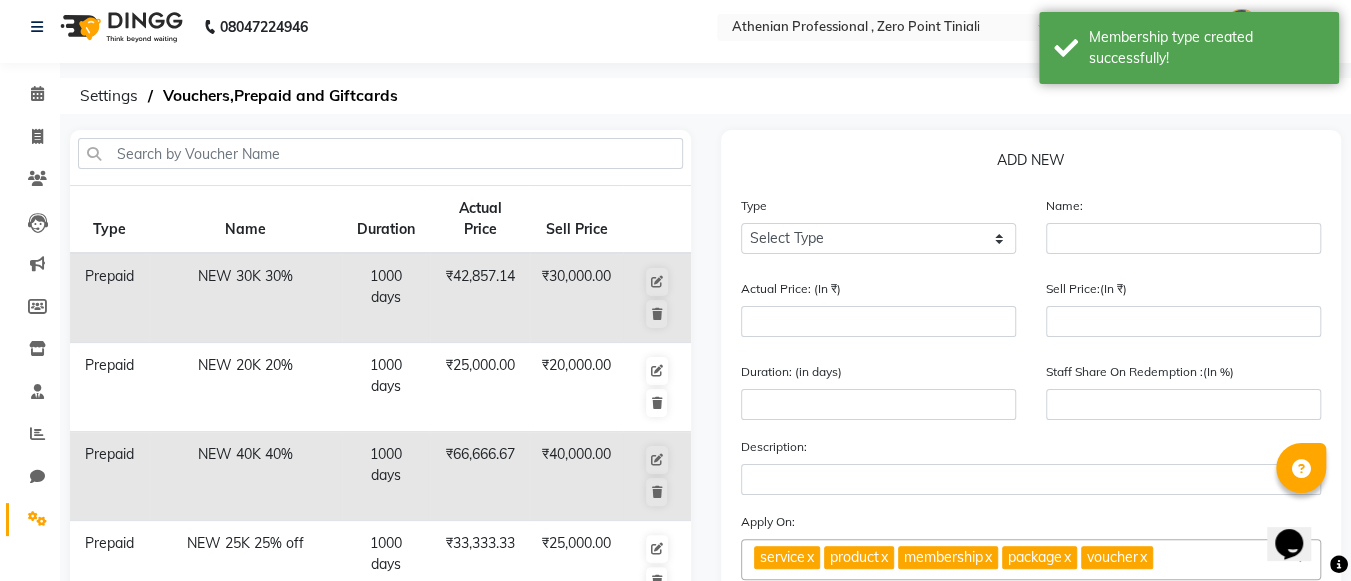 scroll, scrollTop: 0, scrollLeft: 0, axis: both 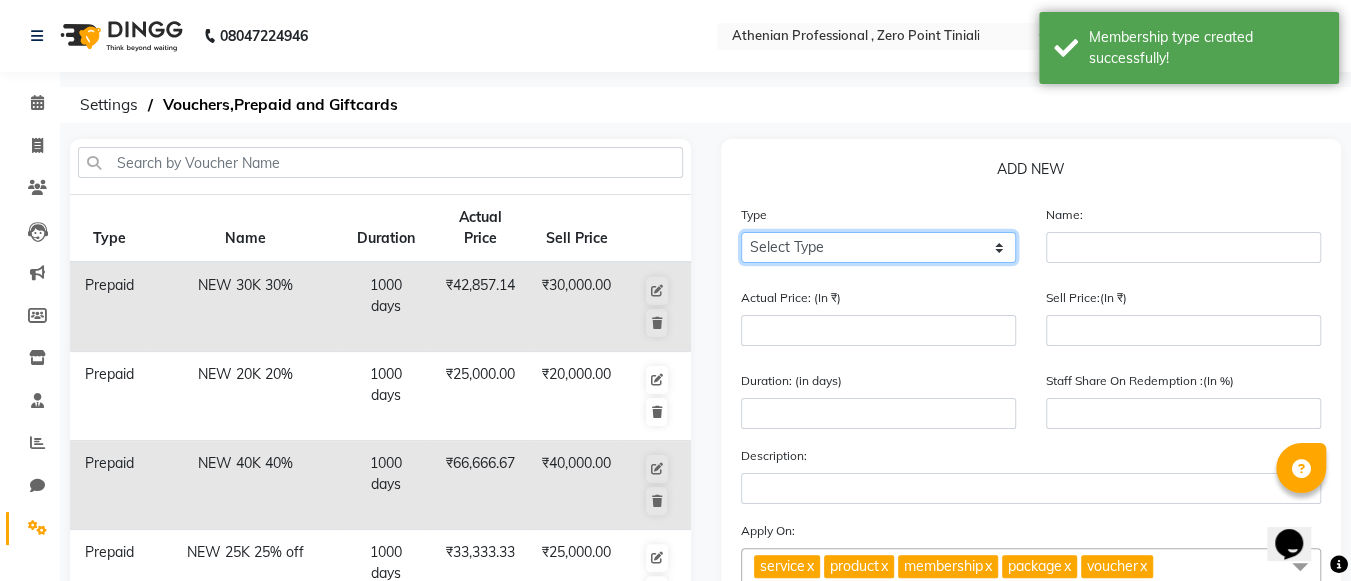 click on "Select Type Voucher Prepaid Gift Card" 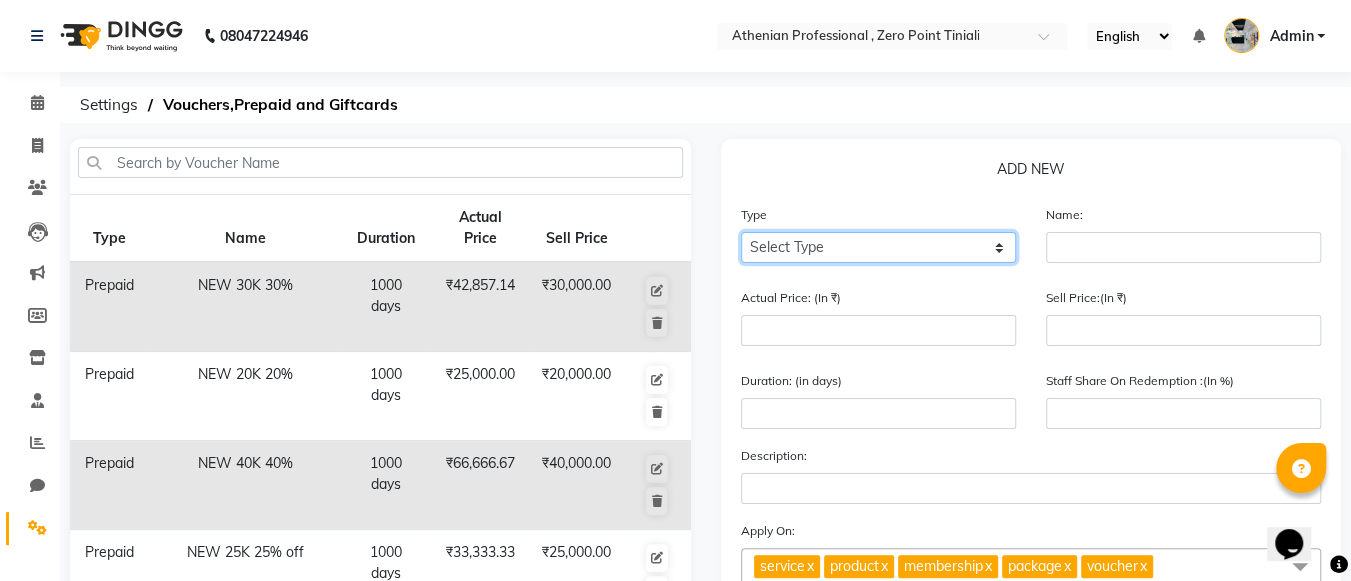type 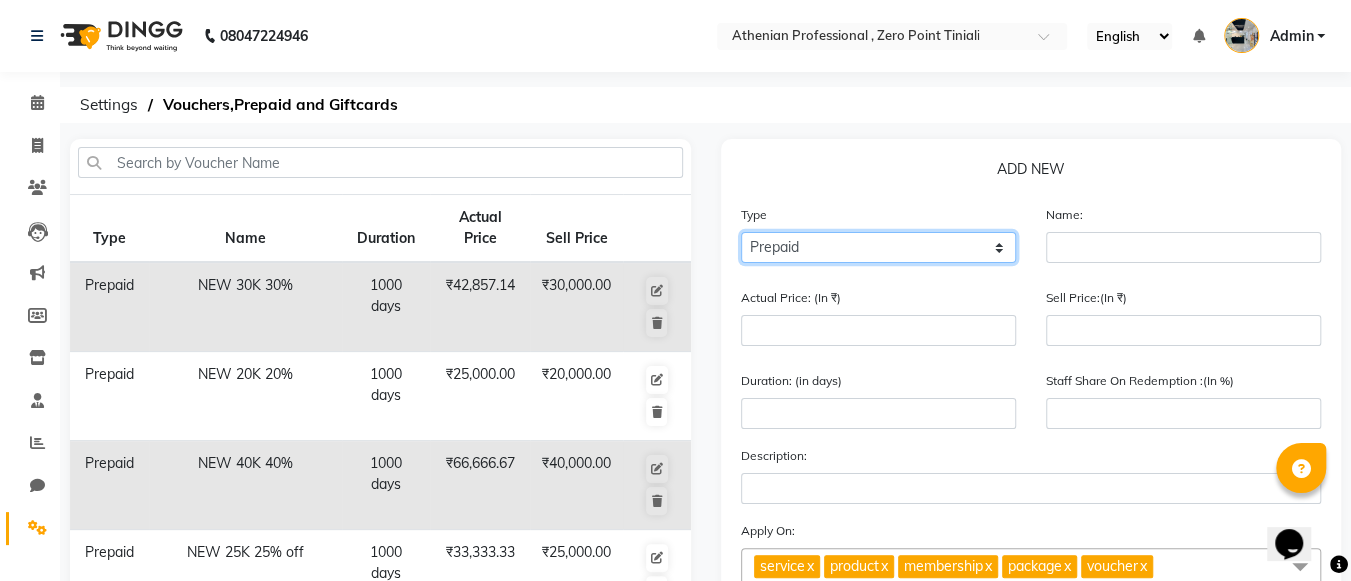 click on "Select Type Voucher Prepaid Gift Card" 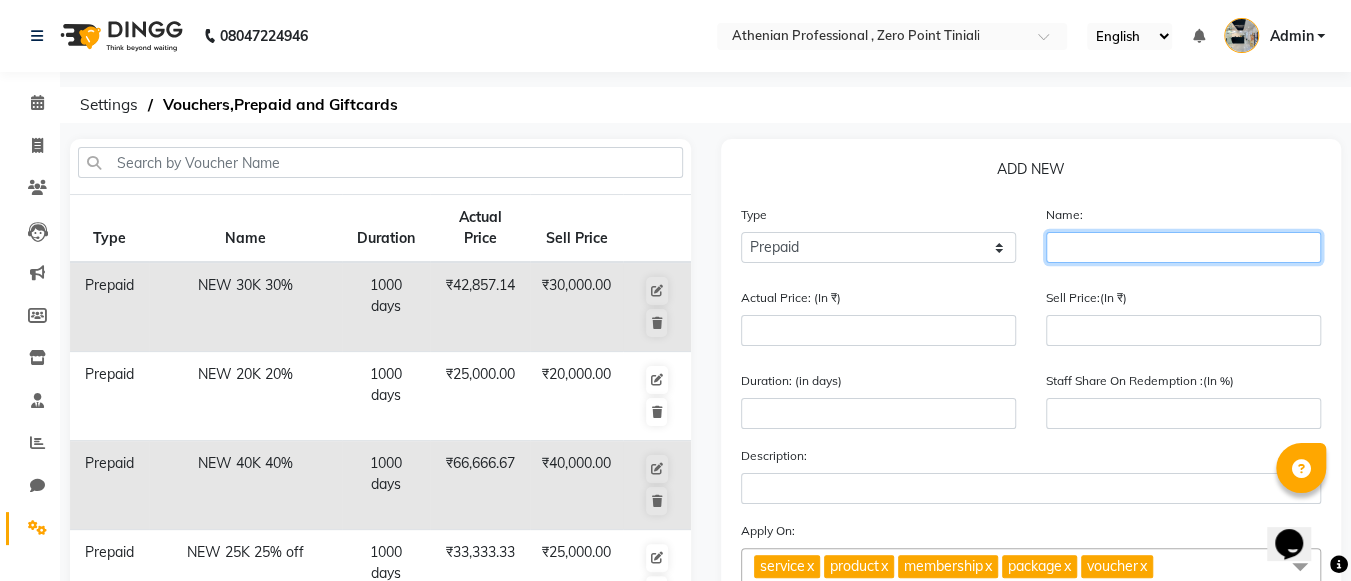 click 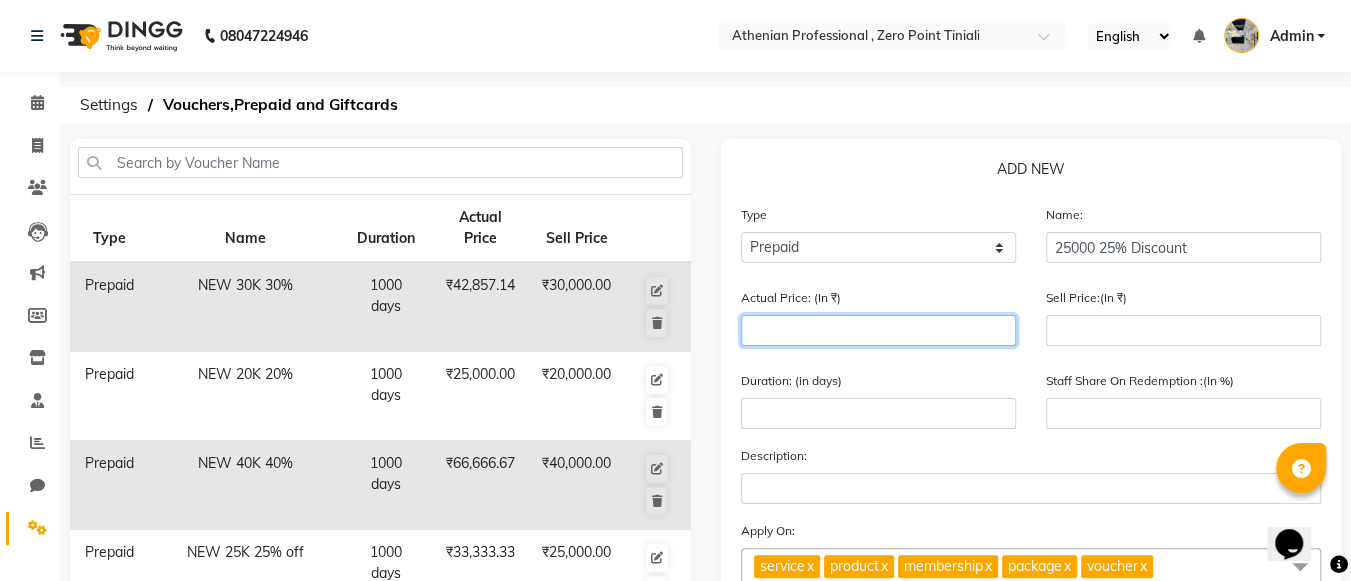 click 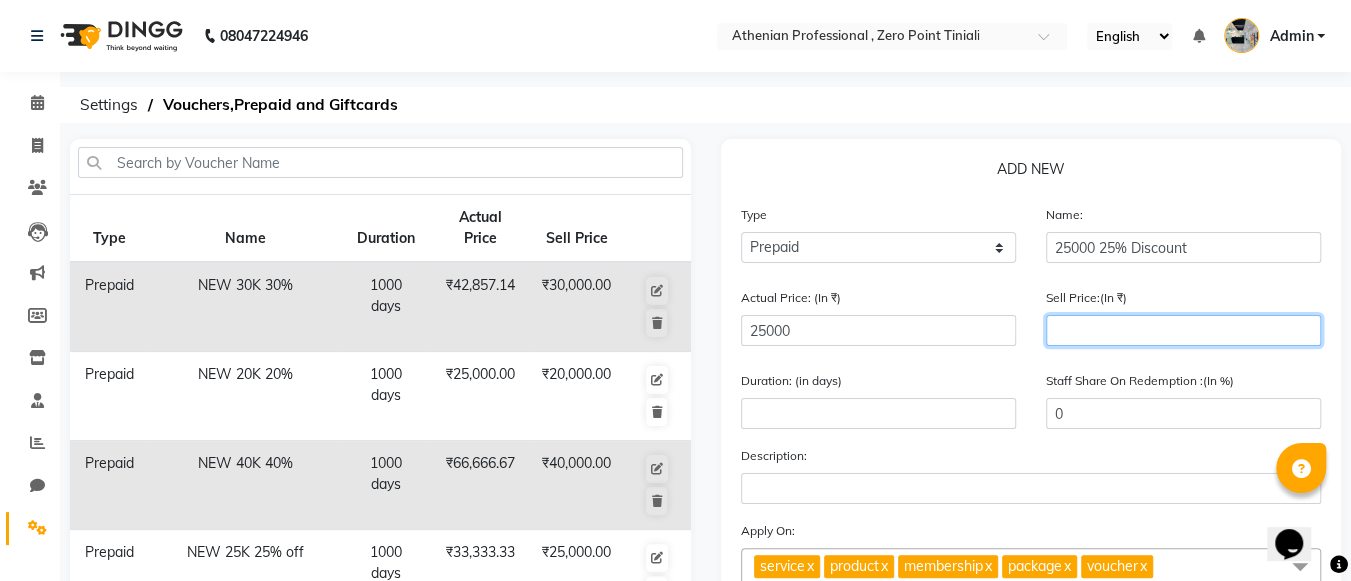 click 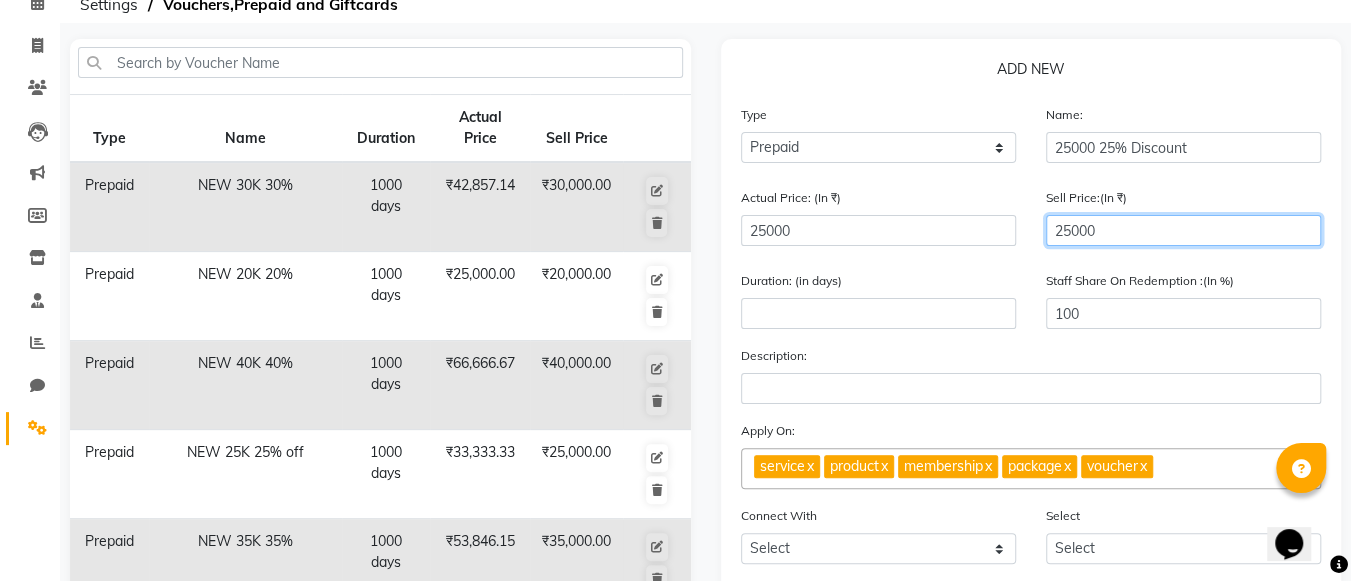 scroll, scrollTop: 111, scrollLeft: 0, axis: vertical 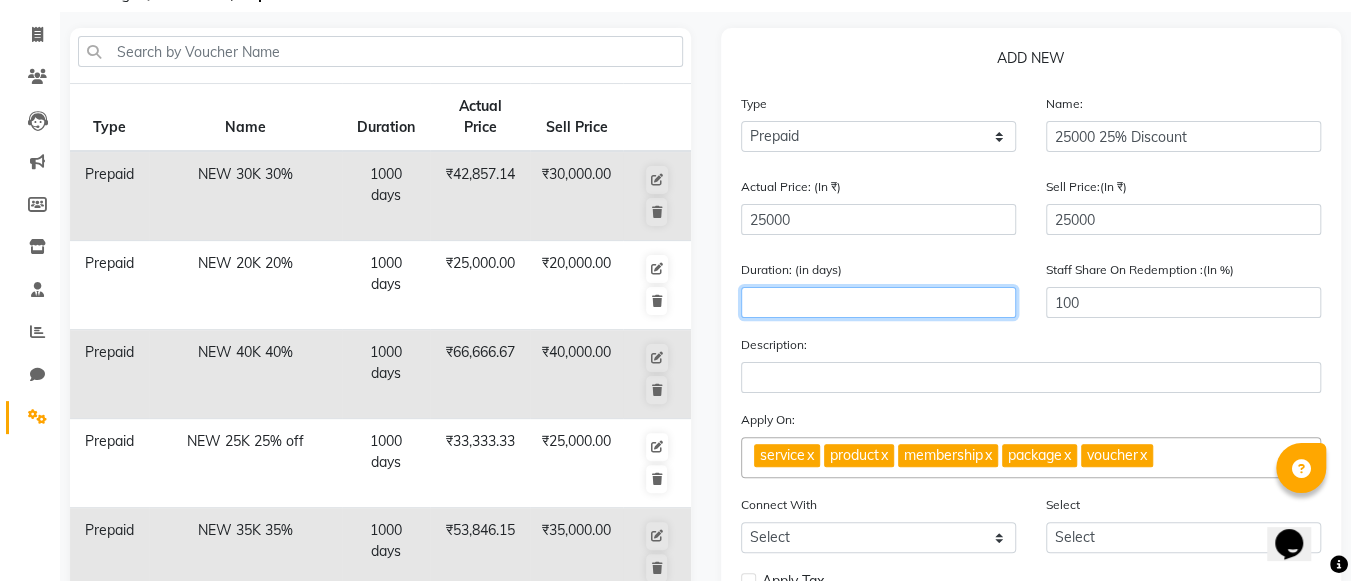 click 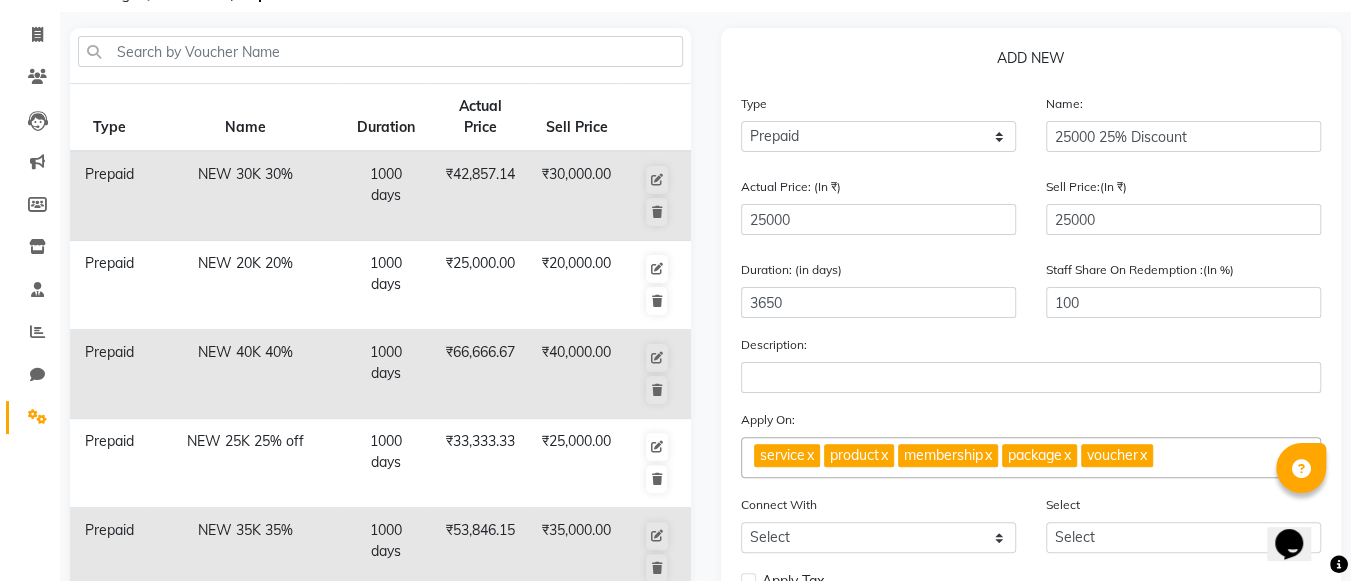 click on "x" 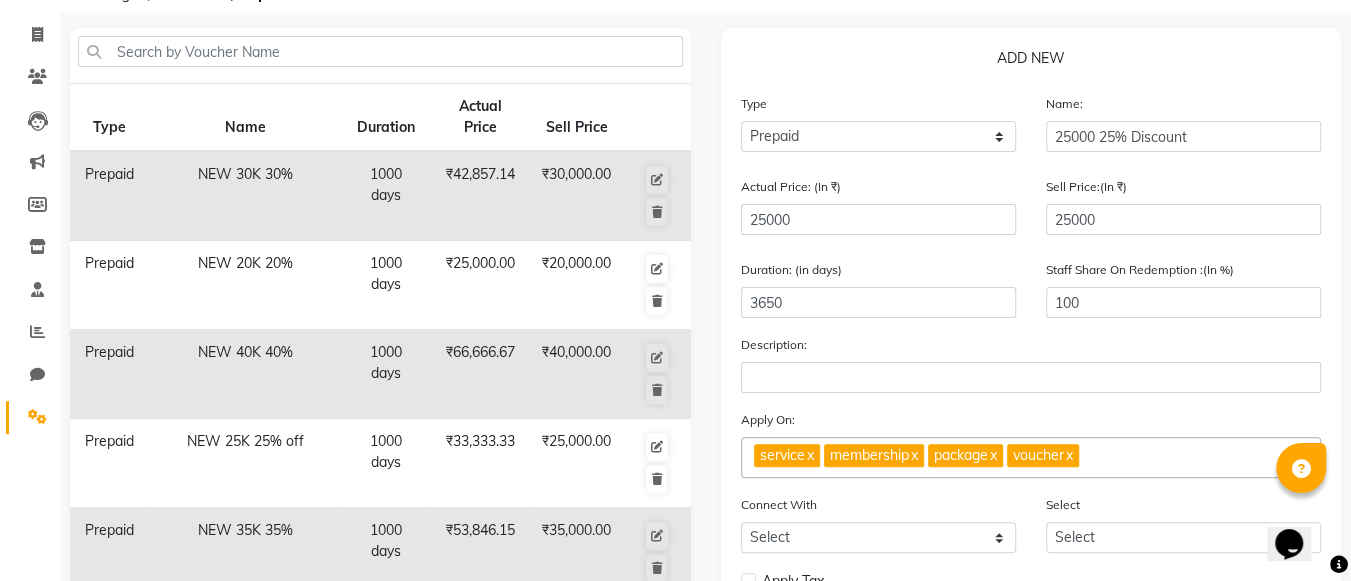 click on "x" 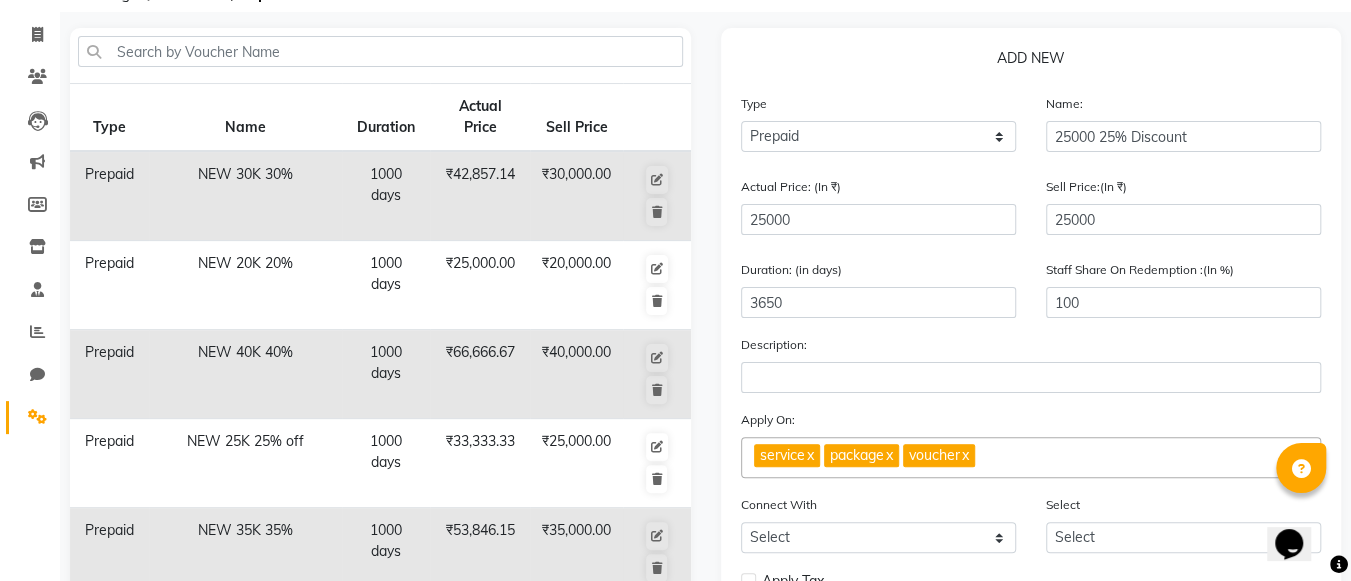 click on "x" 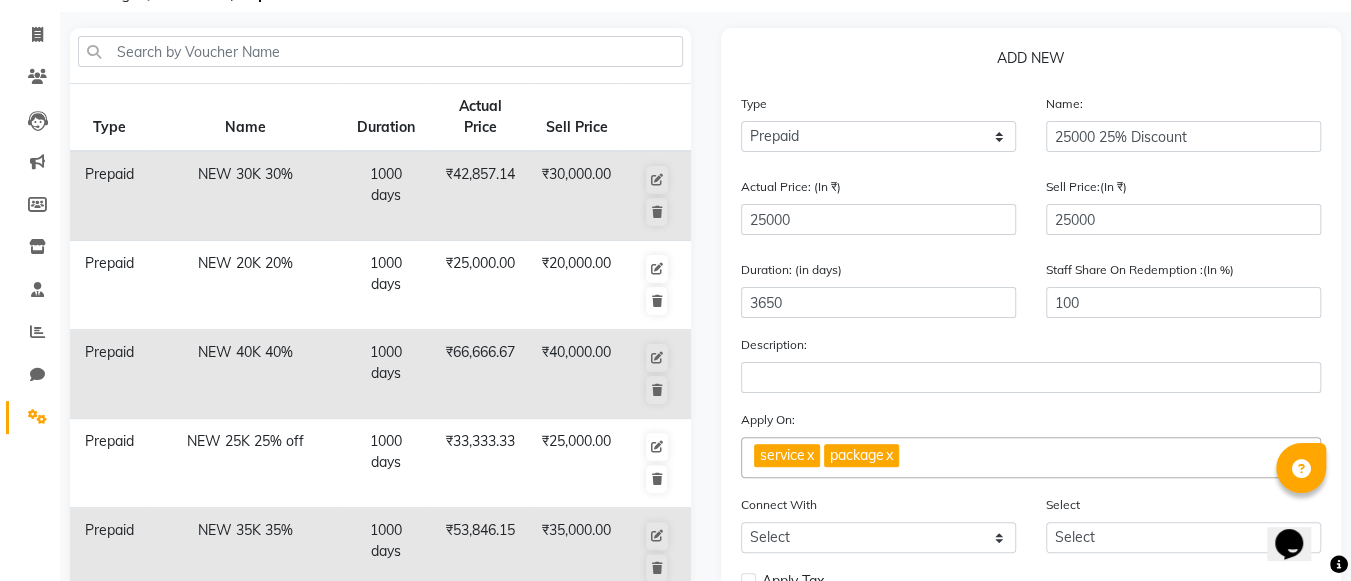 click on "x" 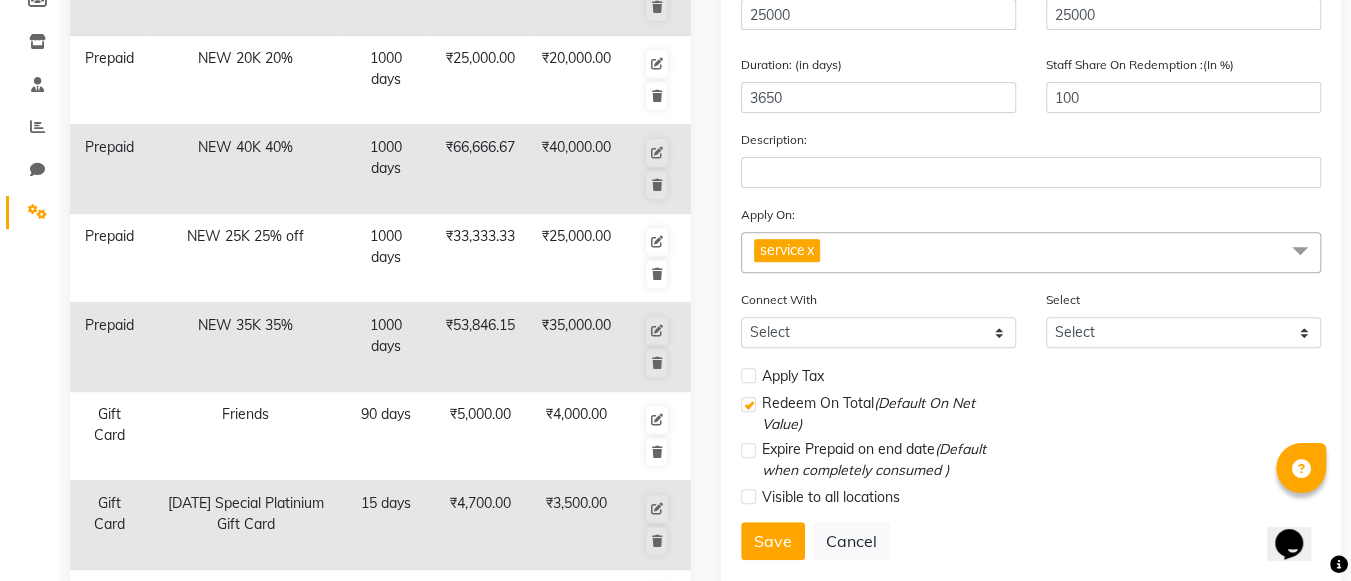 scroll, scrollTop: 317, scrollLeft: 0, axis: vertical 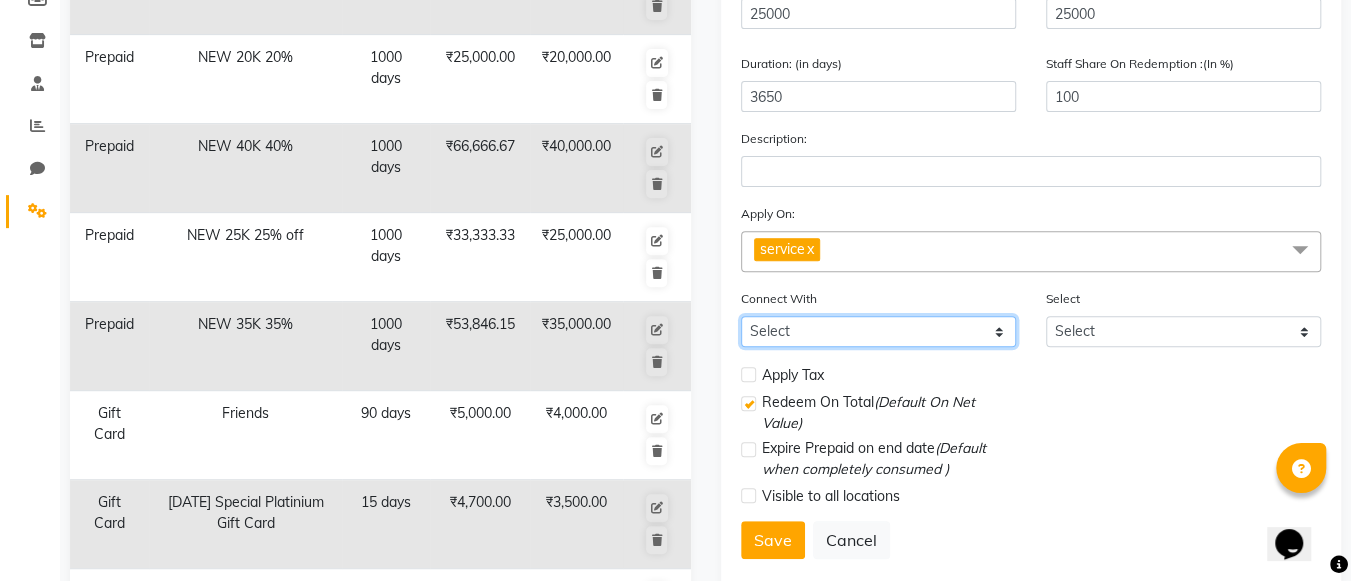 click on "Select Membership Package" 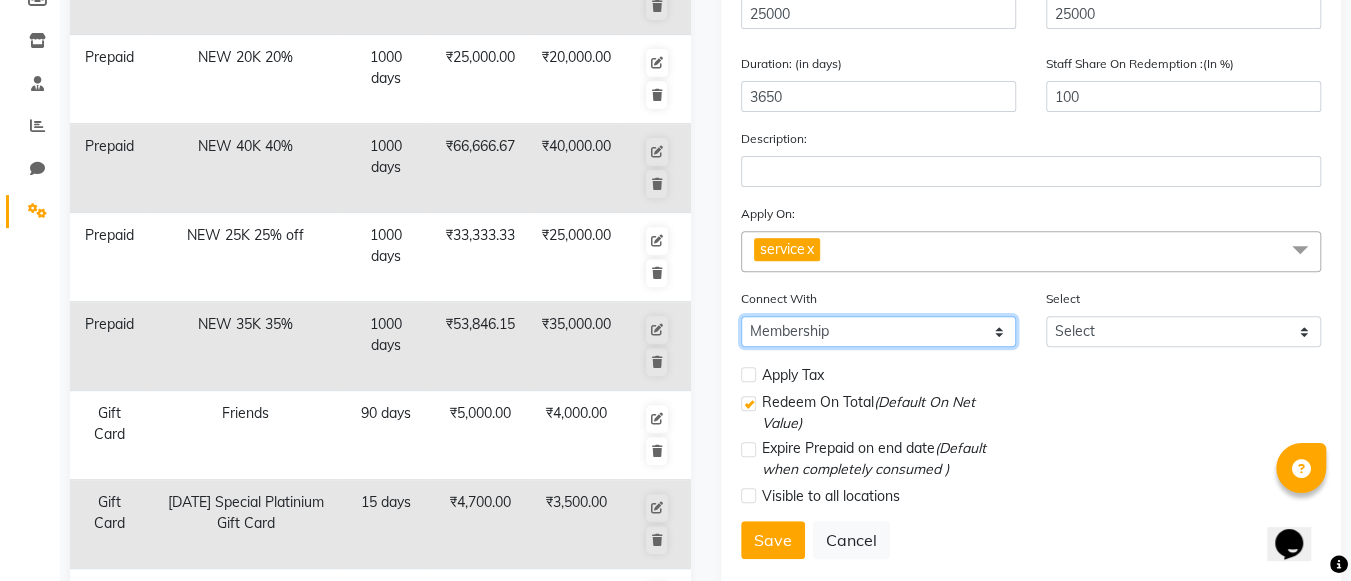 click on "Select Membership Package" 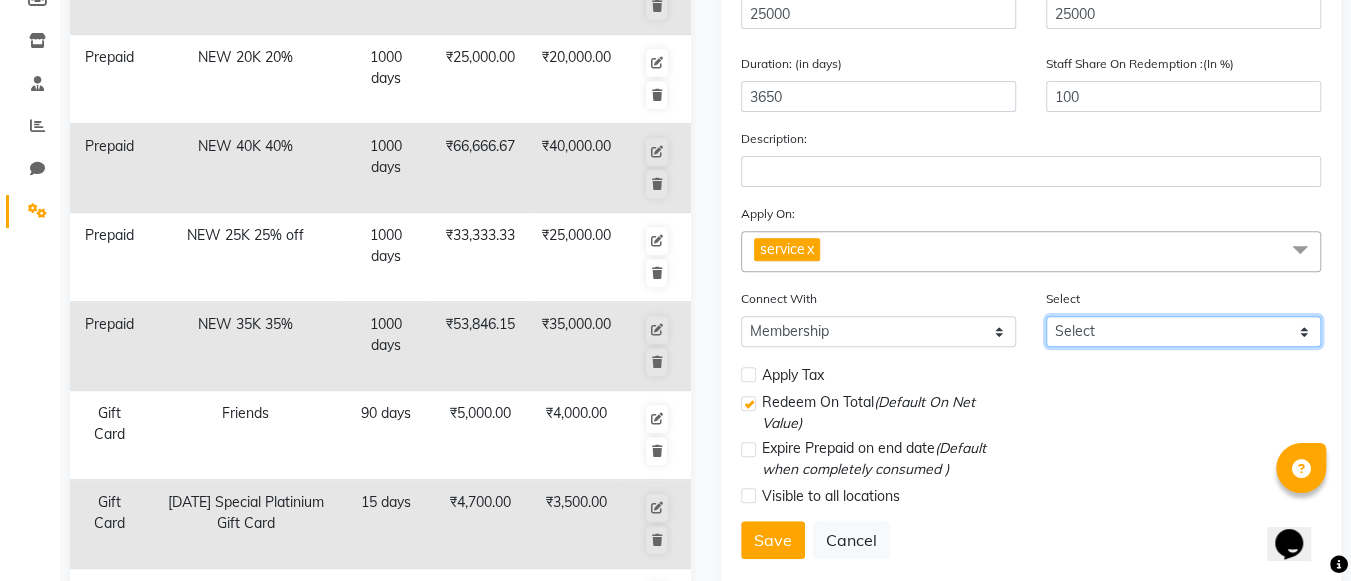 click on "Select VIP Membership 20000 20% DIscount 30000 30% Discount 25000 25% Discount 35000 35% DIscount 40000 40% Discount" 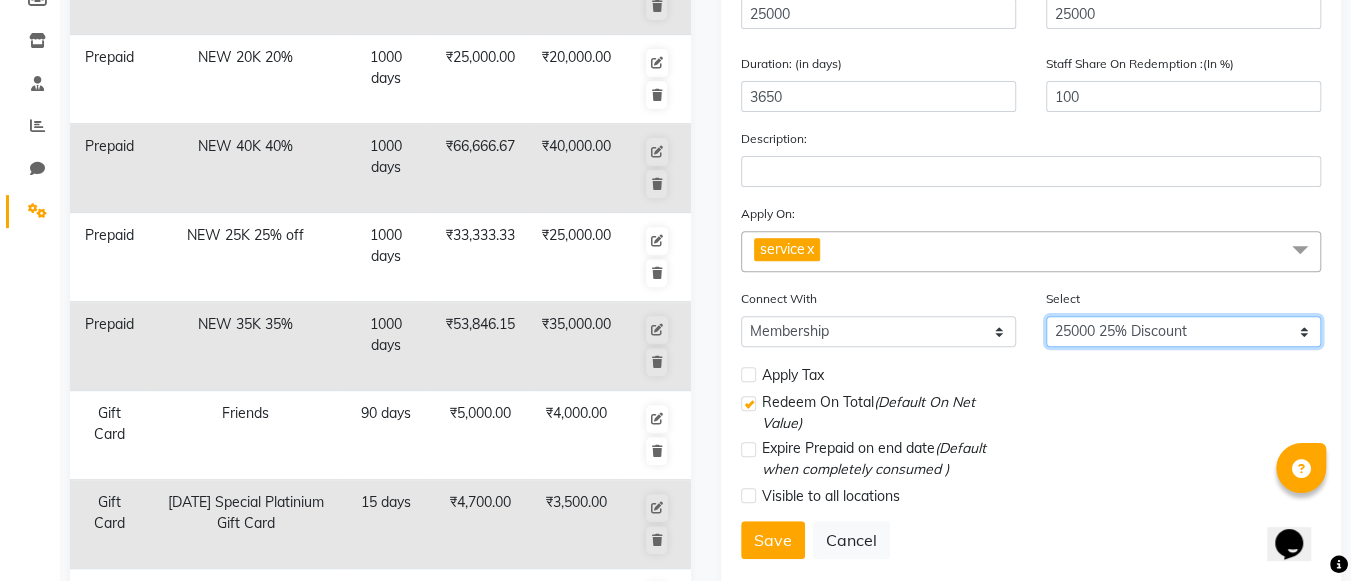 click on "Select VIP Membership 20000 20% DIscount 30000 30% Discount 25000 25% Discount 35000 35% DIscount 40000 40% Discount" 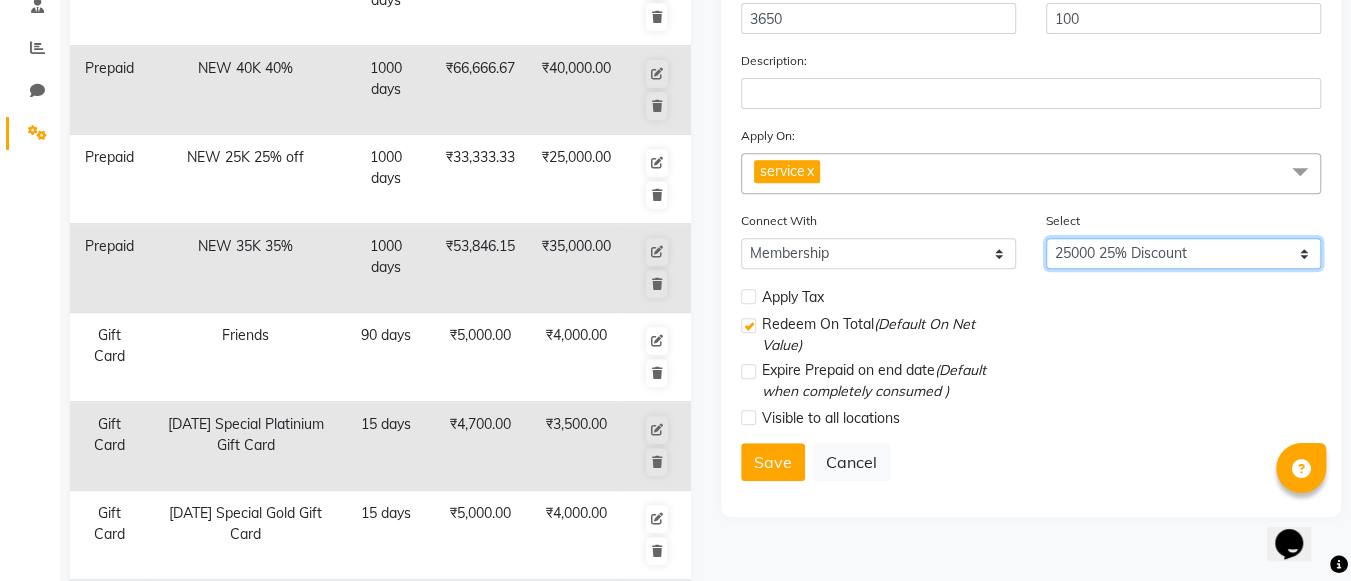 scroll, scrollTop: 397, scrollLeft: 0, axis: vertical 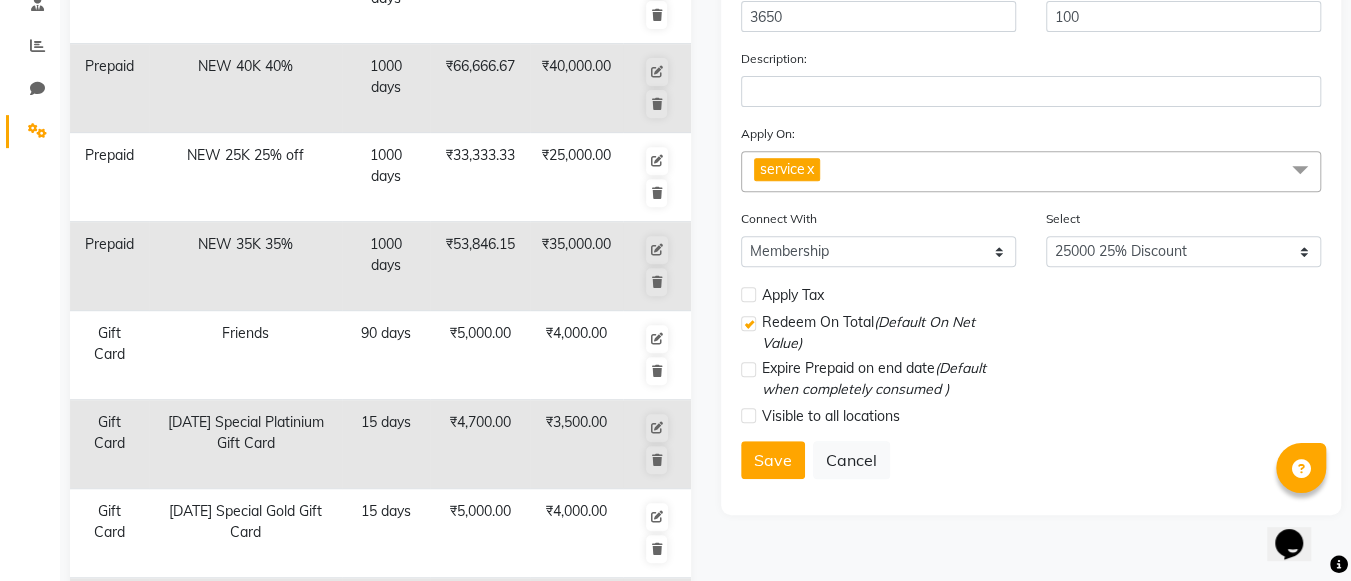 click 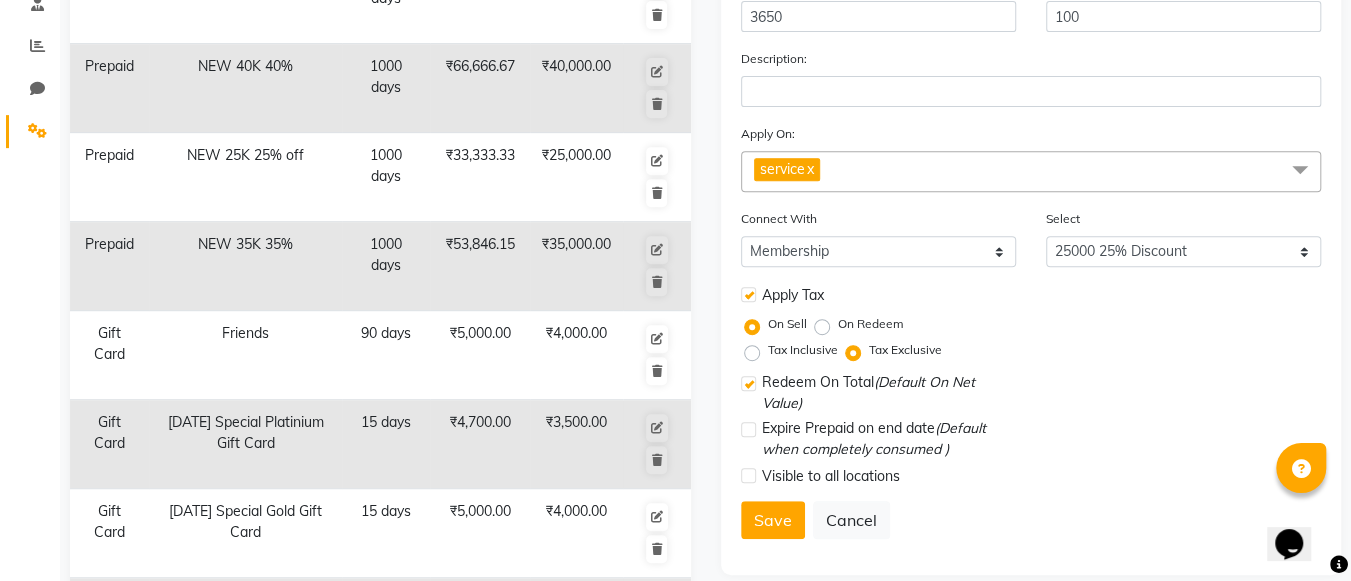 click on "Tax Inclusive" 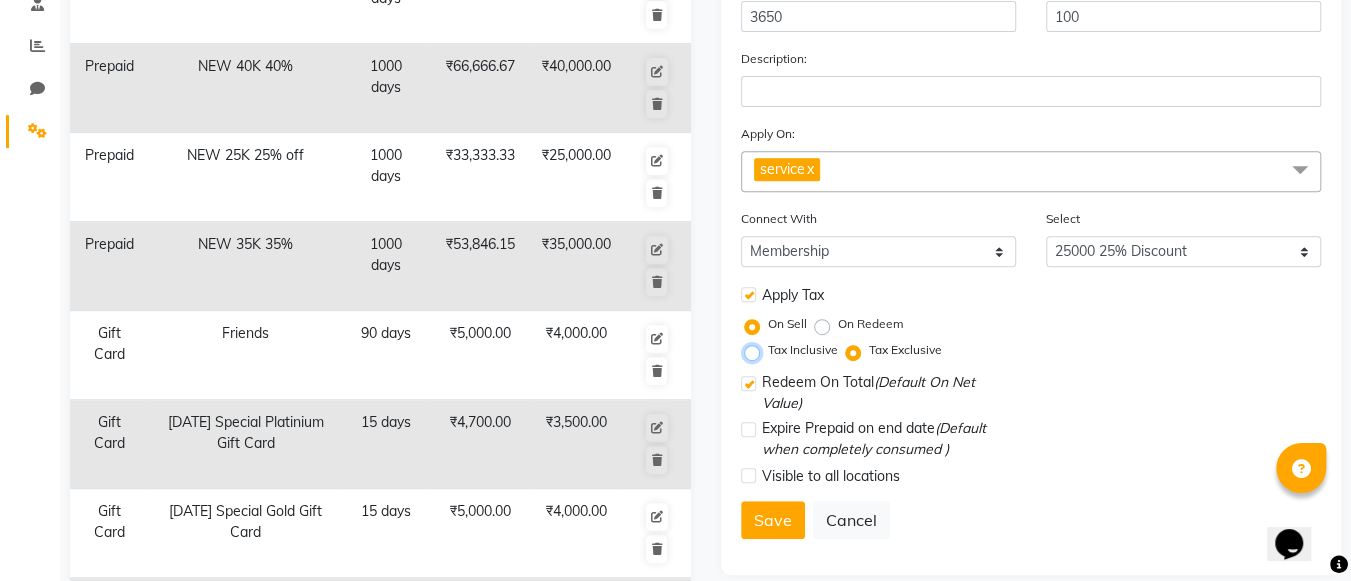 click on "Tax Inclusive" at bounding box center [756, 350] 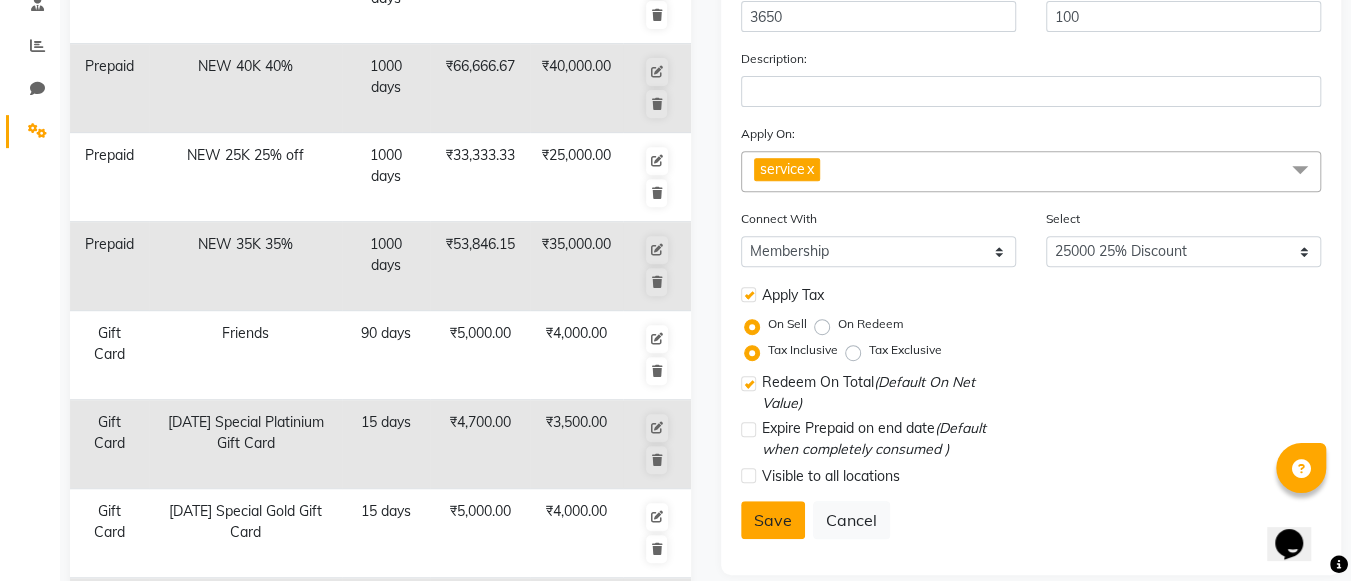 click on "Save" 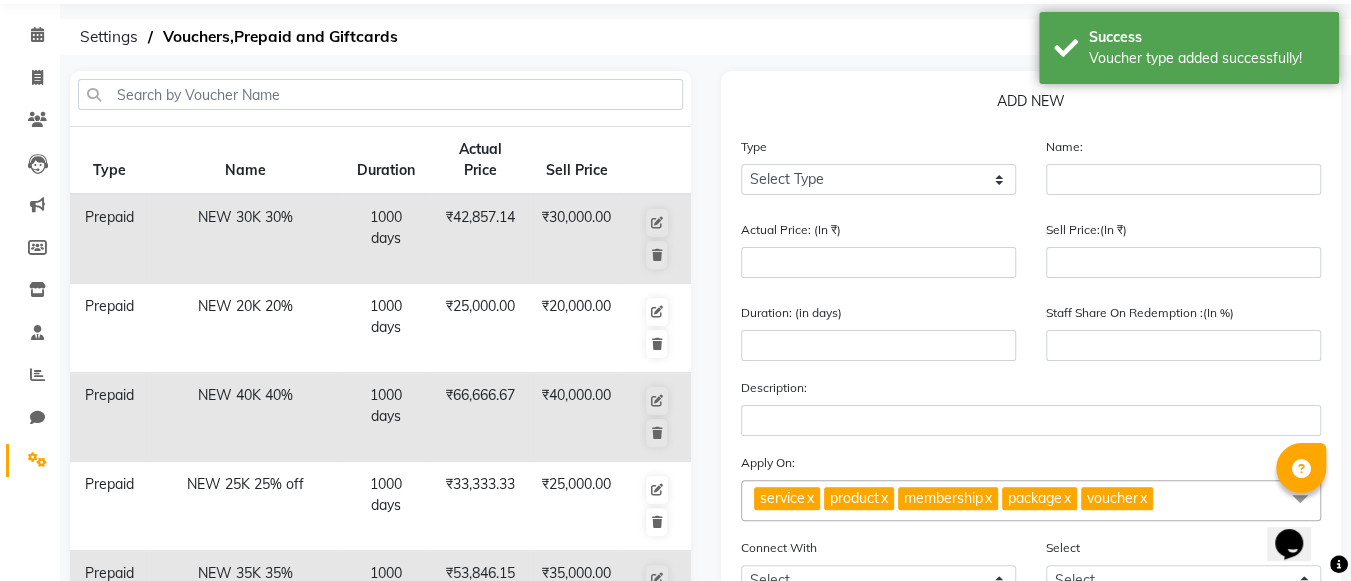 scroll, scrollTop: 0, scrollLeft: 0, axis: both 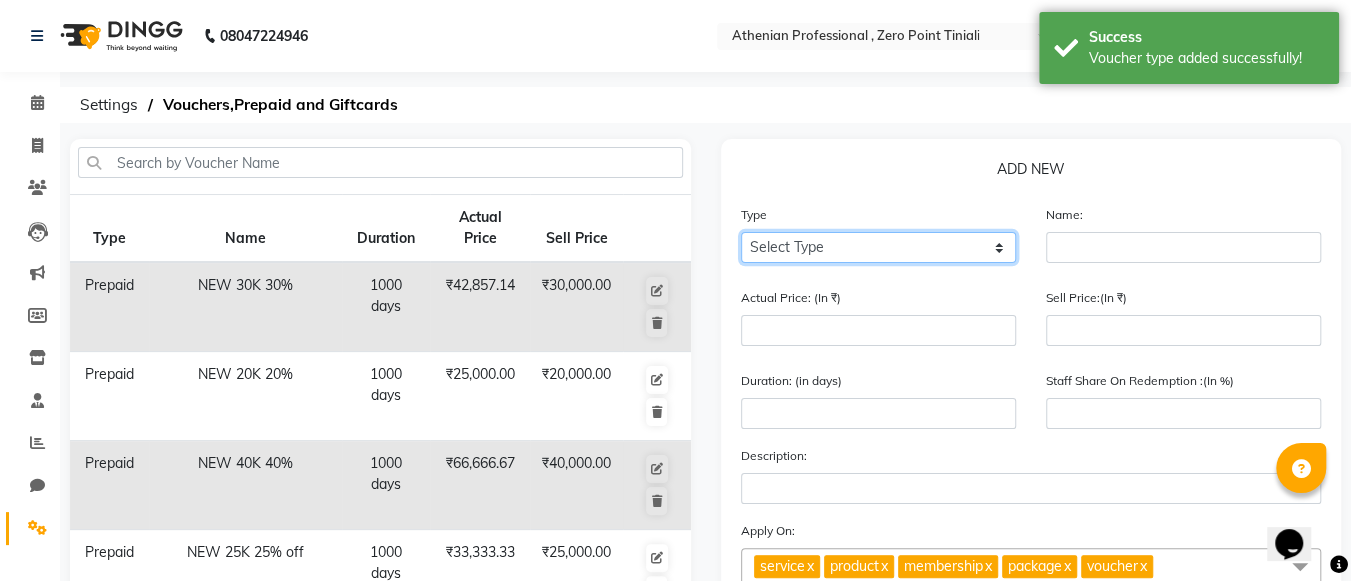 click on "Select Type Voucher Prepaid Gift Card" 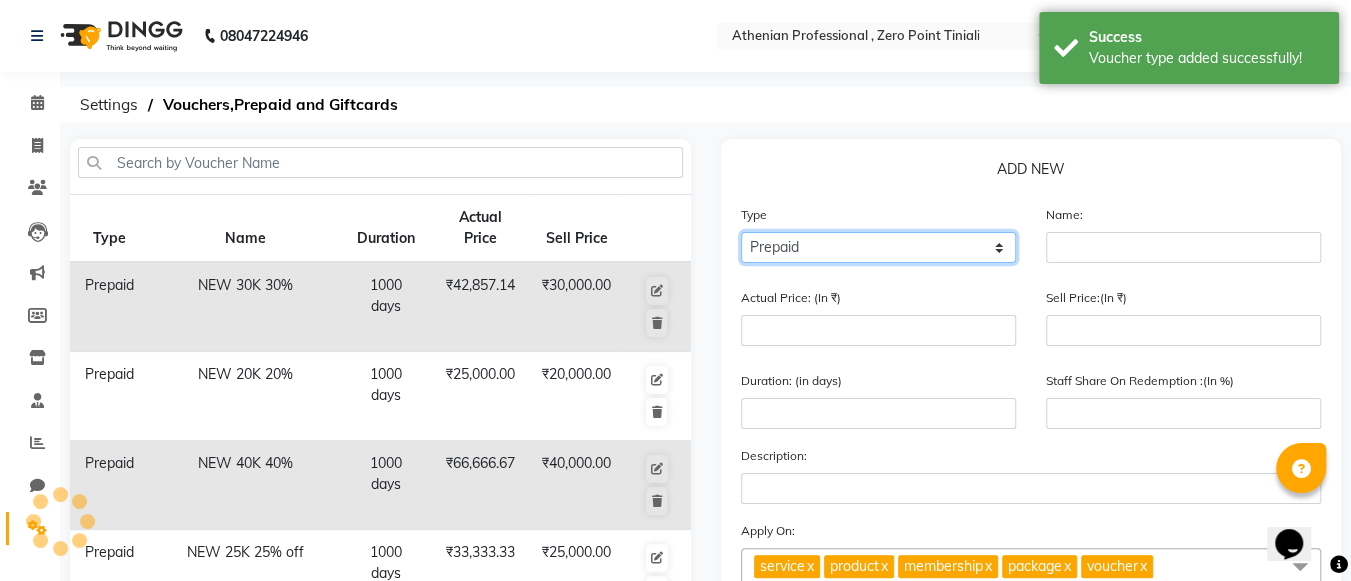 click on "Select Type Voucher Prepaid Gift Card" 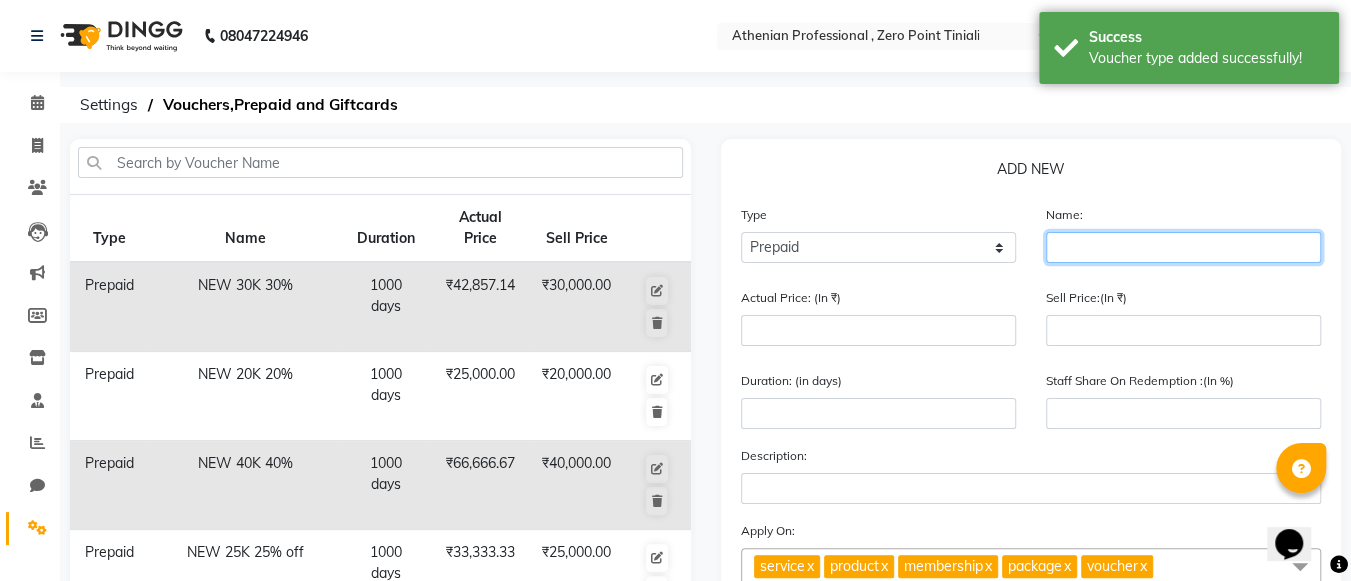click 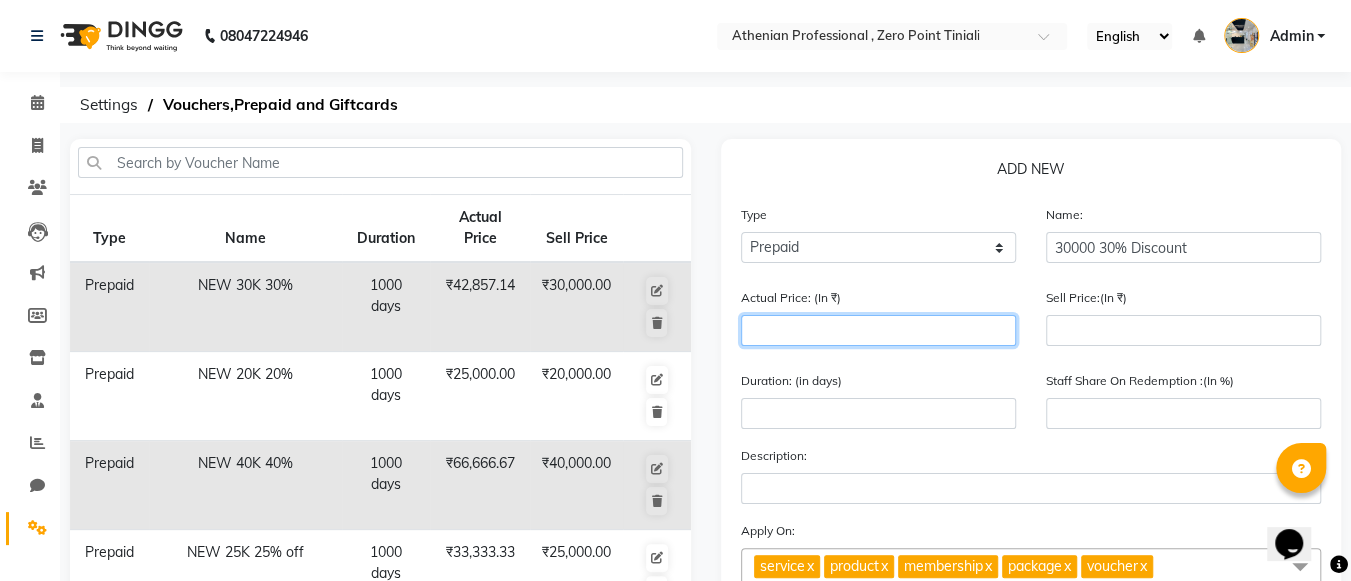click 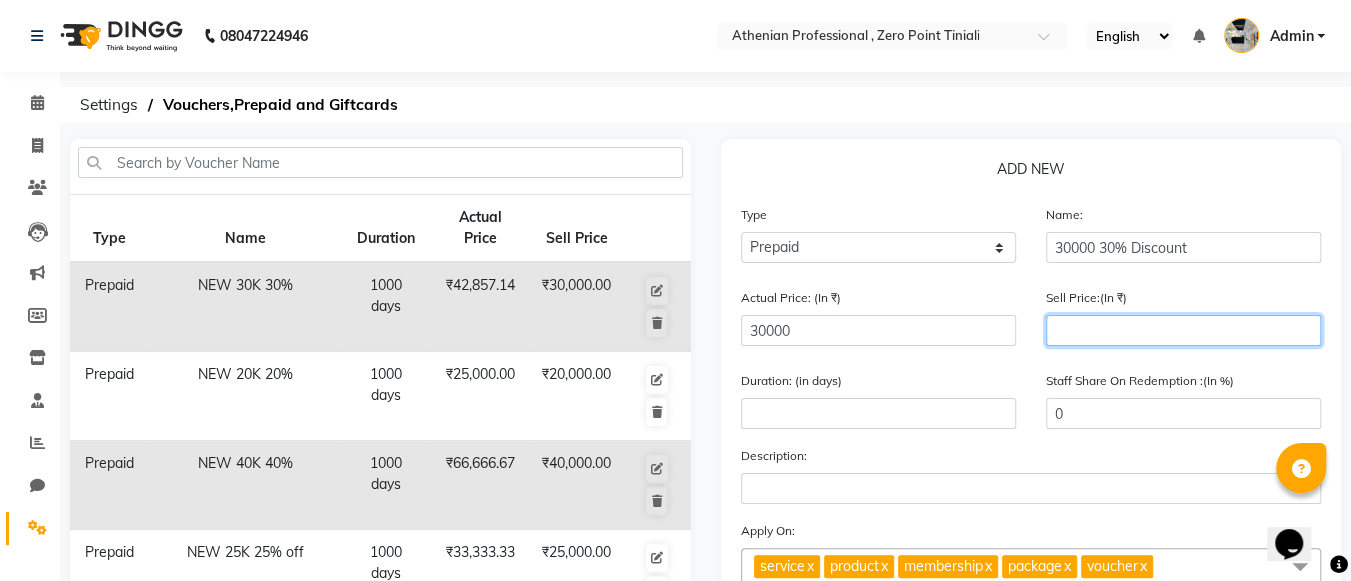 click 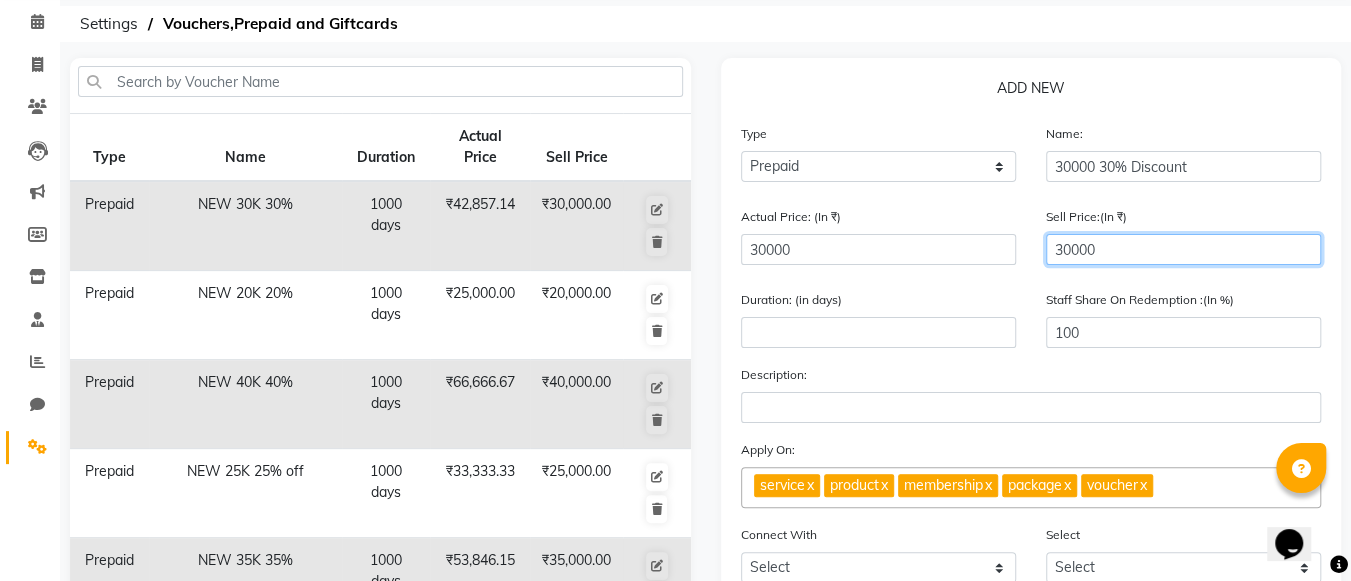 scroll, scrollTop: 82, scrollLeft: 0, axis: vertical 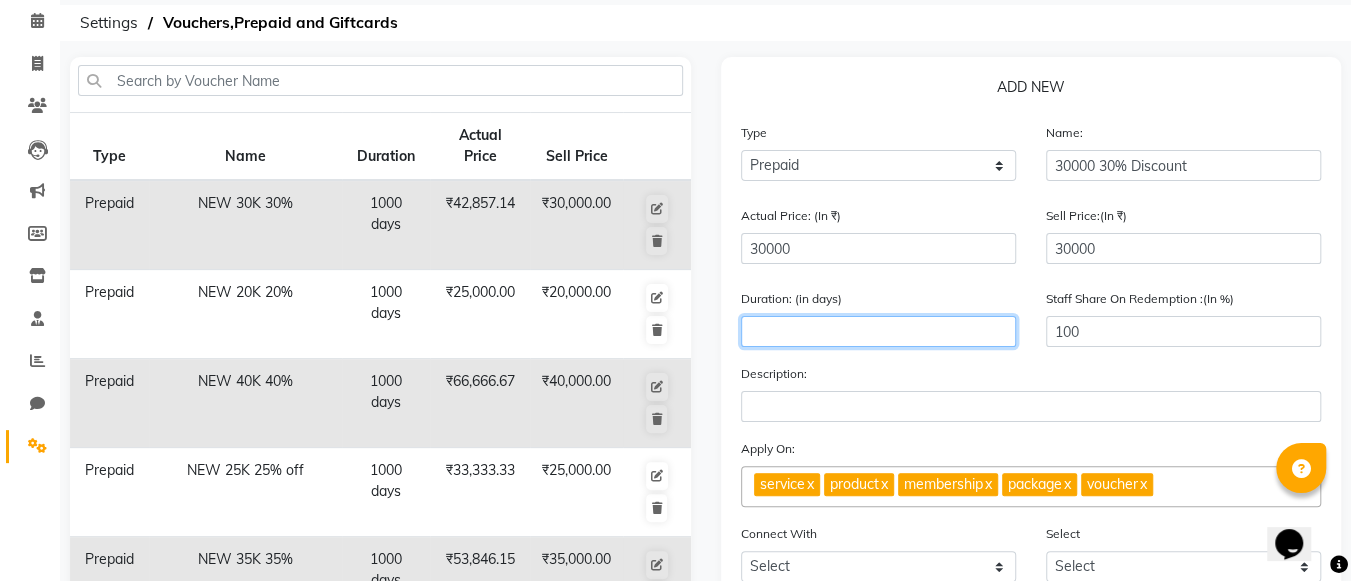 click 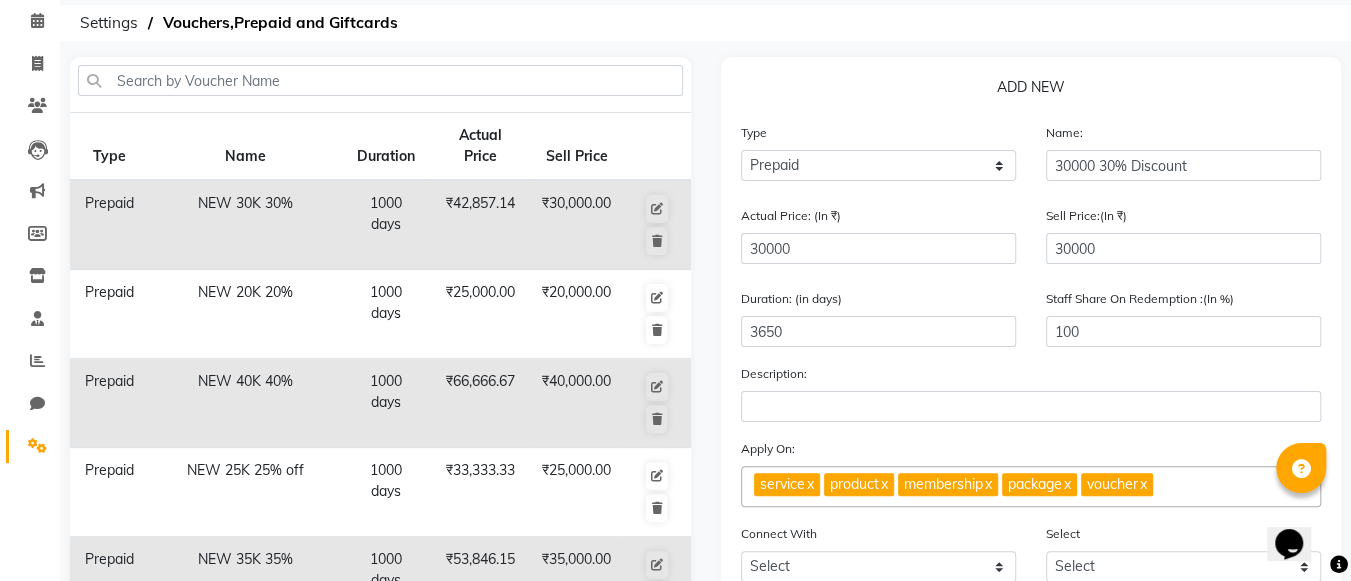 click on "x" 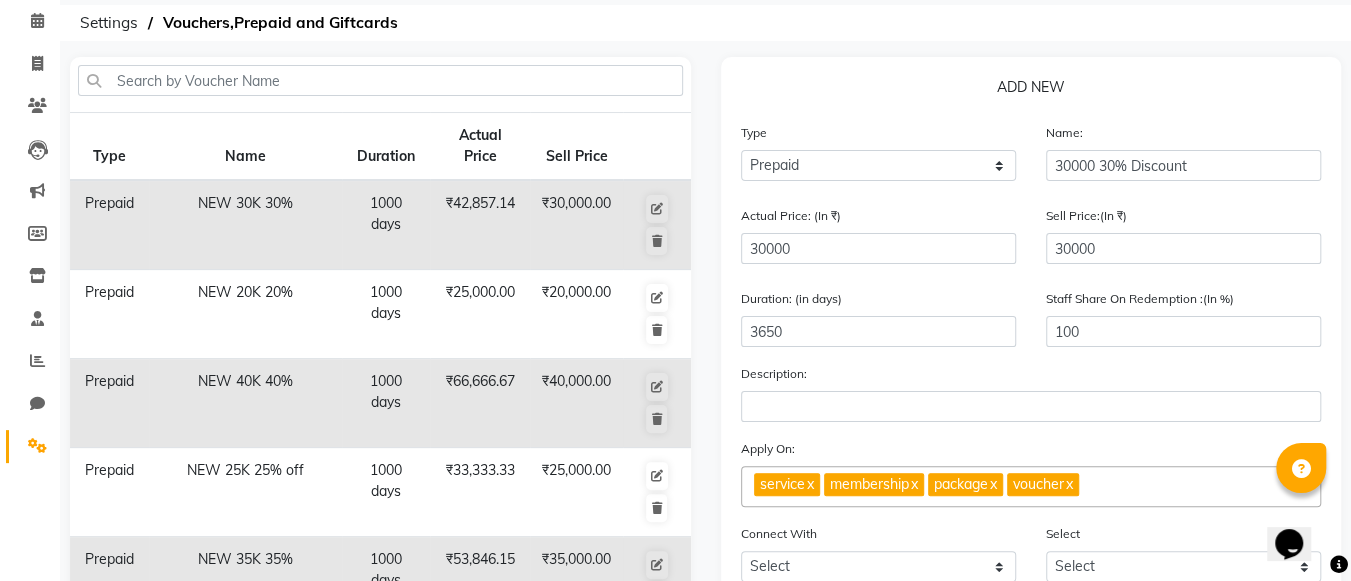 click on "x" 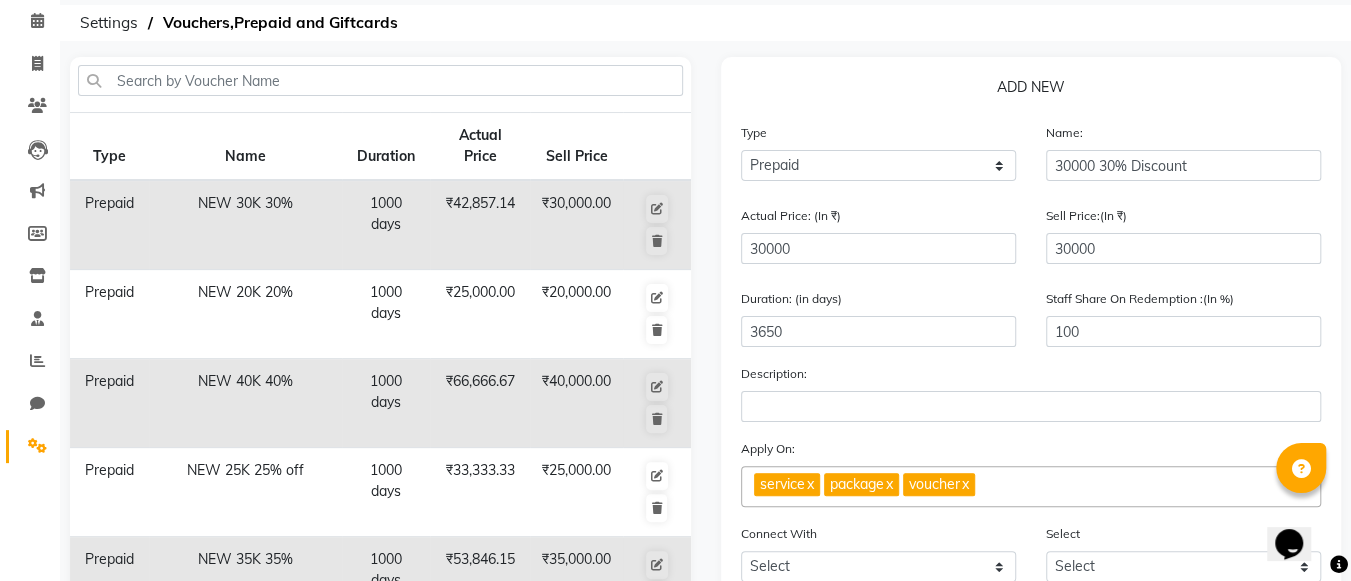 click on "voucher  x" 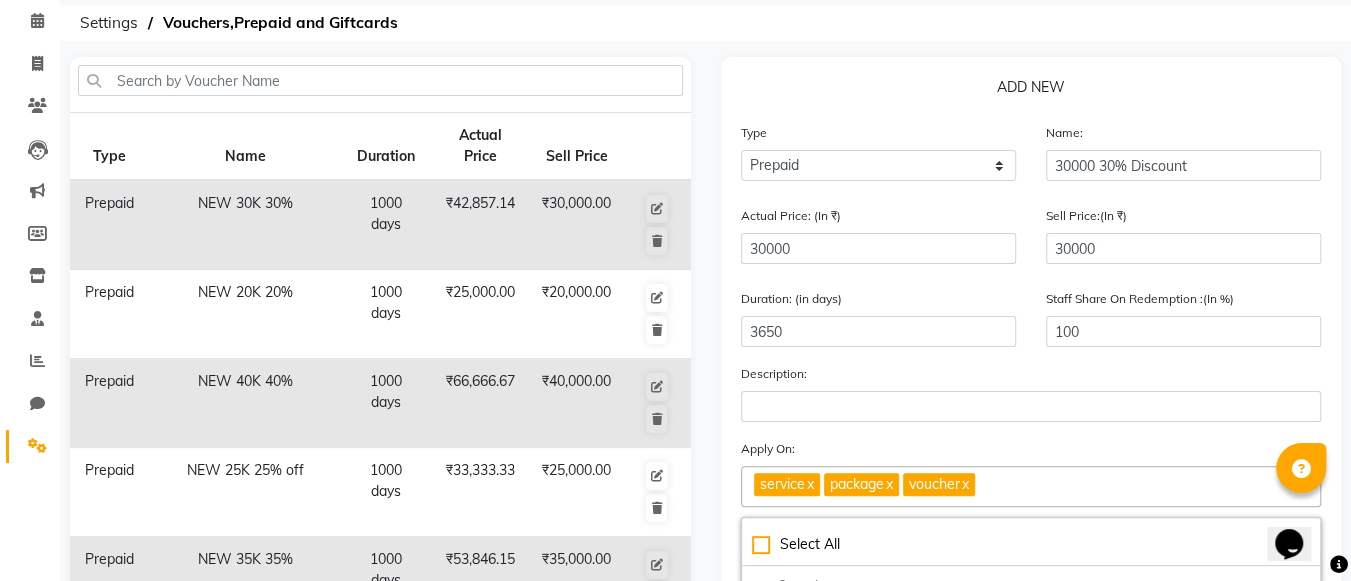 click on "x" 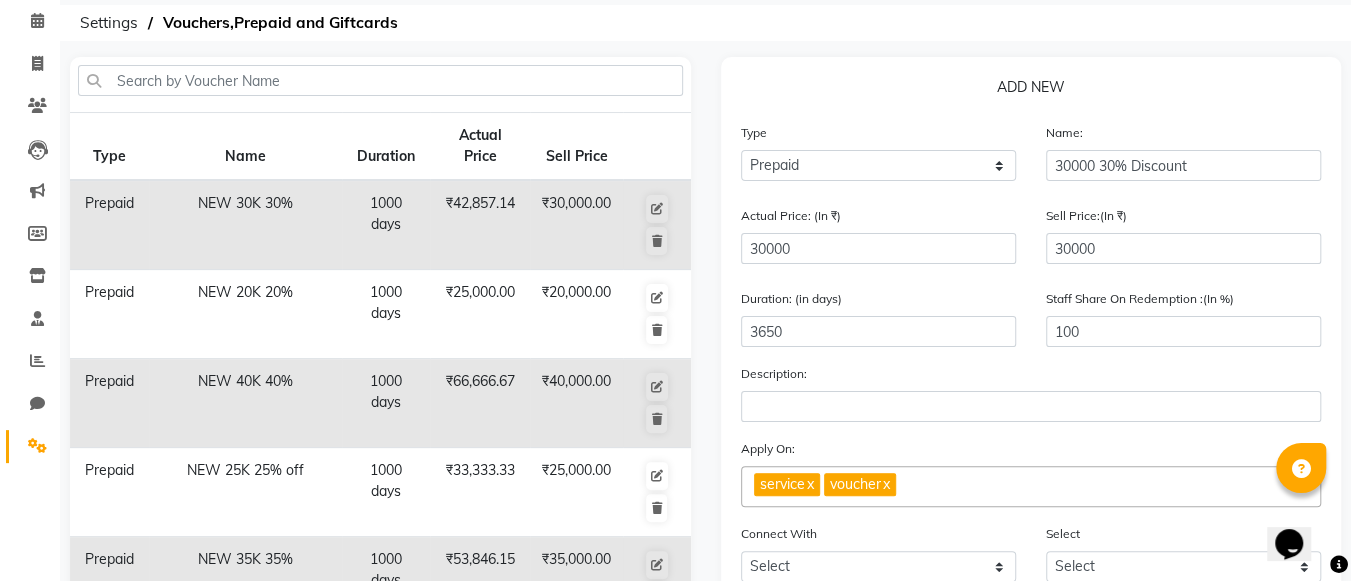 click on "x" 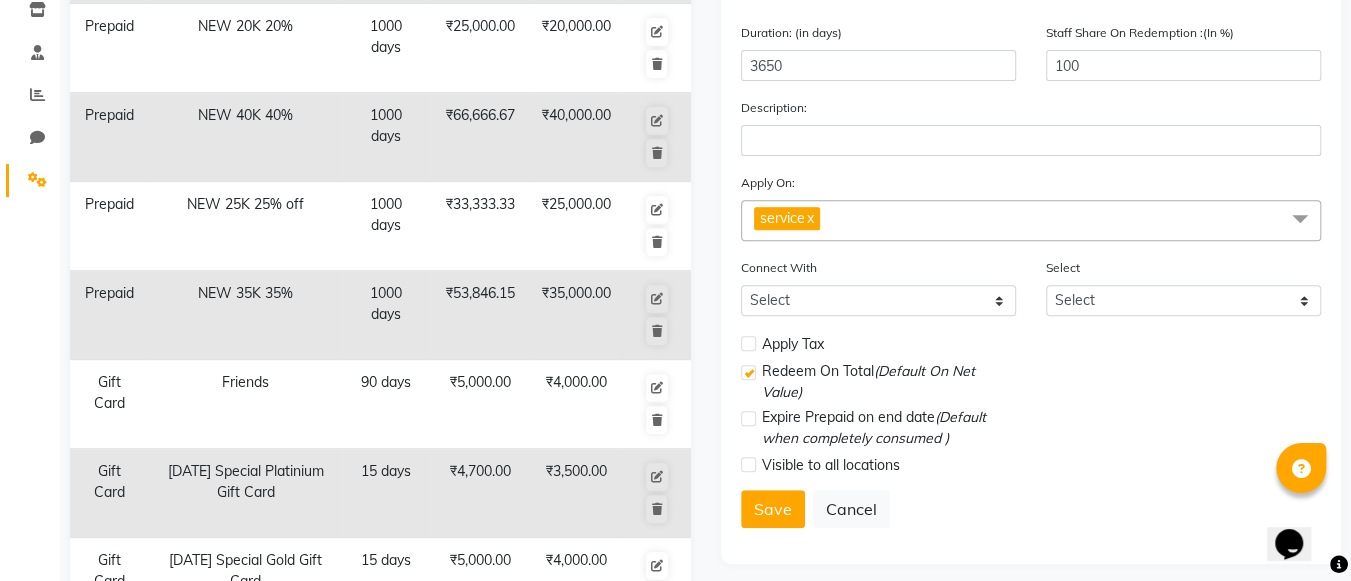 scroll, scrollTop: 349, scrollLeft: 0, axis: vertical 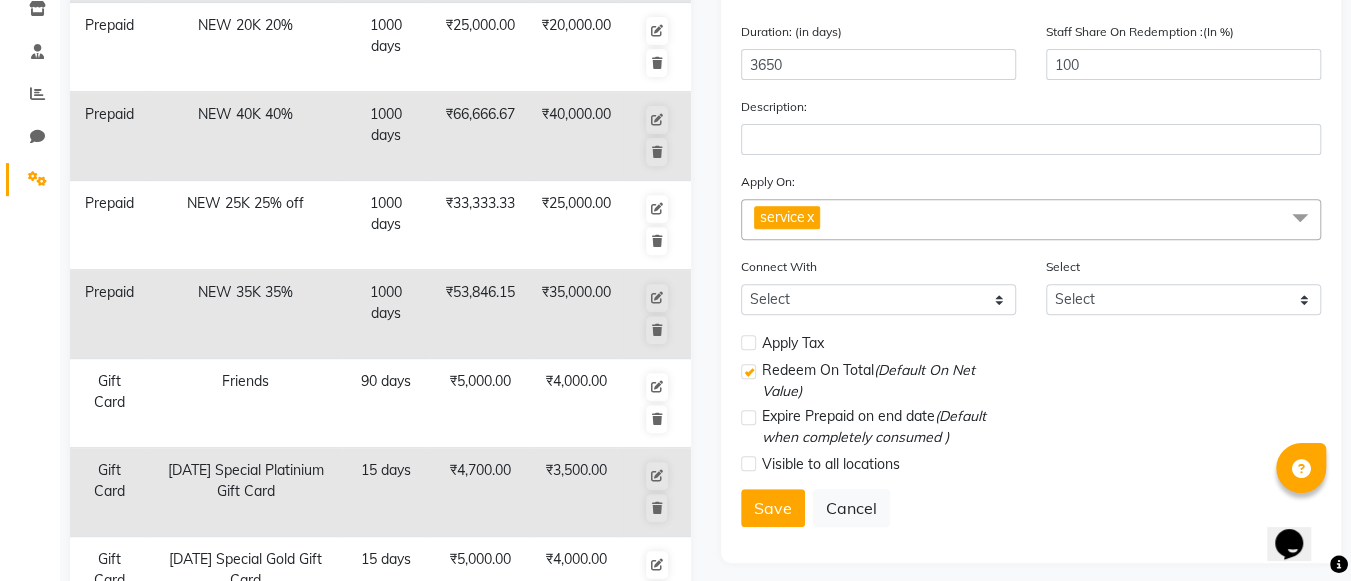 click 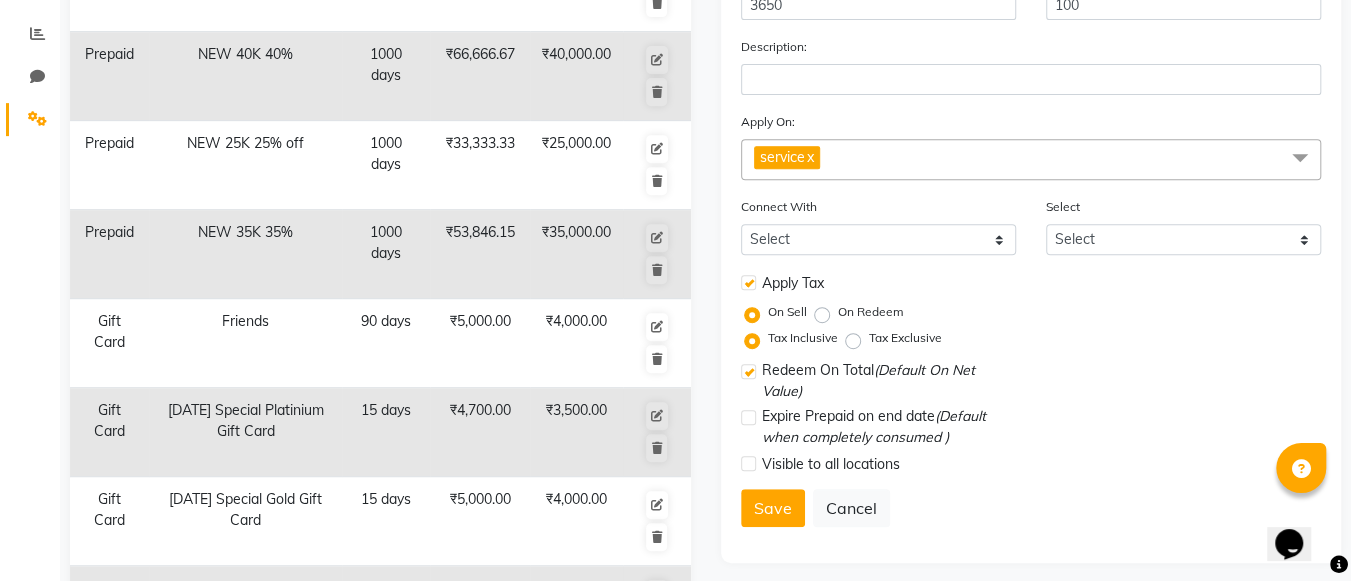 scroll, scrollTop: 410, scrollLeft: 0, axis: vertical 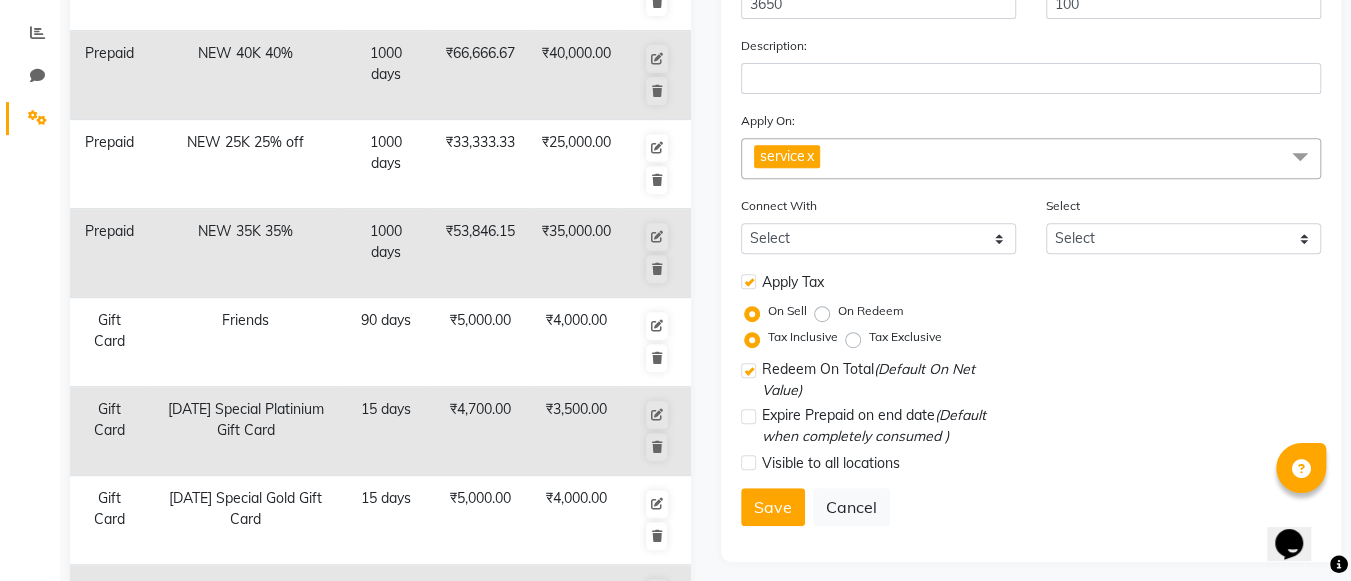 click 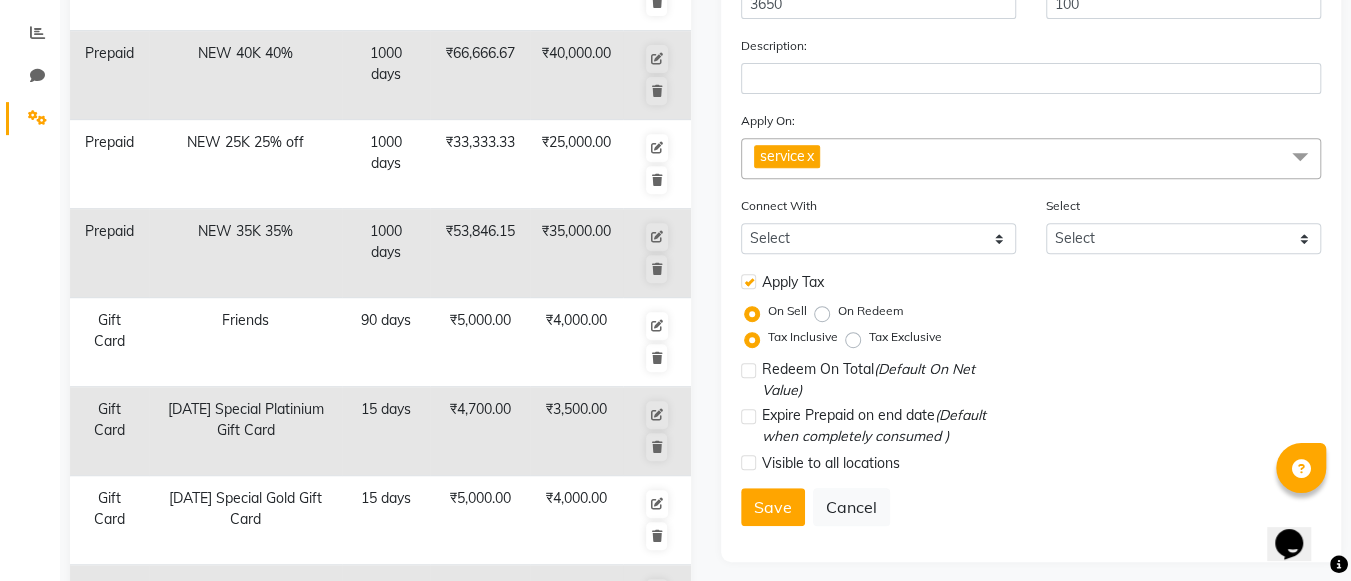 click 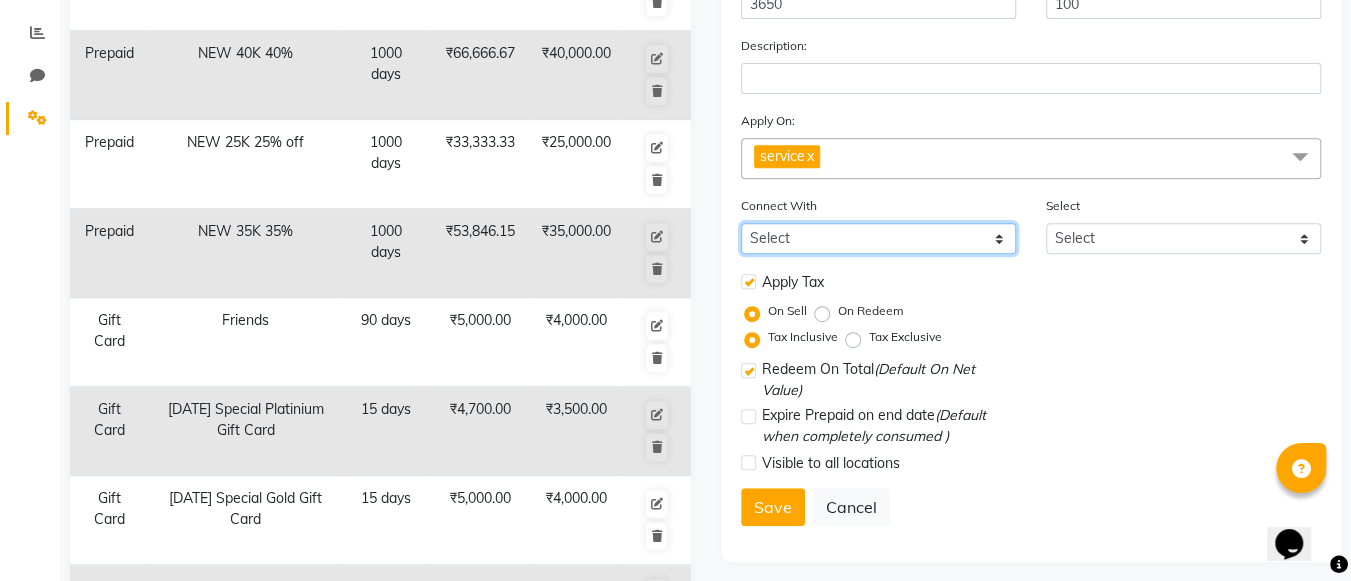 click on "Select Membership Package" 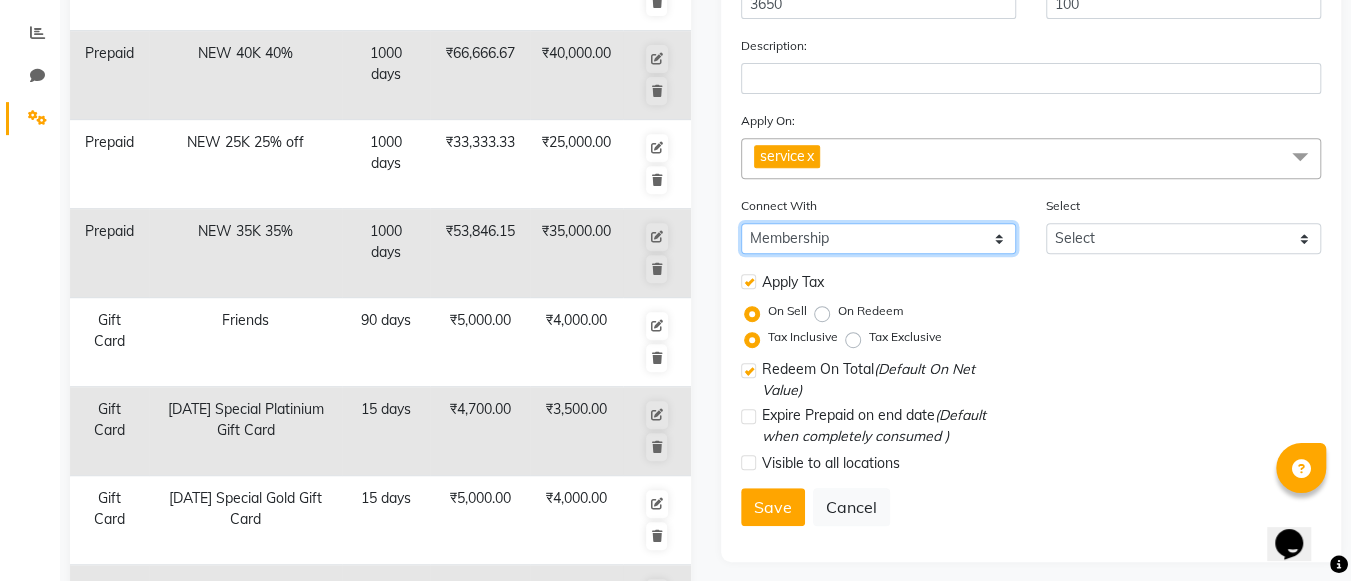 click on "Select Membership Package" 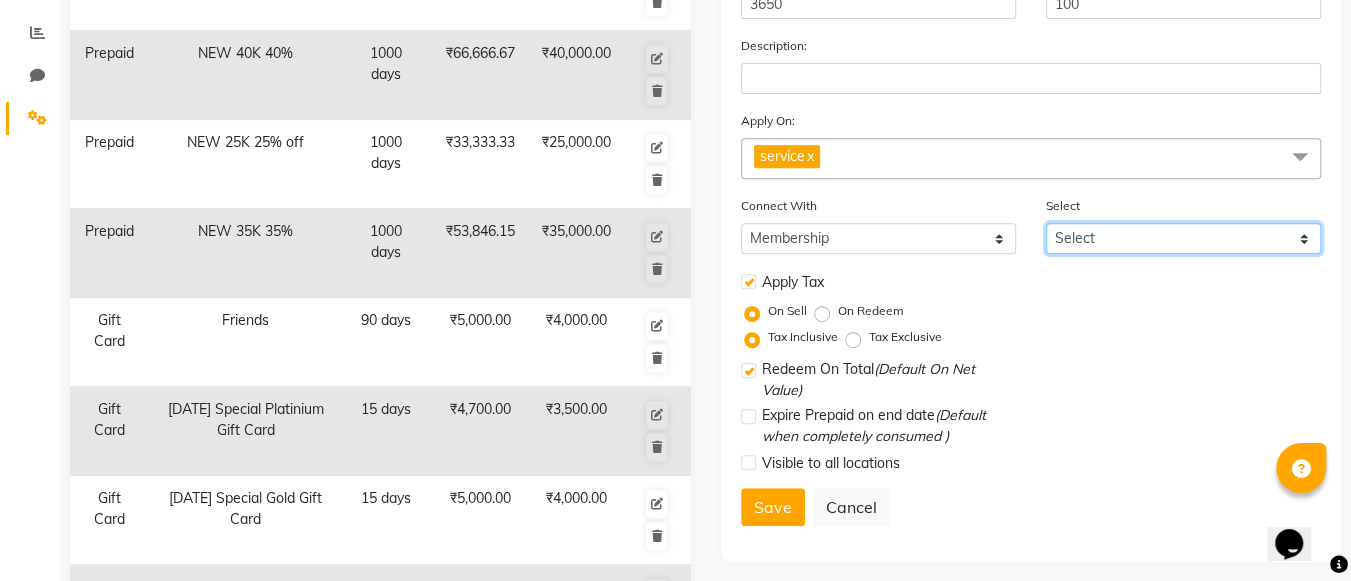 click on "Select VIP Membership 20000 20% DIscount 30000 30% Discount 25000 25% Discount 35000 35% DIscount 40000 40% Discount" 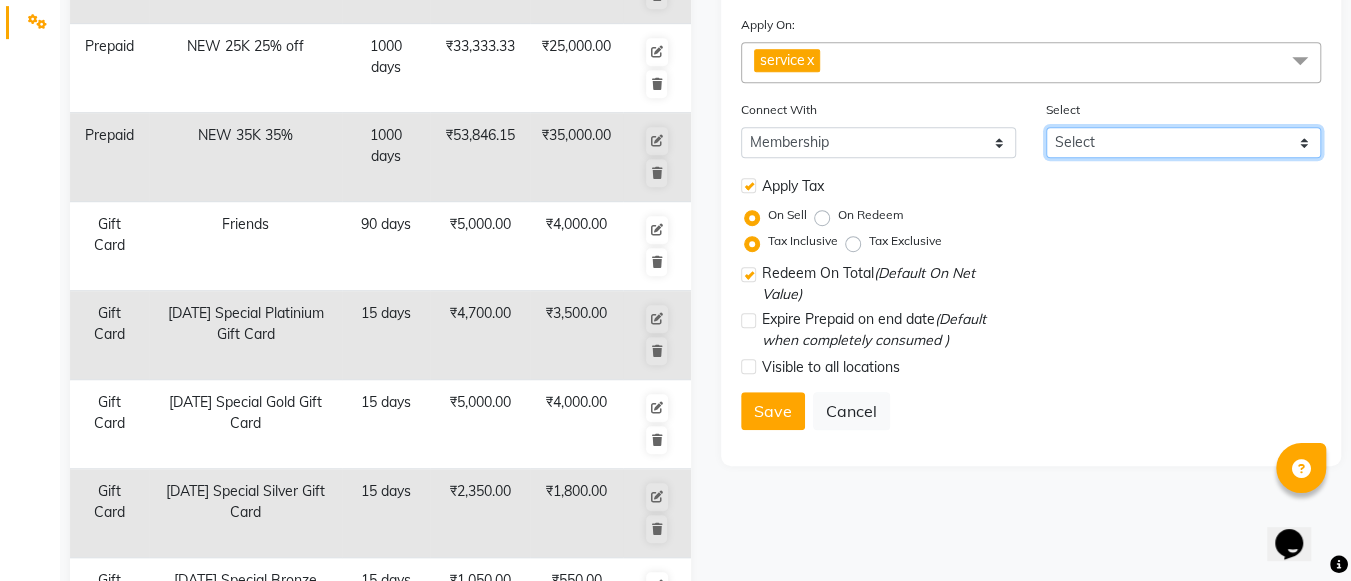scroll, scrollTop: 539, scrollLeft: 0, axis: vertical 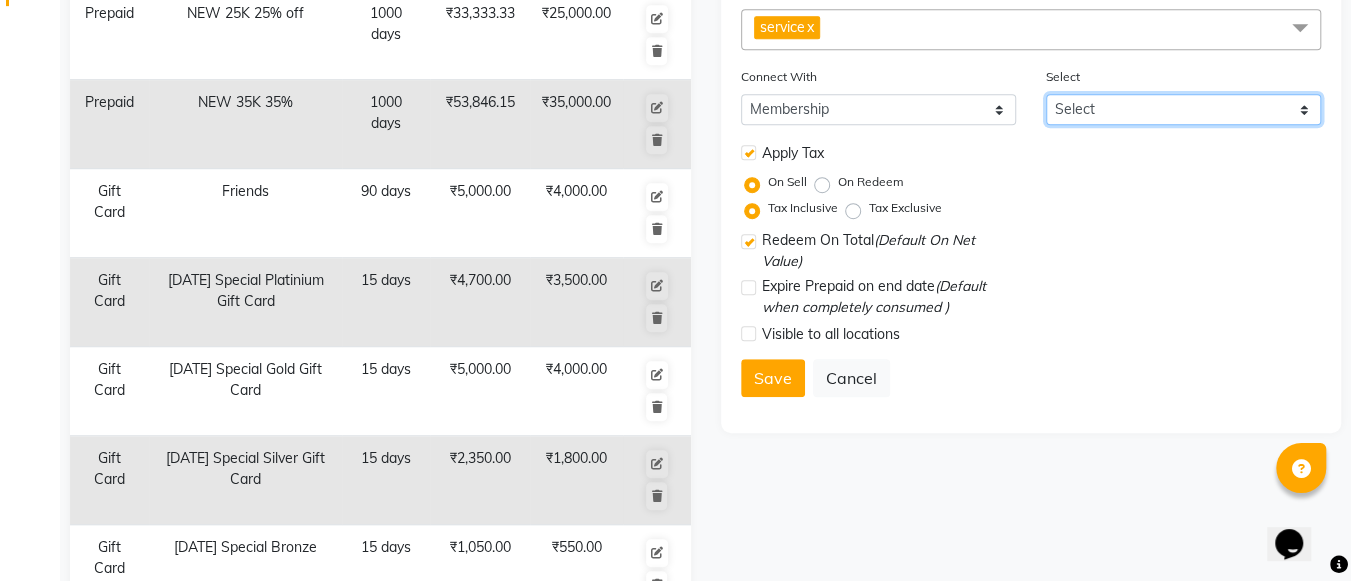 click on "Select VIP Membership 20000 20% DIscount 30000 30% Discount 25000 25% Discount 35000 35% DIscount 40000 40% Discount" 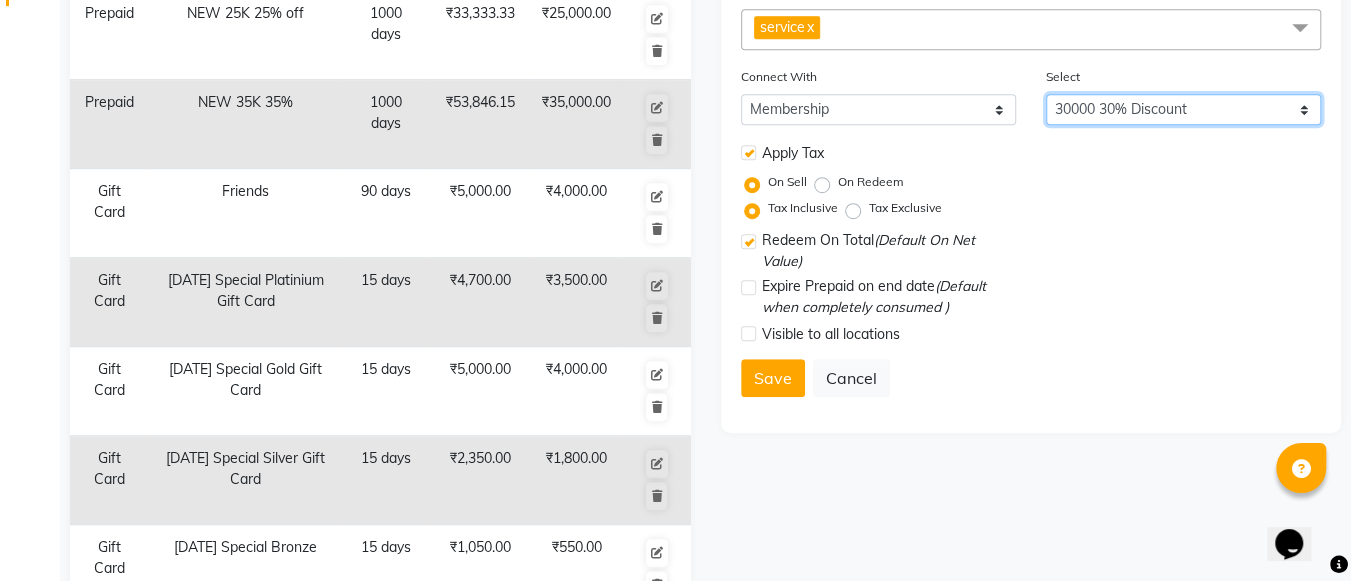 click on "Select VIP Membership 20000 20% DIscount 30000 30% Discount 25000 25% Discount 35000 35% DIscount 40000 40% Discount" 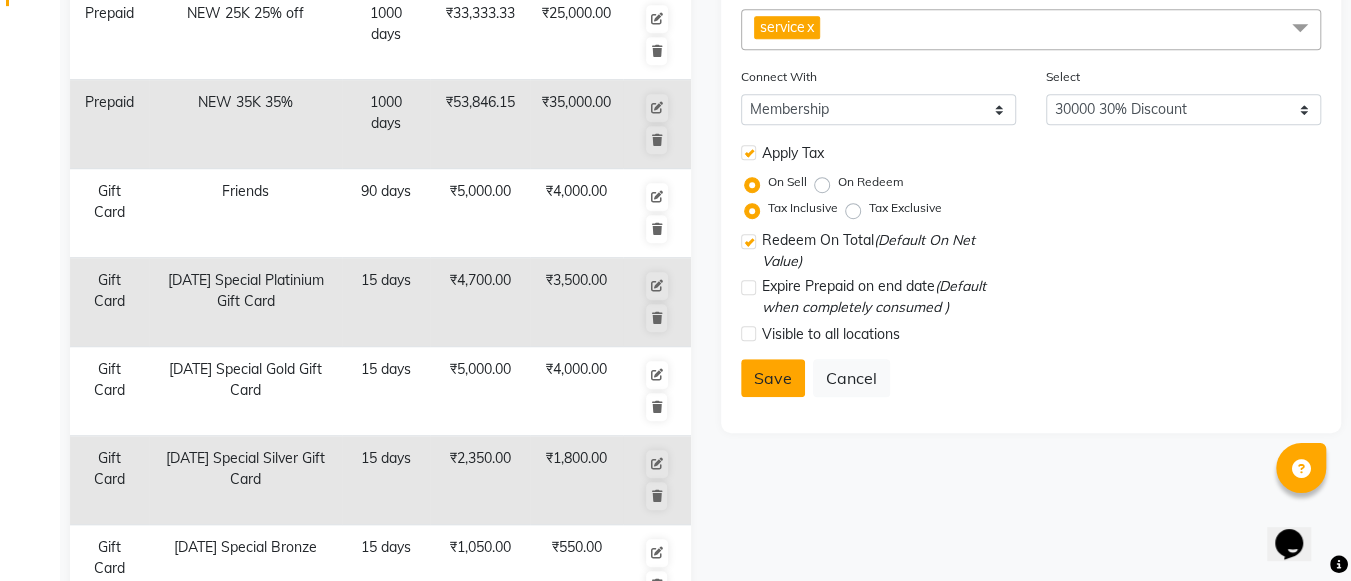 click on "Save" 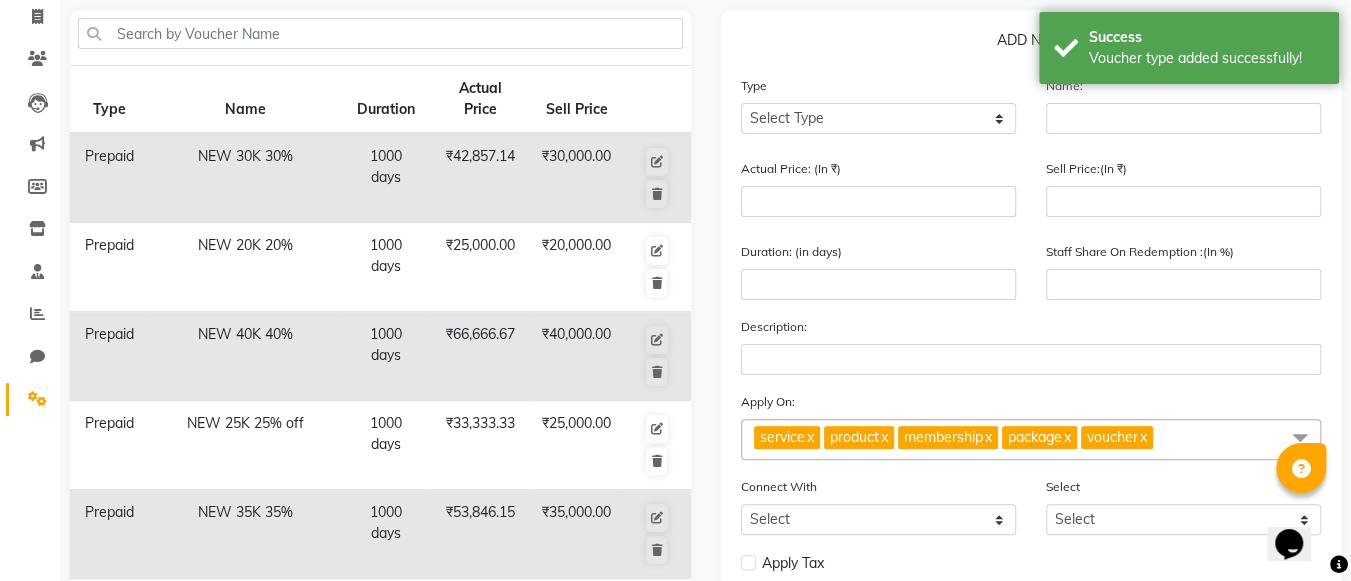 scroll, scrollTop: 0, scrollLeft: 0, axis: both 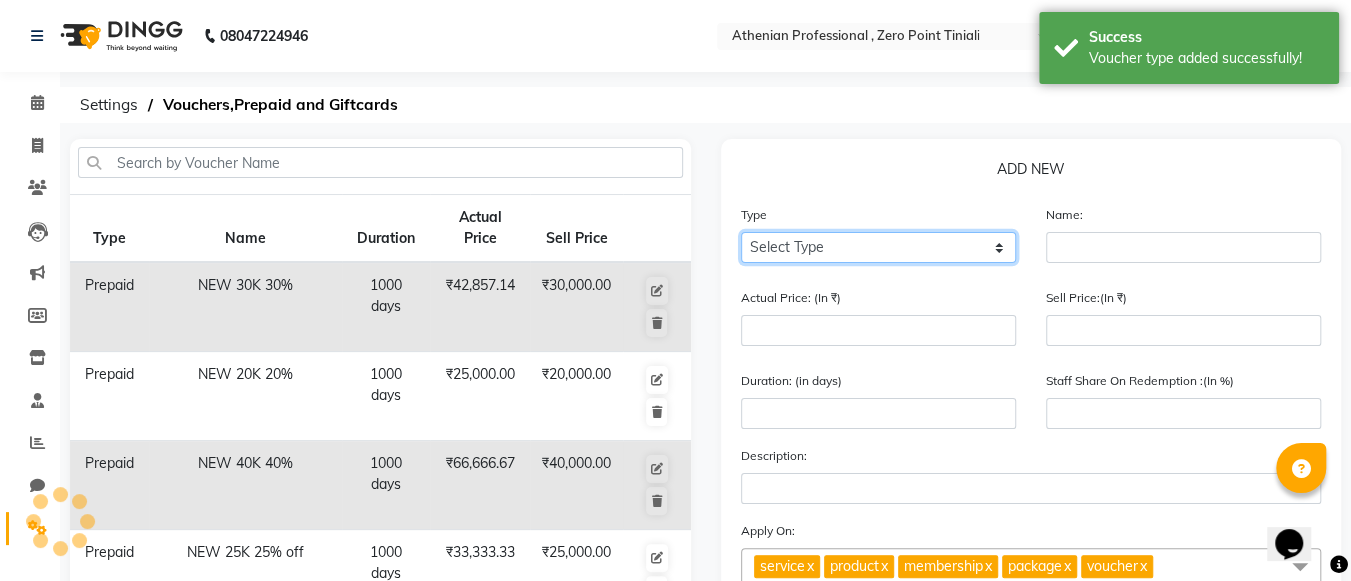 click on "Select Type Voucher Prepaid Gift Card" 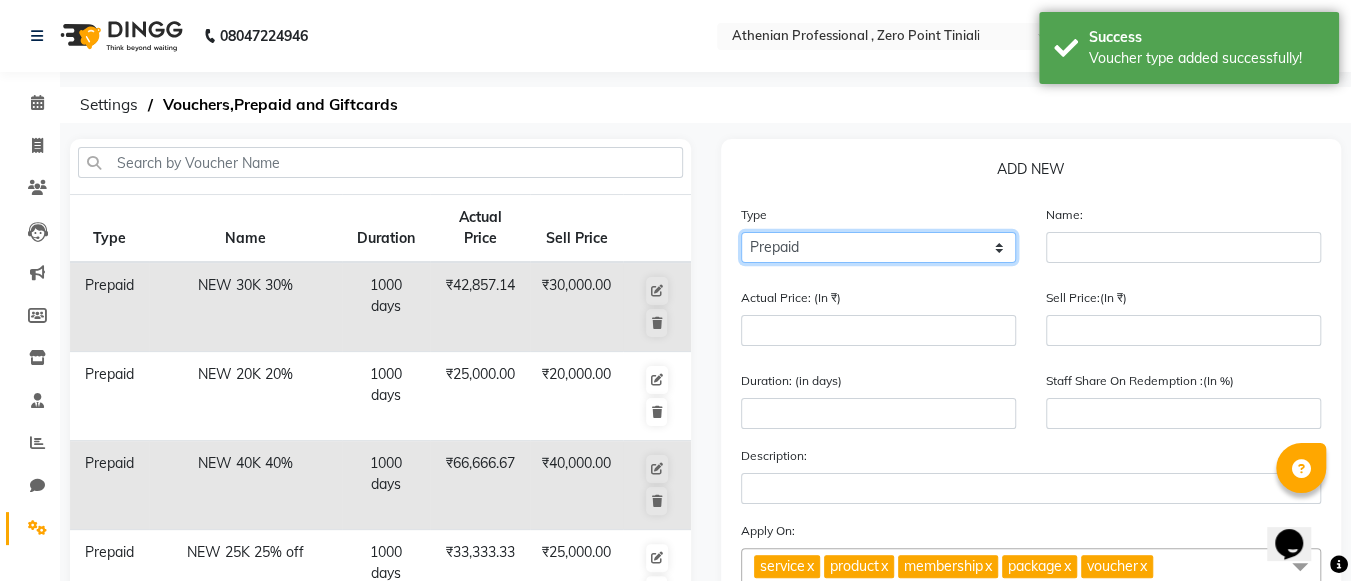 click on "Select Type Voucher Prepaid Gift Card" 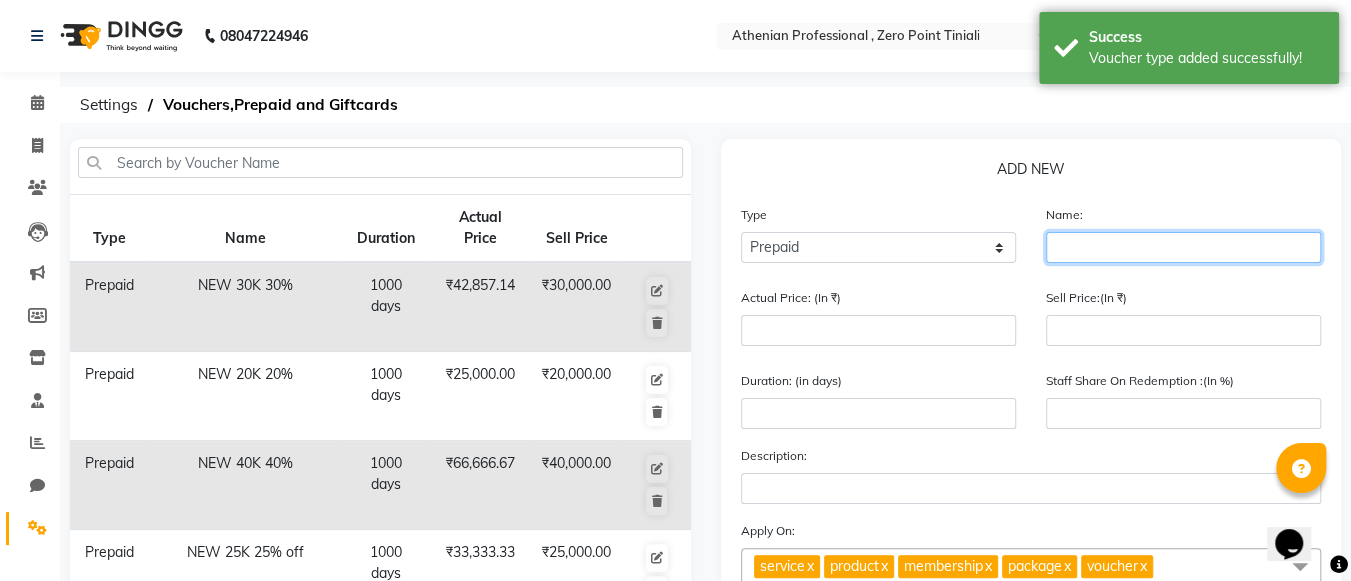 click 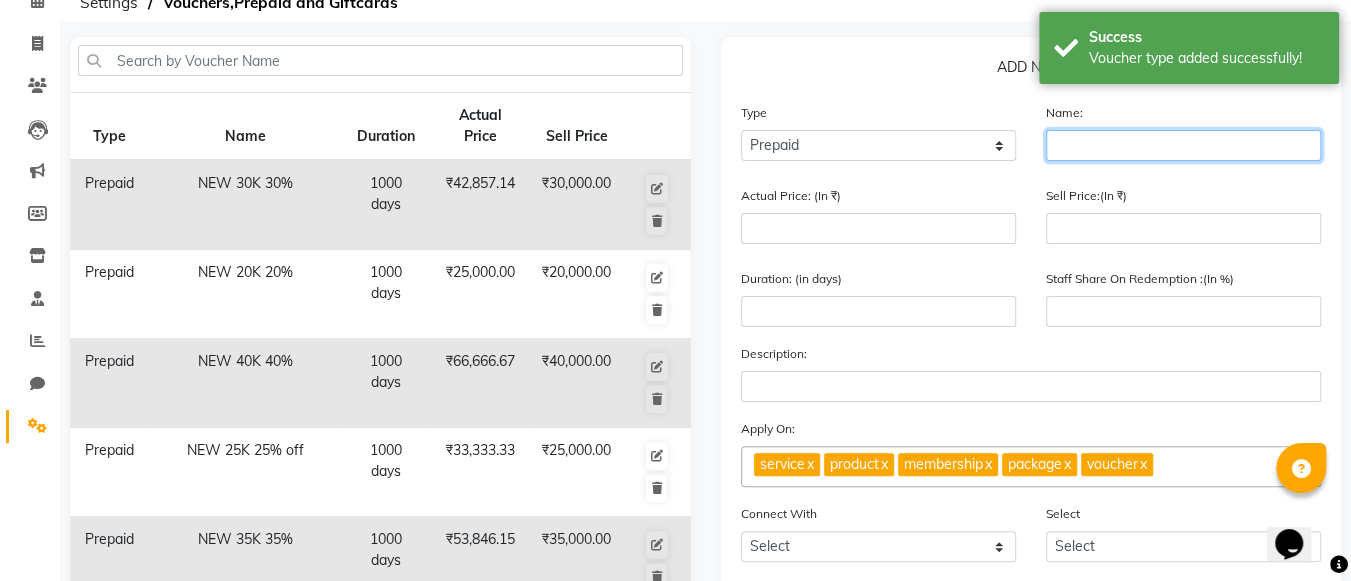 scroll, scrollTop: 0, scrollLeft: 0, axis: both 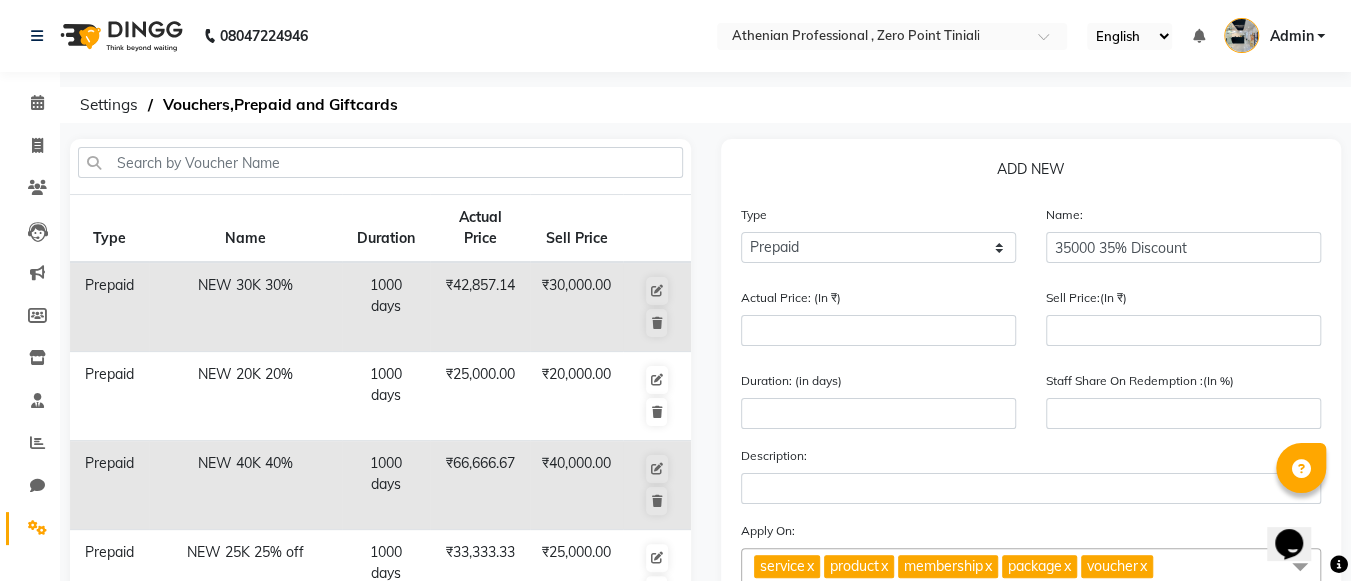 click on "Actual Price: (In ₹)" 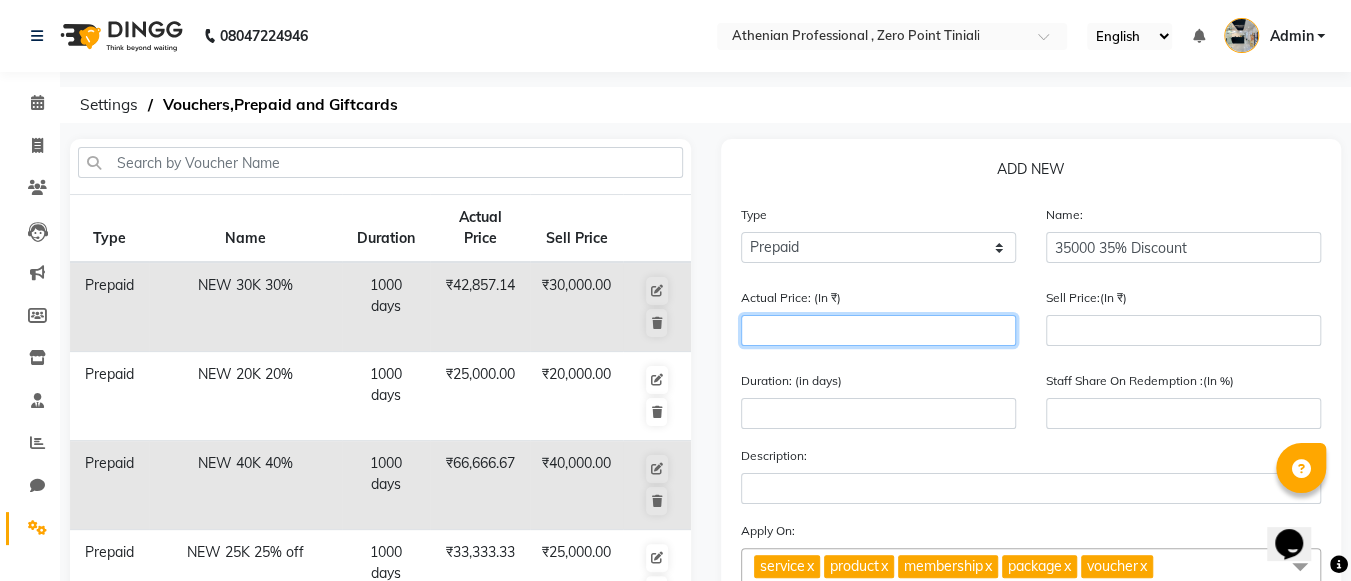 click 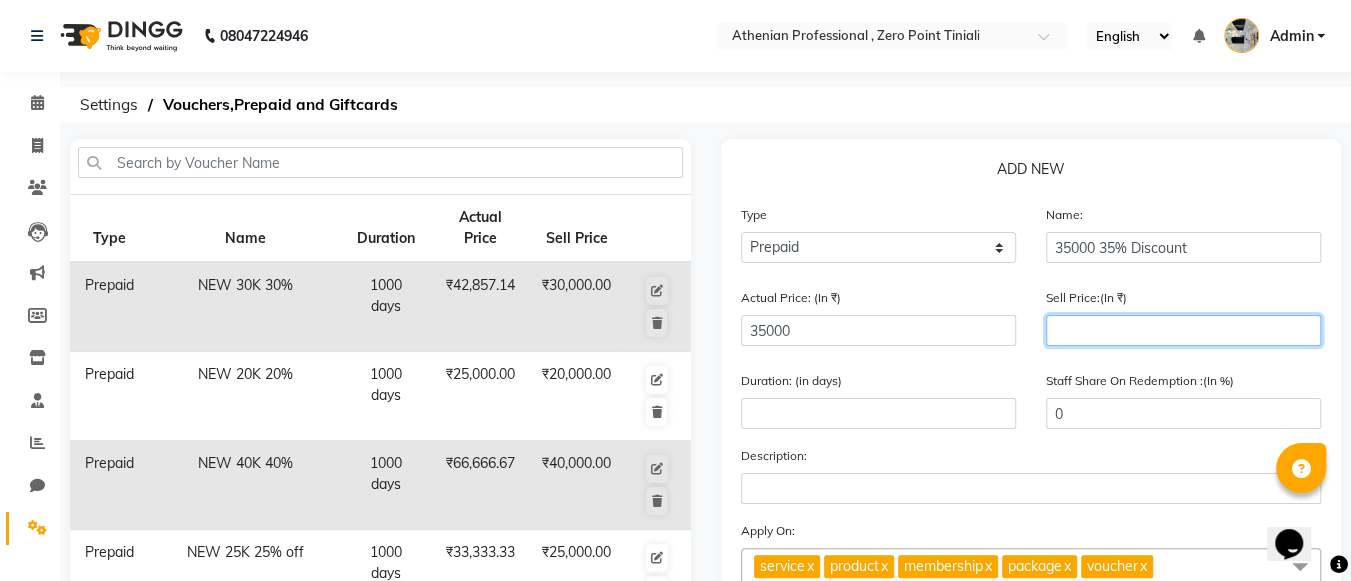 click 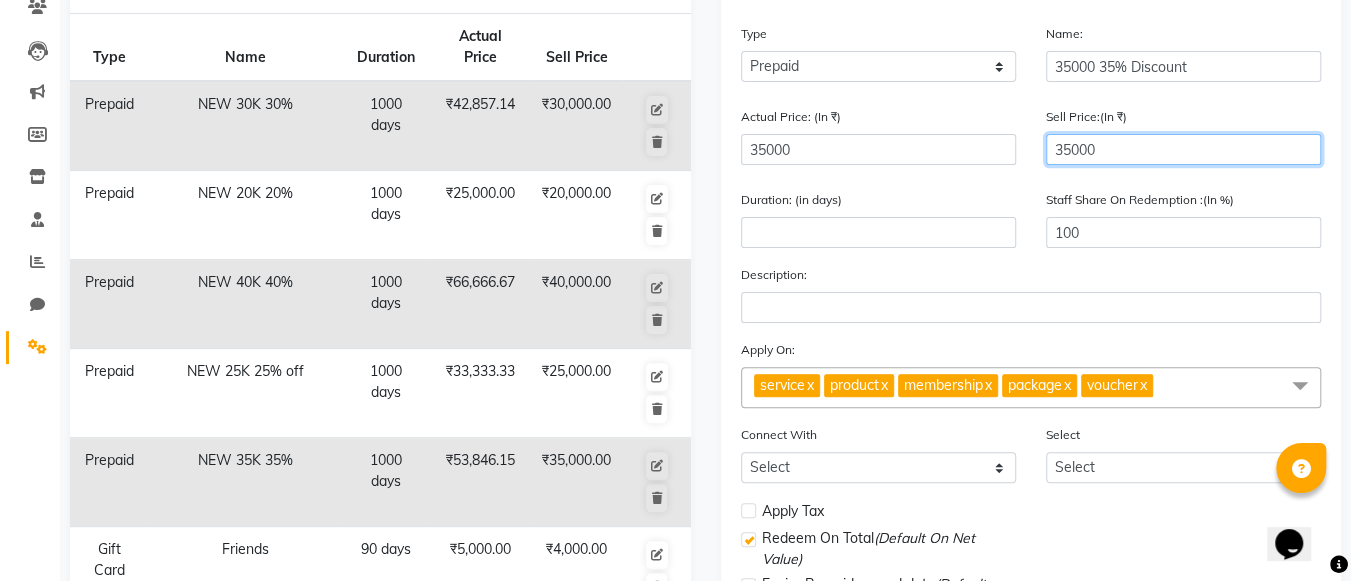 scroll, scrollTop: 183, scrollLeft: 0, axis: vertical 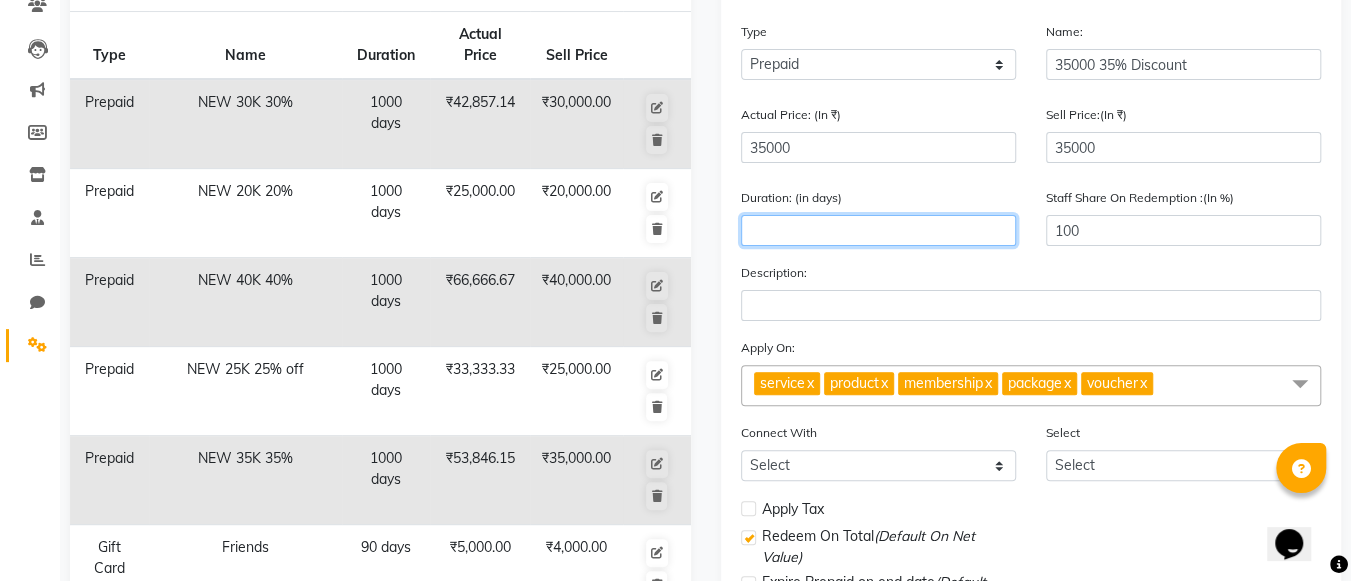 click 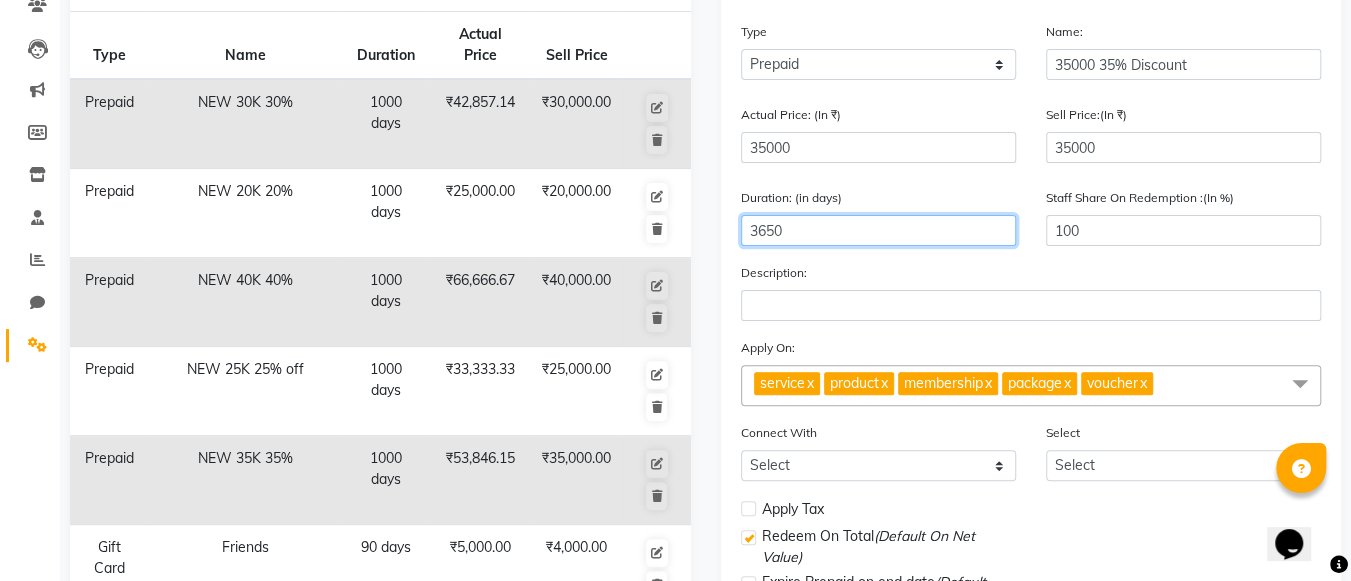 scroll, scrollTop: 360, scrollLeft: 0, axis: vertical 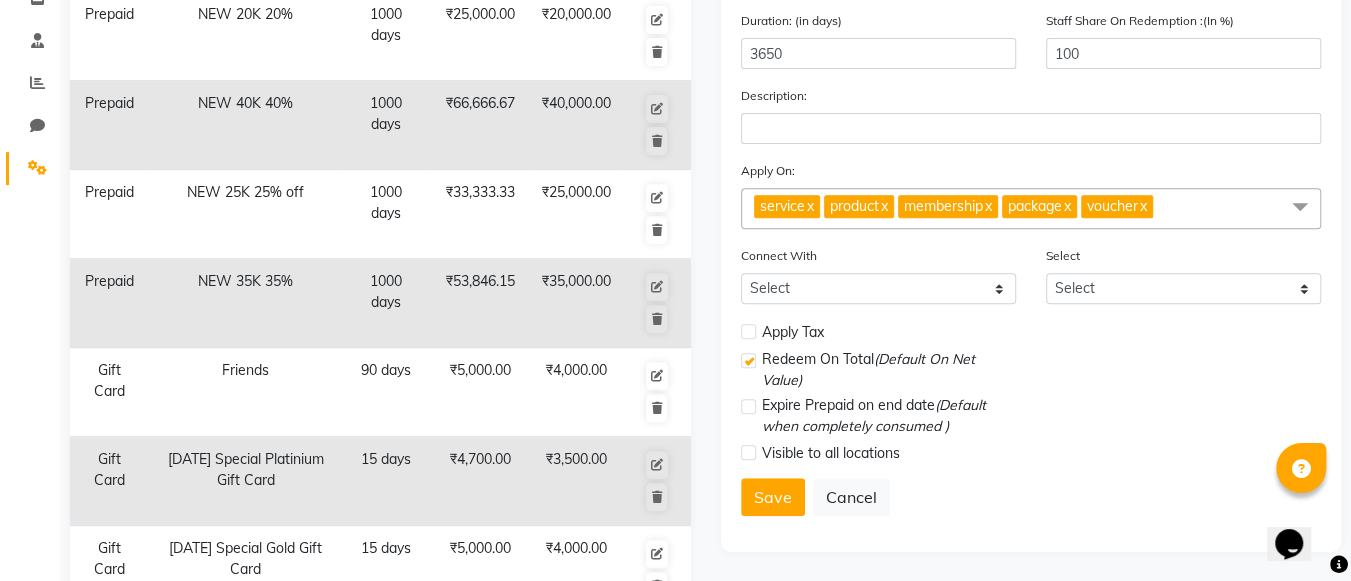 click on "x" 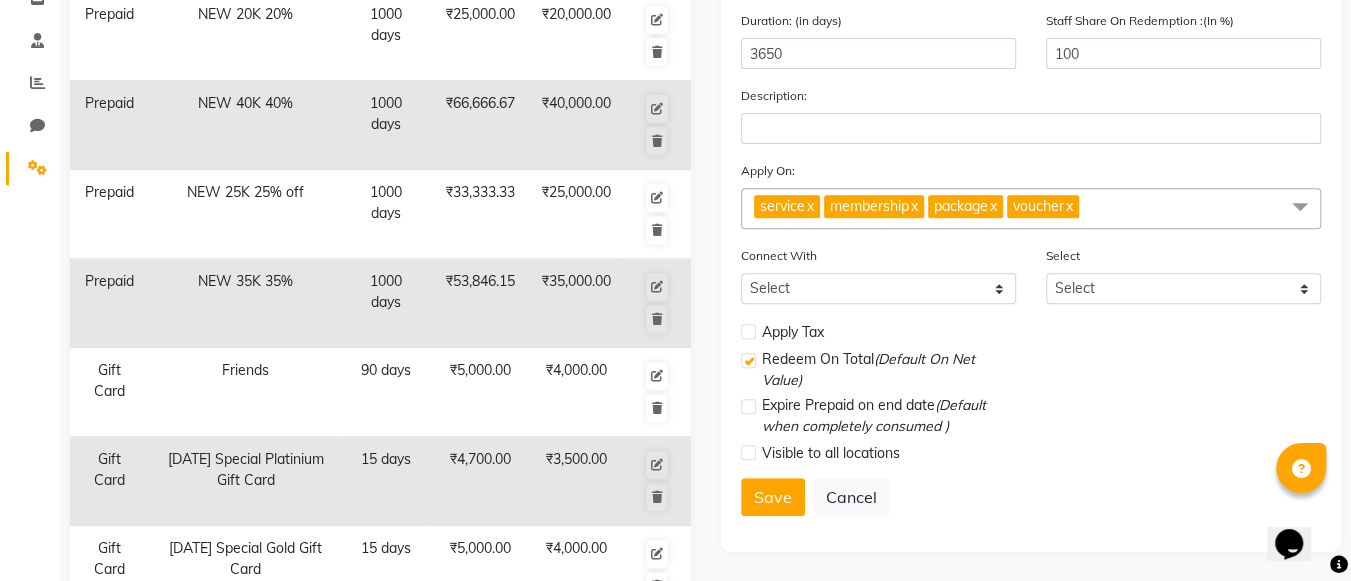 click on "x" 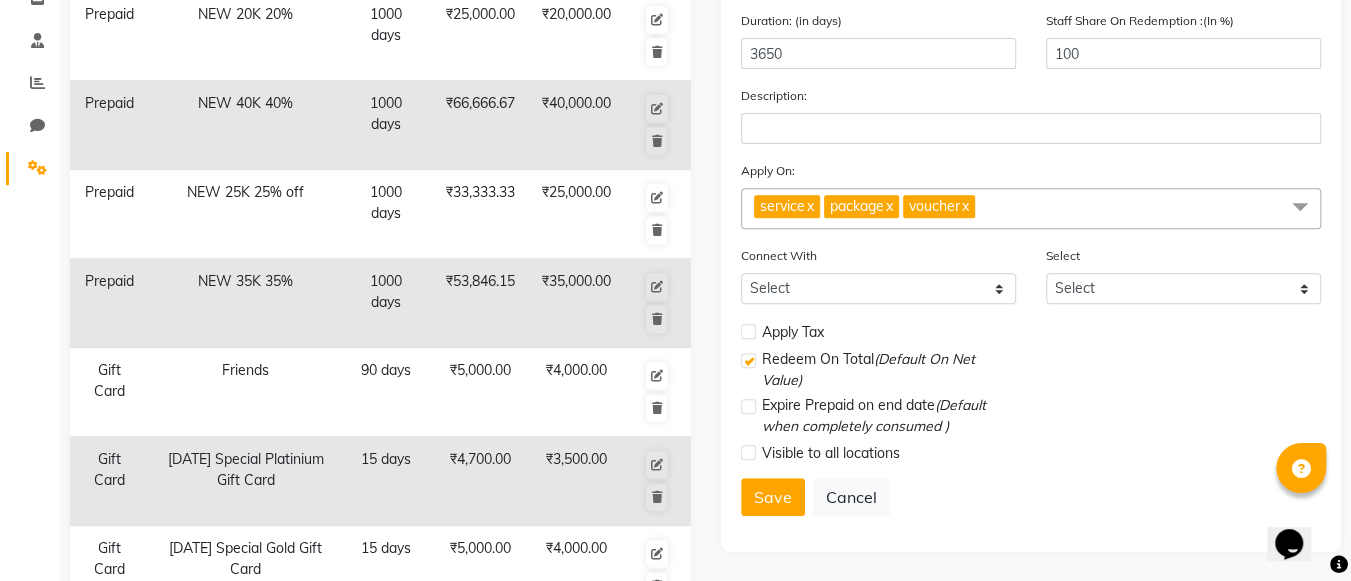 click on "x" 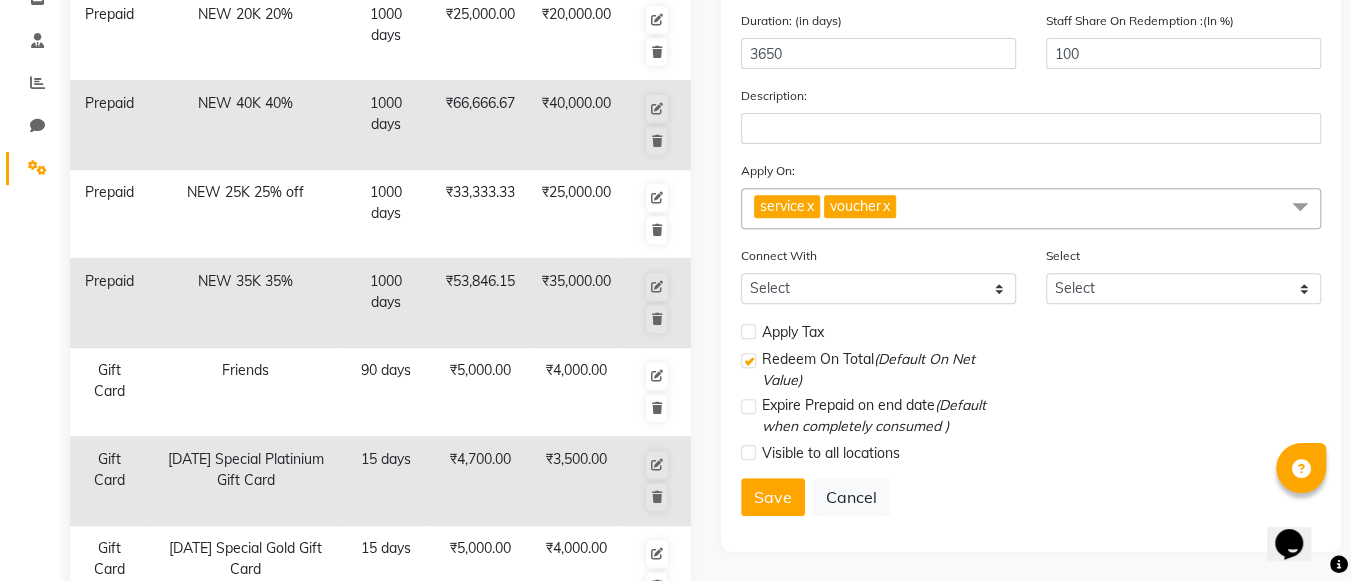 click on "x" 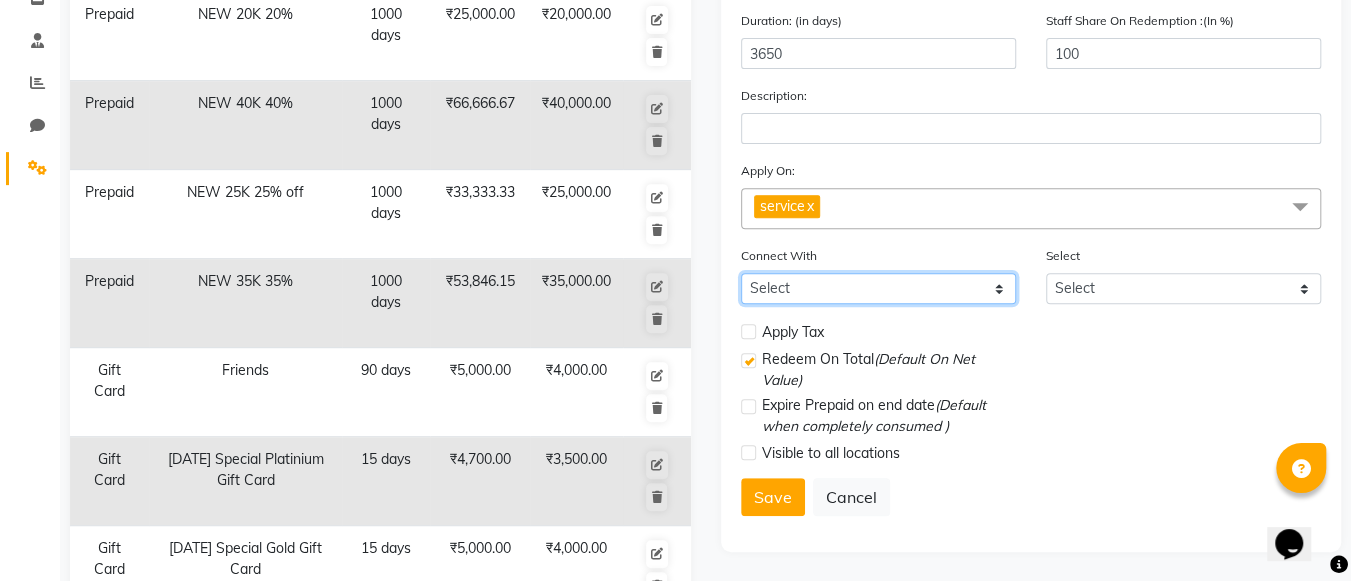 click on "Select Membership Package" 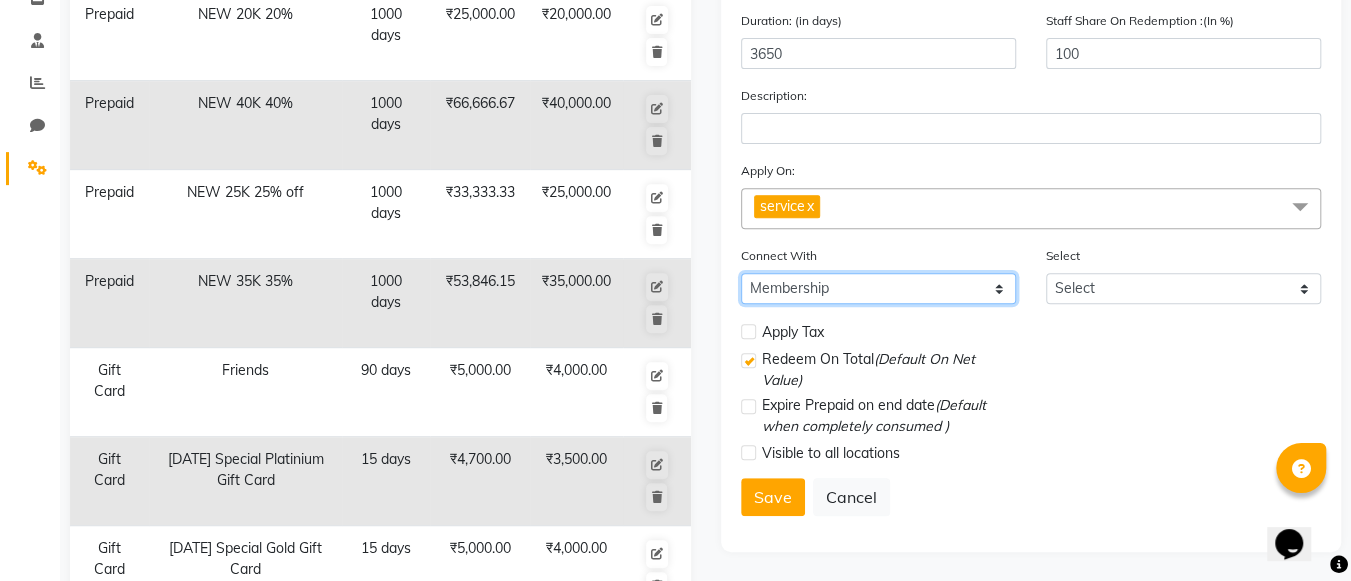 click on "Select Membership Package" 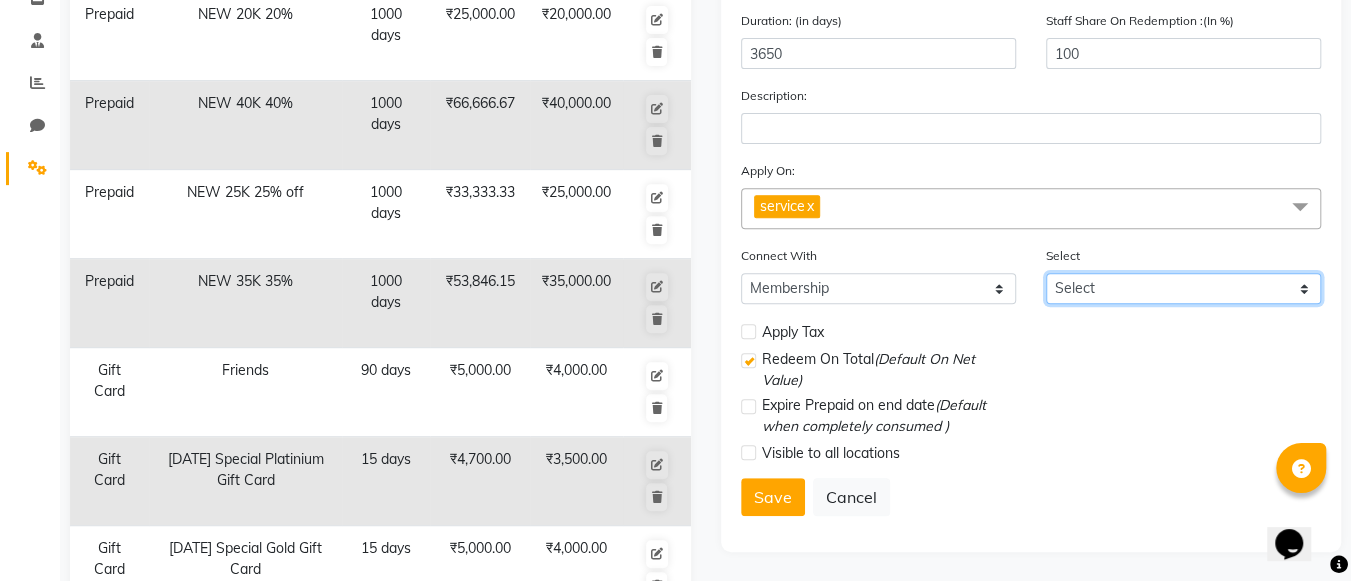 click on "Select VIP Membership 20000 20% DIscount 30000 30% Discount 25000 25% Discount 35000 35% DIscount 40000 40% Discount" 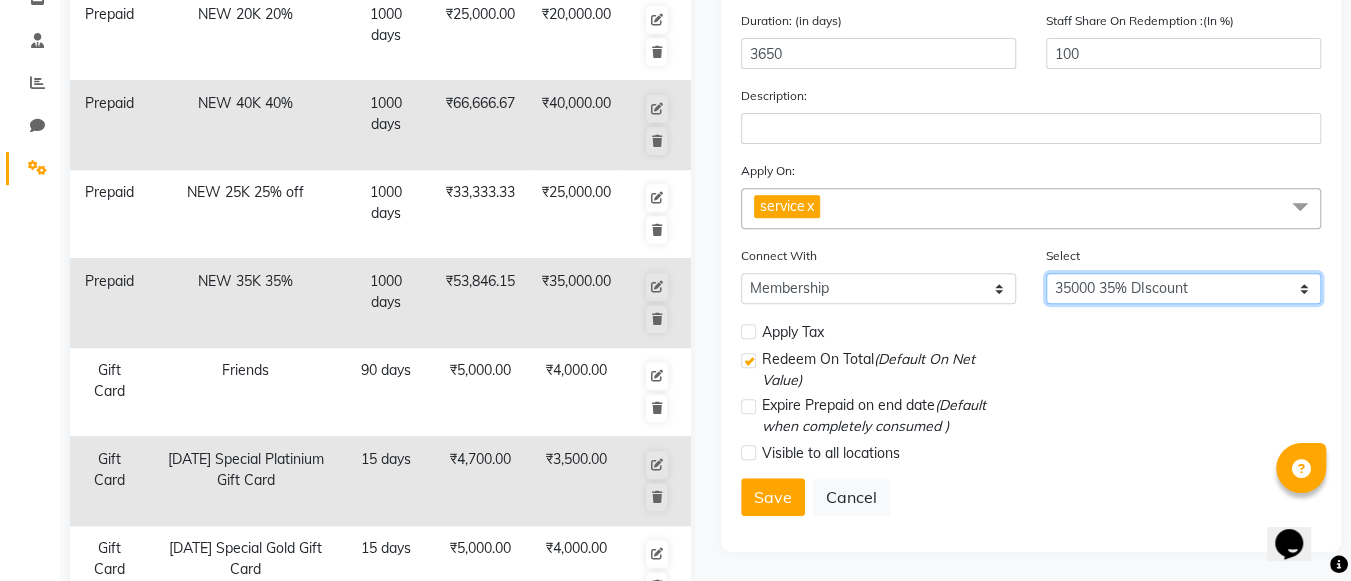 click on "Select VIP Membership 20000 20% DIscount 30000 30% Discount 25000 25% Discount 35000 35% DIscount 40000 40% Discount" 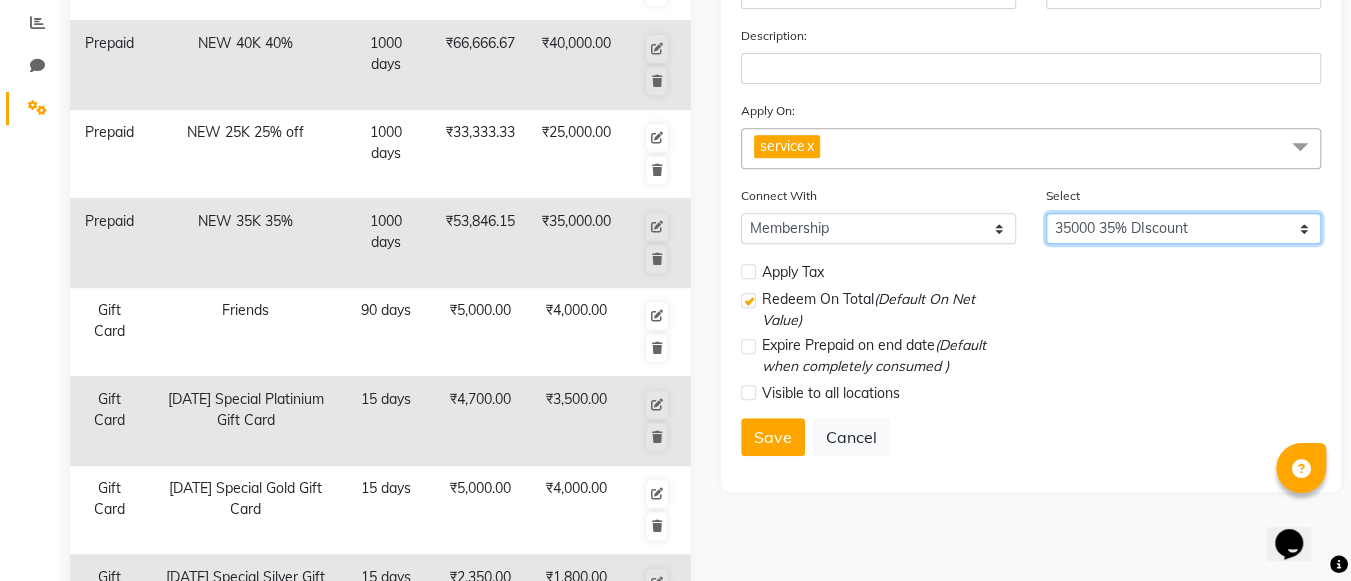 scroll, scrollTop: 421, scrollLeft: 0, axis: vertical 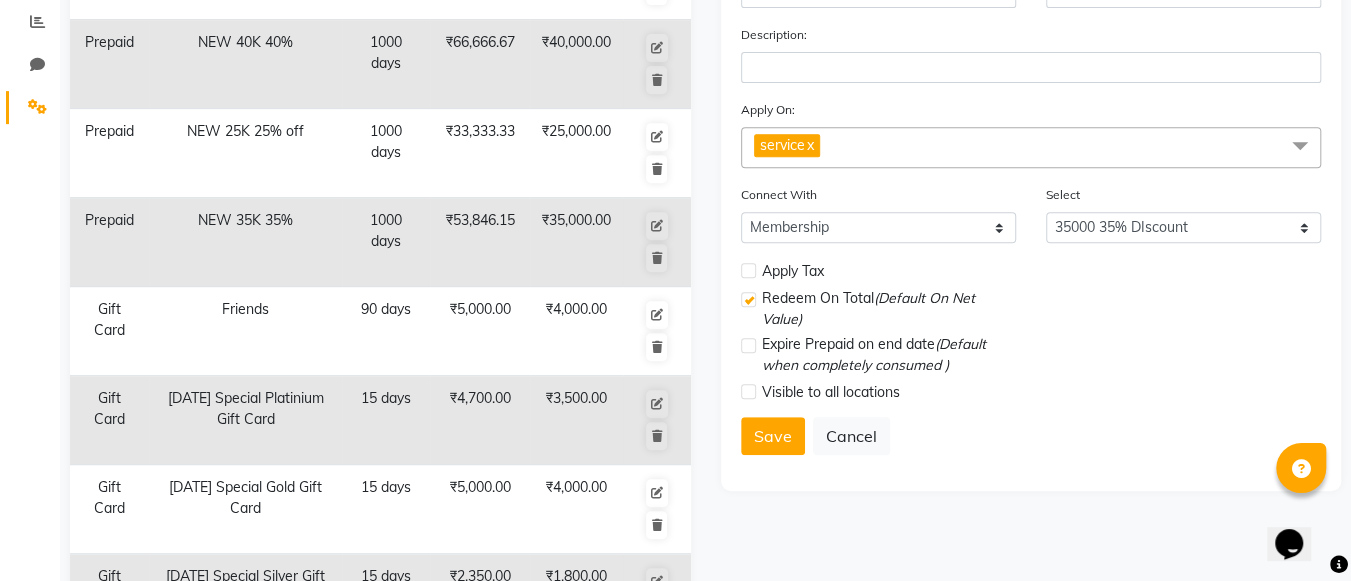 click 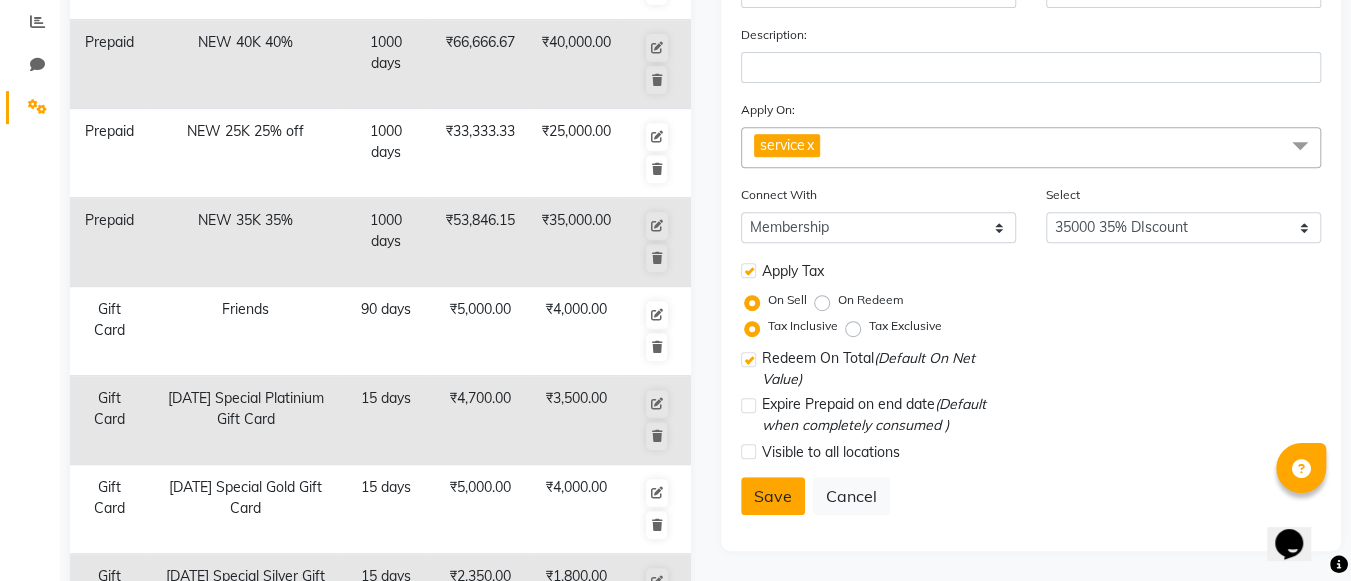 click on "Save" 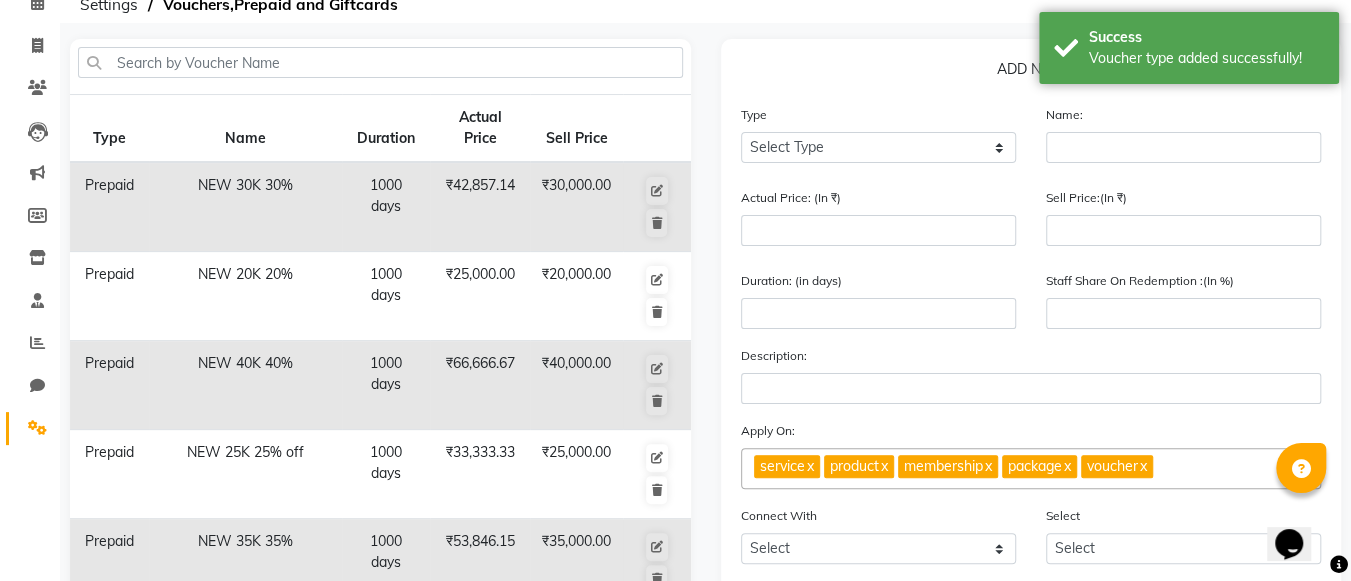 scroll, scrollTop: 0, scrollLeft: 0, axis: both 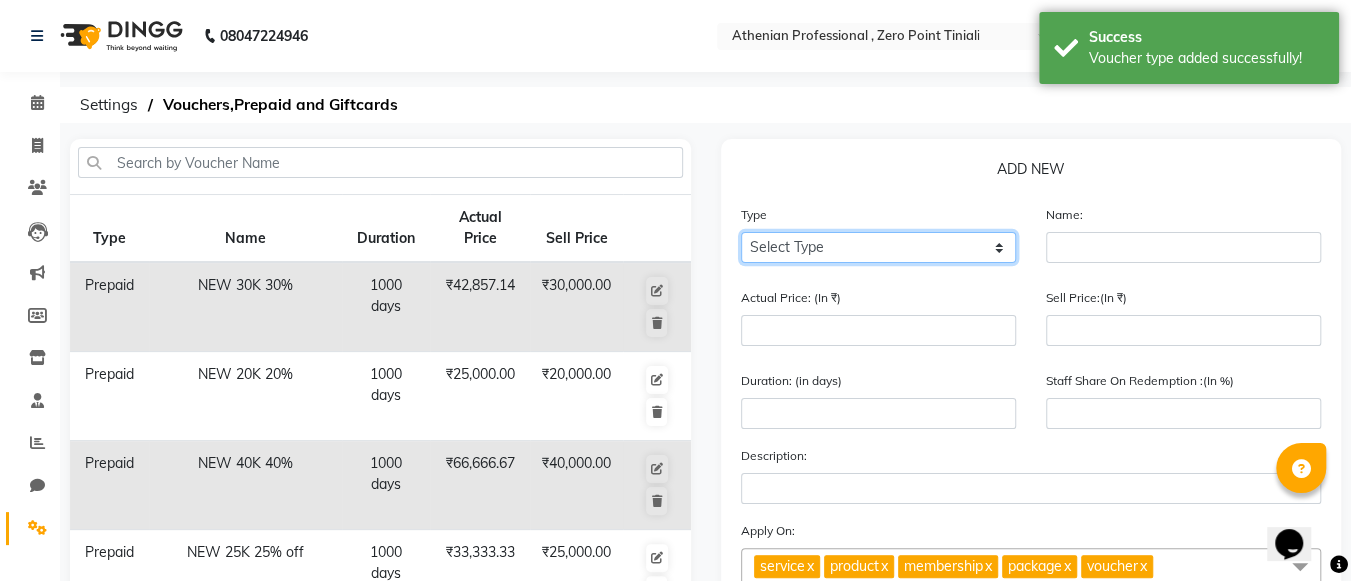 click on "Select Type Voucher Prepaid Gift Card" 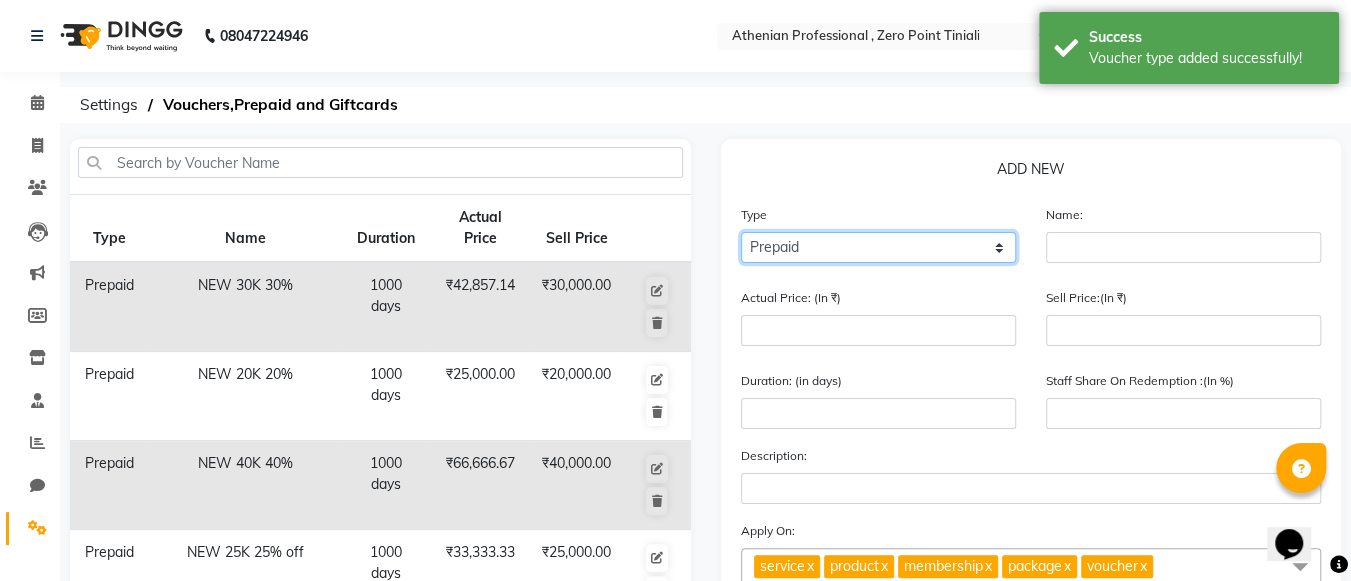 click on "Select Type Voucher Prepaid Gift Card" 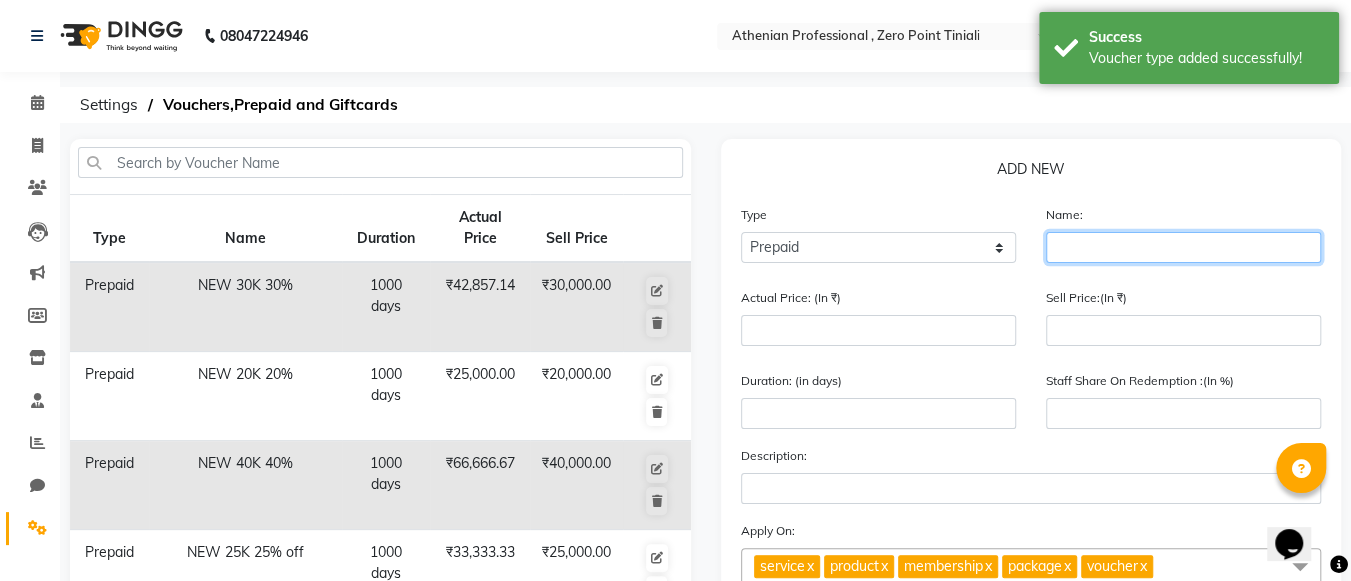 click 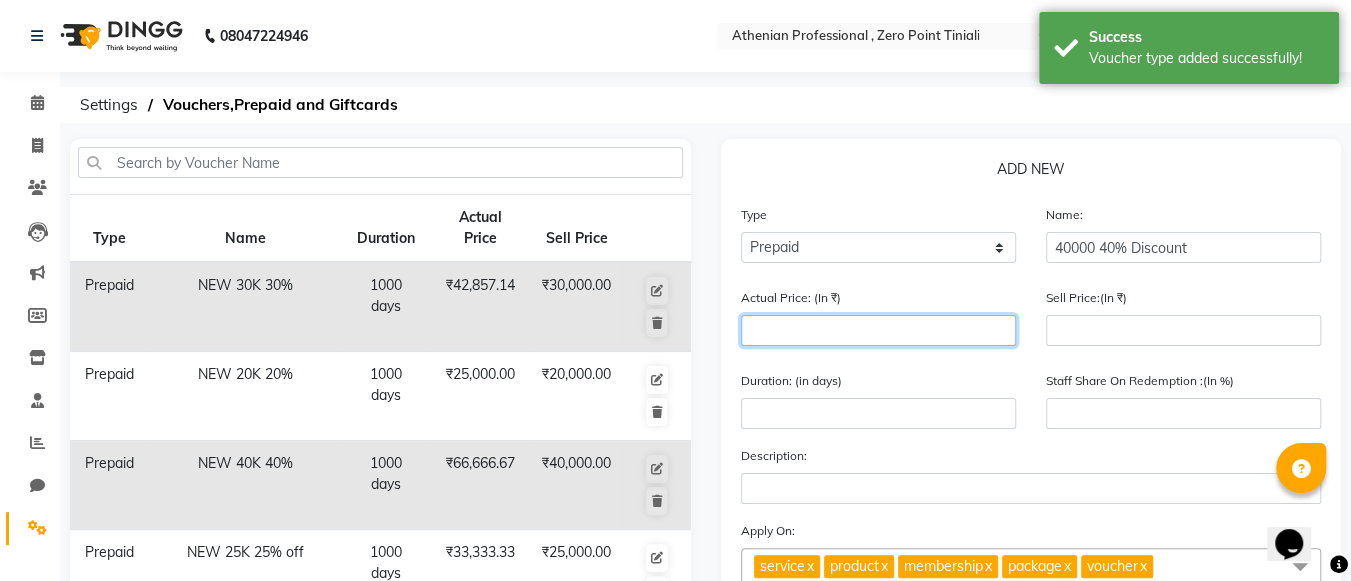 click 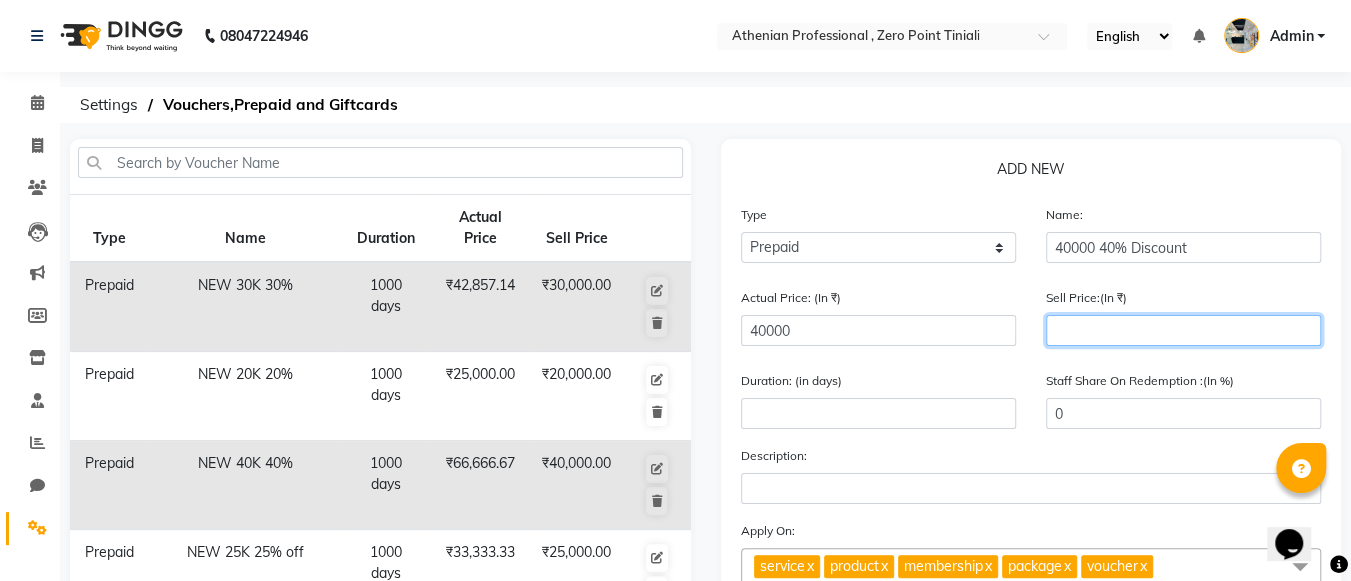 click 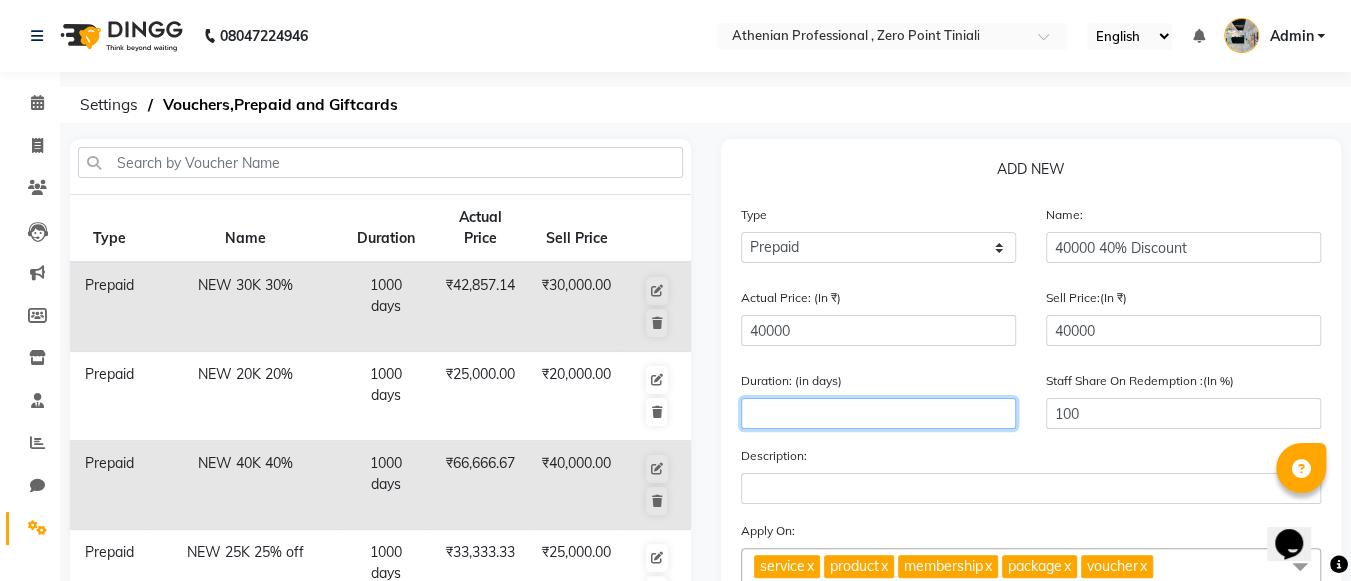 click 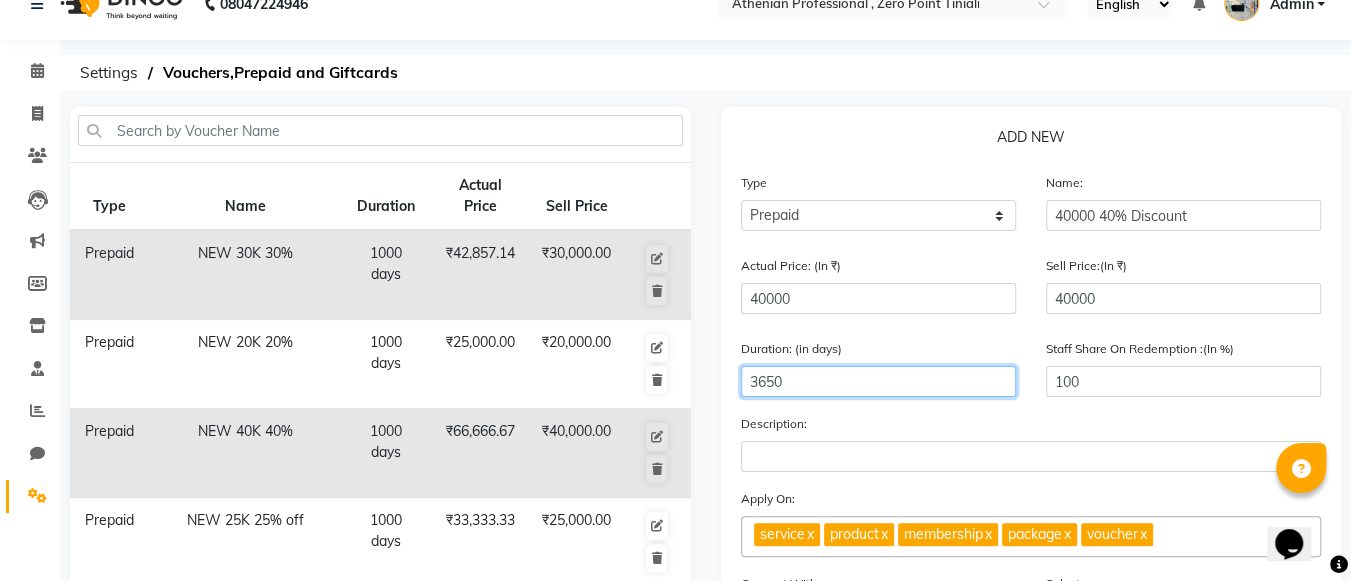 scroll, scrollTop: 167, scrollLeft: 0, axis: vertical 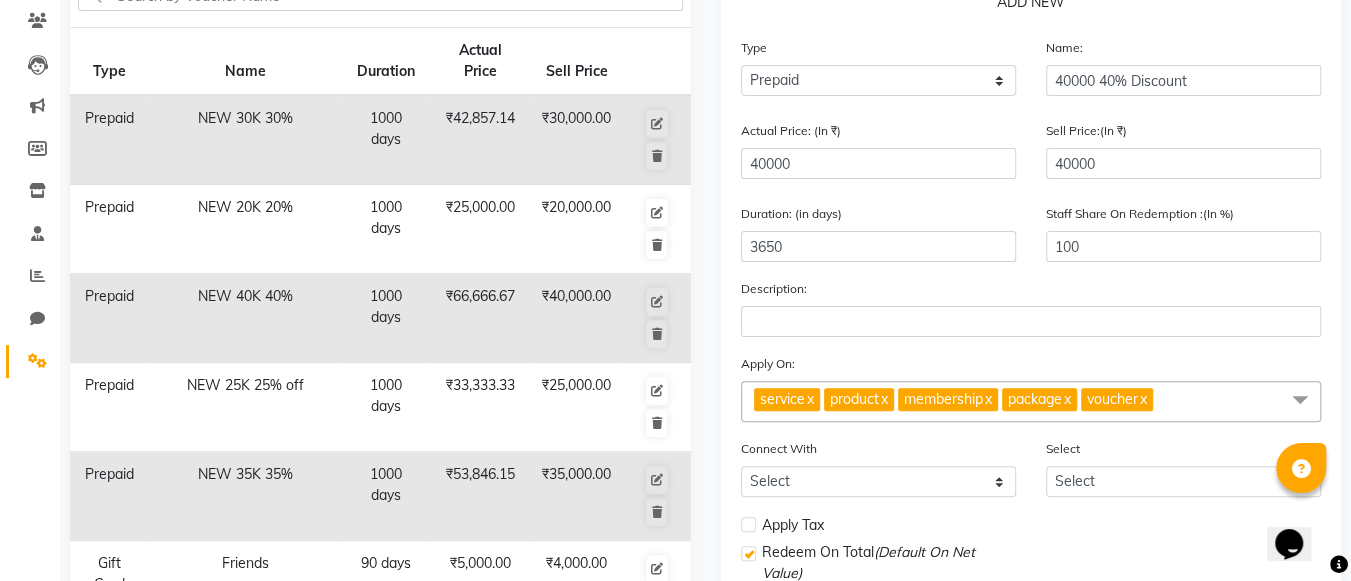click on "x" 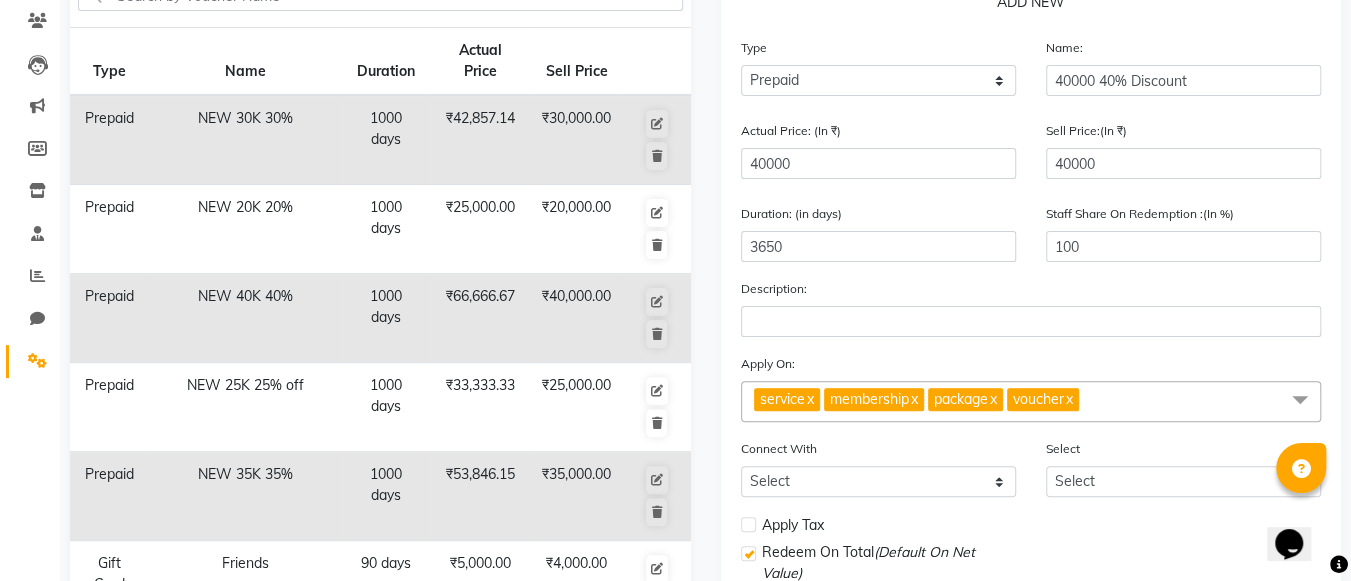 click 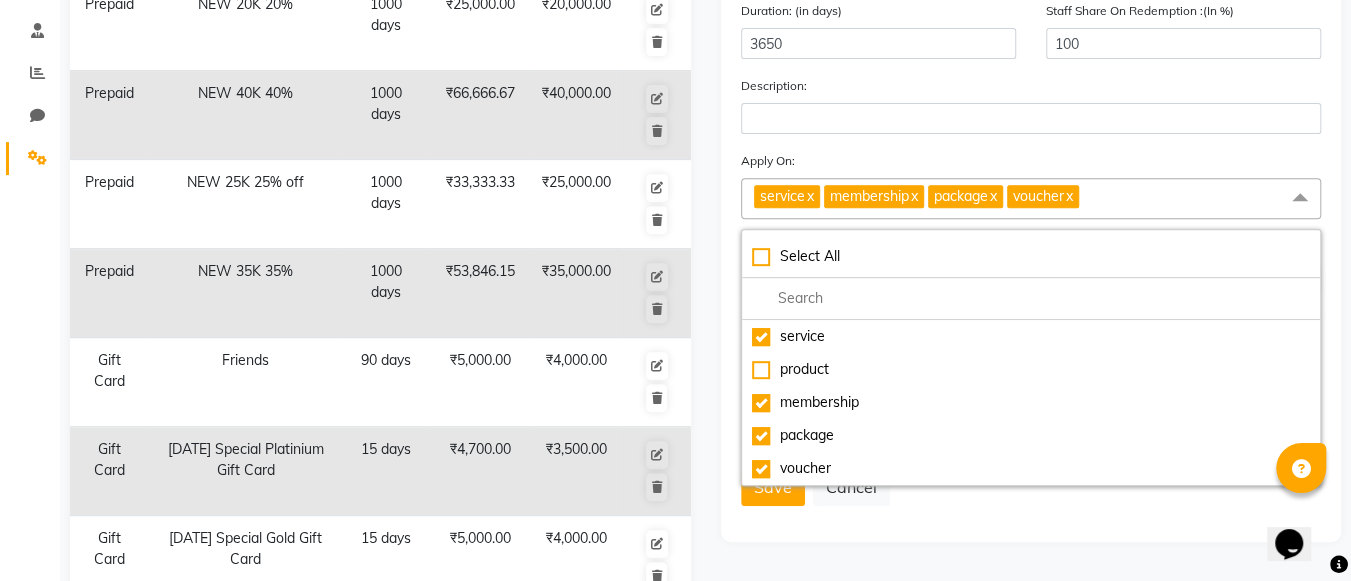 scroll, scrollTop: 371, scrollLeft: 0, axis: vertical 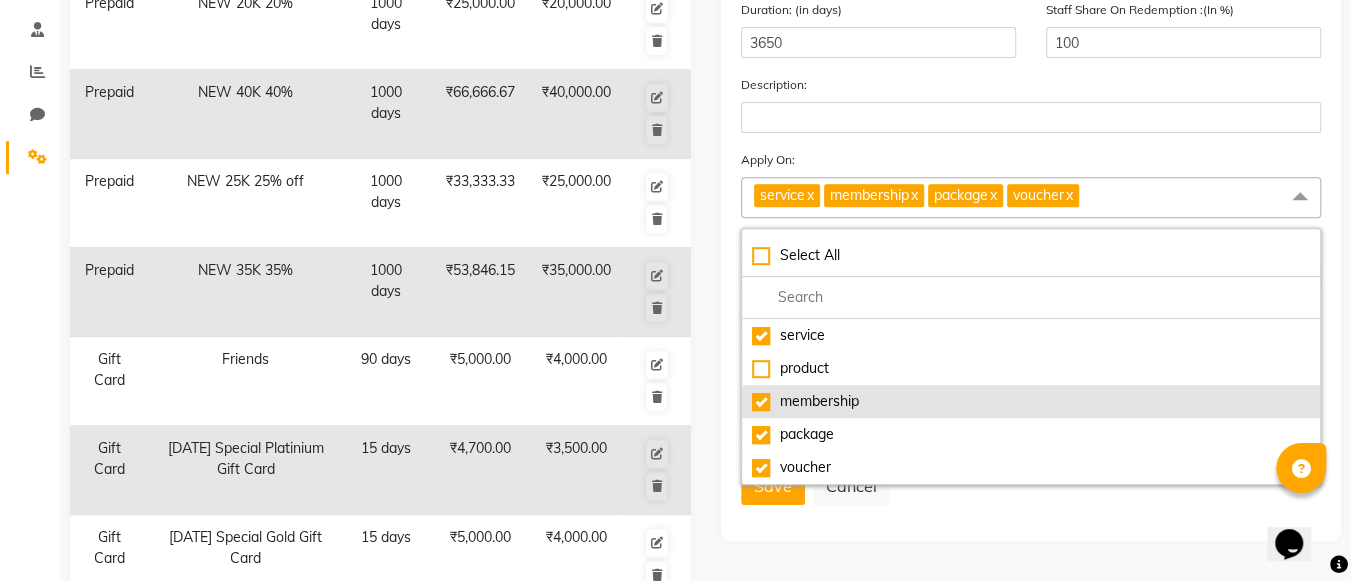 click on "membership" 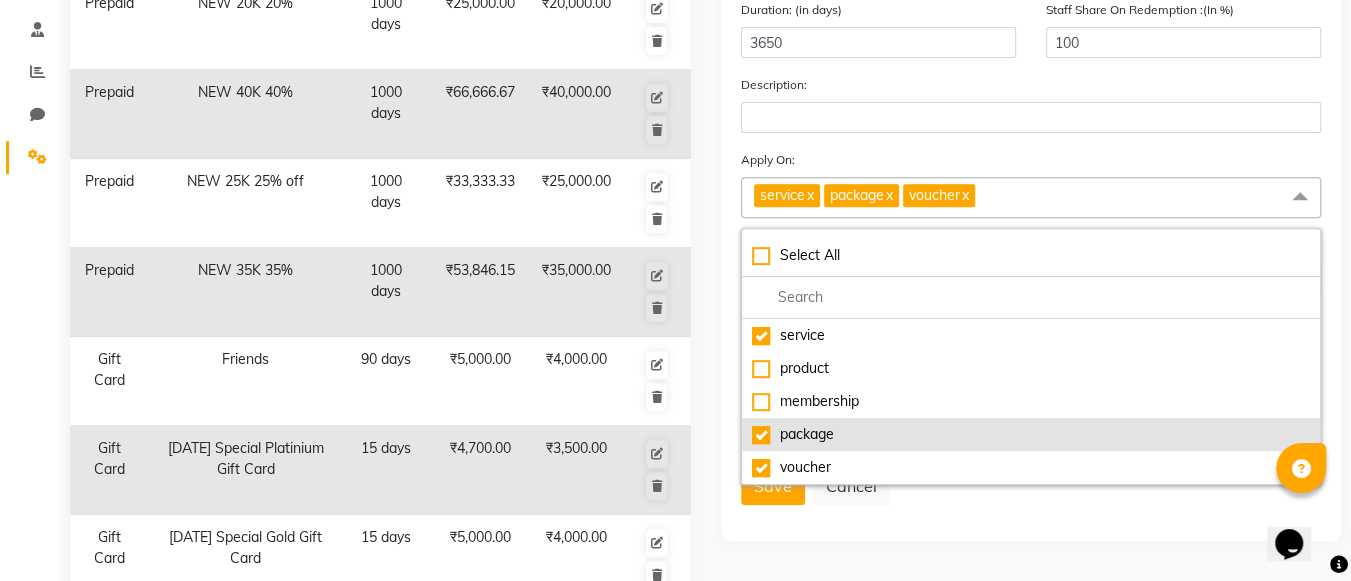 click on "package" 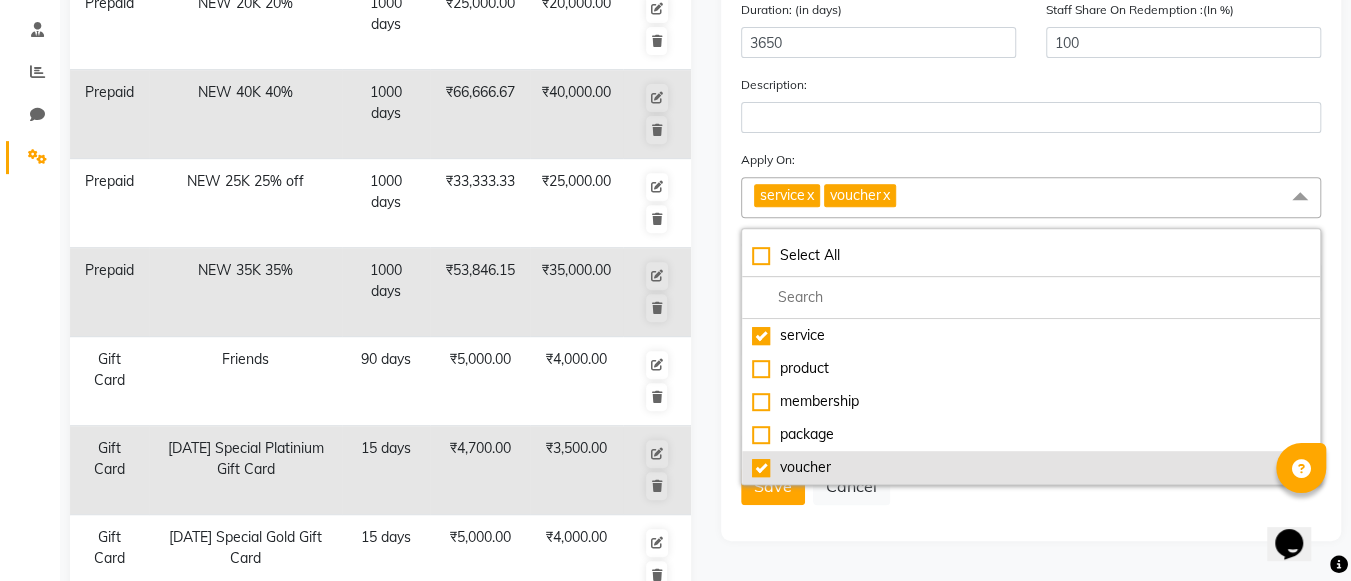 click on "voucher" 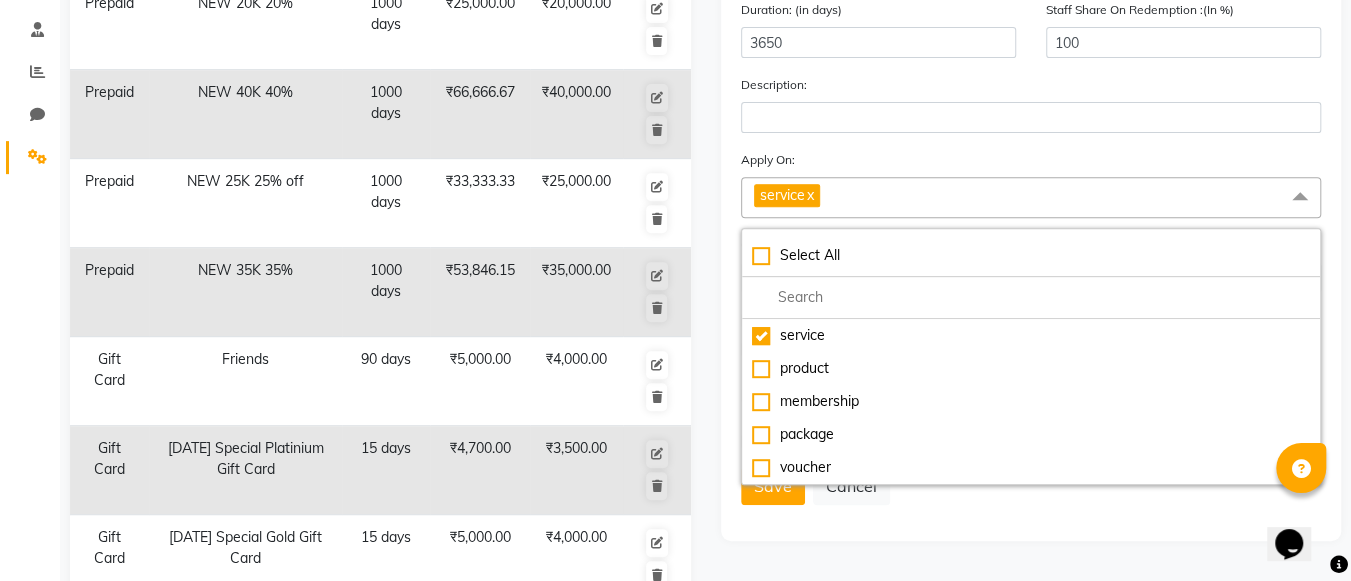 click on "Type Select Type Voucher Prepaid Gift Card Name: 40000 40% Discount Actual Price: (In ₹) 40000 Sell Price:(In ₹) 40000 Duration: (in days) 3650 Staff Share On Redemption :(In %) 100 Description: Apply On: service  x Select All service product membership package voucher Connect With Select Membership Package Select Select Apply Tax Redeem On Total  (Default On Net Value) Expire Prepaid on end date  (Default when completely consumed ) Visible to all locations  Save   Cancel" 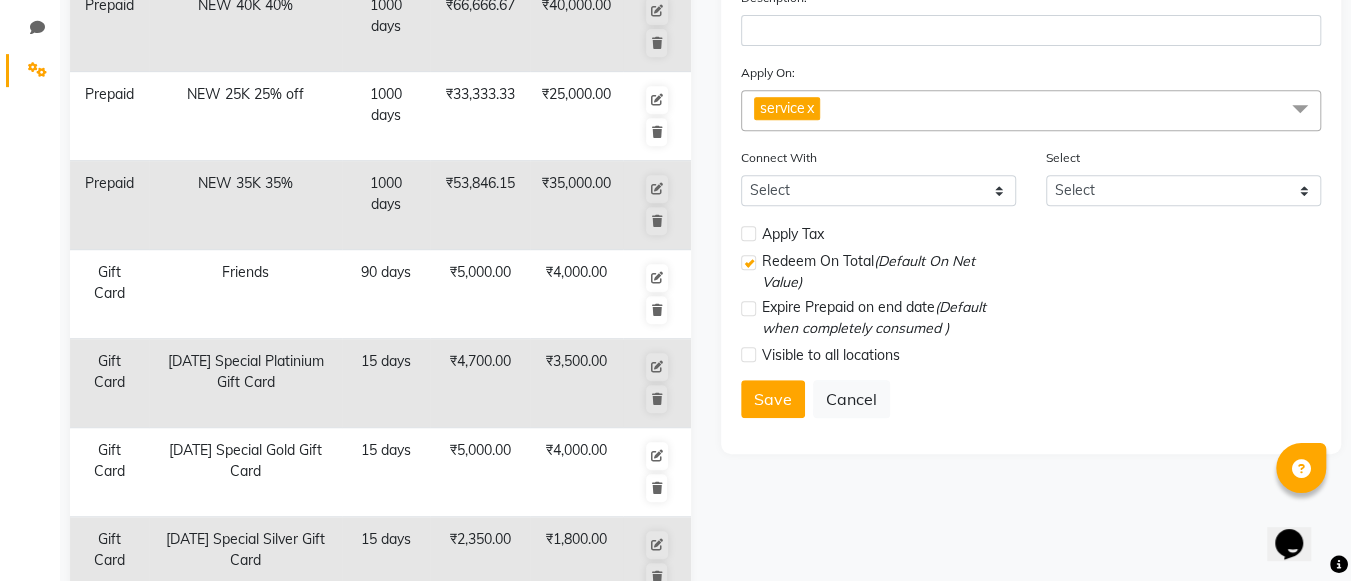 scroll, scrollTop: 459, scrollLeft: 0, axis: vertical 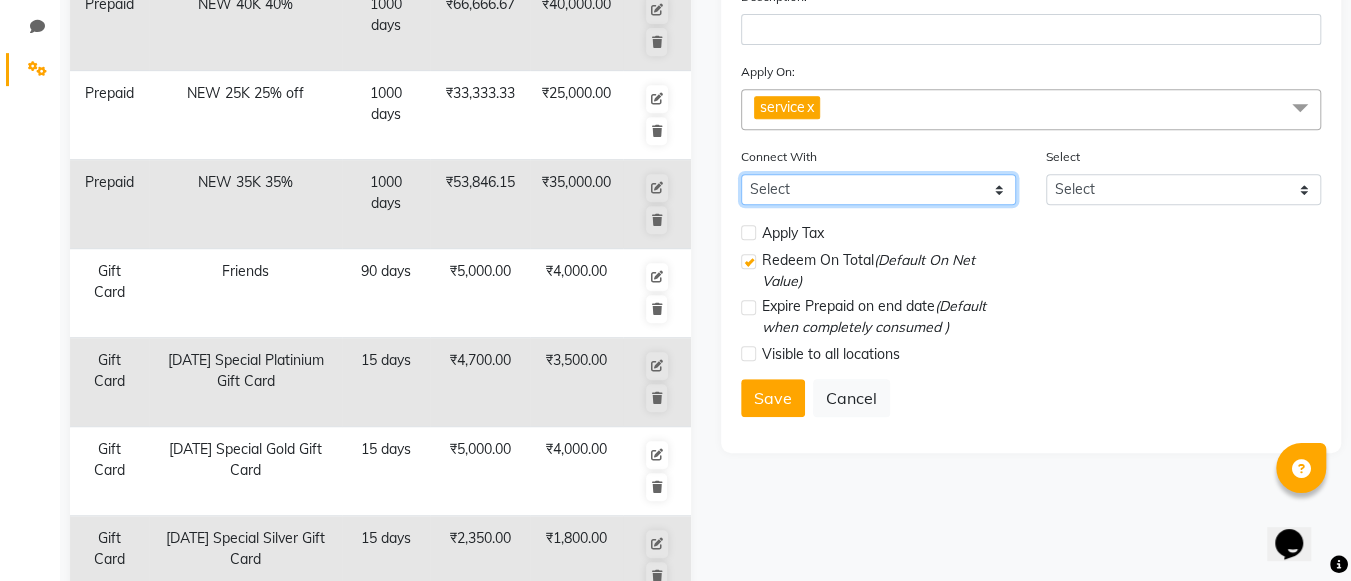 click on "Select Membership Package" 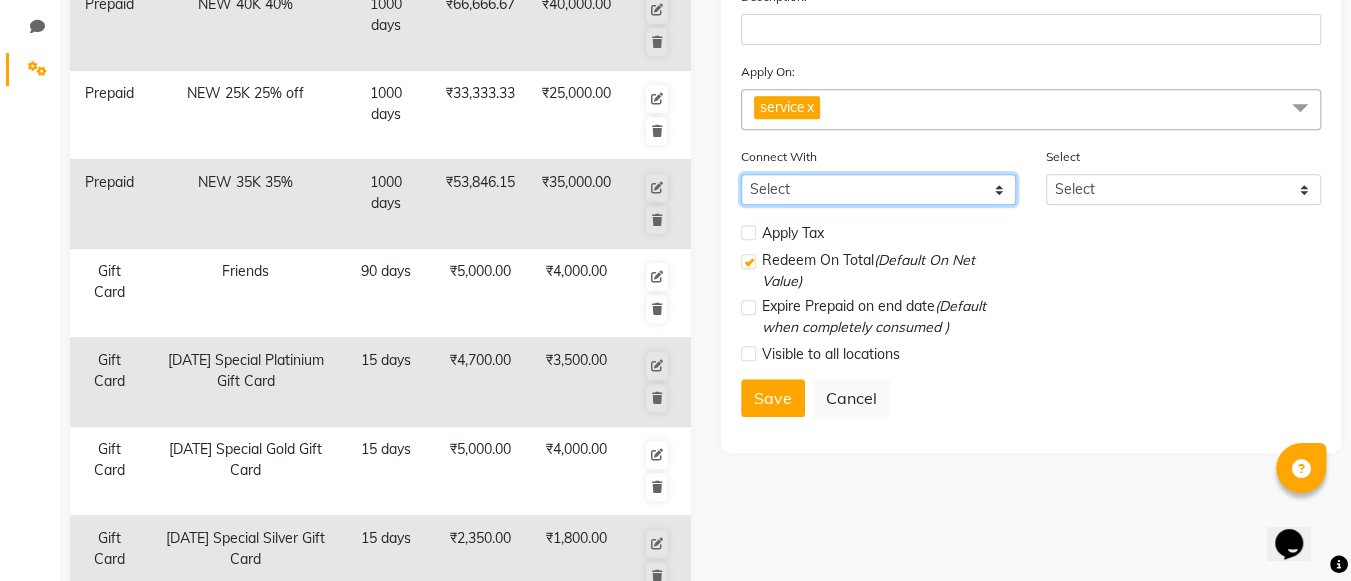click on "Select Membership Package" 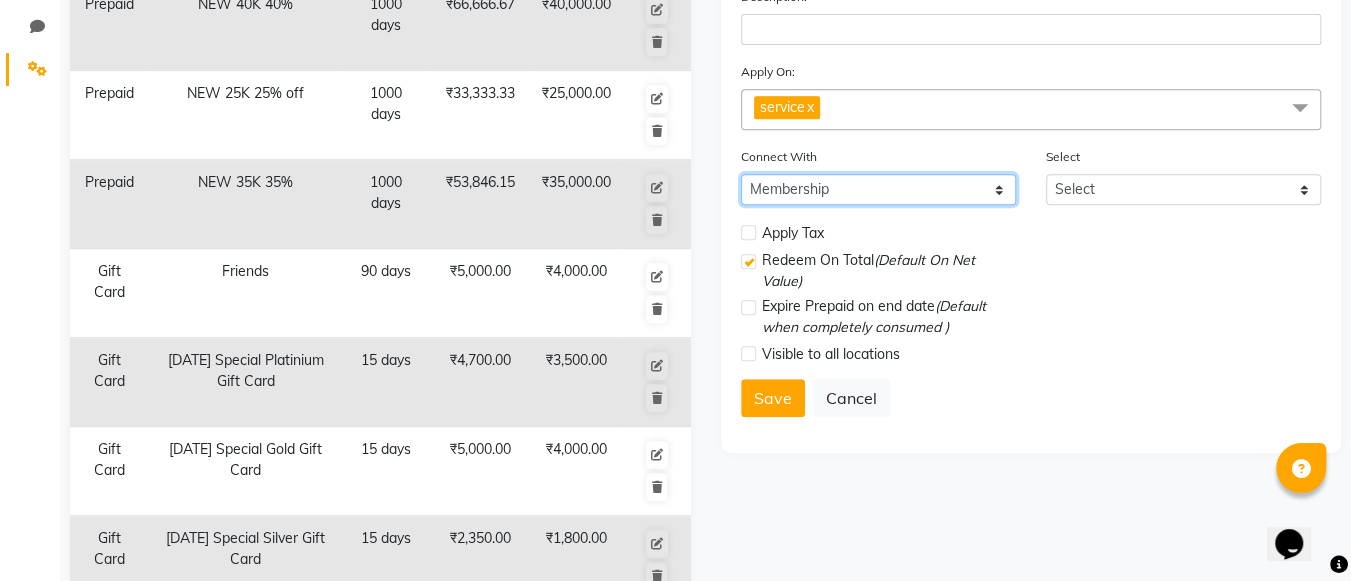 click on "Select Membership Package" 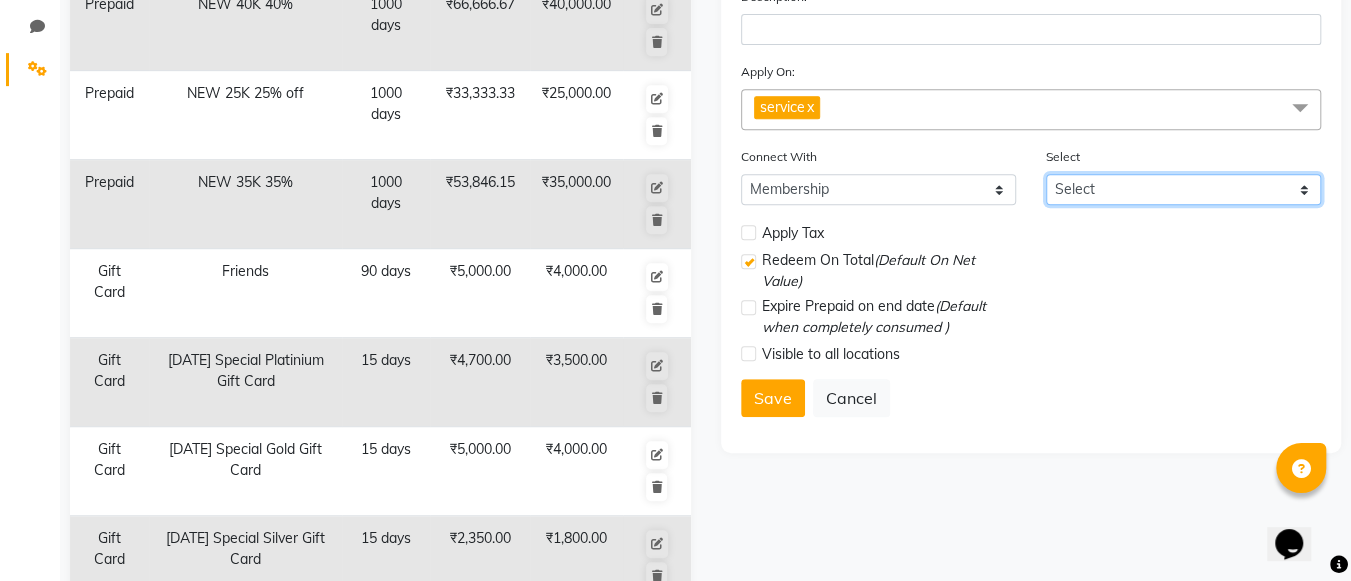 click on "Select VIP Membership 20000 20% DIscount 30000 30% Discount 25000 25% Discount 35000 35% DIscount 40000 40% Discount" 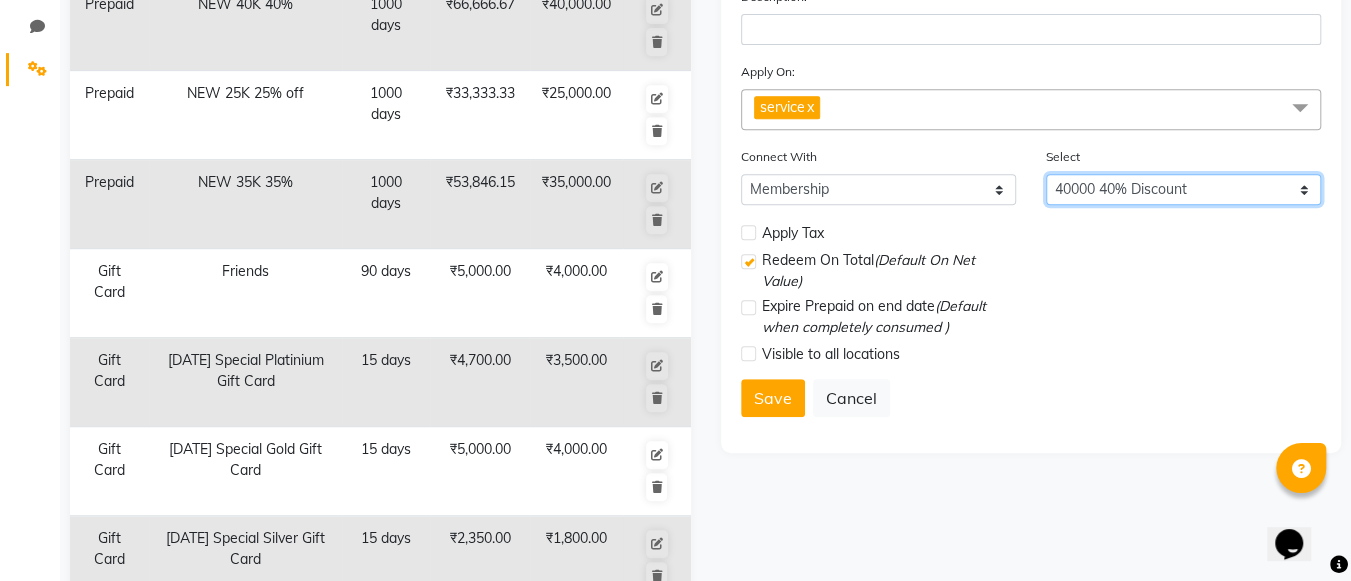 click on "Select VIP Membership 20000 20% DIscount 30000 30% Discount 25000 25% Discount 35000 35% DIscount 40000 40% Discount" 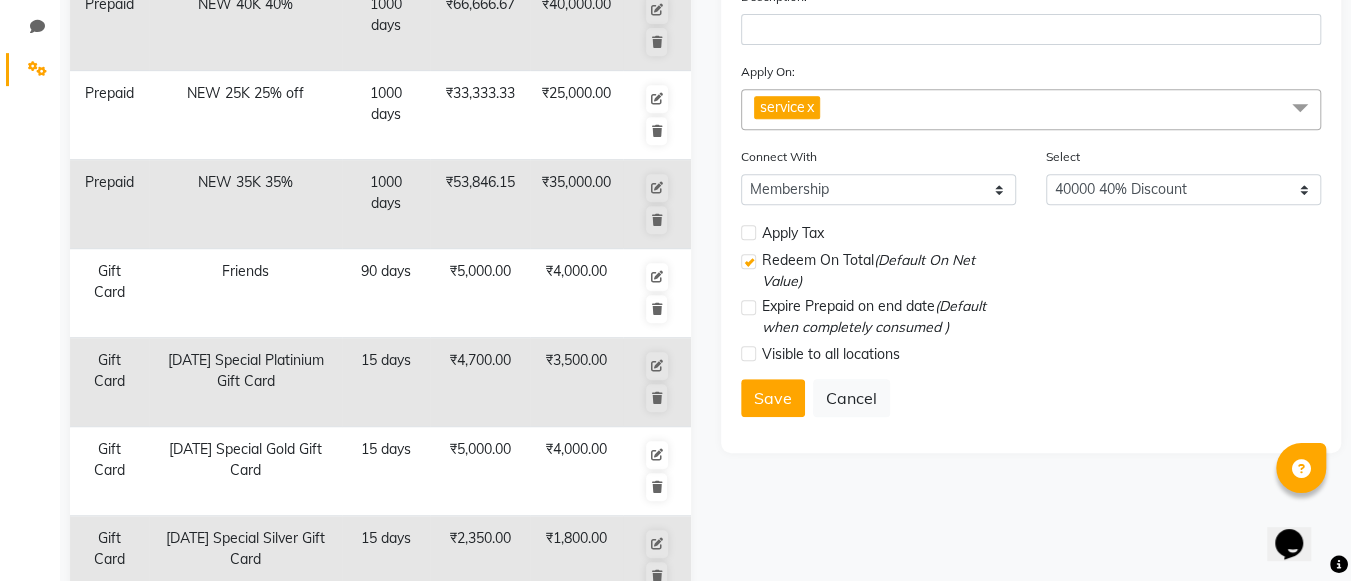 click 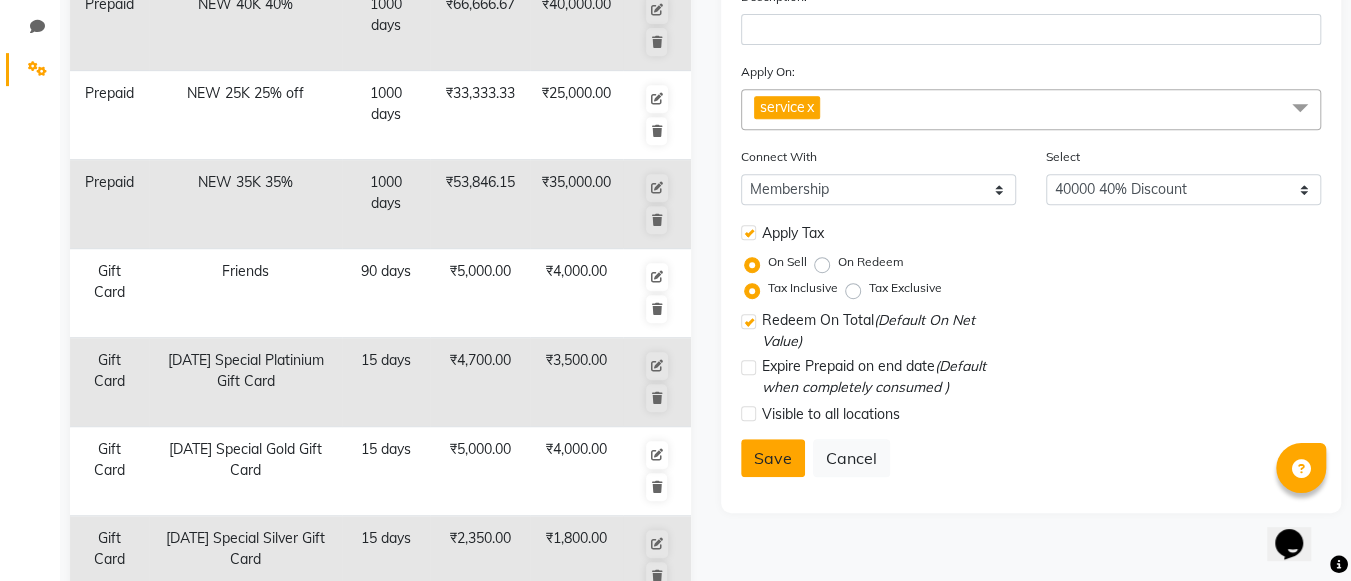 click on "Save" 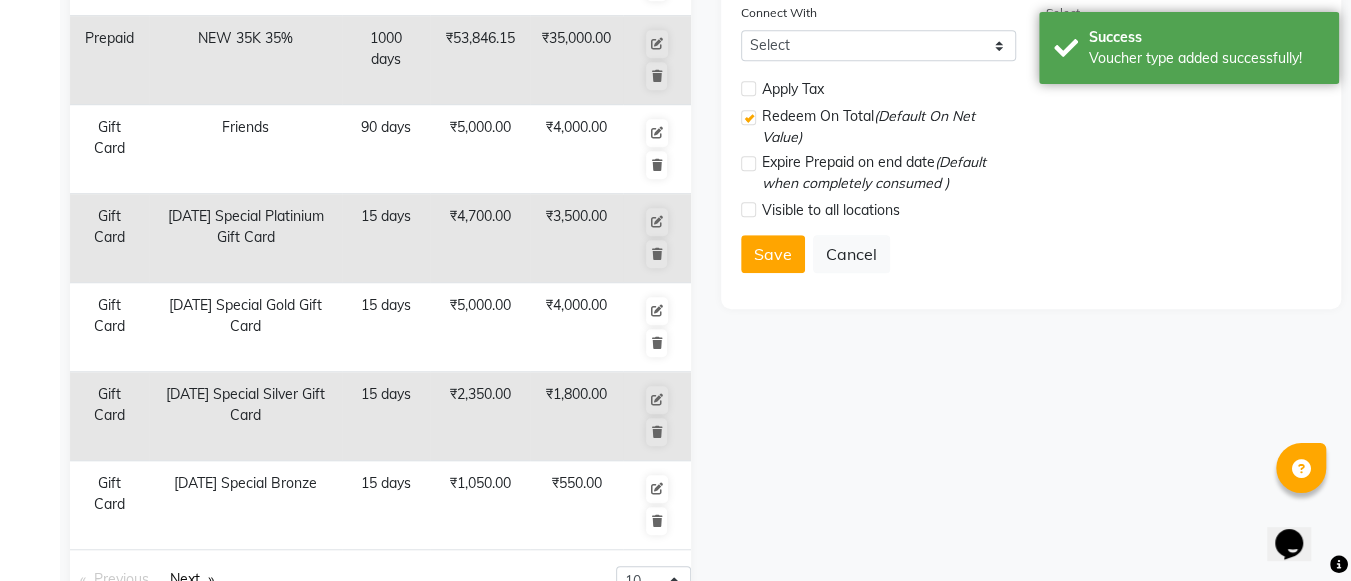 scroll, scrollTop: 657, scrollLeft: 0, axis: vertical 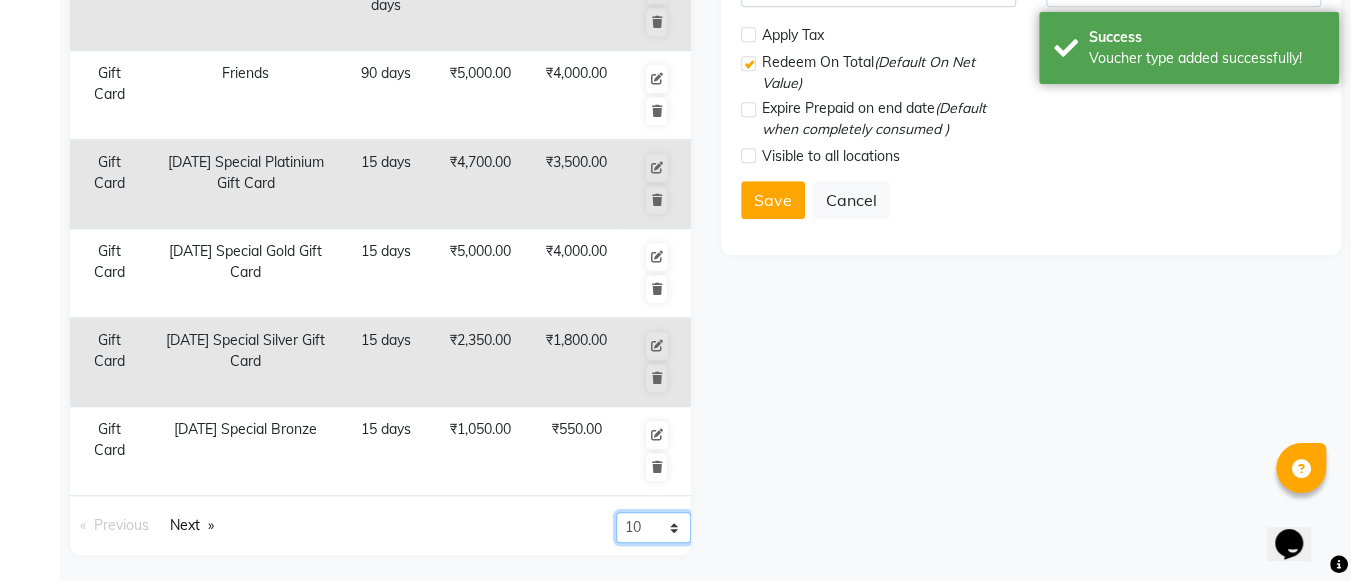 click on "10 20 50 100" 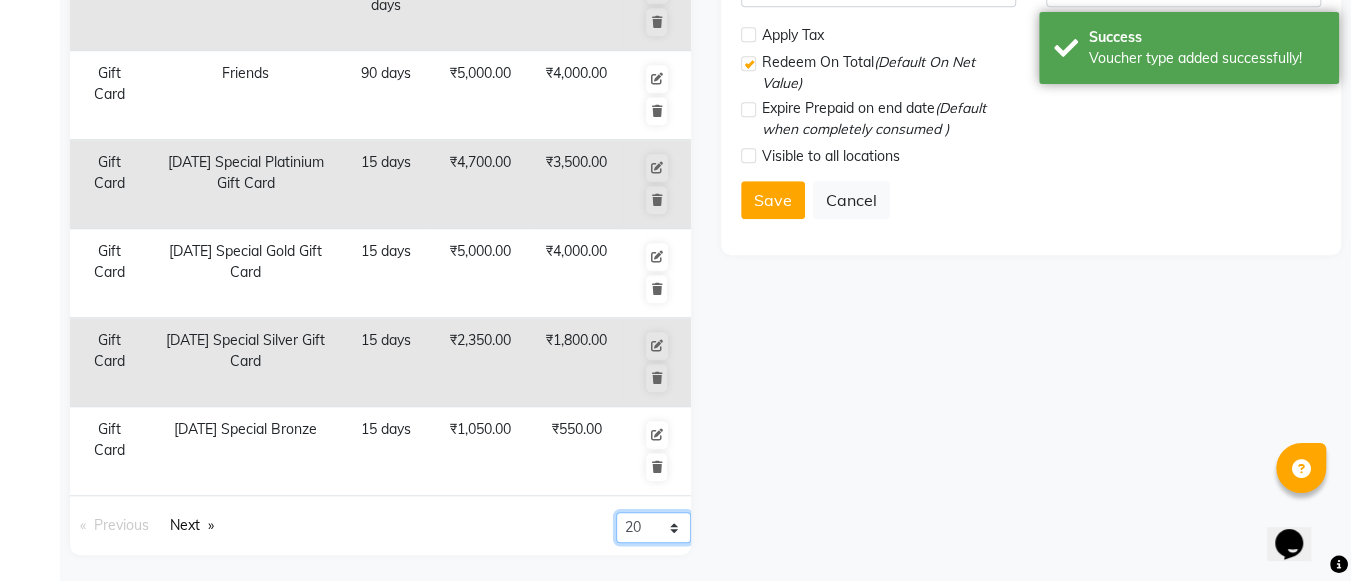 click on "10 20 50 100" 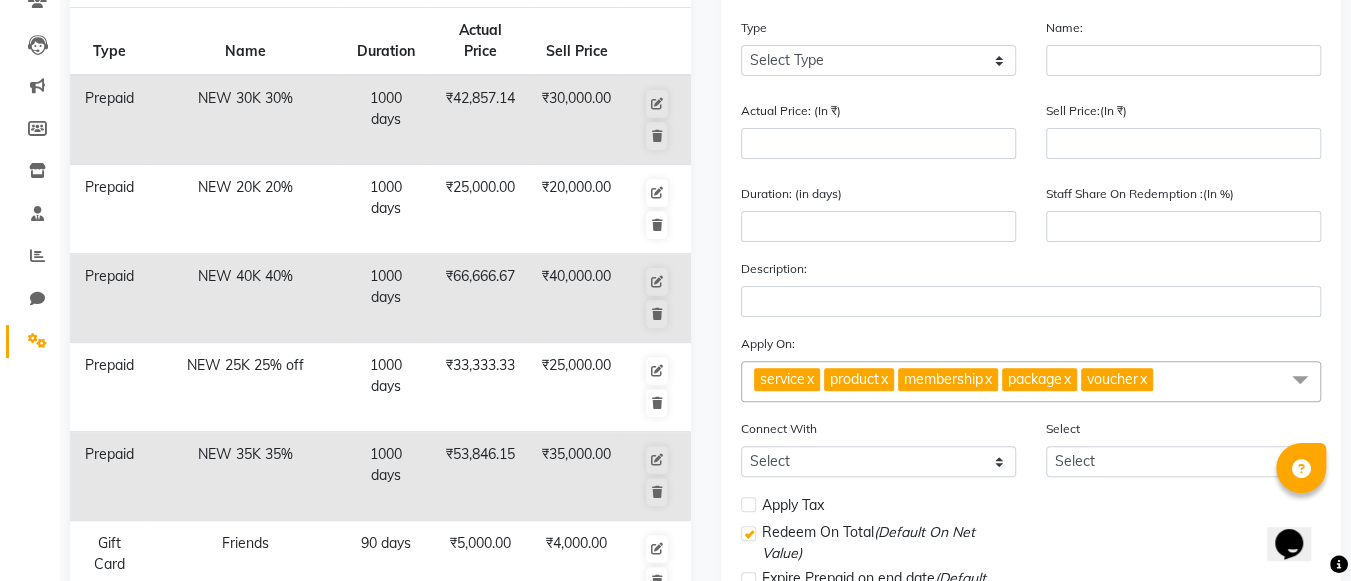 scroll, scrollTop: 185, scrollLeft: 0, axis: vertical 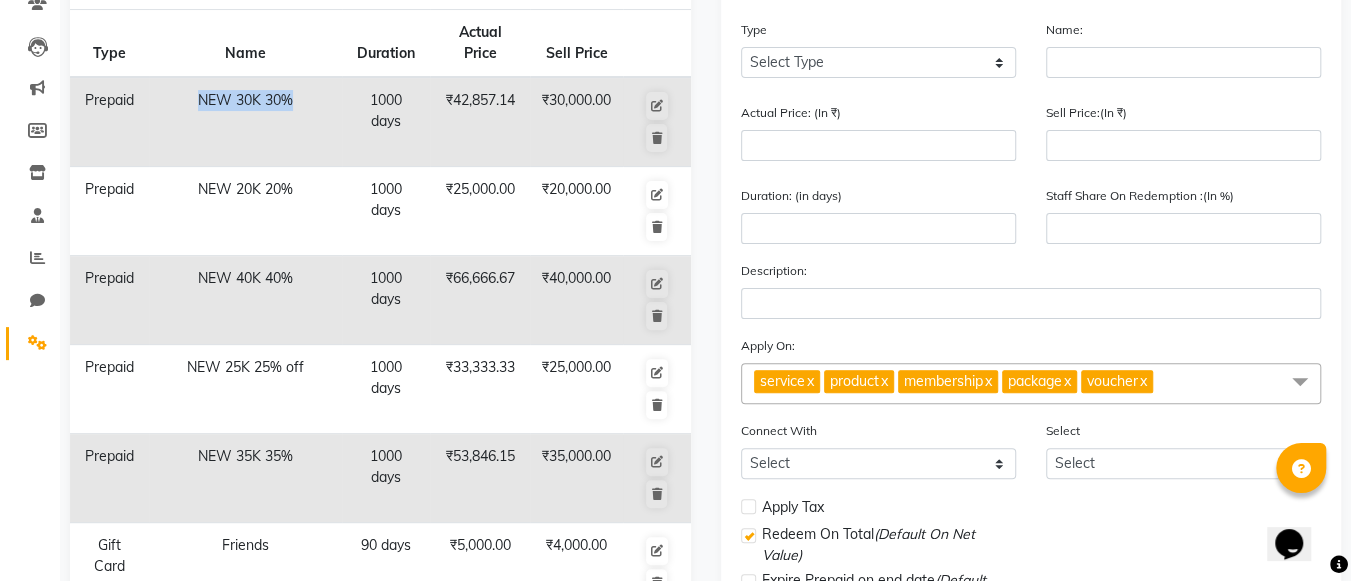 drag, startPoint x: 184, startPoint y: 101, endPoint x: 290, endPoint y: 100, distance: 106.004715 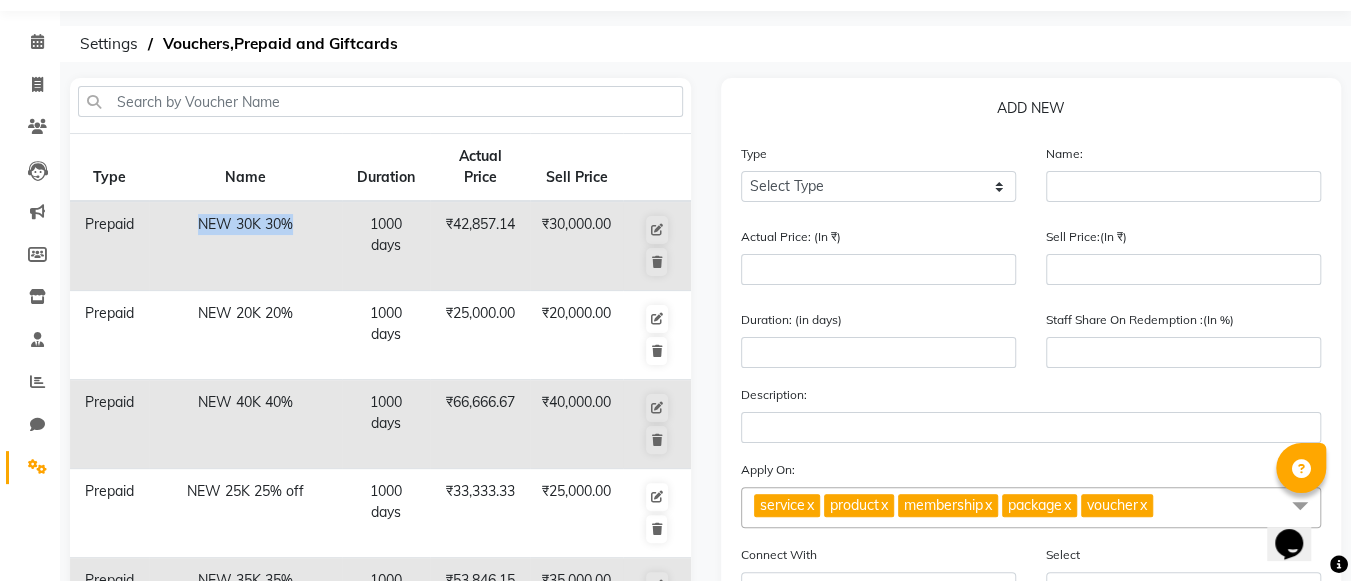 scroll, scrollTop: 0, scrollLeft: 0, axis: both 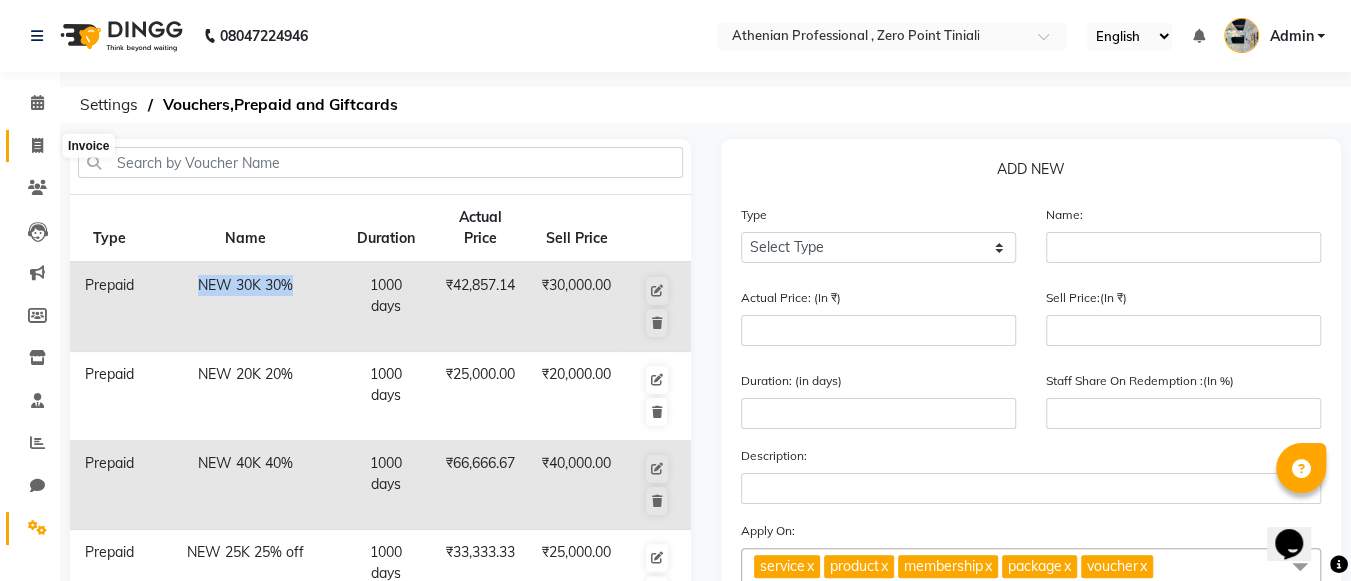 click 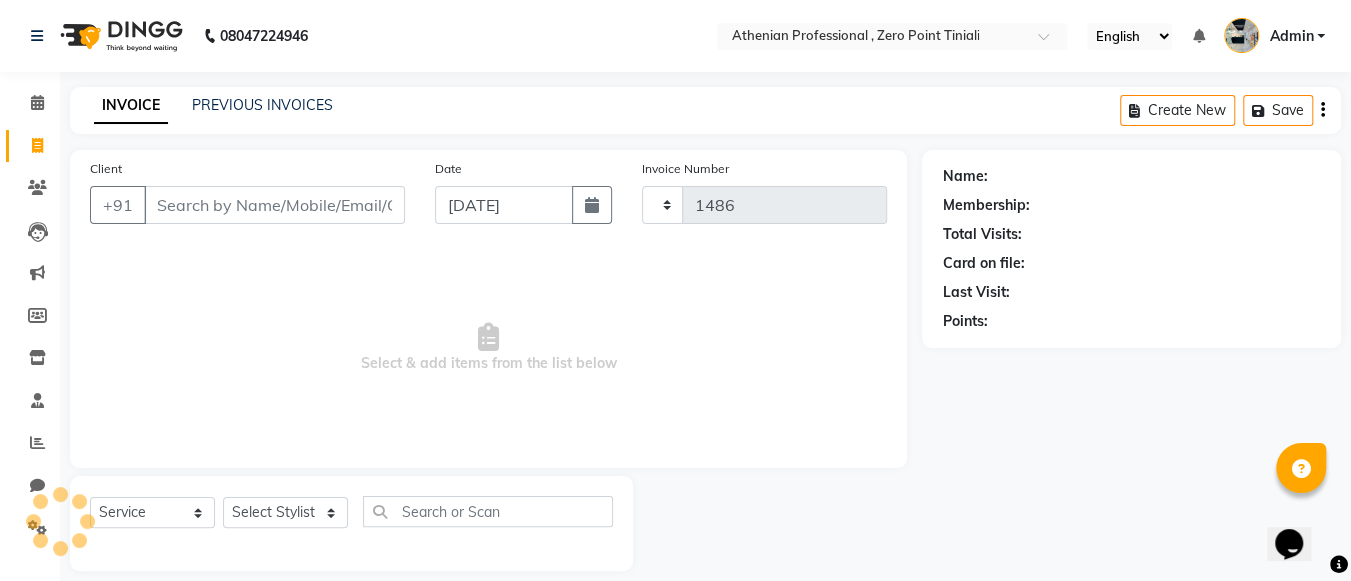 scroll, scrollTop: 19, scrollLeft: 0, axis: vertical 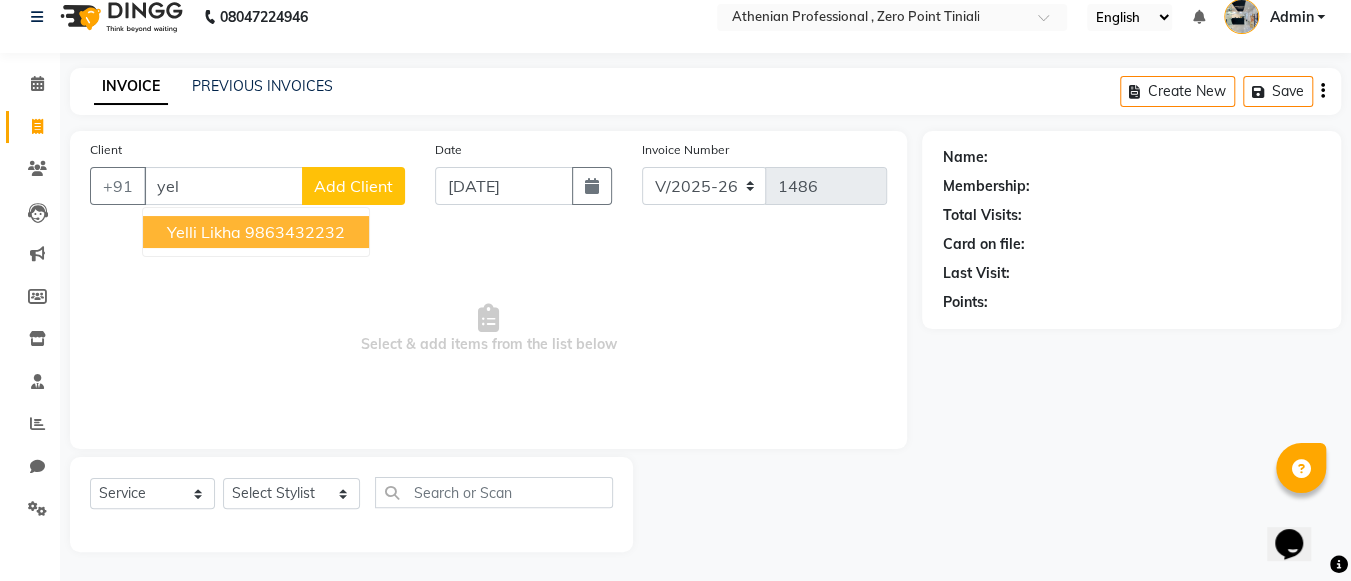 click on "Yelli likha" at bounding box center (204, 232) 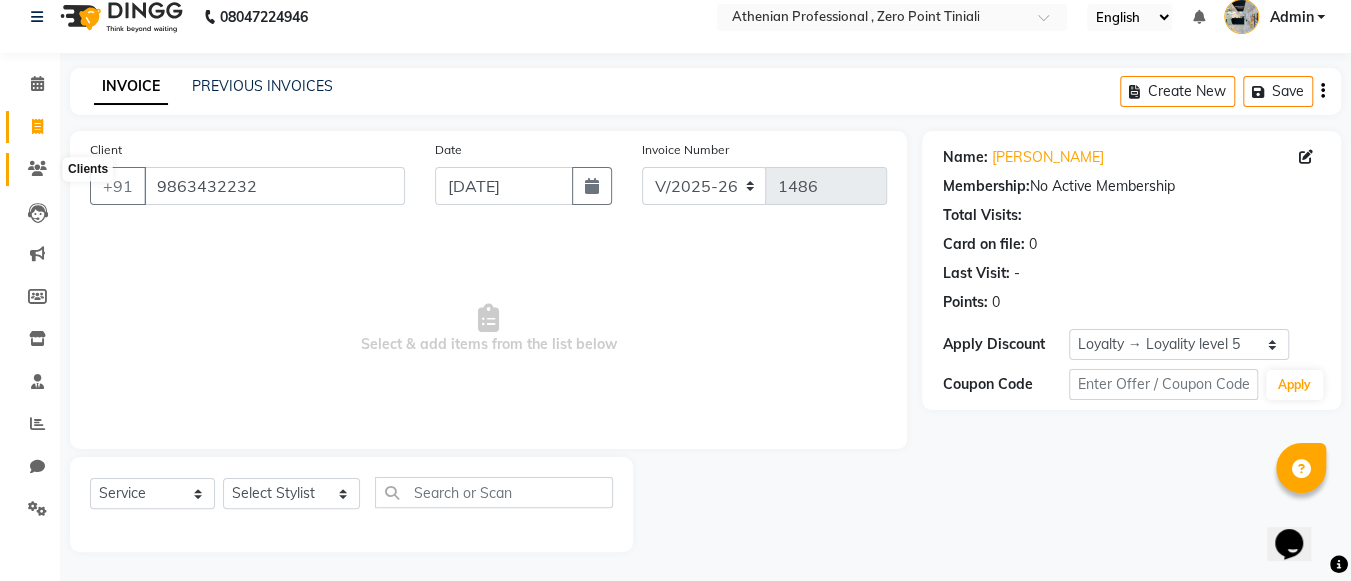 click 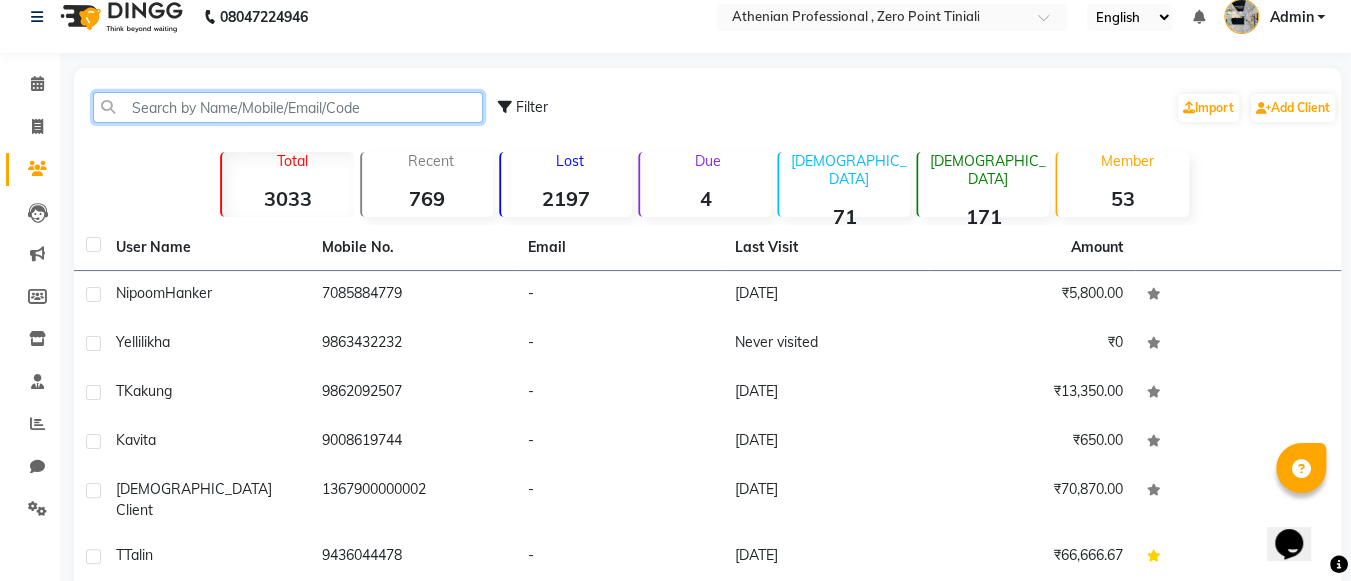 click 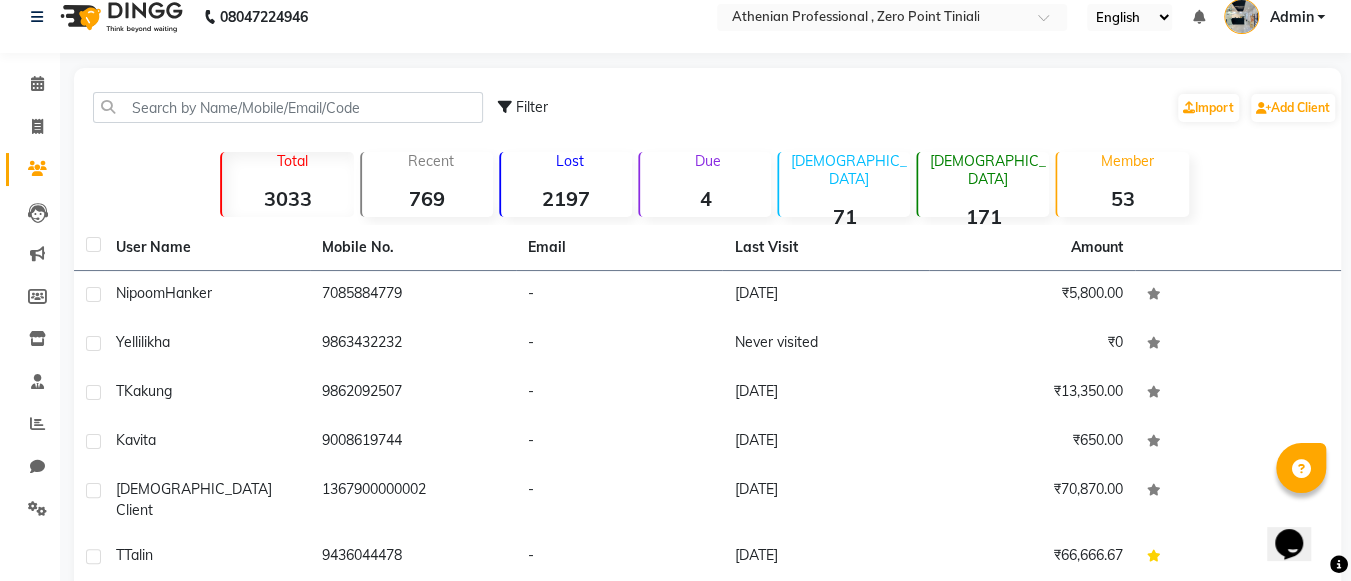 click on "Filter" 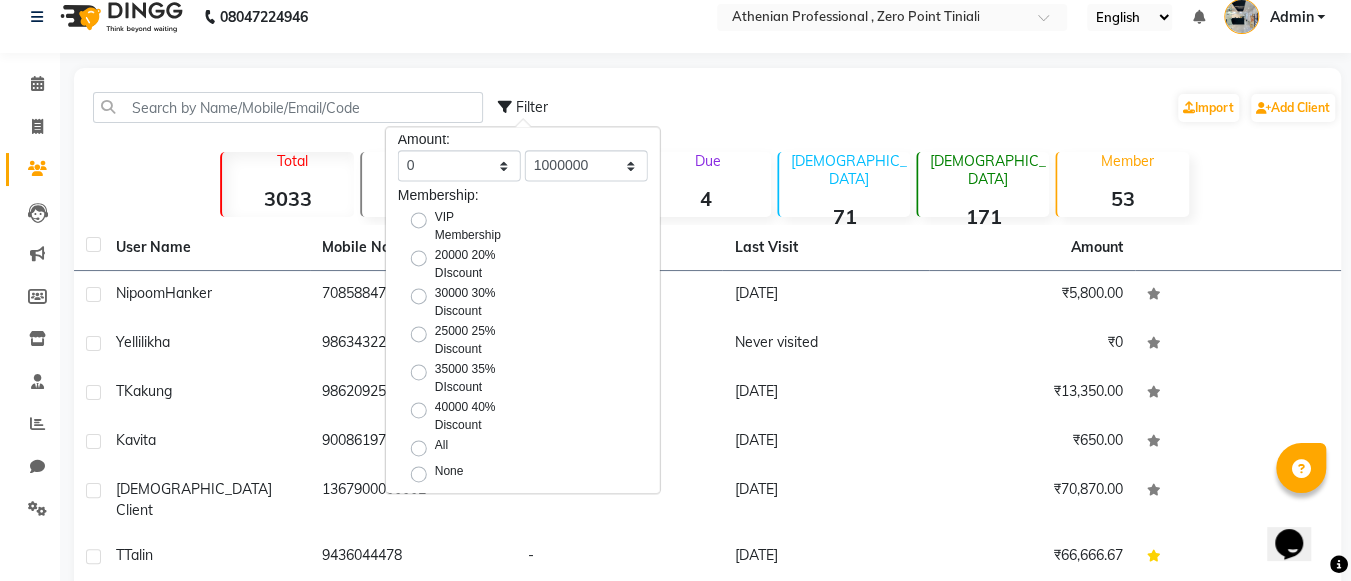 scroll, scrollTop: 61, scrollLeft: 0, axis: vertical 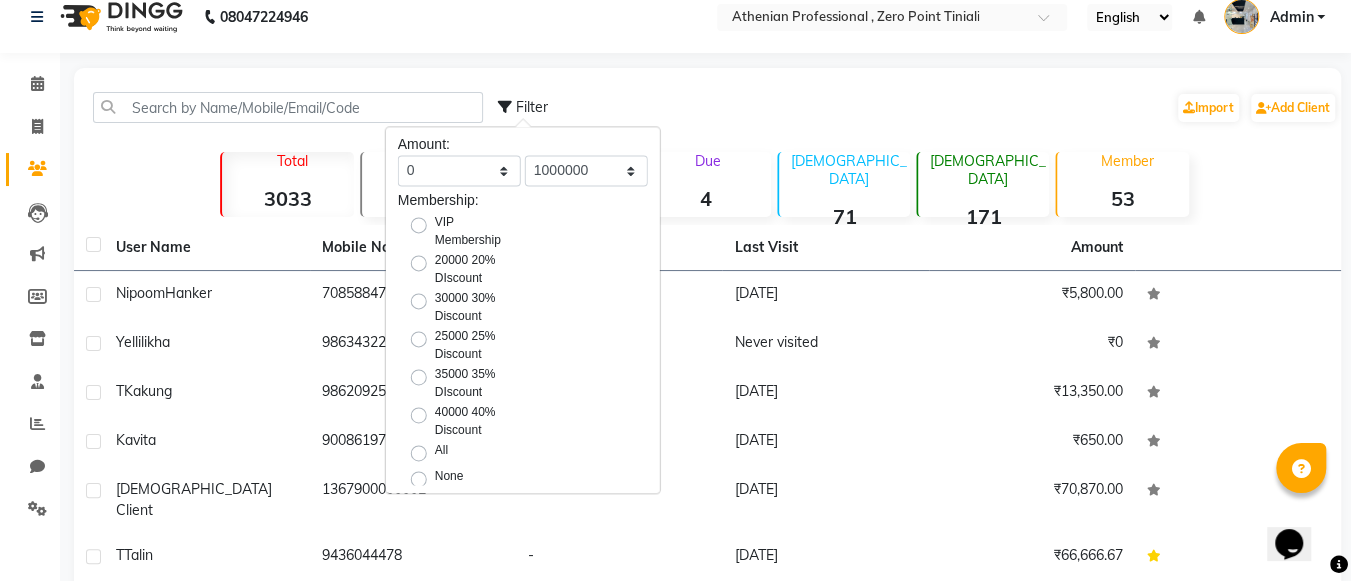 click on "Filter  Import   Add Client" 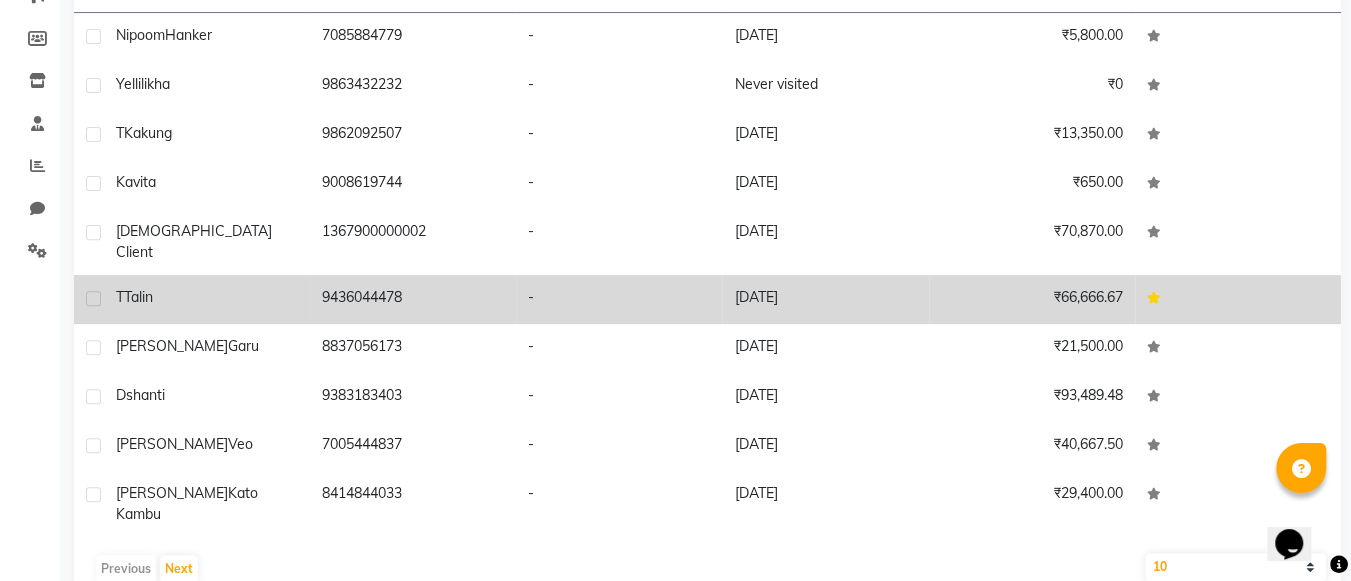 scroll, scrollTop: 0, scrollLeft: 0, axis: both 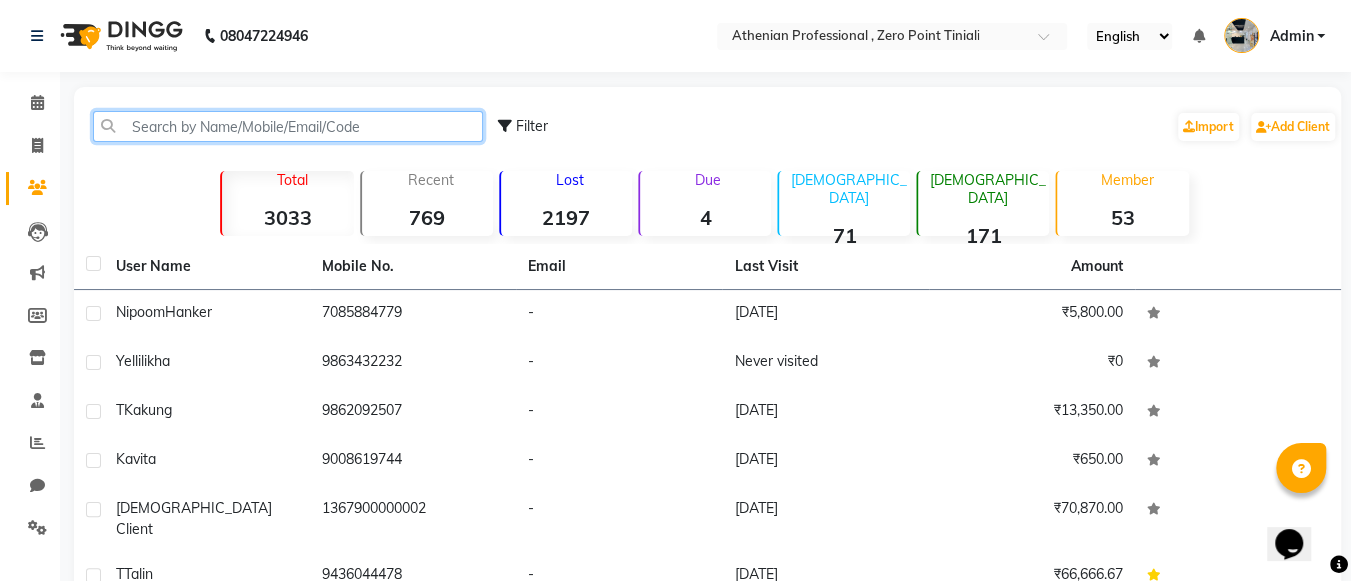 click 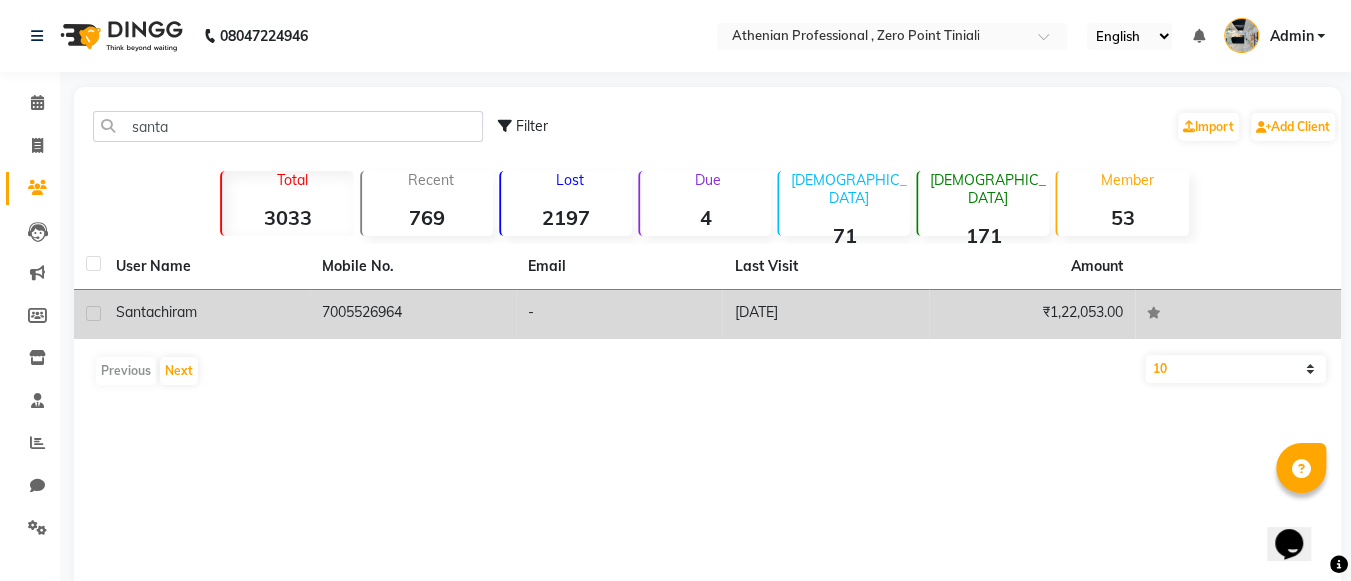 click on "chiram" 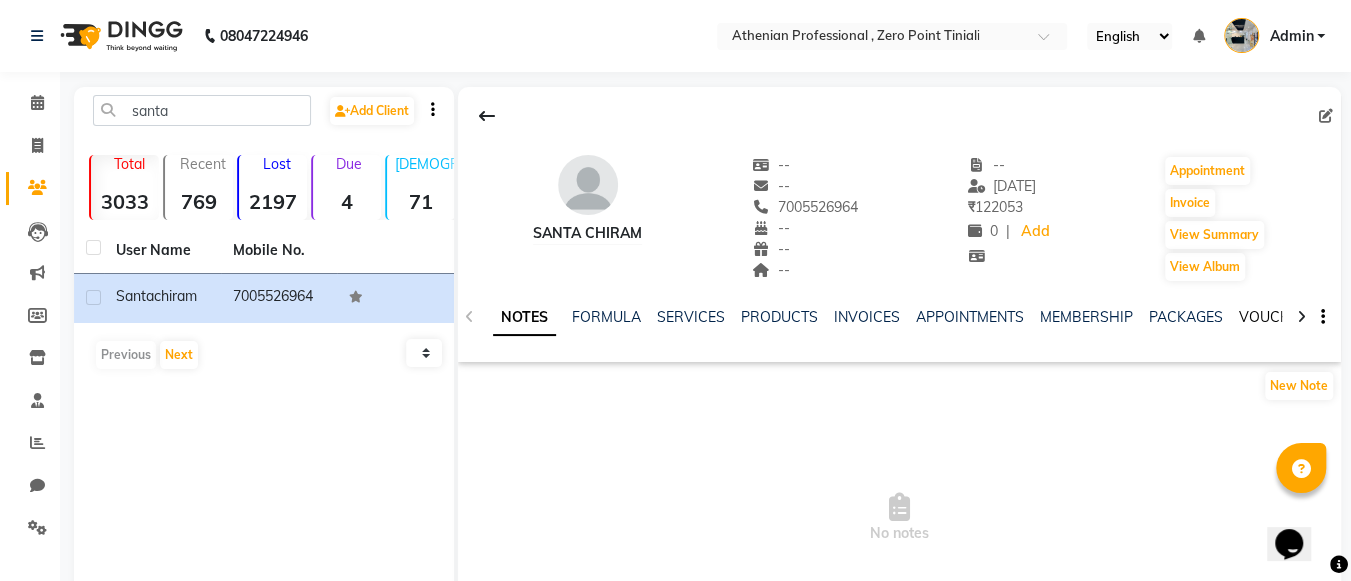 click on "VOUCHERS" 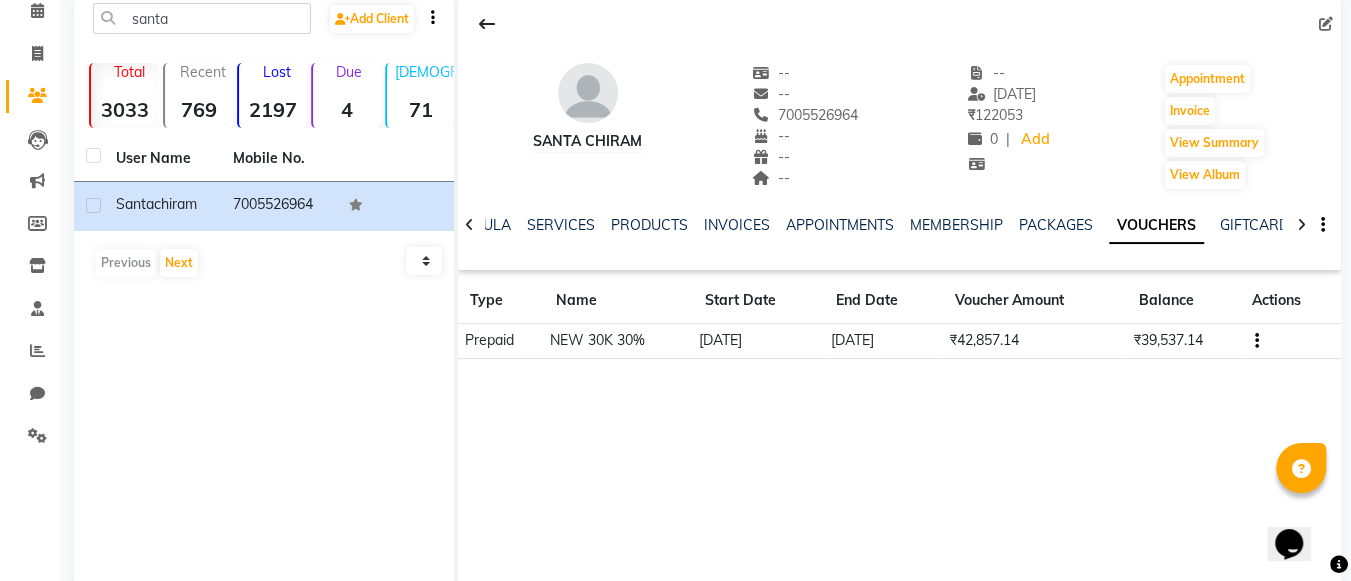 scroll, scrollTop: 124, scrollLeft: 0, axis: vertical 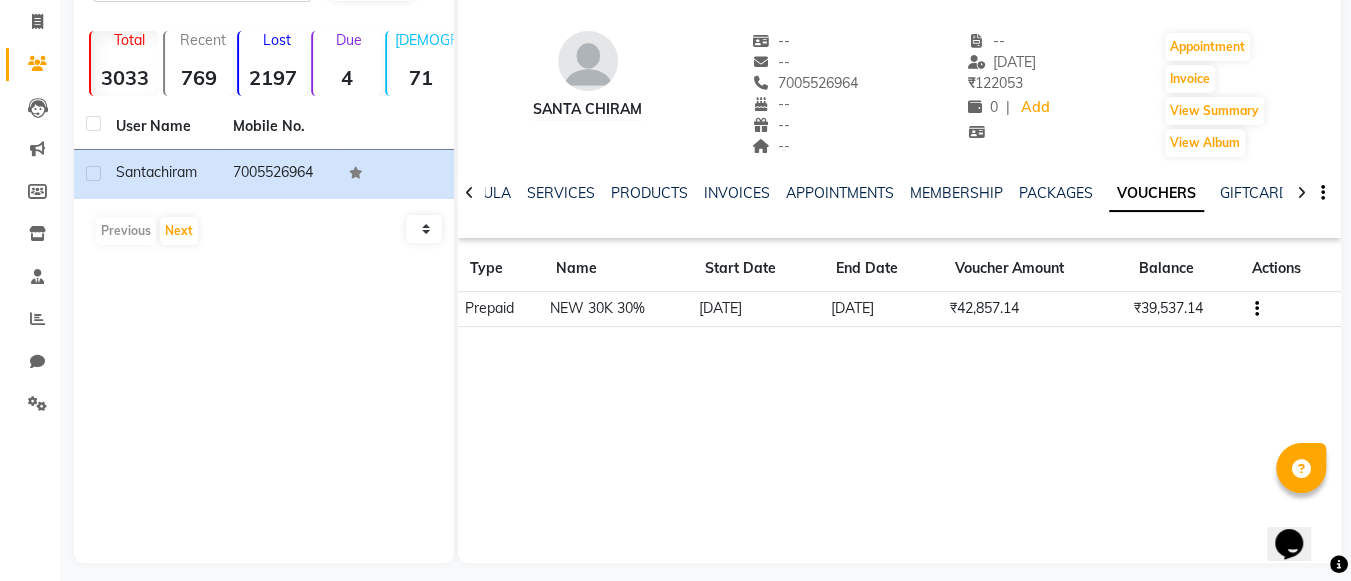 click 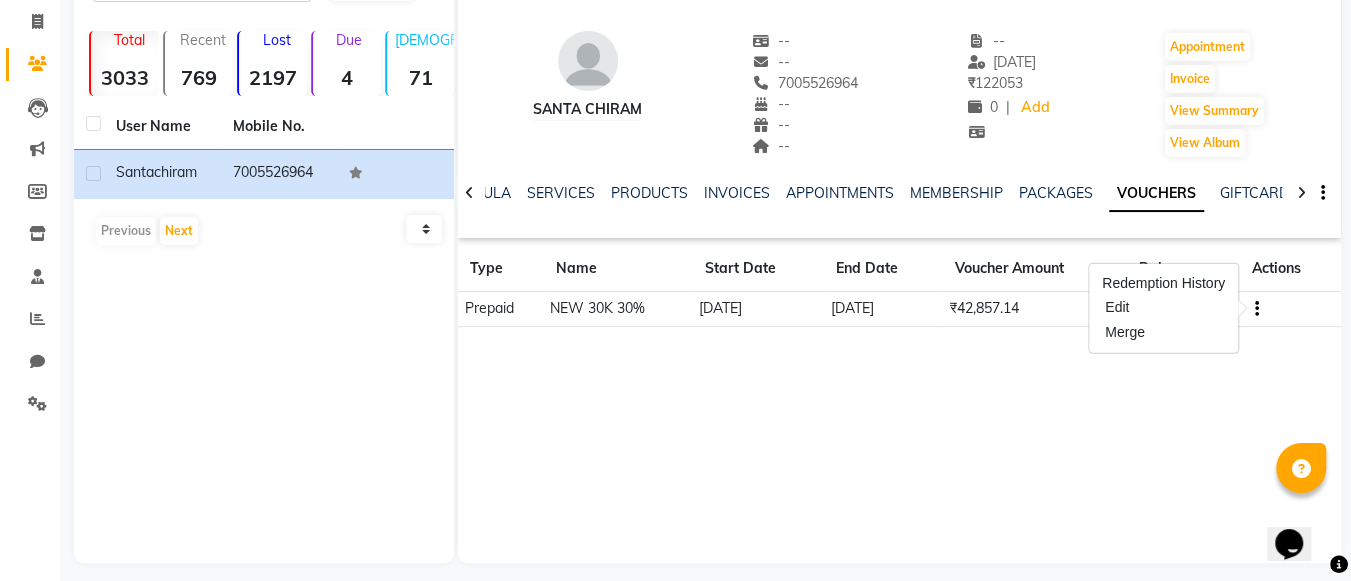 click on "Santa chiram   --   --   7005526964  --  --  --  -- 05-07-2025 ₹    122053 0 |  Add   Appointment   Invoice  View Summary  View Album  NOTES FORMULA SERVICES PRODUCTS INVOICES APPOINTMENTS MEMBERSHIP PACKAGES VOUCHERS GIFTCARDS POINTS FORMS FAMILY CARDS WALLET Type Name Start Date End Date Voucher Amount Balance Actions Prepaid NEW 30K 30% 05-07-2025 05-07-2026 ₹42,857.14 ₹39,537.14" 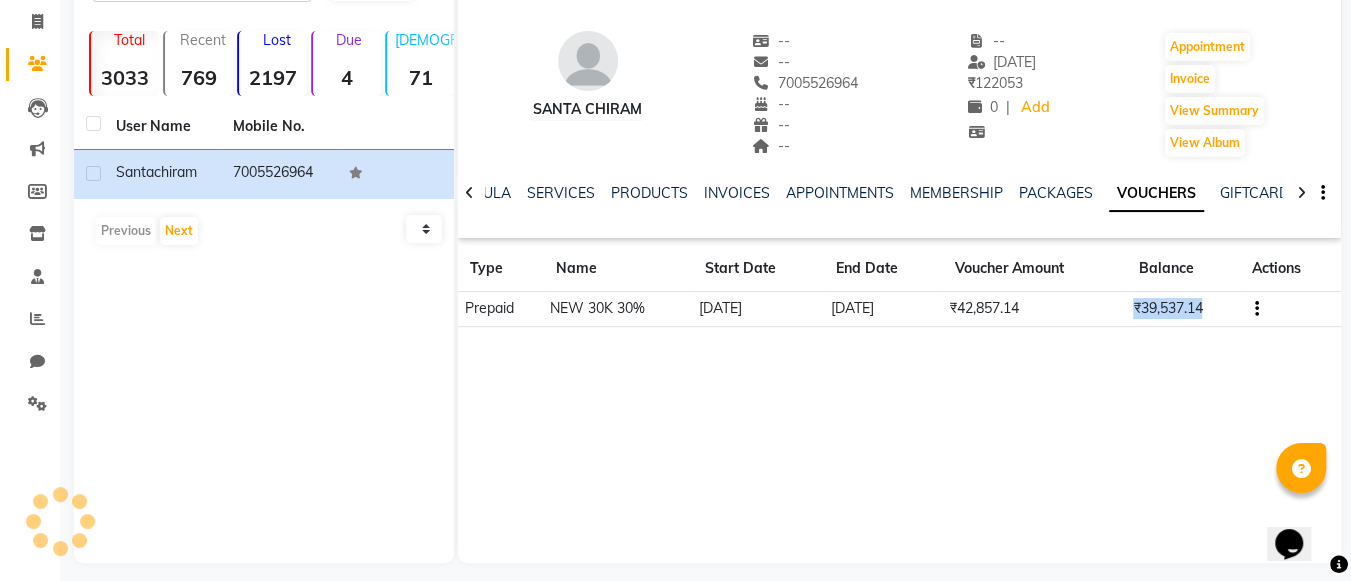 drag, startPoint x: 1209, startPoint y: 307, endPoint x: 1128, endPoint y: 312, distance: 81.154175 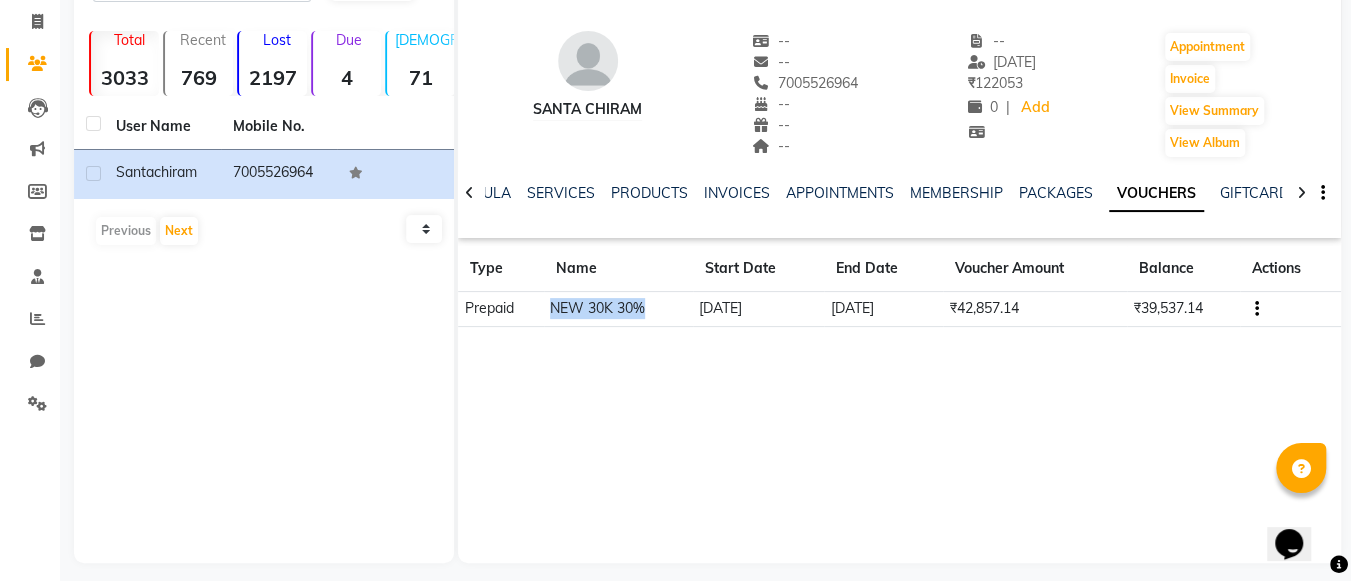 drag, startPoint x: 548, startPoint y: 302, endPoint x: 643, endPoint y: 310, distance: 95.33625 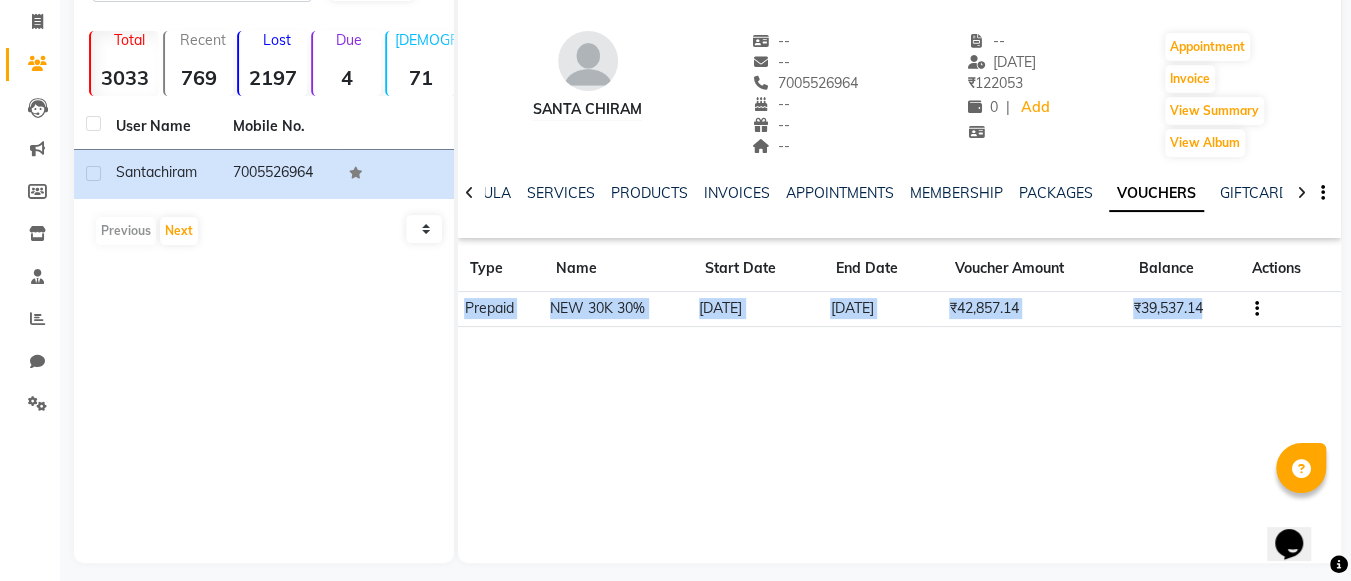 drag, startPoint x: 1221, startPoint y: 306, endPoint x: 468, endPoint y: 306, distance: 753 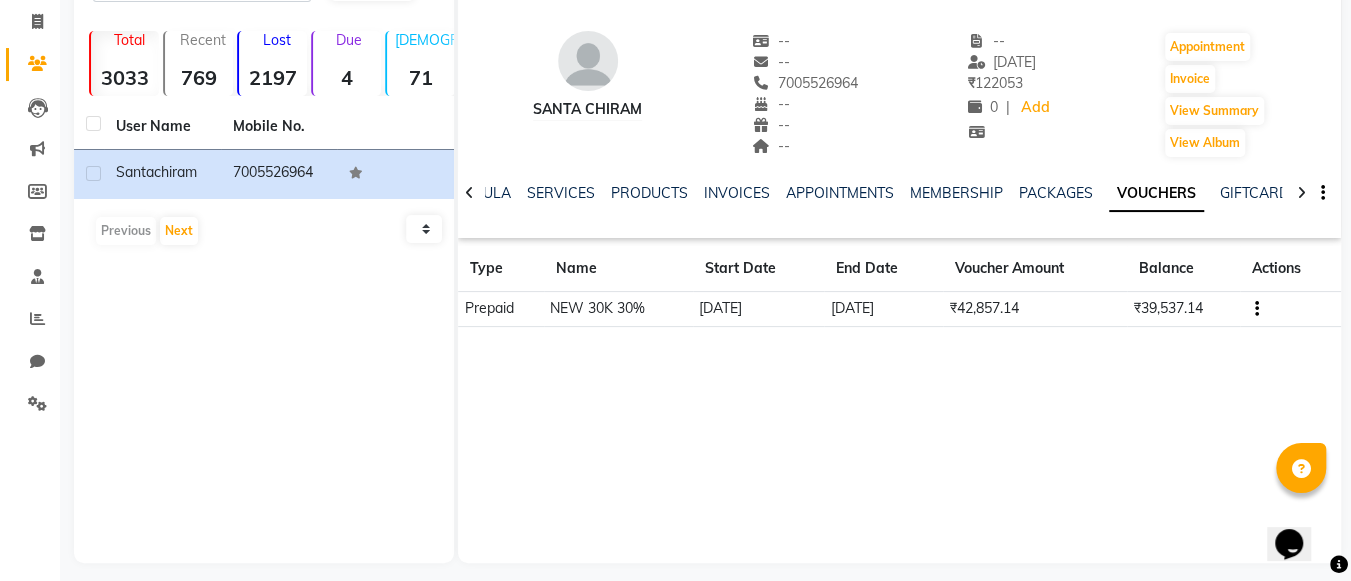 click on "santa  Add Client  Total  3033  Recent  769  Lost  2197  Due  4  Male  71  Female  171  Member  53 User Name Mobile No. Santa  chiram   7005526964   Previous   Next   10   50   100" 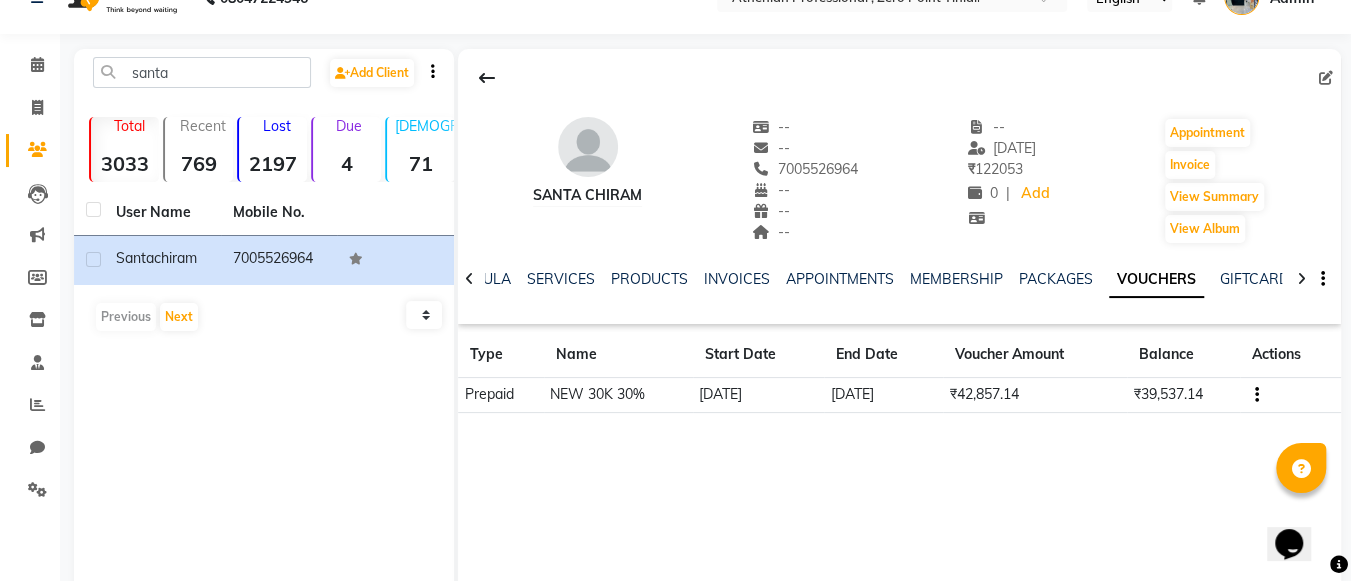 scroll, scrollTop: 0, scrollLeft: 0, axis: both 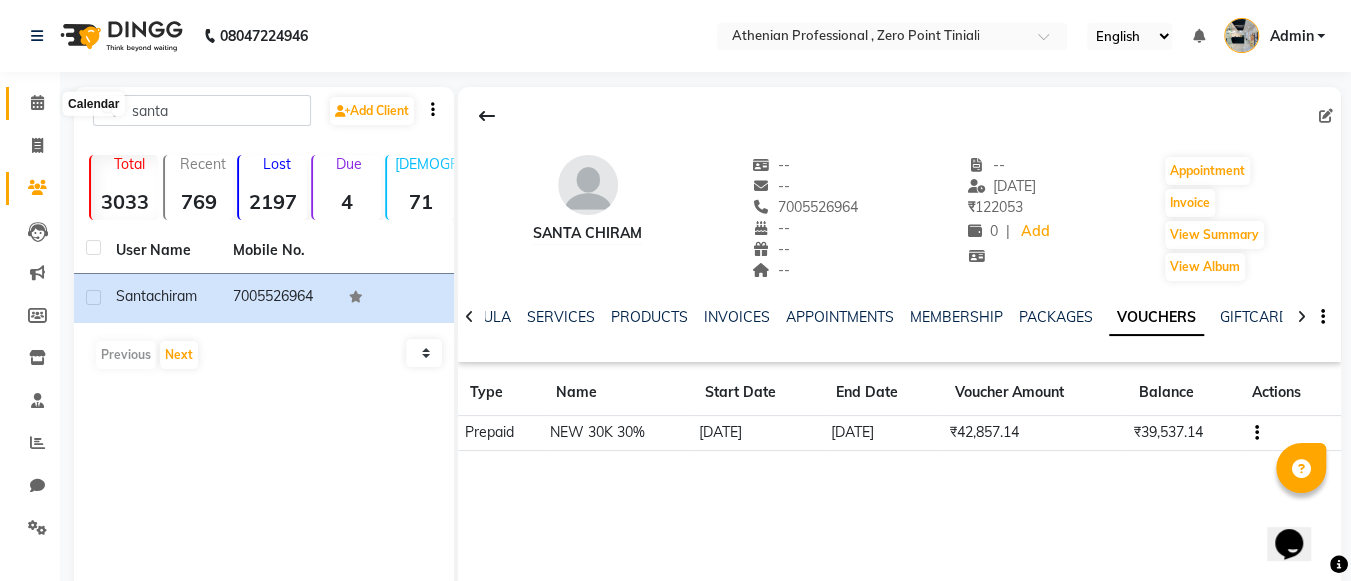 click on "Calendar" 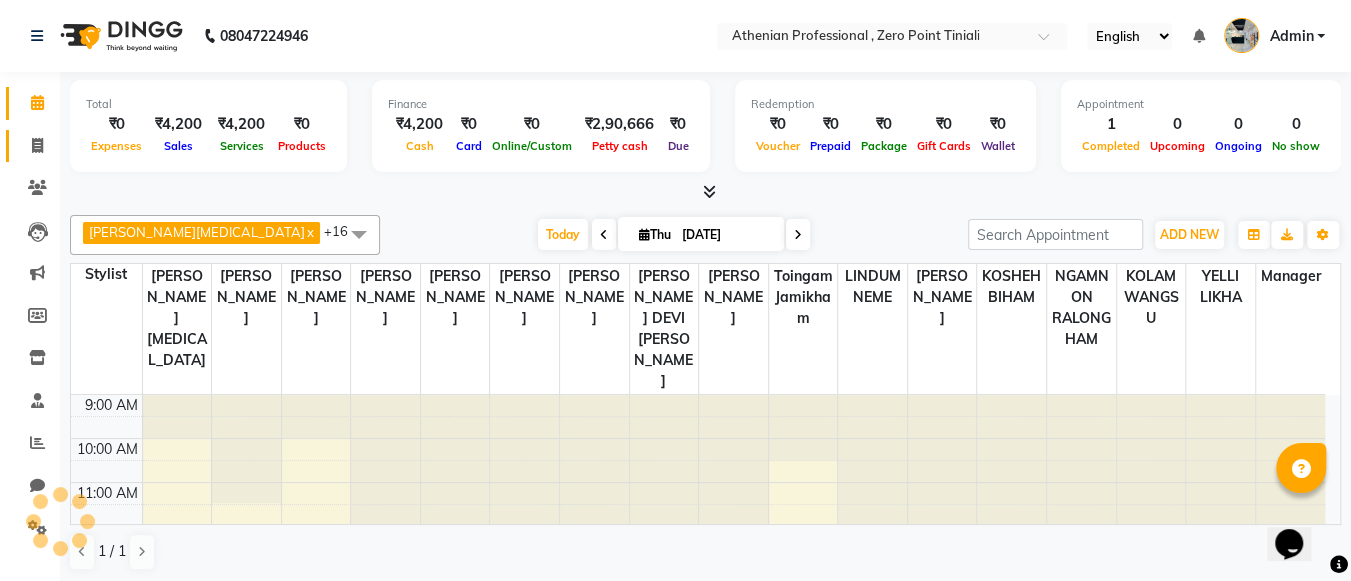 scroll, scrollTop: 0, scrollLeft: 0, axis: both 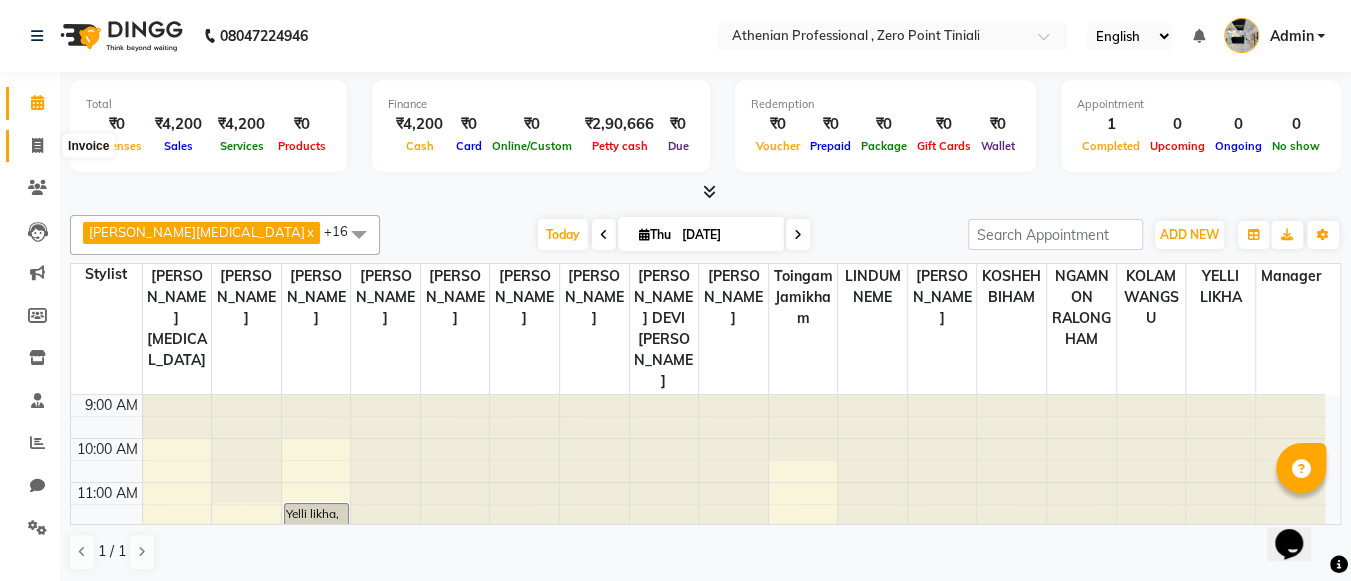 click 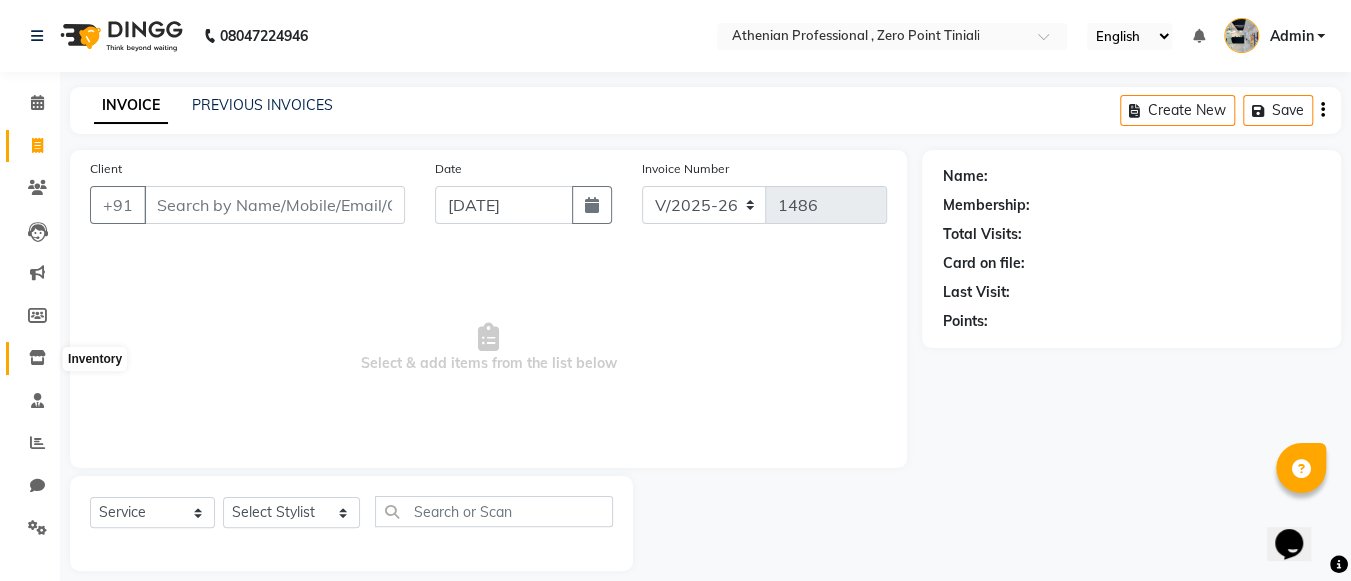 click 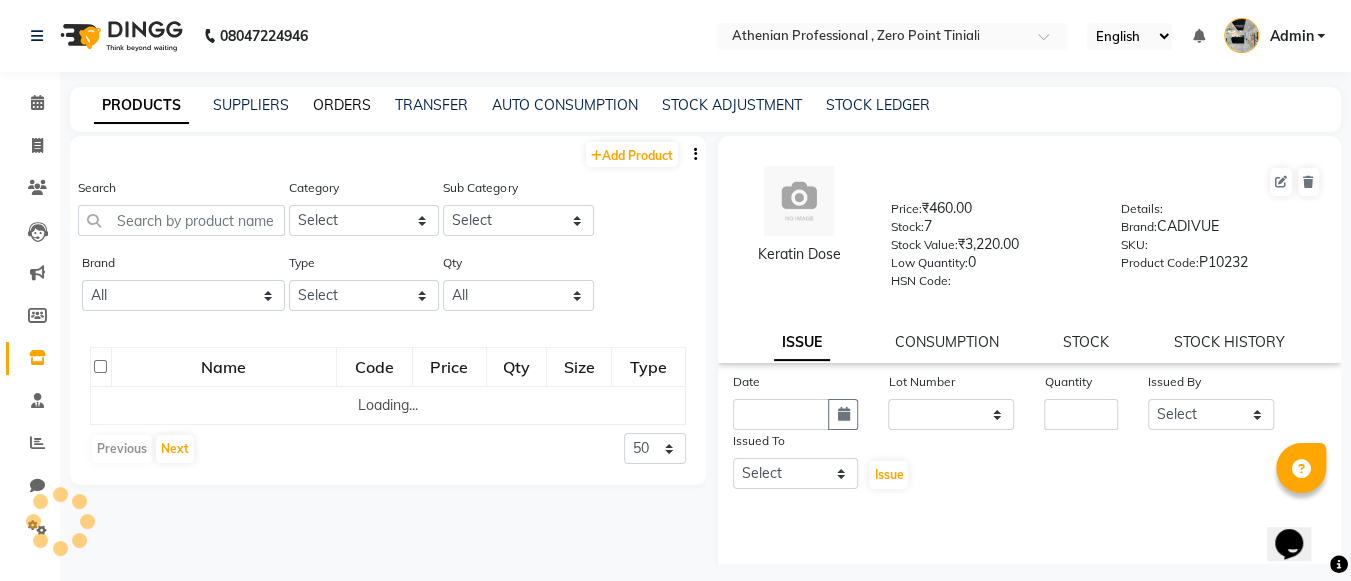 click on "ORDERS" 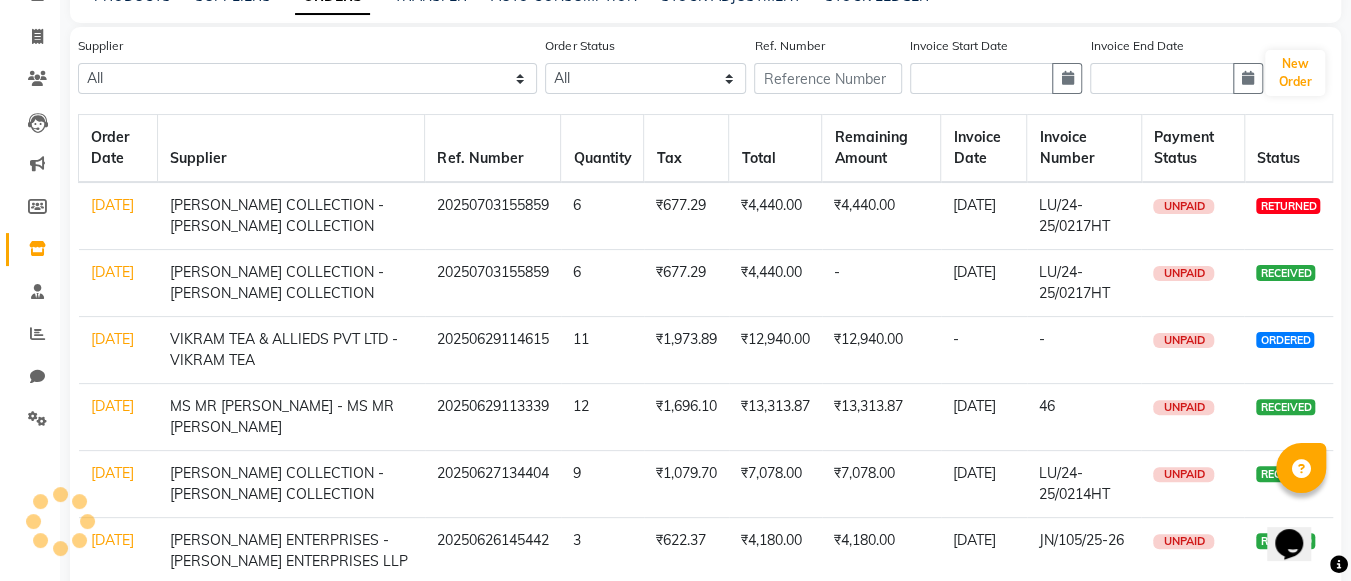 scroll, scrollTop: 141, scrollLeft: 0, axis: vertical 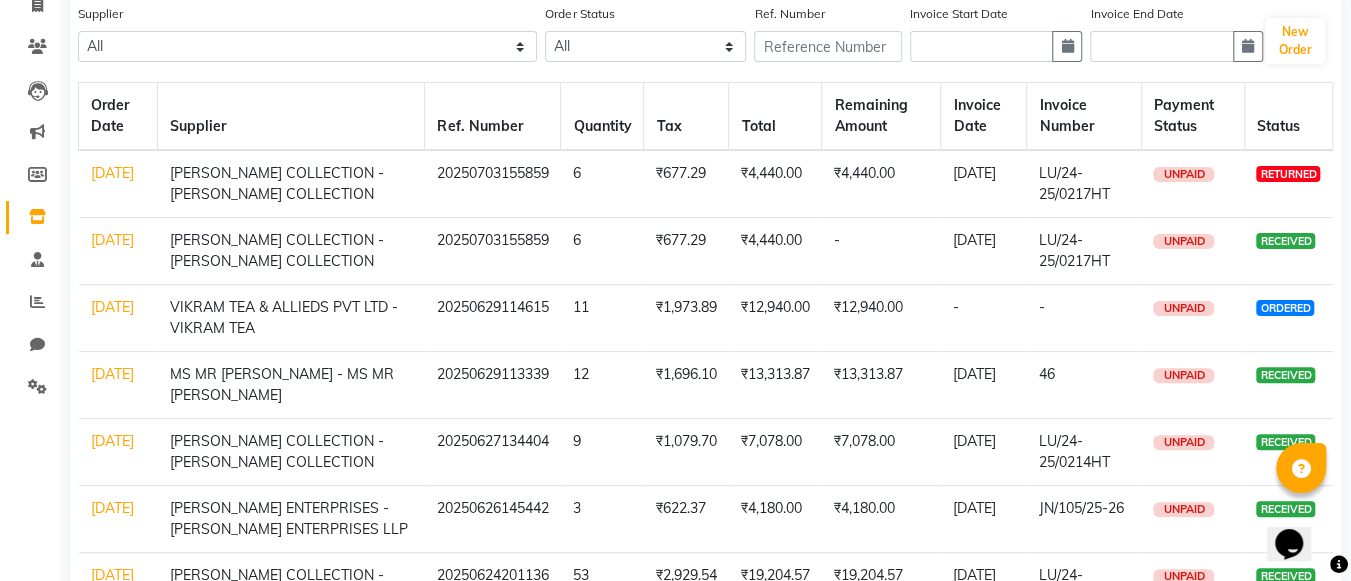 click on "29-06-2025" 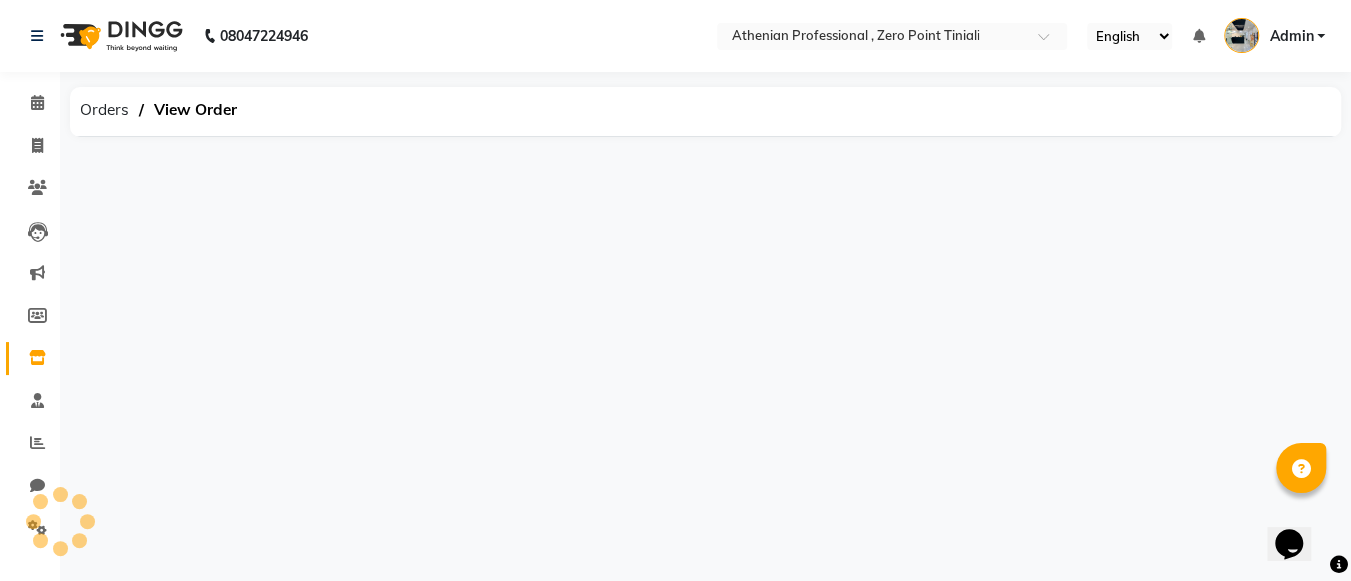 scroll, scrollTop: 0, scrollLeft: 0, axis: both 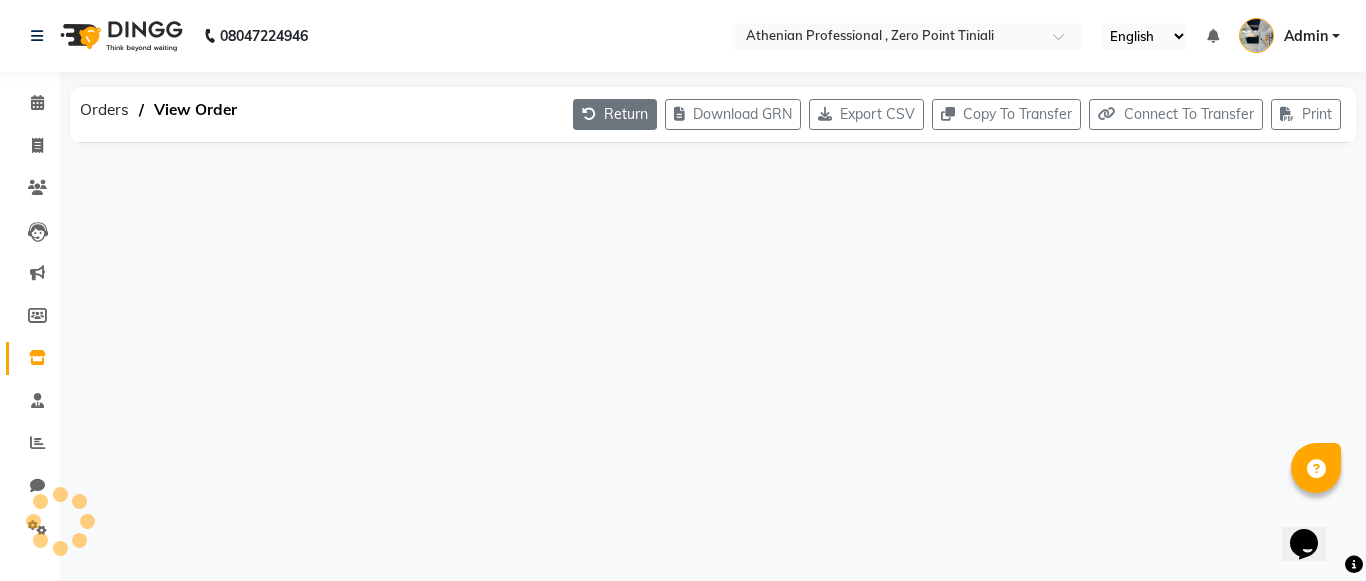 click on "Return" 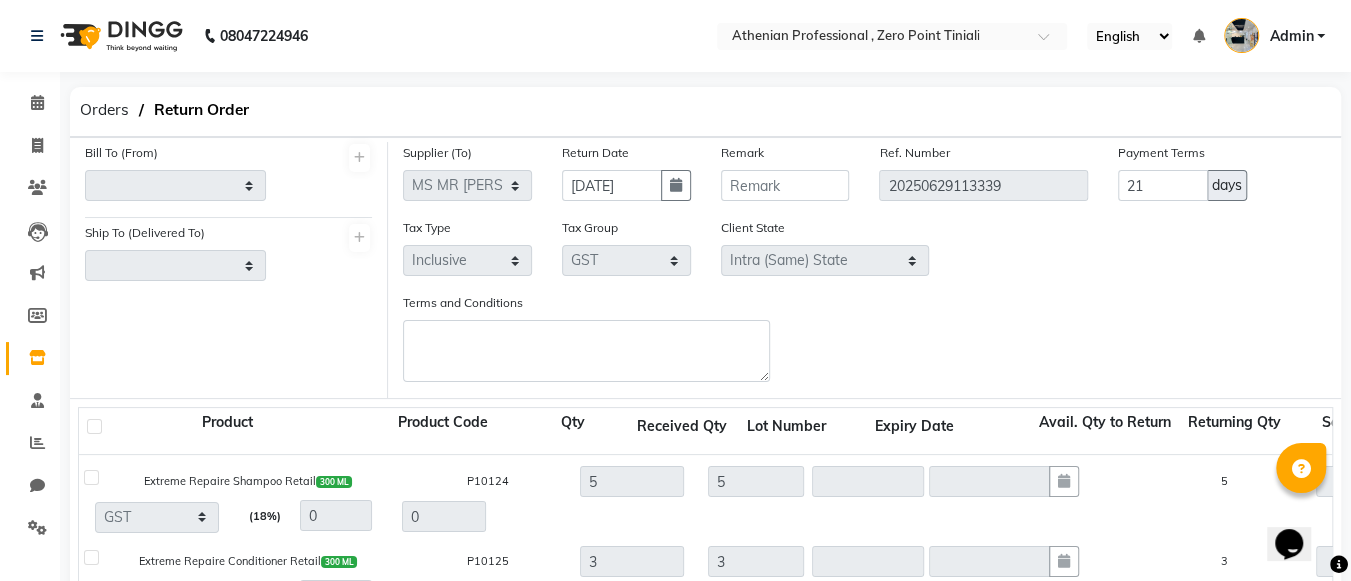 scroll, scrollTop: 57, scrollLeft: 0, axis: vertical 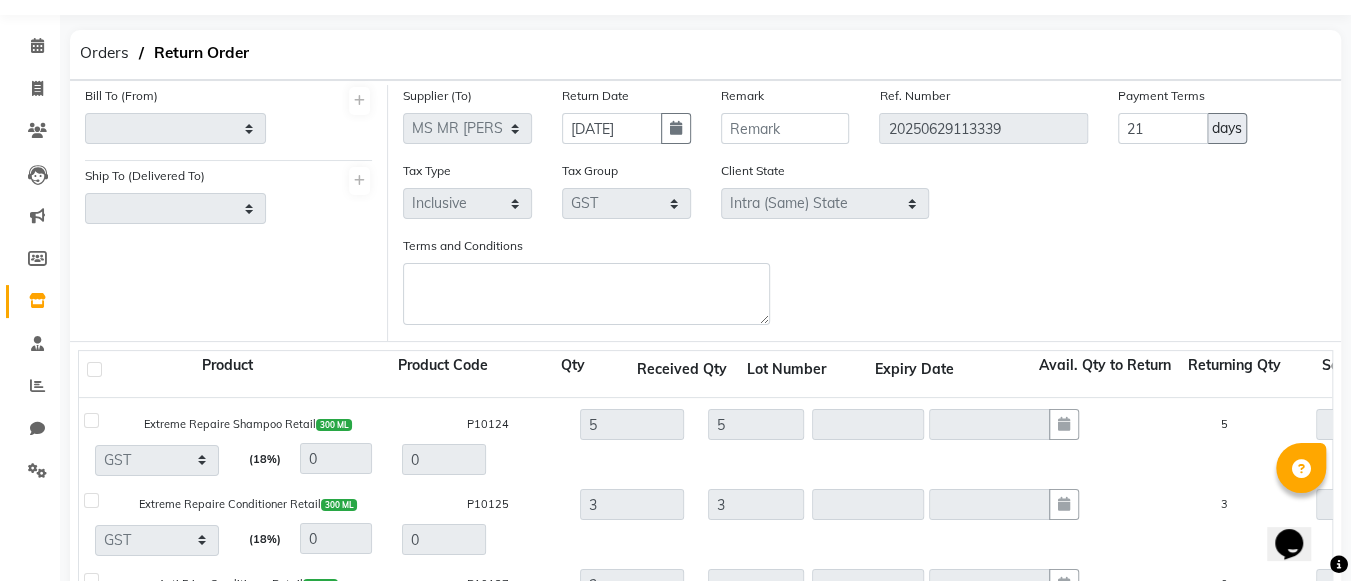 click 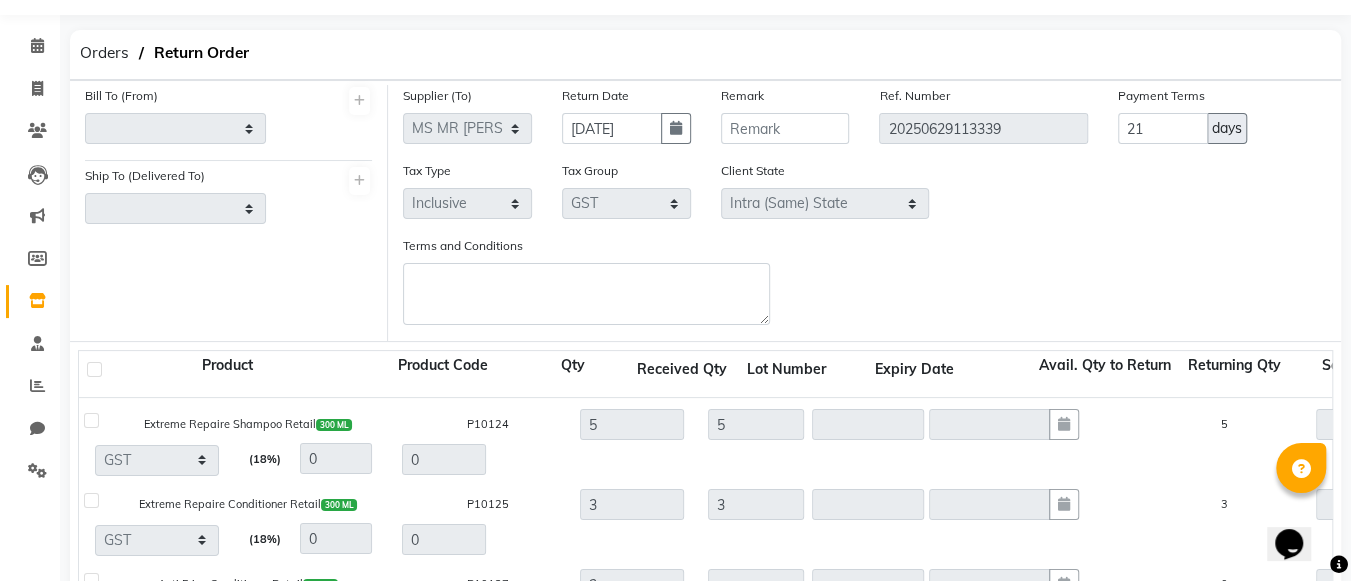 click 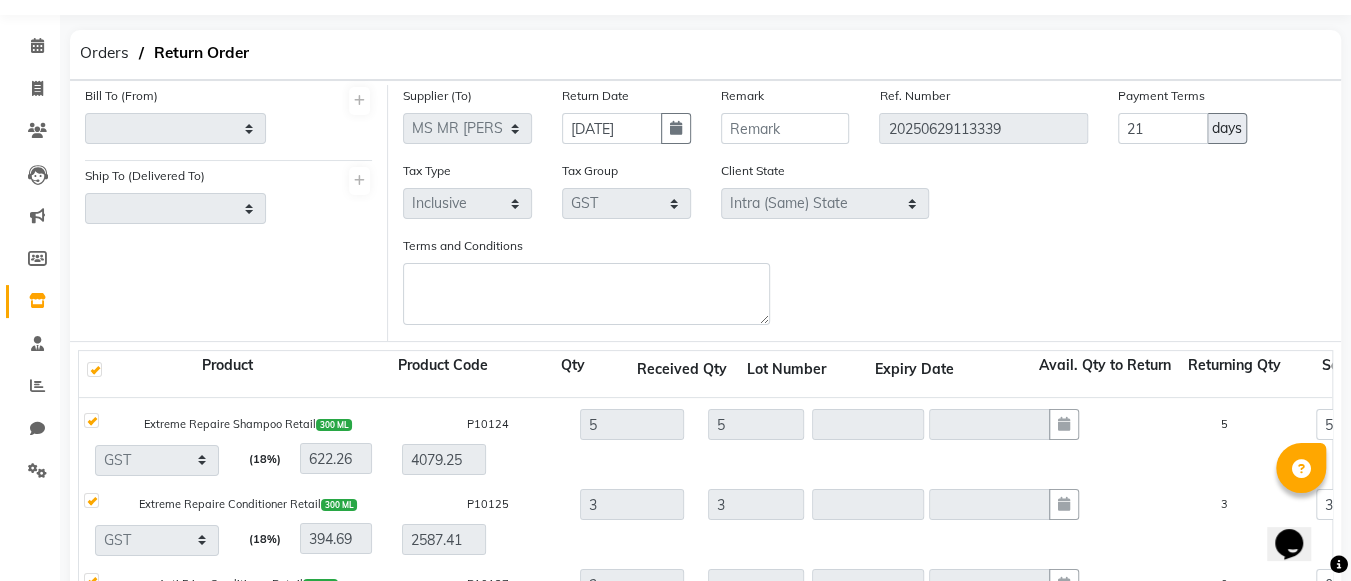 scroll, scrollTop: 56, scrollLeft: 0, axis: vertical 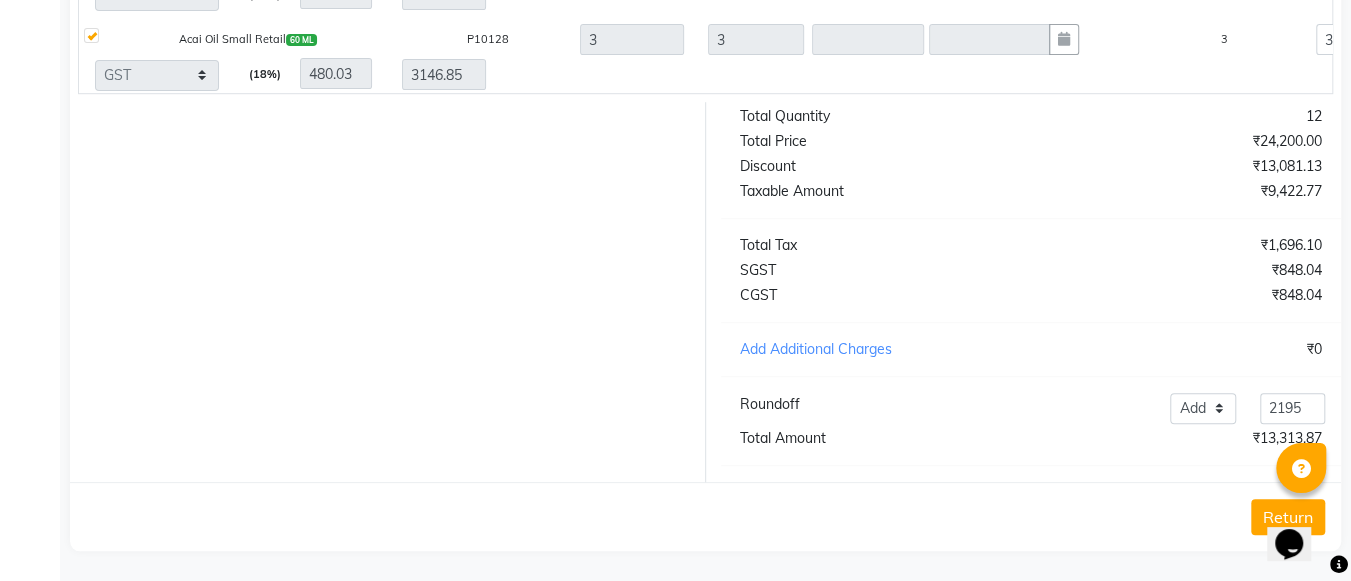 click on "Return" 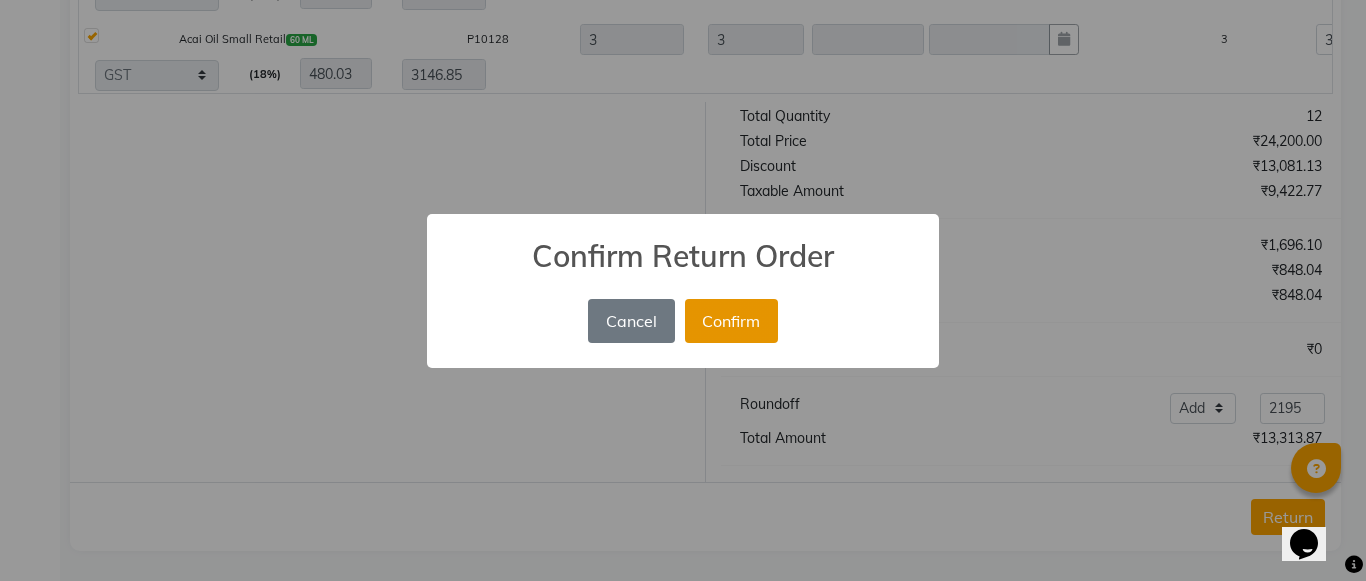 click on "Confirm" at bounding box center (731, 321) 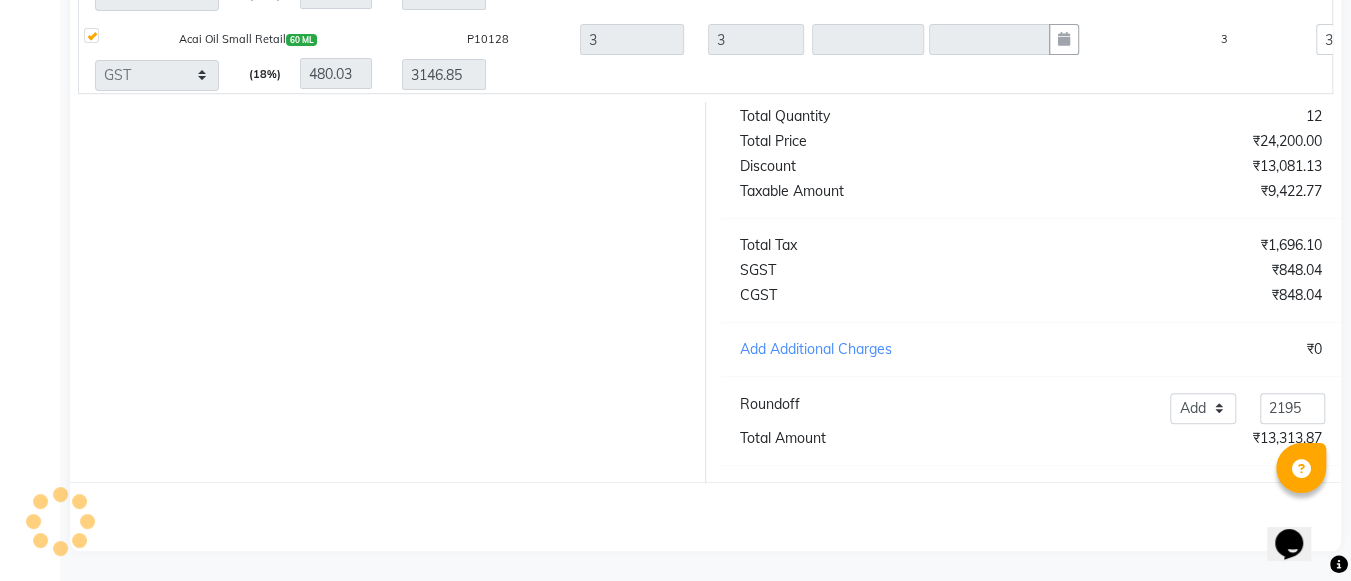 scroll, scrollTop: 0, scrollLeft: 0, axis: both 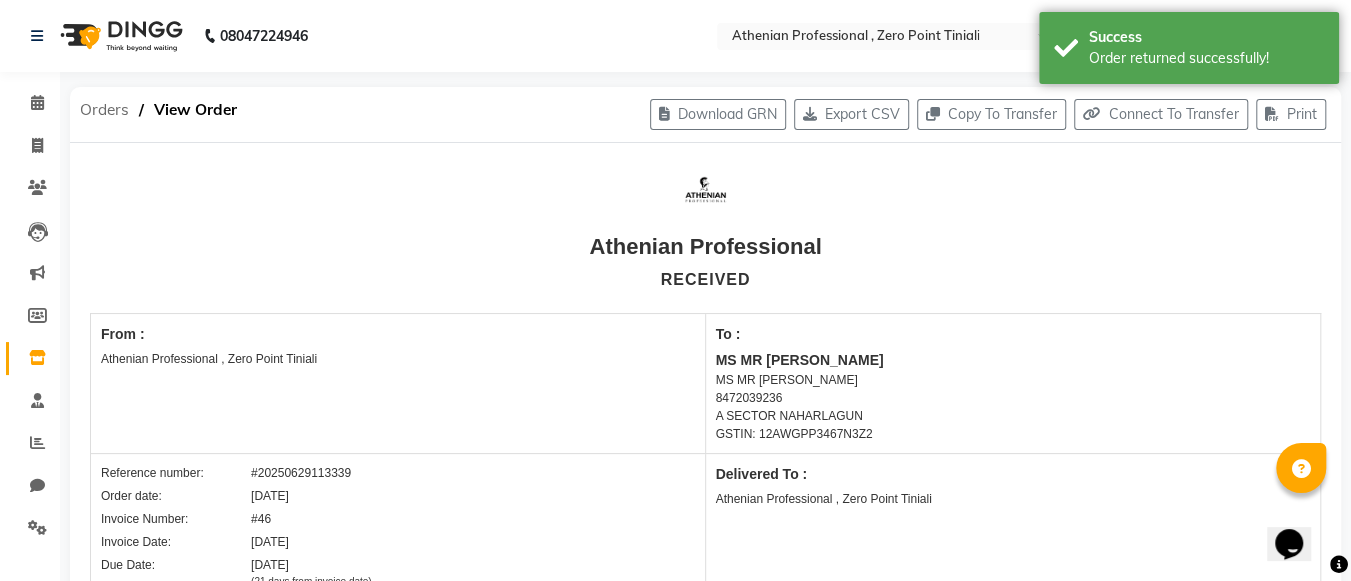 click on "Orders" 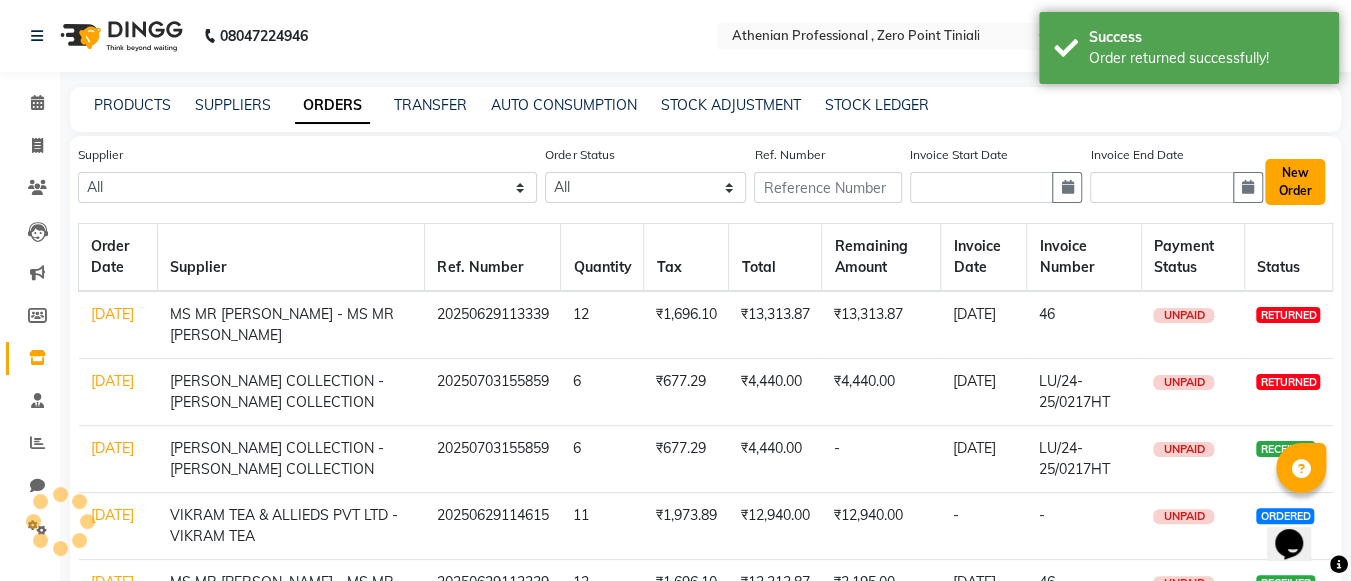 click on "New Order" 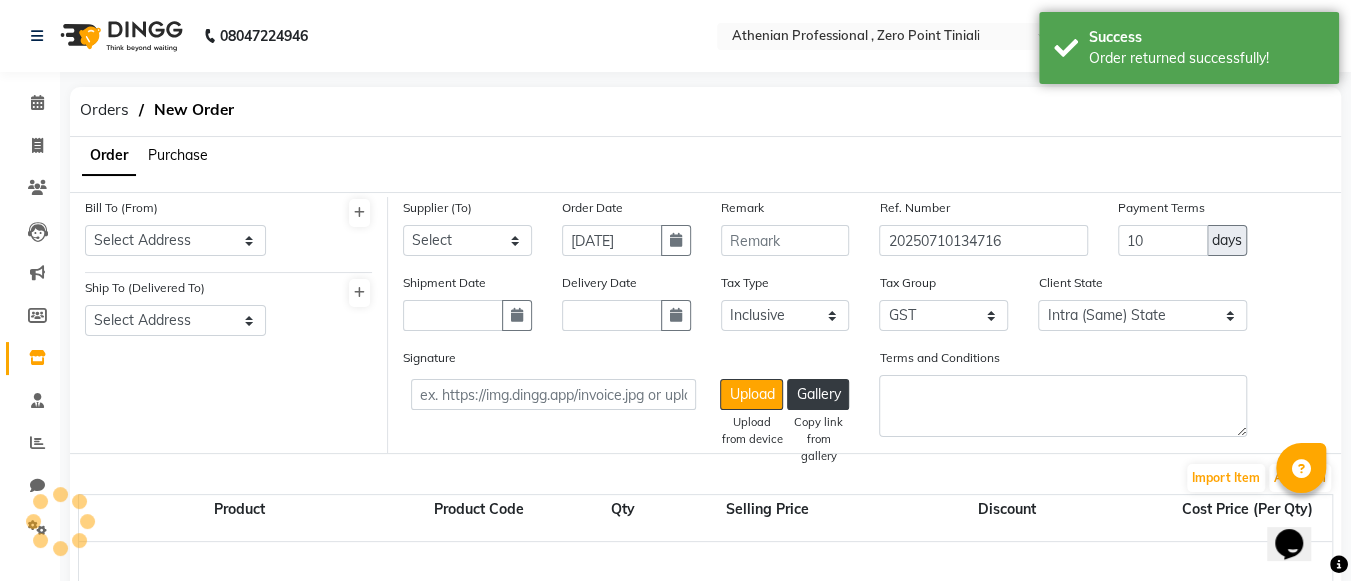 click on "Purchase" 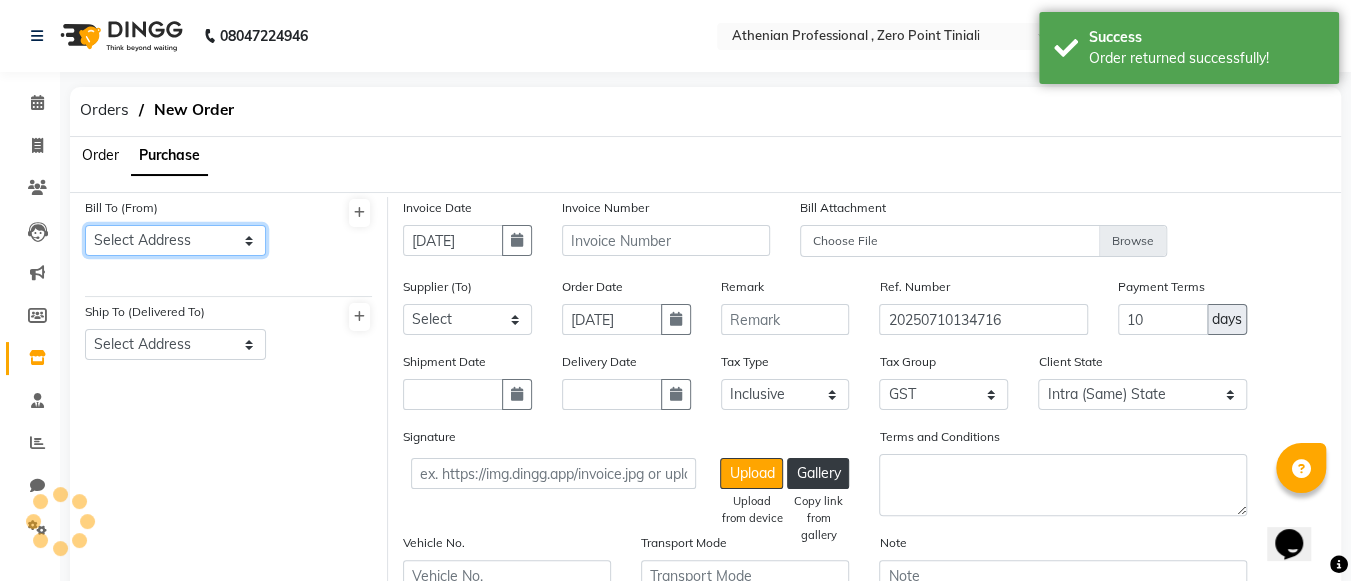 click on "Select Address  Athenian Professional , [GEOGRAPHIC_DATA]" 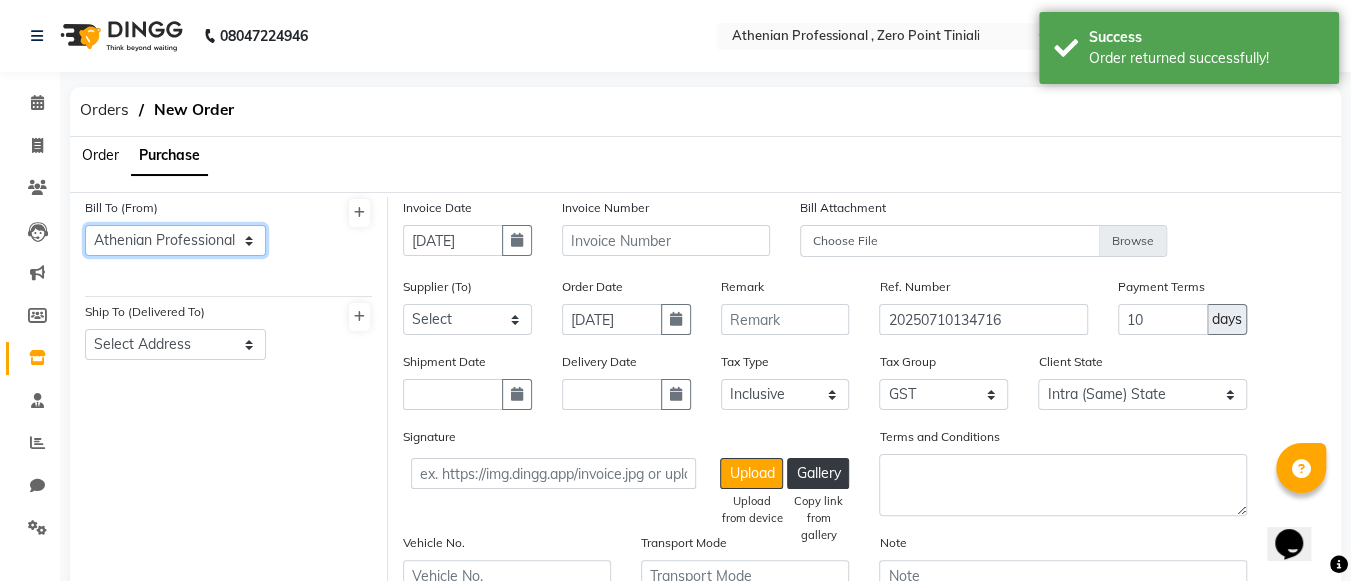 click on "Select Address  Athenian Professional , [GEOGRAPHIC_DATA]" 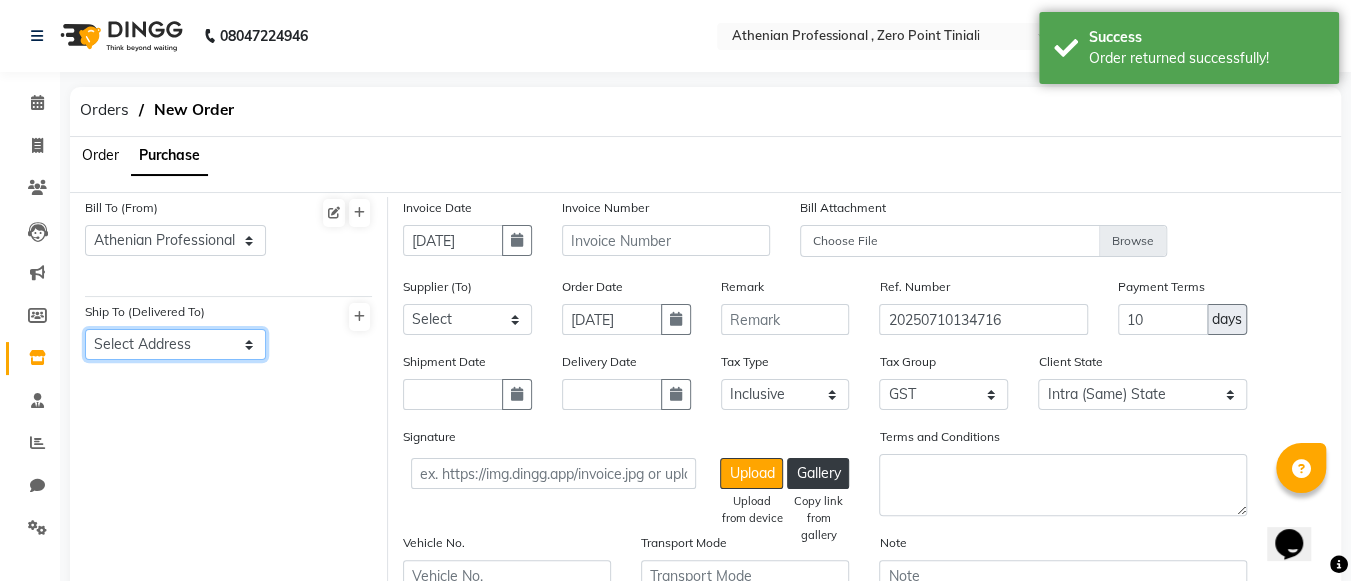 click on "Select Address  Athenian Professional , [GEOGRAPHIC_DATA]" 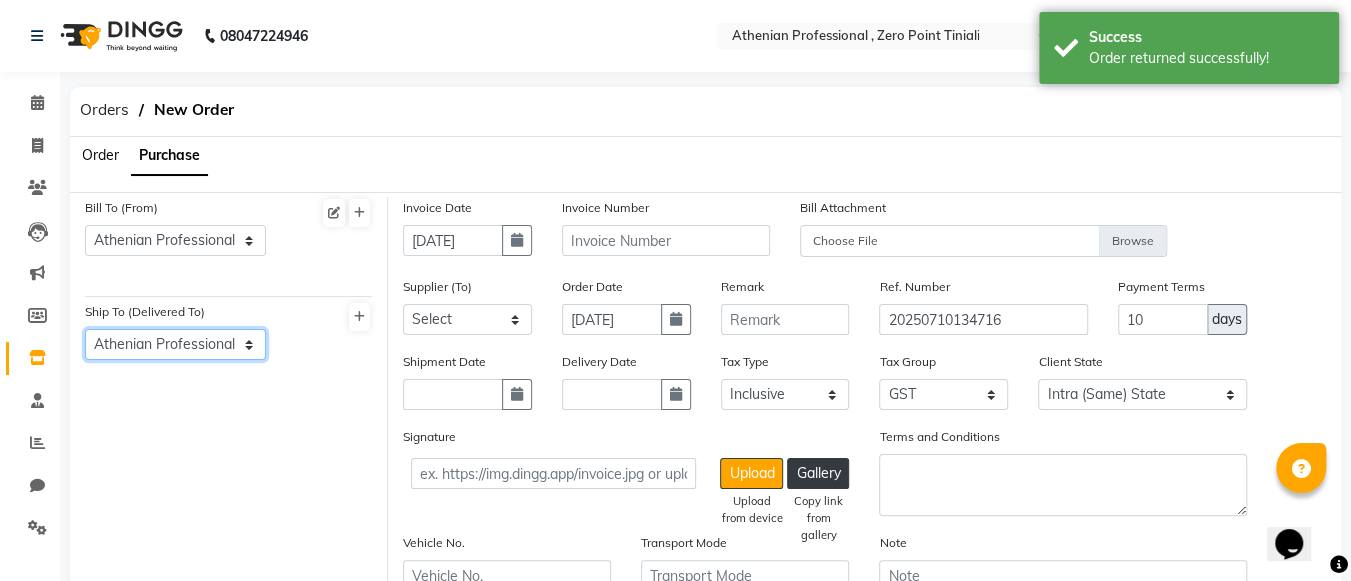 click on "Select Address  Athenian Professional , [GEOGRAPHIC_DATA]" 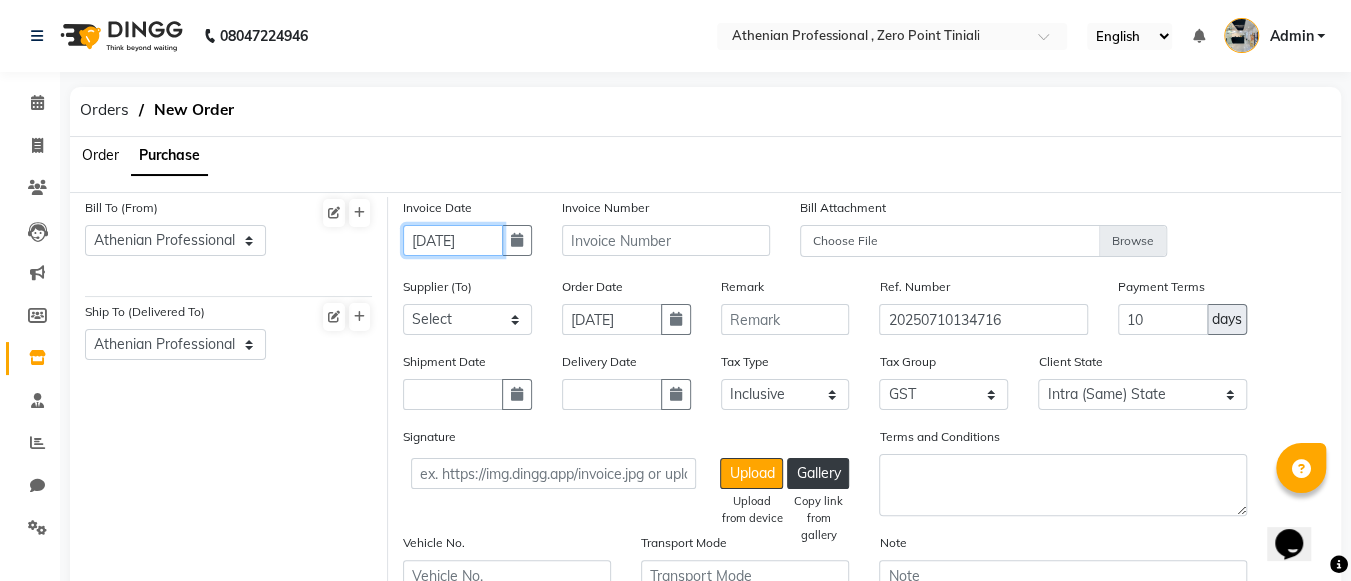 click on "[DATE]" 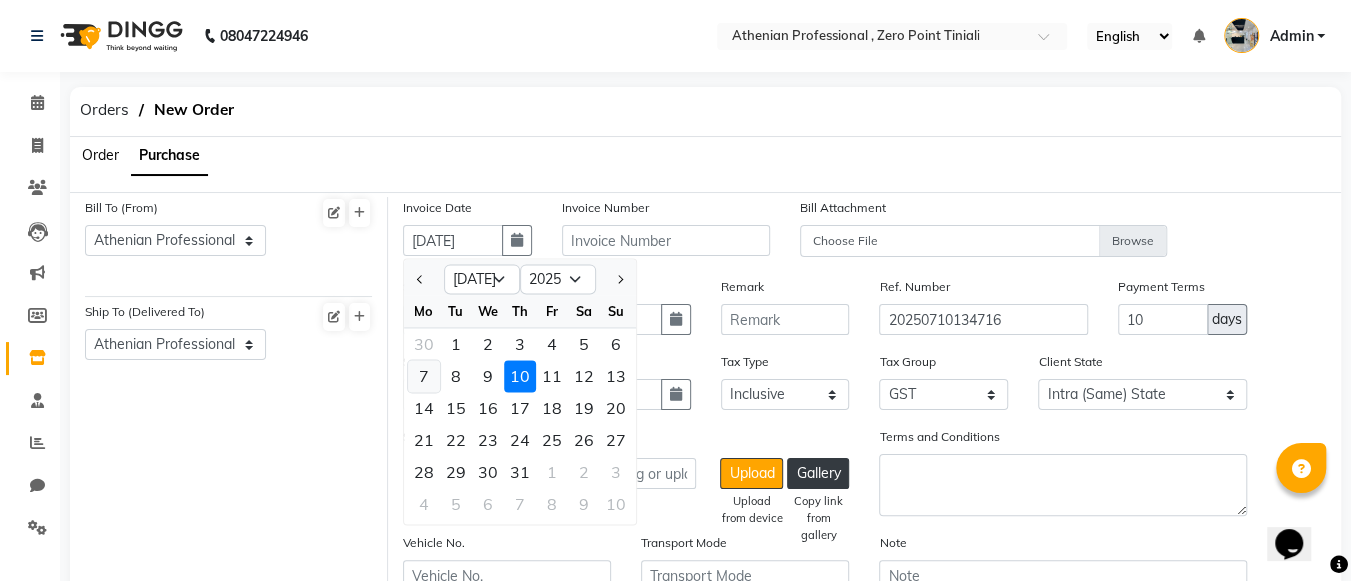 click on "7" 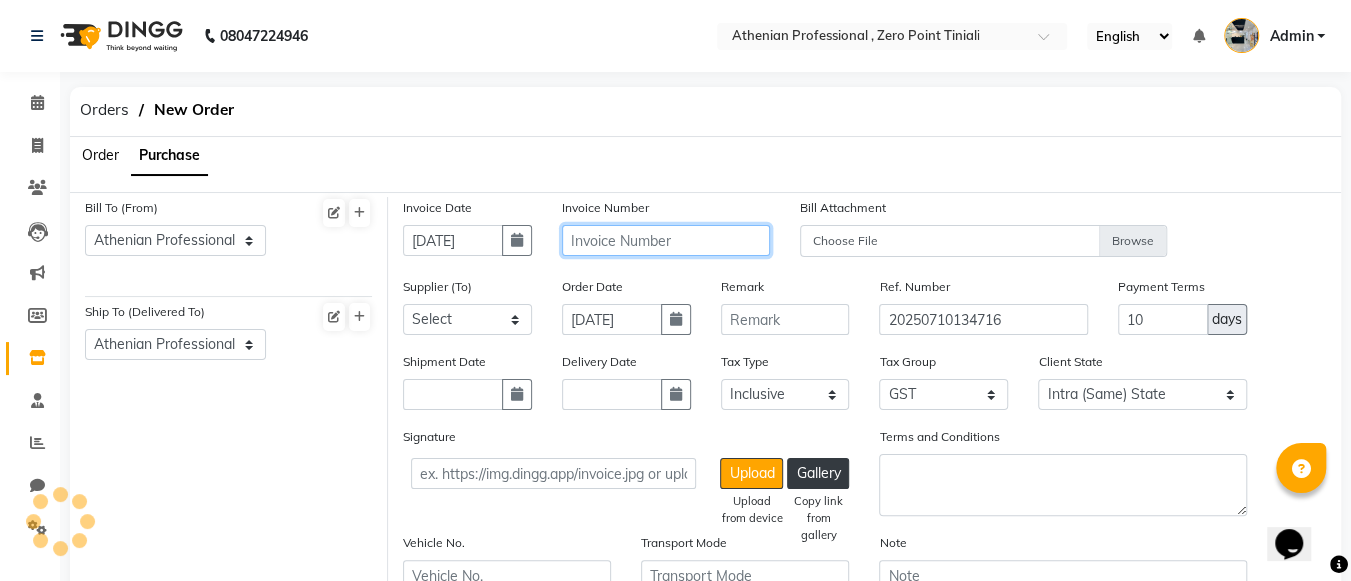 click 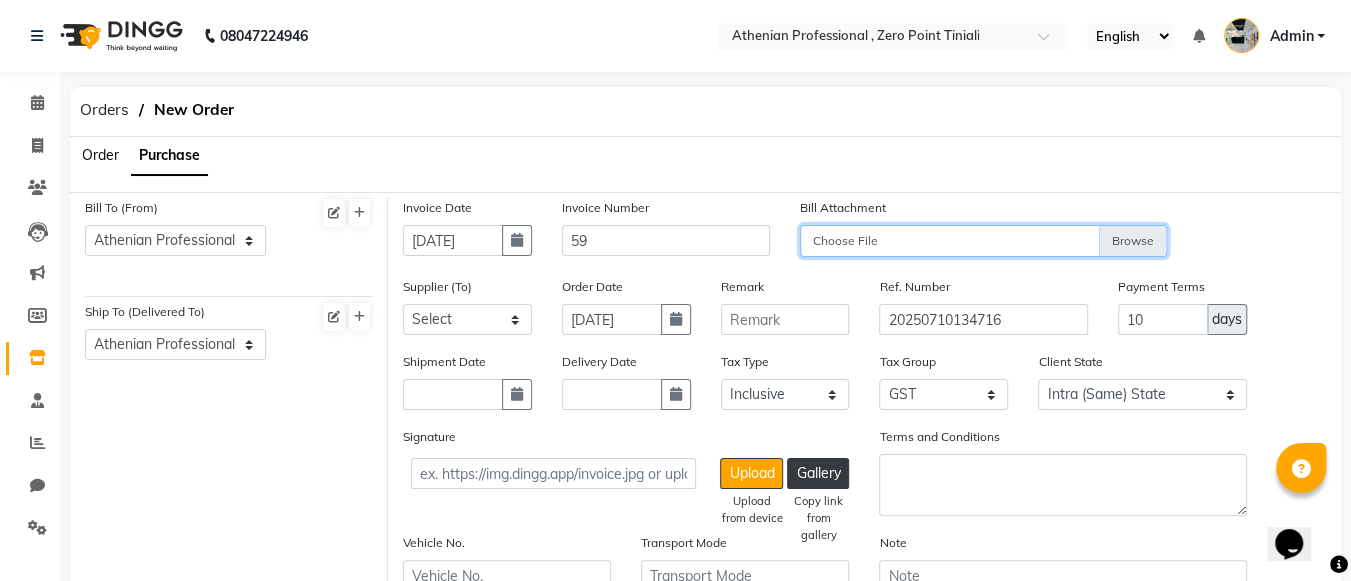 click on "Choose File" at bounding box center (983, 242) 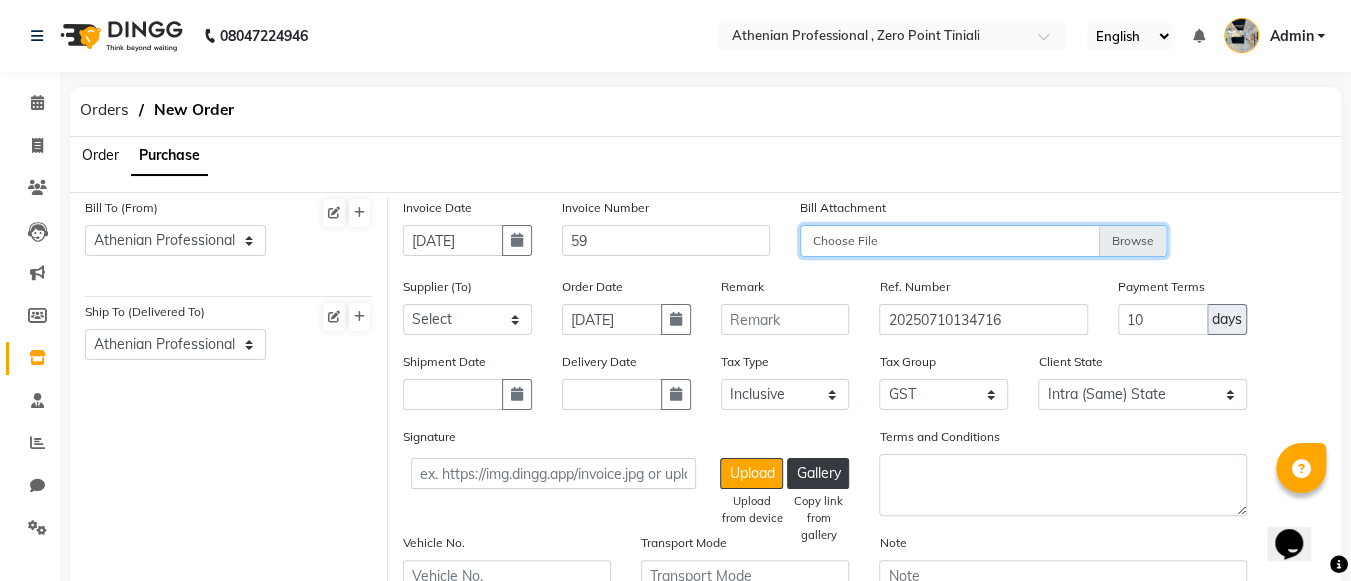 click on "Choose File" at bounding box center [983, 242] 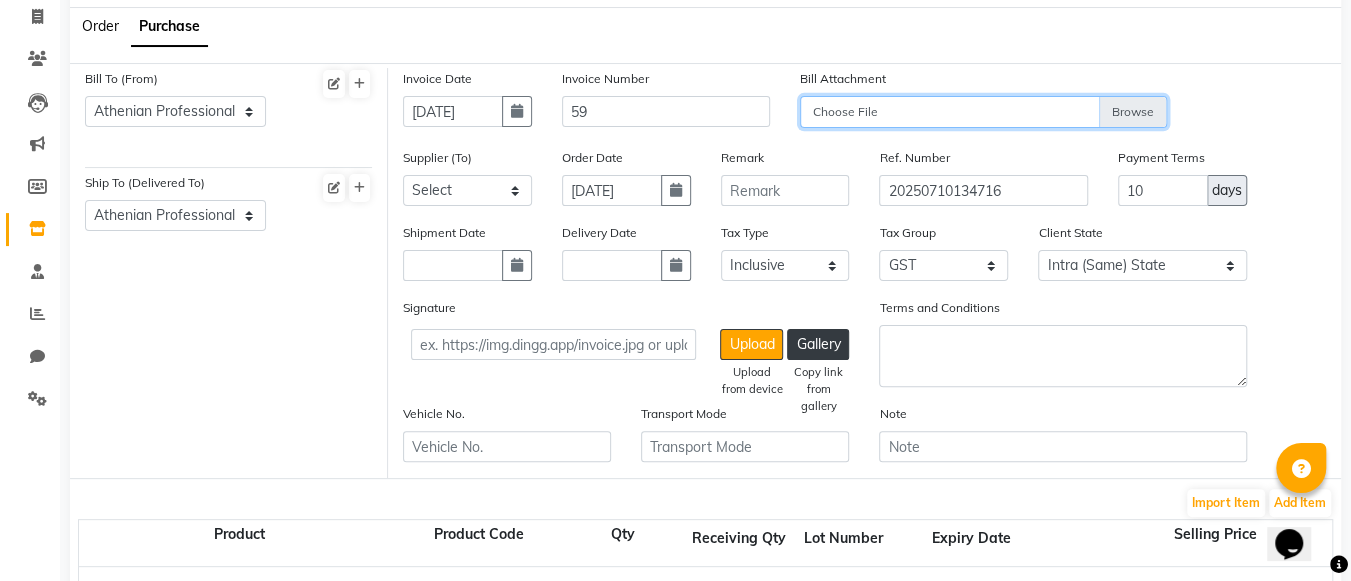 scroll, scrollTop: 130, scrollLeft: 0, axis: vertical 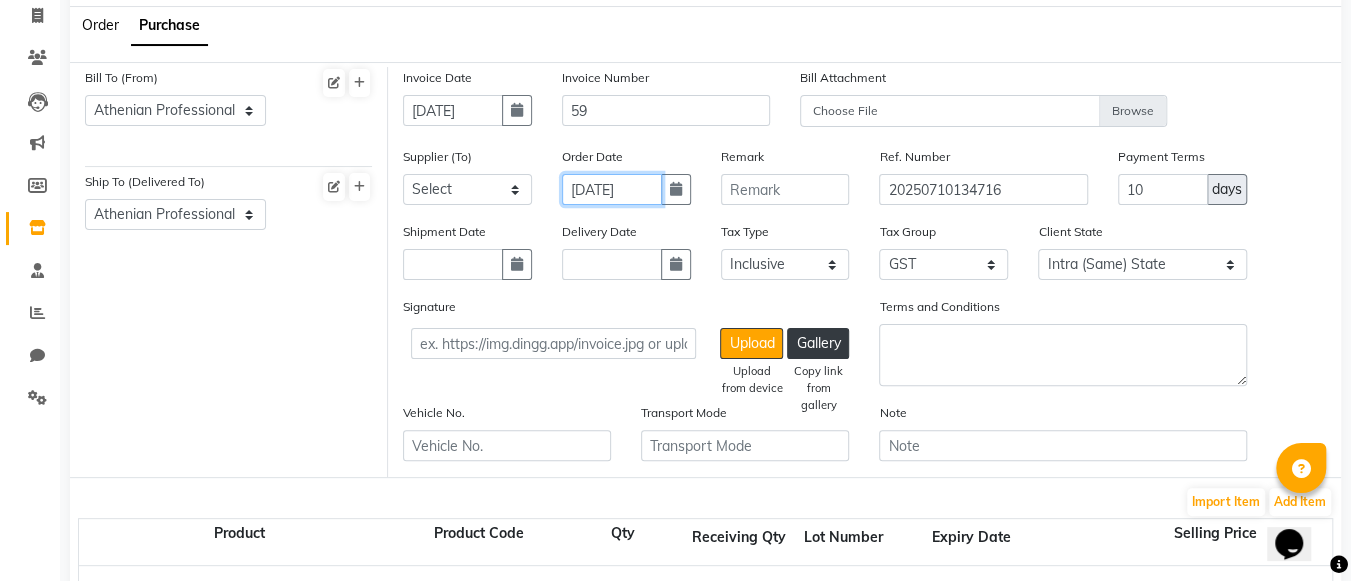 click on "[DATE]" 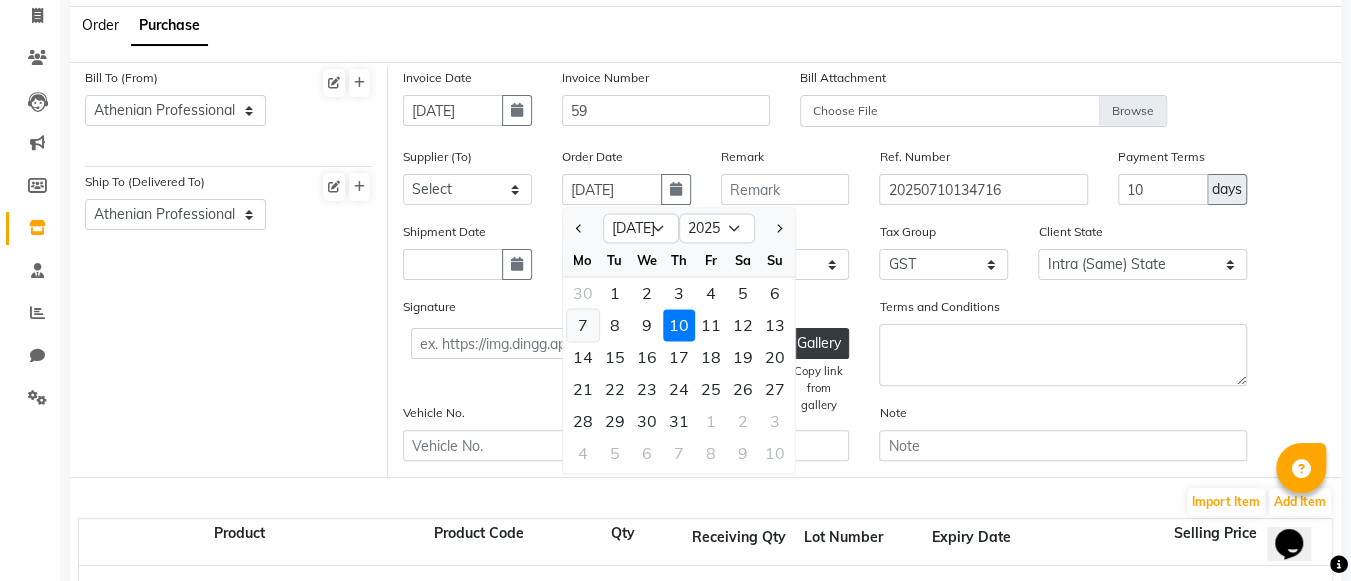 click on "7" 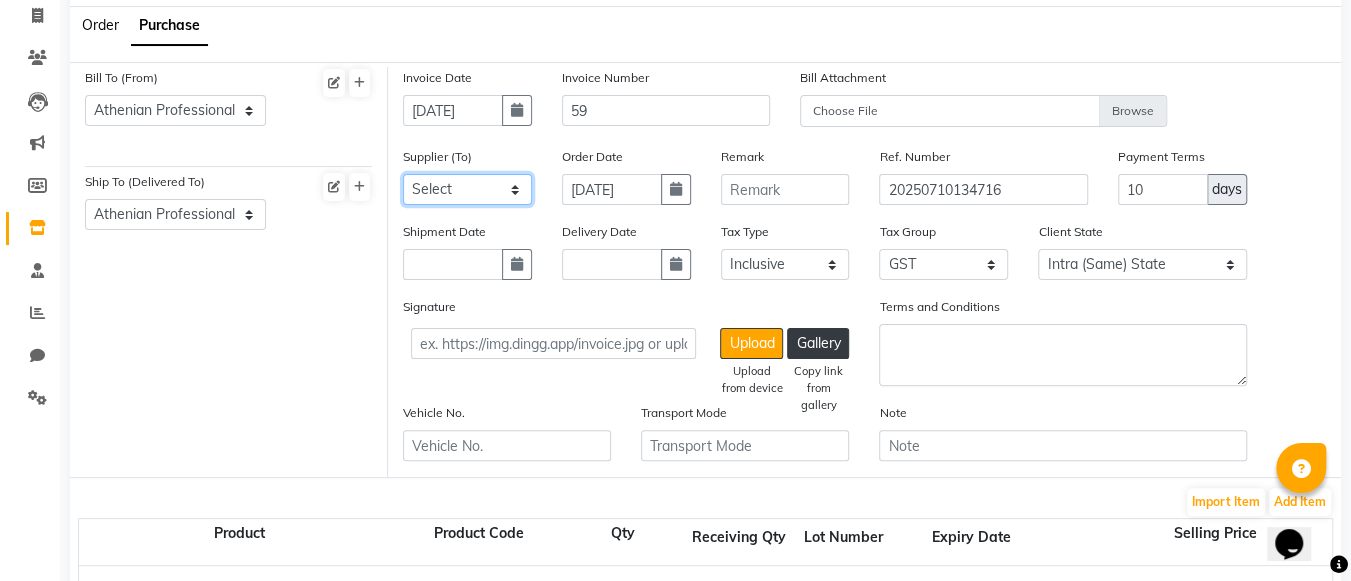click on "Select KLM DISTRIBUTOR [PERSON_NAME] ENTERPRISES - [PERSON_NAME]  ENTERPRISES LLP KIPA ENTERPRISES - KIPA ENTERPRISES [PERSON_NAME] COLLECTION - [PERSON_NAME]  COLLECTION VIKRAM TEA & ALLIEDS PVT LTD - VIKRAM  TEA MS MR BLUE - MS MR BLUE BEAUTY ZONE - BEAUTY ZONE PIERCING SYSTEM INDIA PVT. LTD. - STUDEX PIERCING" 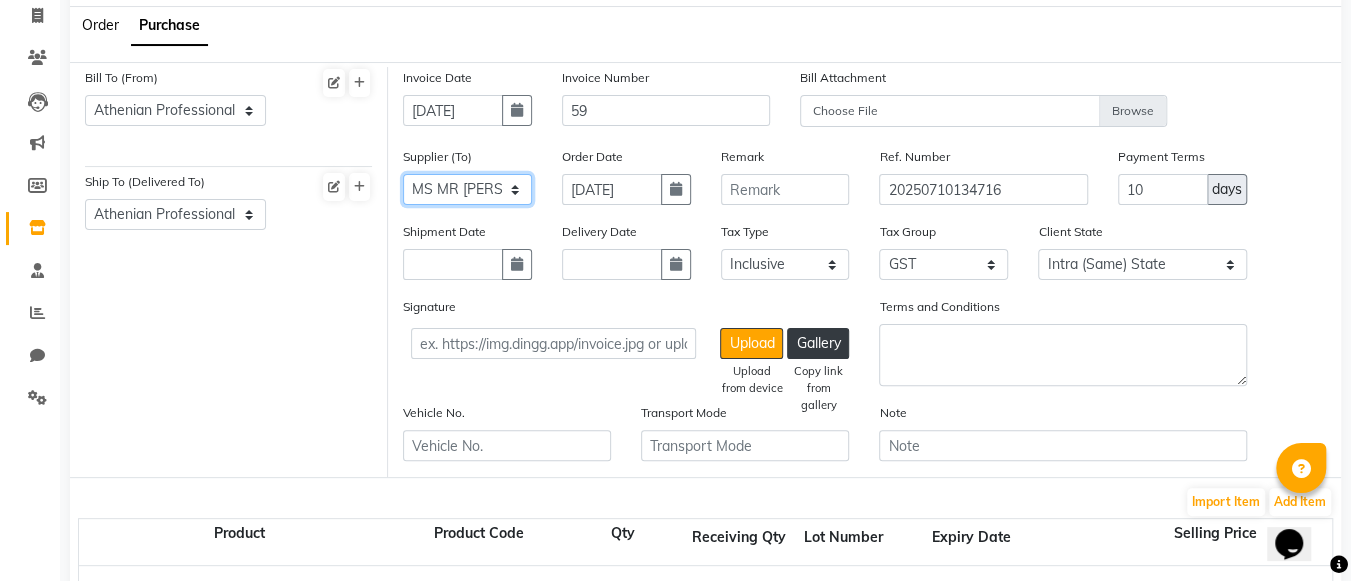 click on "Select KLM DISTRIBUTOR [PERSON_NAME] ENTERPRISES - [PERSON_NAME]  ENTERPRISES LLP KIPA ENTERPRISES - KIPA ENTERPRISES [PERSON_NAME] COLLECTION - [PERSON_NAME]  COLLECTION VIKRAM TEA & ALLIEDS PVT LTD - VIKRAM  TEA MS MR BLUE - MS MR BLUE BEAUTY ZONE - BEAUTY ZONE PIERCING SYSTEM INDIA PVT. LTD. - STUDEX PIERCING" 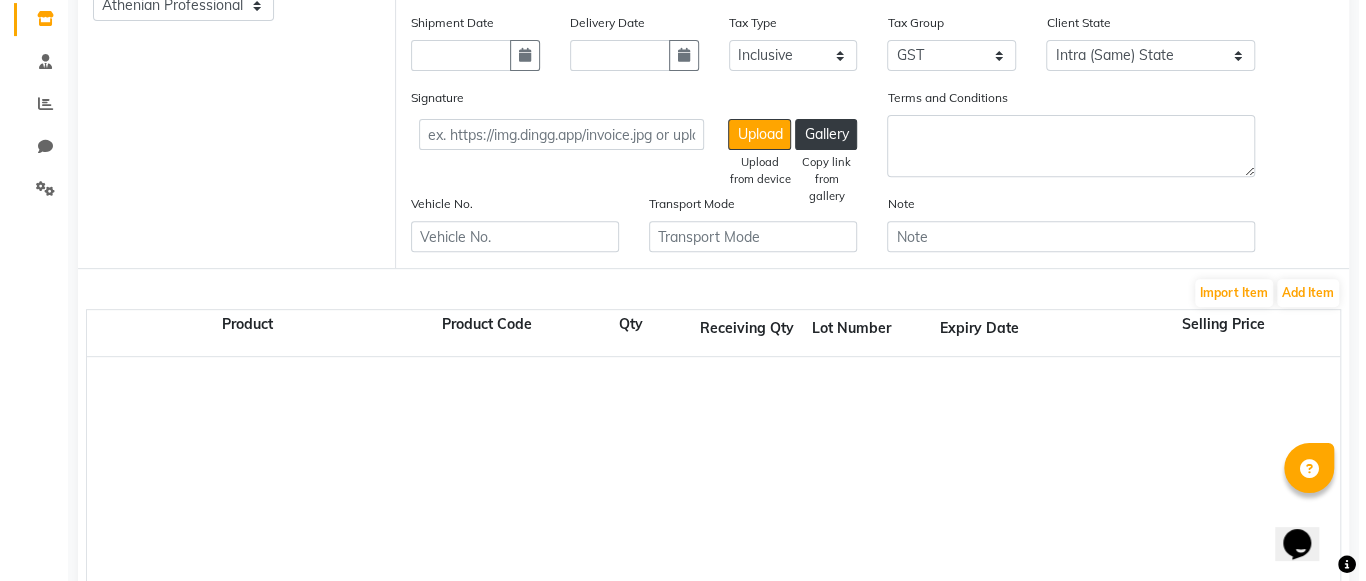 scroll, scrollTop: 340, scrollLeft: 0, axis: vertical 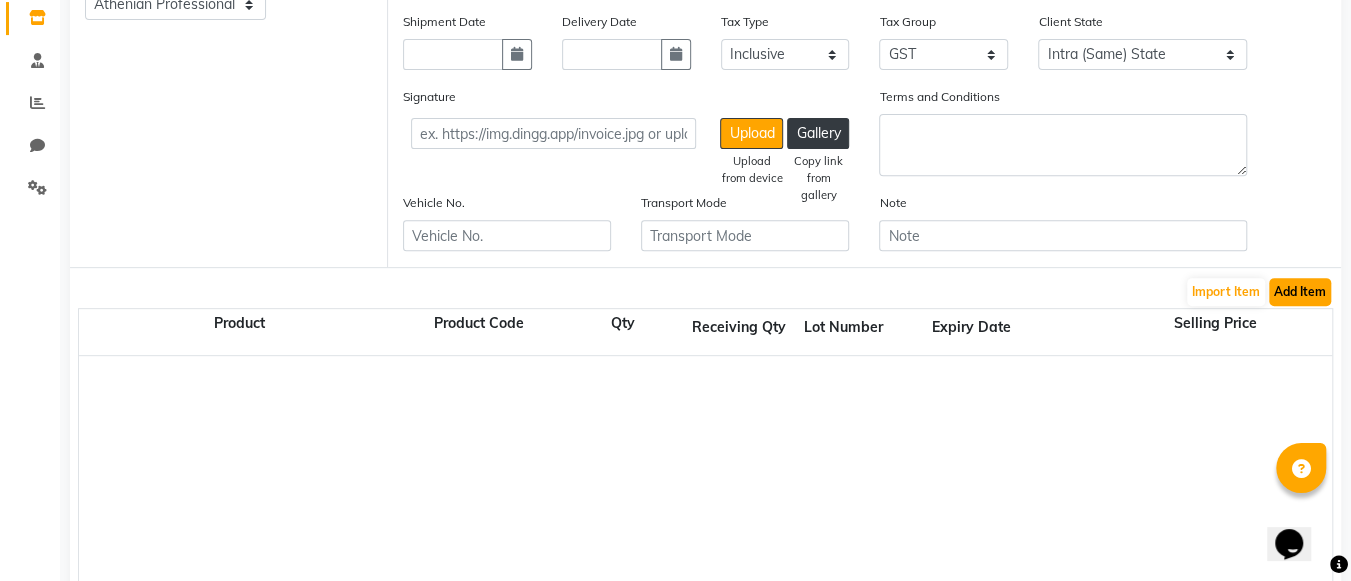 click on "Add Item" 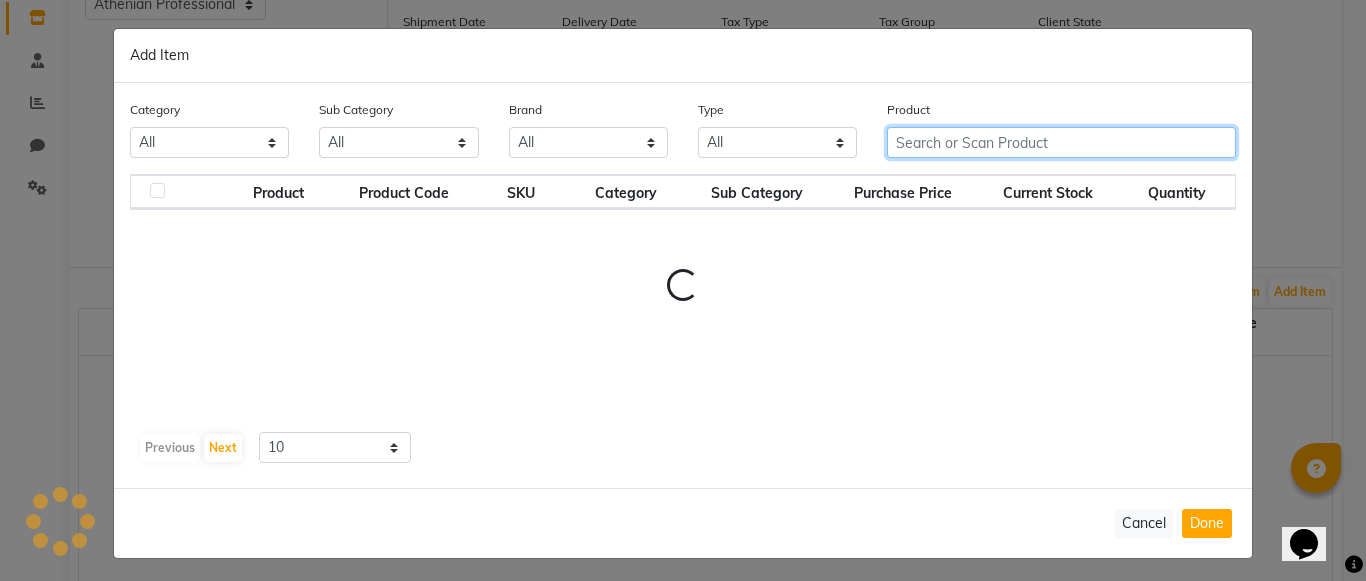 click 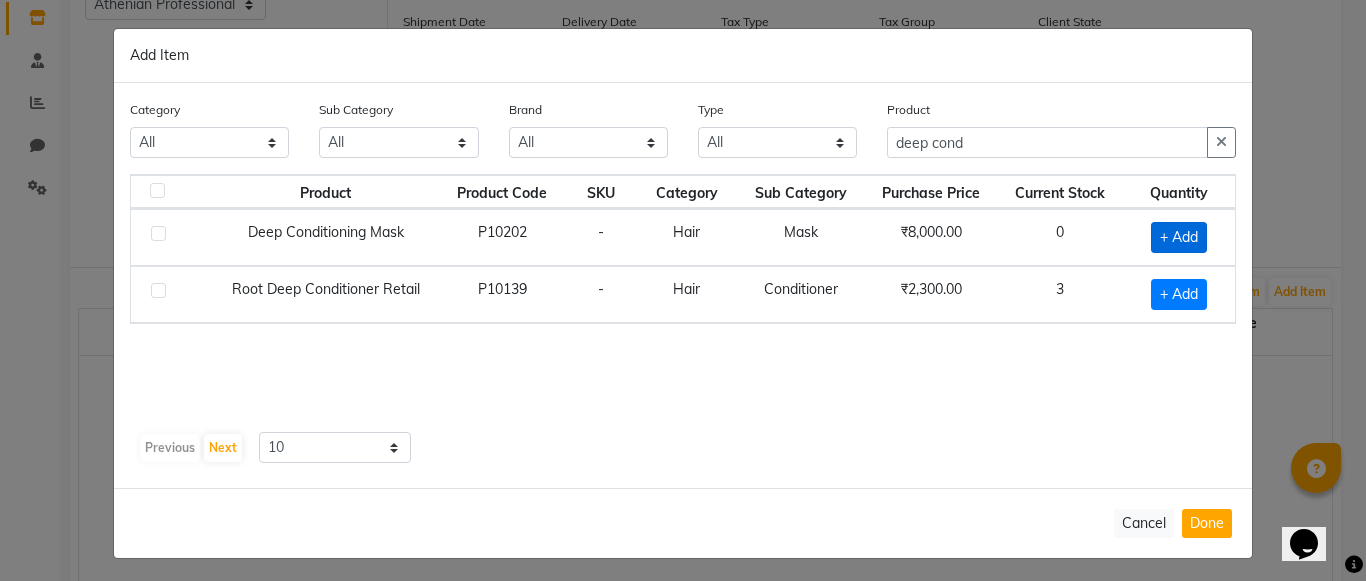 click on "+ Add" 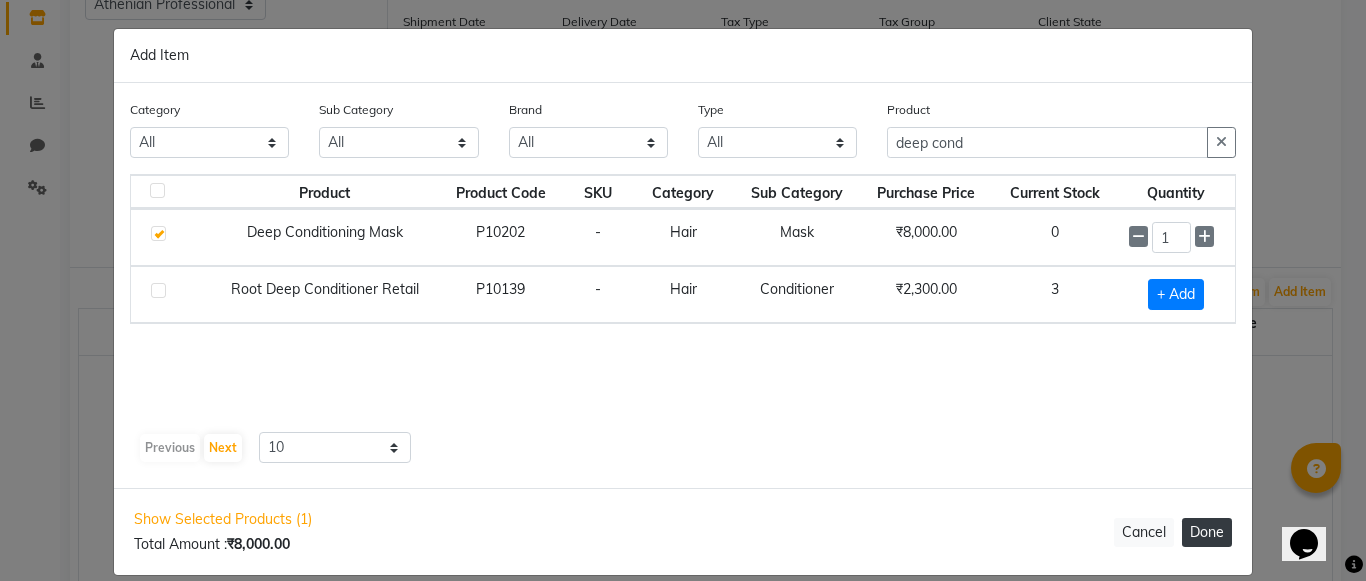 click on "Done" 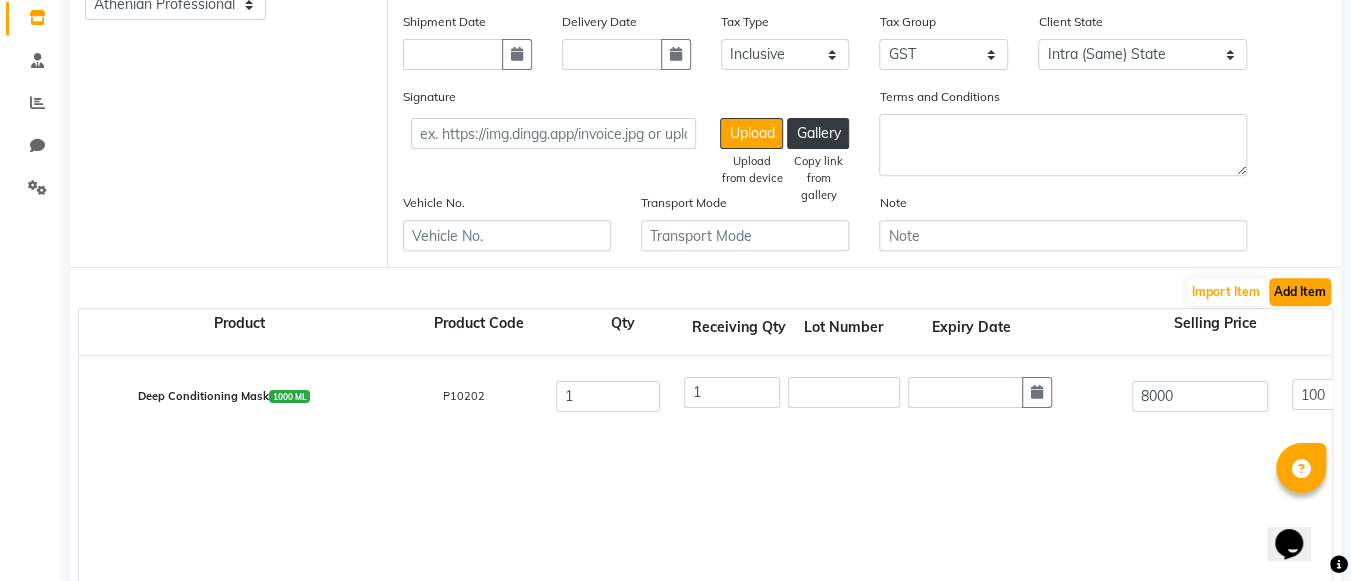 click on "Add Item" 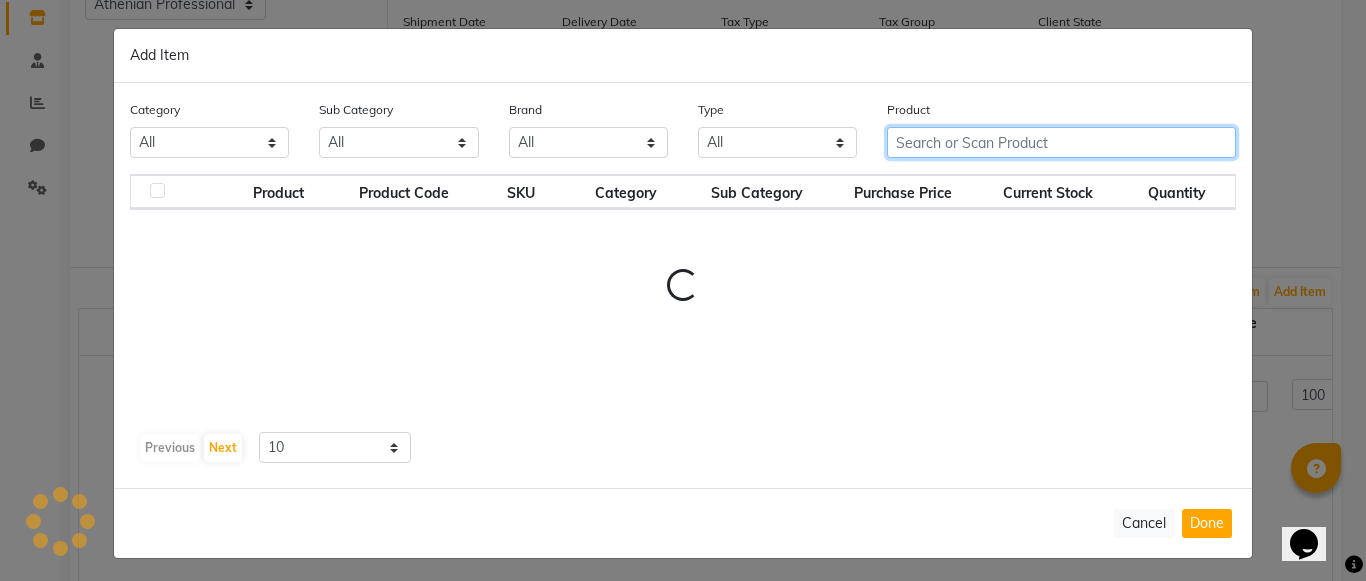 click 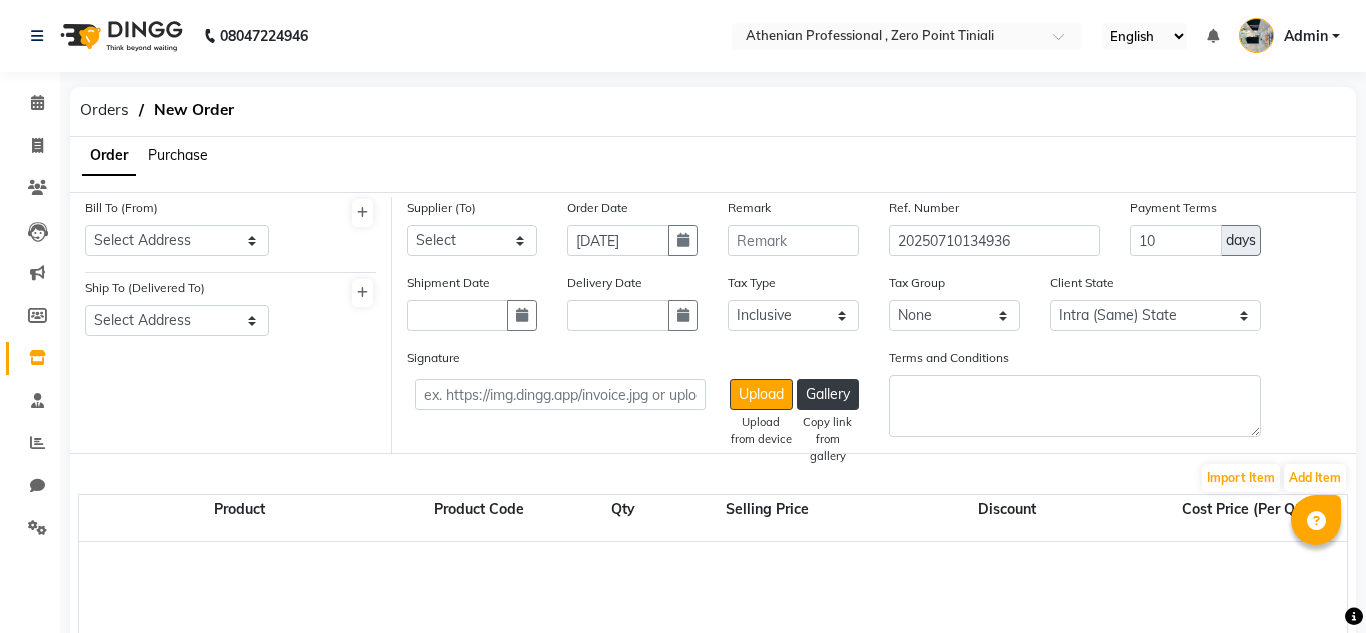select on "true" 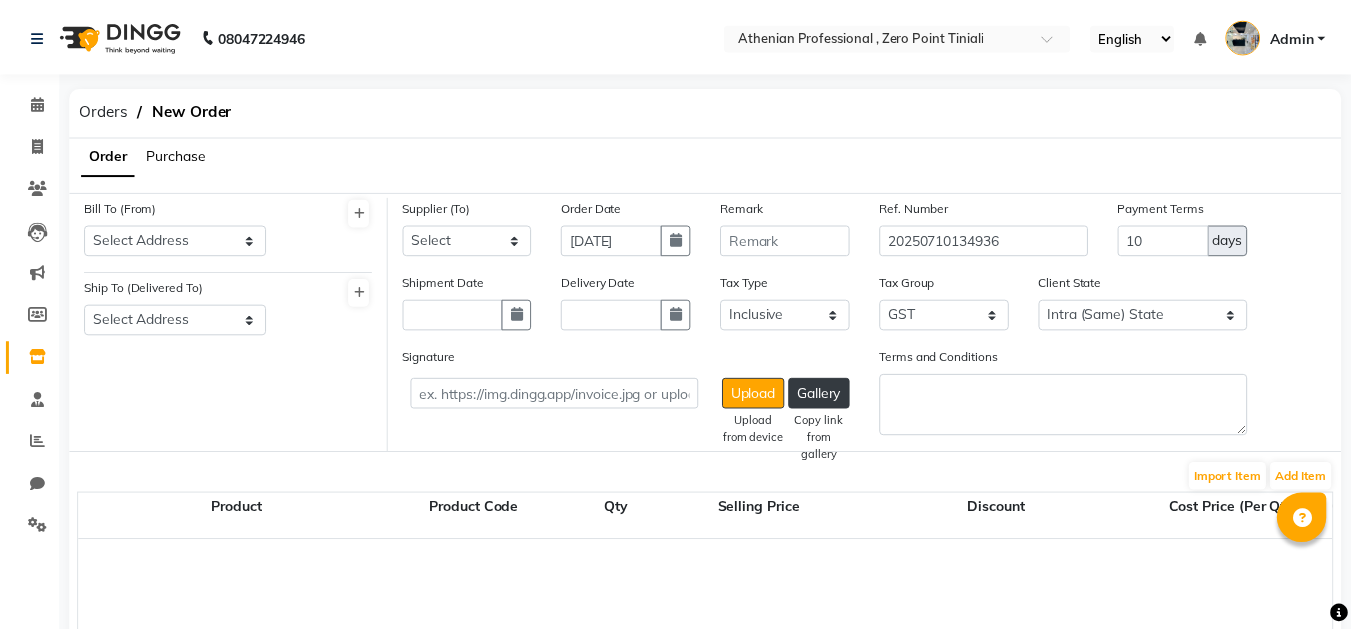 scroll, scrollTop: 0, scrollLeft: 0, axis: both 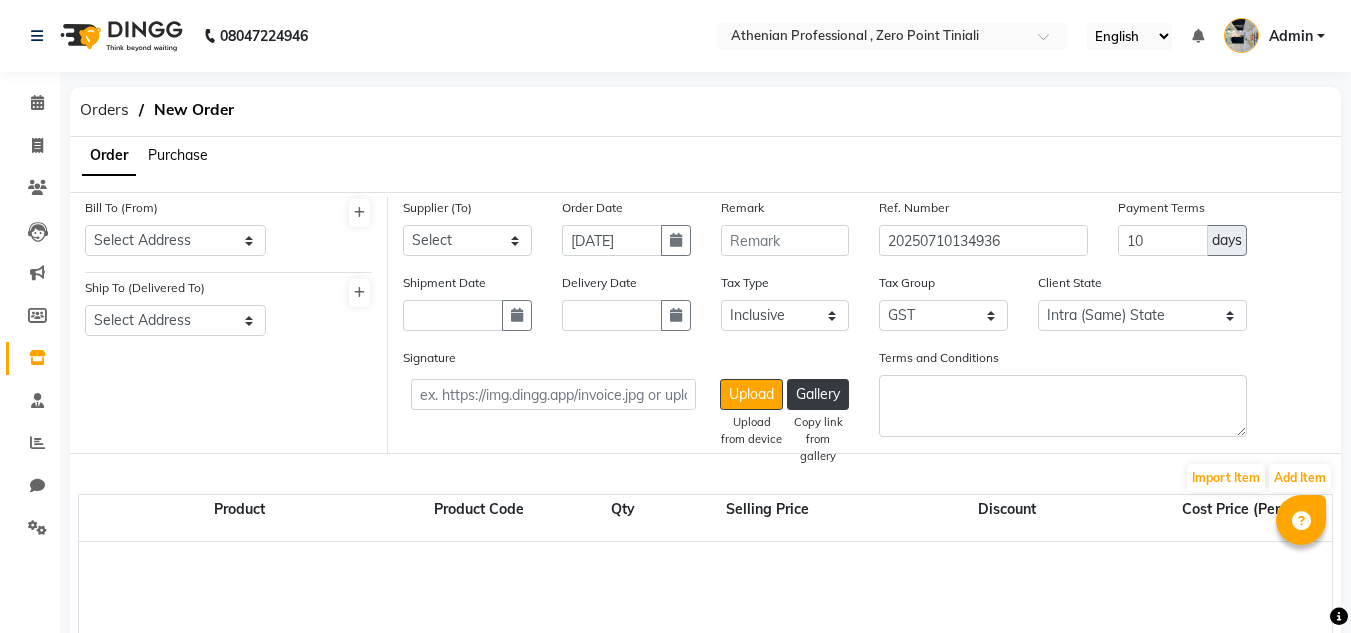 click on "Purchase" 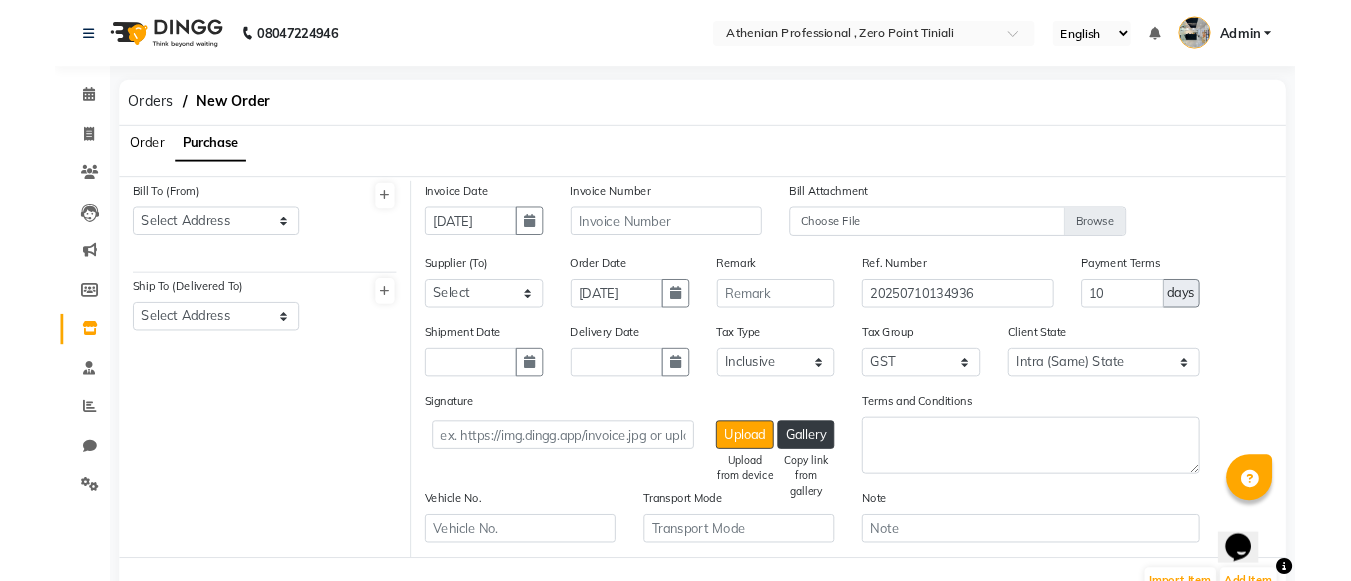 scroll, scrollTop: 0, scrollLeft: 0, axis: both 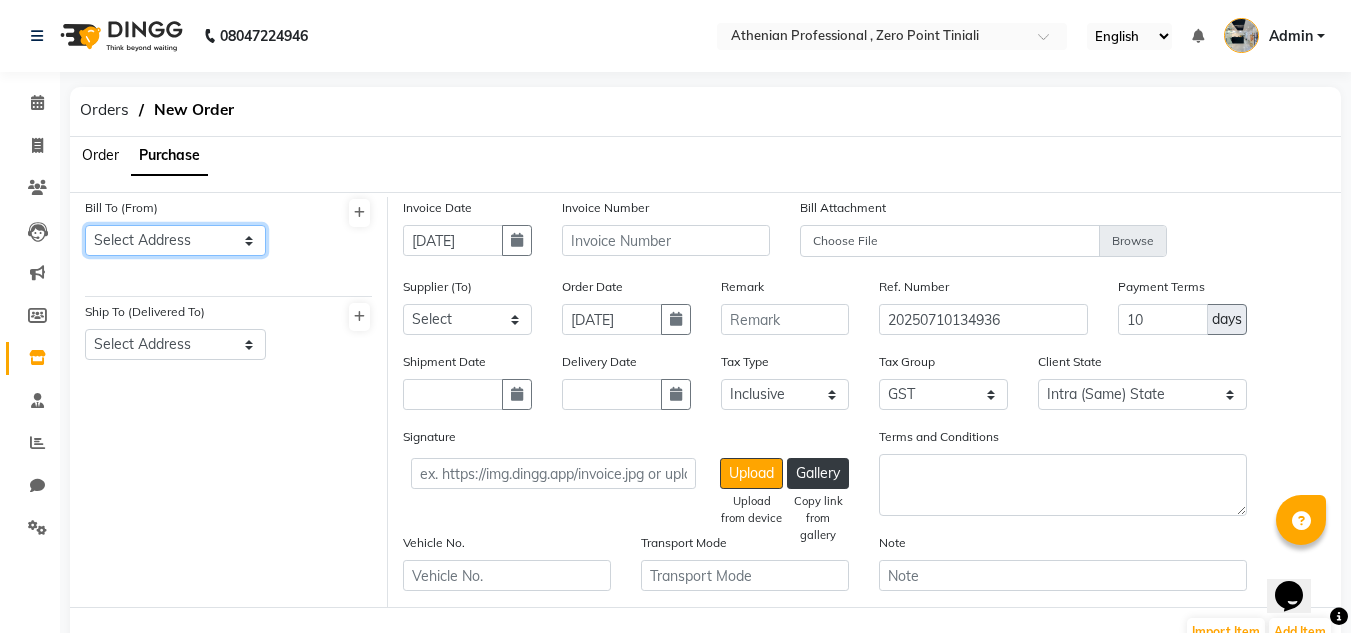click on "Select Address  Athenian Professional , [GEOGRAPHIC_DATA]" 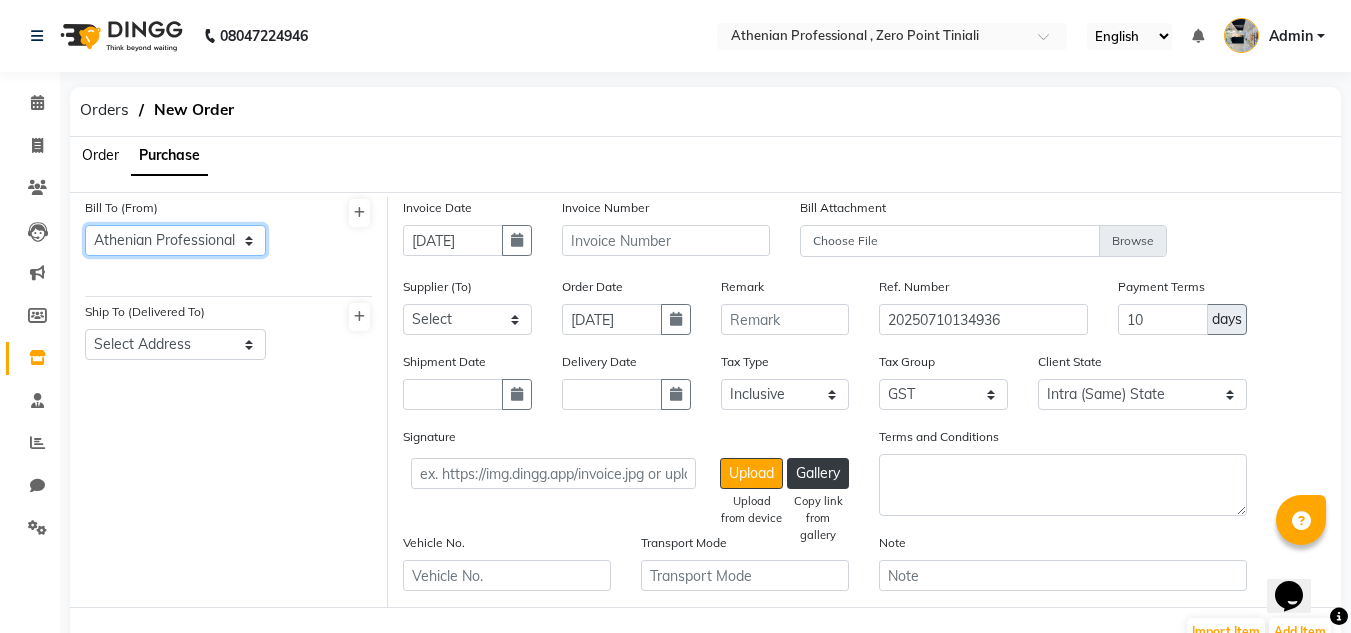click on "Select Address  Athenian Professional , [GEOGRAPHIC_DATA]" 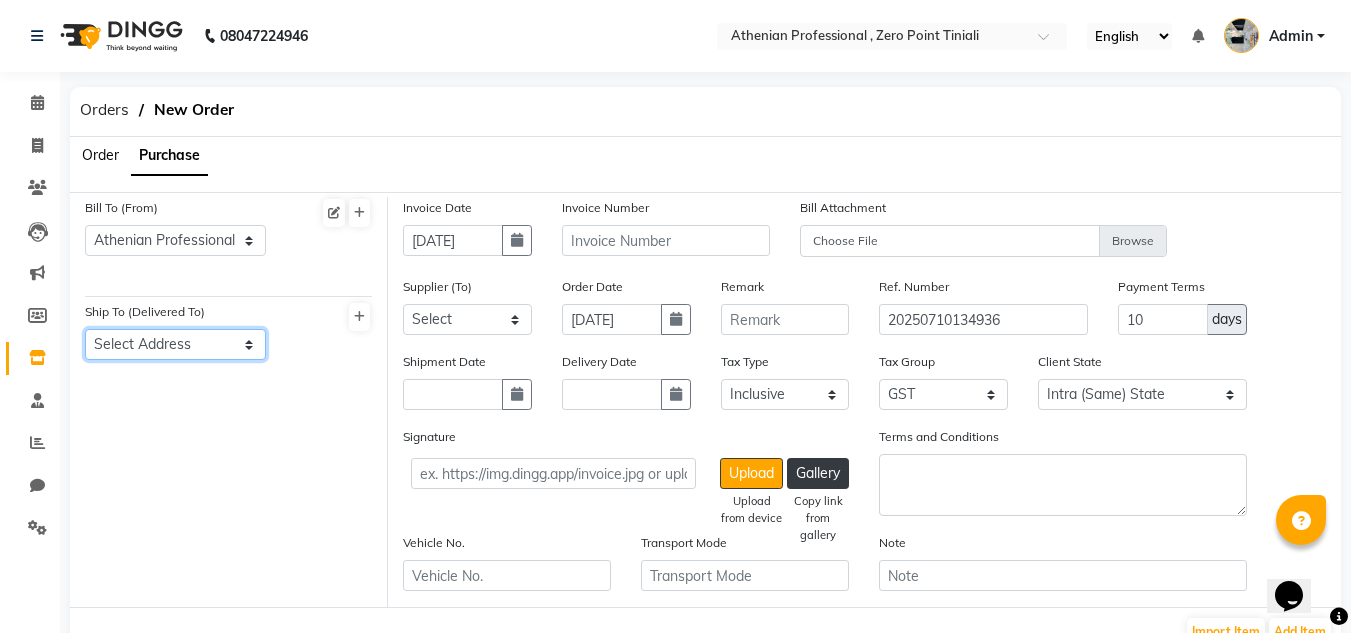 click on "Select Address  Athenian Professional , [GEOGRAPHIC_DATA]" 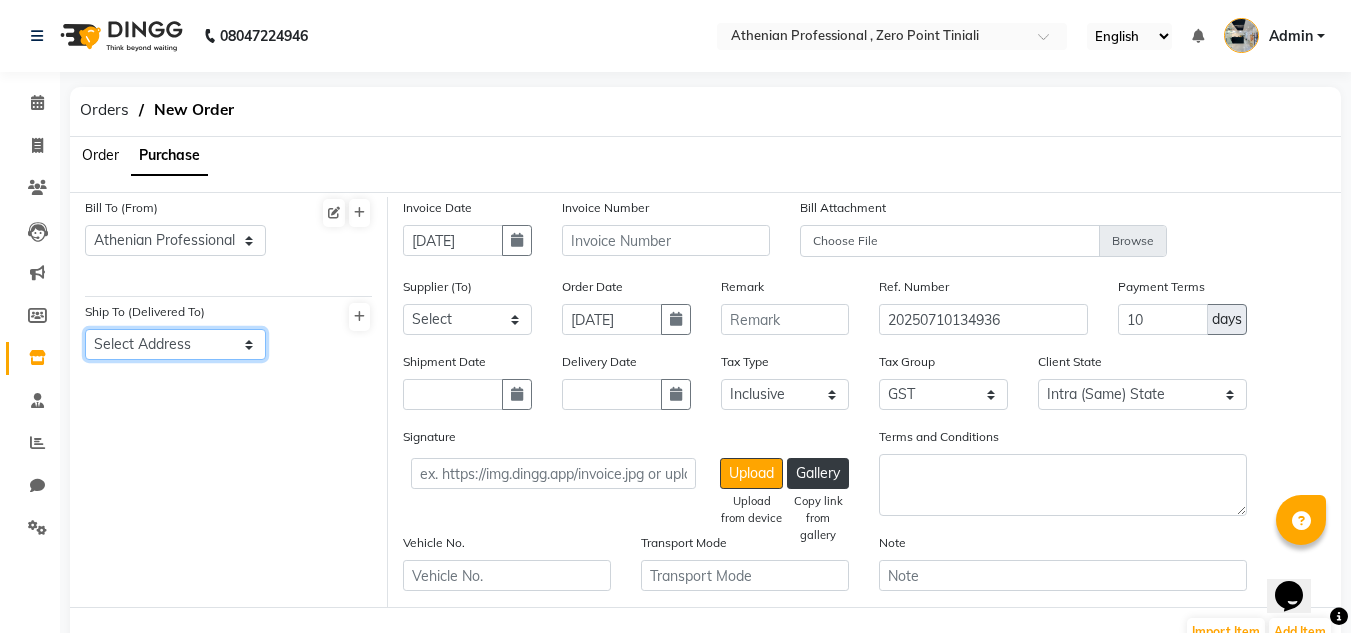 select on "1462" 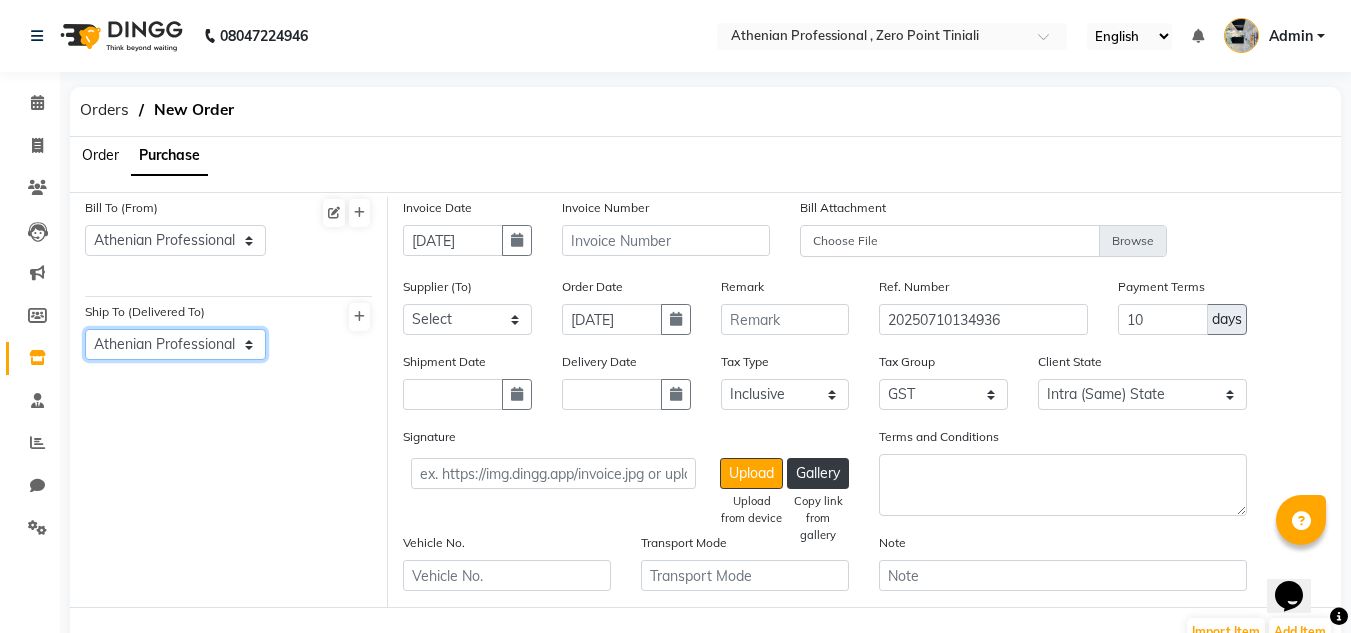 click on "Select Address  Athenian Professional , [GEOGRAPHIC_DATA]" 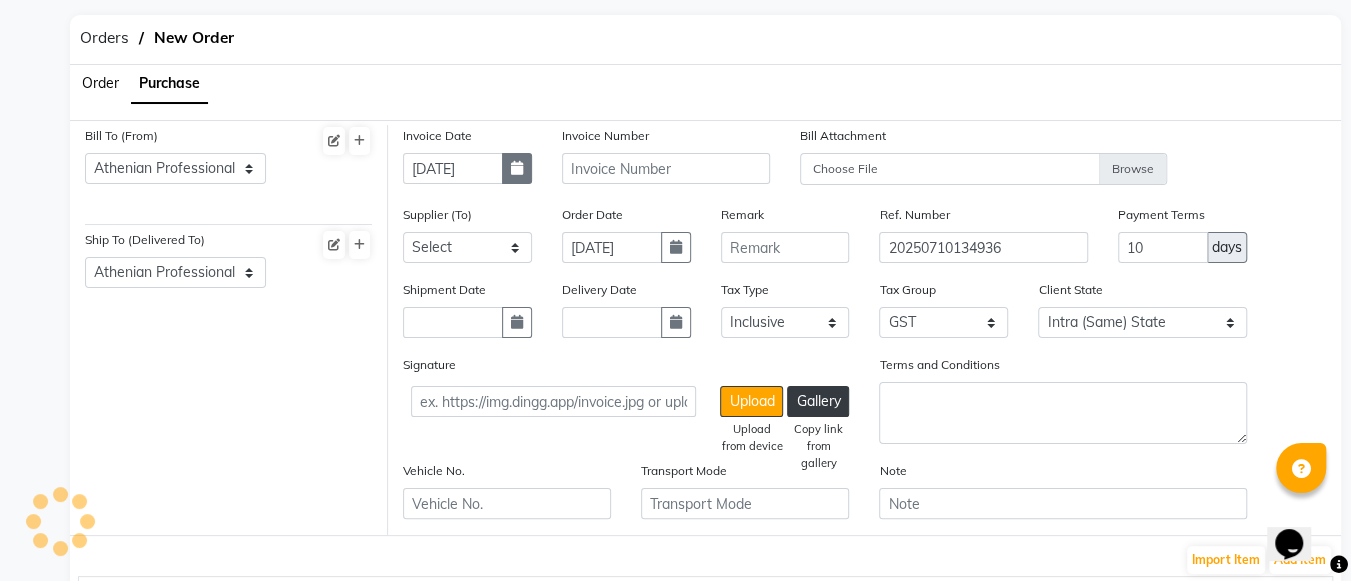click 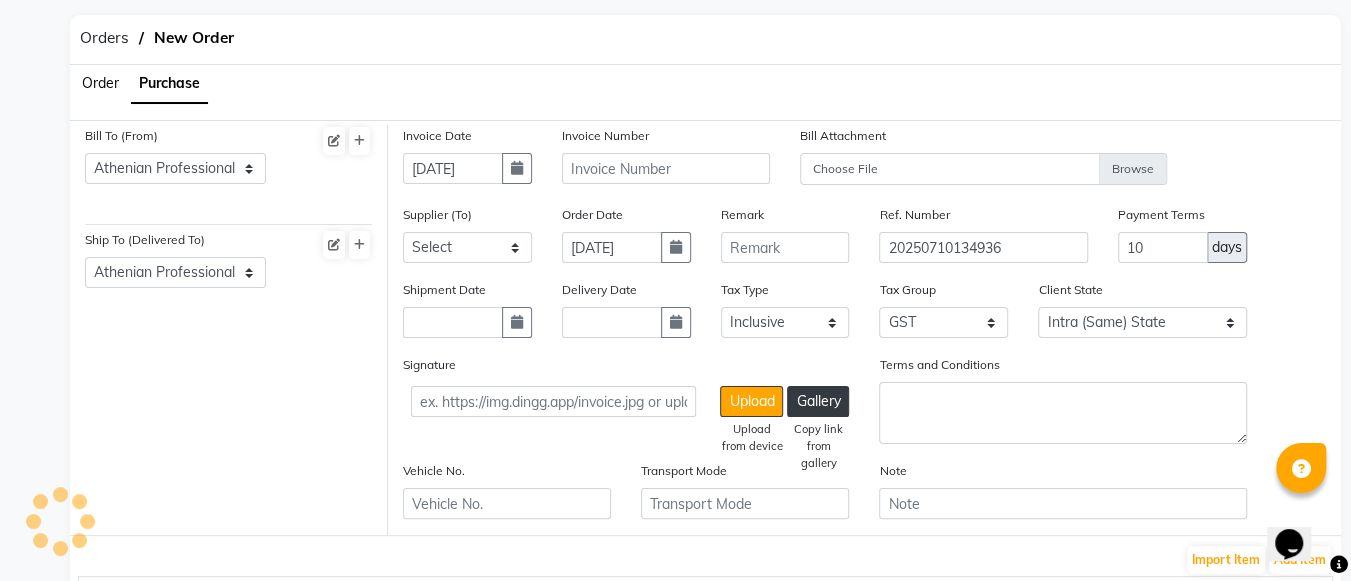 click on "Invoice Date [DATE]" 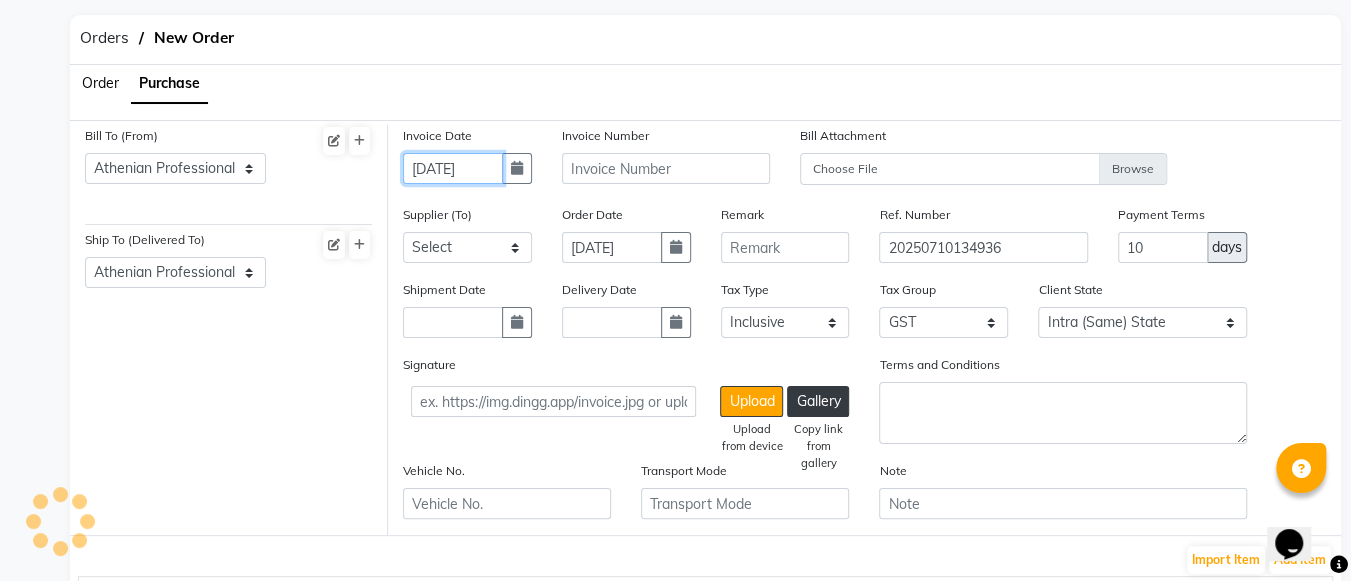click on "[DATE]" 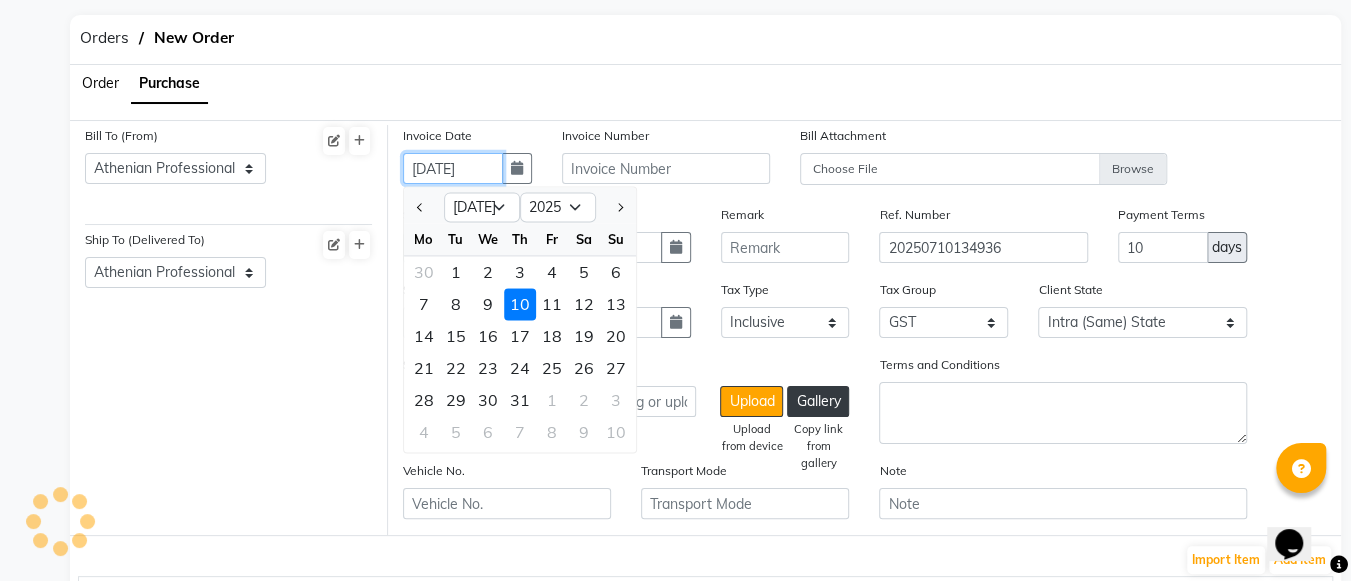 click on "[DATE]" 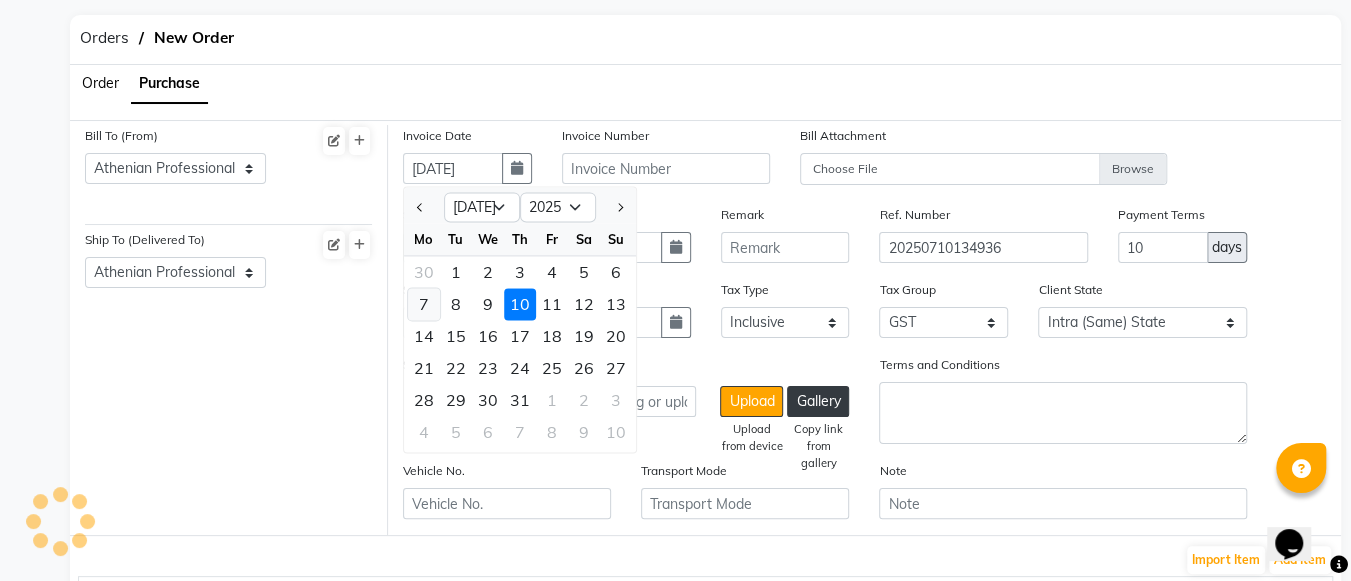 click on "7" 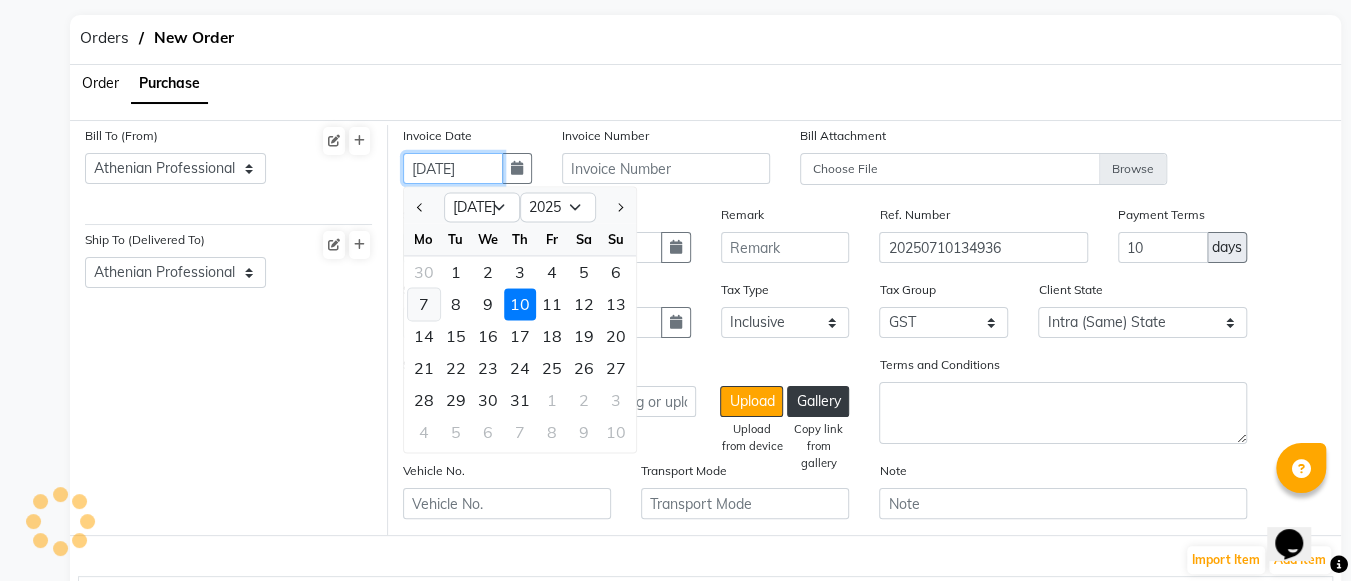 type on "[DATE]" 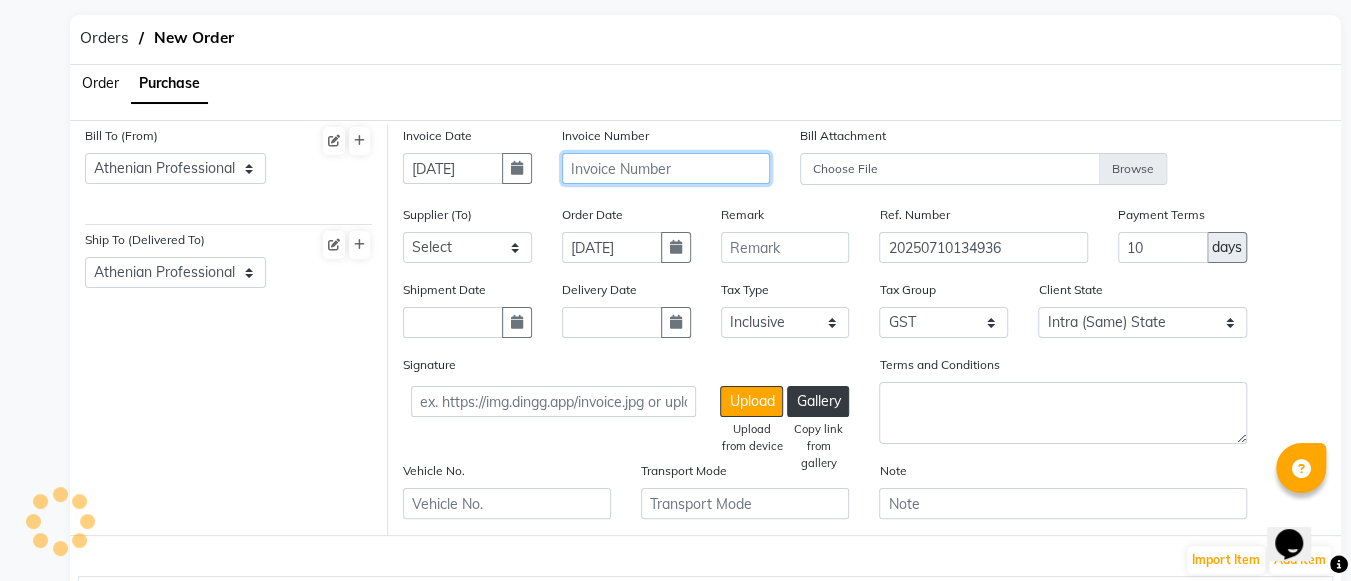 click 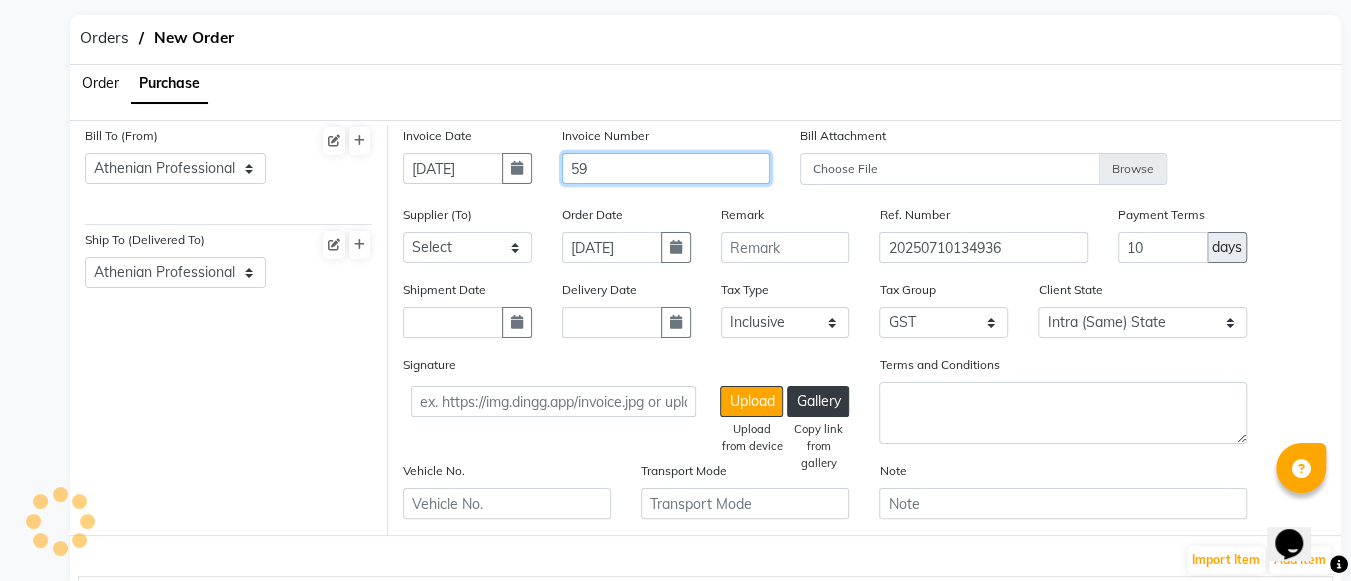 type on "59" 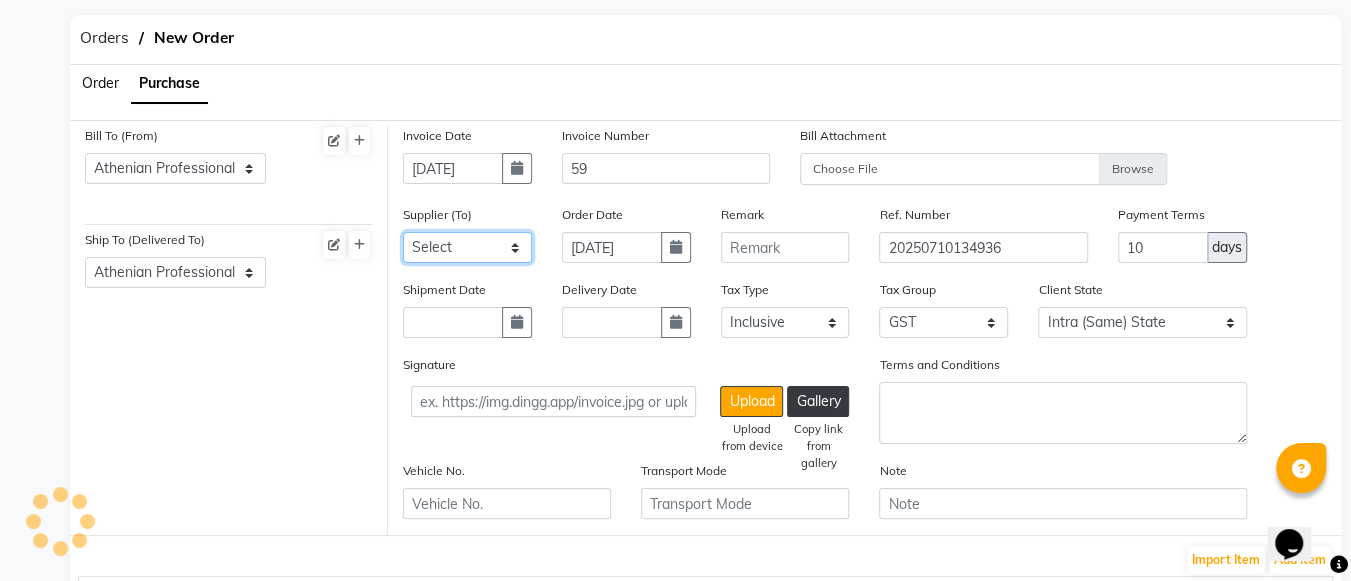 click on "Select KLM DISTRIBUTOR [PERSON_NAME] ENTERPRISES - [PERSON_NAME]  ENTERPRISES LLP KIPA ENTERPRISES - KIPA ENTERPRISES [PERSON_NAME] COLLECTION - [PERSON_NAME]  COLLECTION VIKRAM TEA & ALLIEDS PVT LTD - VIKRAM  TEA MS MR BLUE - MS MR BLUE BEAUTY ZONE - BEAUTY ZONE PIERCING SYSTEM INDIA PVT. LTD. - STUDEX PIERCING" 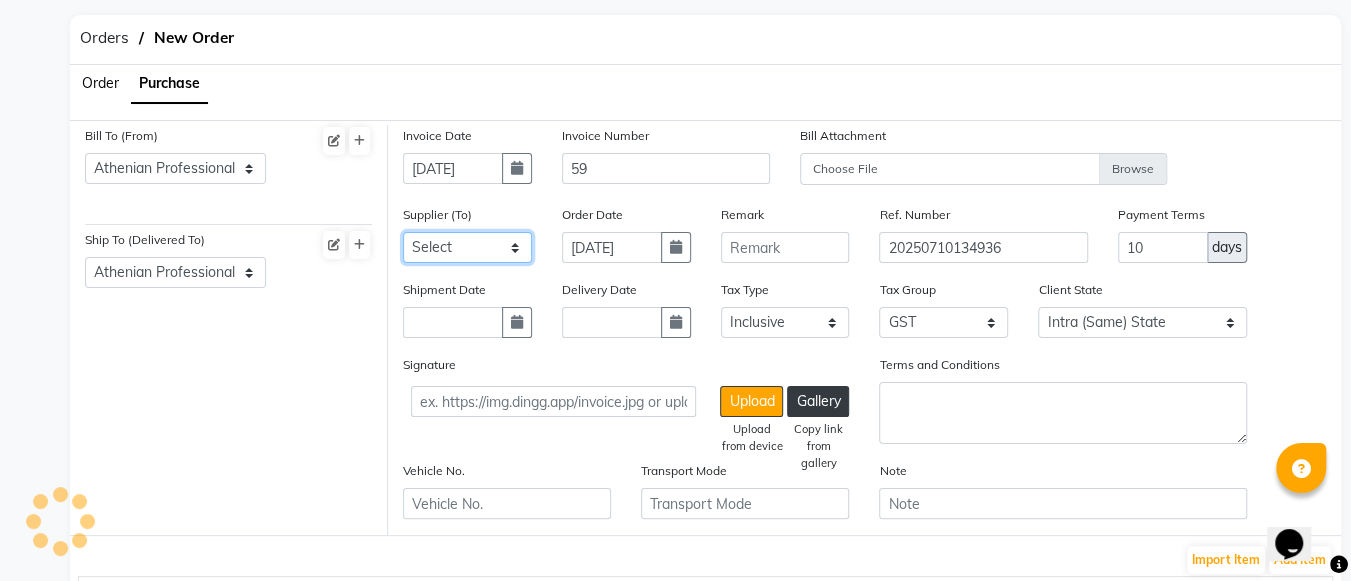 select on "4669" 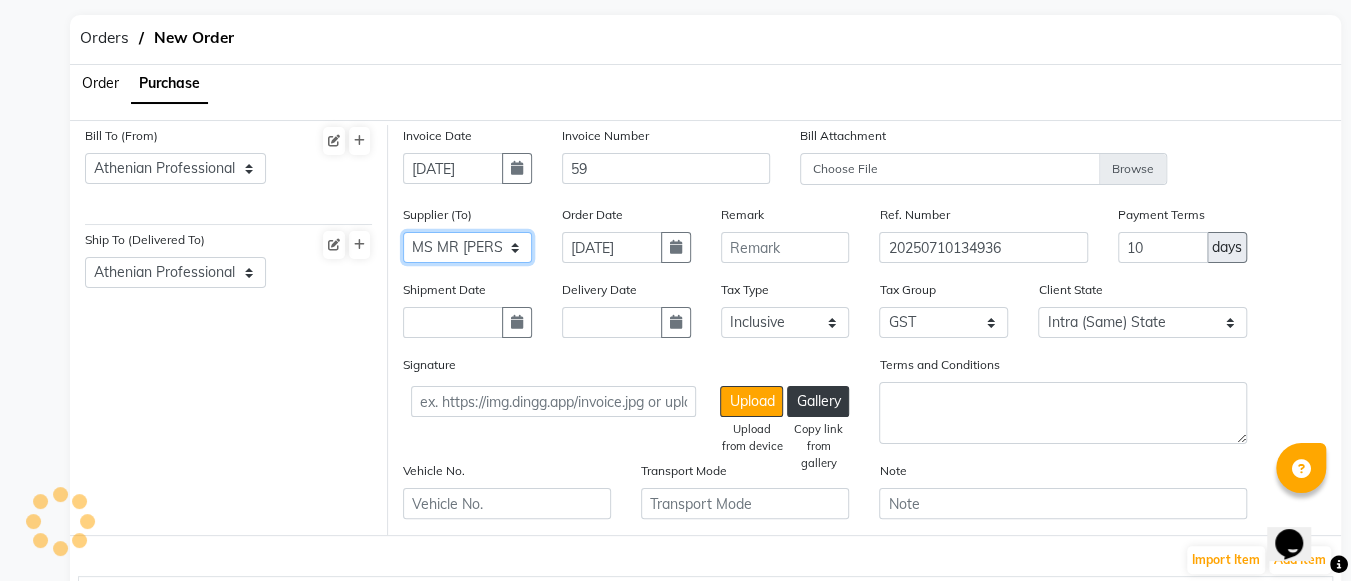 click on "Select KLM DISTRIBUTOR [PERSON_NAME] ENTERPRISES - [PERSON_NAME]  ENTERPRISES LLP KIPA ENTERPRISES - KIPA ENTERPRISES [PERSON_NAME] COLLECTION - [PERSON_NAME]  COLLECTION VIKRAM TEA & ALLIEDS PVT LTD - VIKRAM  TEA MS MR BLUE - MS MR BLUE BEAUTY ZONE - BEAUTY ZONE PIERCING SYSTEM INDIA PVT. LTD. - STUDEX PIERCING" 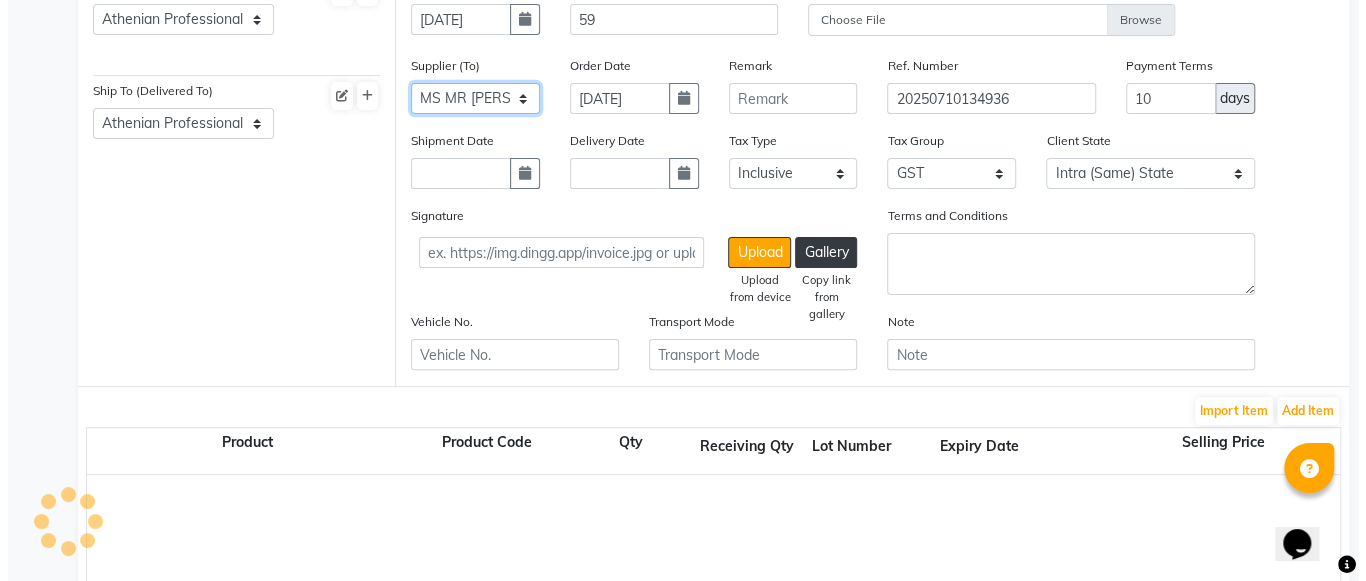 scroll, scrollTop: 159, scrollLeft: 0, axis: vertical 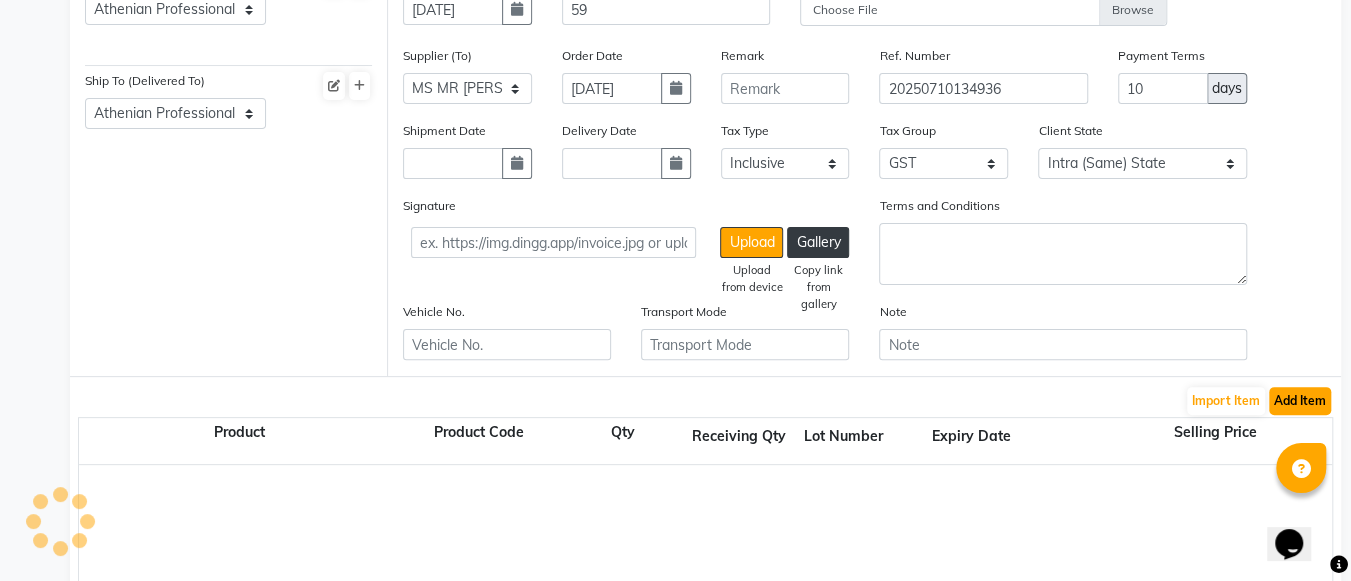click on "Add Item" 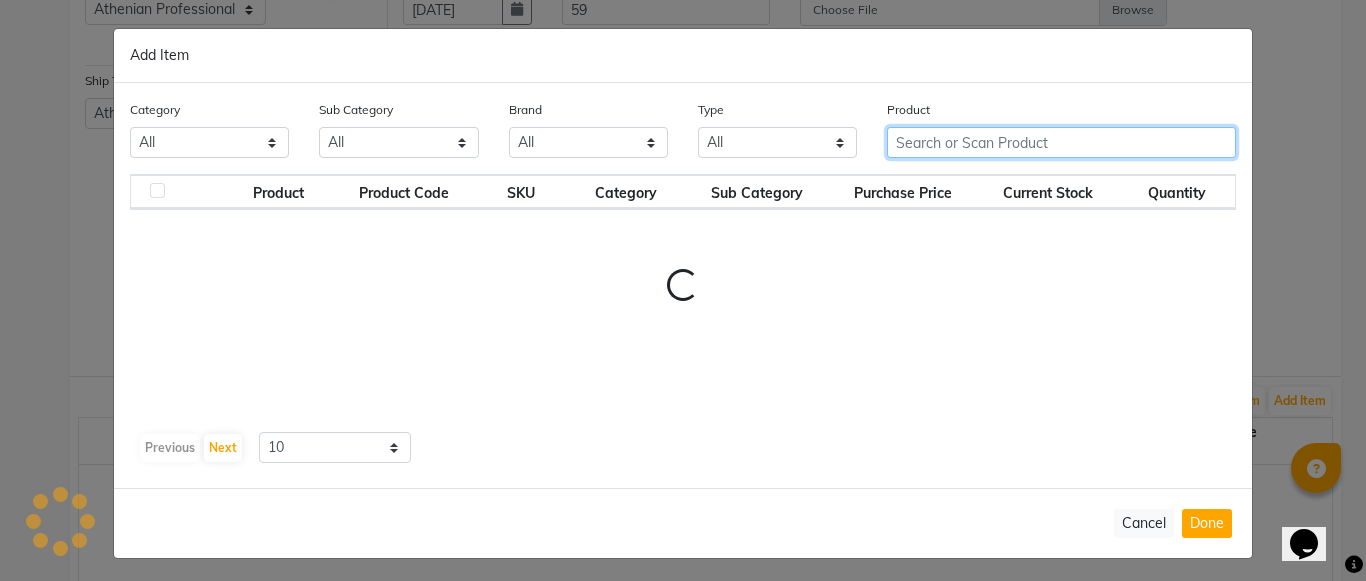 click 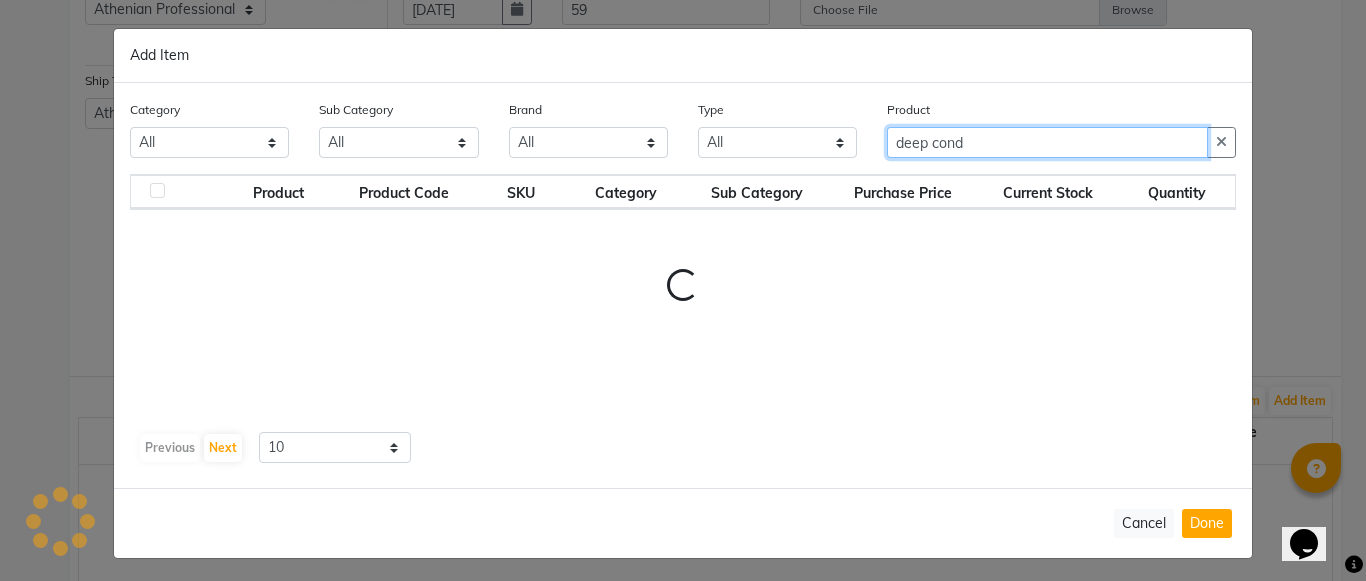 type on "deep condi" 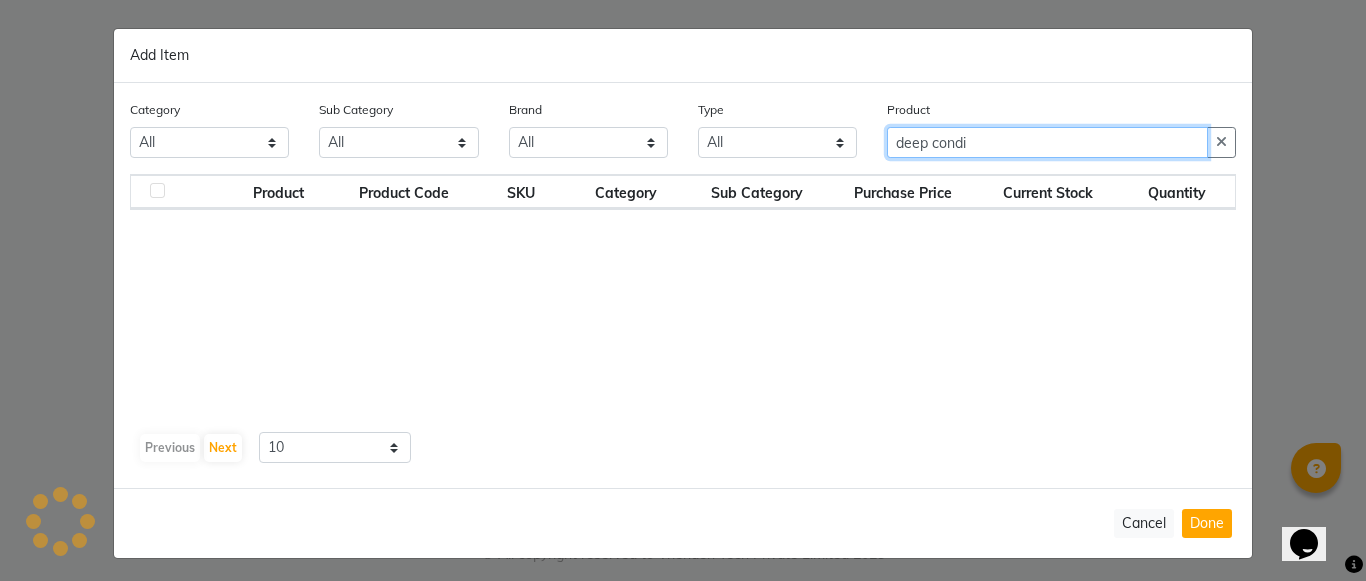 scroll, scrollTop: 0, scrollLeft: 0, axis: both 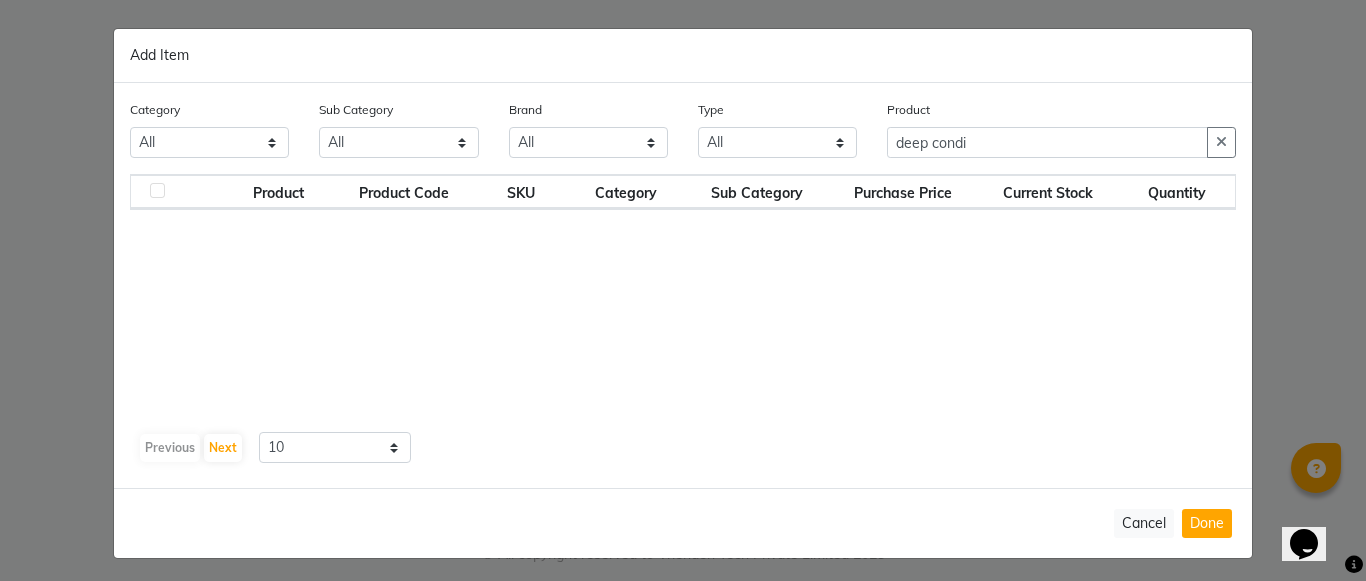 type on "8413856557" 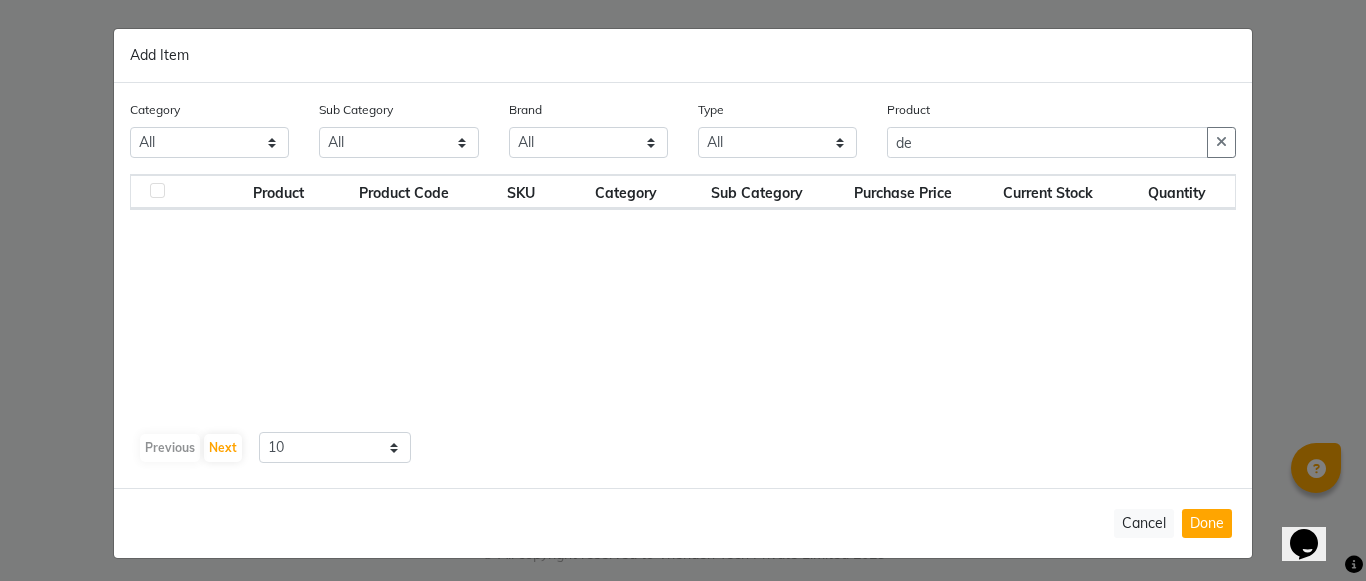 type on "d" 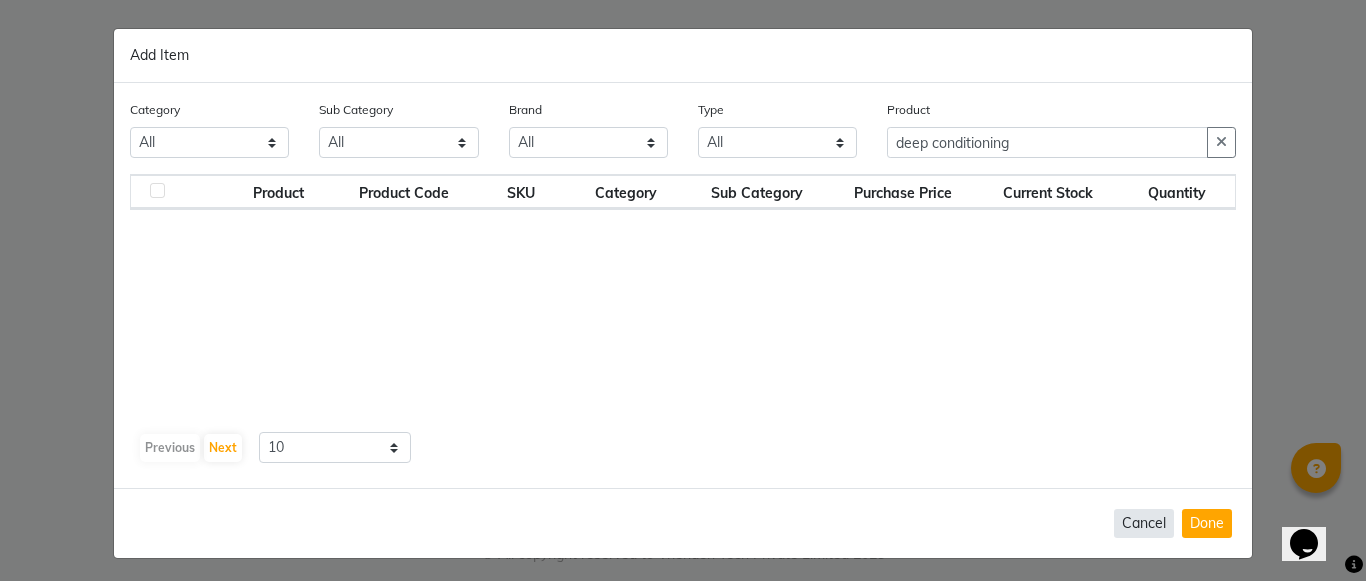 type on "deep conditioning" 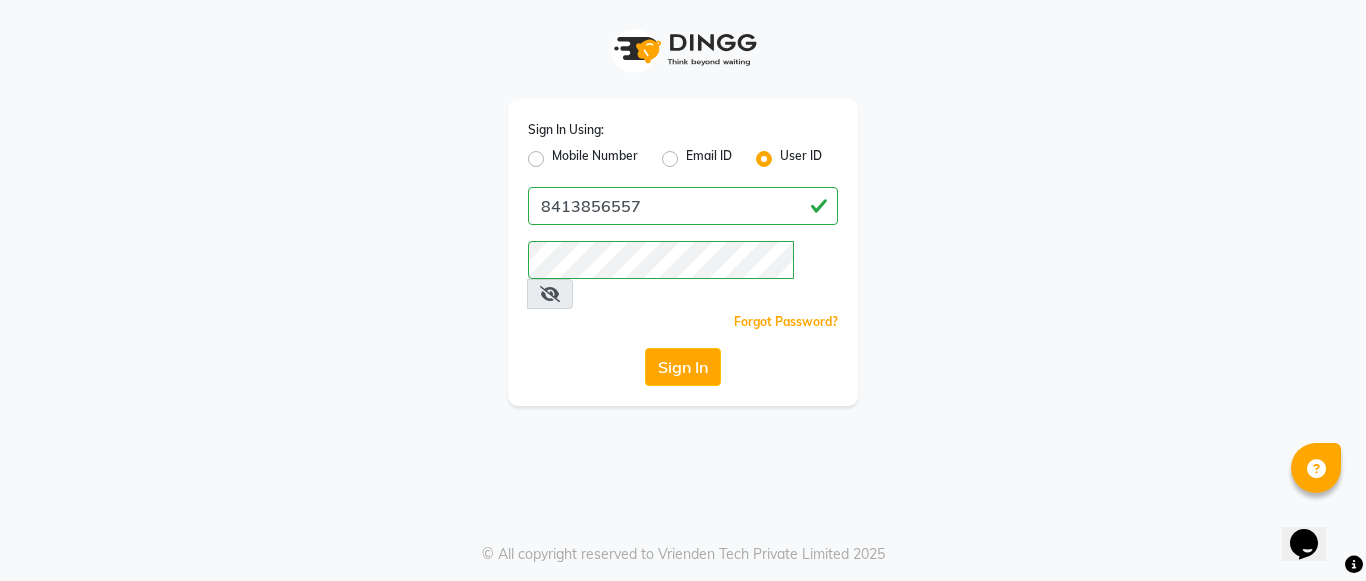 click on "Mobile Number" 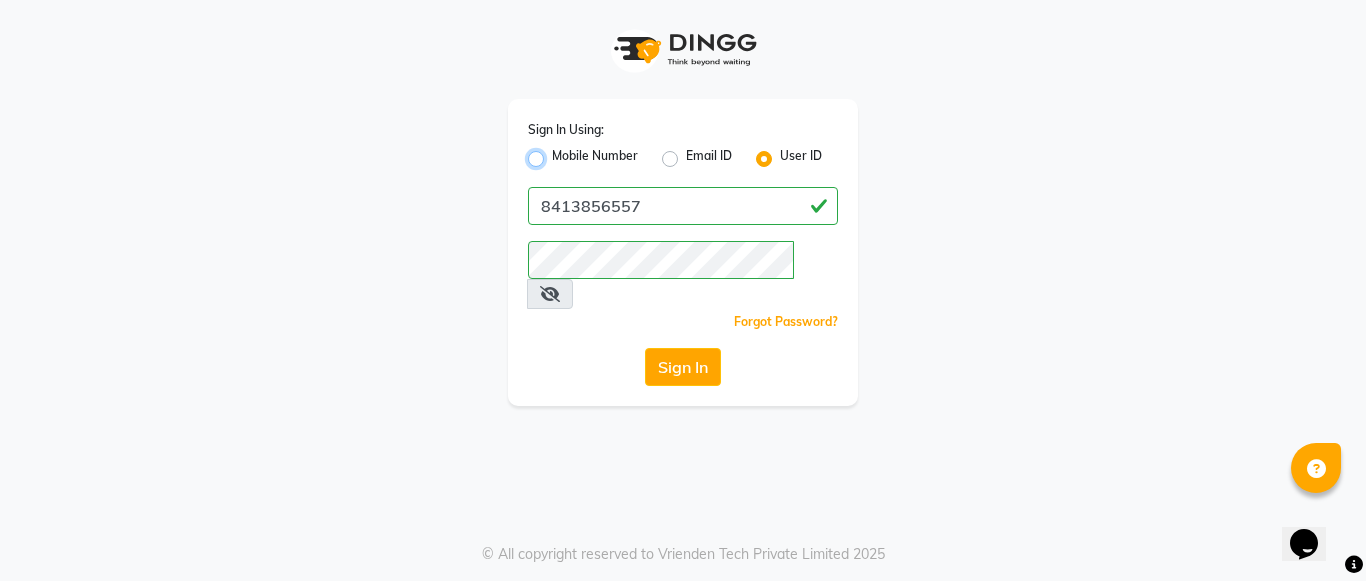 click on "Mobile Number" at bounding box center [558, 153] 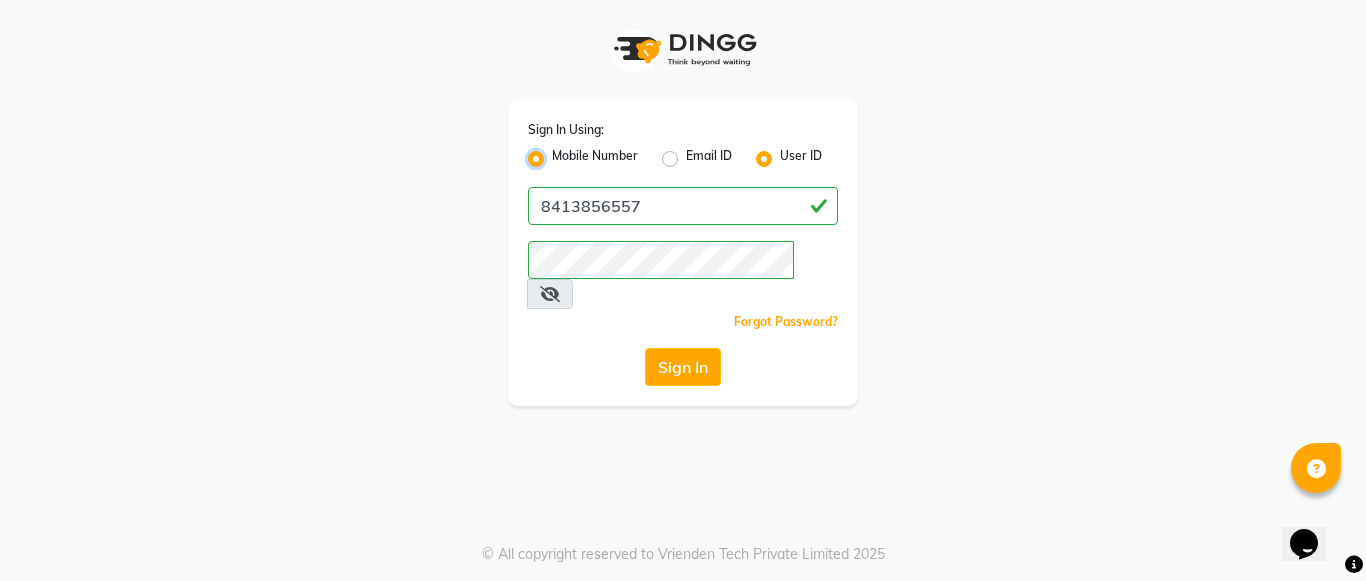 radio on "false" 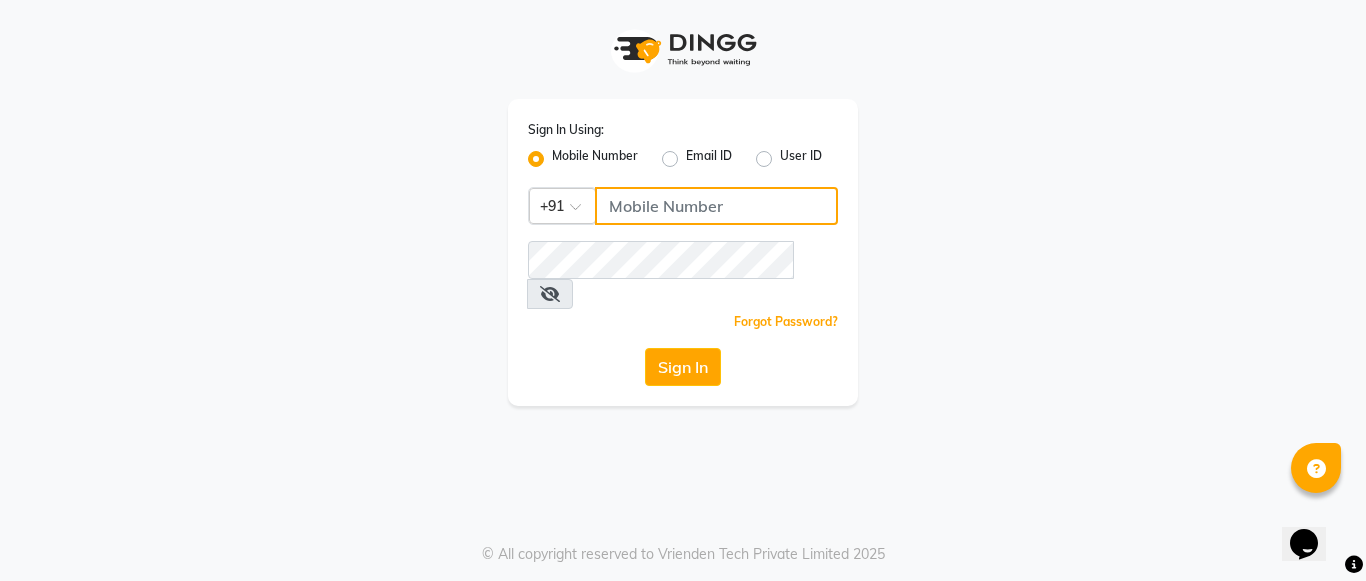 click 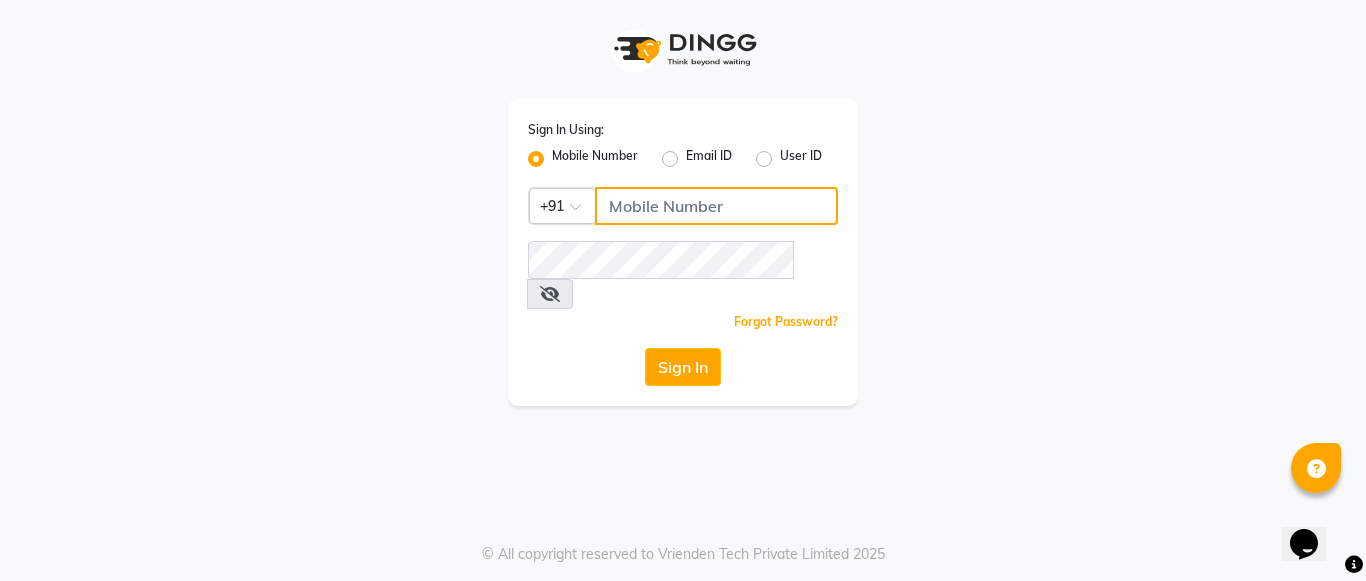 type on "8413856557" 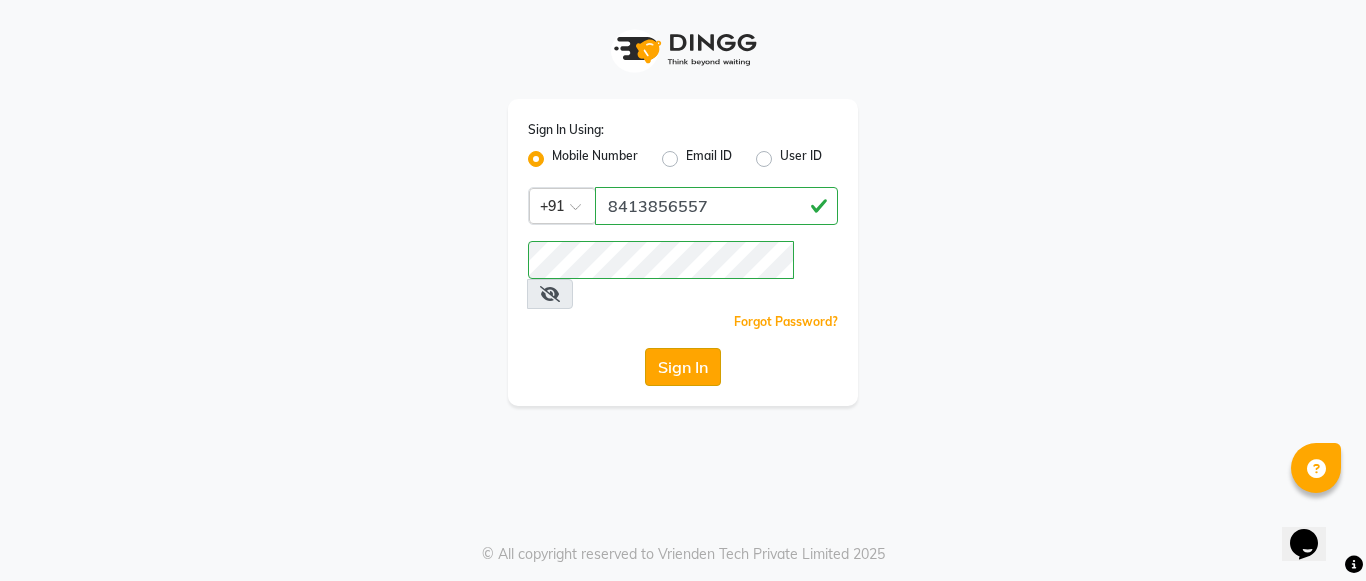 click on "Sign In" 